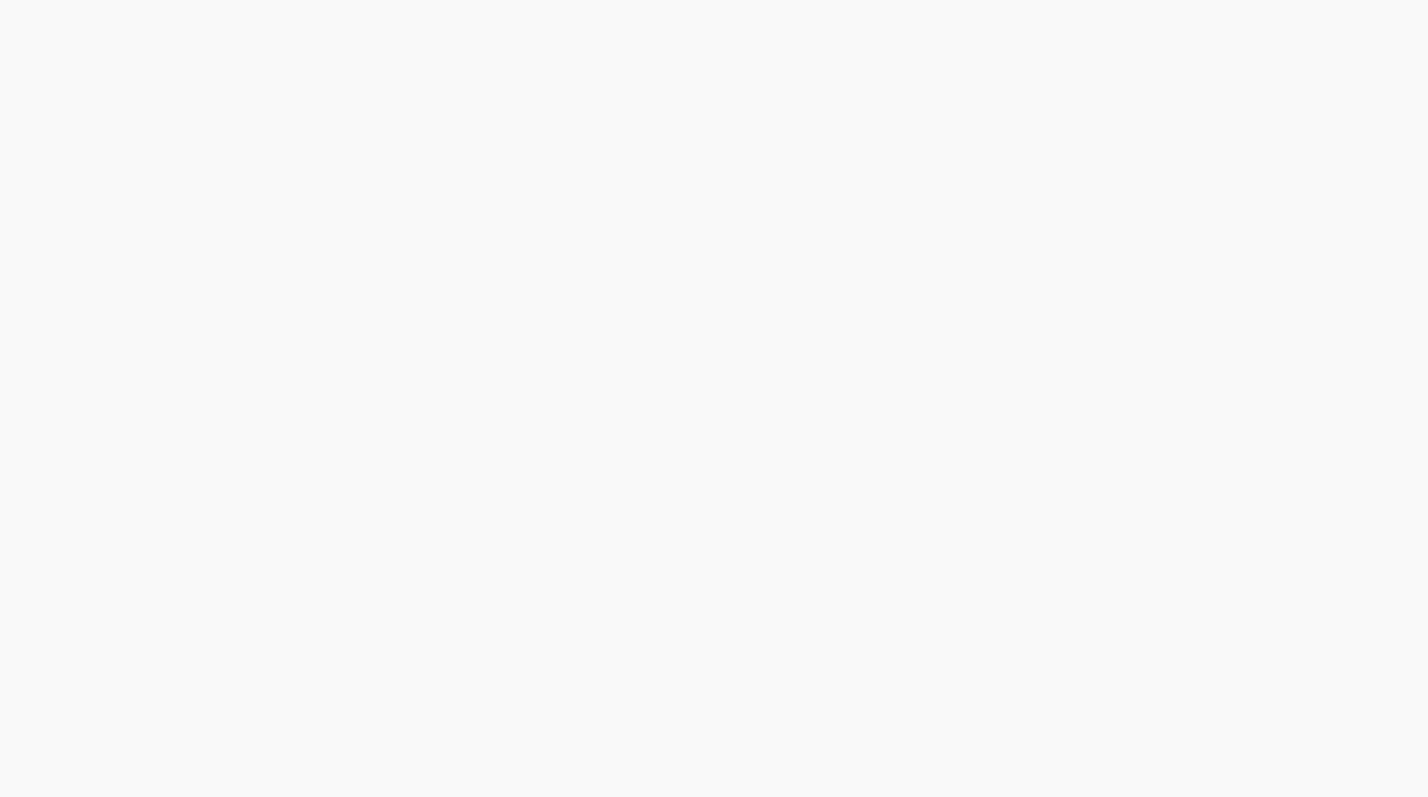 scroll, scrollTop: 0, scrollLeft: 0, axis: both 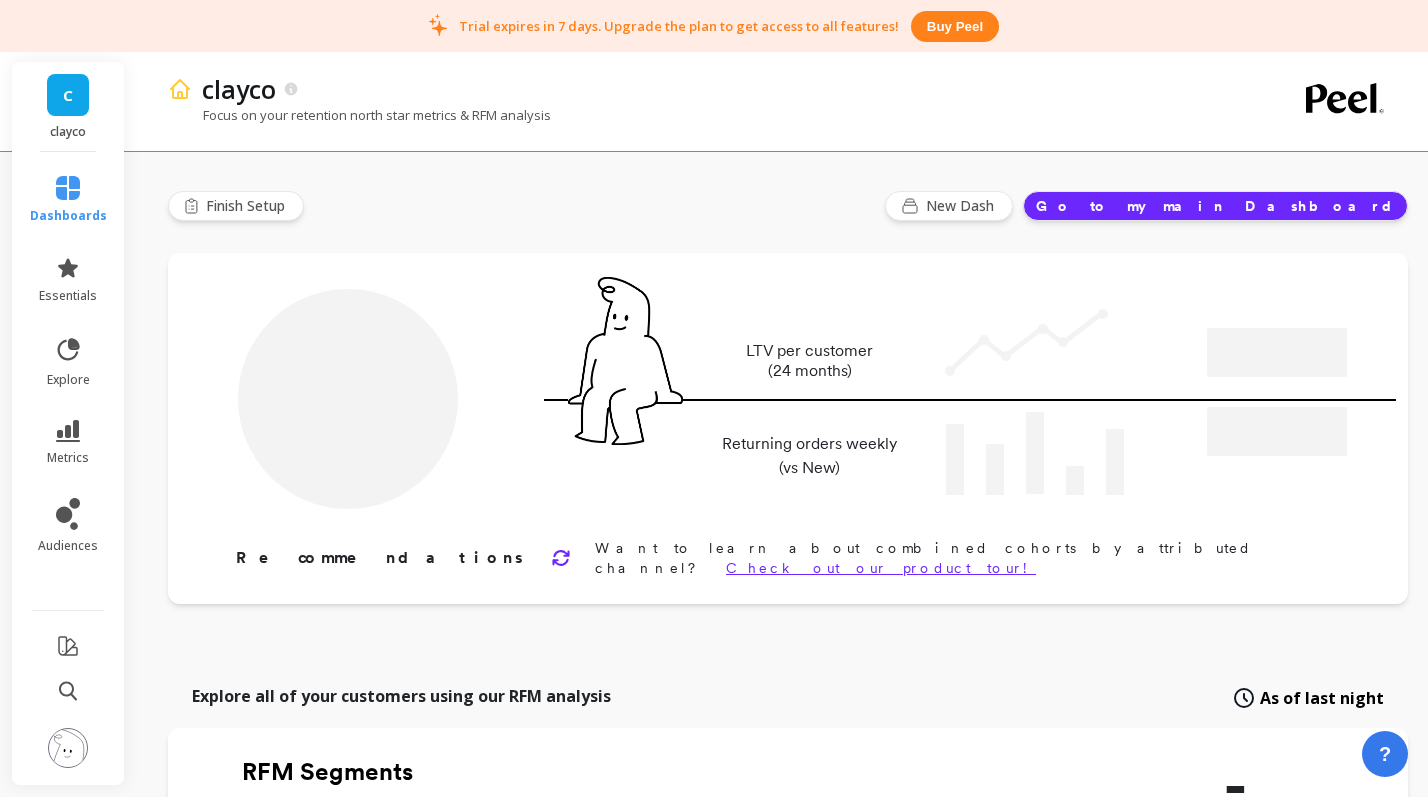 type on "Champions" 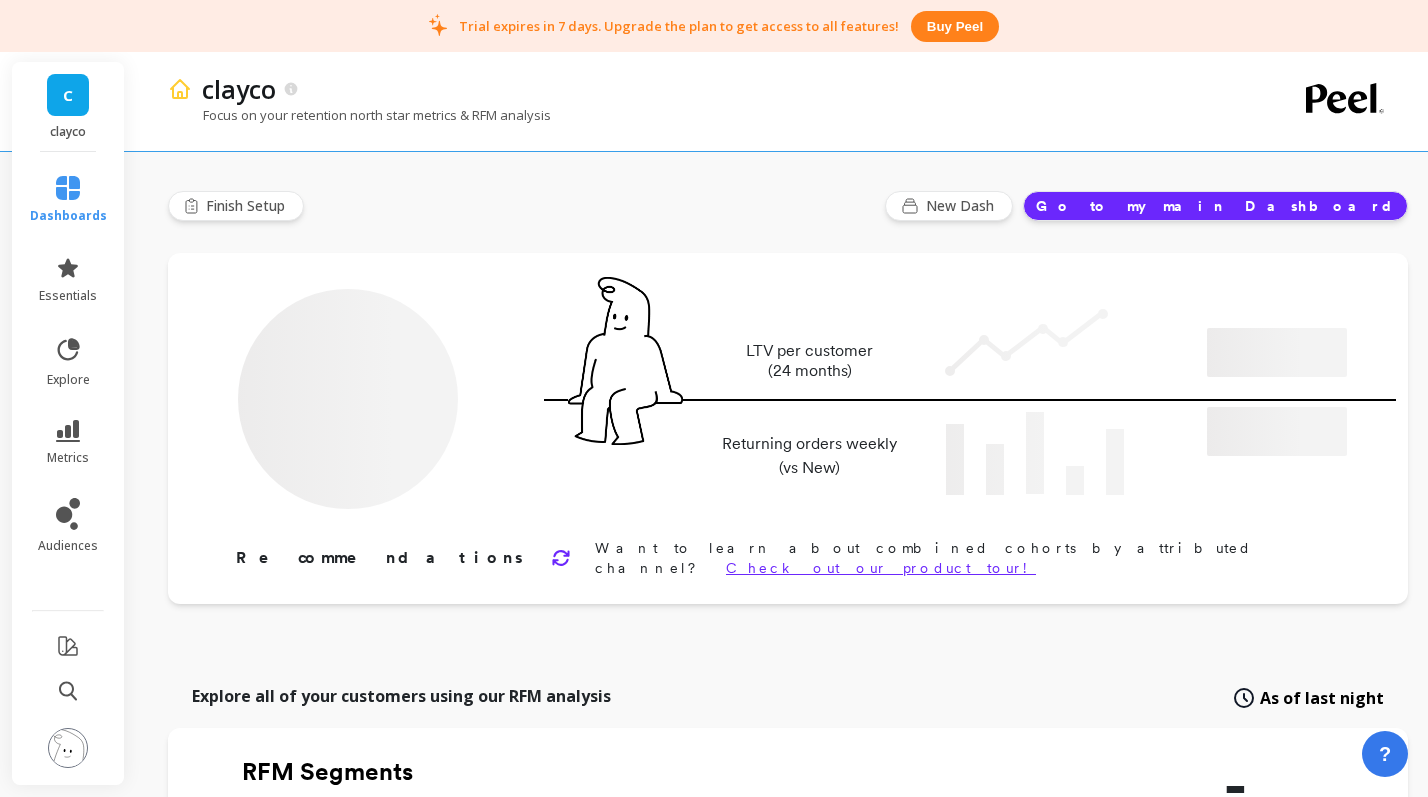 type on "10001" 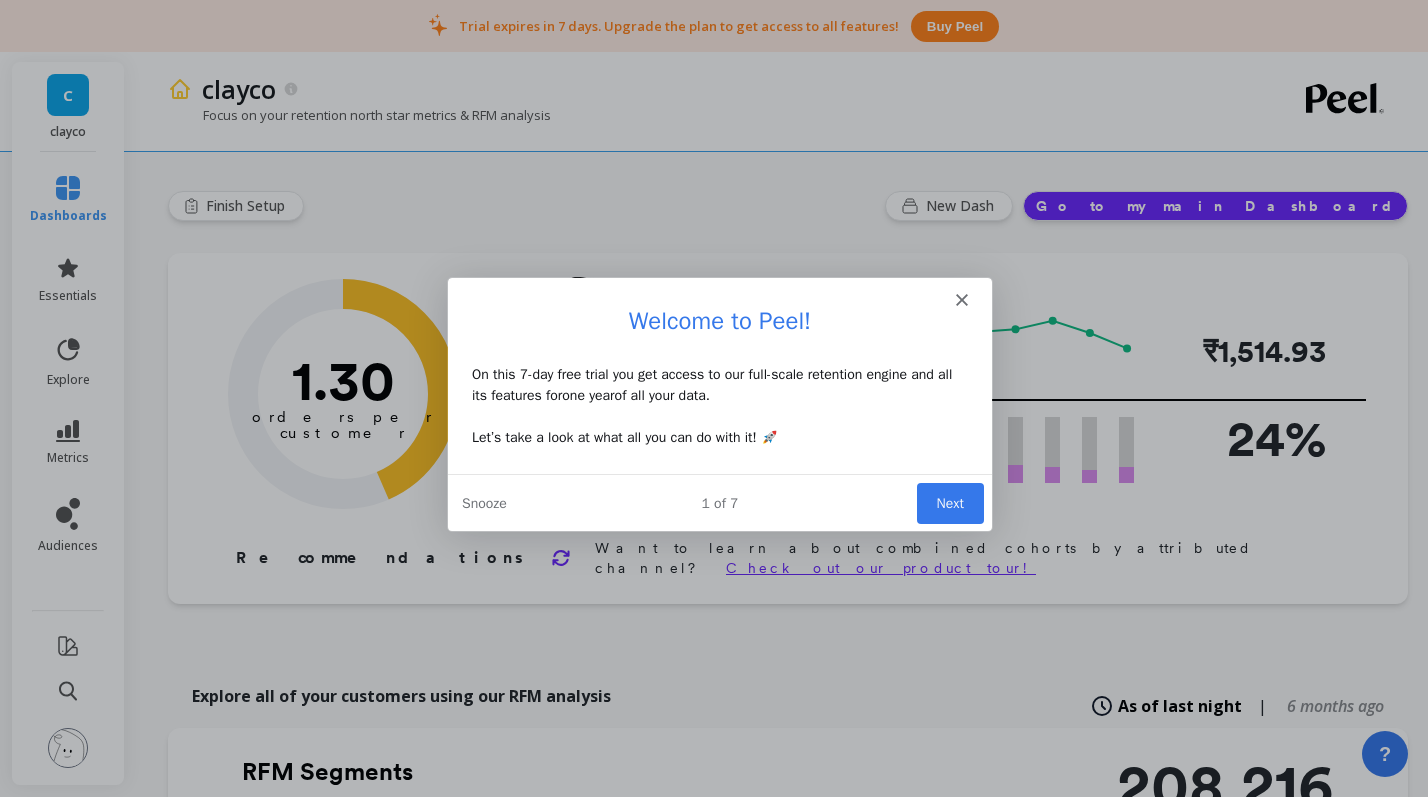 scroll, scrollTop: 0, scrollLeft: 0, axis: both 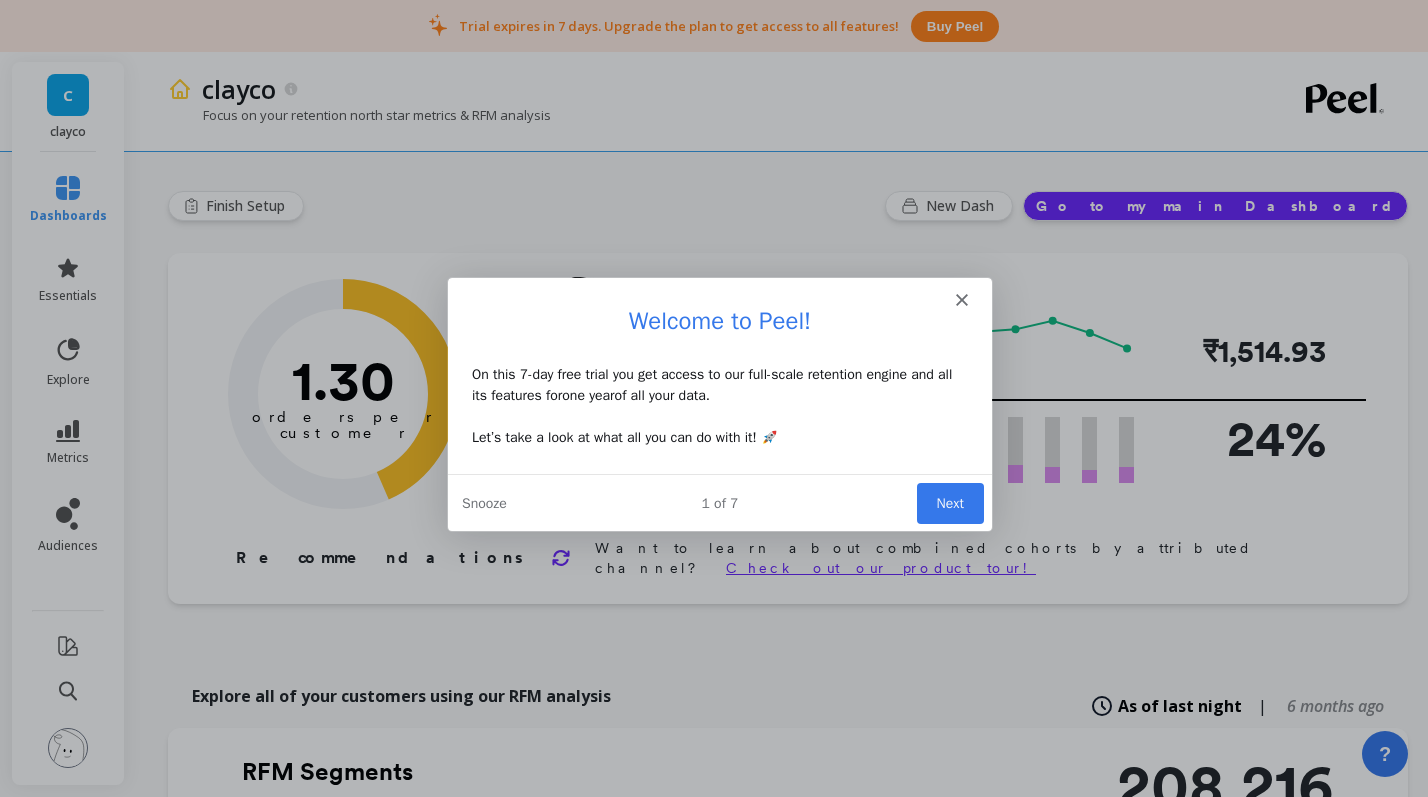 click on "Next" at bounding box center (949, 501) 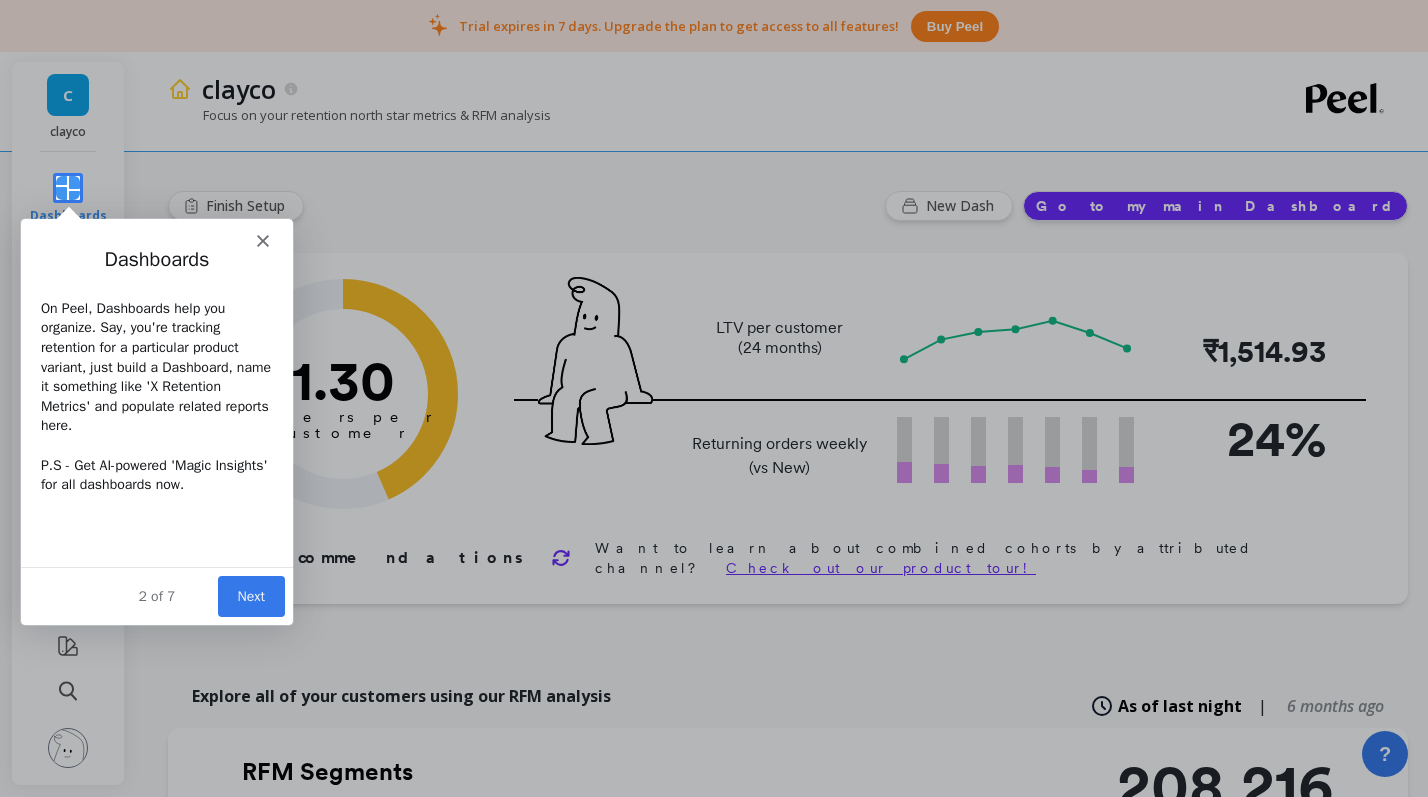scroll, scrollTop: 0, scrollLeft: 0, axis: both 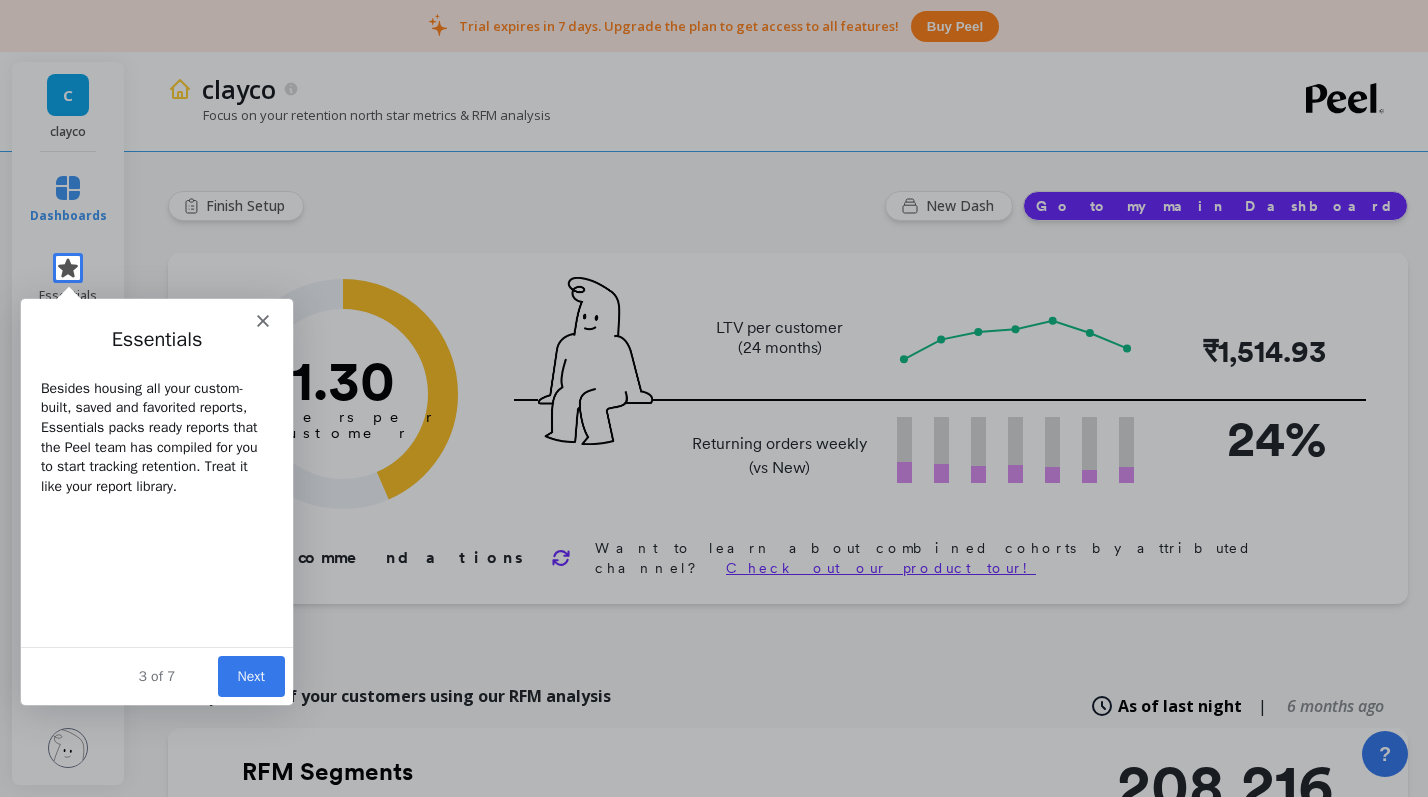 click on "Next" at bounding box center (250, 675) 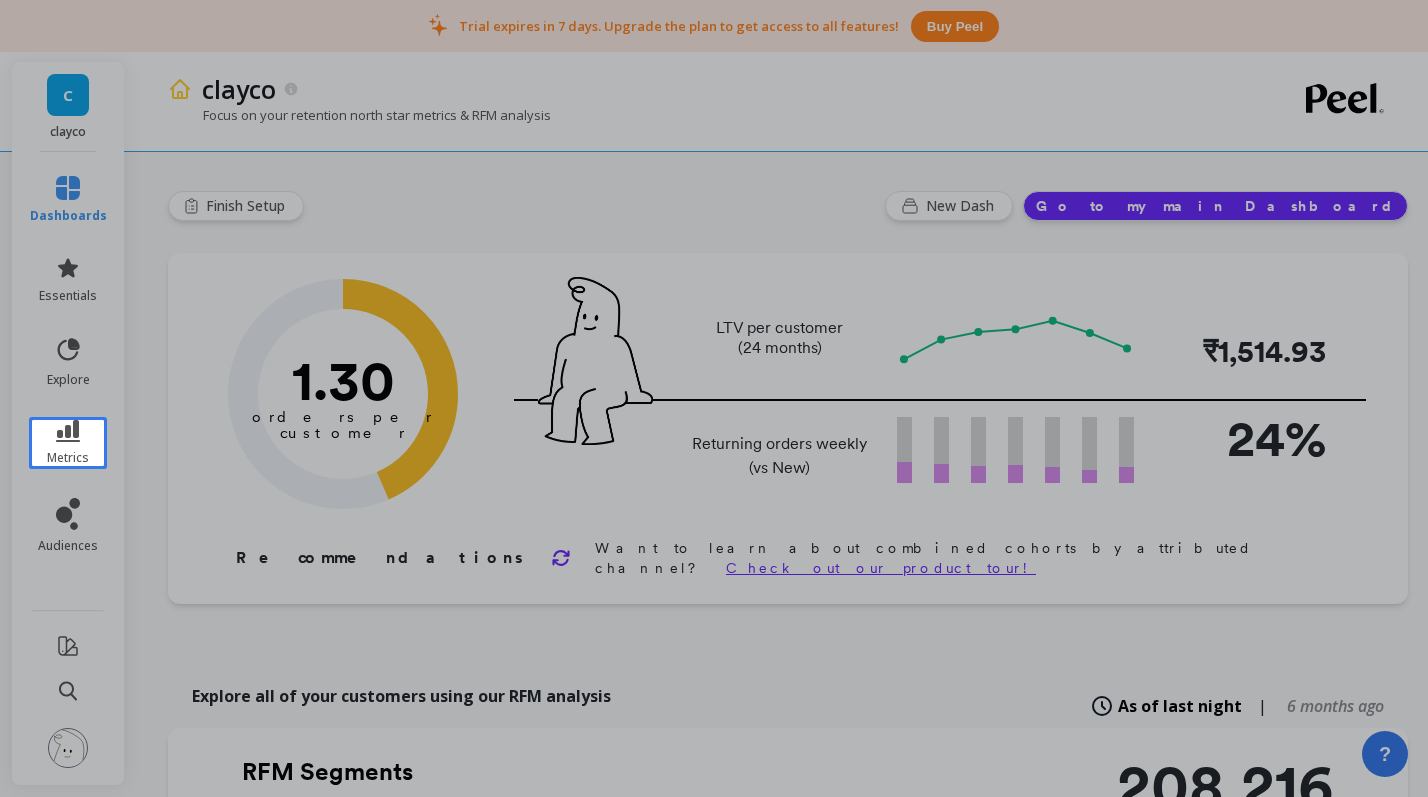 scroll, scrollTop: 0, scrollLeft: 0, axis: both 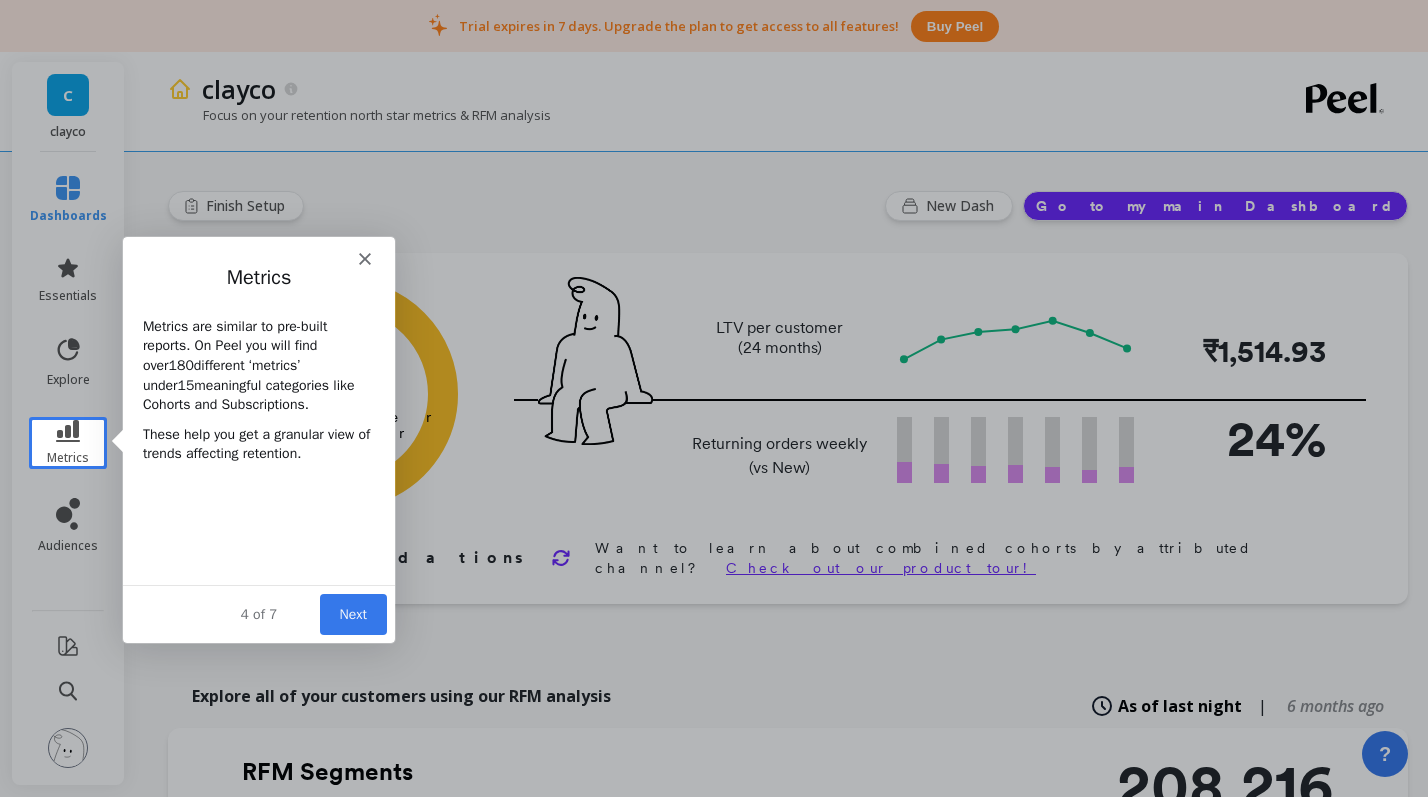 click 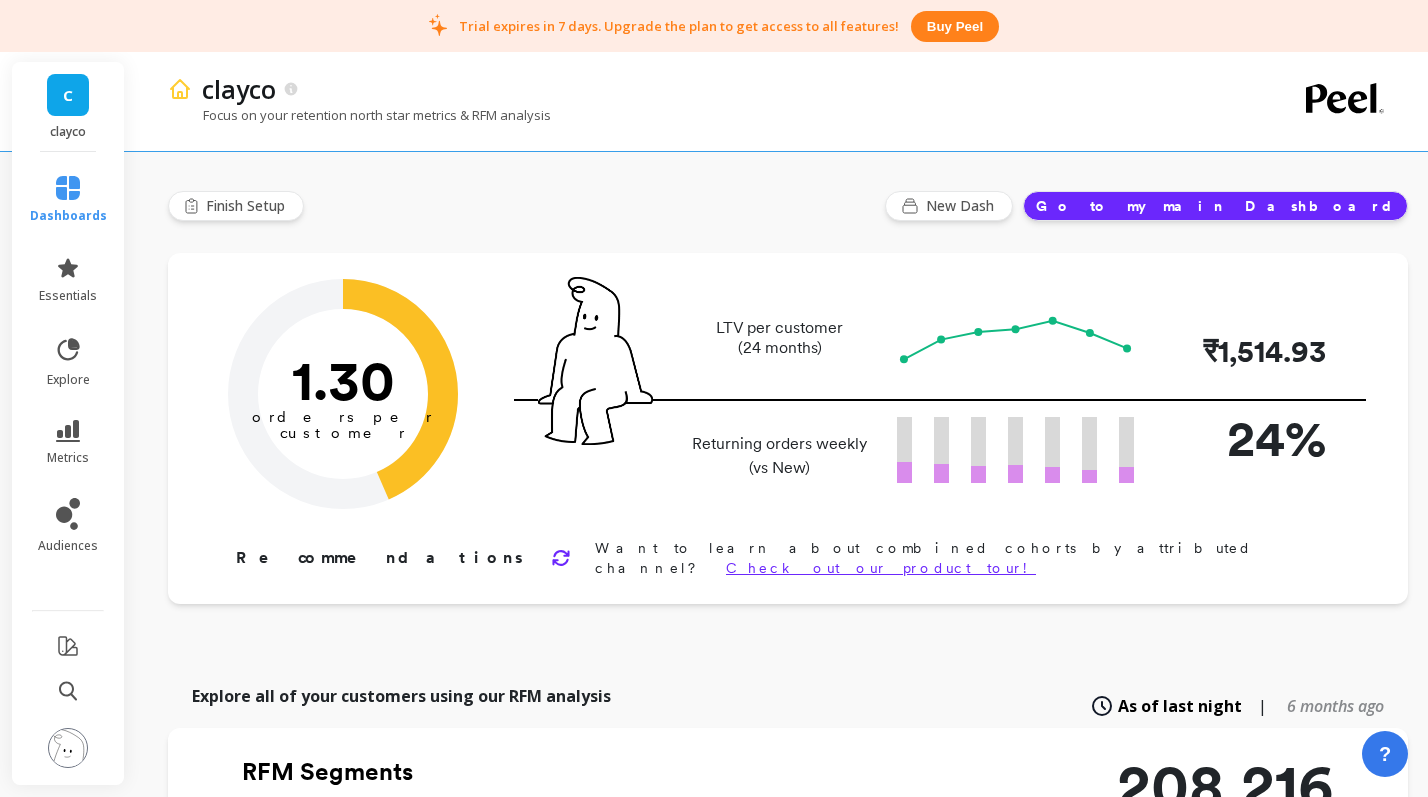 scroll, scrollTop: 10, scrollLeft: 0, axis: vertical 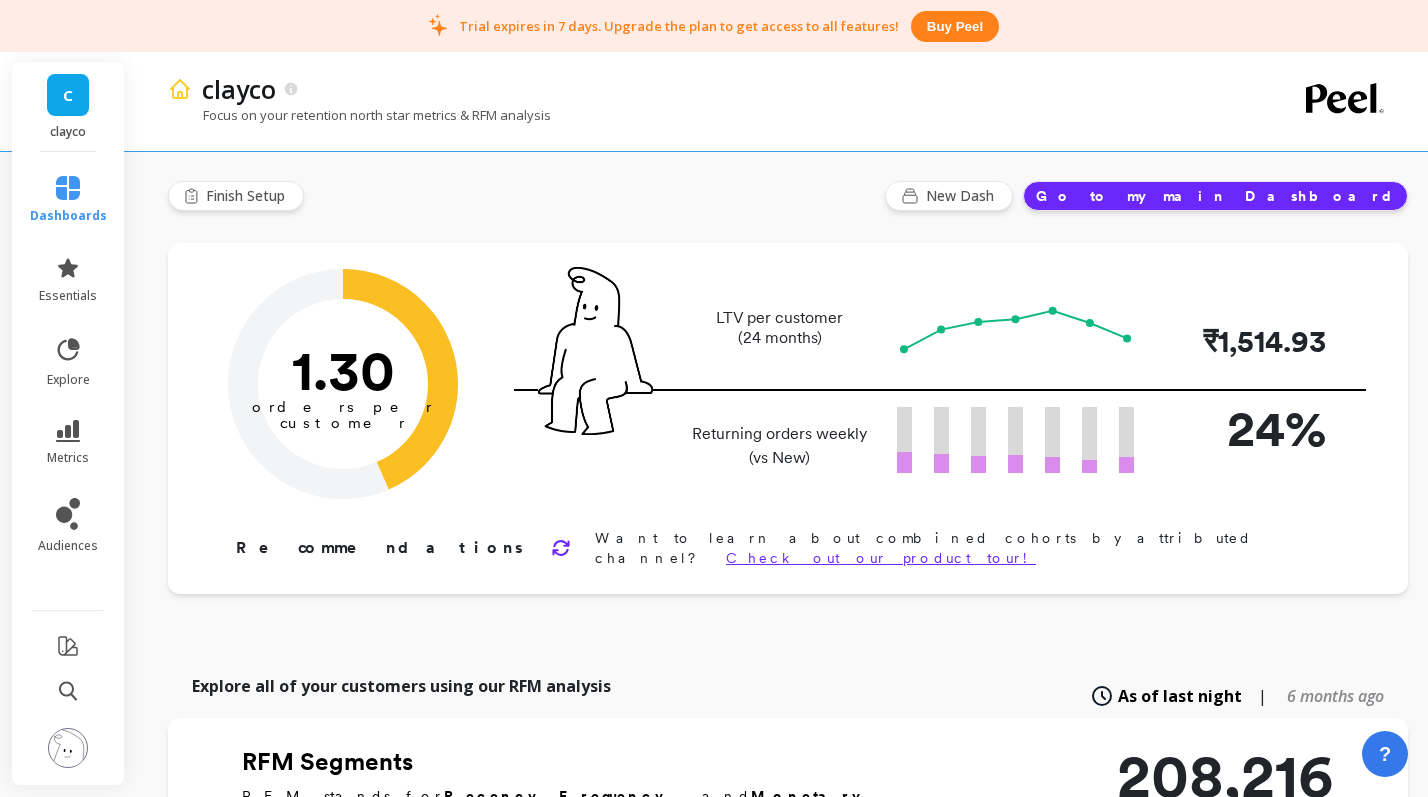 click on "LTV per customer   (24 months)" at bounding box center (779, 328) 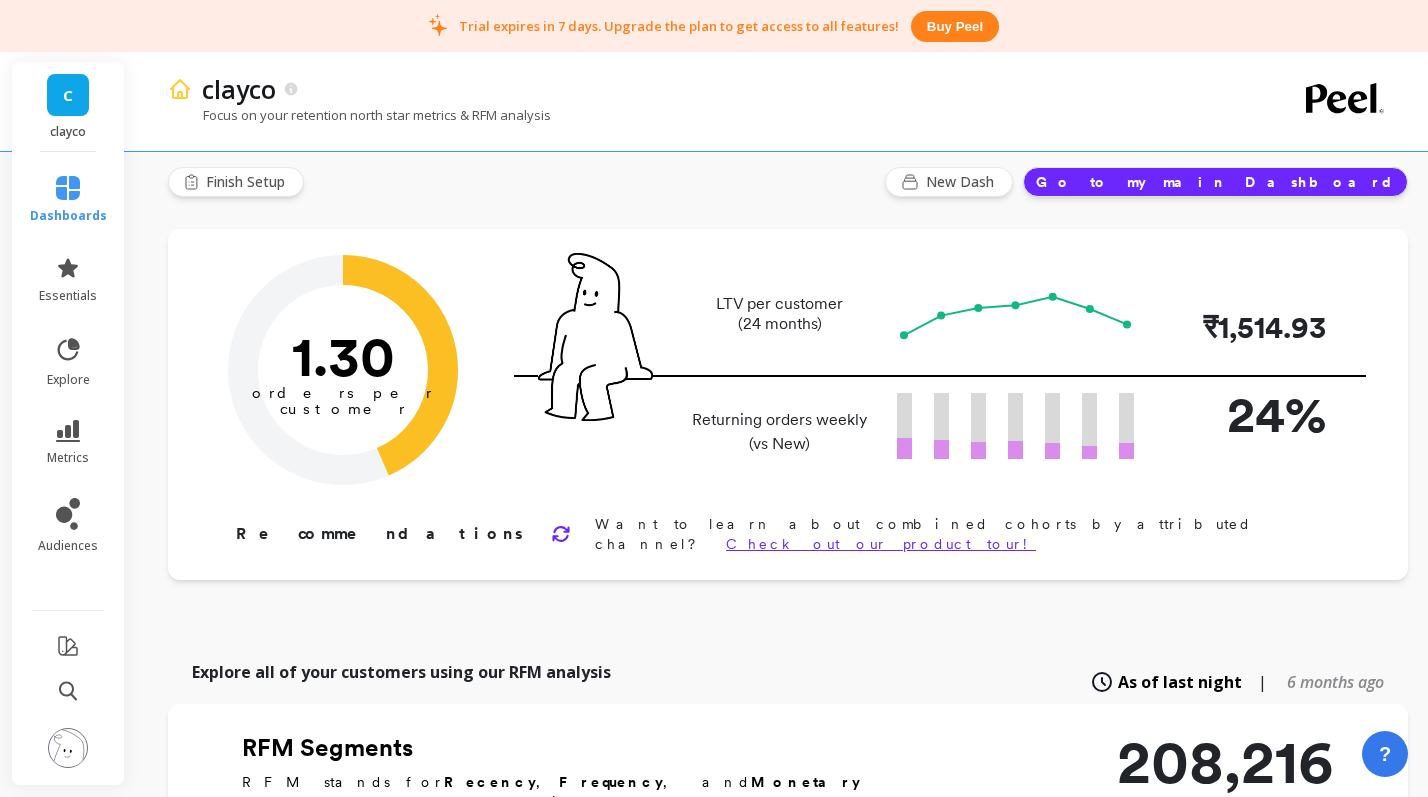 scroll, scrollTop: 27, scrollLeft: 0, axis: vertical 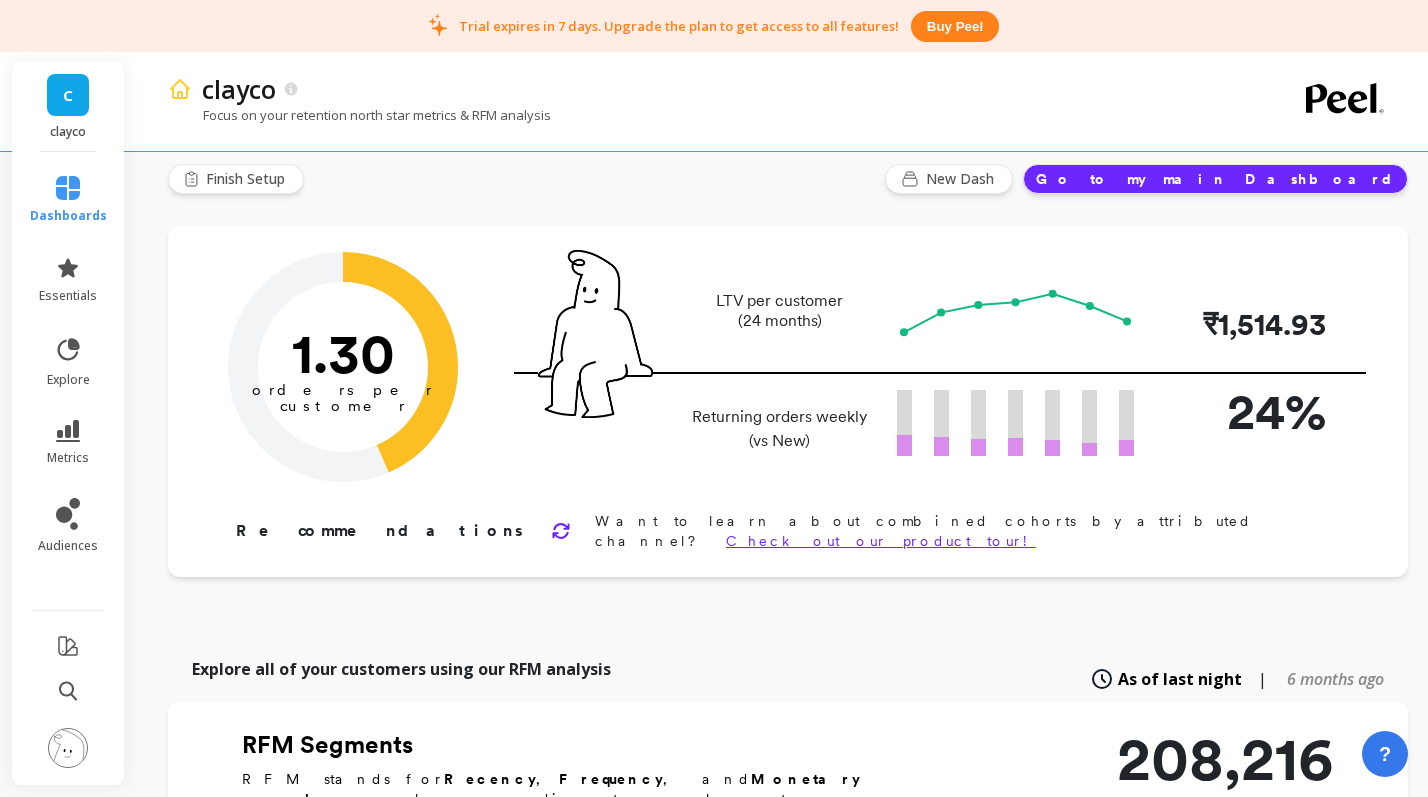 click on "Go to my main Dashboard" at bounding box center (1215, 179) 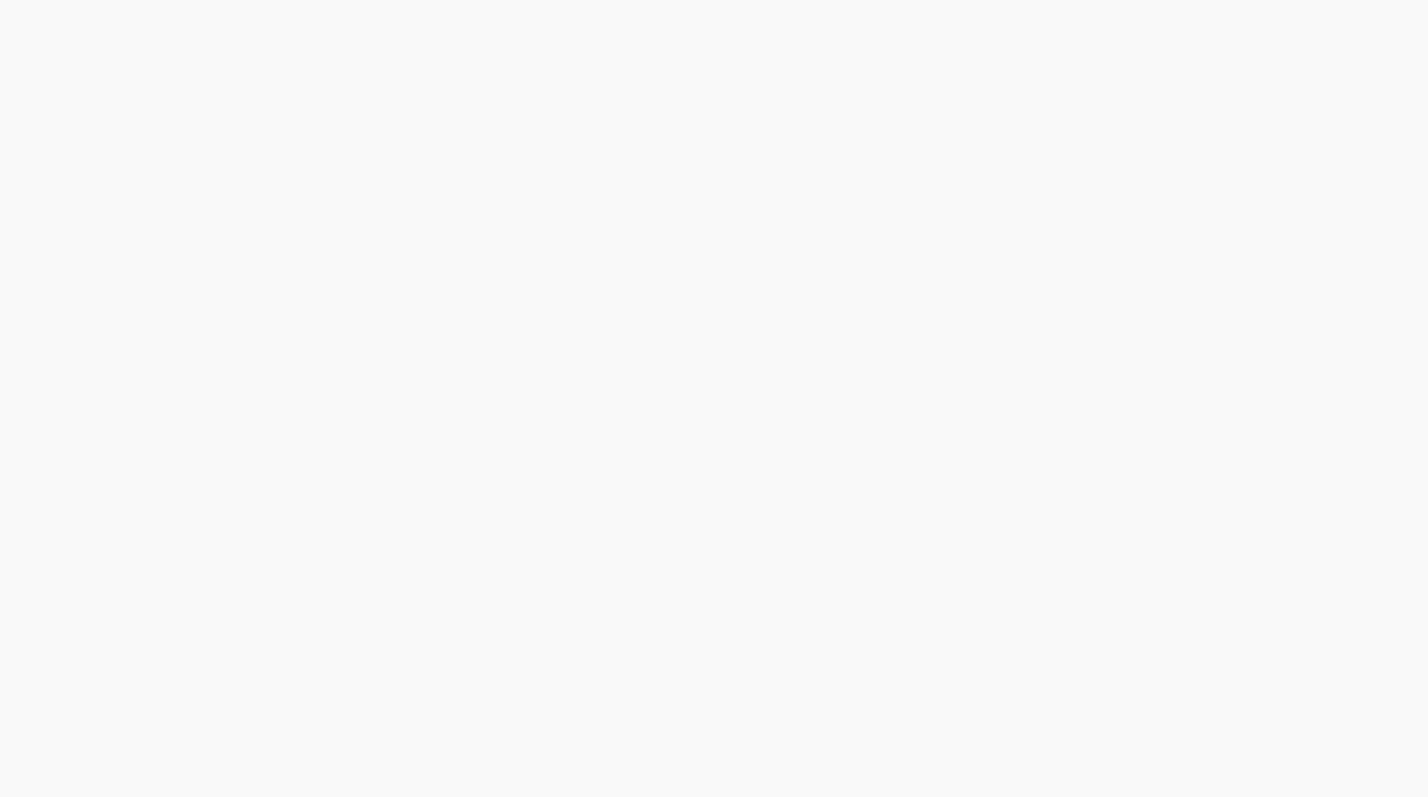 scroll, scrollTop: 0, scrollLeft: 0, axis: both 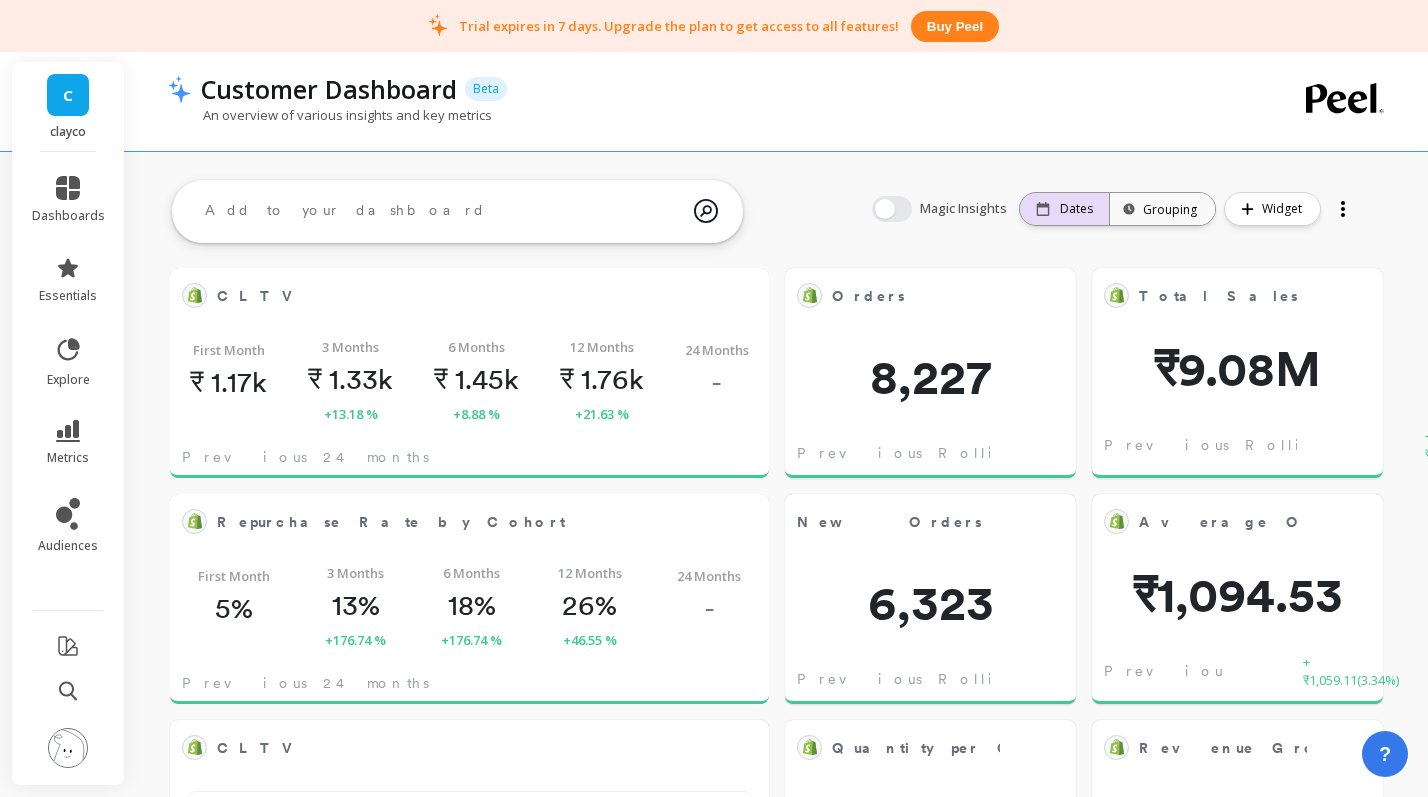 click on "Dates" at bounding box center (1076, 209) 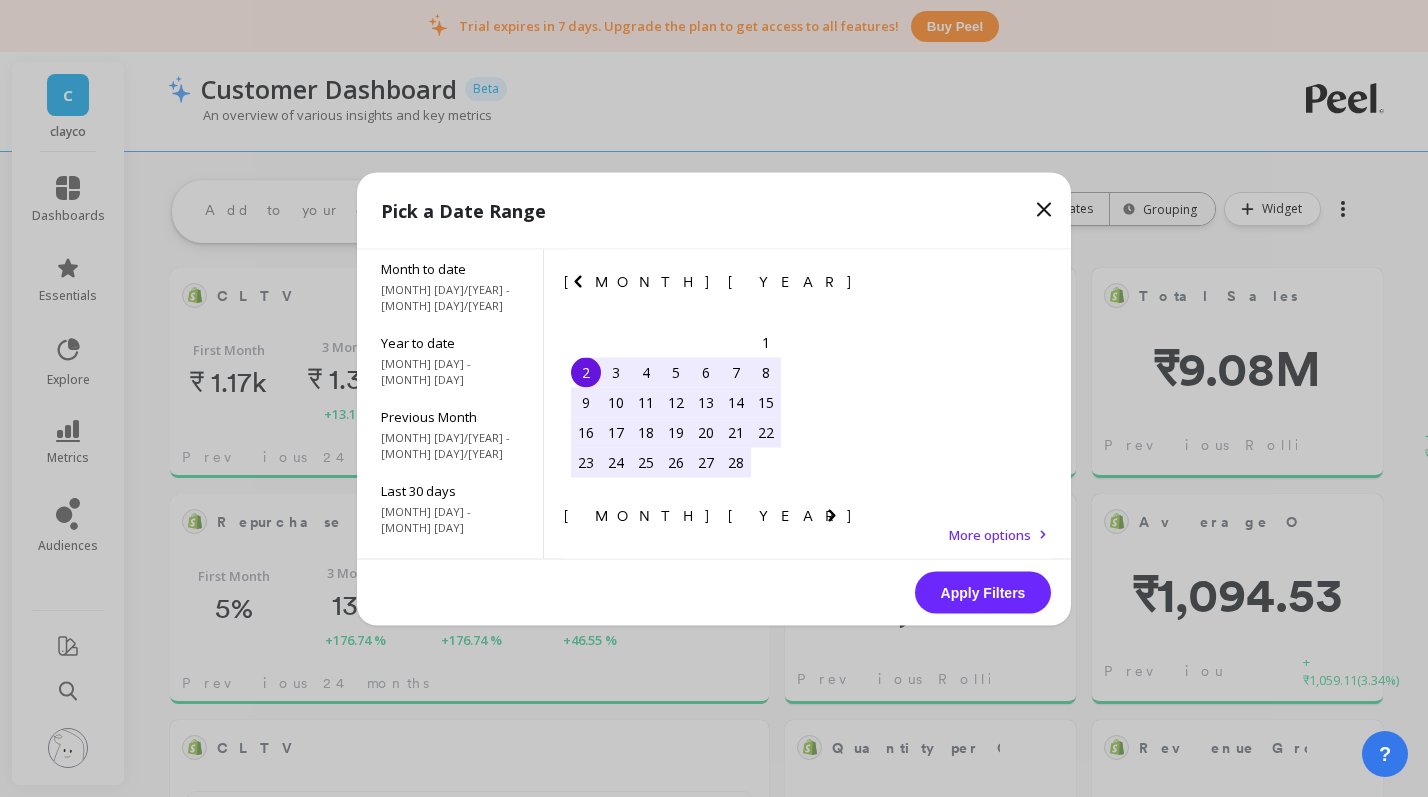 click 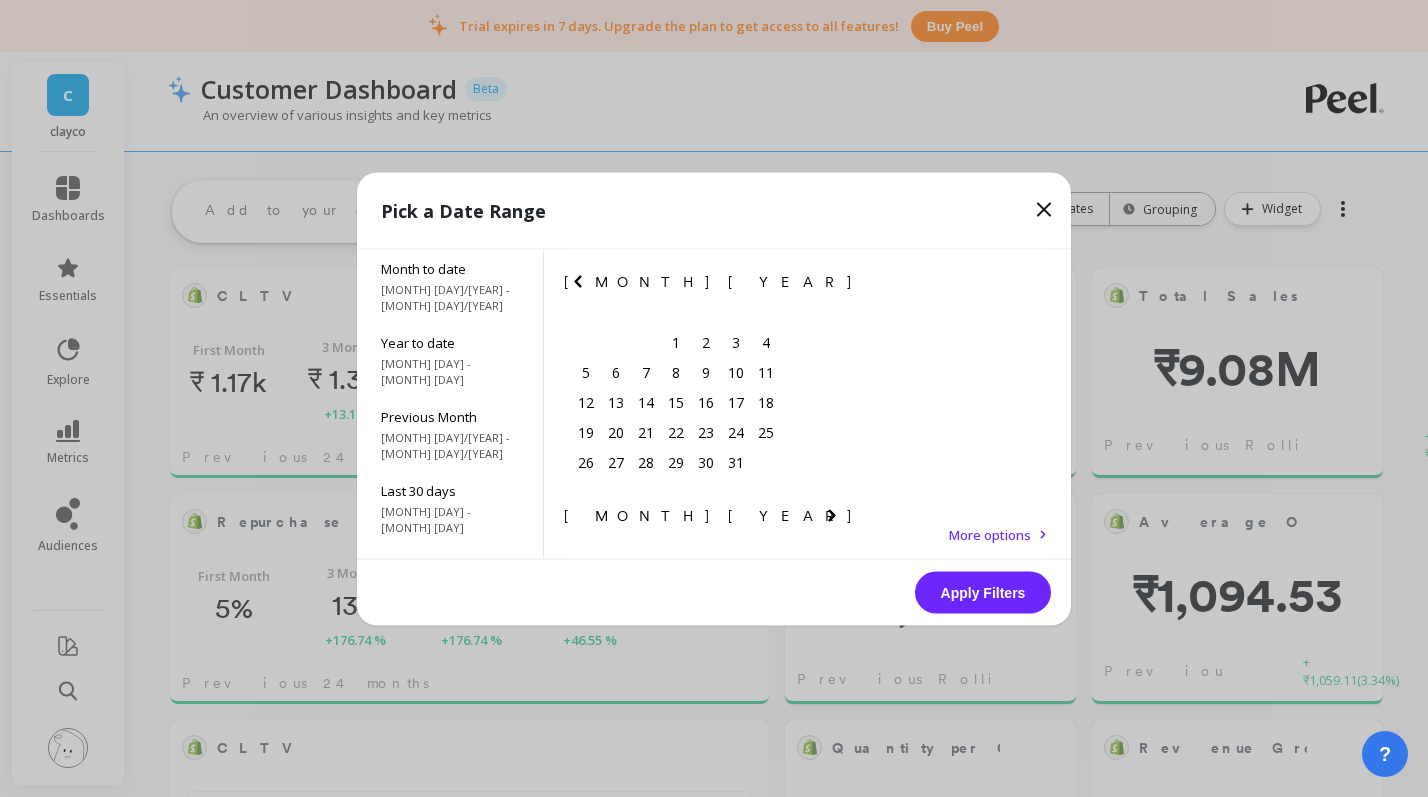 click 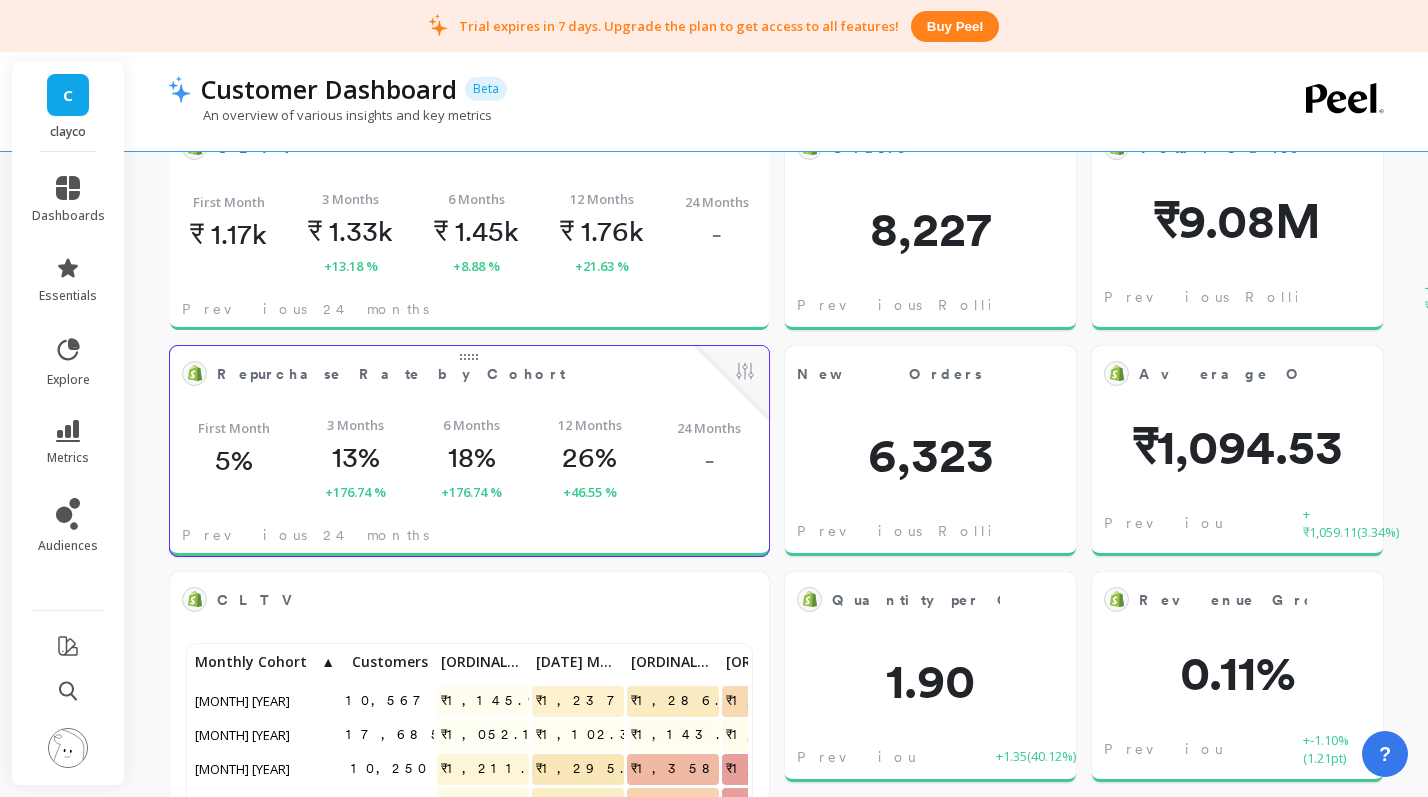 scroll, scrollTop: 149, scrollLeft: 0, axis: vertical 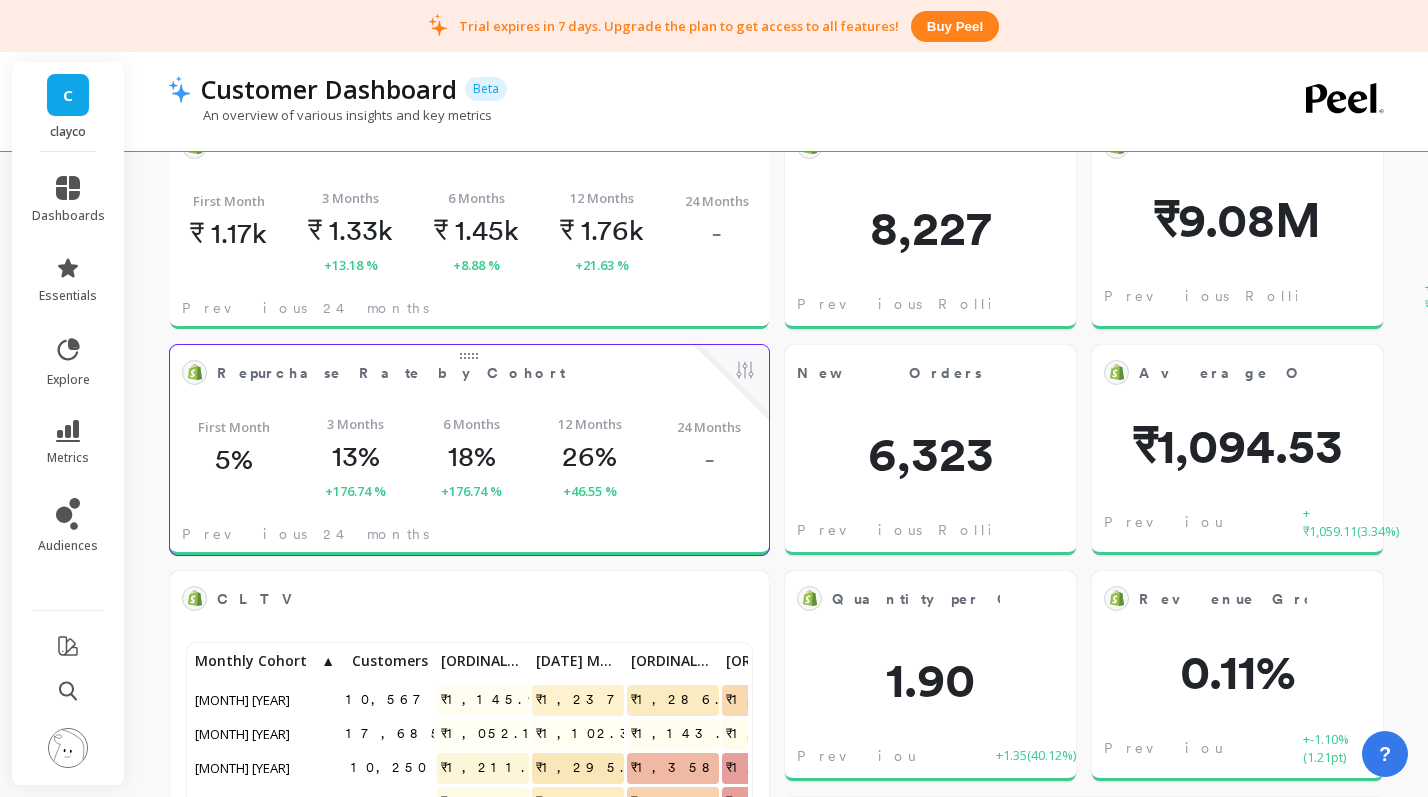 click on "First Month   5%   3 Months   13% +176.74   % 6 Months   18% +40.95   % 12 Months   26% +46.55   % 24 Months -" at bounding box center [469, 457] 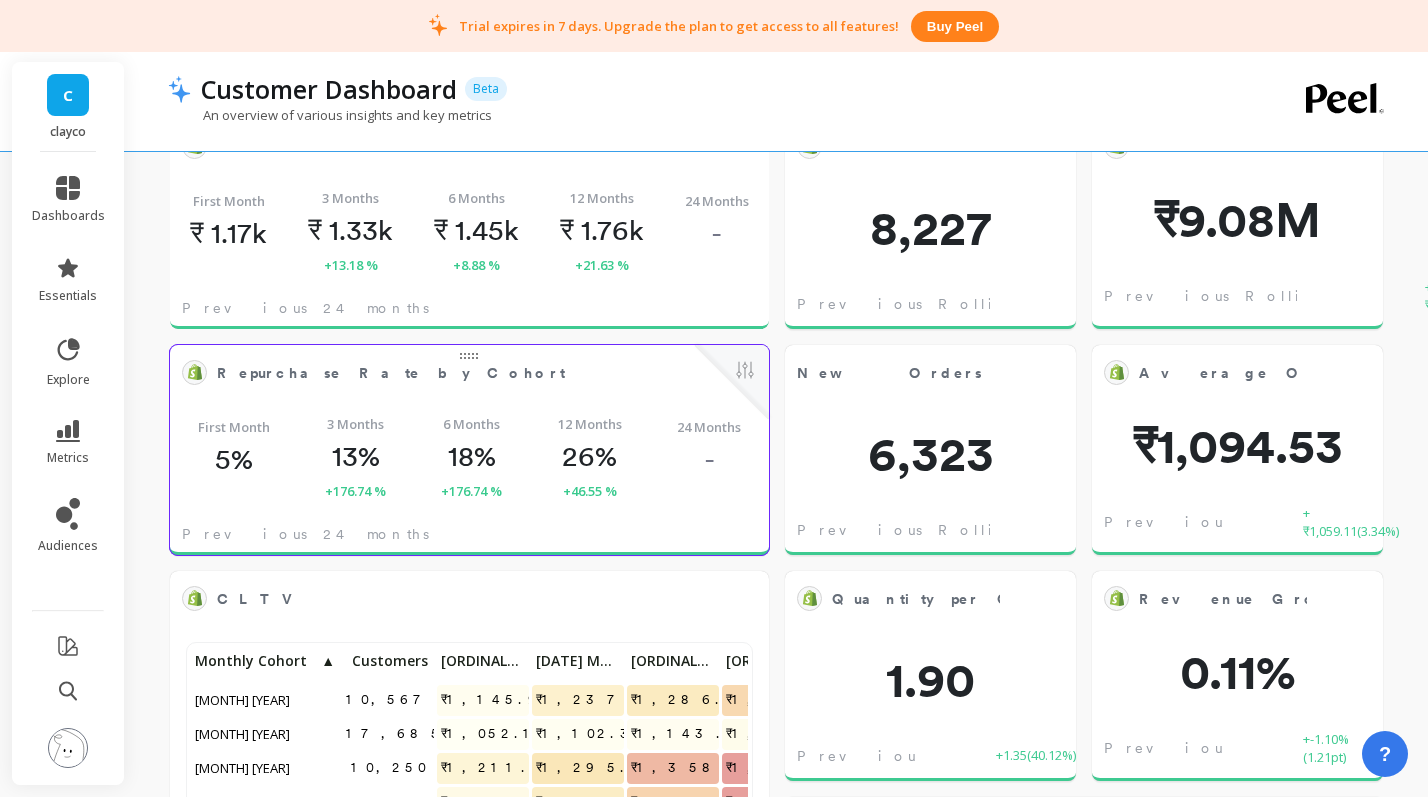 click on "First Month   5%   3 Months   13% +176.74   % 6 Months   18% +40.95   % 12 Months   26% +46.55   % 24 Months -" at bounding box center (469, 457) 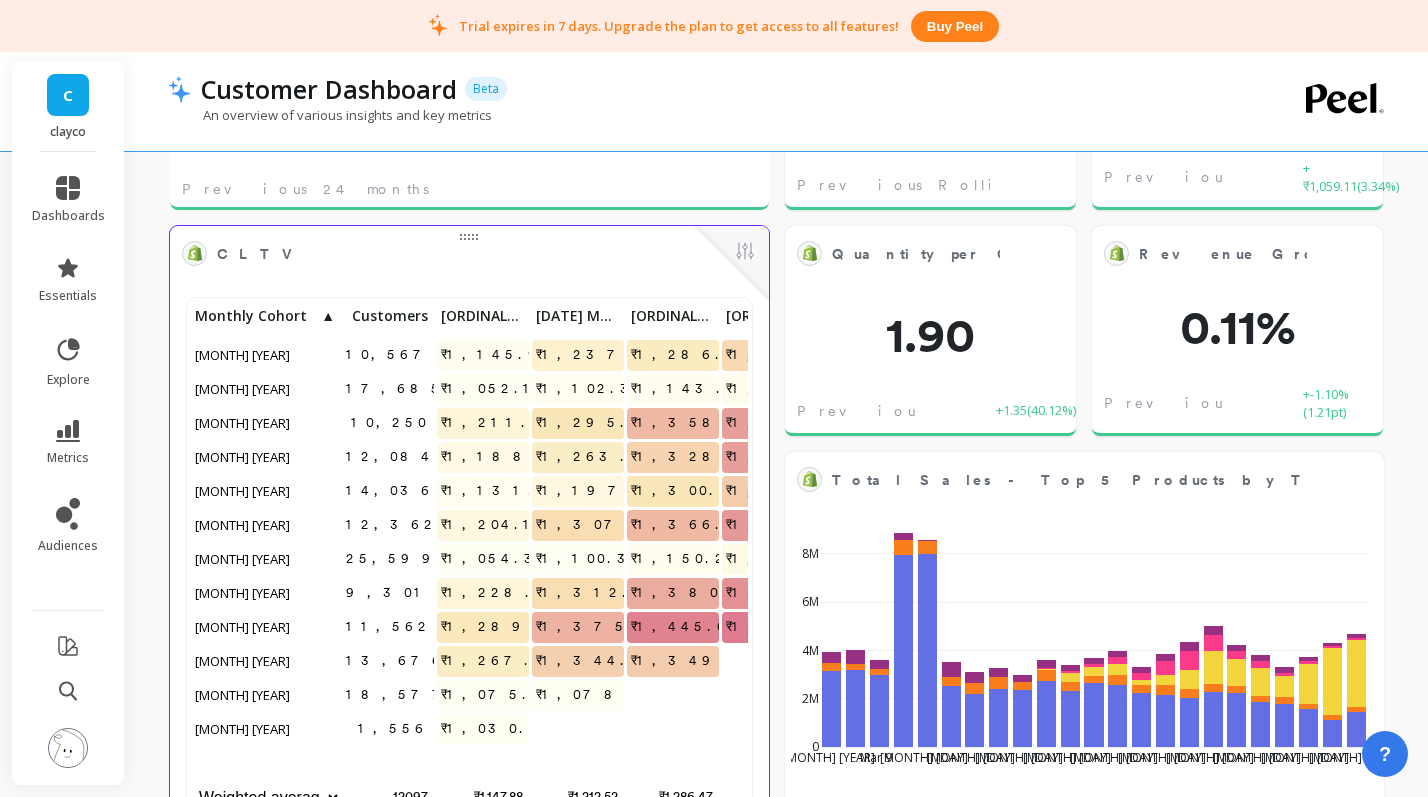 scroll, scrollTop: 471, scrollLeft: 0, axis: vertical 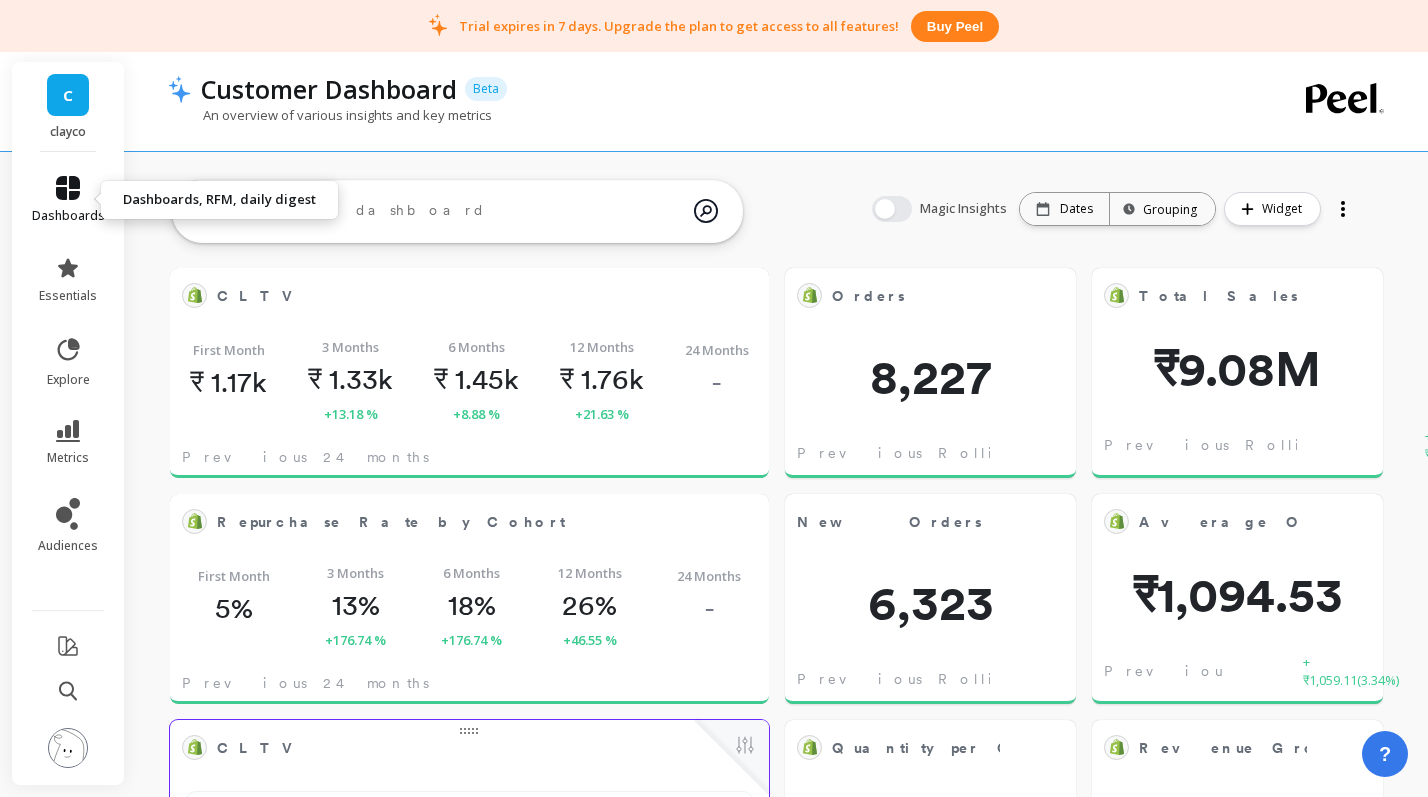 click on "dashboards" at bounding box center (68, 216) 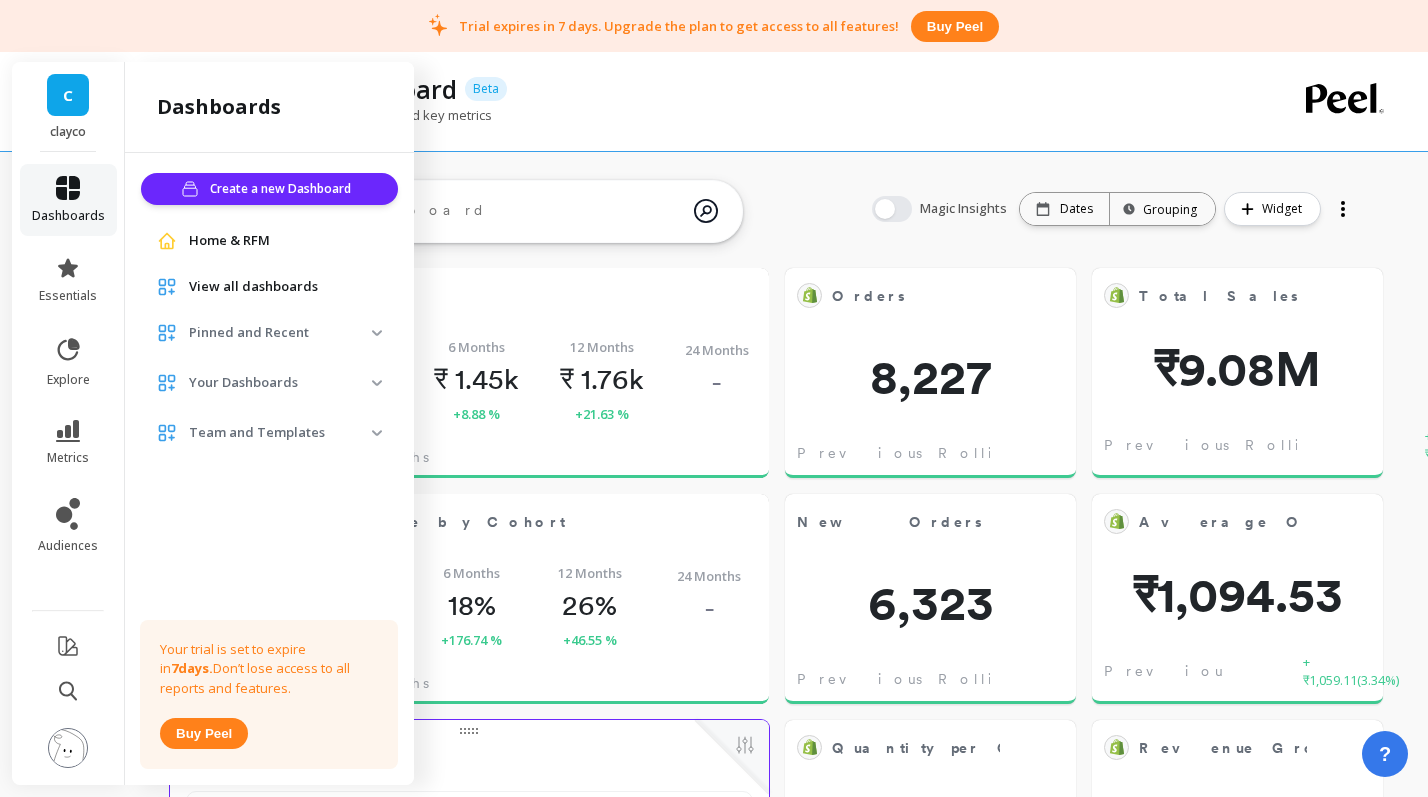 click on "dashboards" at bounding box center (68, 216) 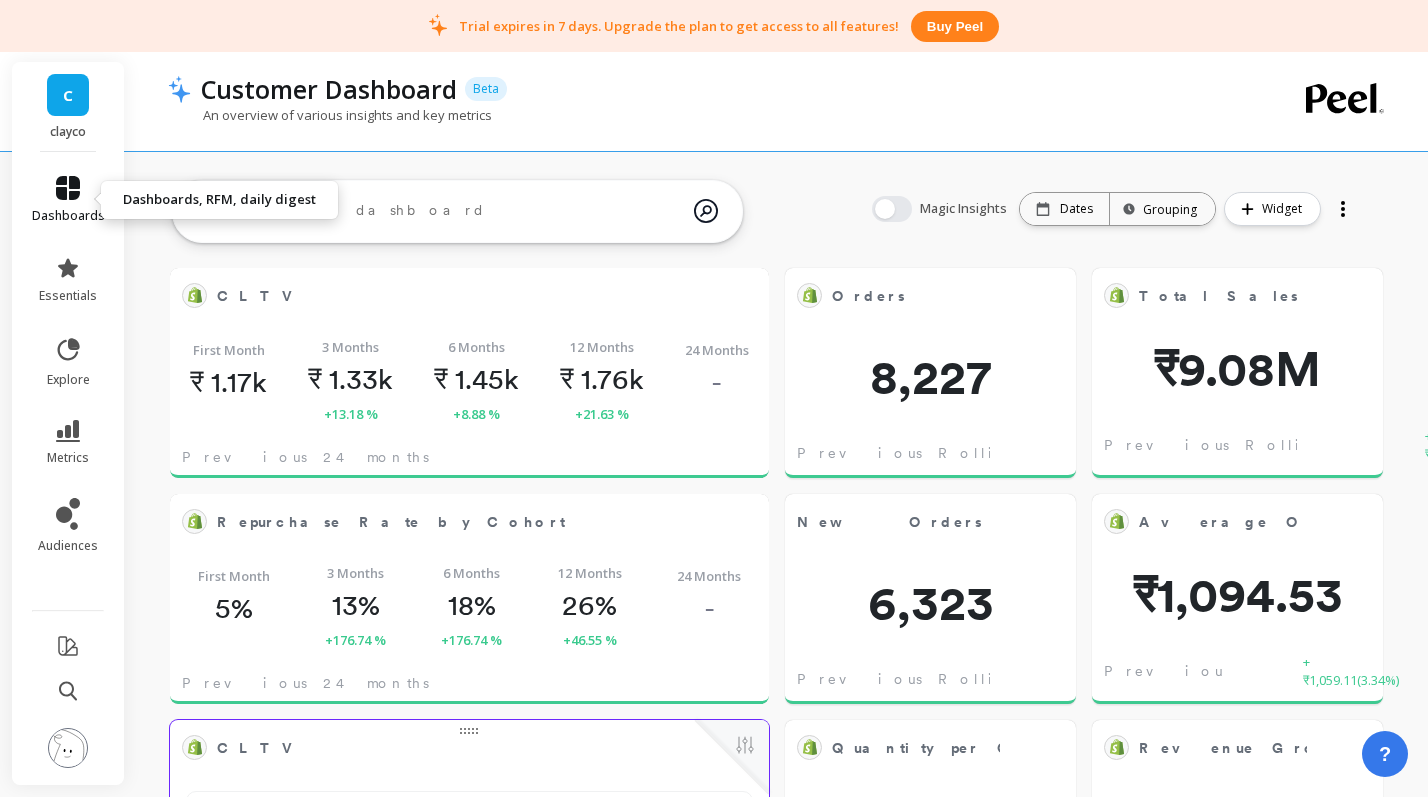 click on "dashboards" at bounding box center [68, 216] 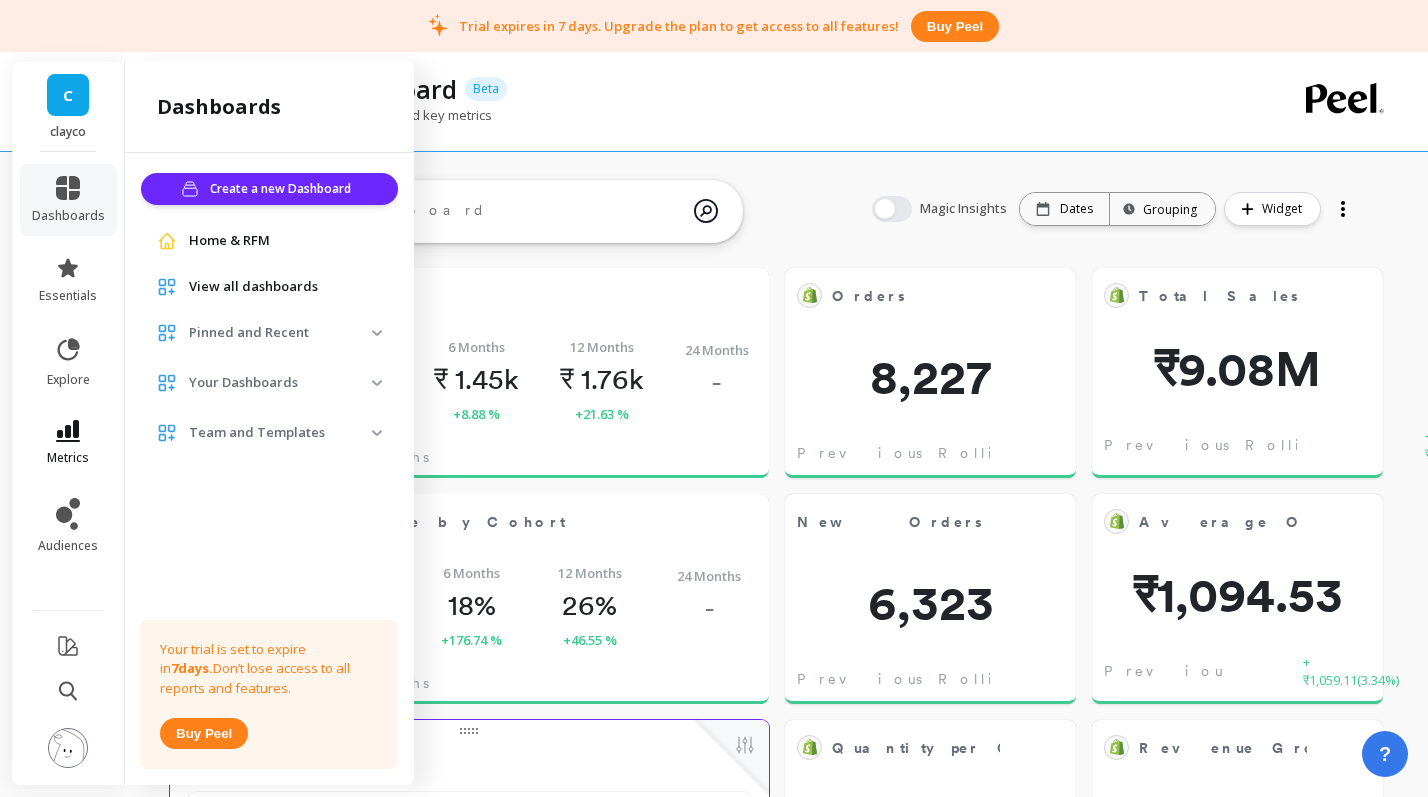 click on "metrics" at bounding box center (68, 443) 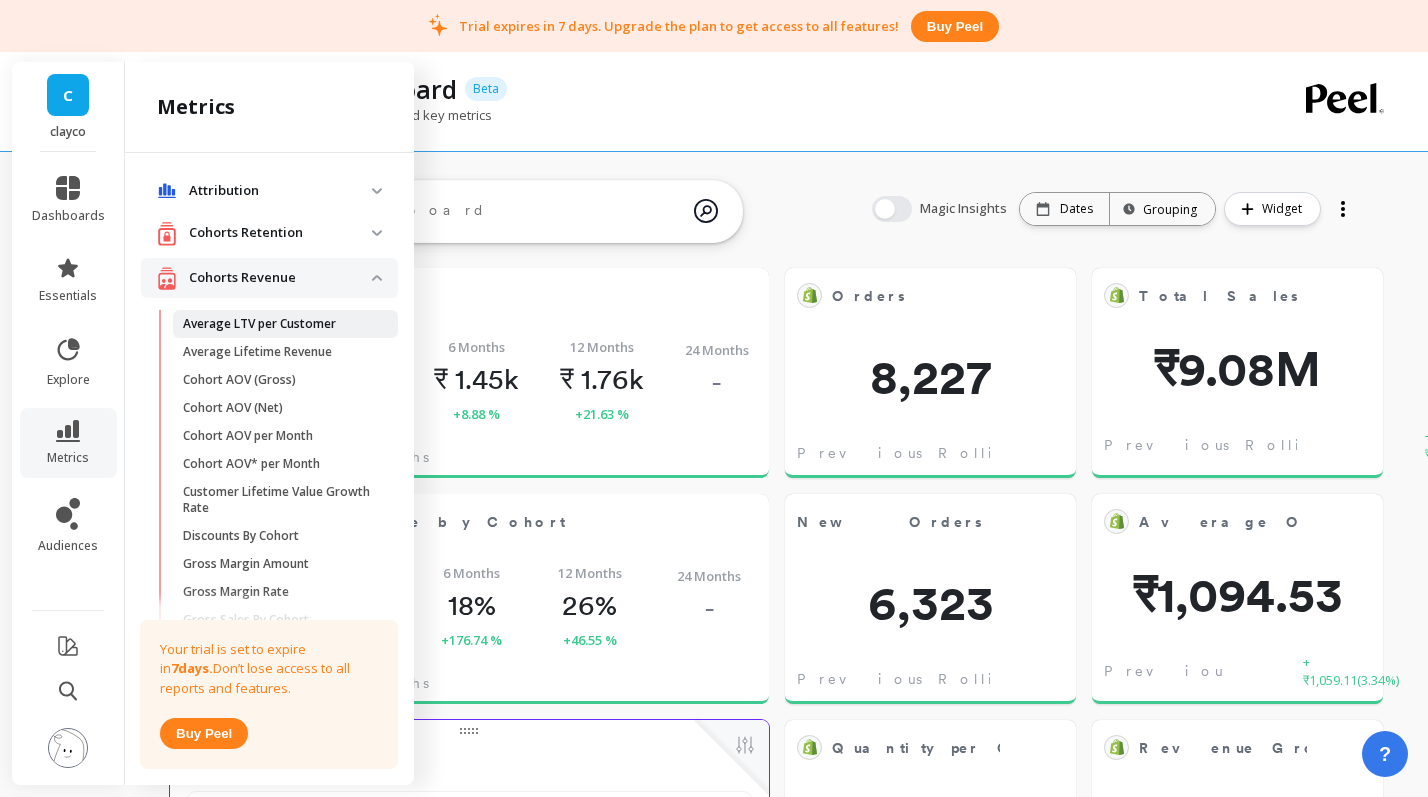 click on "Average LTV per Customer" at bounding box center (259, 324) 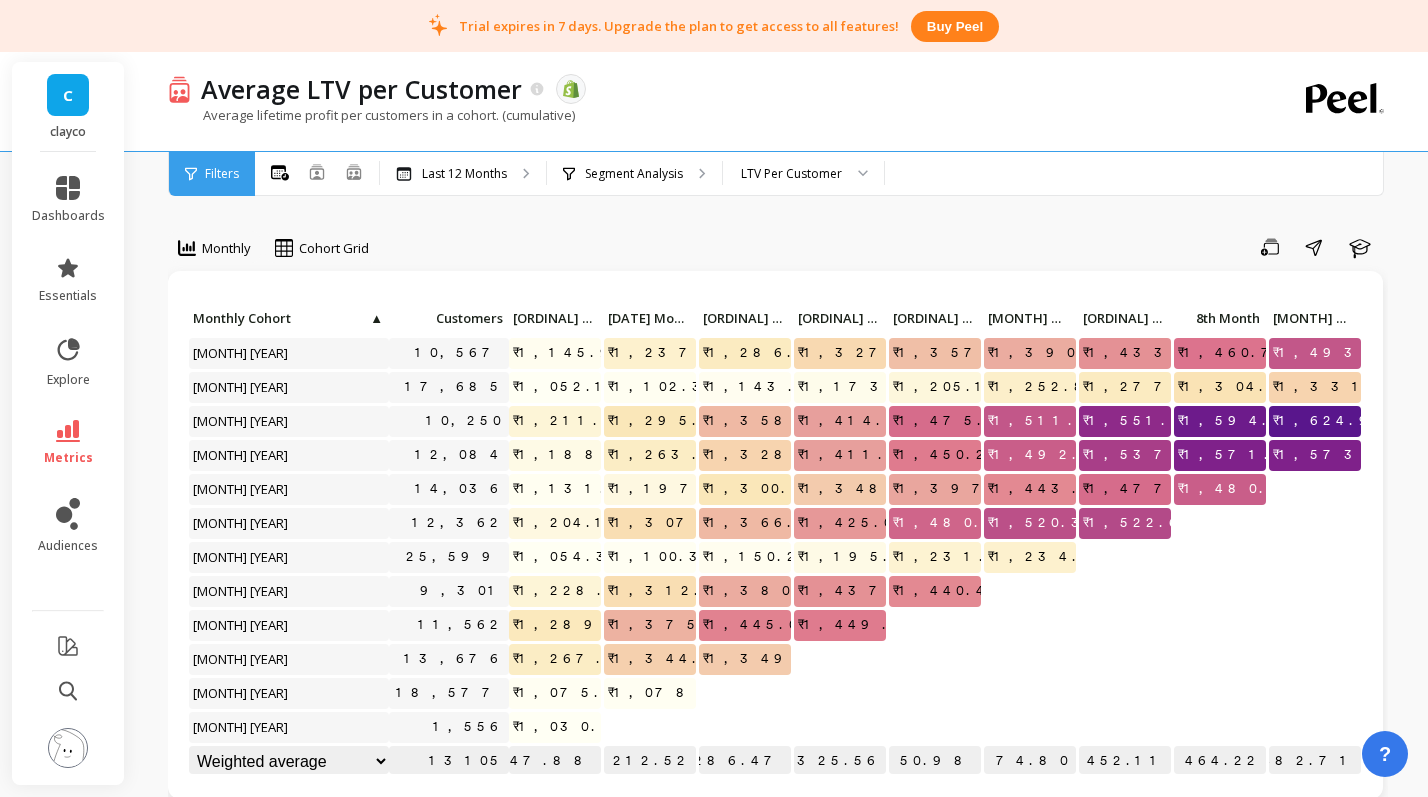 scroll, scrollTop: 1, scrollLeft: 0, axis: vertical 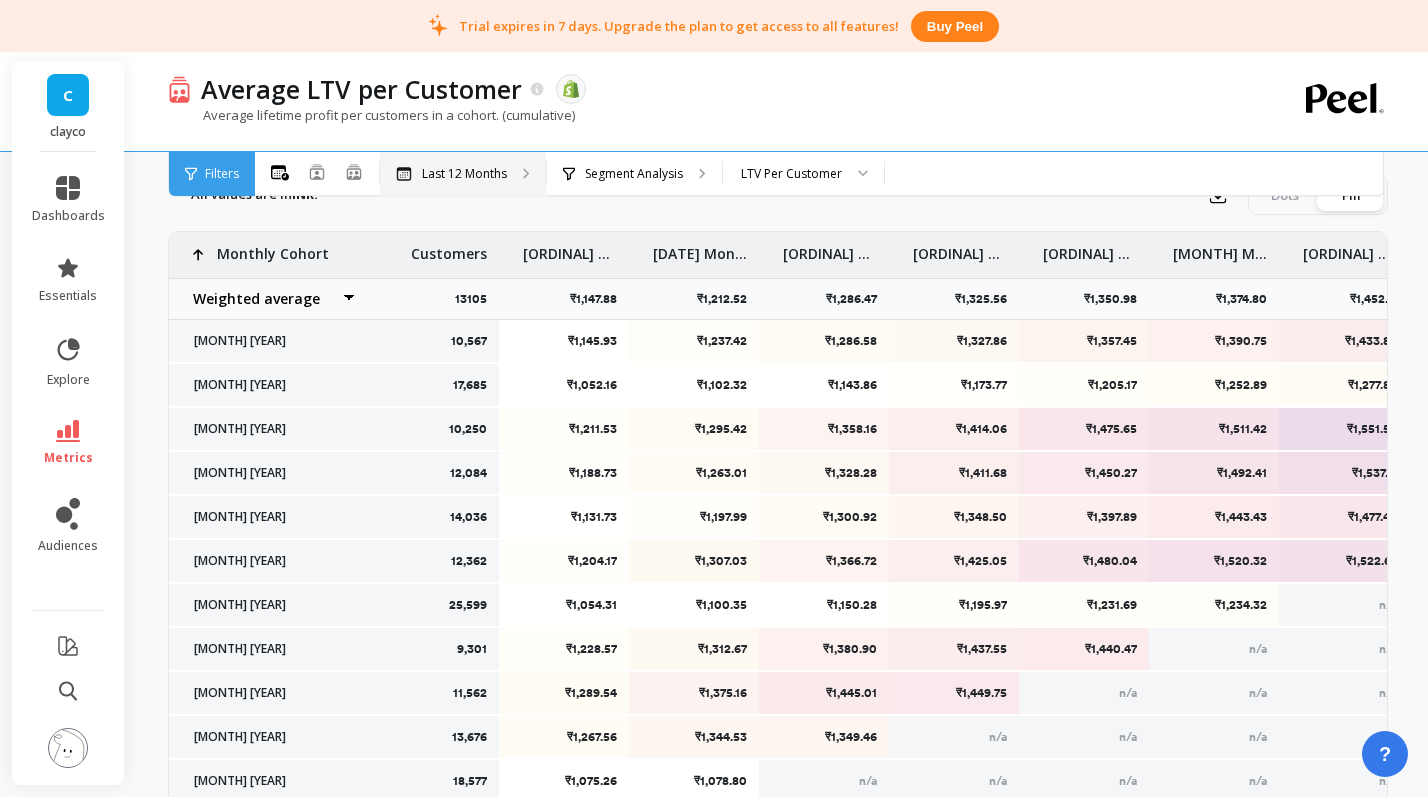 click on "Last 12 Months" at bounding box center [464, 174] 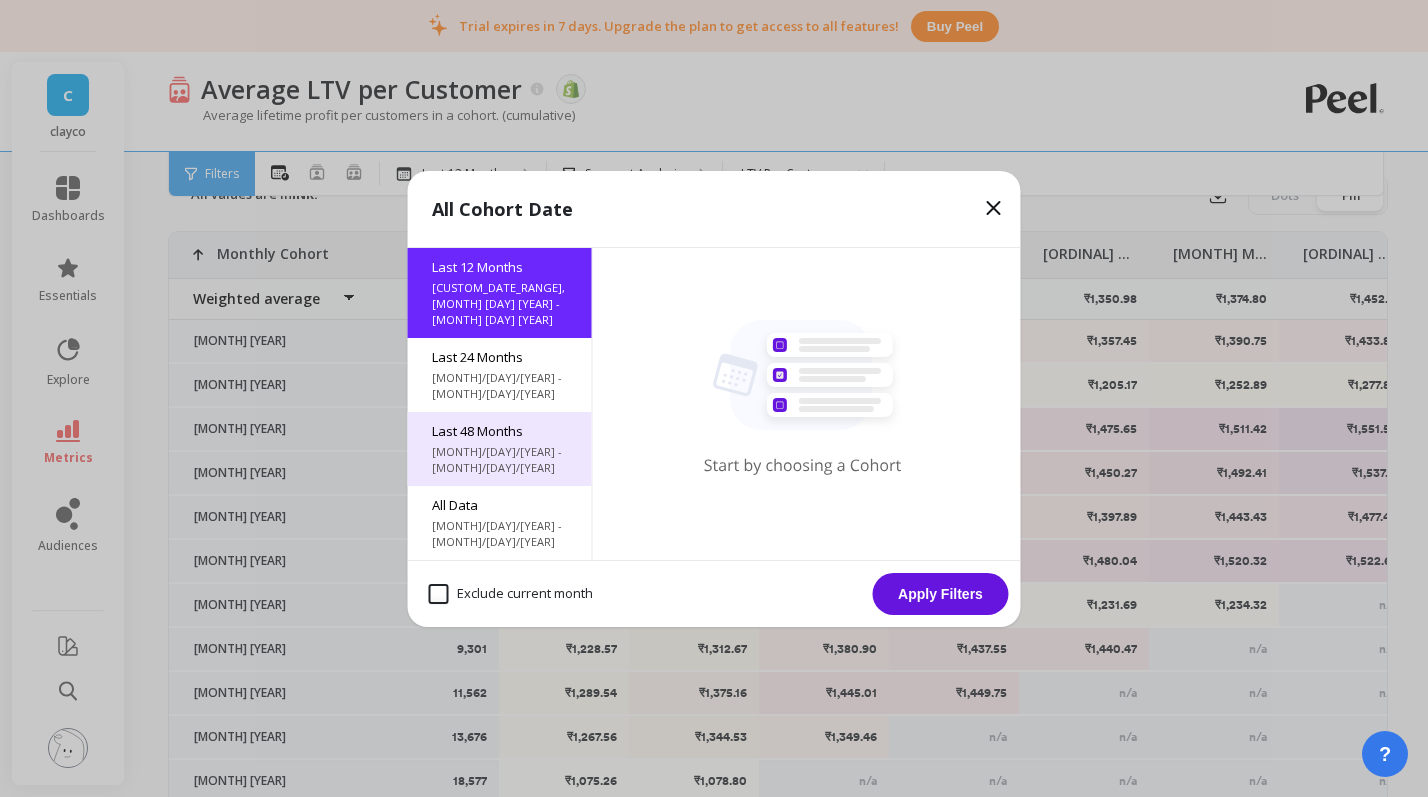 click on "Last 48 Months" at bounding box center (500, 431) 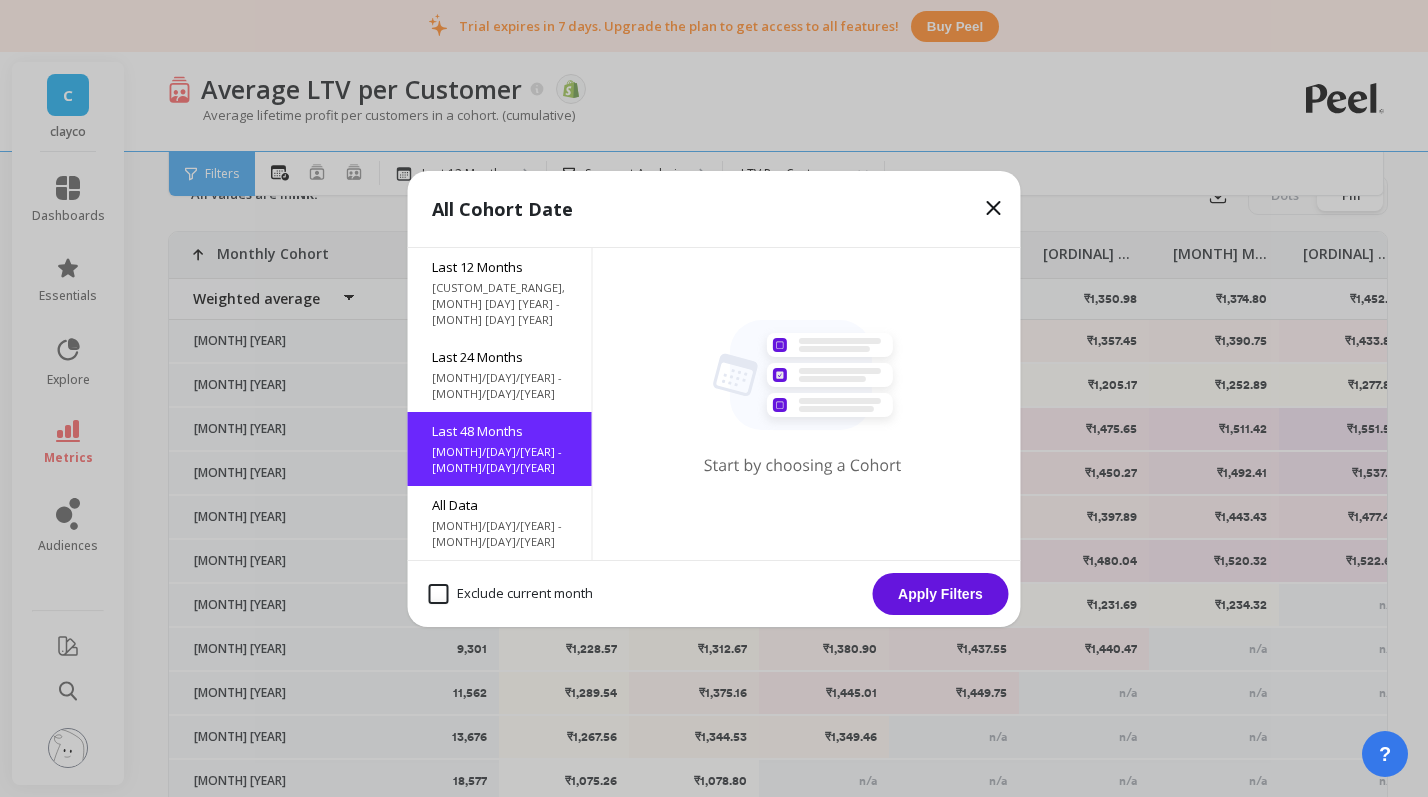 click on "Apply Filters" at bounding box center [941, 594] 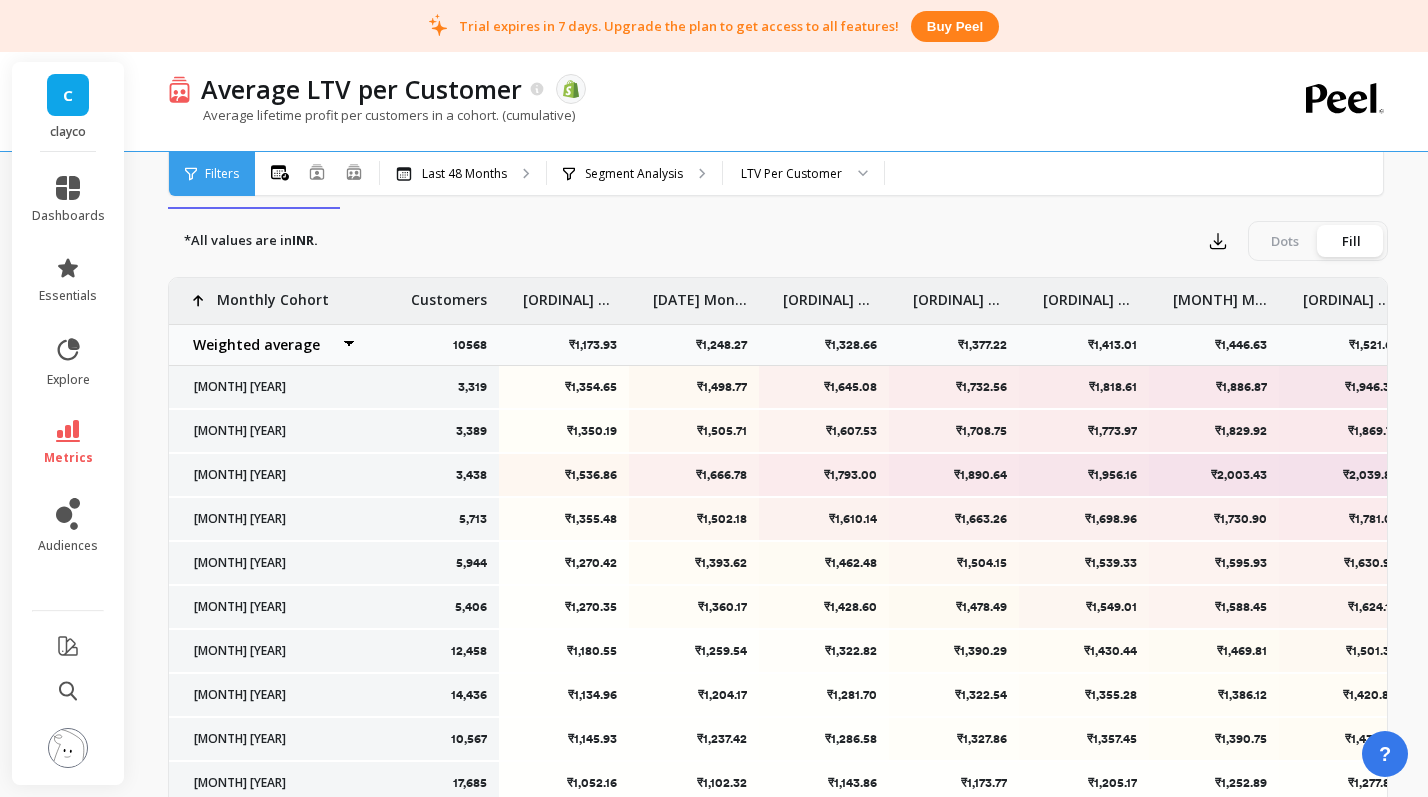 scroll, scrollTop: 694, scrollLeft: 0, axis: vertical 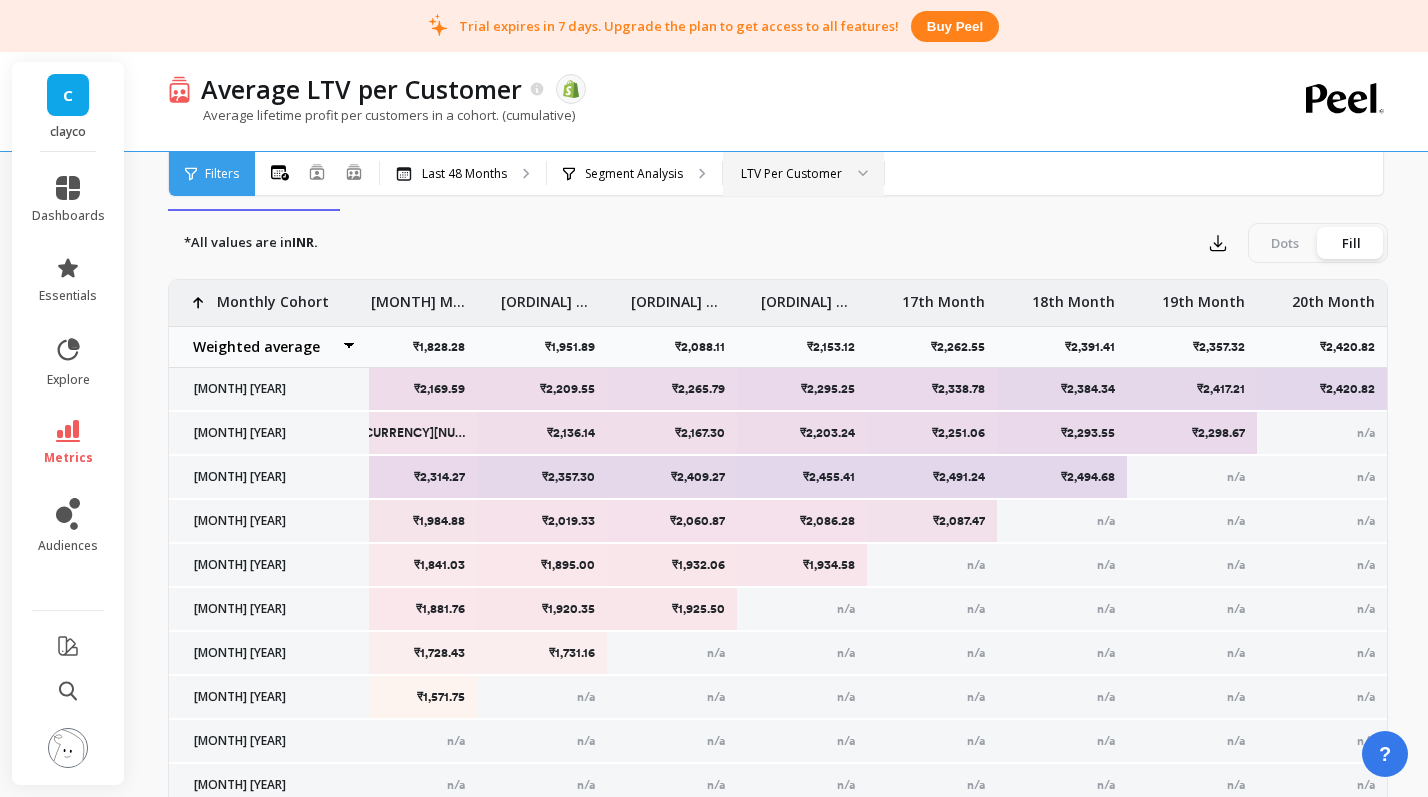 click on "LTV Per Customer" at bounding box center [791, 173] 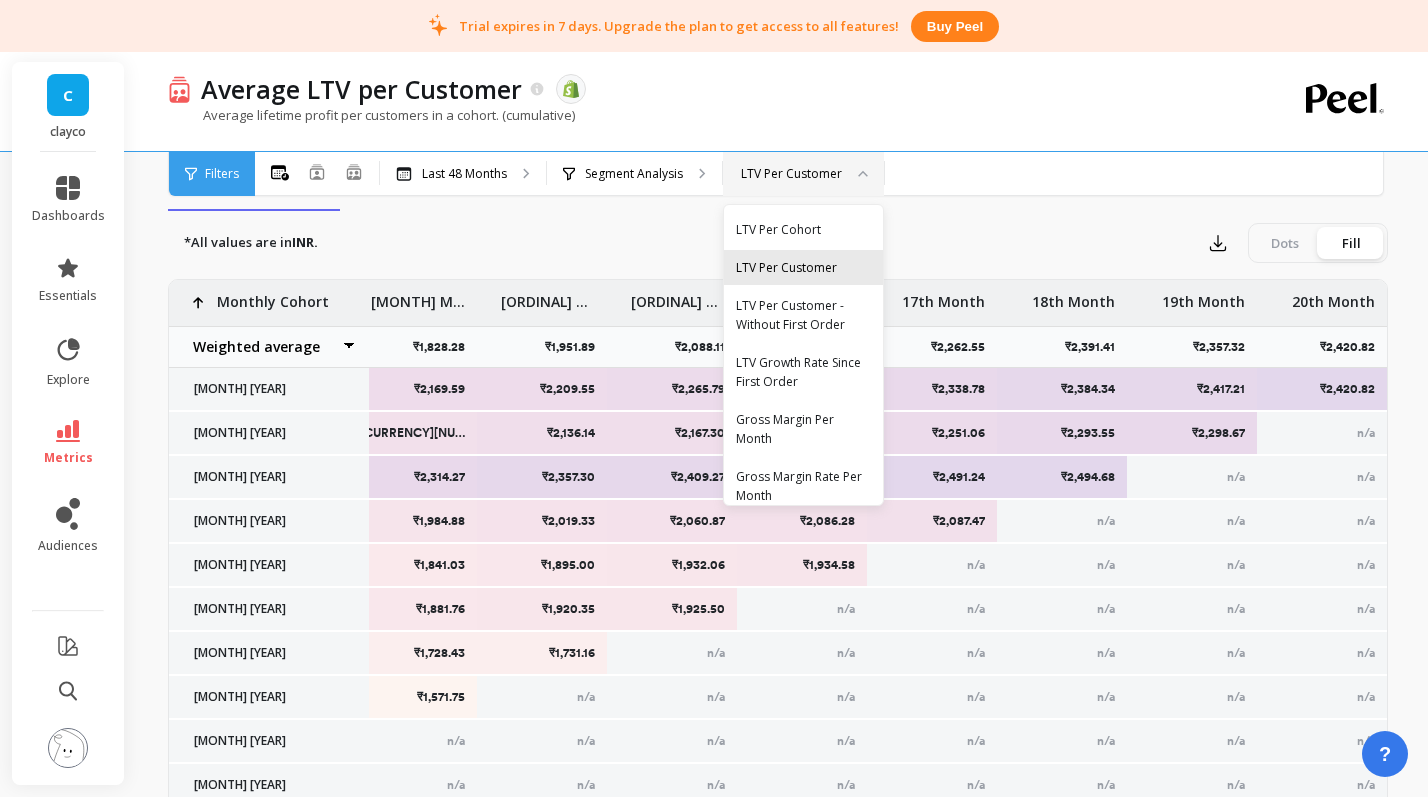 click on "LTV Per Customer" at bounding box center (803, 267) 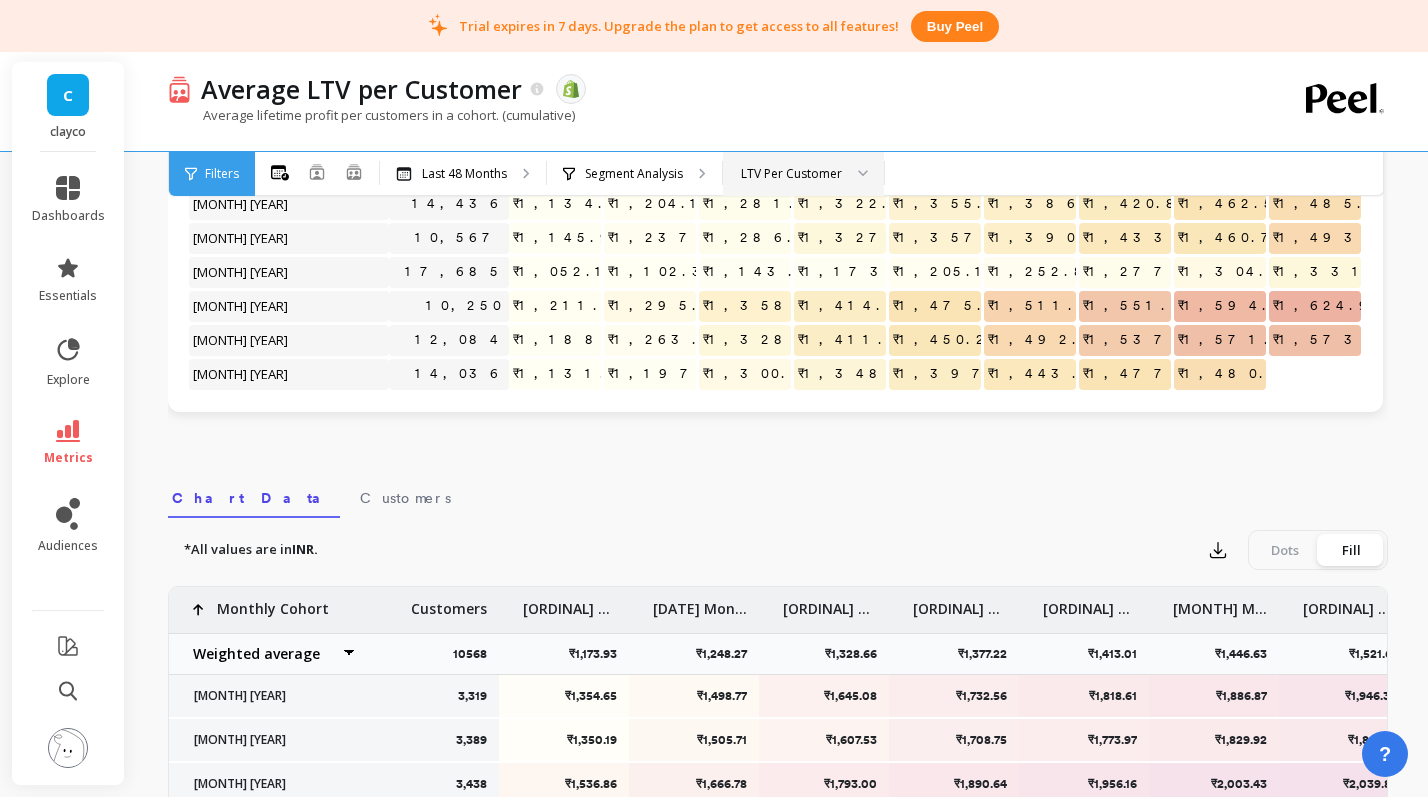 scroll, scrollTop: 681, scrollLeft: 0, axis: vertical 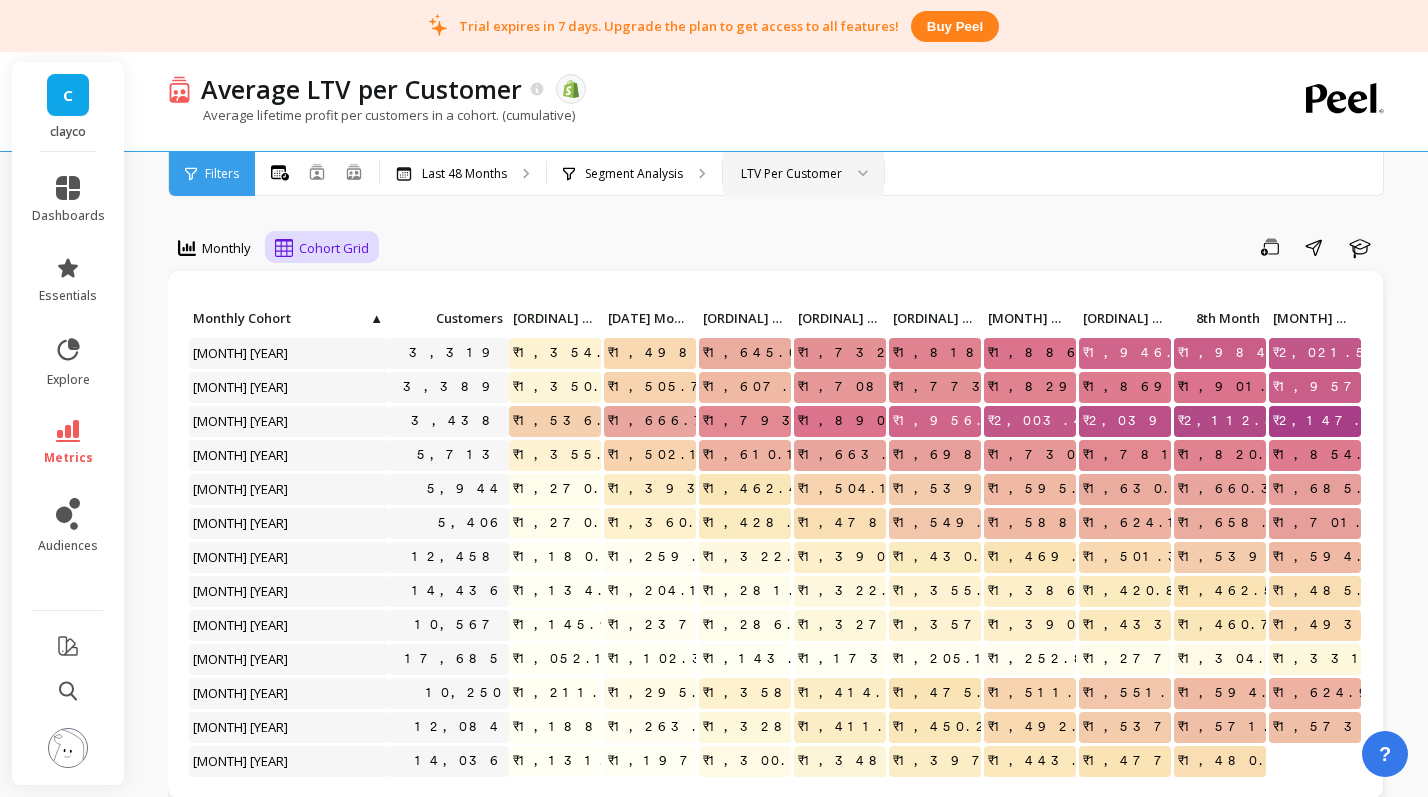 click 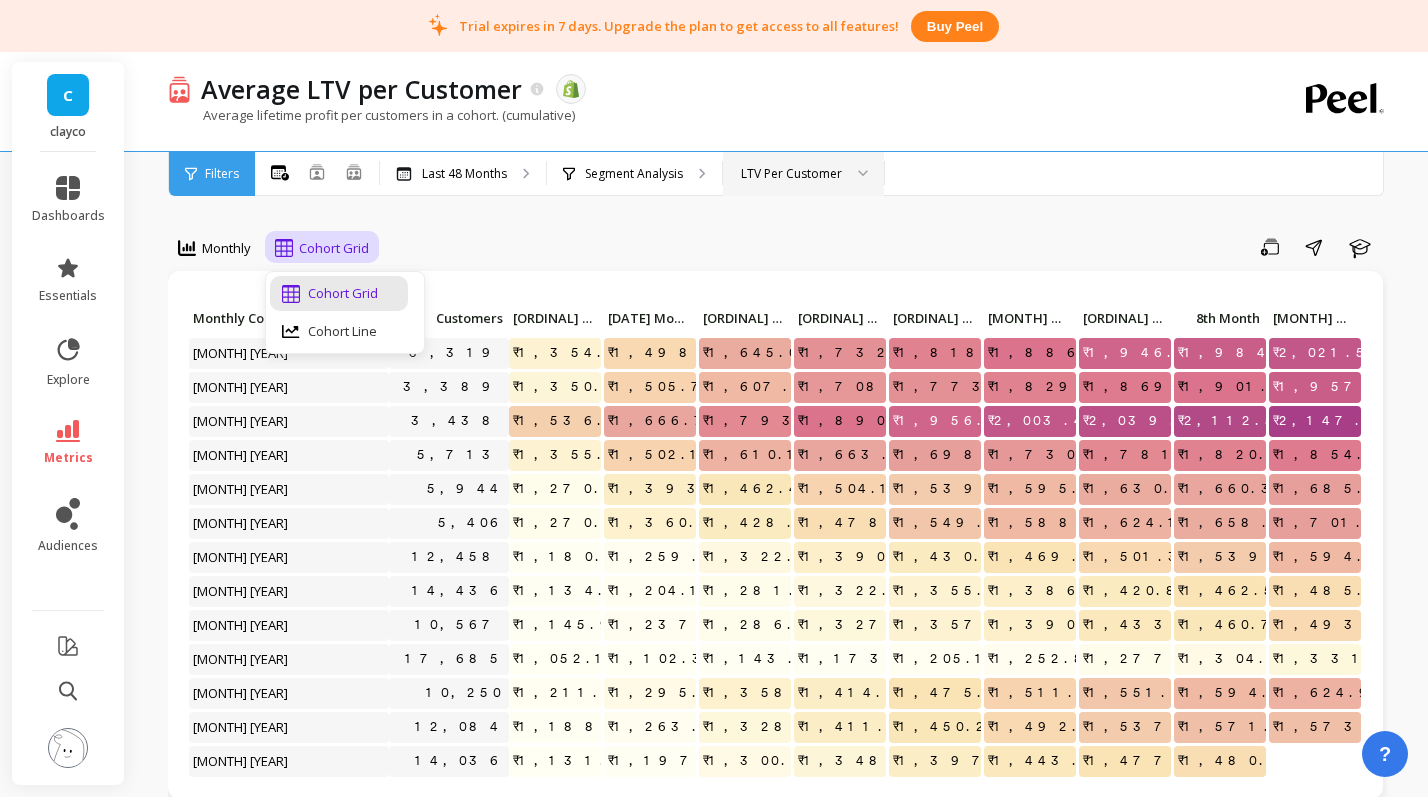 click 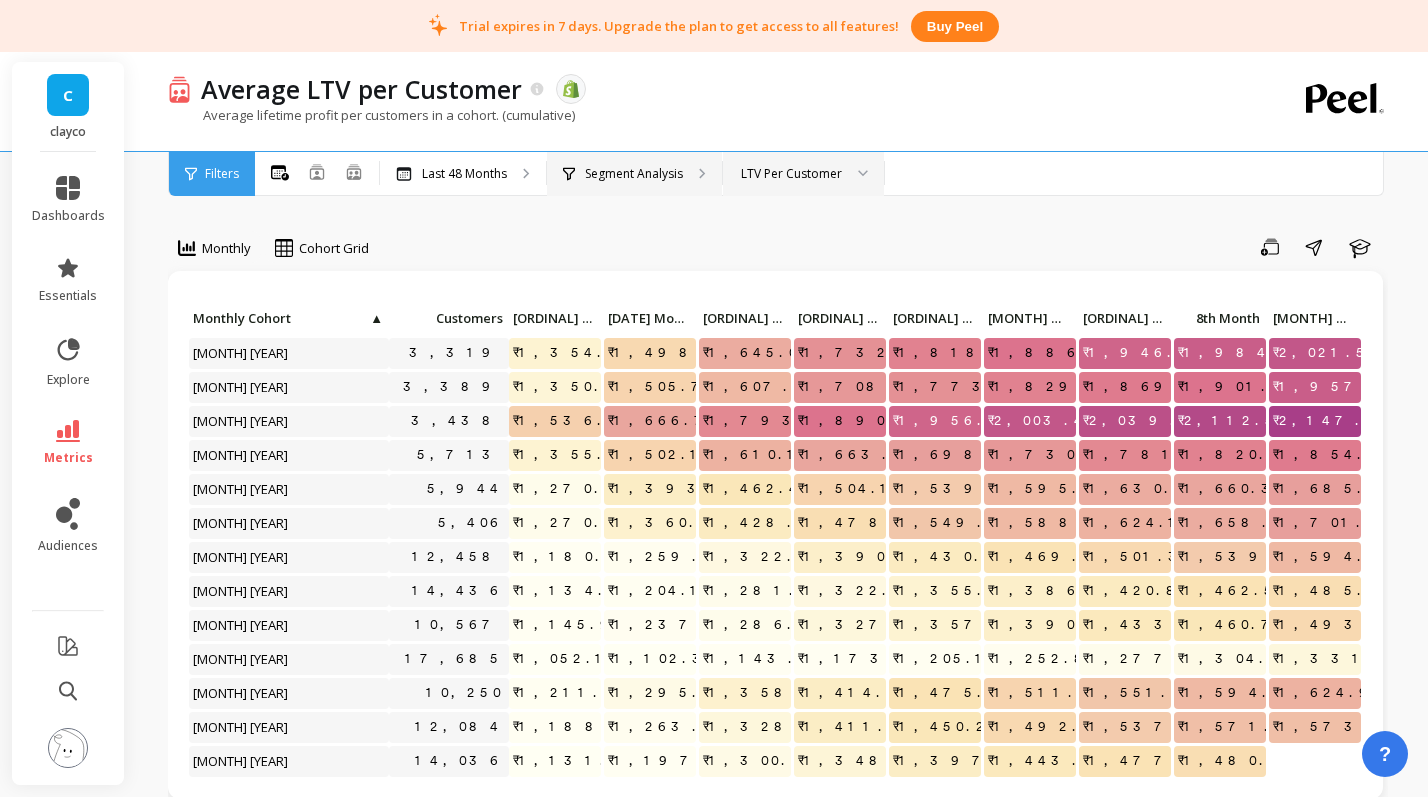 click 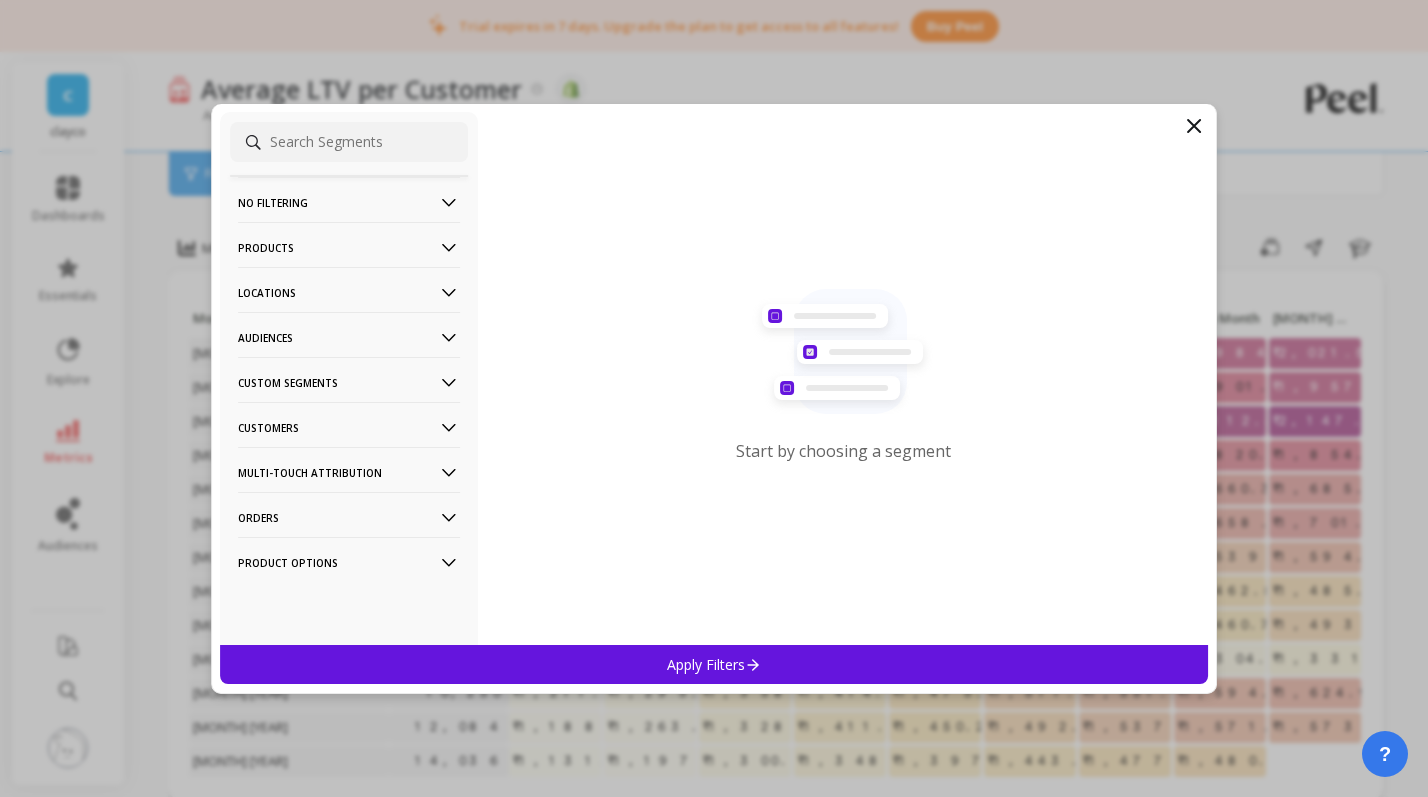 click 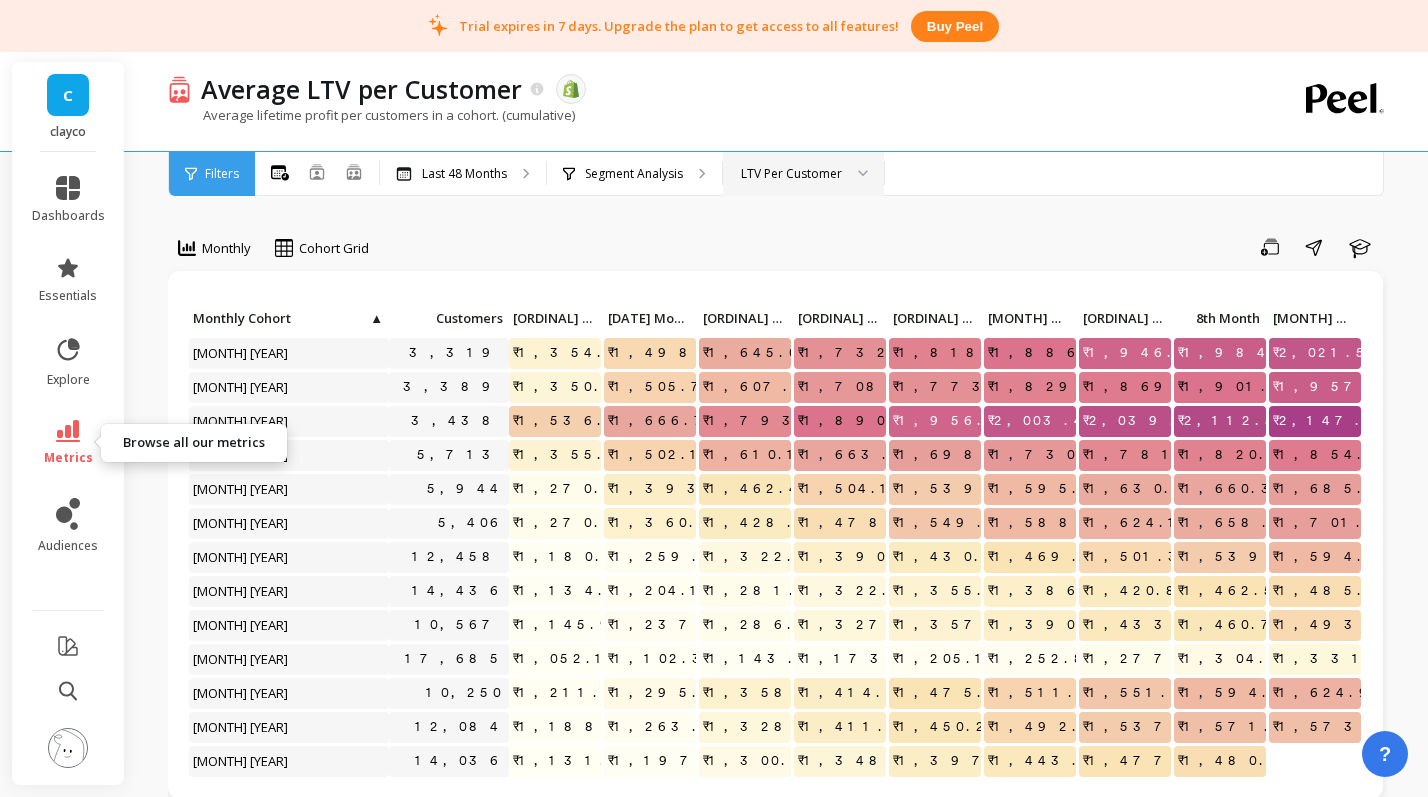 click 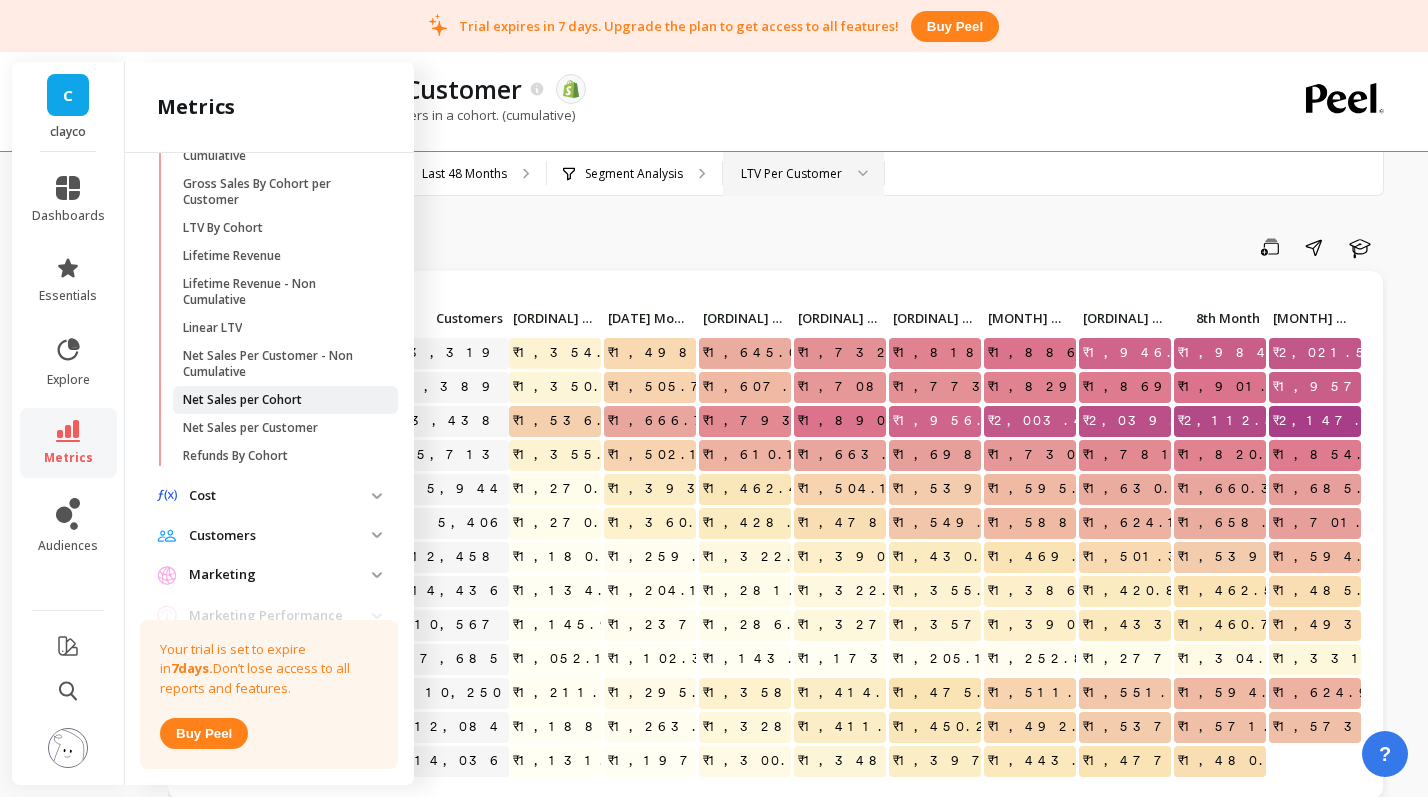 scroll, scrollTop: 529, scrollLeft: 0, axis: vertical 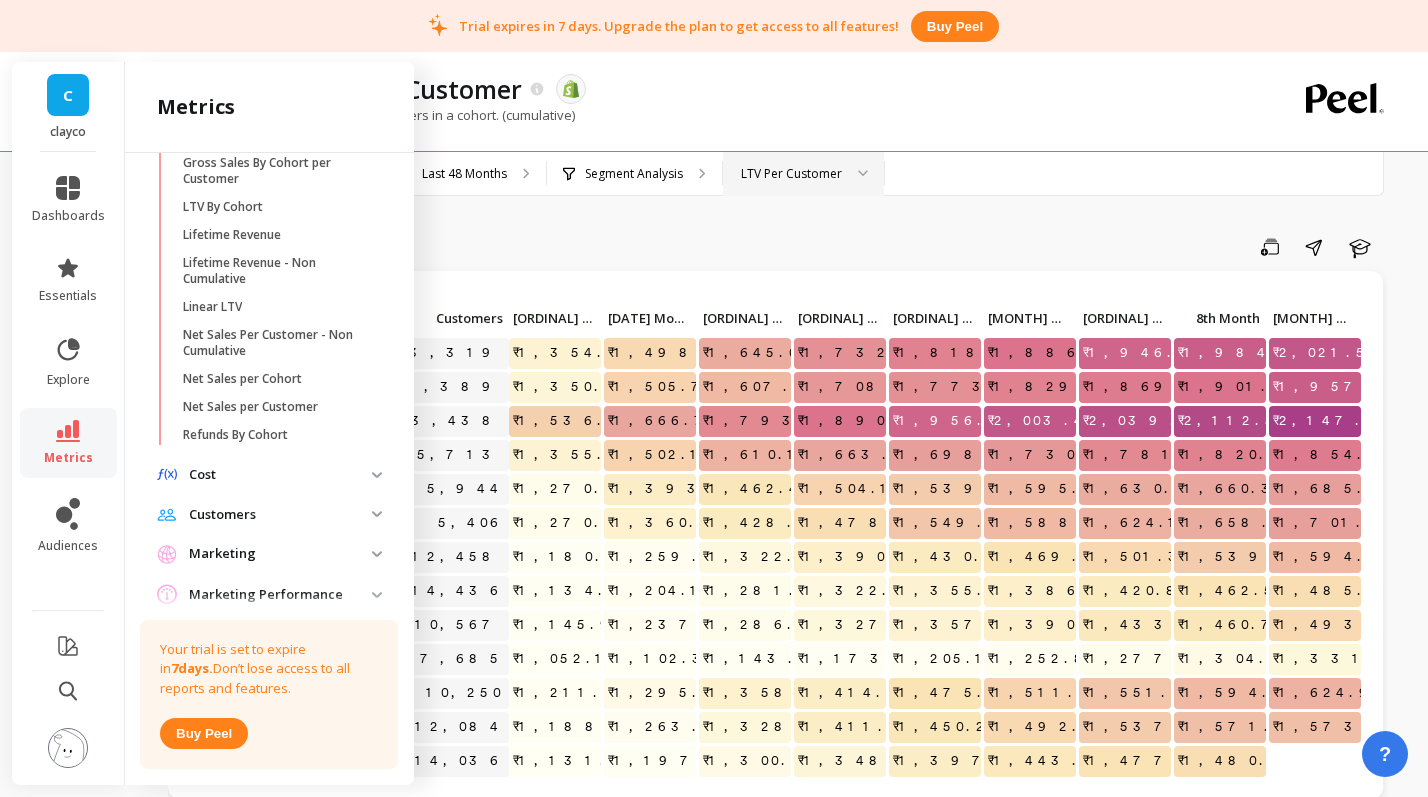 click on "Customers" at bounding box center (280, 515) 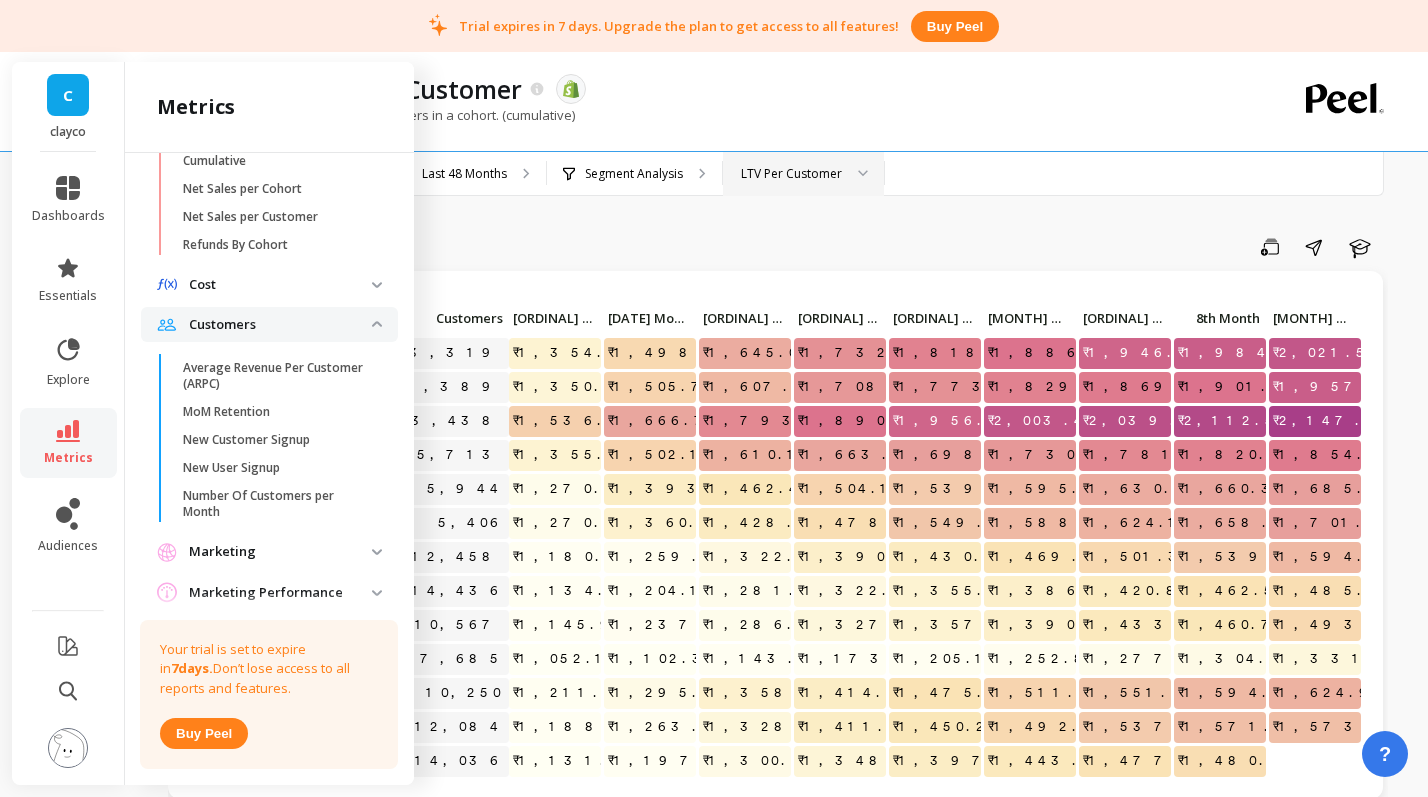 scroll, scrollTop: 720, scrollLeft: 0, axis: vertical 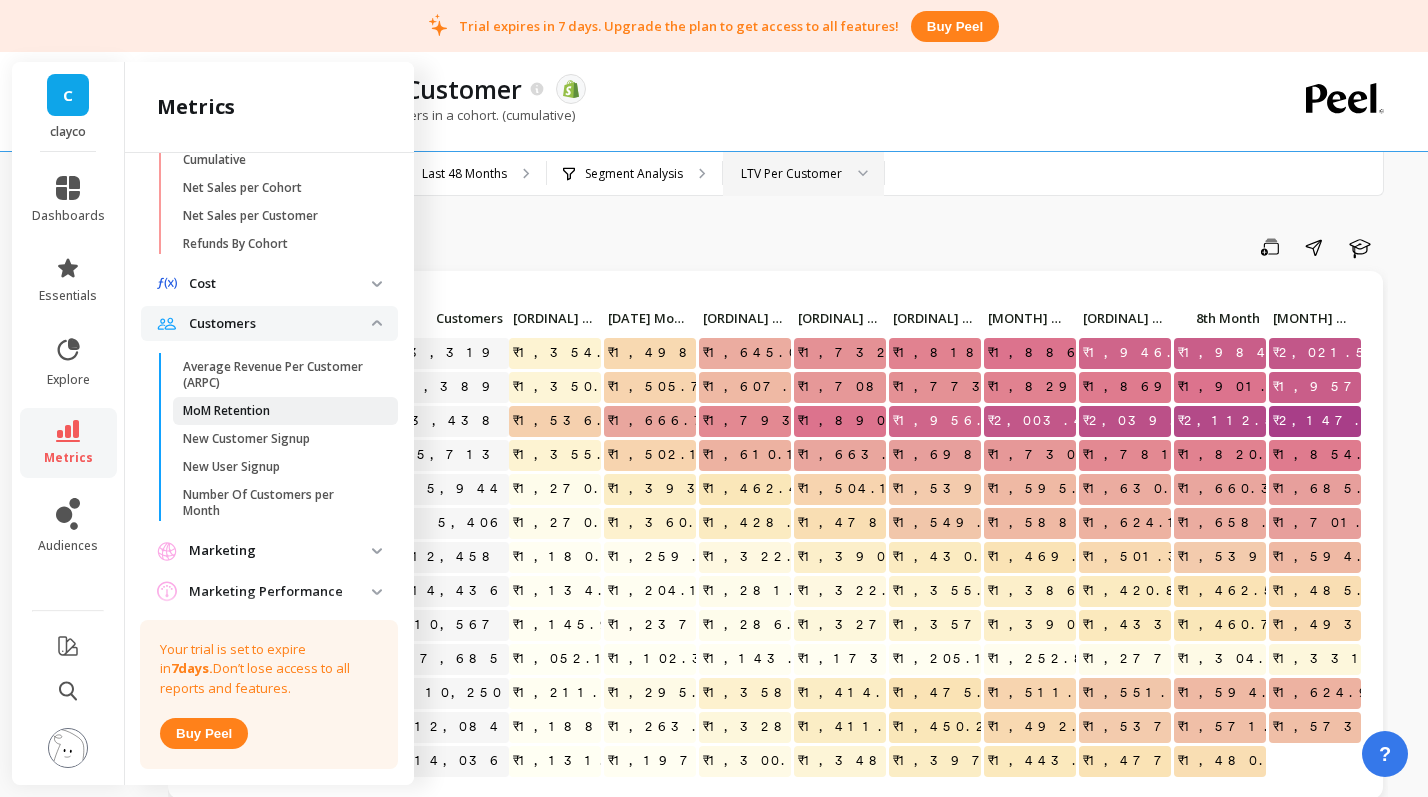 click on "MoM Retention" at bounding box center (285, 411) 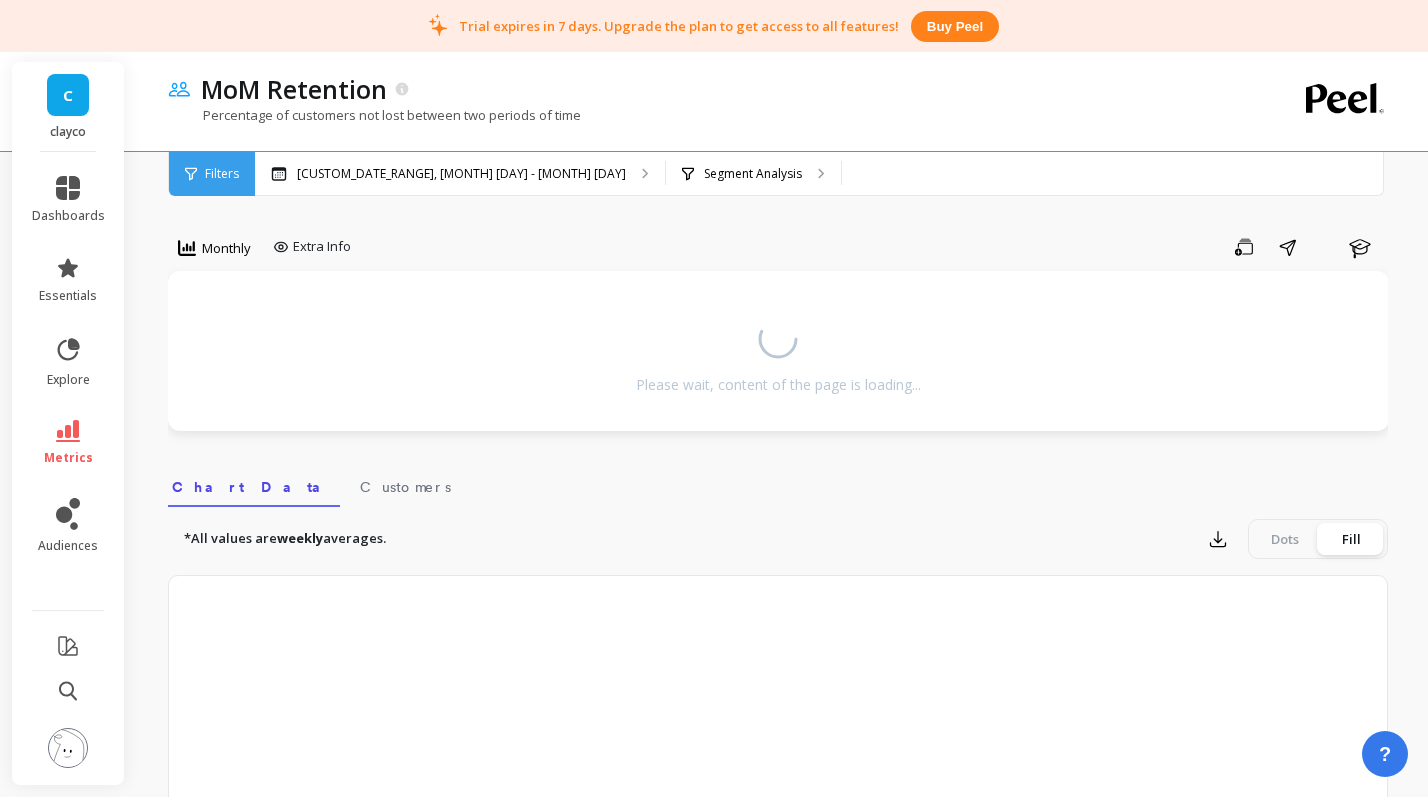 scroll, scrollTop: 0, scrollLeft: 0, axis: both 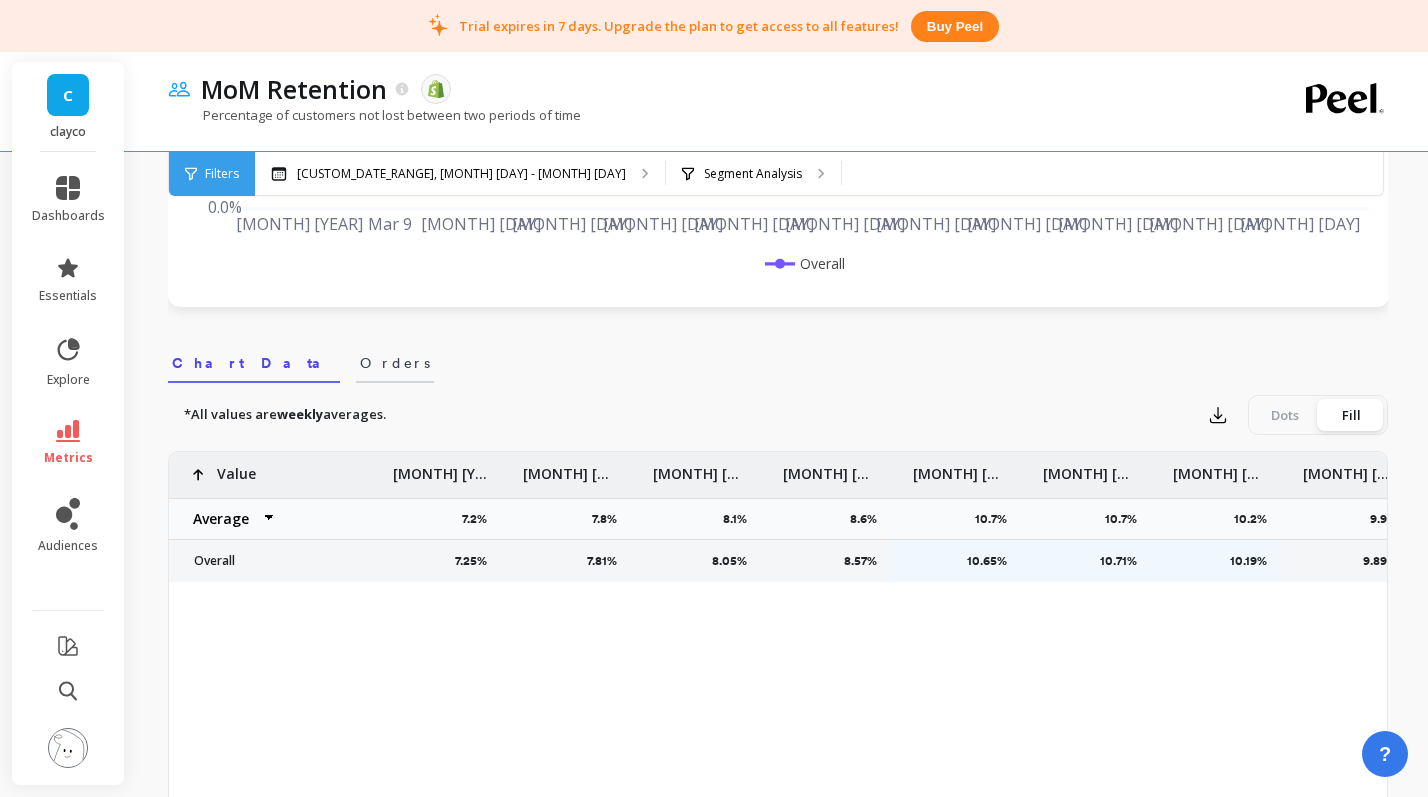 click on "Orders" at bounding box center [395, 363] 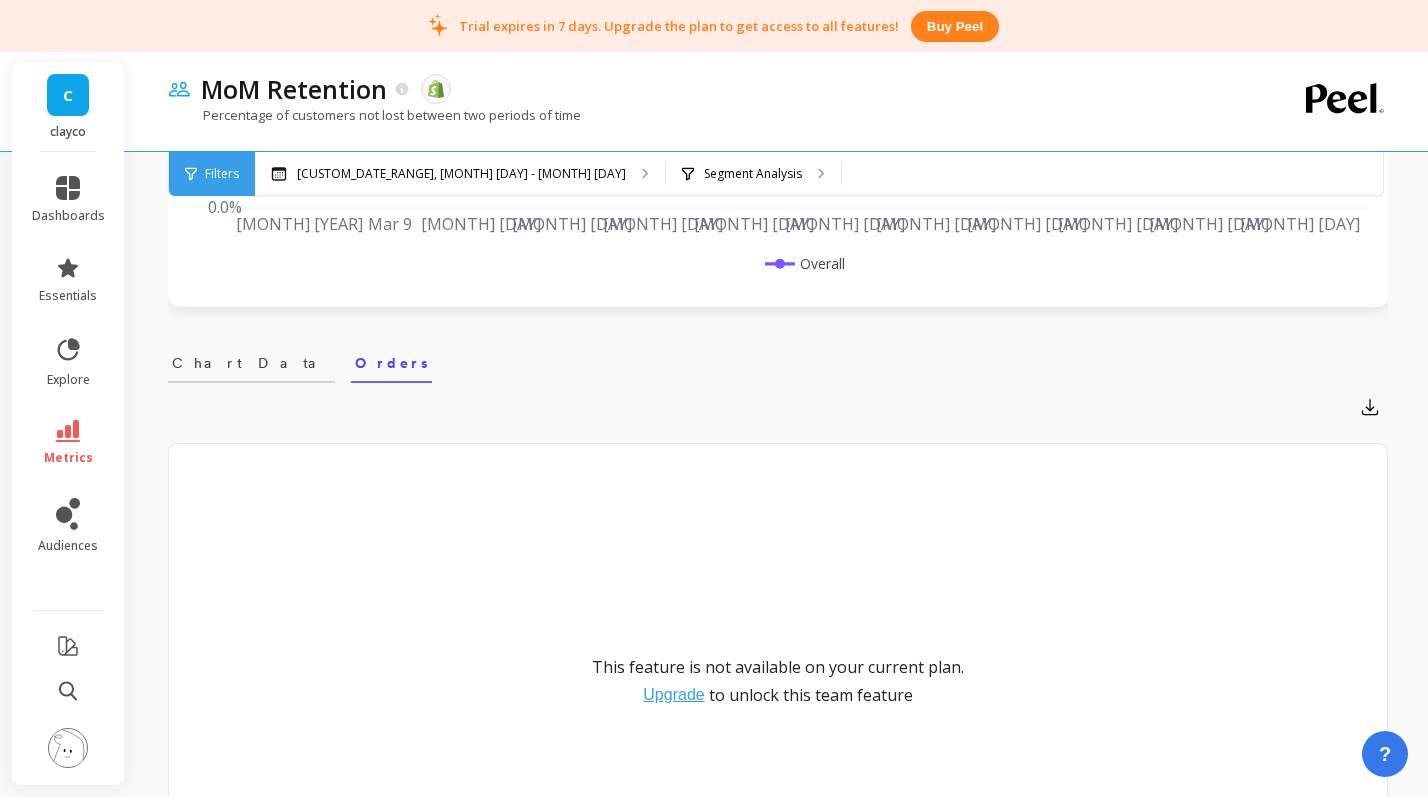 click on "Chart Data" at bounding box center [251, 363] 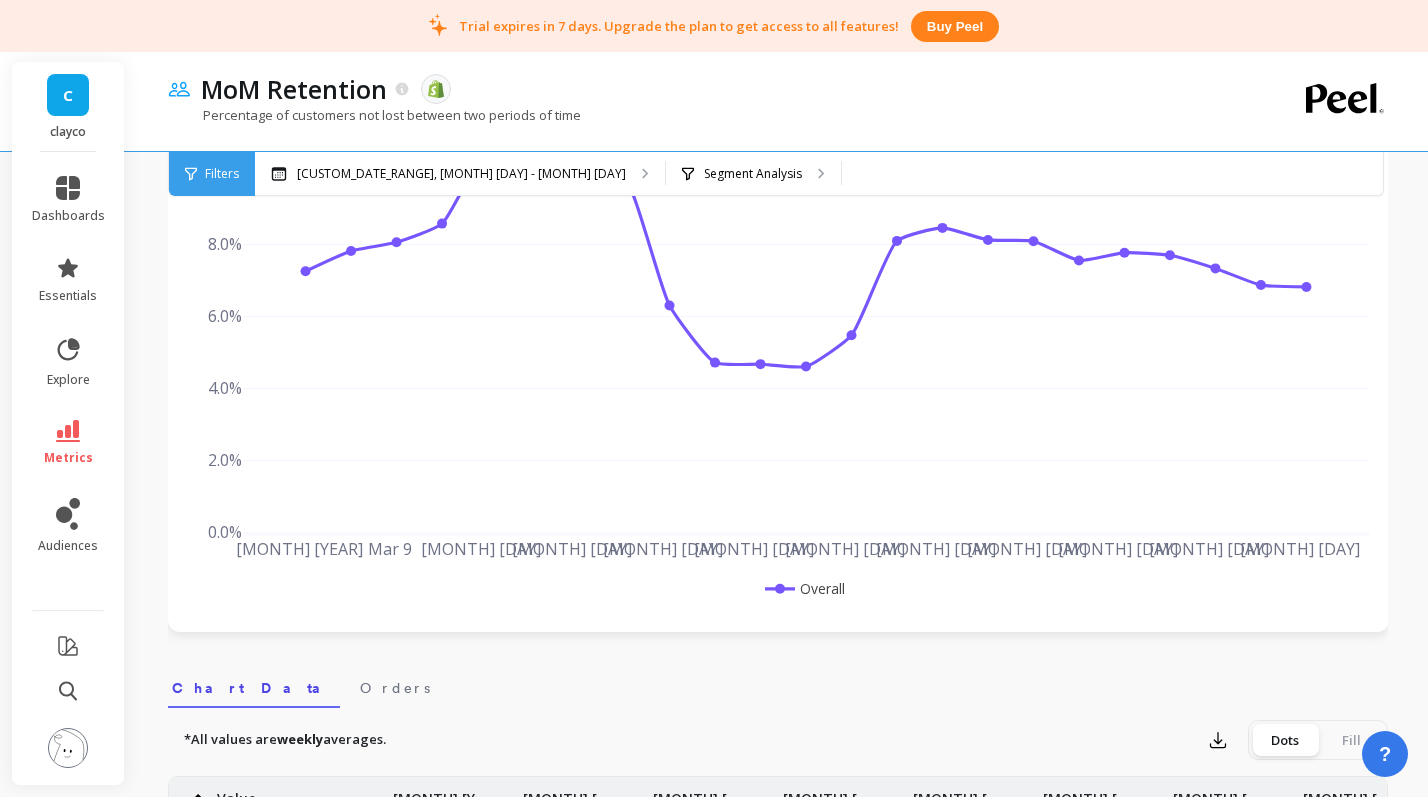 scroll, scrollTop: 61, scrollLeft: 0, axis: vertical 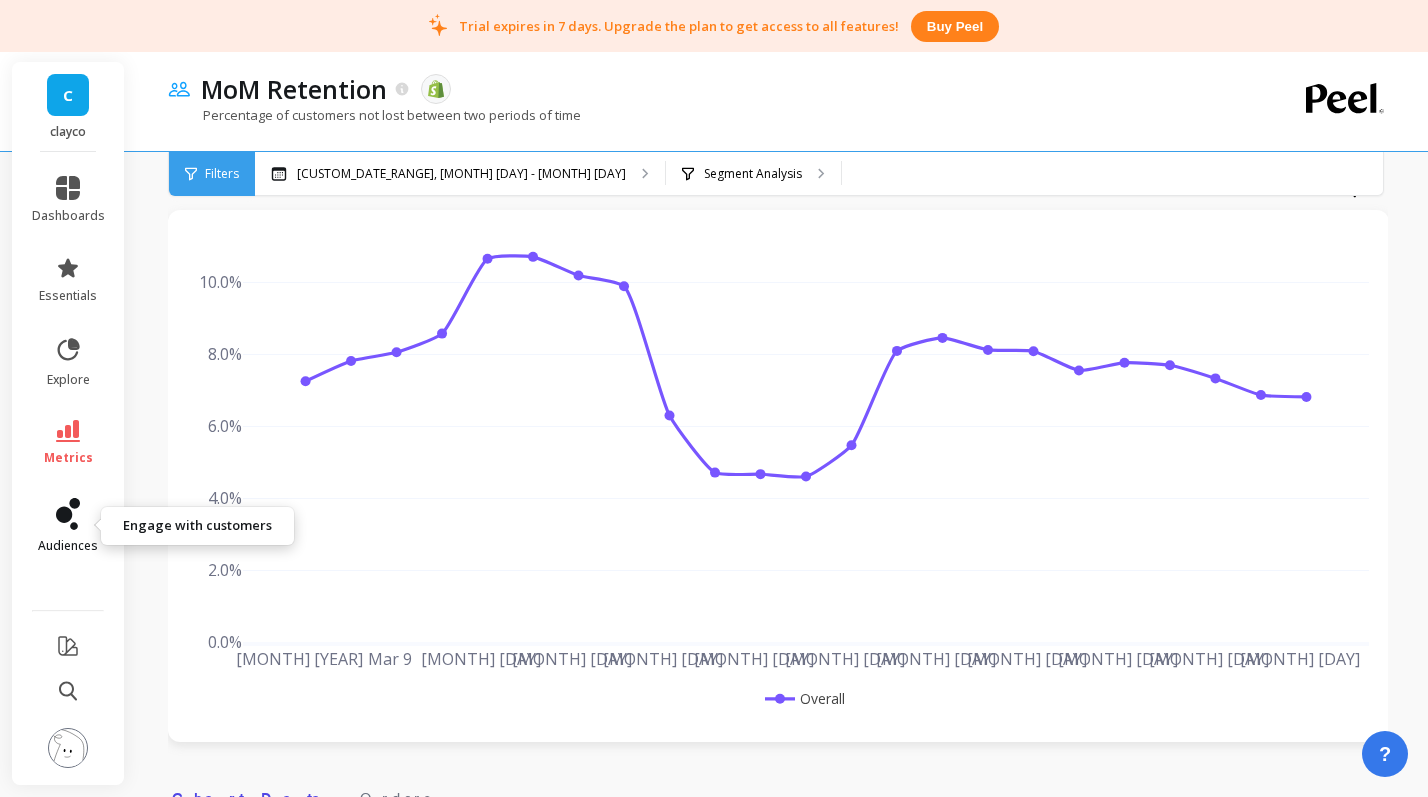 click 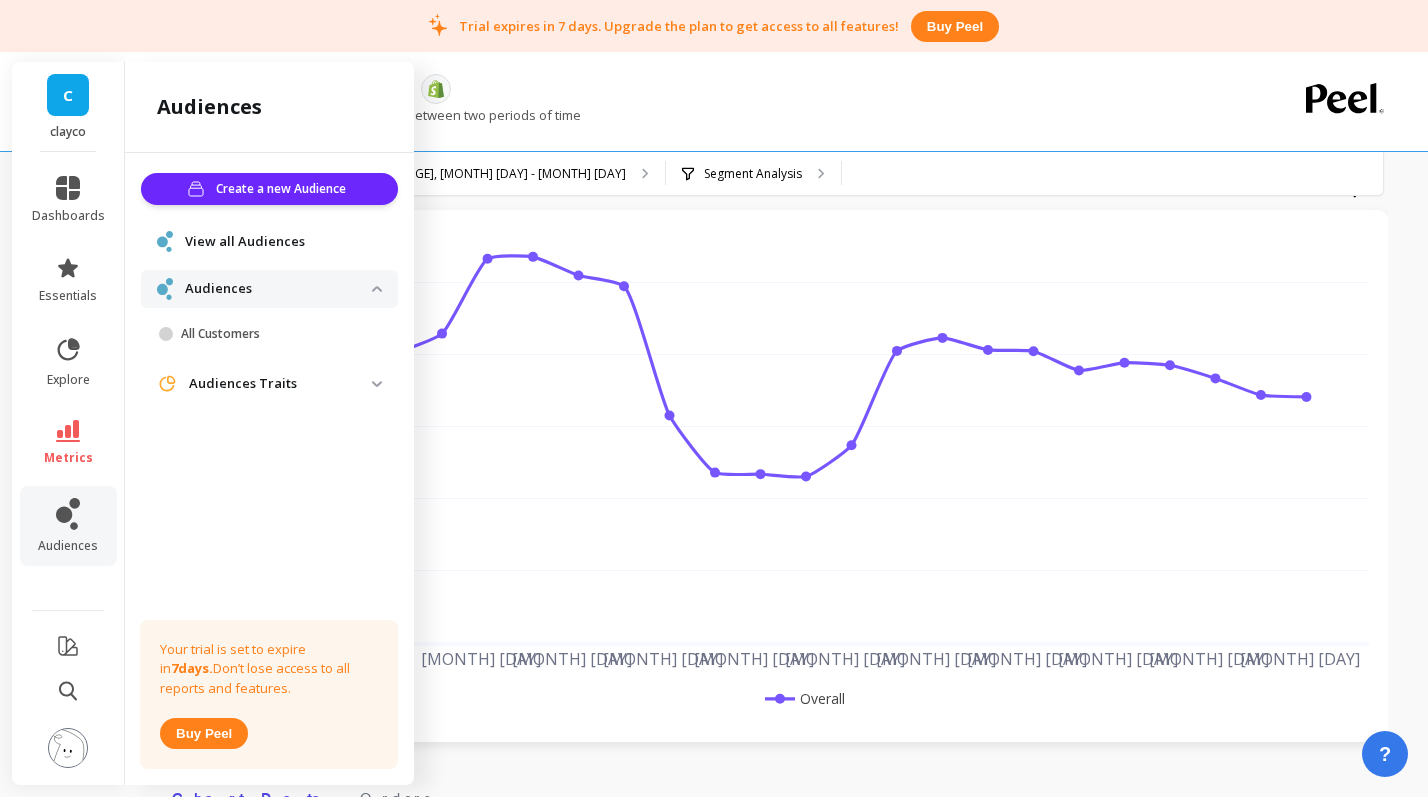 click on "Audiences Traits" at bounding box center [280, 384] 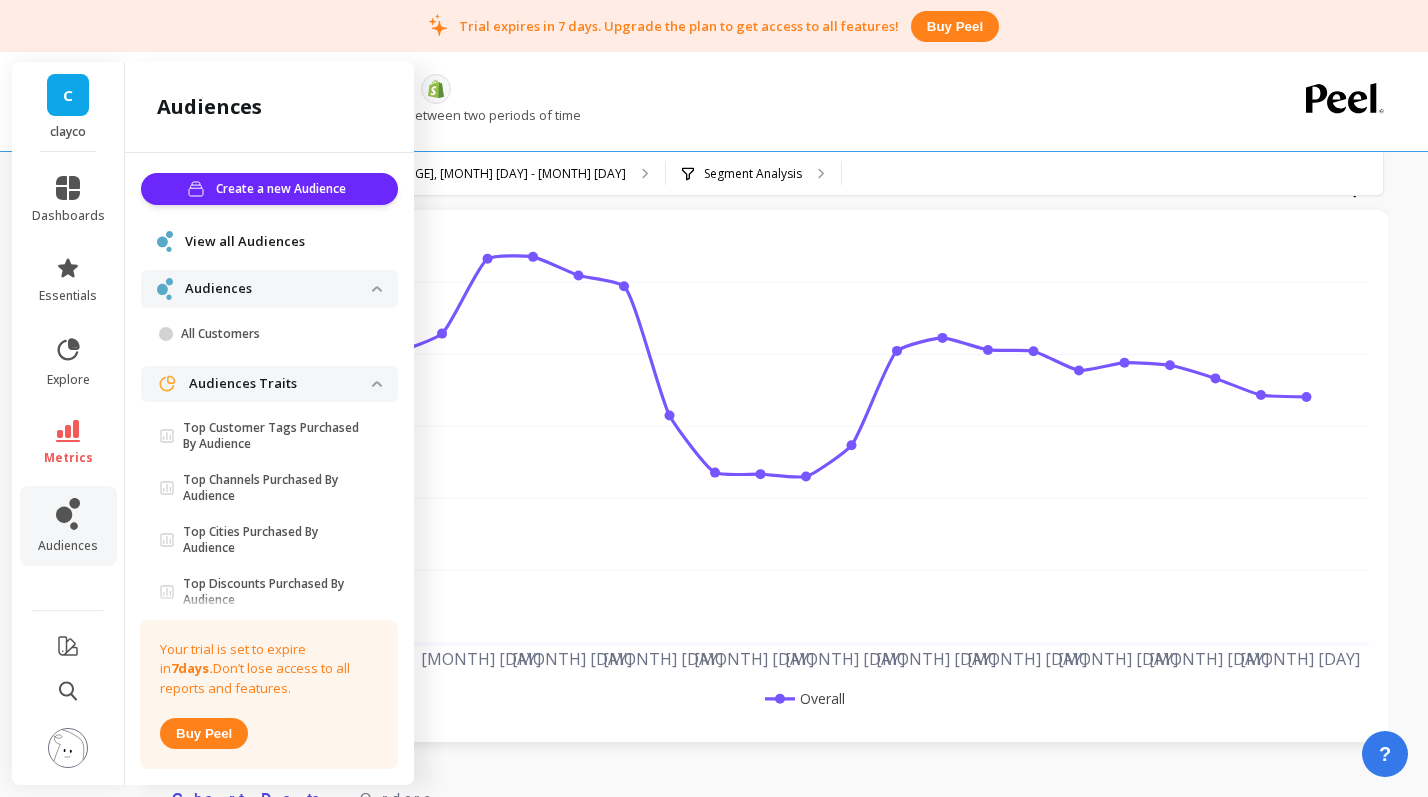 click on "Audiences Traits" at bounding box center [280, 384] 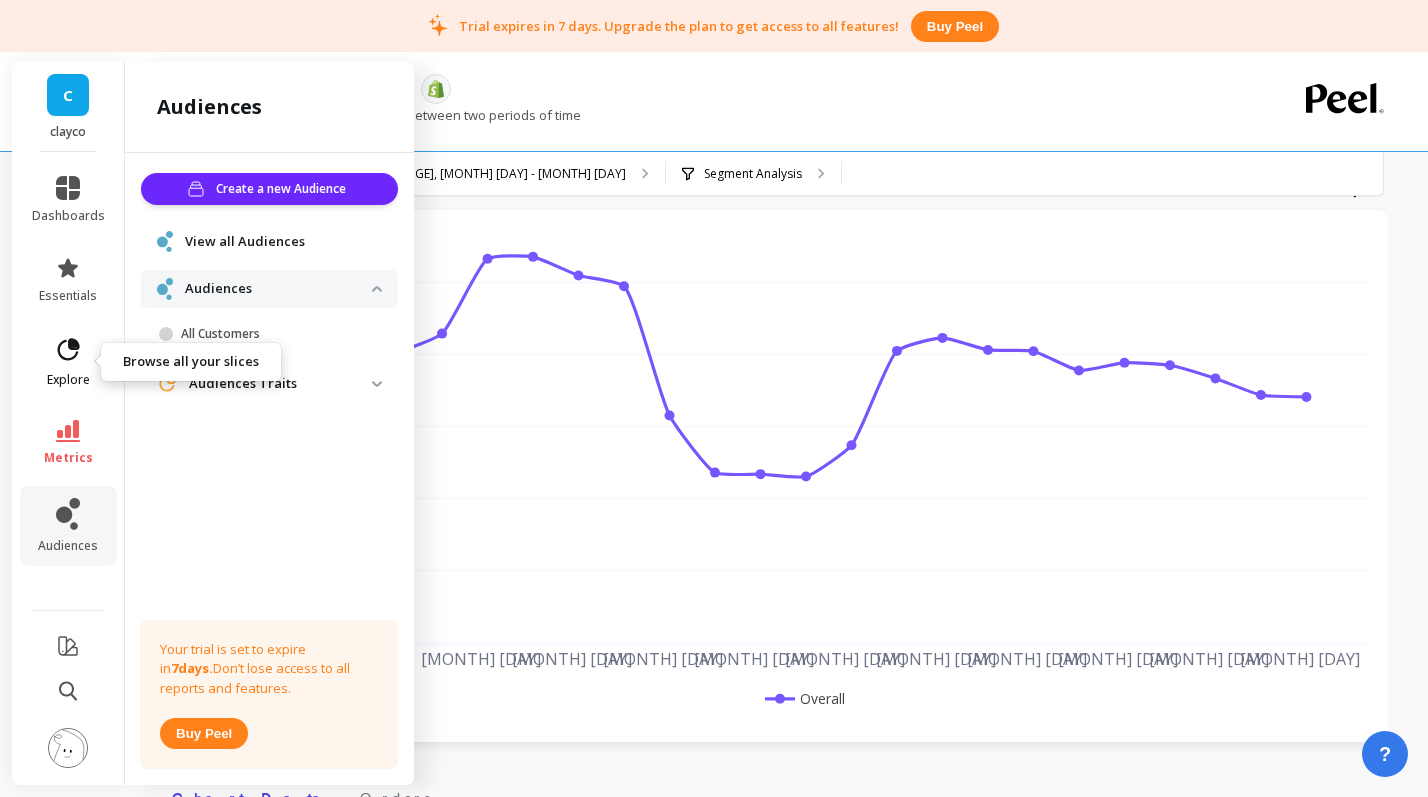 click 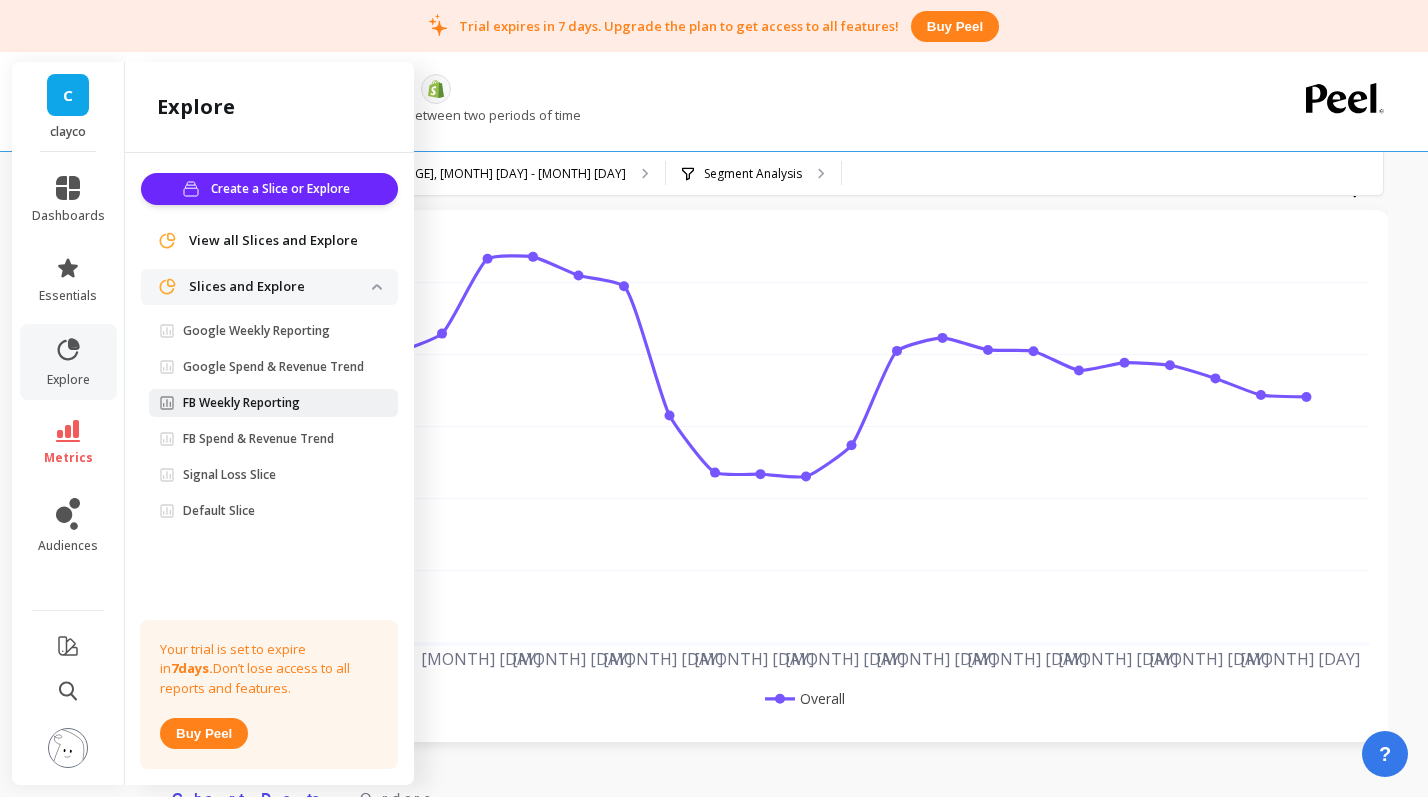 click on "FB Weekly Reporting" at bounding box center (241, 403) 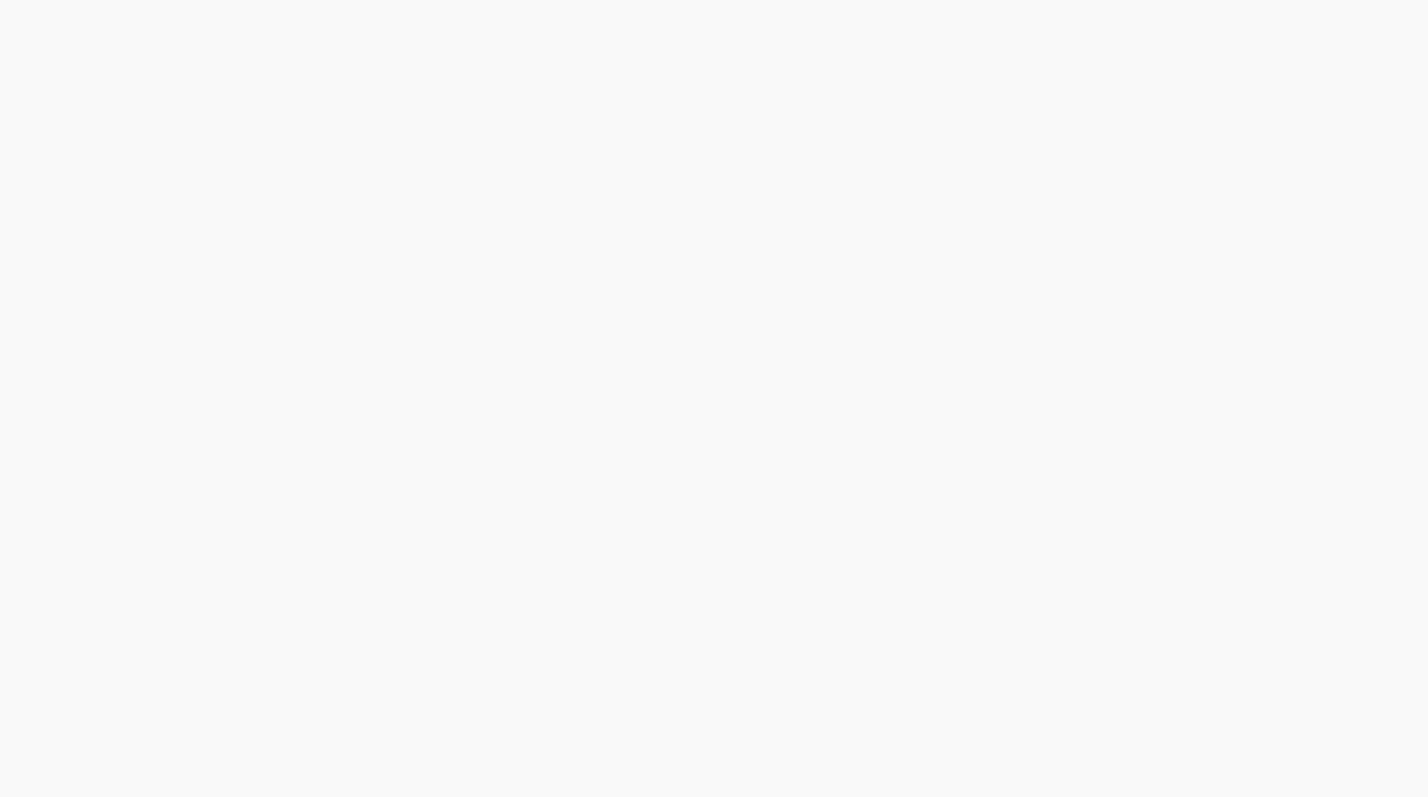 scroll, scrollTop: 0, scrollLeft: 0, axis: both 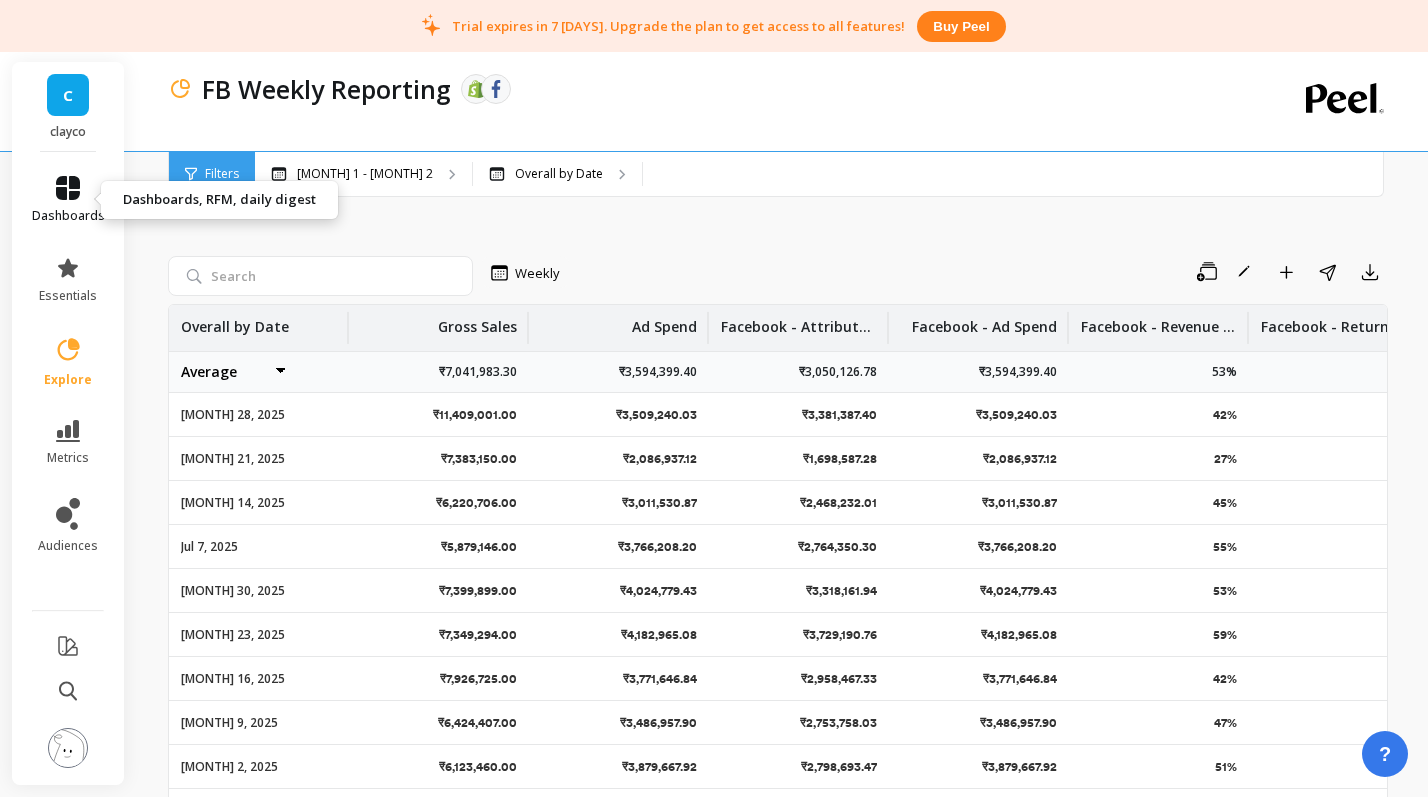 click 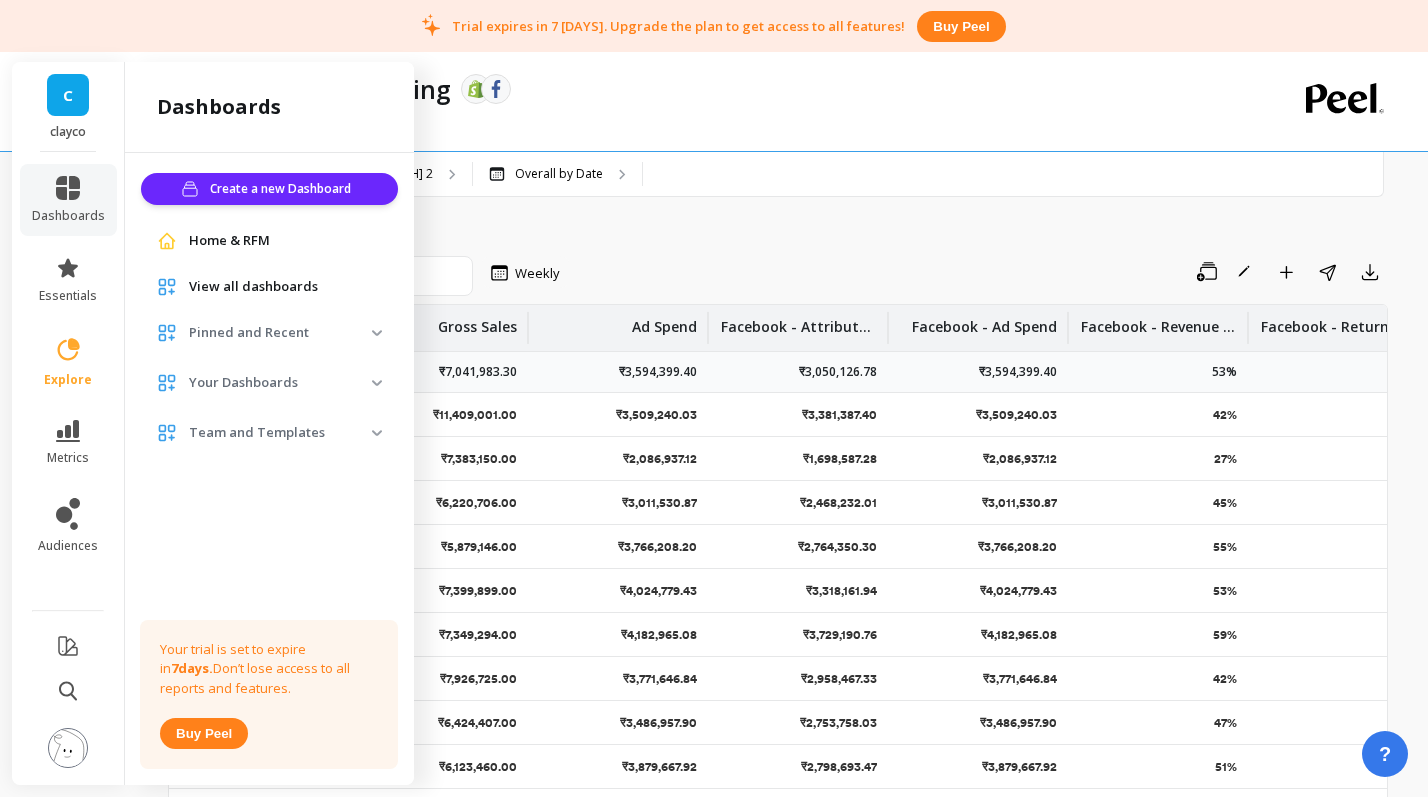 click on "Your Dashboards" at bounding box center [280, 383] 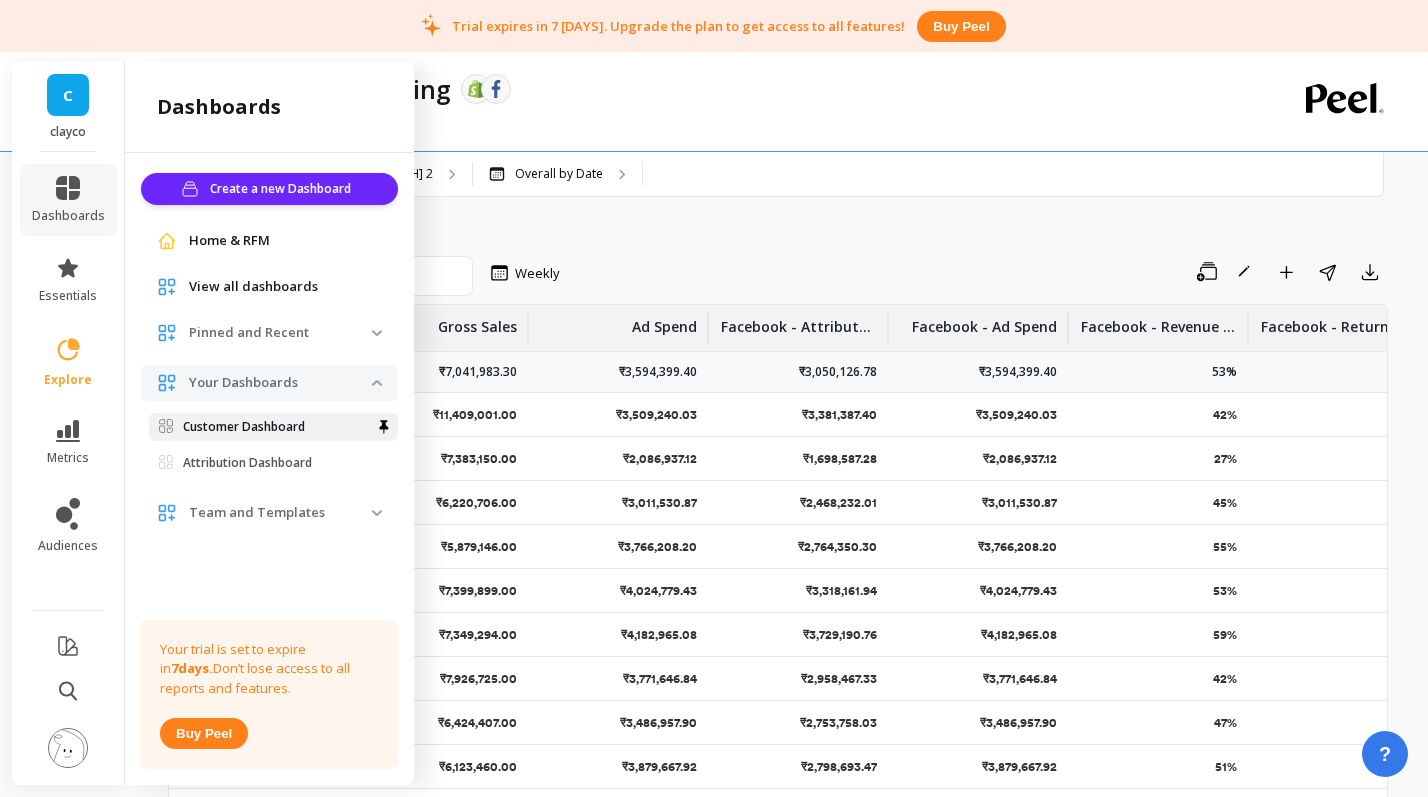 click on "Customer Dashboard" at bounding box center (244, 427) 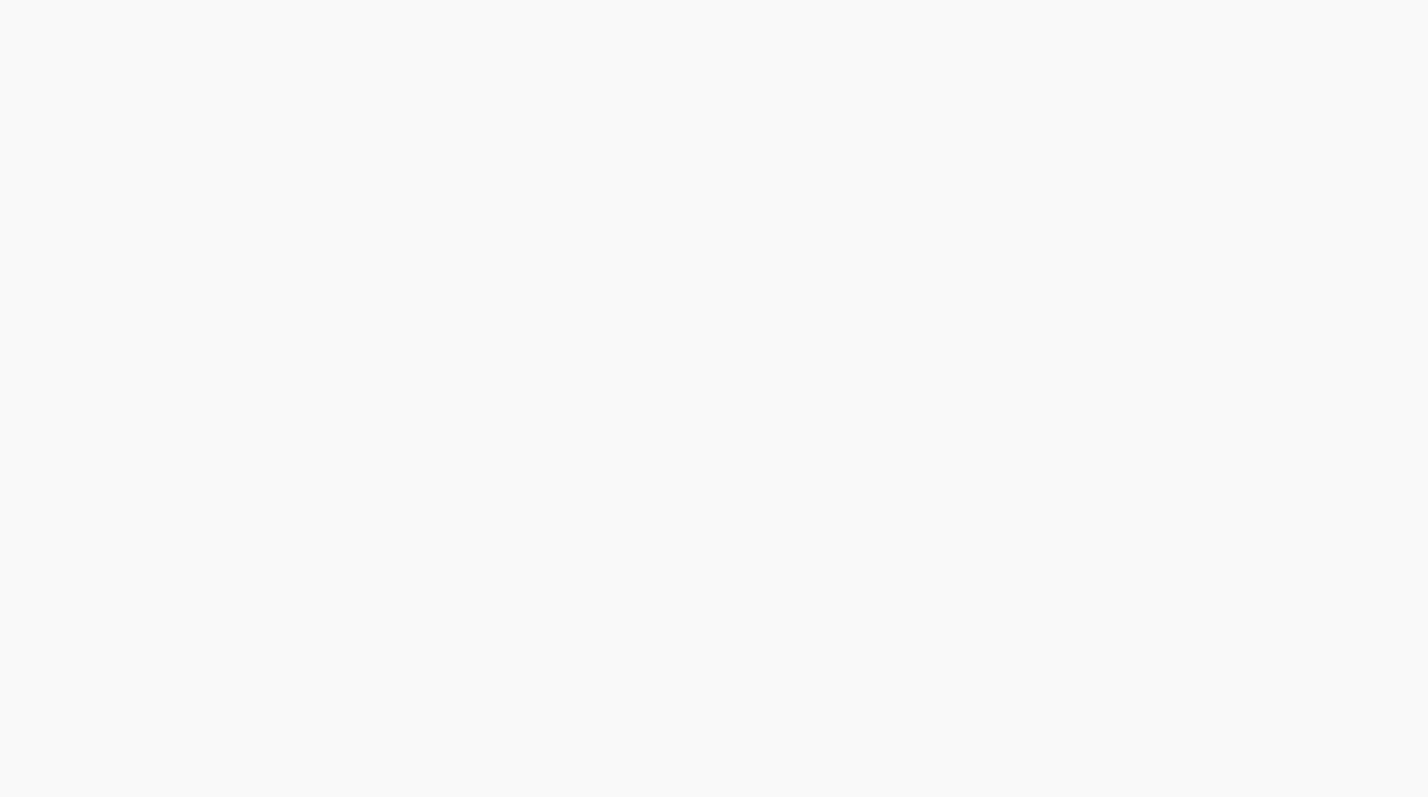 scroll, scrollTop: 0, scrollLeft: 0, axis: both 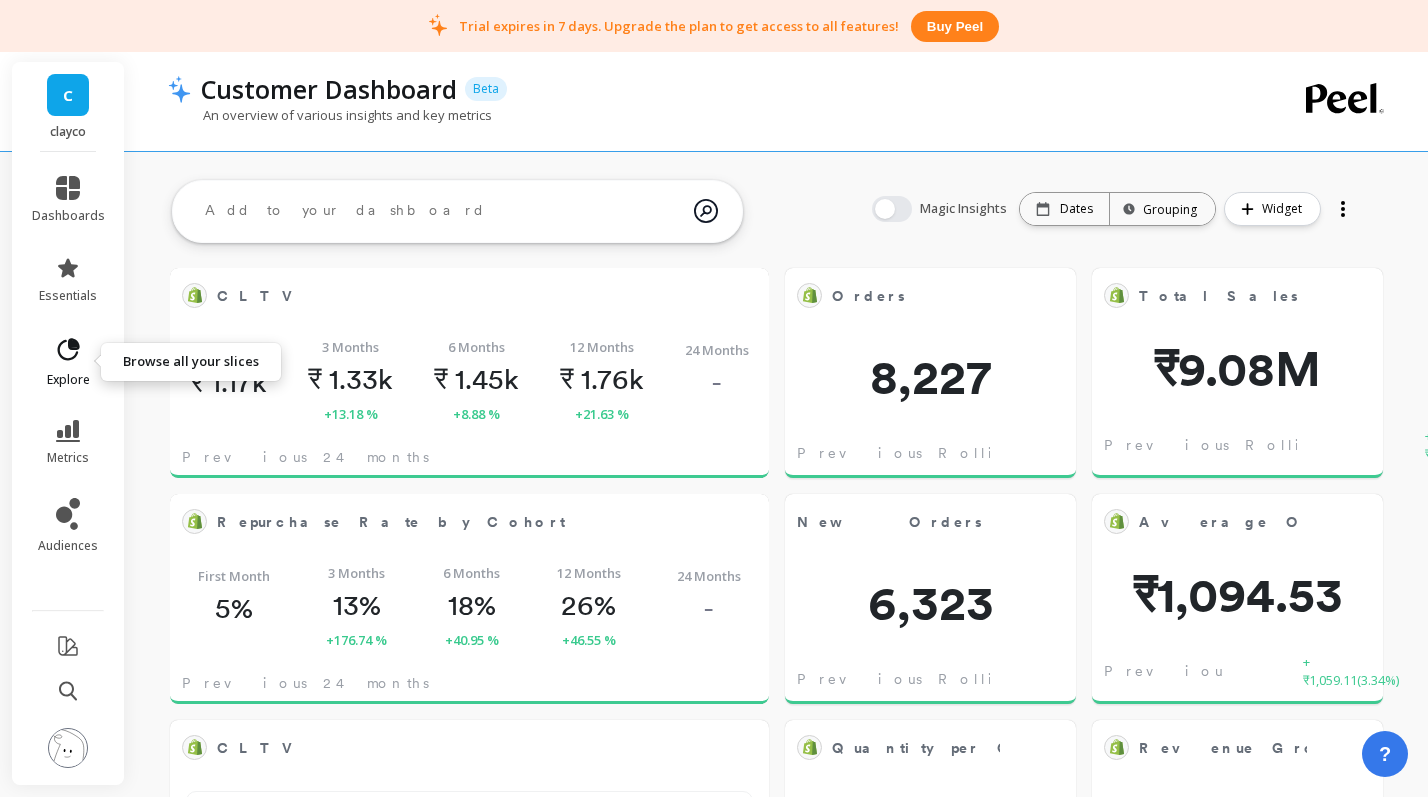 click 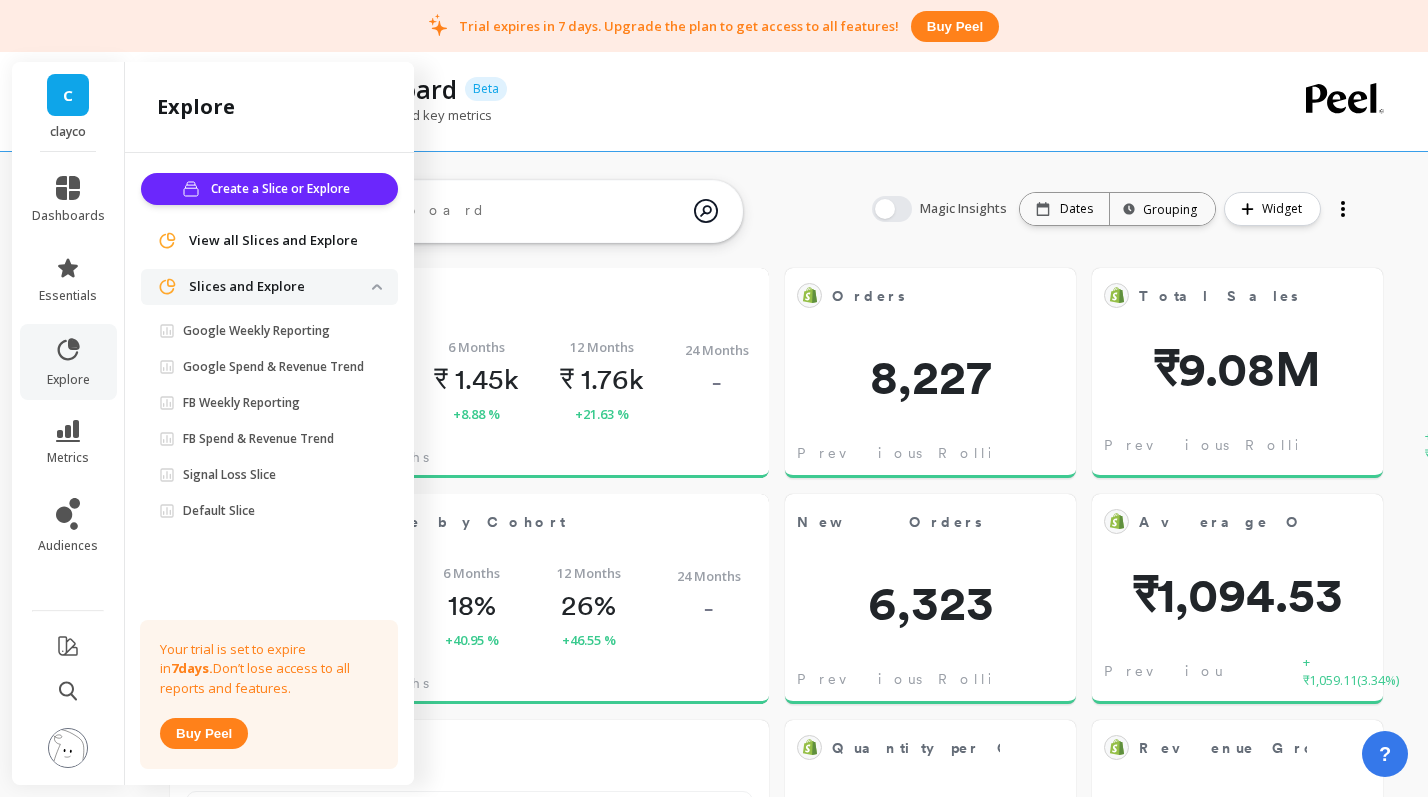 click on "View all Slices and Explore" at bounding box center (273, 241) 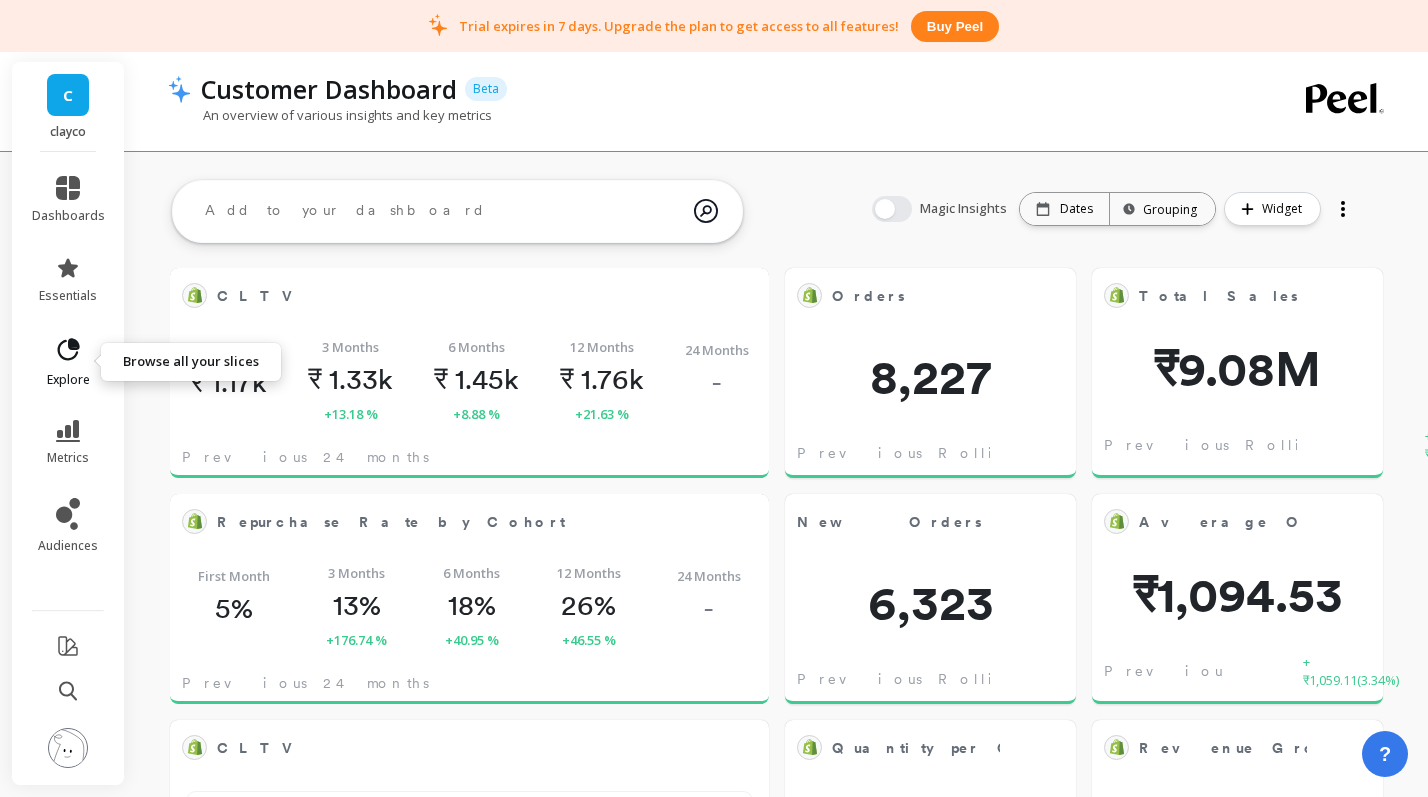 click 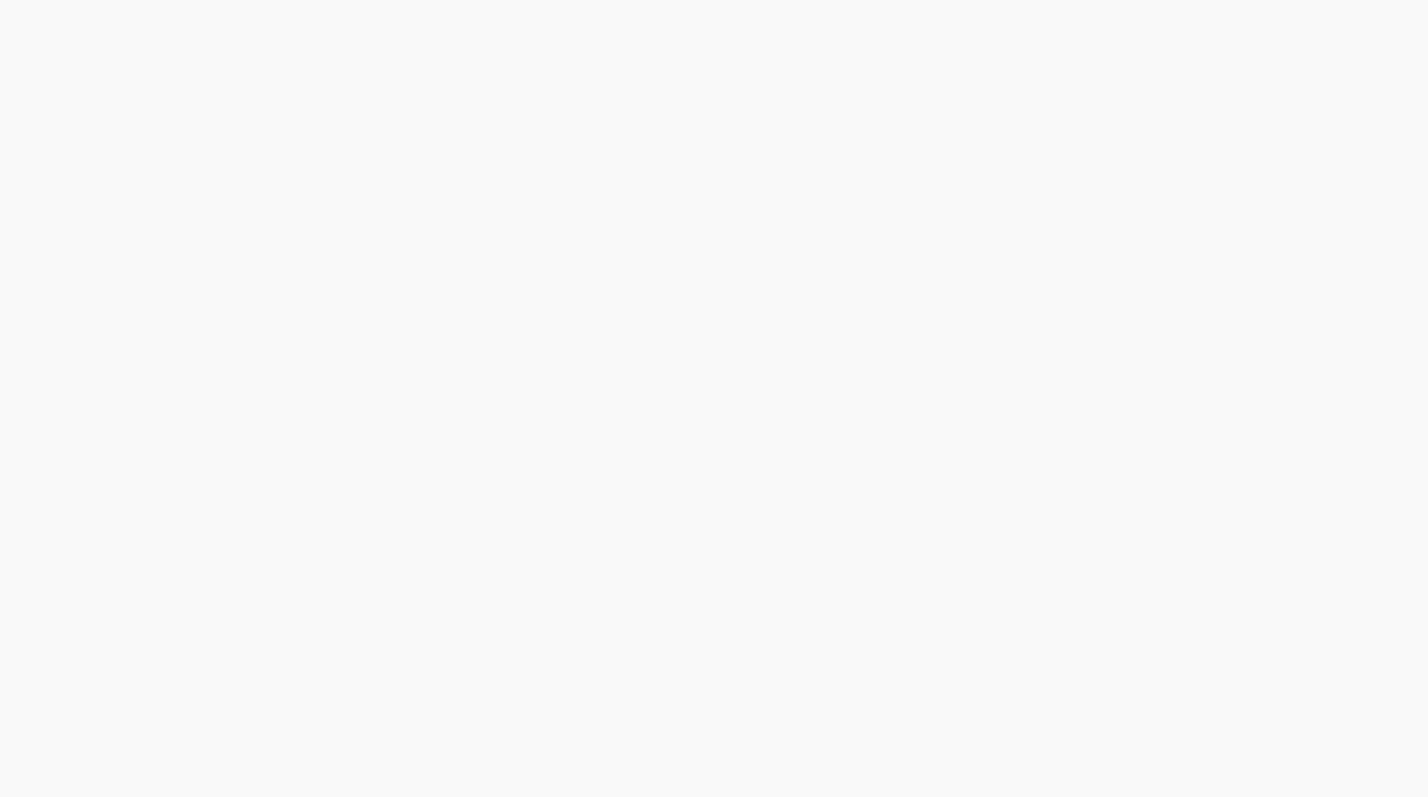 scroll, scrollTop: 0, scrollLeft: 0, axis: both 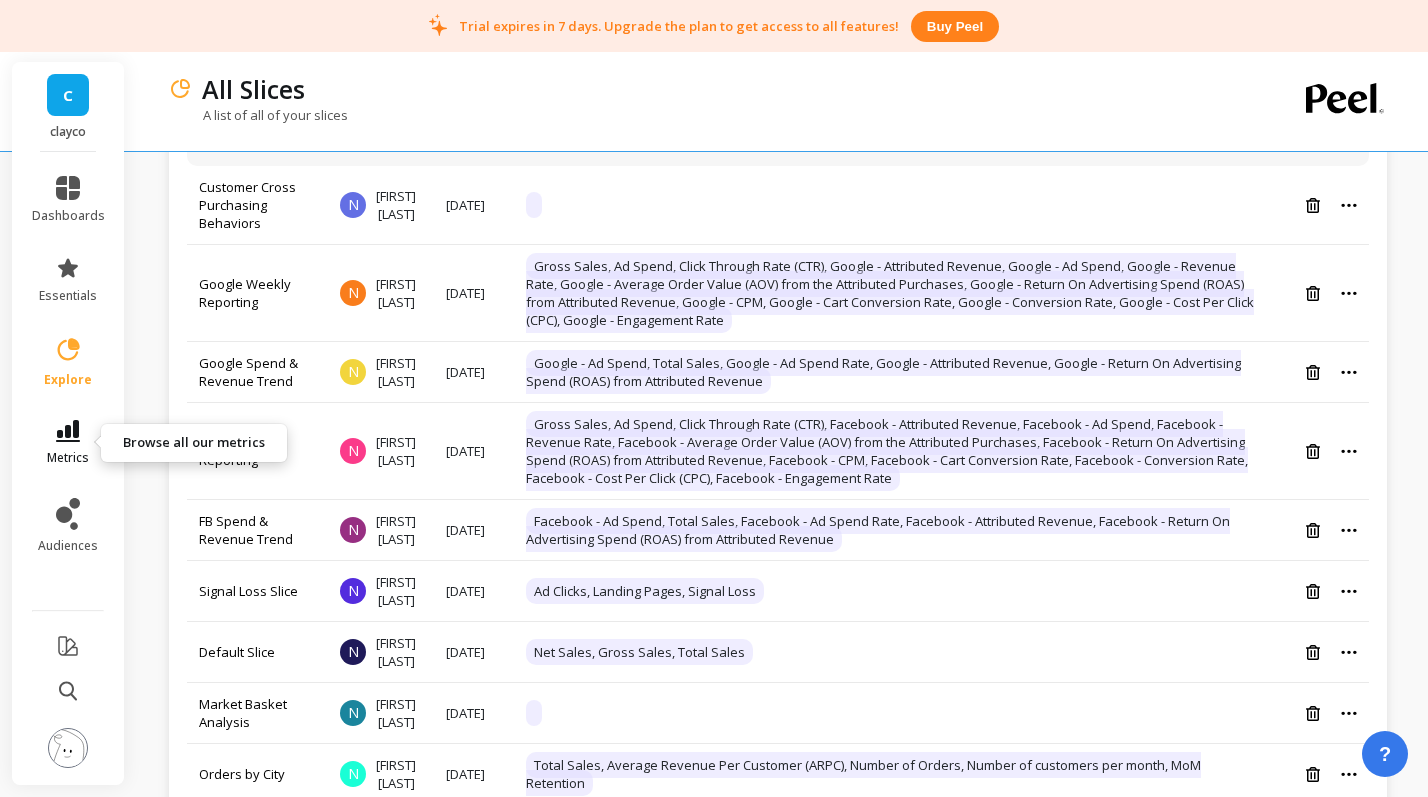 click on "metrics" at bounding box center [68, 443] 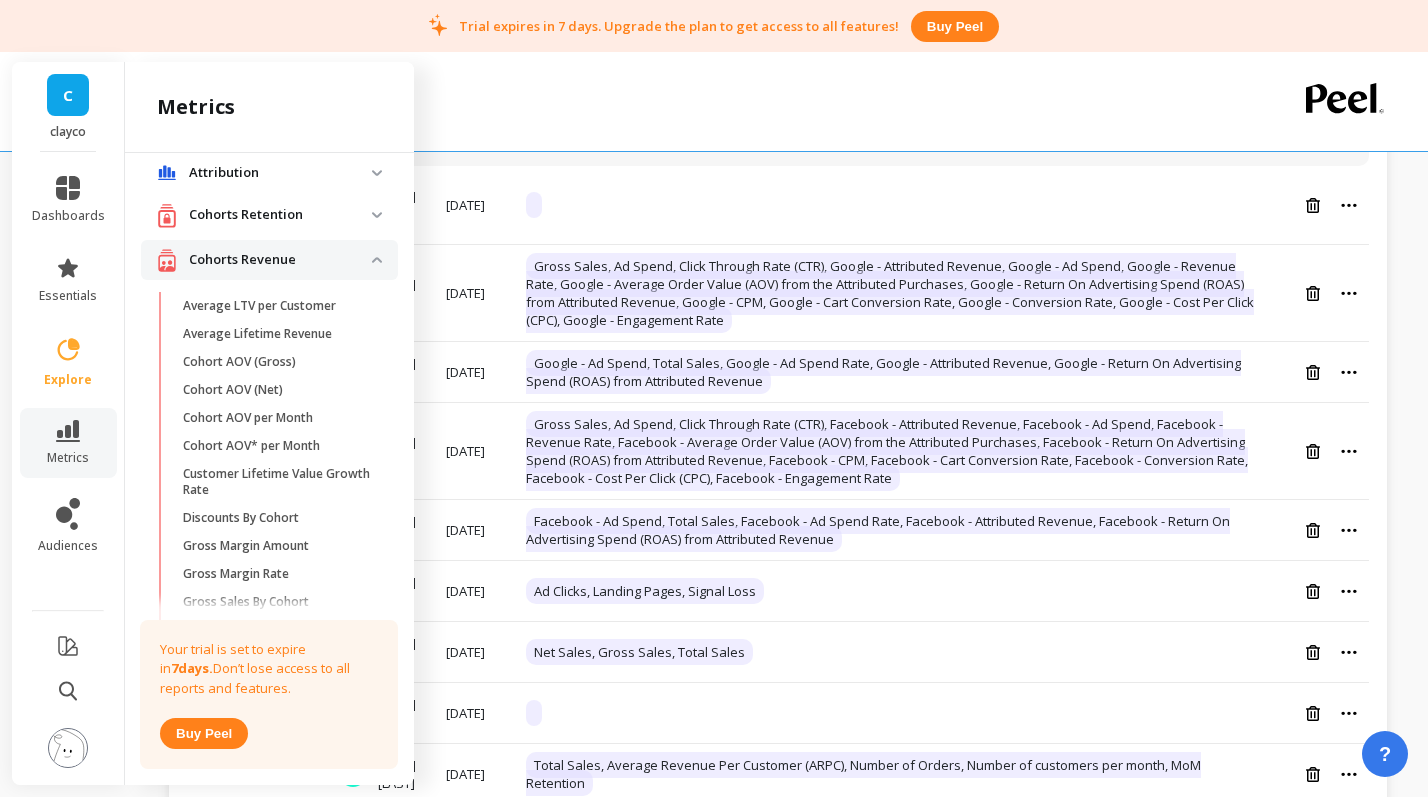 scroll, scrollTop: 0, scrollLeft: 0, axis: both 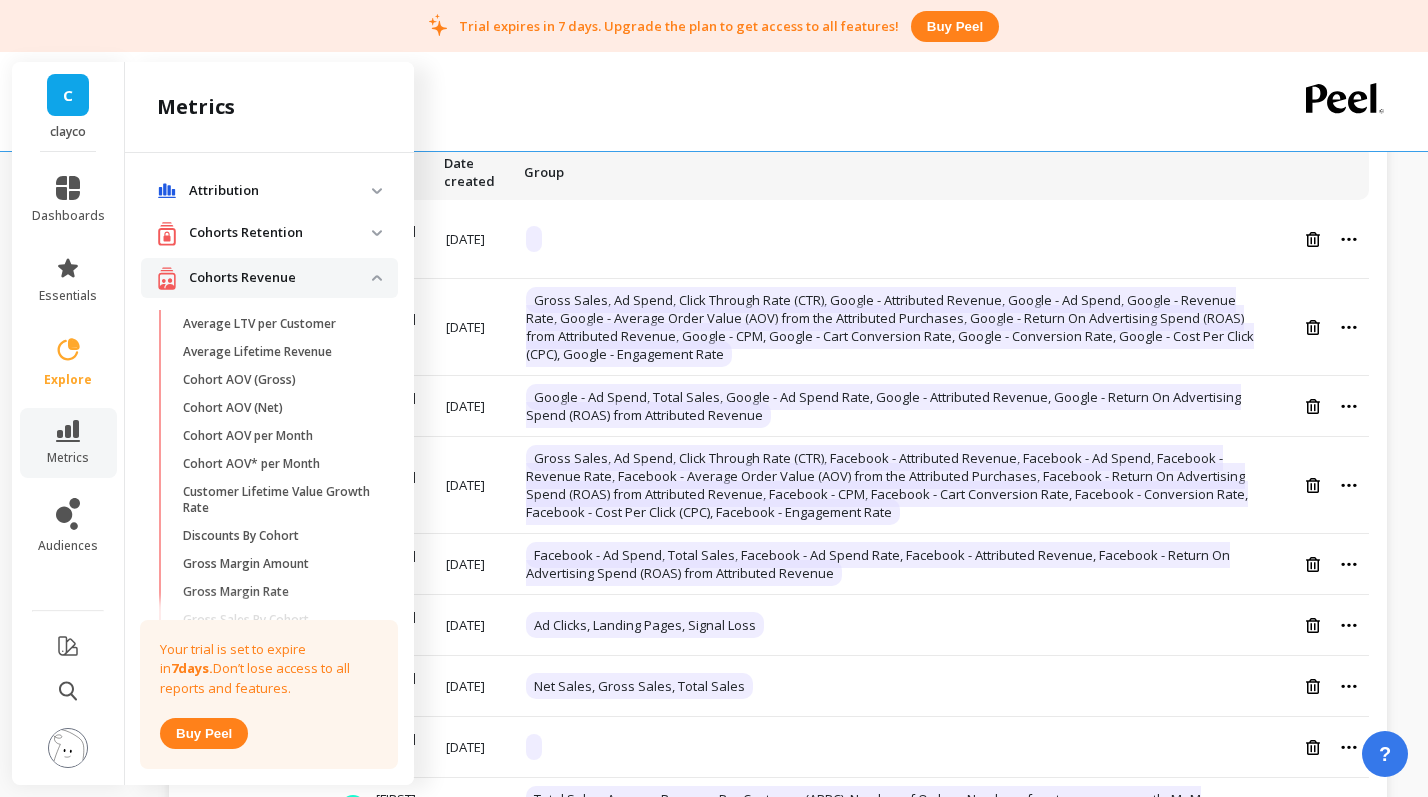 click on "Cohorts Retention" at bounding box center (269, 233) 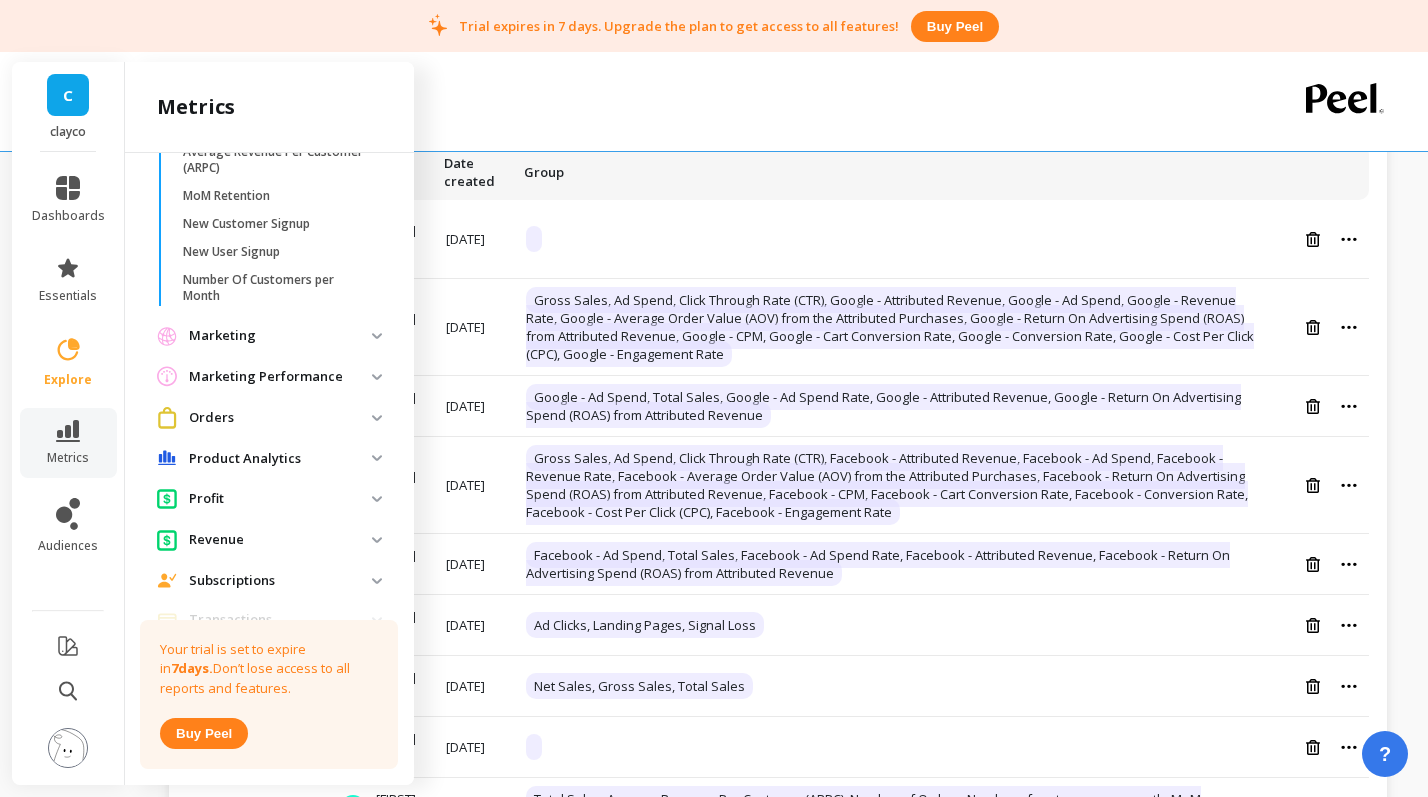 scroll, scrollTop: 1236, scrollLeft: 0, axis: vertical 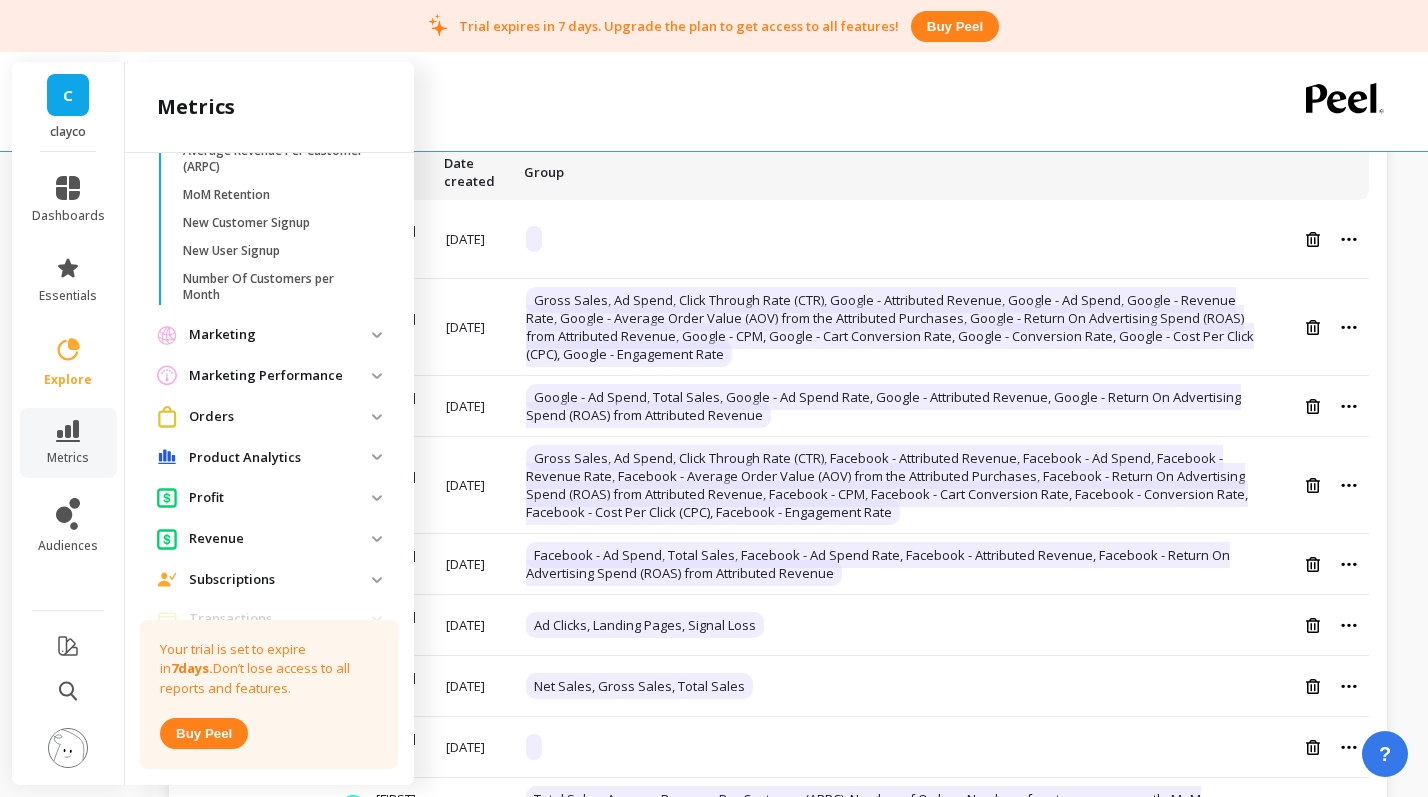 click on "Product Analytics" at bounding box center [280, 458] 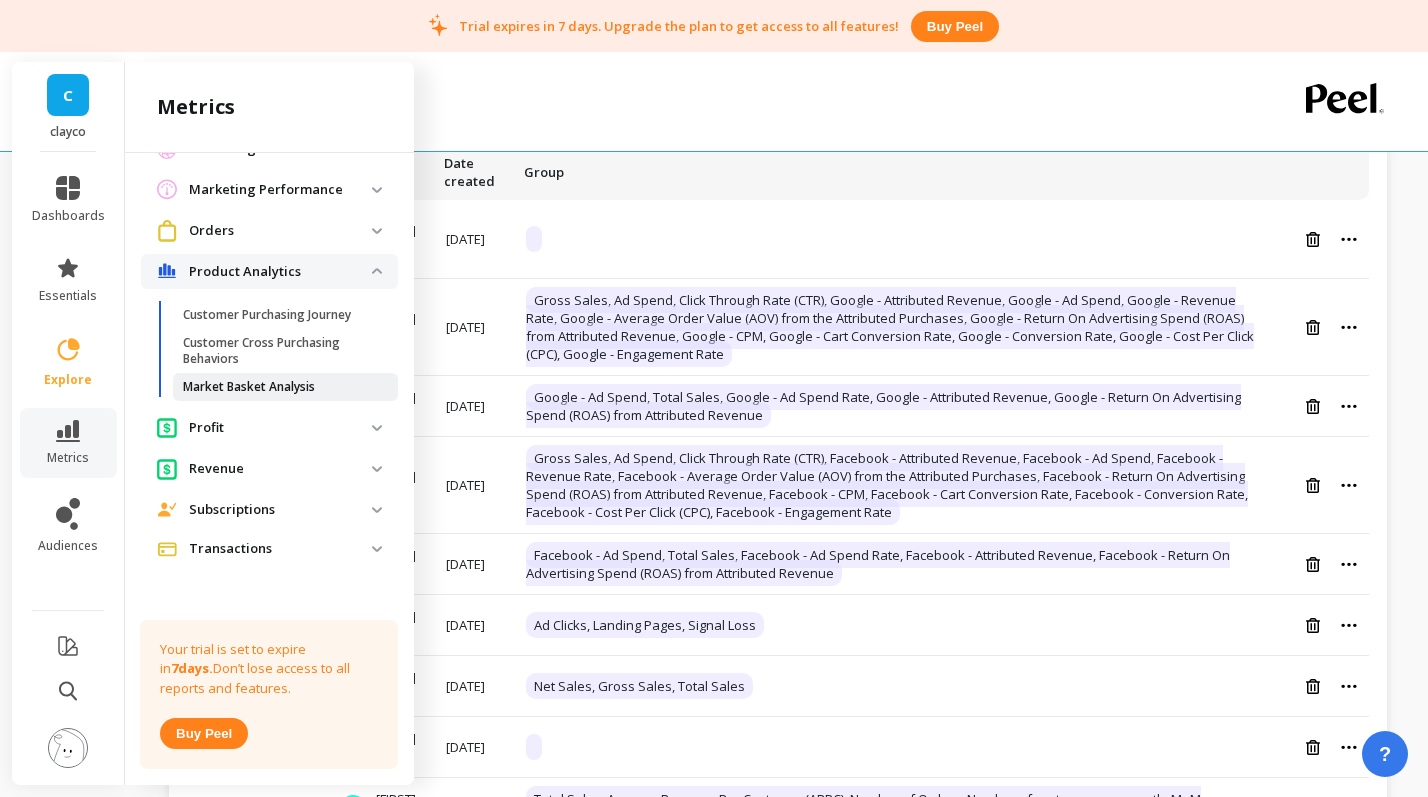 scroll, scrollTop: 1424, scrollLeft: 0, axis: vertical 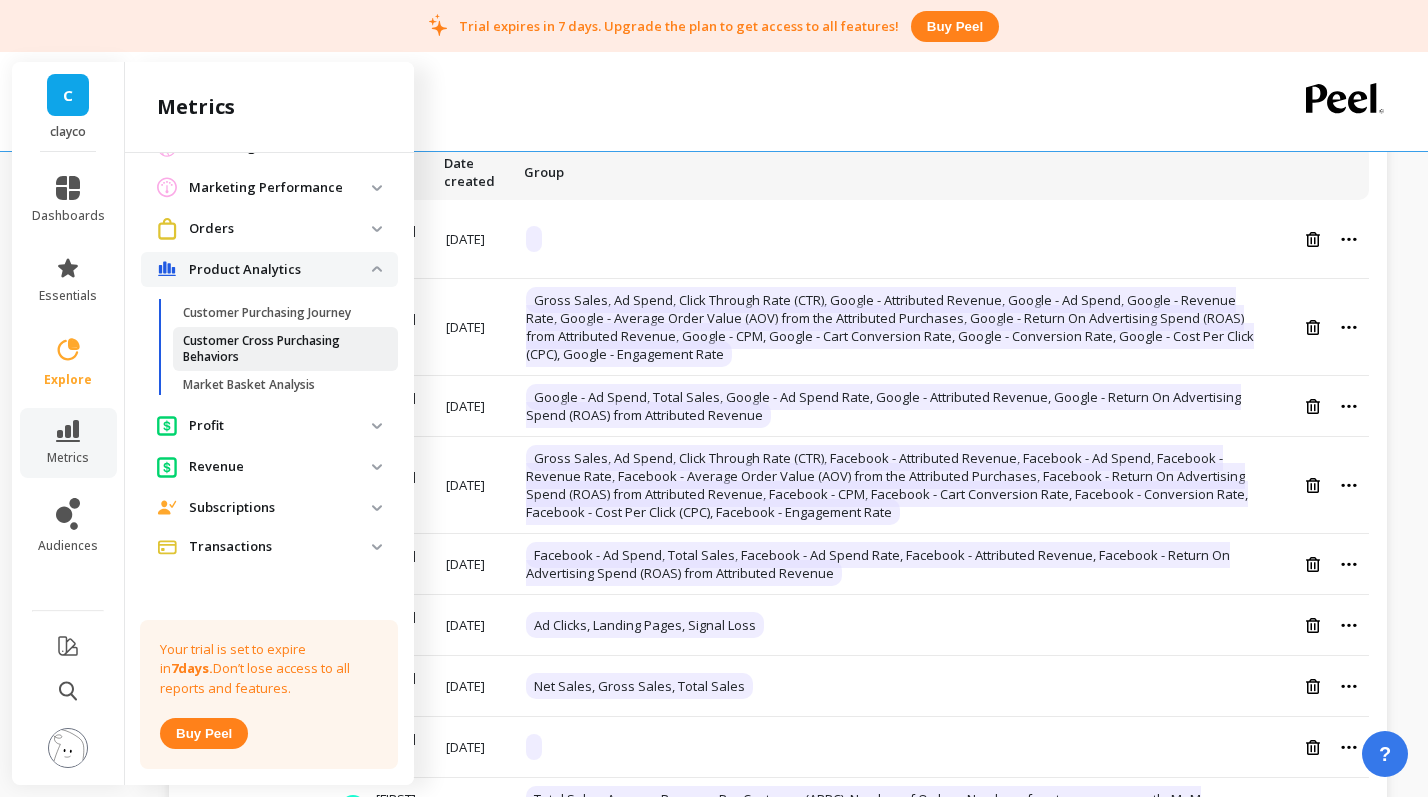 click on "Customer Cross Purchasing Behaviors" at bounding box center [278, 349] 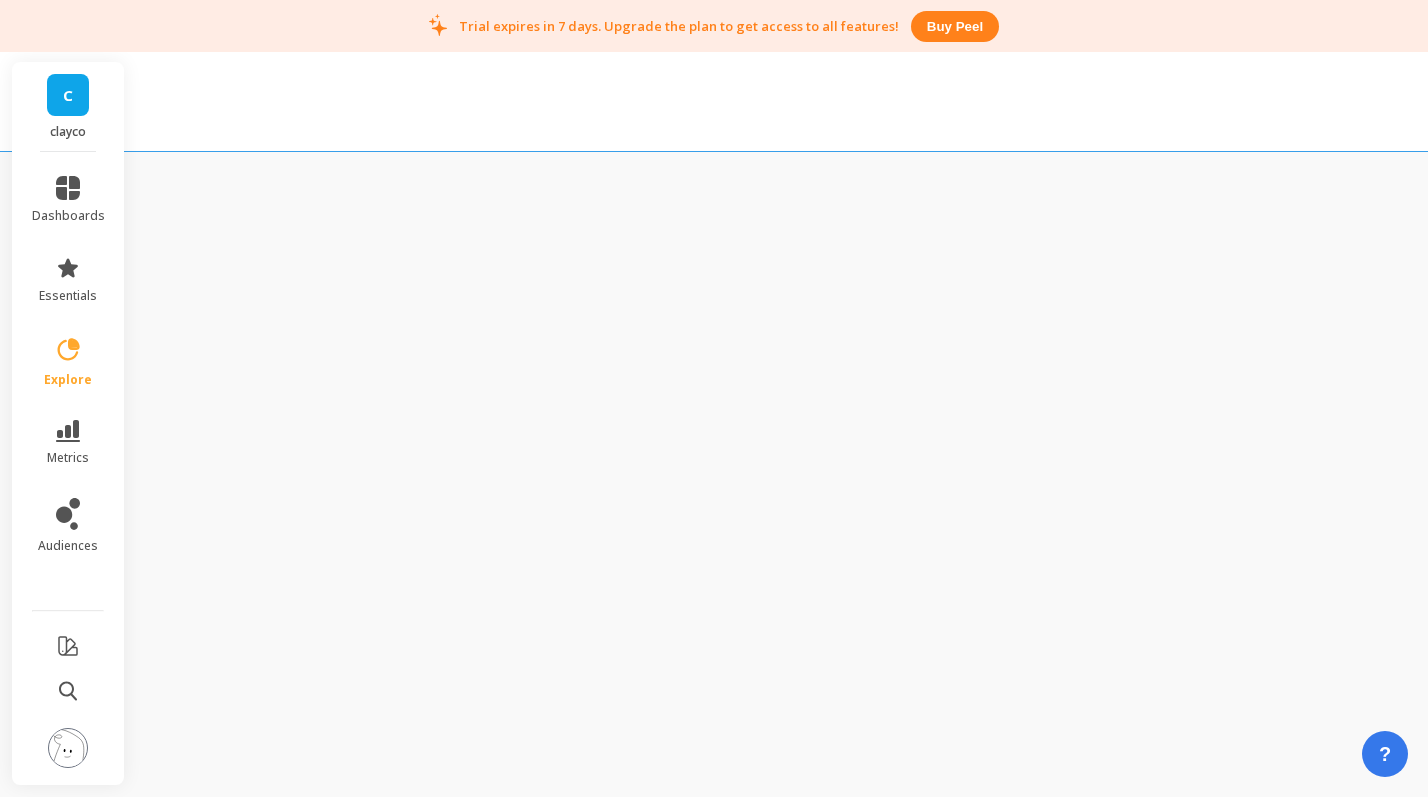scroll, scrollTop: 0, scrollLeft: 0, axis: both 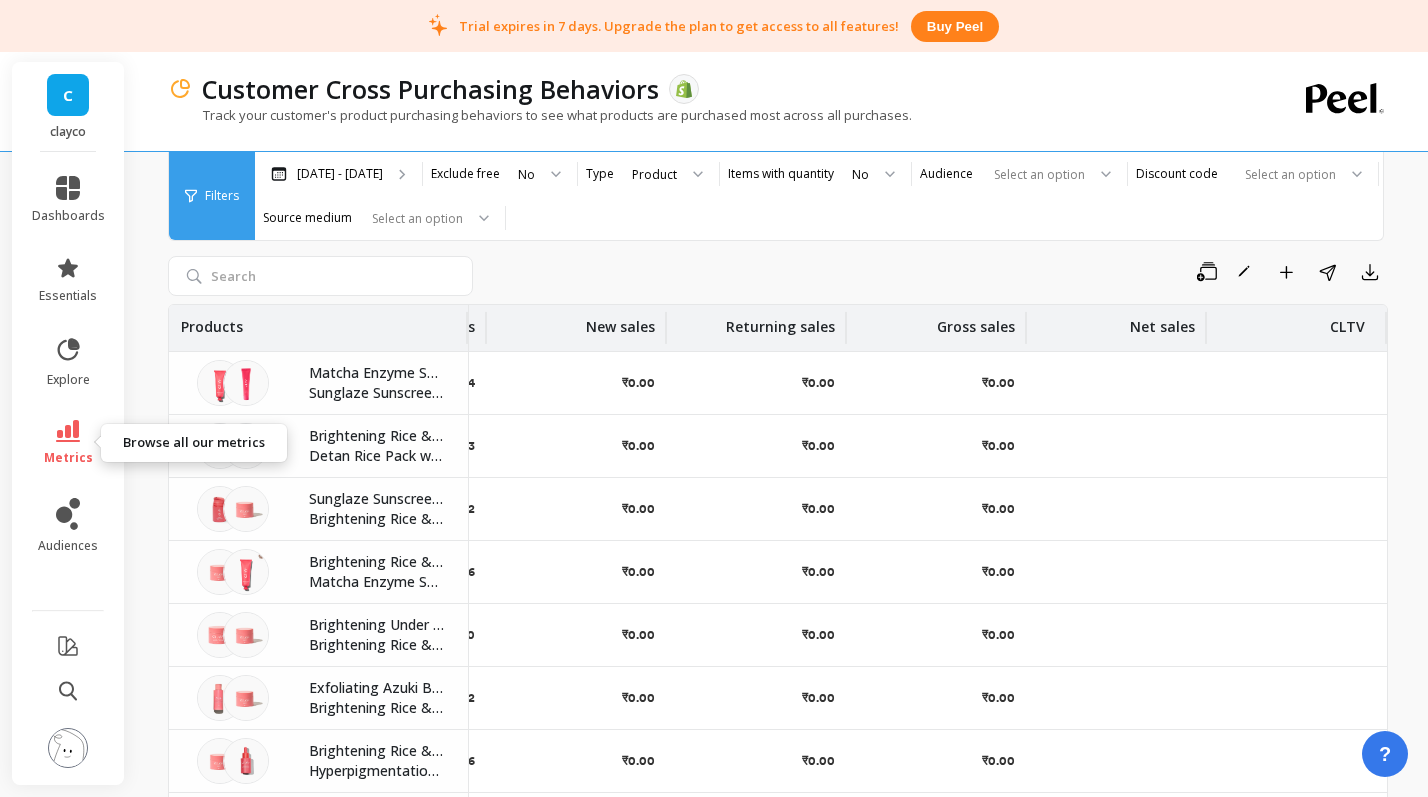 click on "metrics" at bounding box center (68, 458) 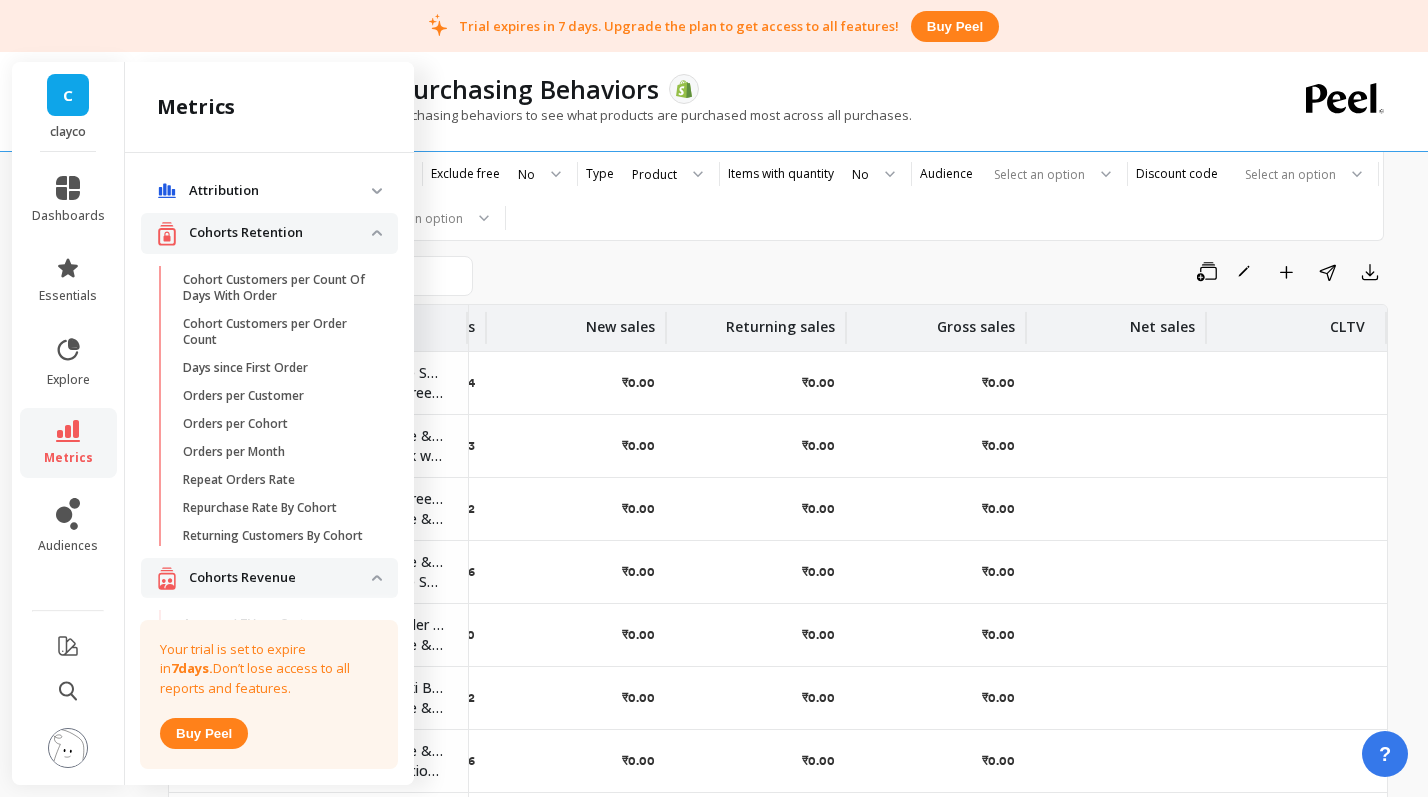 scroll, scrollTop: 1408, scrollLeft: 0, axis: vertical 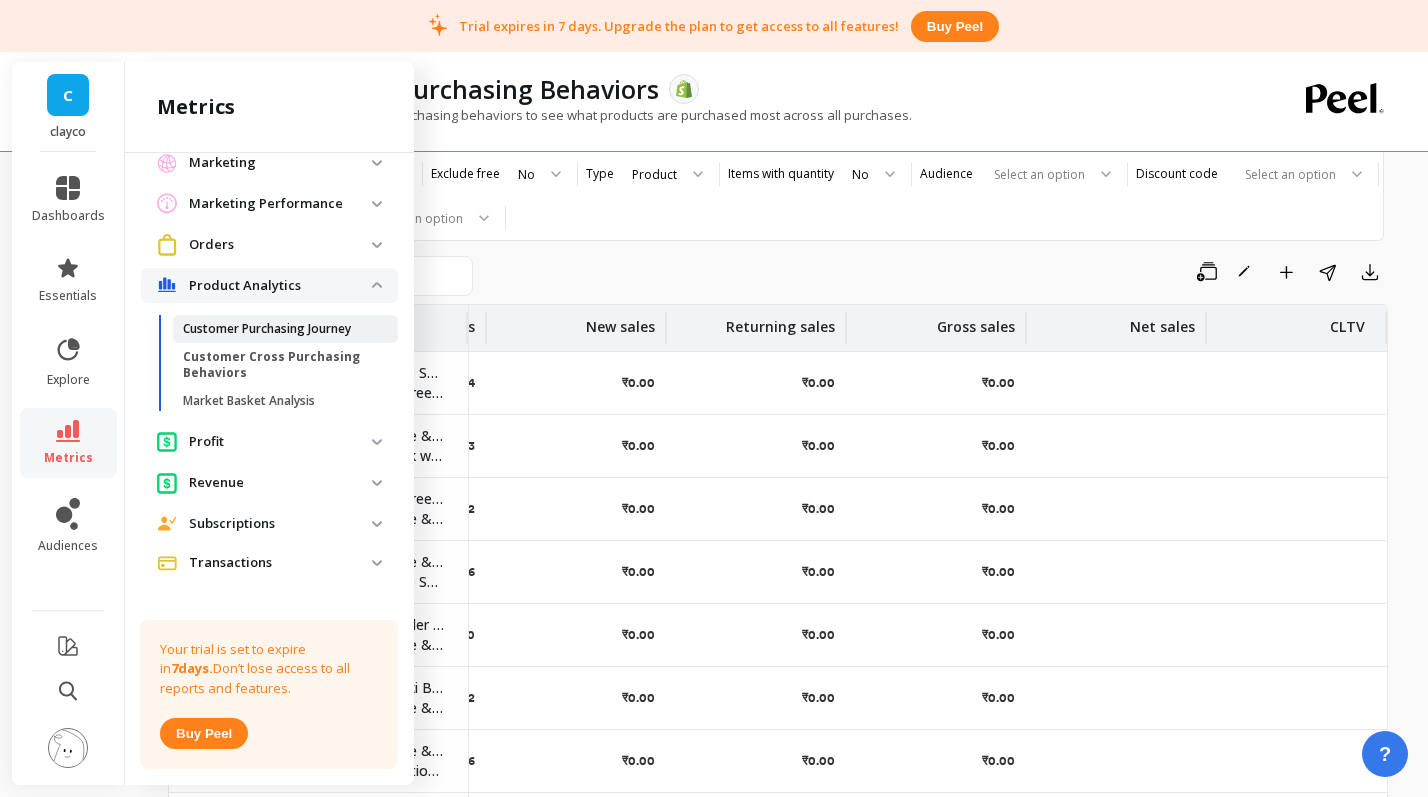 click on "Customer Purchasing Journey" at bounding box center [267, 329] 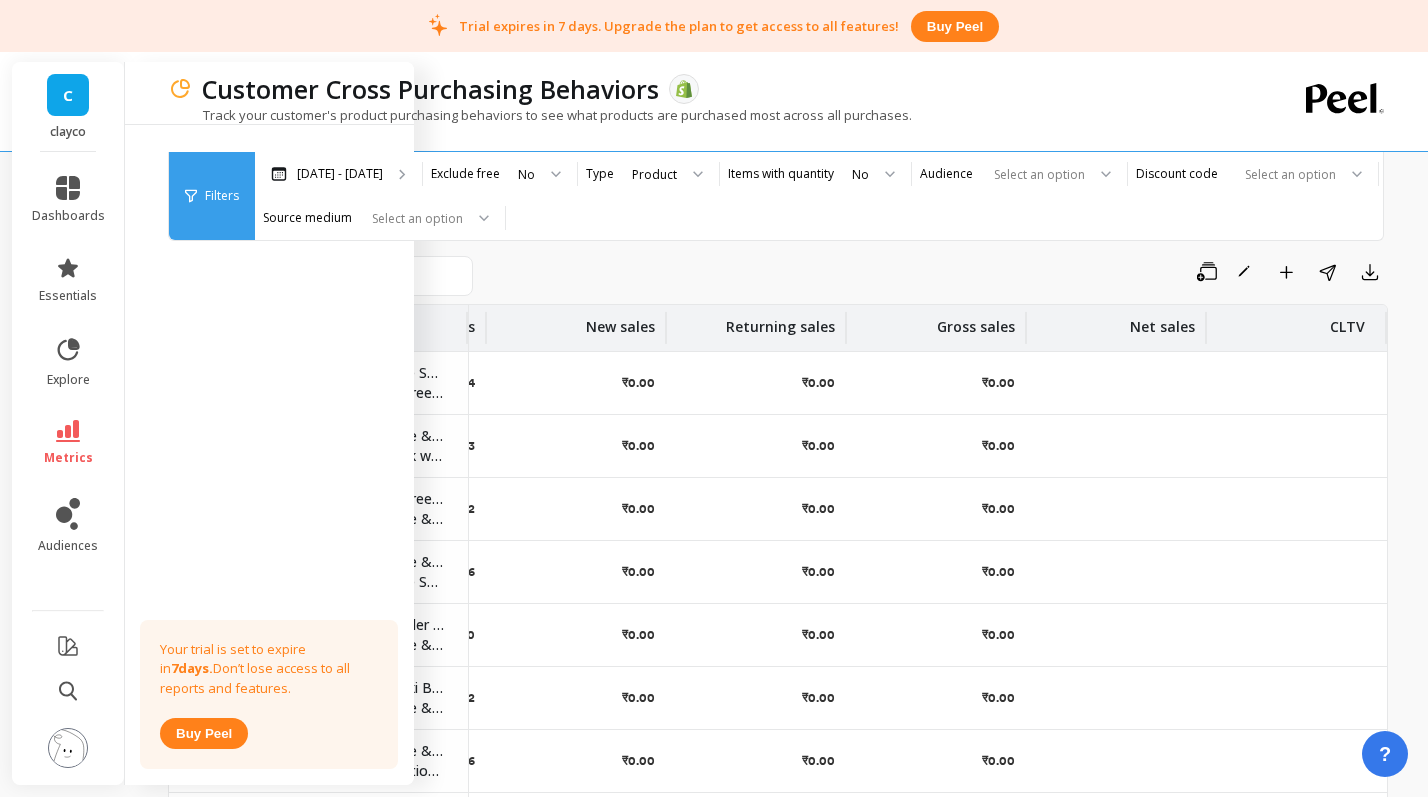 scroll, scrollTop: 0, scrollLeft: 0, axis: both 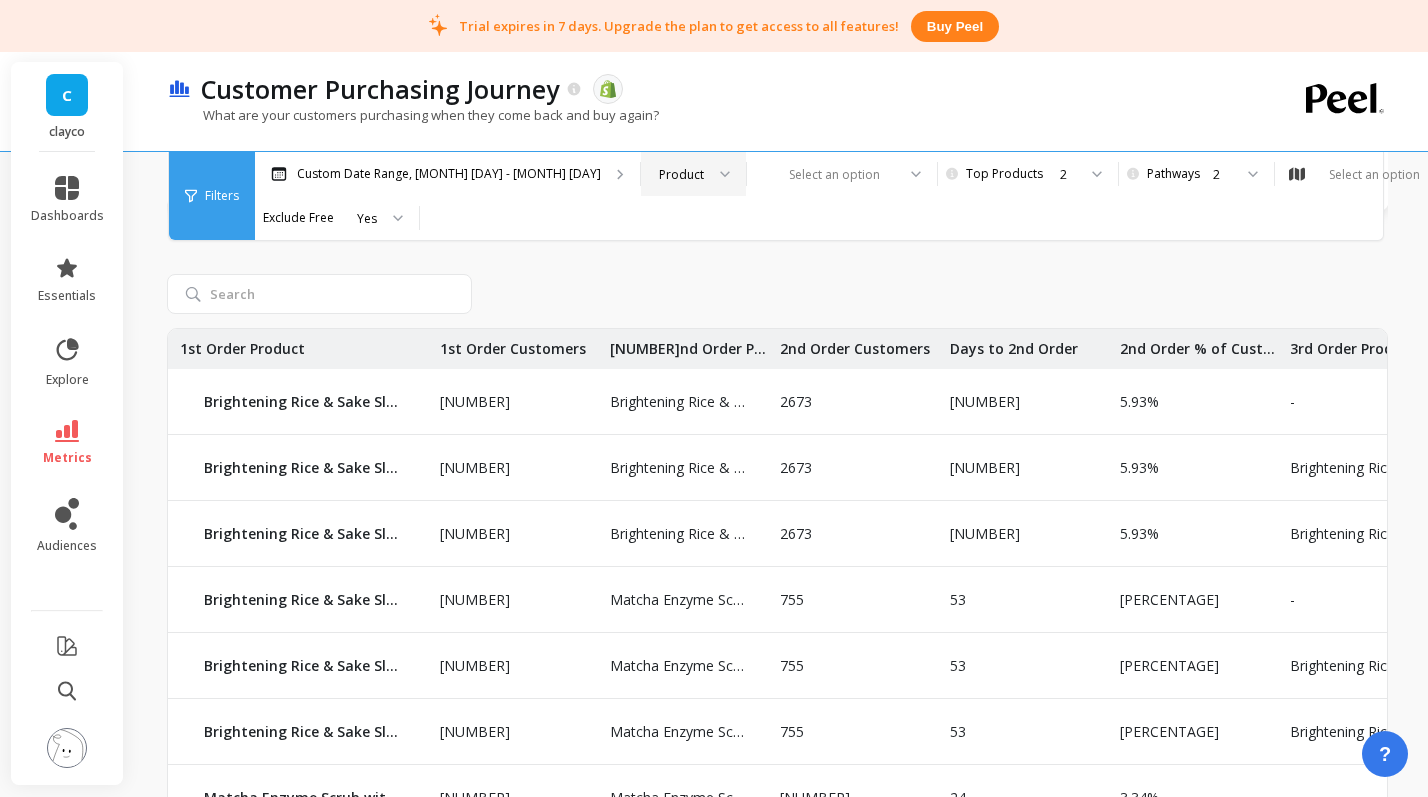 click on "Product" at bounding box center (681, 174) 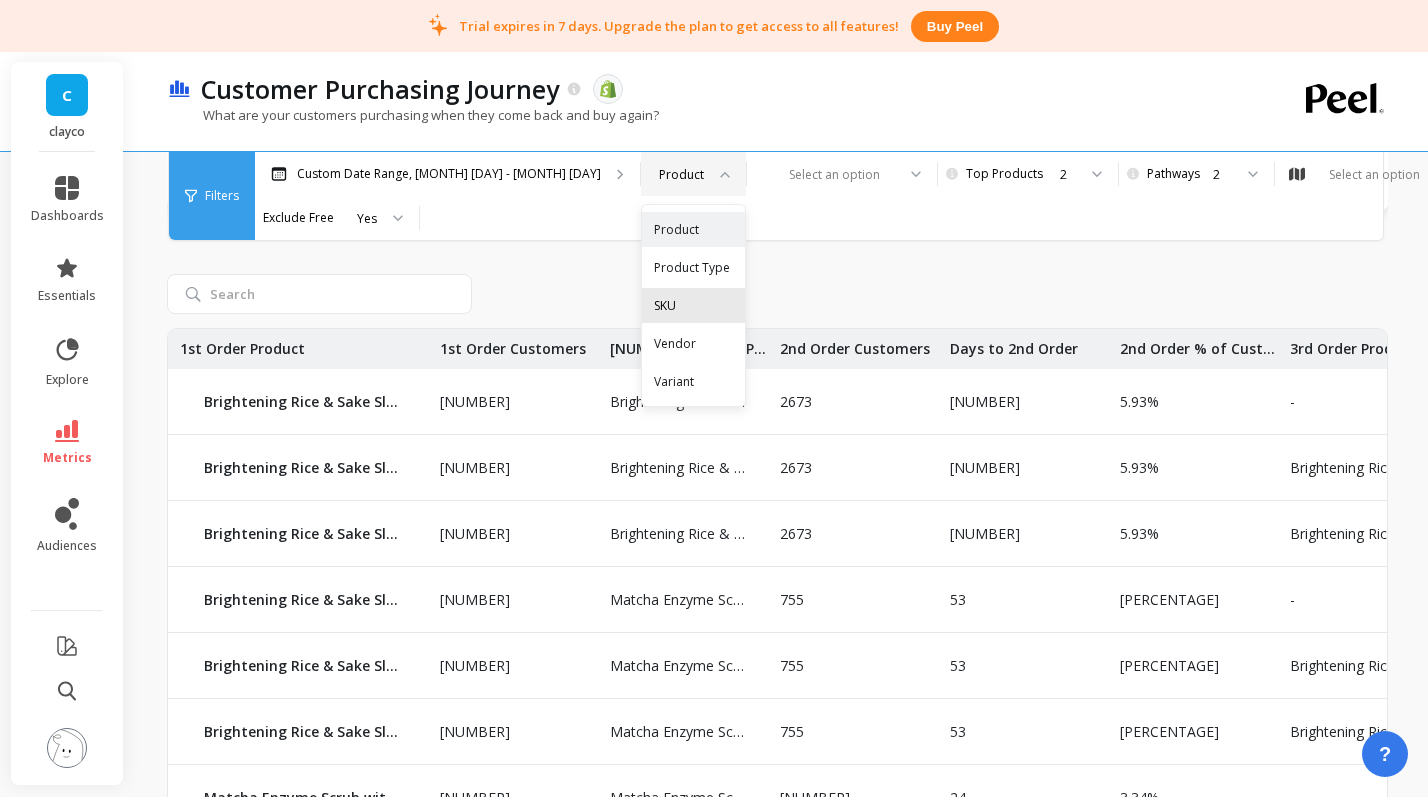 click on "SKU" at bounding box center [693, 305] 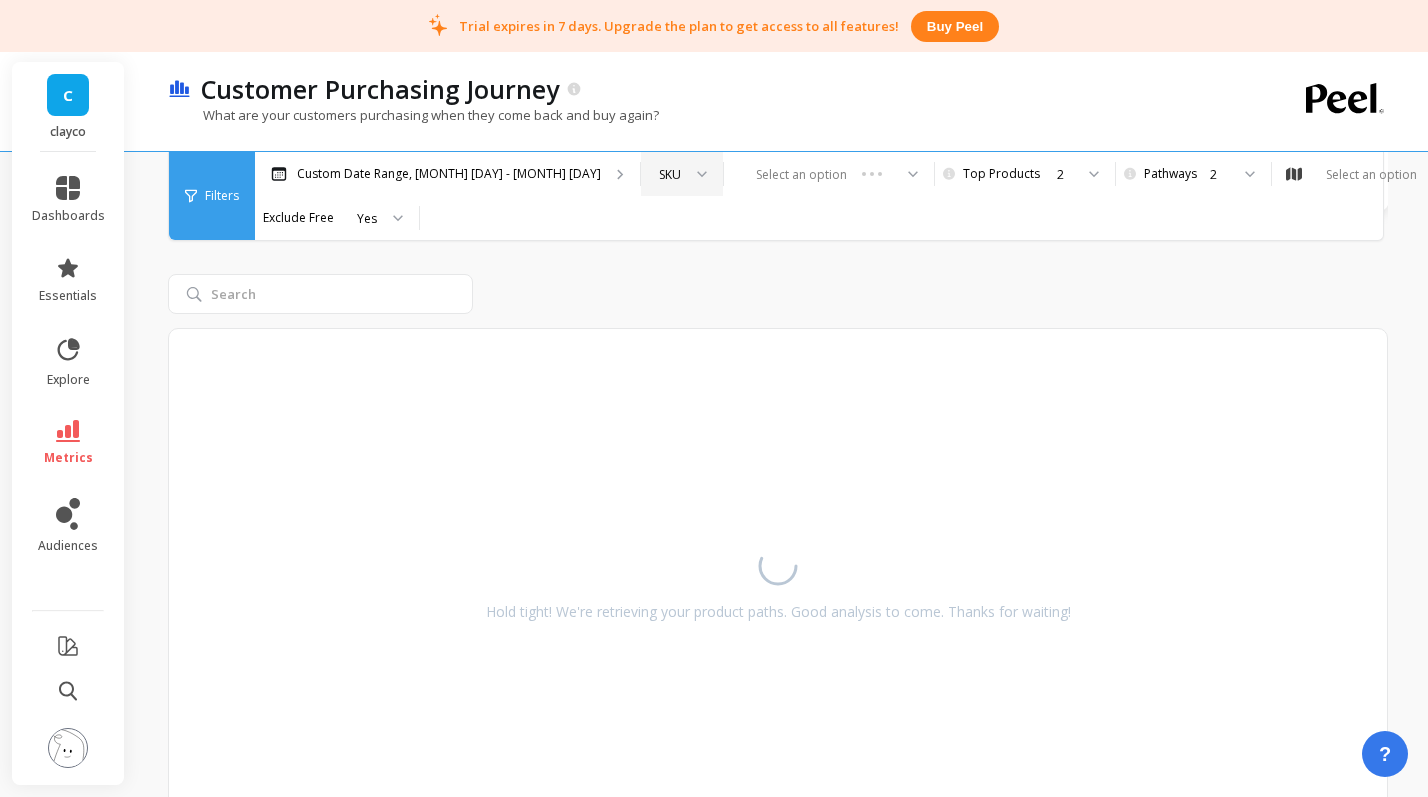 scroll, scrollTop: 859, scrollLeft: 0, axis: vertical 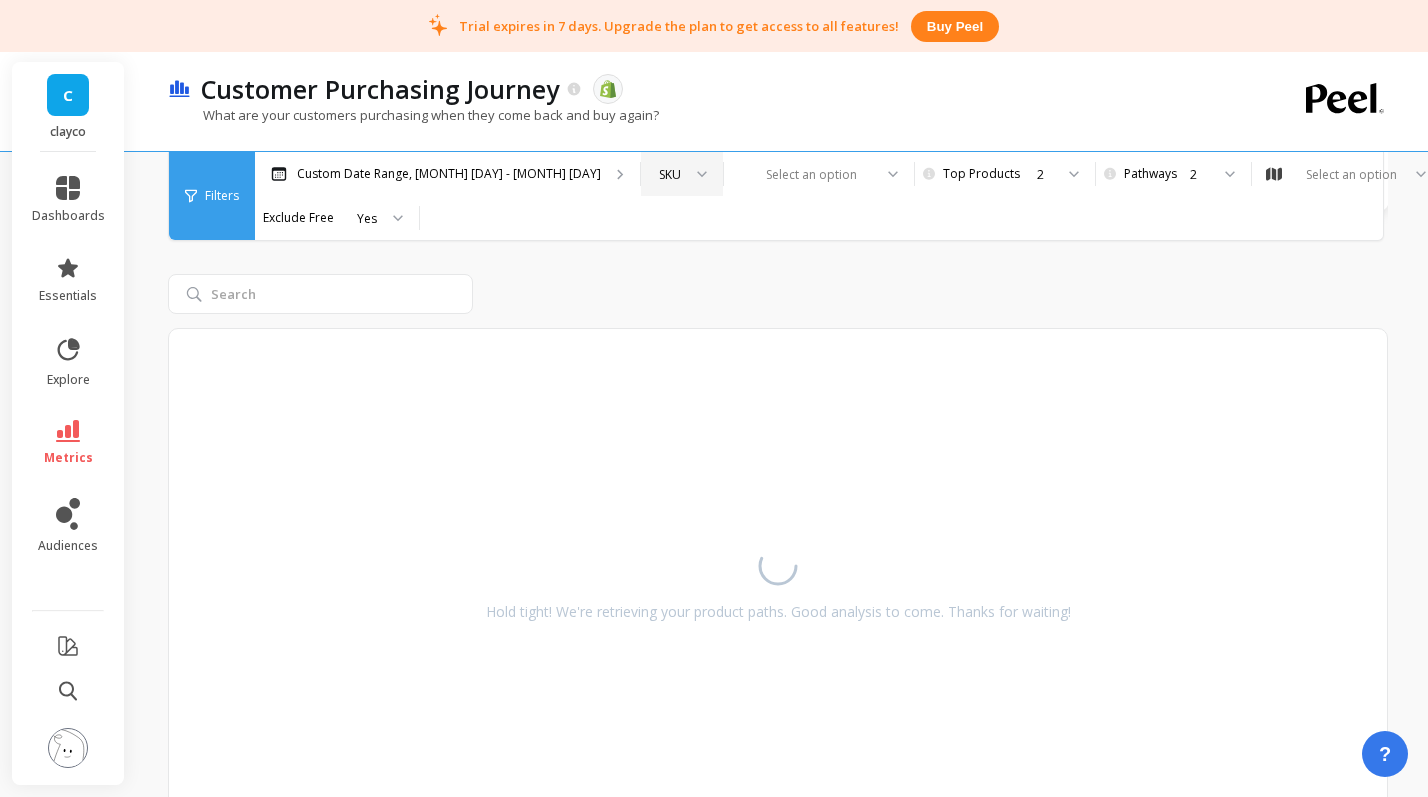 click on "SKU" at bounding box center [670, 174] 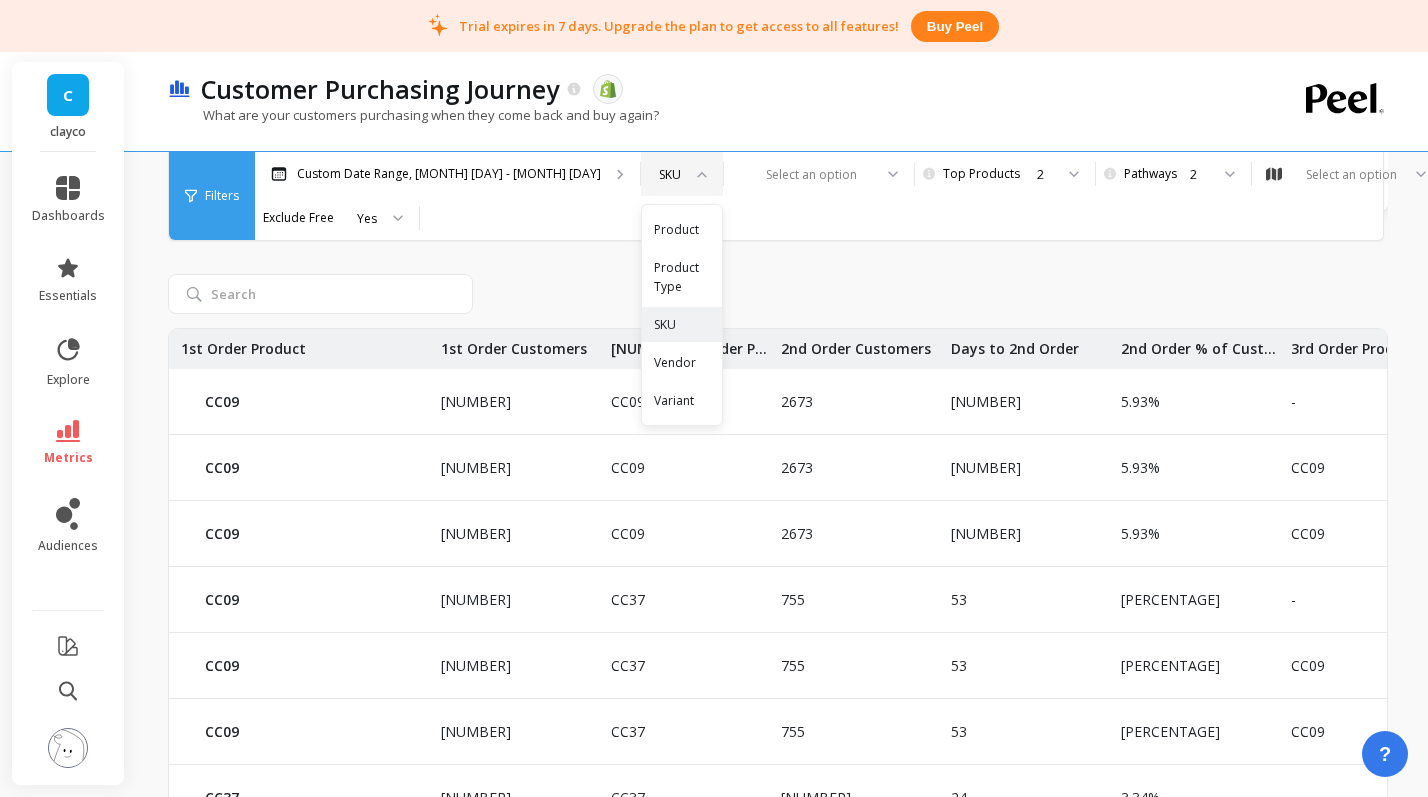 click on "Product" at bounding box center [682, 229] 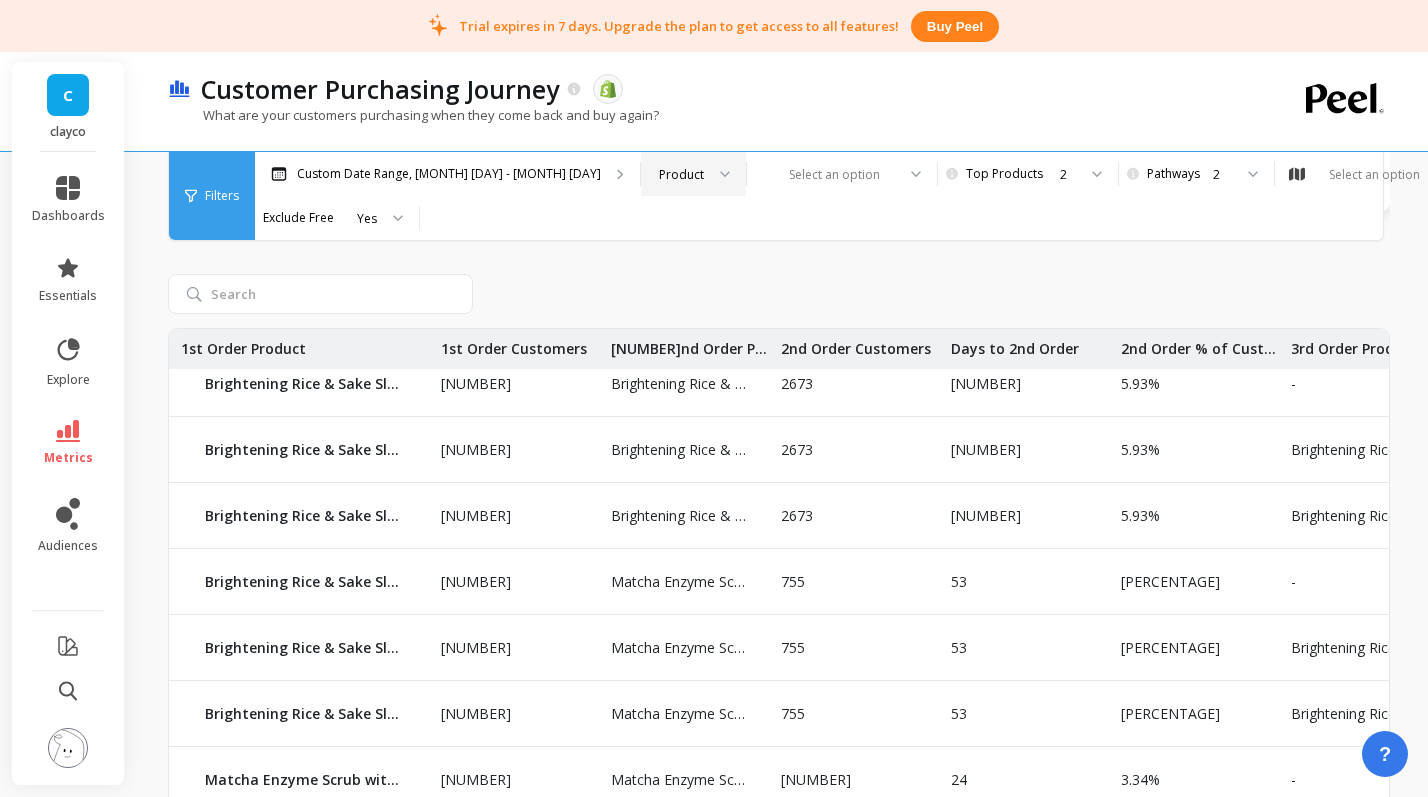 scroll, scrollTop: 21, scrollLeft: 0, axis: vertical 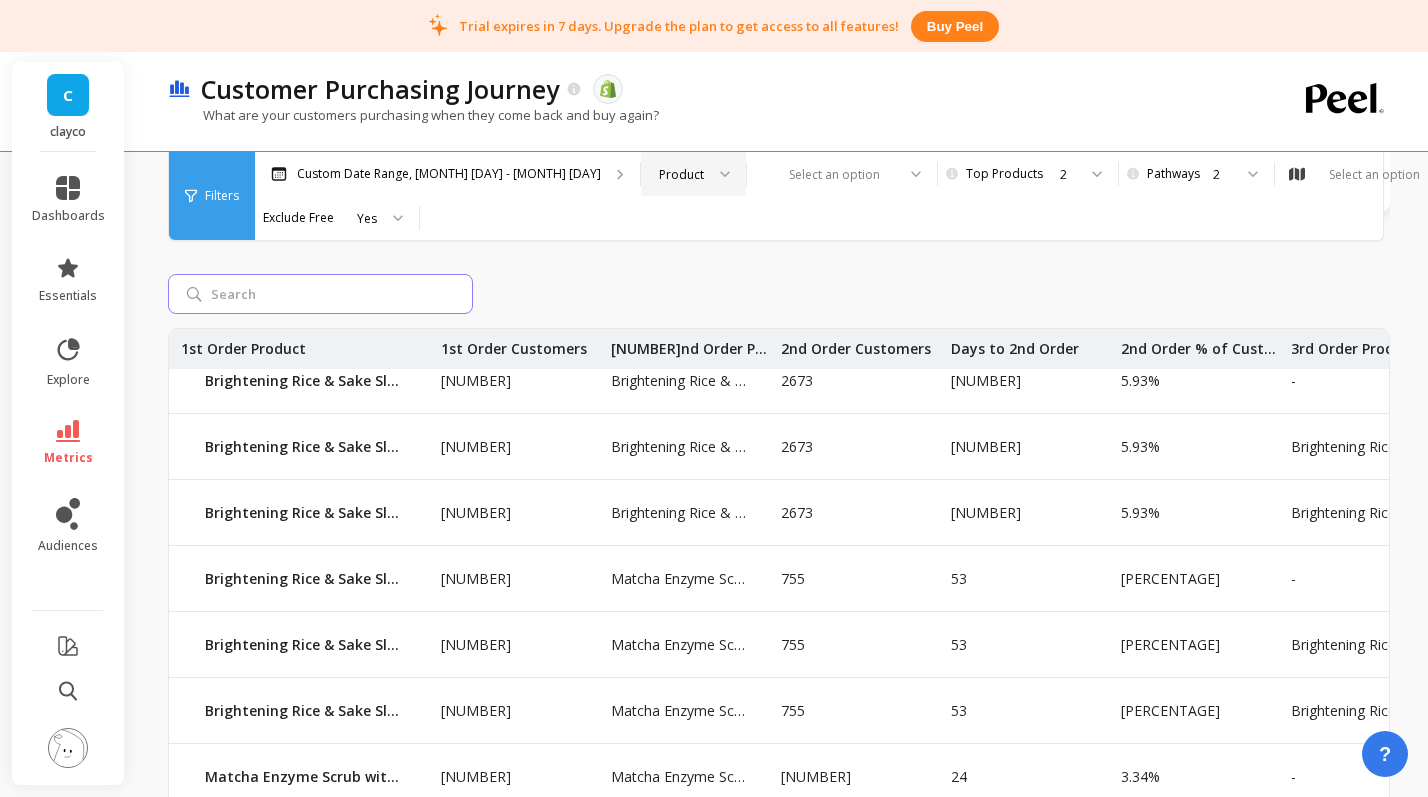 click at bounding box center (320, 294) 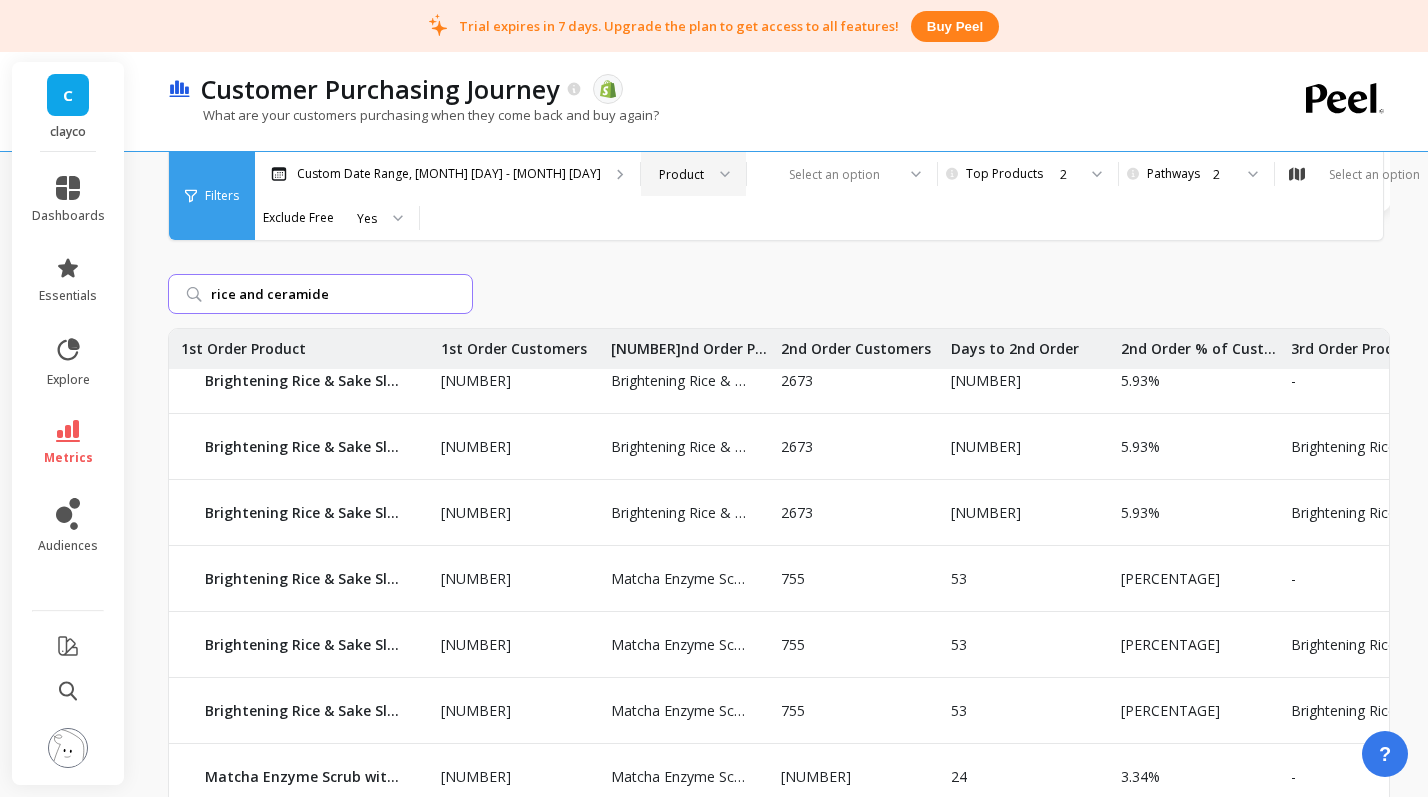 type on "rice and ceramide" 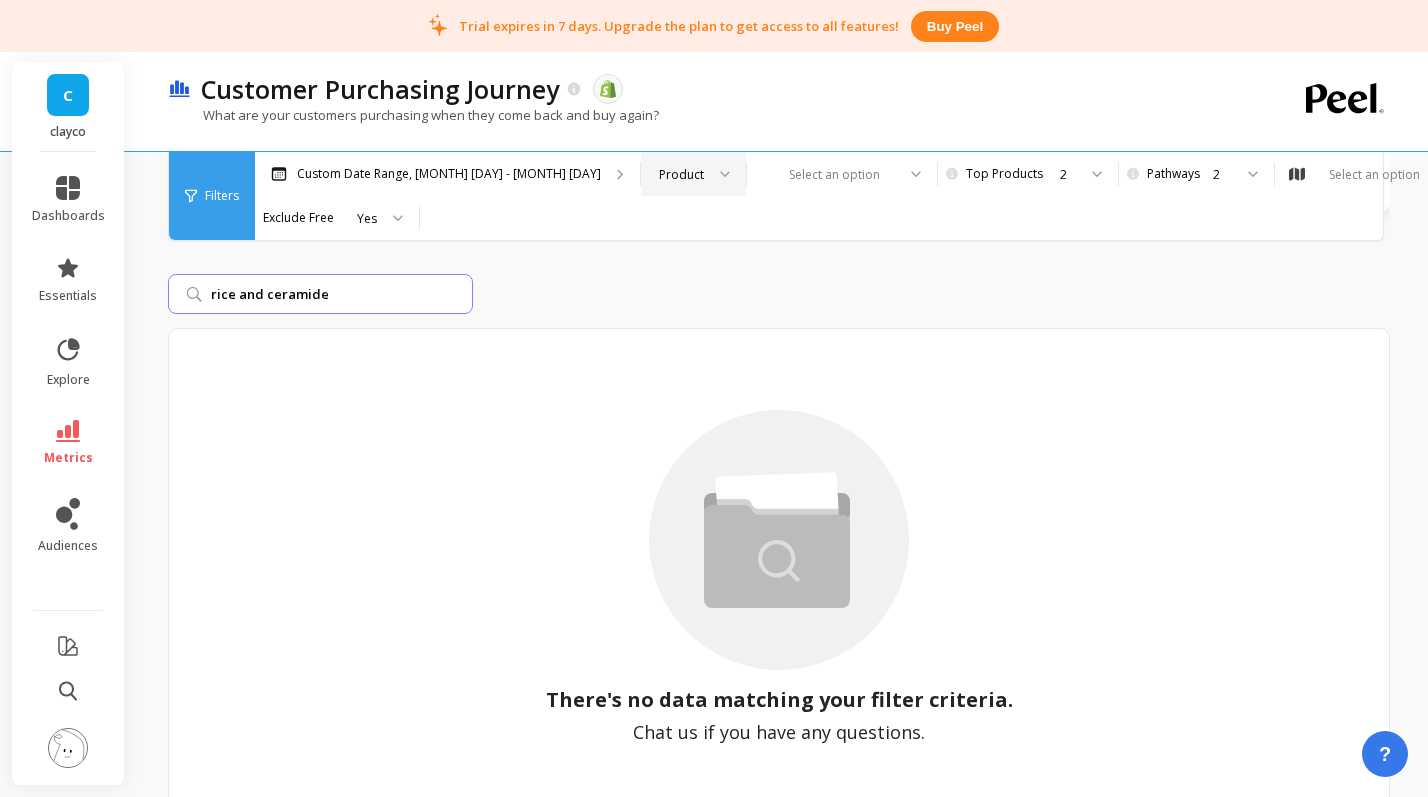 click on "rice and ceramide" at bounding box center [320, 294] 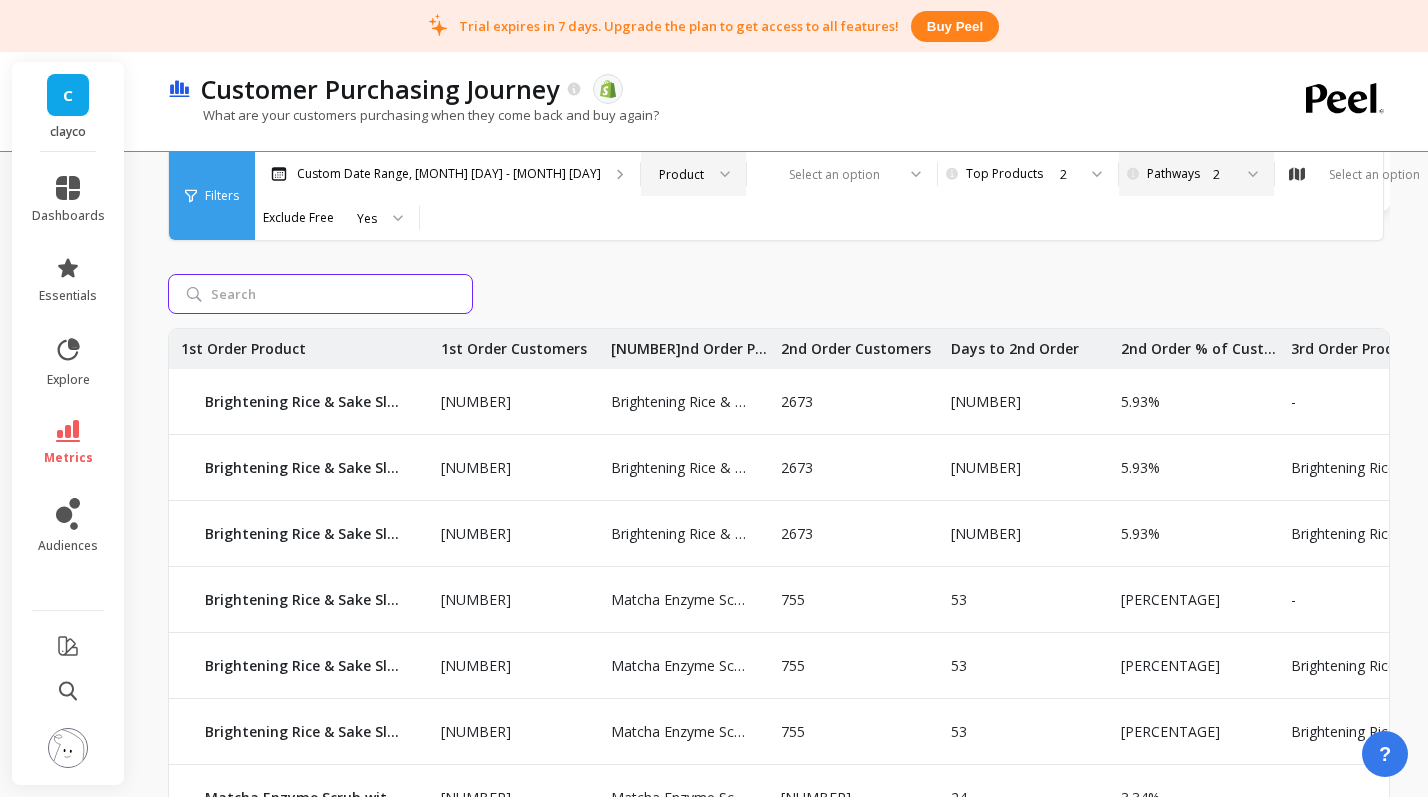 type 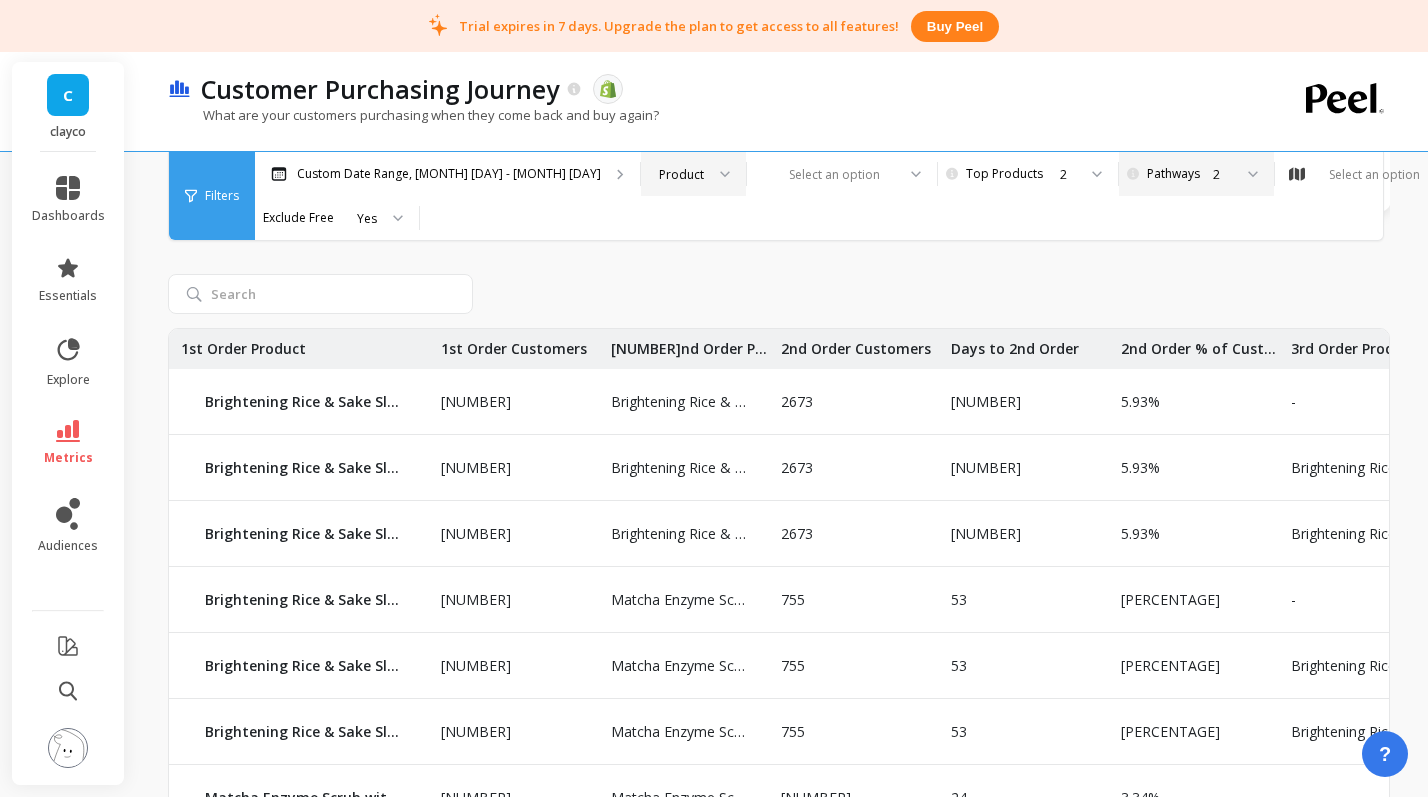 click on "2" at bounding box center [1194, 174] 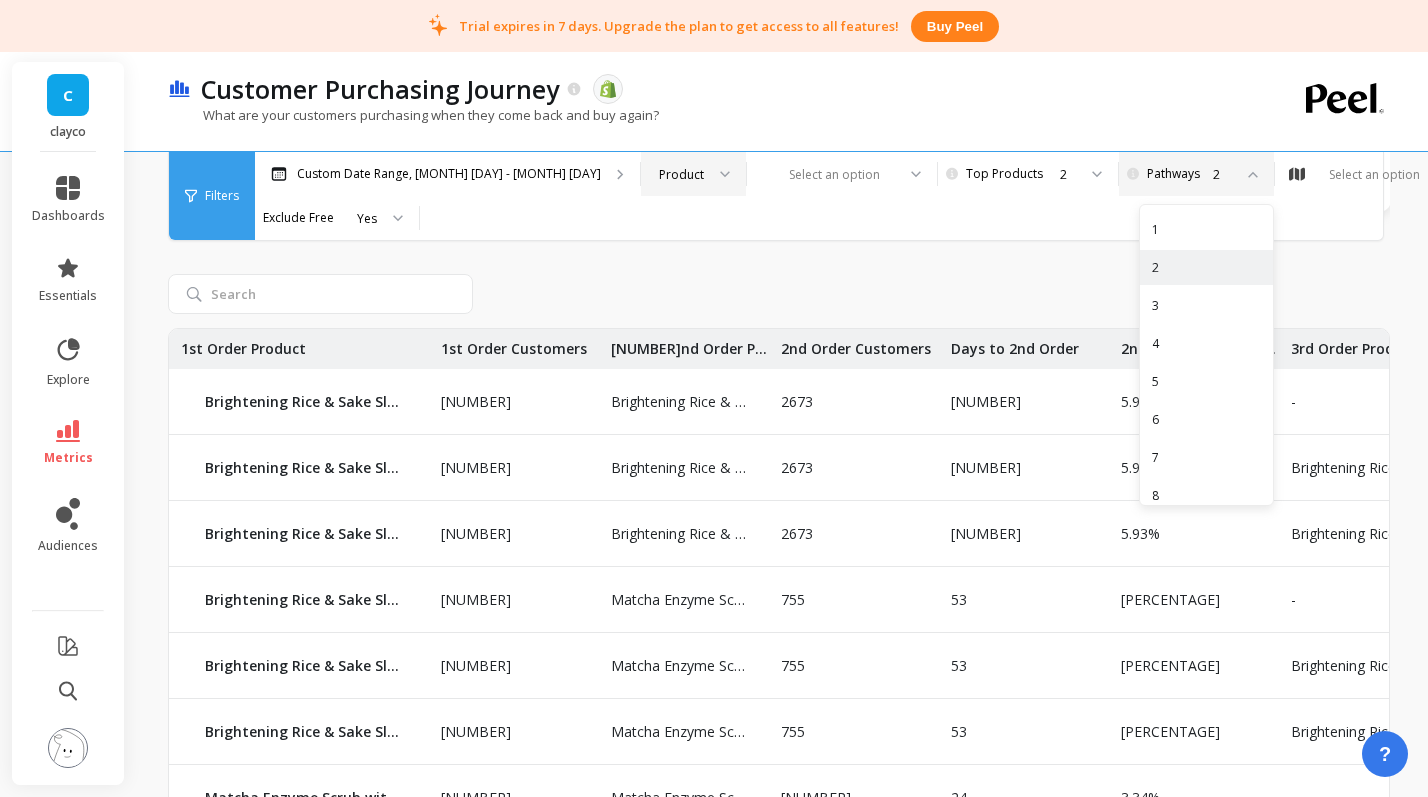 click on "2" at bounding box center [1194, 174] 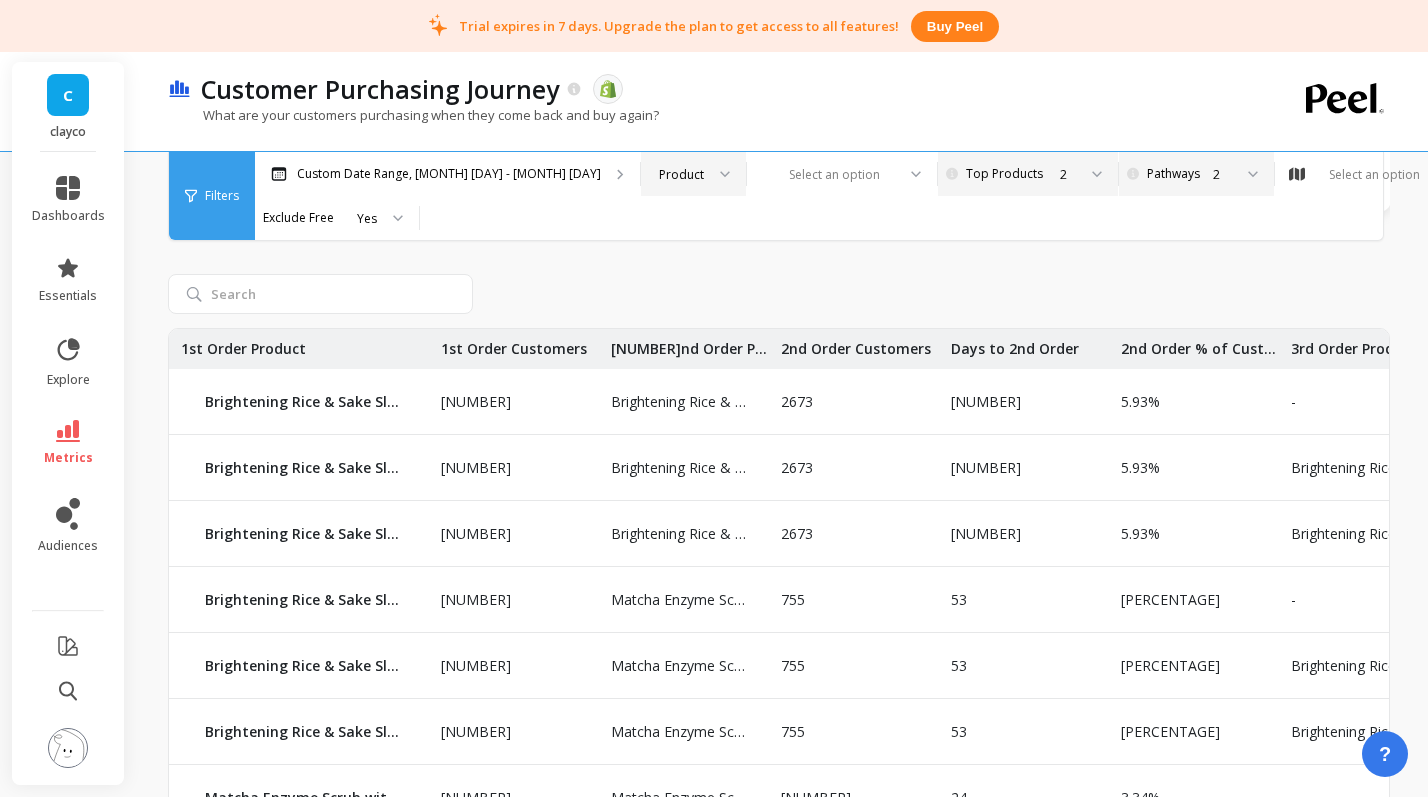 click on "2" at bounding box center (1038, 174) 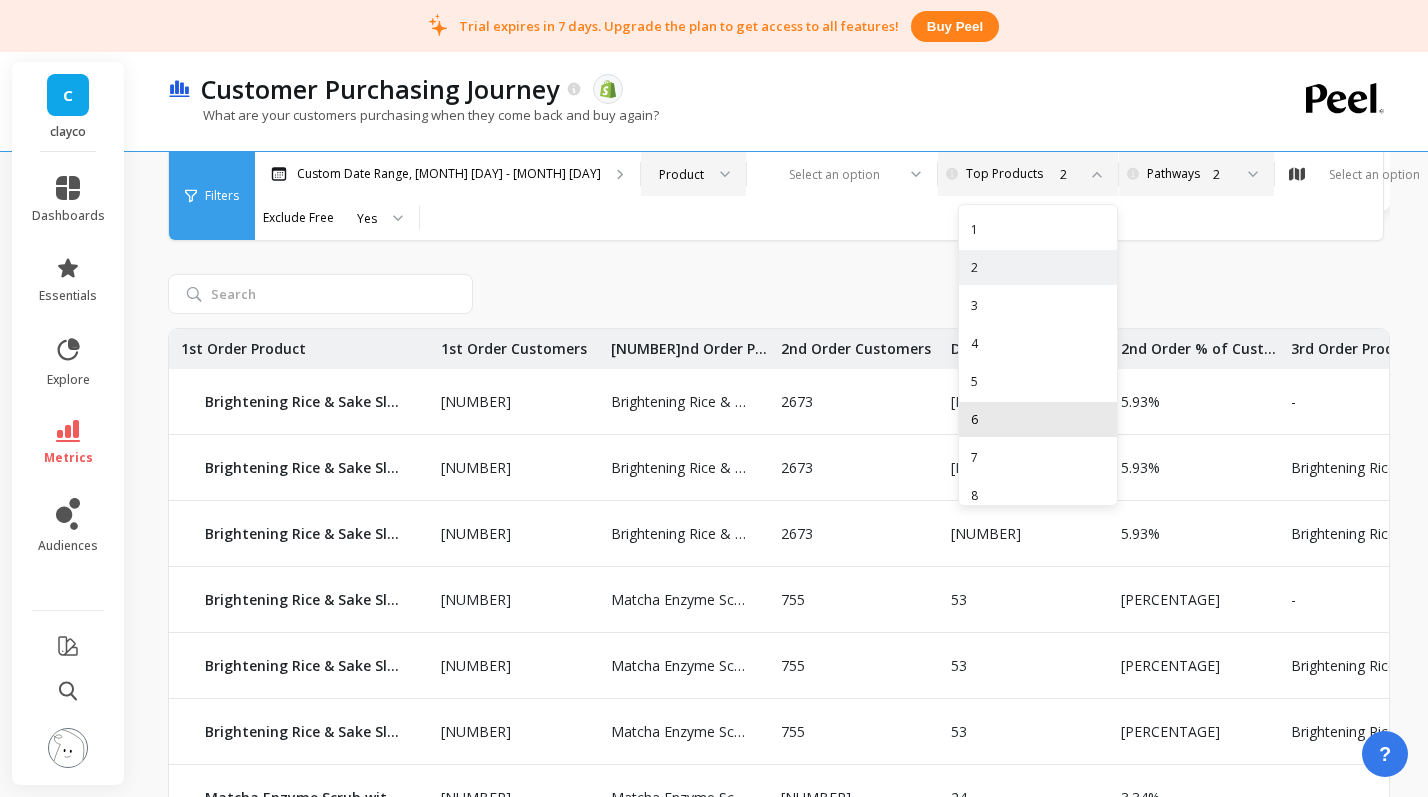 click on "6" at bounding box center [1038, 419] 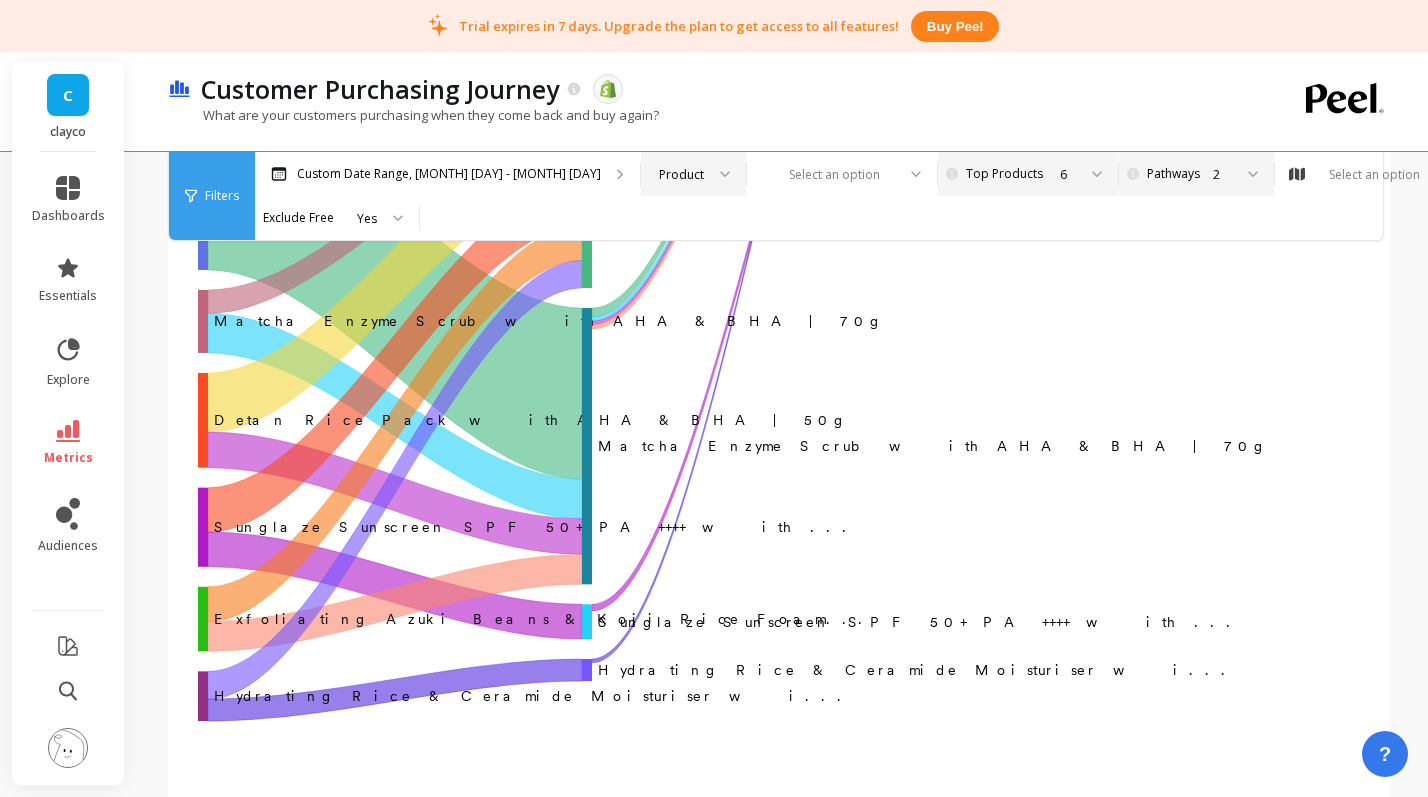scroll, scrollTop: 826, scrollLeft: 0, axis: vertical 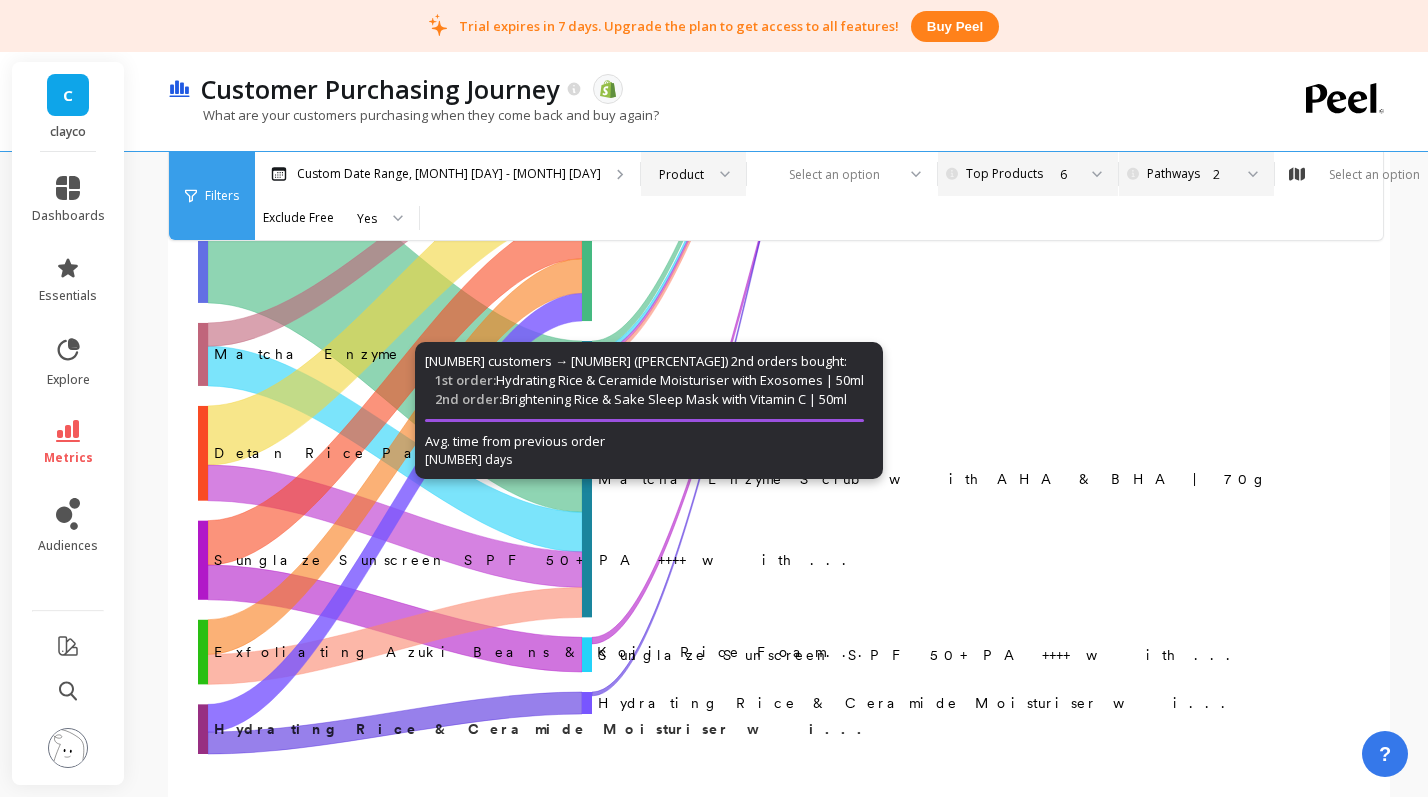click on "‌Sunglaze Sunscreen SPF 50+ PA ++++ with ..." 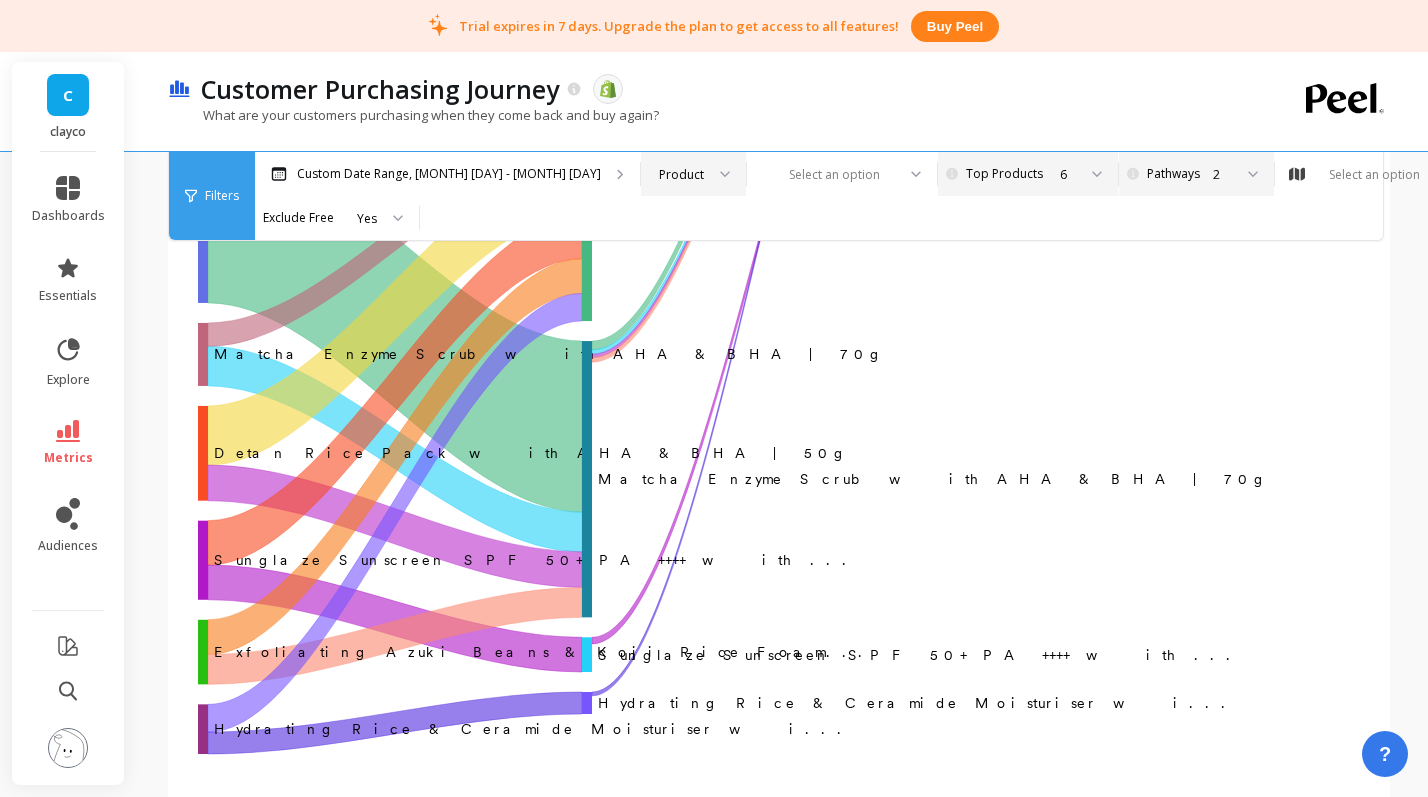 click on "‌Sunglaze Sunscreen SPF 50+ PA ++++ with ..." 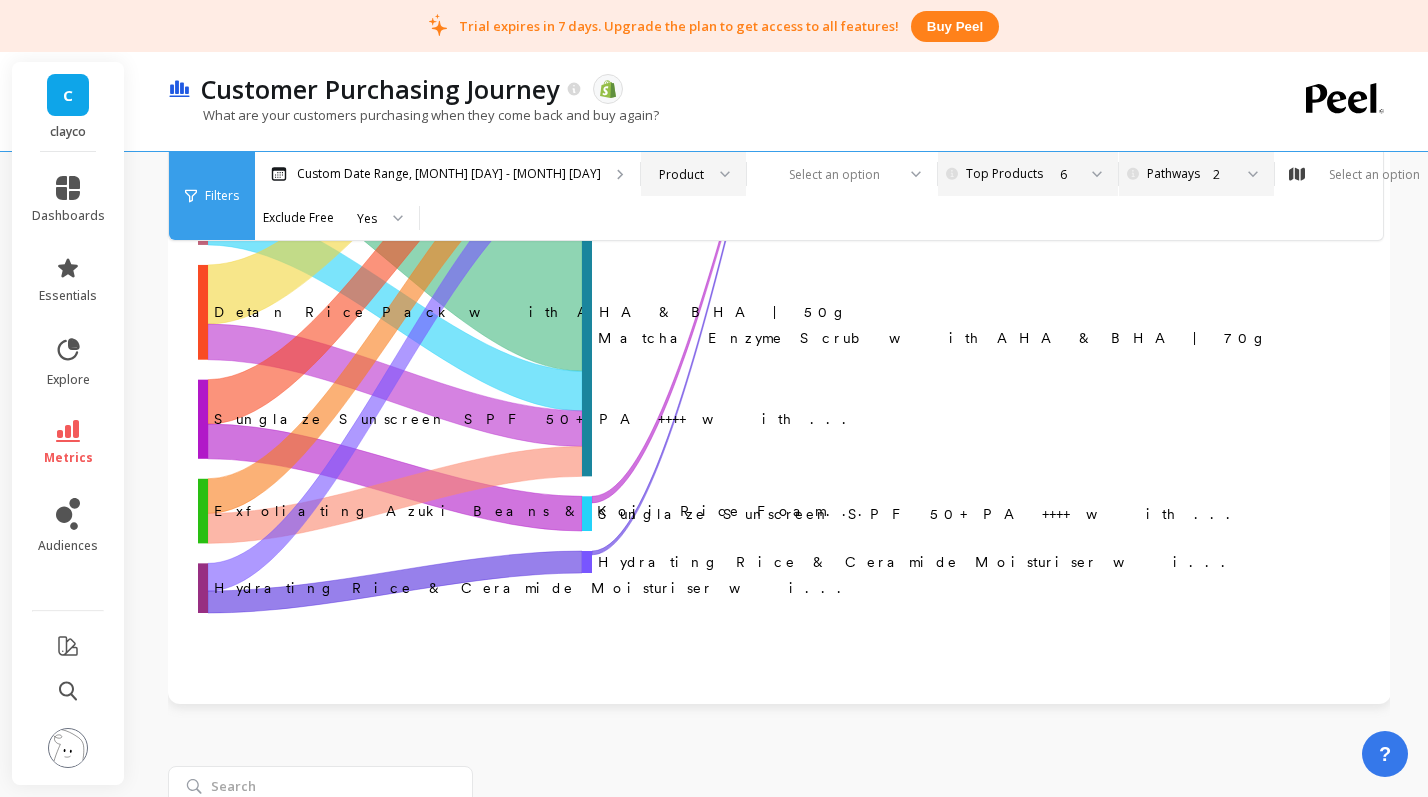 scroll, scrollTop: 1299, scrollLeft: 0, axis: vertical 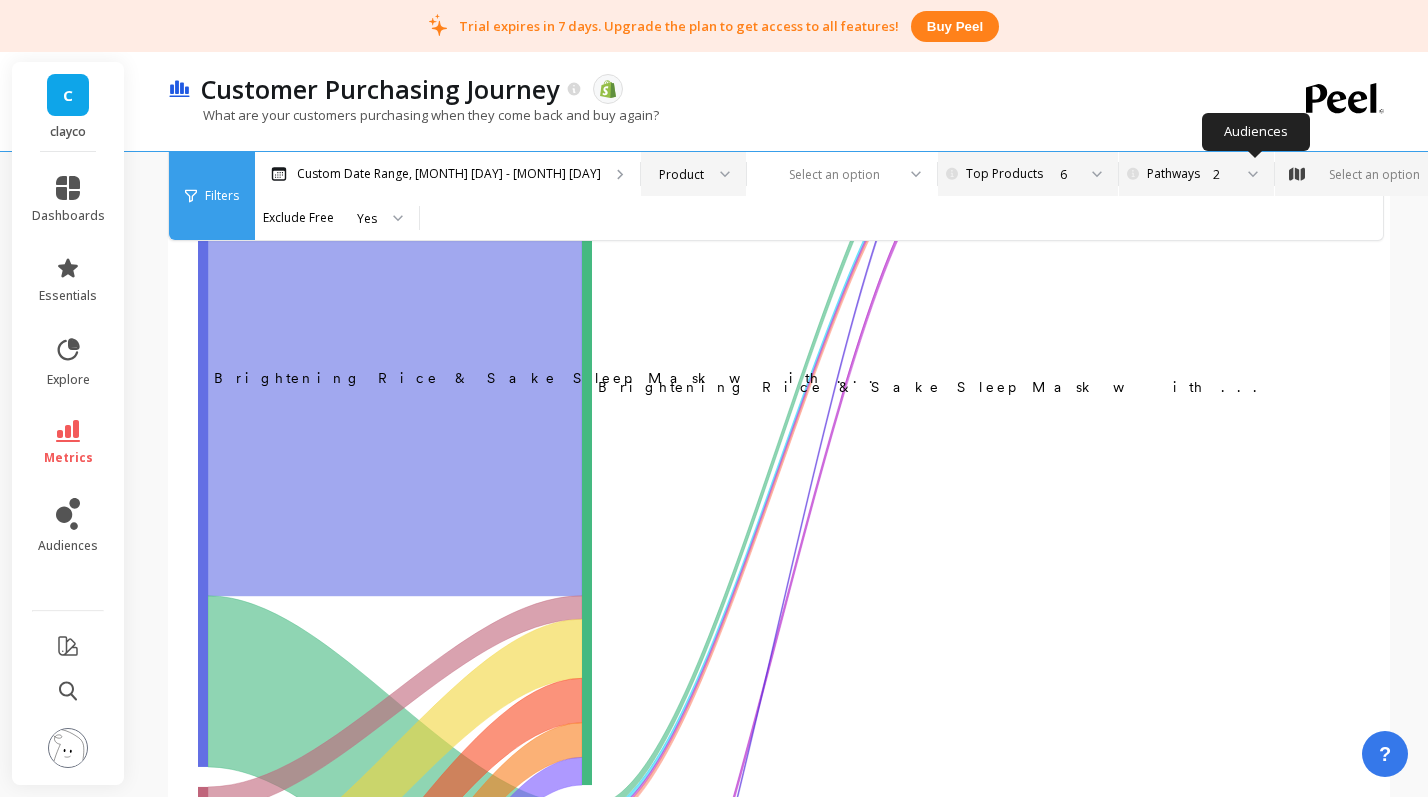 click on "Select an option" at bounding box center (1374, 174) 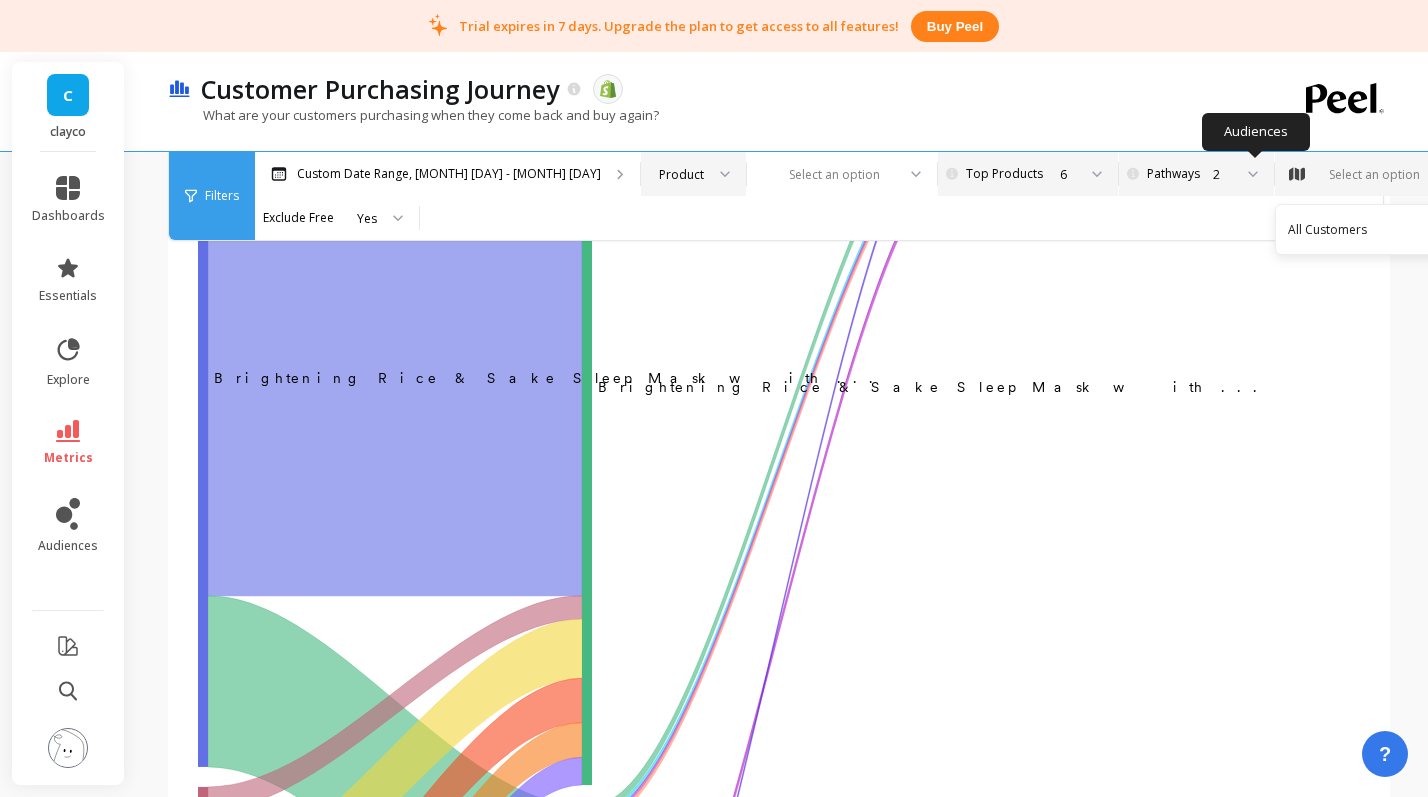 click on "Select an option" at bounding box center (1374, 174) 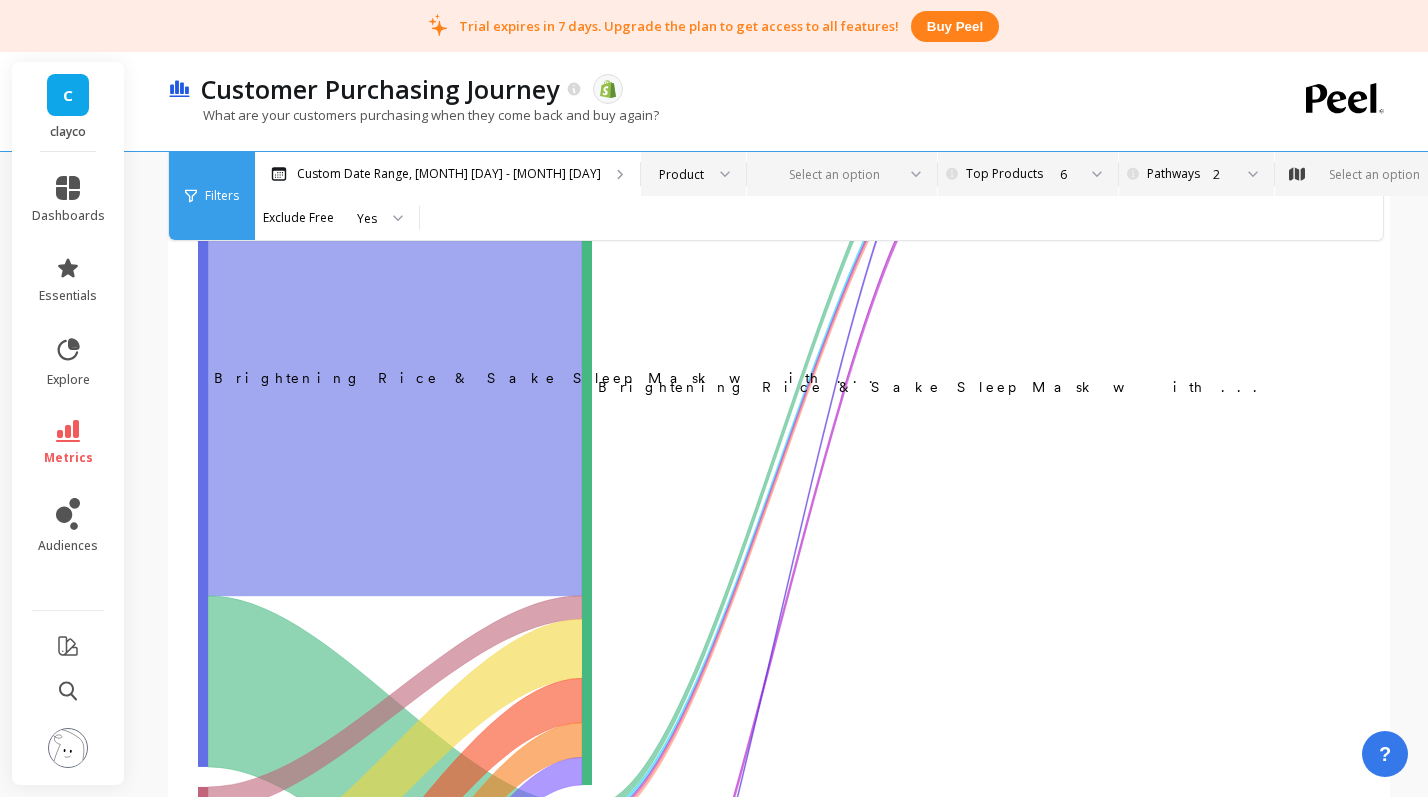 click at bounding box center (830, 174) 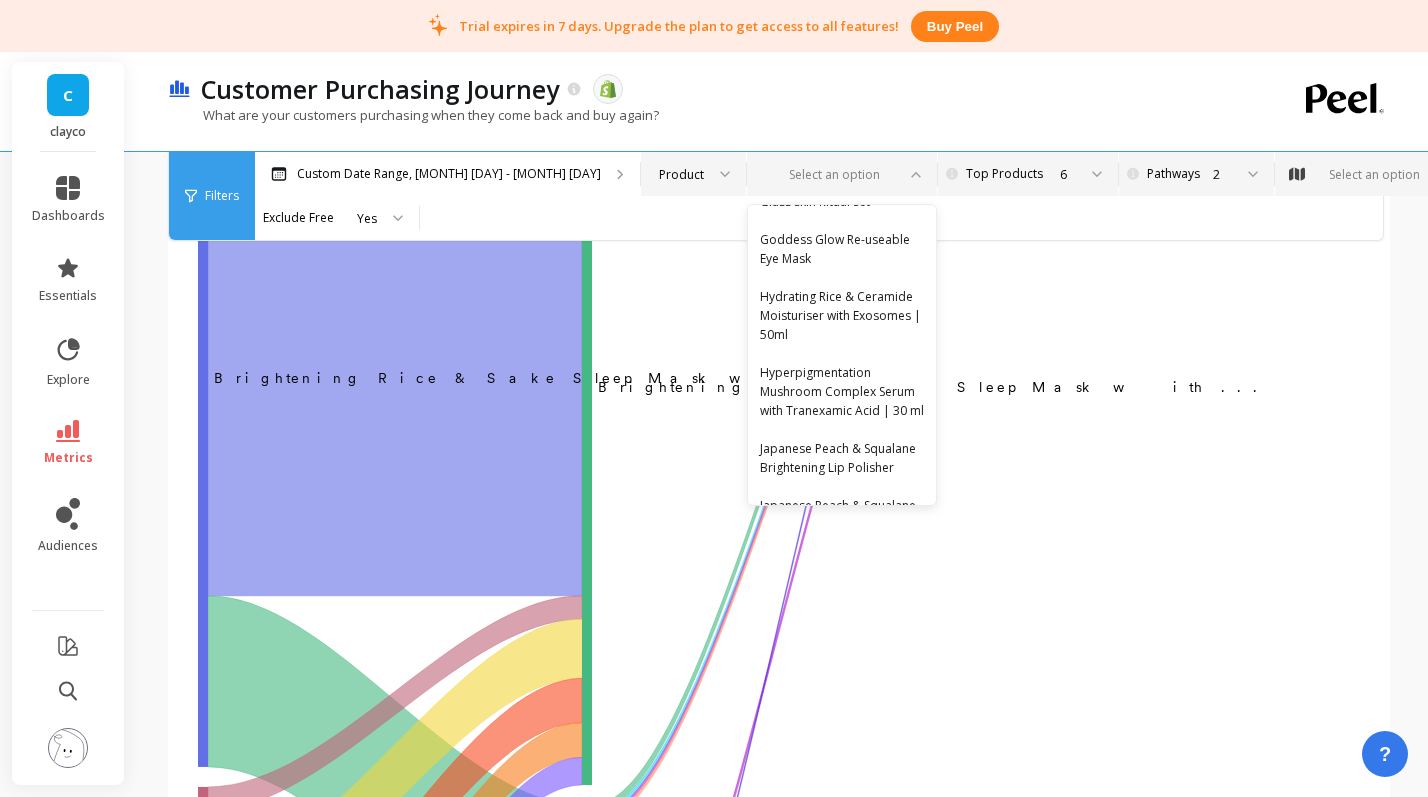 scroll, scrollTop: 1036, scrollLeft: 0, axis: vertical 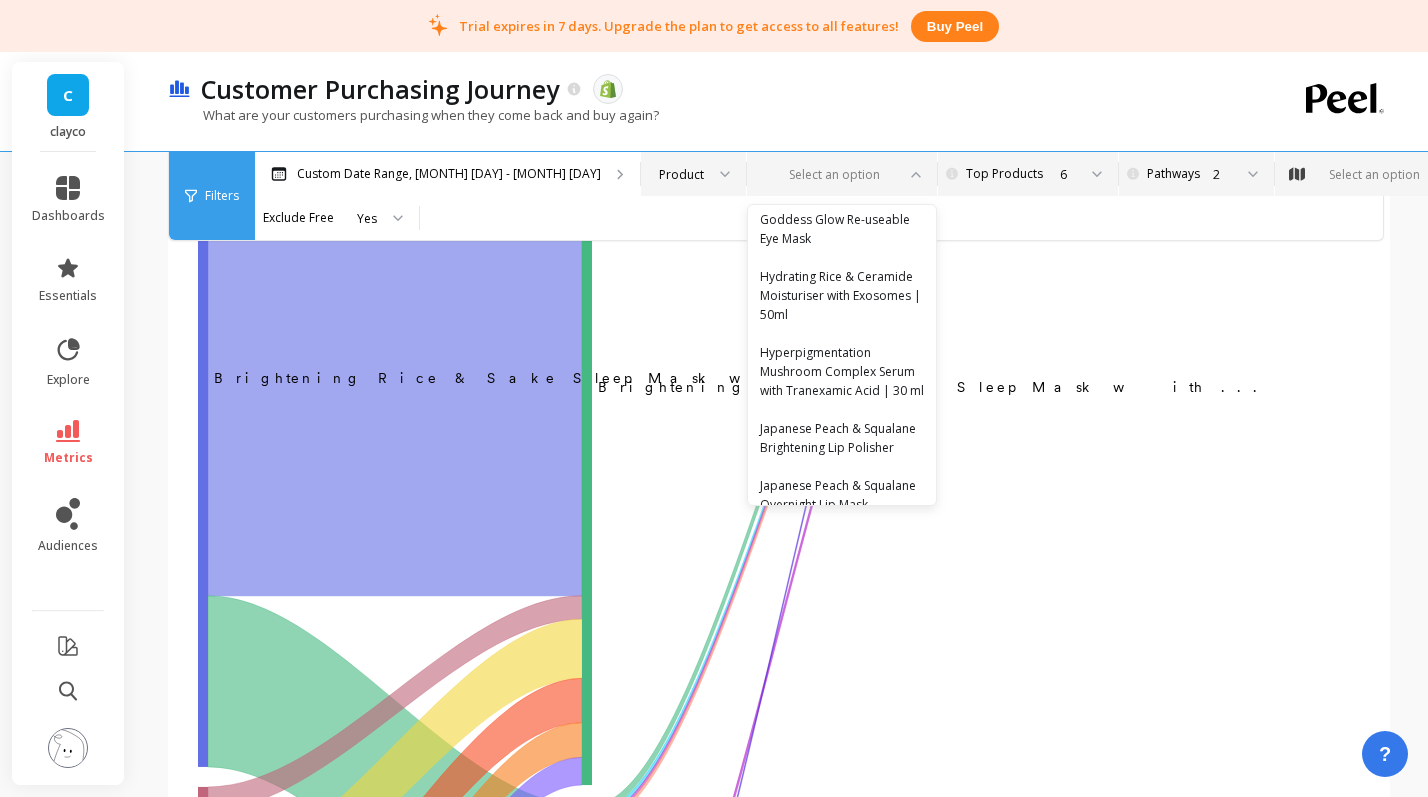 click on "Hydrating Rice & Ceramide Moisturiser with Exosomes | 50ml" at bounding box center (842, 295) 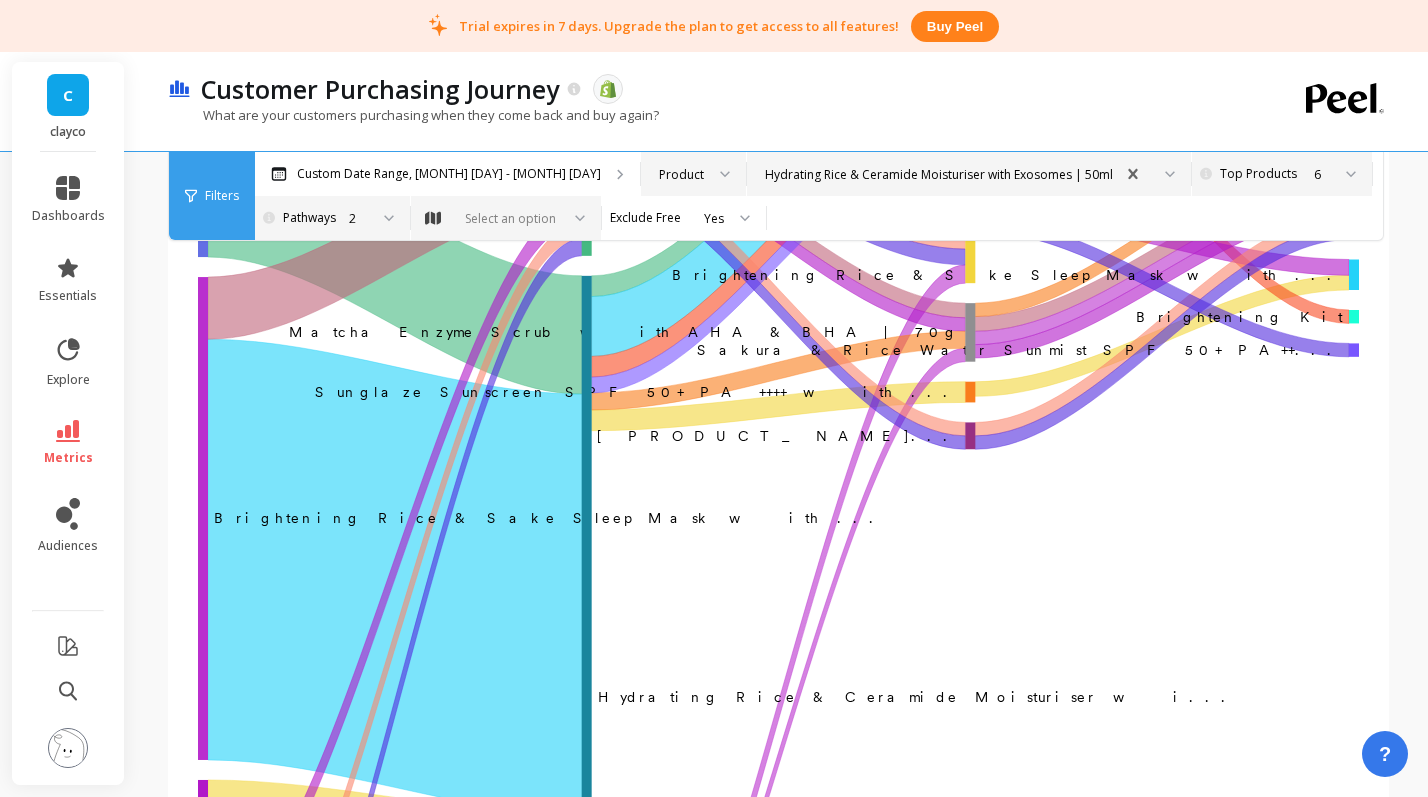 click on "6" at bounding box center (1292, 174) 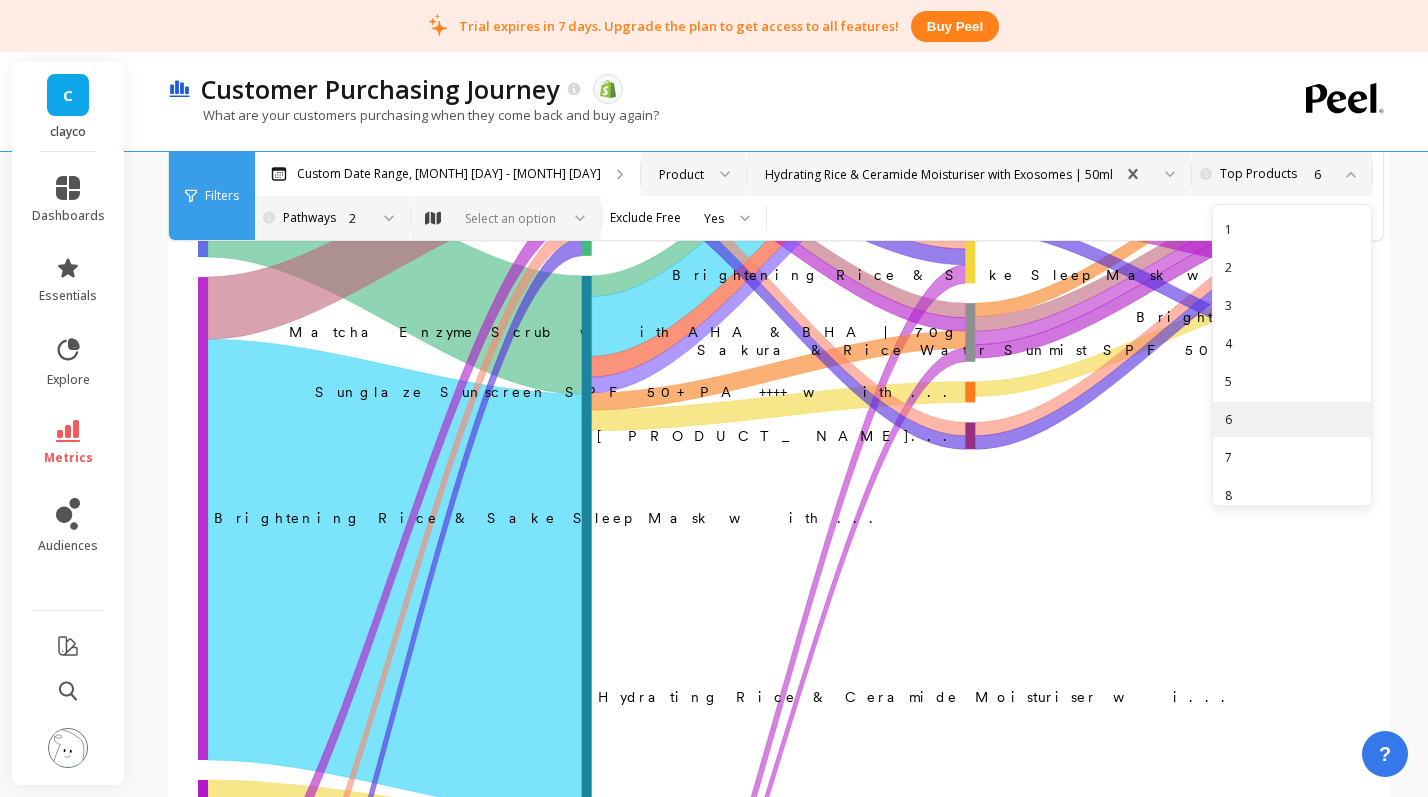 click on "Custom Date Range,  Mar 1 - Aug 2  option Product, selected. Product option Hydrating Rice & Ceramide Moisturiser with Exosomes | 50ml, selected. Hydrating Rice & Ceramide Moisturiser with Exosomes | 50ml Pick the number of top products you would like to see in the chart. Top Products option 6, selected. 1, 1 of 10. 10 results available. Use Up and Down to choose options, press Enter to select the currently focused option, press Escape to exit the menu, press Tab to select the option and exit the menu. 6 1 2 3 4 5 6 7 8 9 10 Pick the number of pathways from the 1st order to analyze the purchasing journey. Pathways 2 Audiences Select an option Exclude Free Yes" at bounding box center (862, 196) 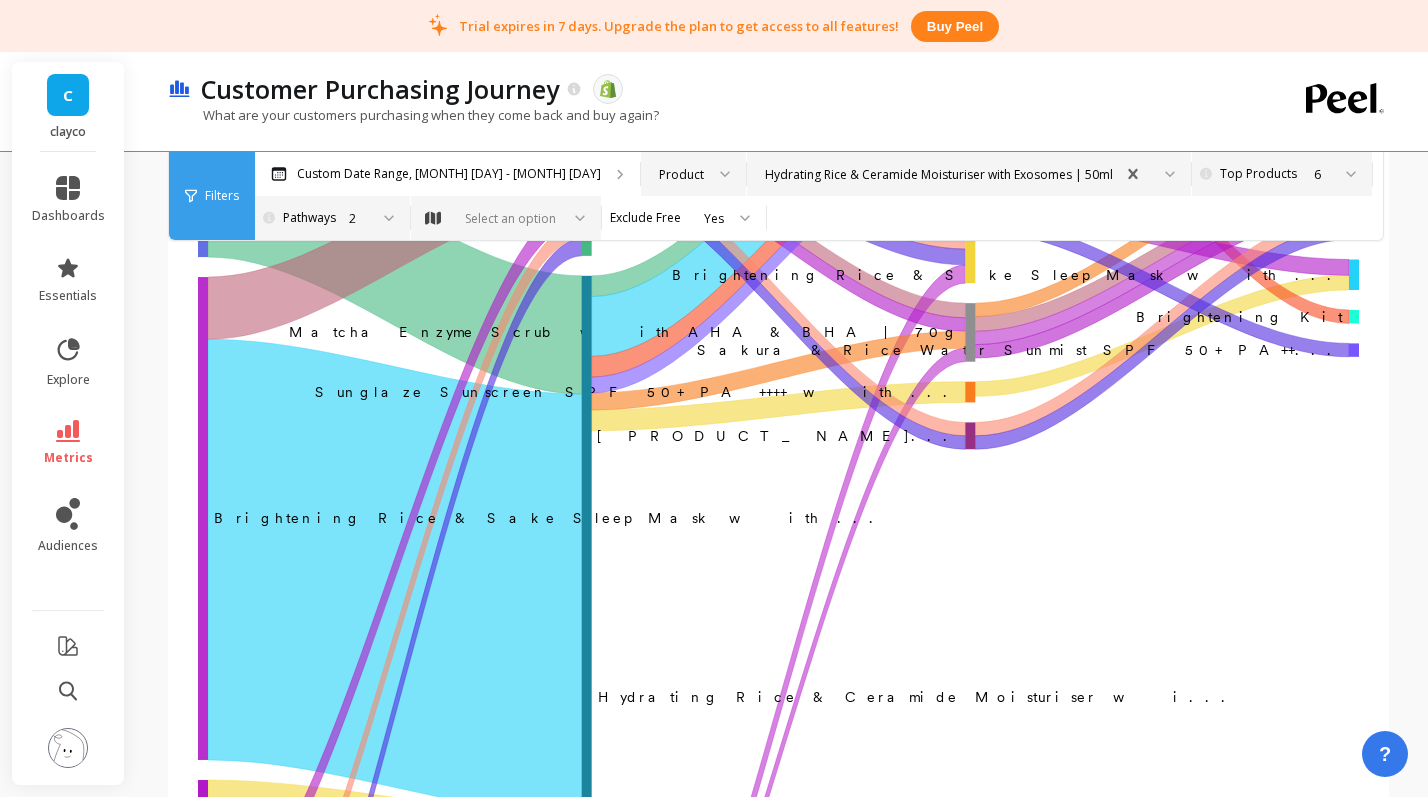 click on "Hydrating Rice & Ceramide Moisturiser with Exosomes | 50ml" at bounding box center [939, 174] 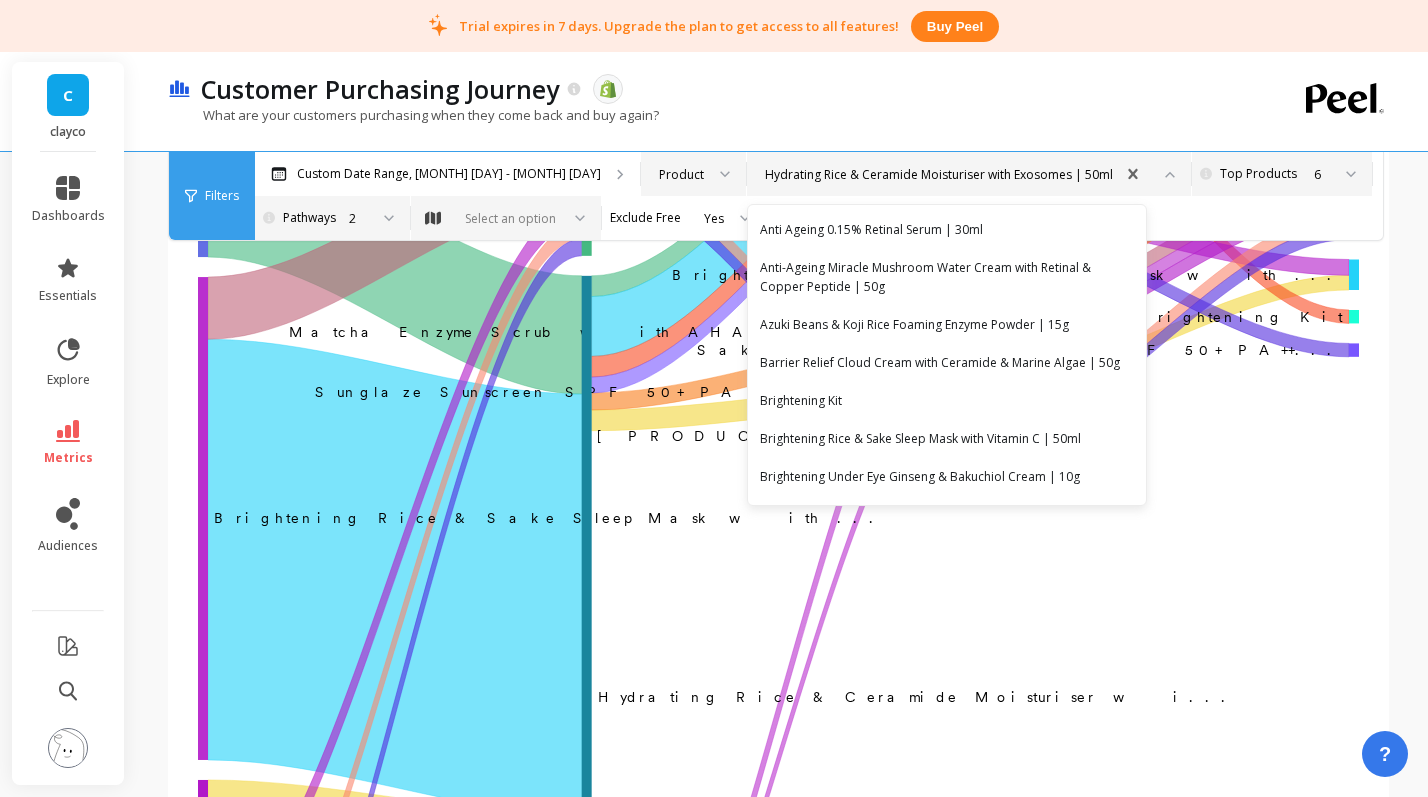 scroll, scrollTop: 437, scrollLeft: 0, axis: vertical 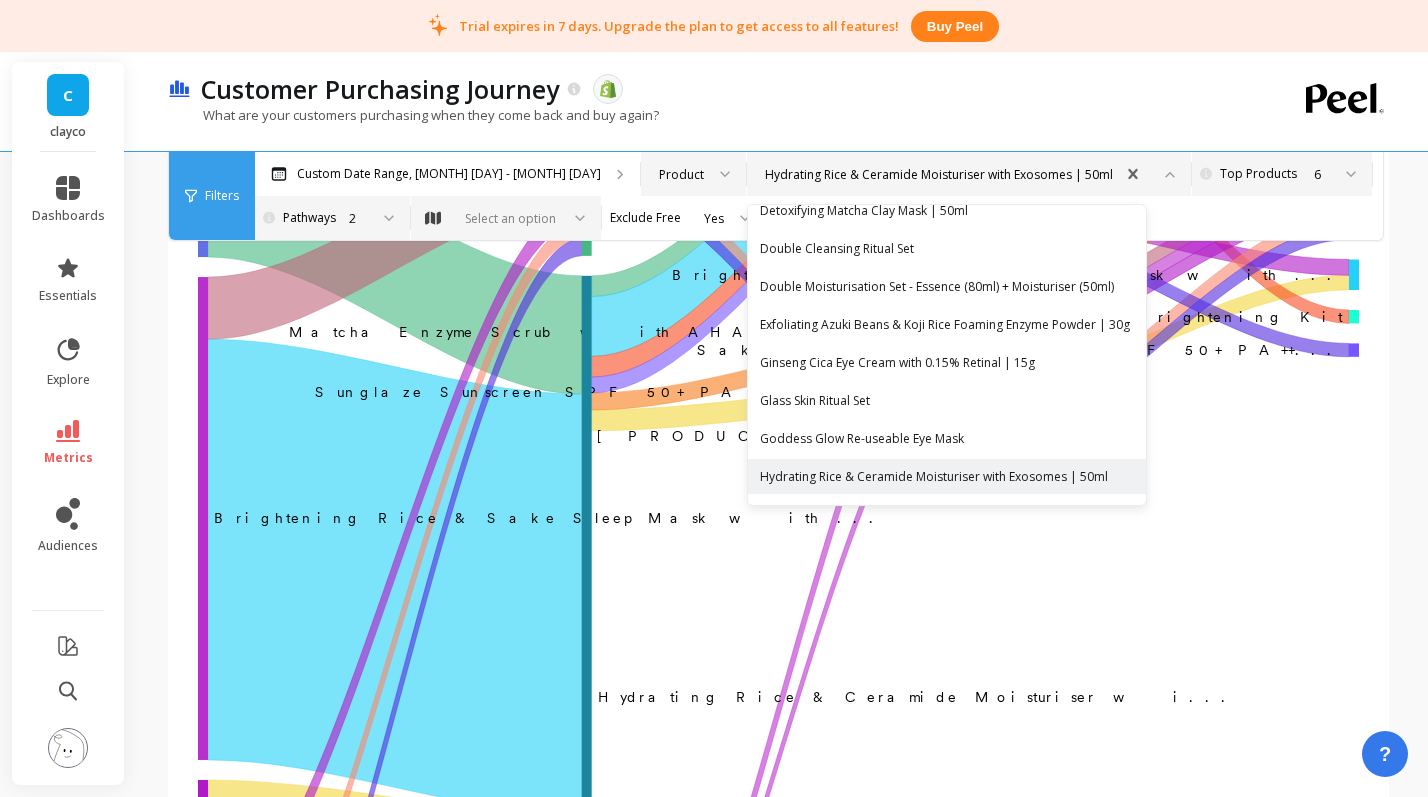 click on "Hydrating Rice & Ceramide Moisturiser with Exosomes | 50ml" at bounding box center [939, 174] 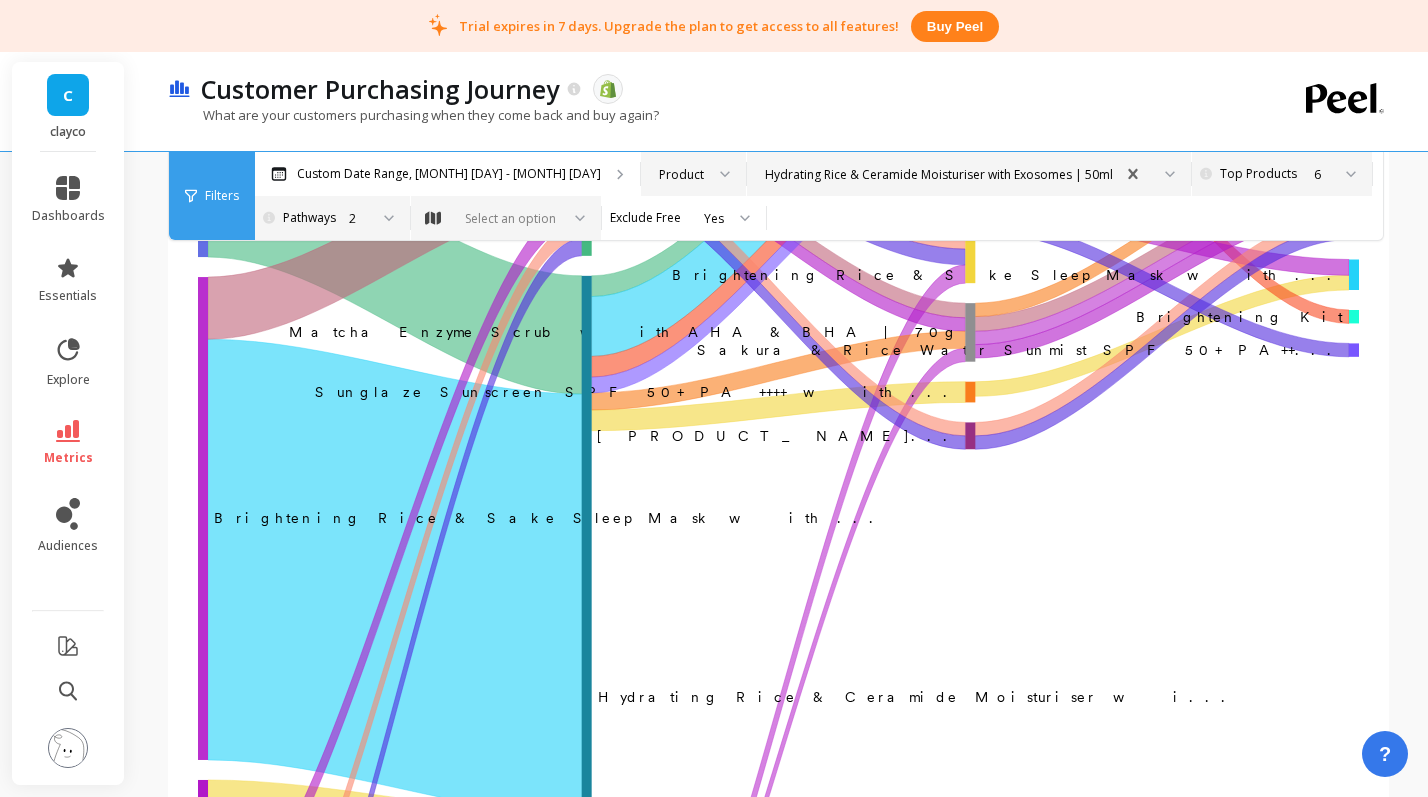 scroll, scrollTop: 362, scrollLeft: 1, axis: both 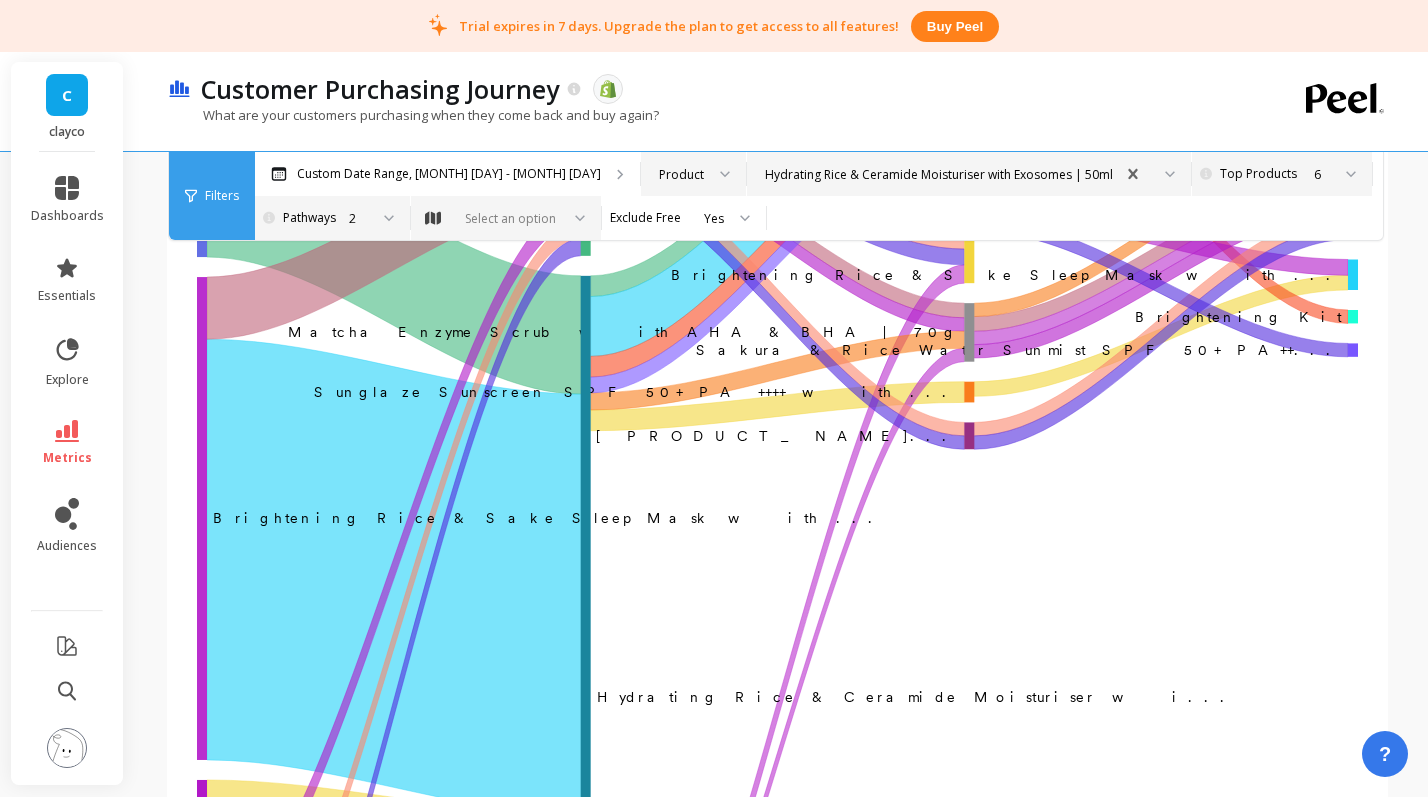 click on "6" at bounding box center (1292, 174) 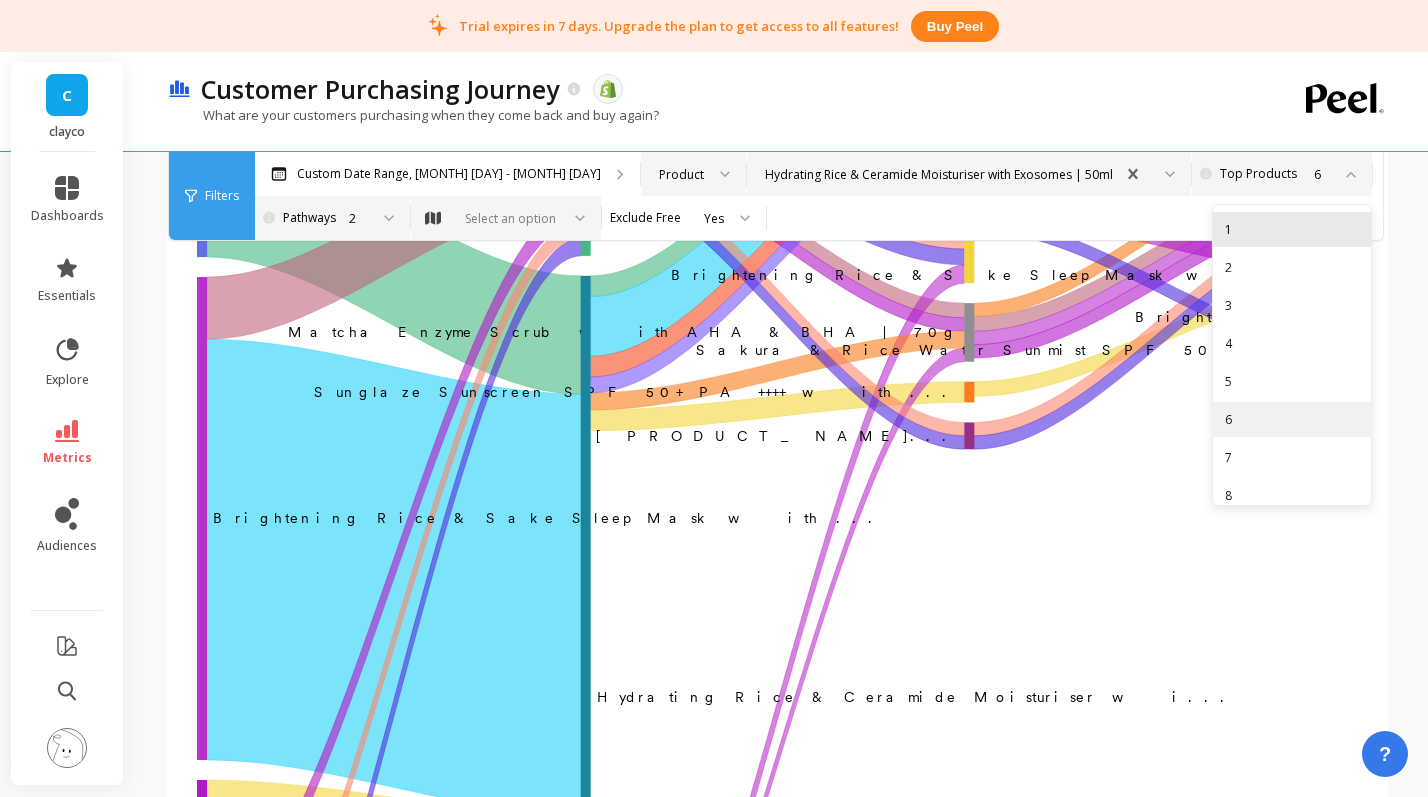 click on "1" at bounding box center (1292, 229) 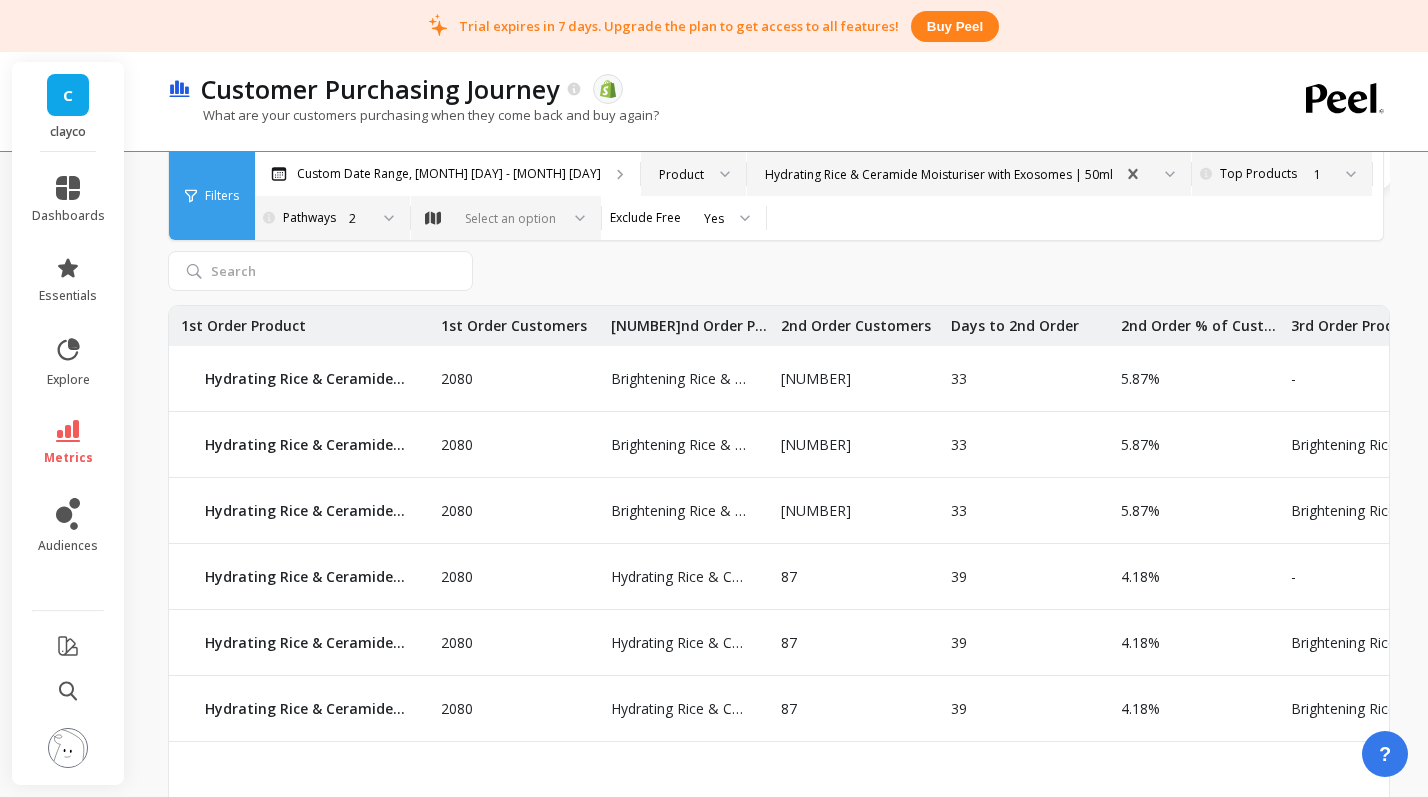 scroll, scrollTop: 915, scrollLeft: 0, axis: vertical 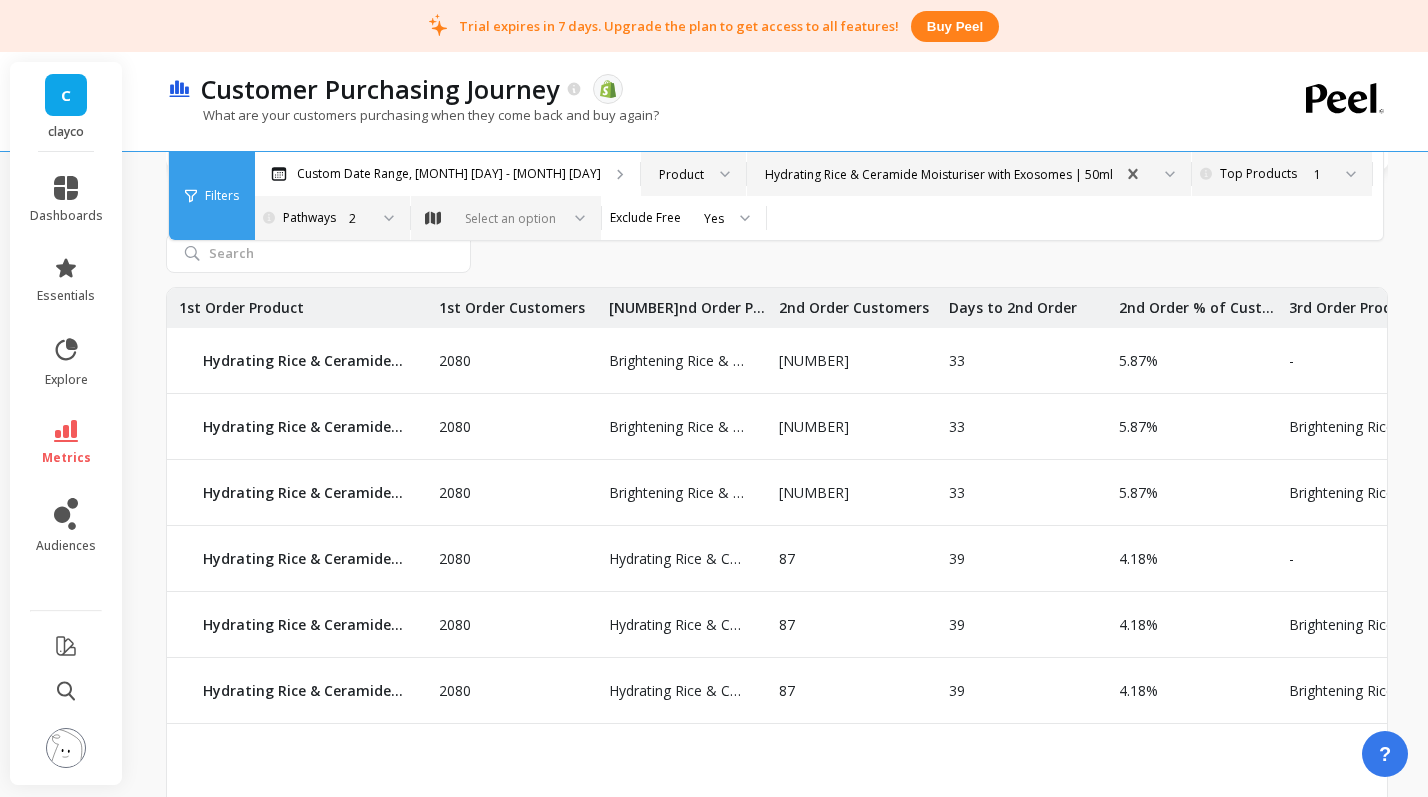 click on "Hydrating Rice & Ceramide Moisturiser with Exosomes | 50ml" at bounding box center [939, 174] 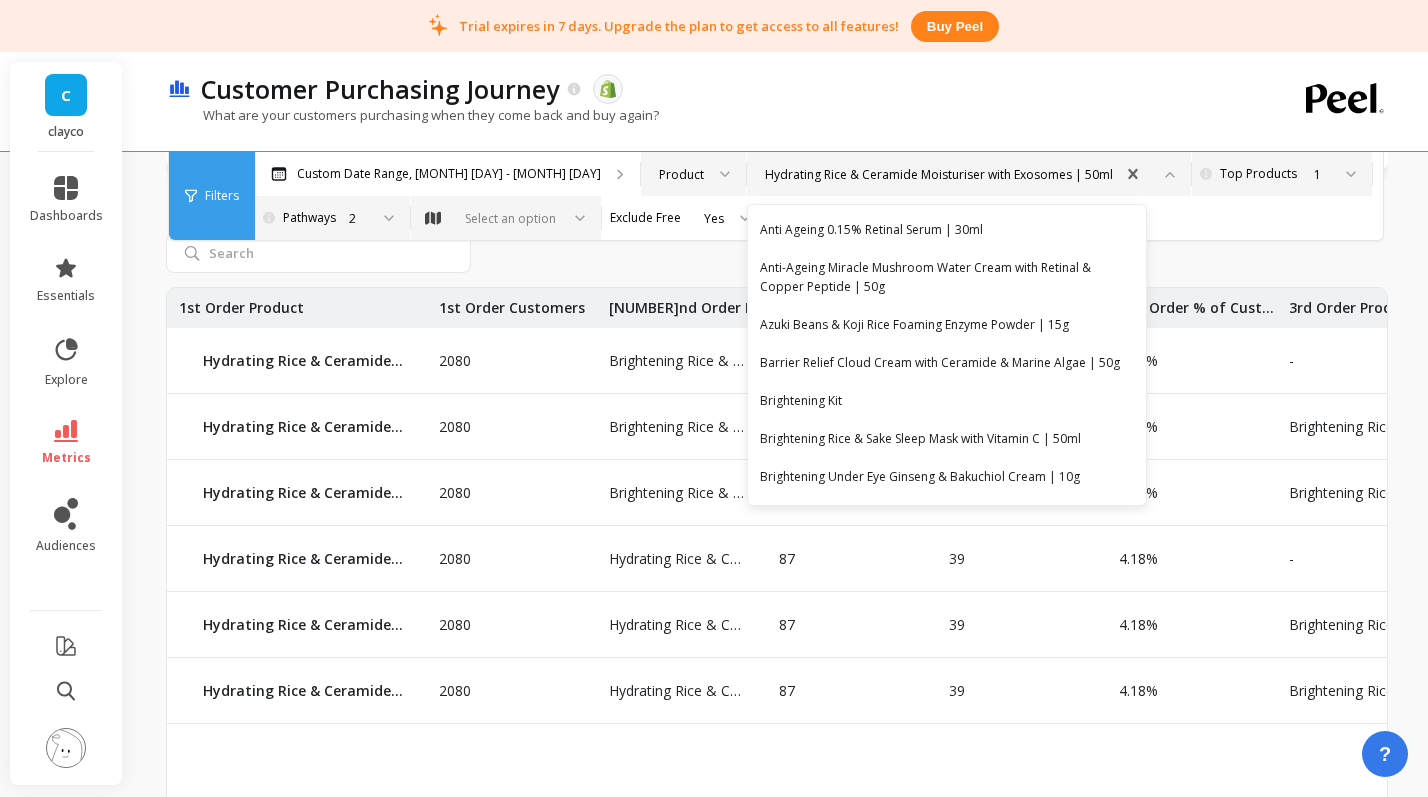 scroll 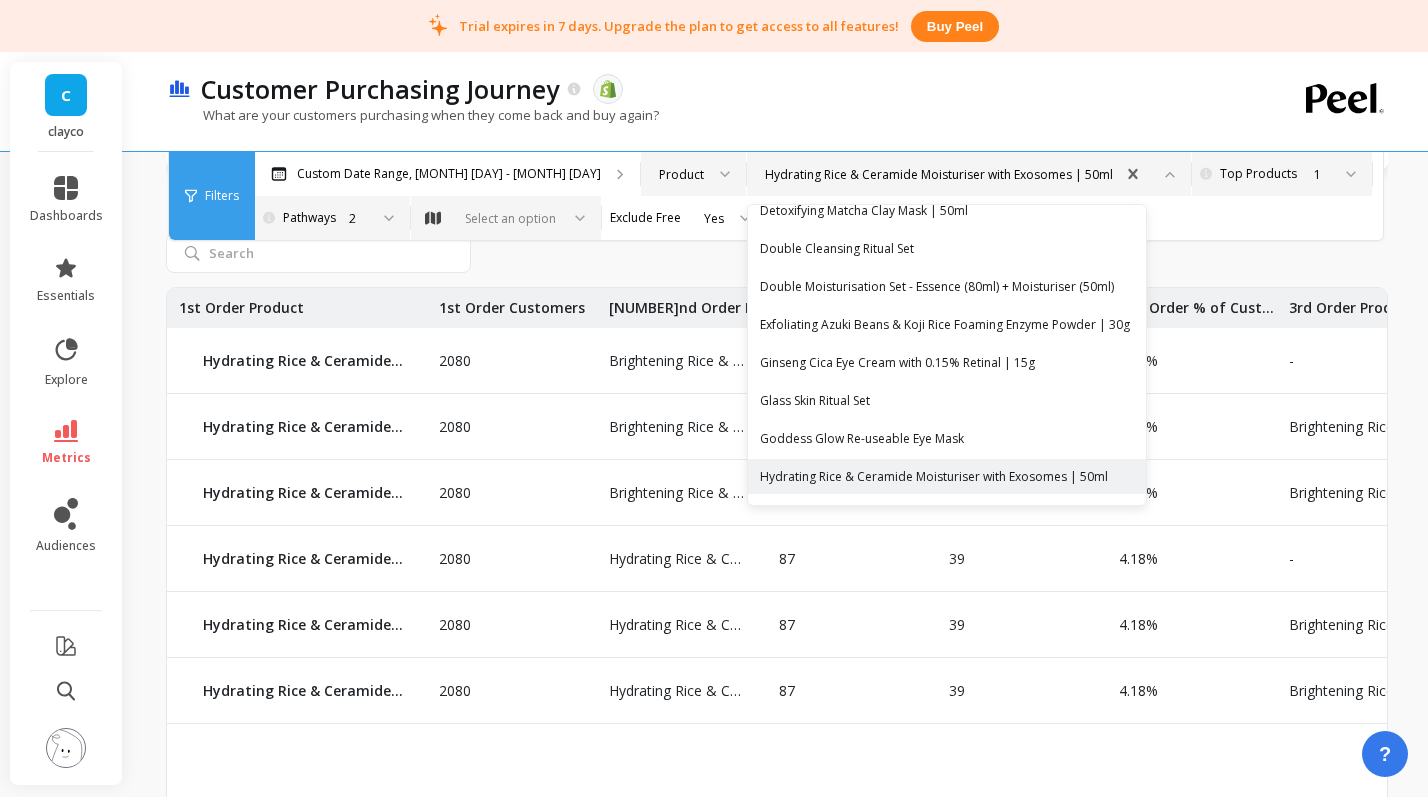 click on "1" at bounding box center (1292, 174) 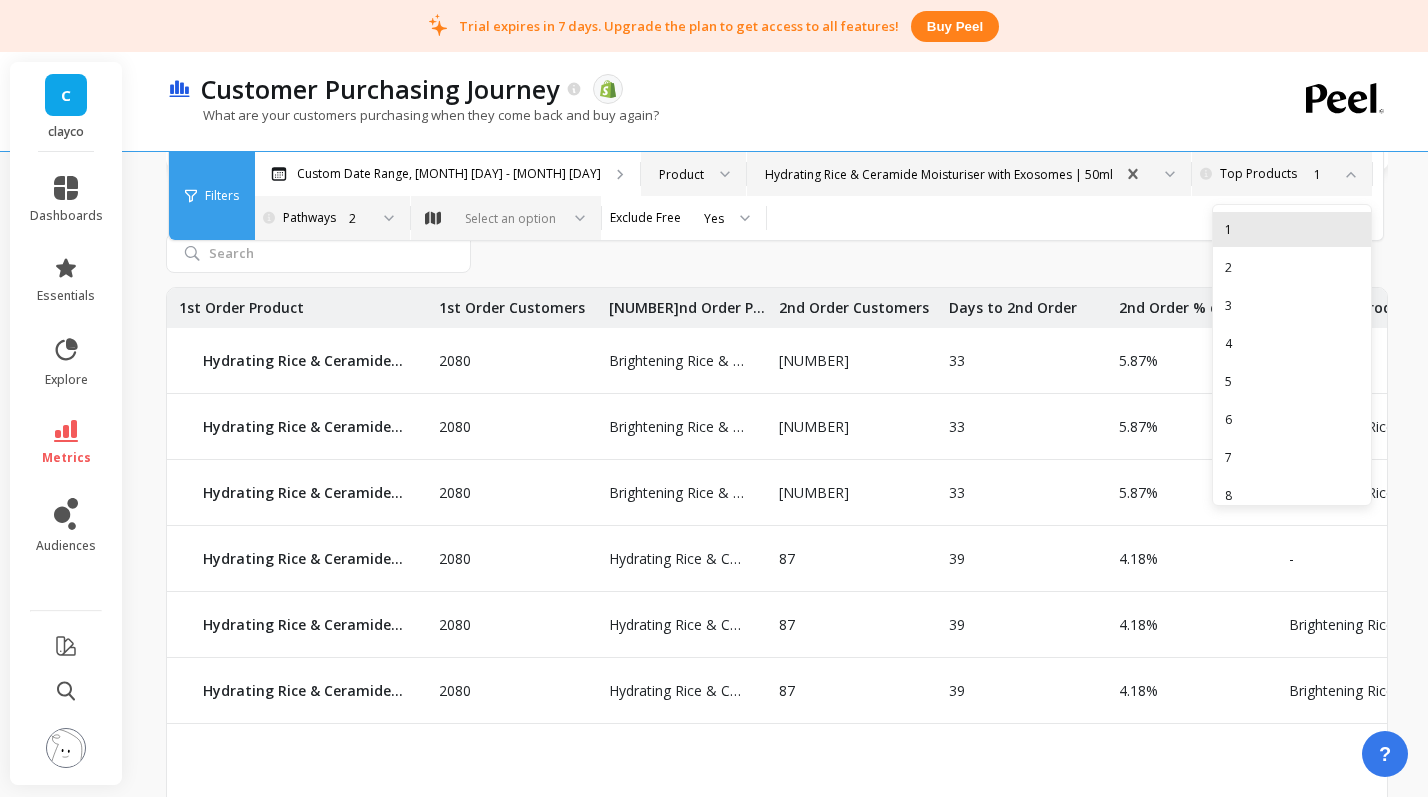 click on "1" at bounding box center (1292, 229) 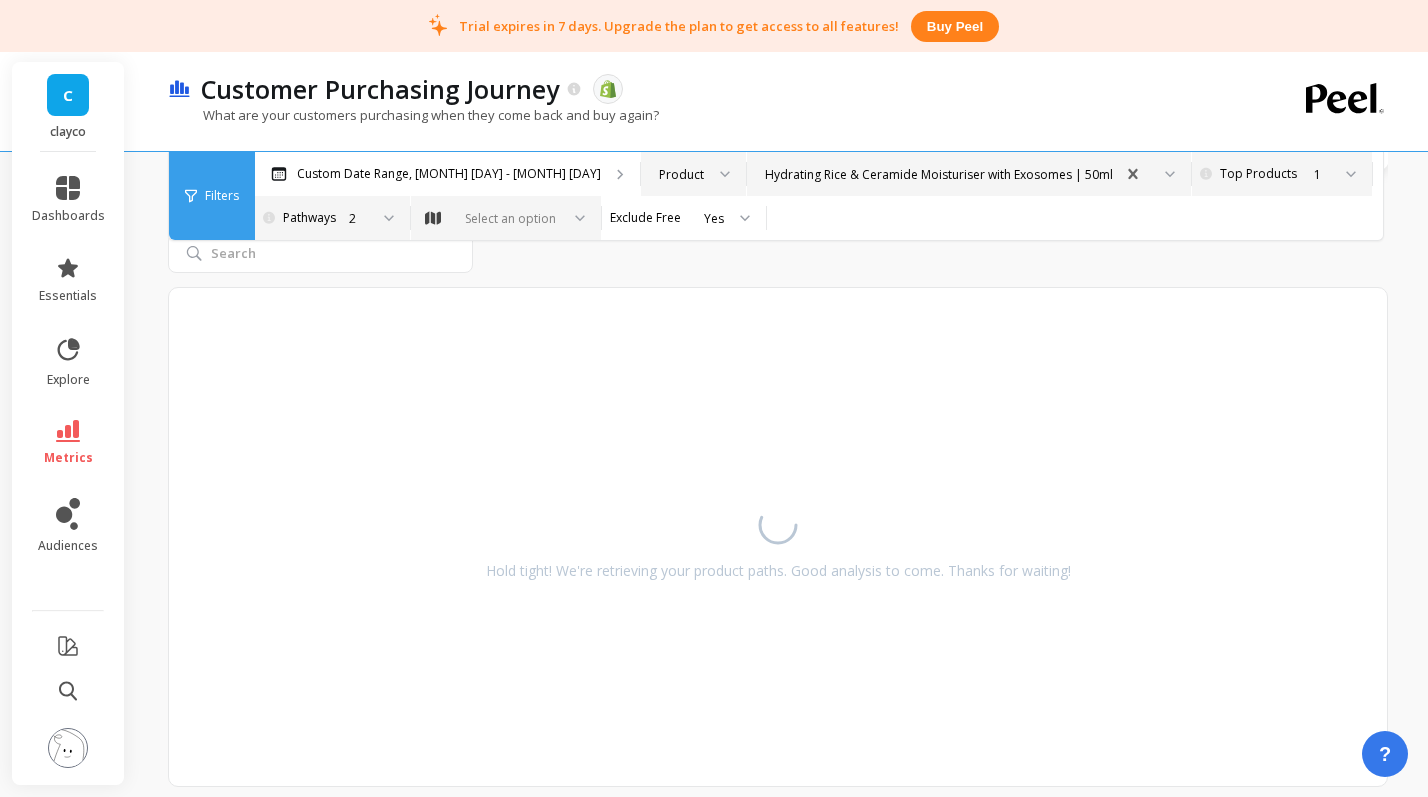 click on "1" at bounding box center (1292, 174) 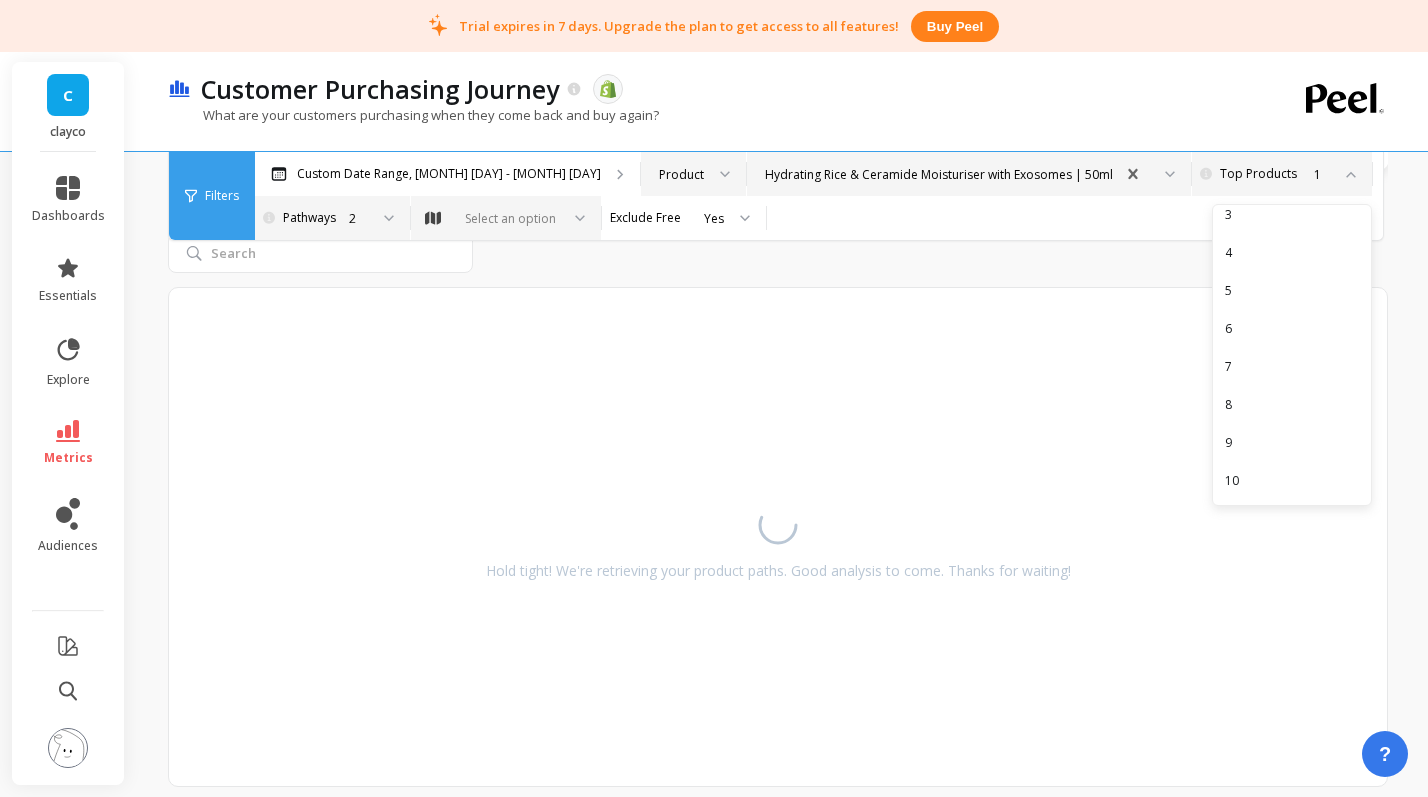 click on "Custom Date Range,  Mar 1 - Aug 2  option Product, selected. Product option Hydrating Rice & Ceramide Moisturiser with Exosomes | 50ml, selected. Hydrating Rice & Ceramide Moisturiser with Exosomes | 50ml Pick the number of top products you would like to see in the chart. Top Products option 1, selected. 5, 5 of 10. 10 results available. Use Up and Down to choose options, press Enter to select the currently focused option, press Escape to exit the menu, press Tab to select the option and exit the menu. 1 1 2 3 4 5 6 7 8 9 10 Pick the number of pathways from the 1st order to analyze the purchasing journey. Pathways 2 Audiences Select an option Exclude Free Yes" at bounding box center (862, 196) 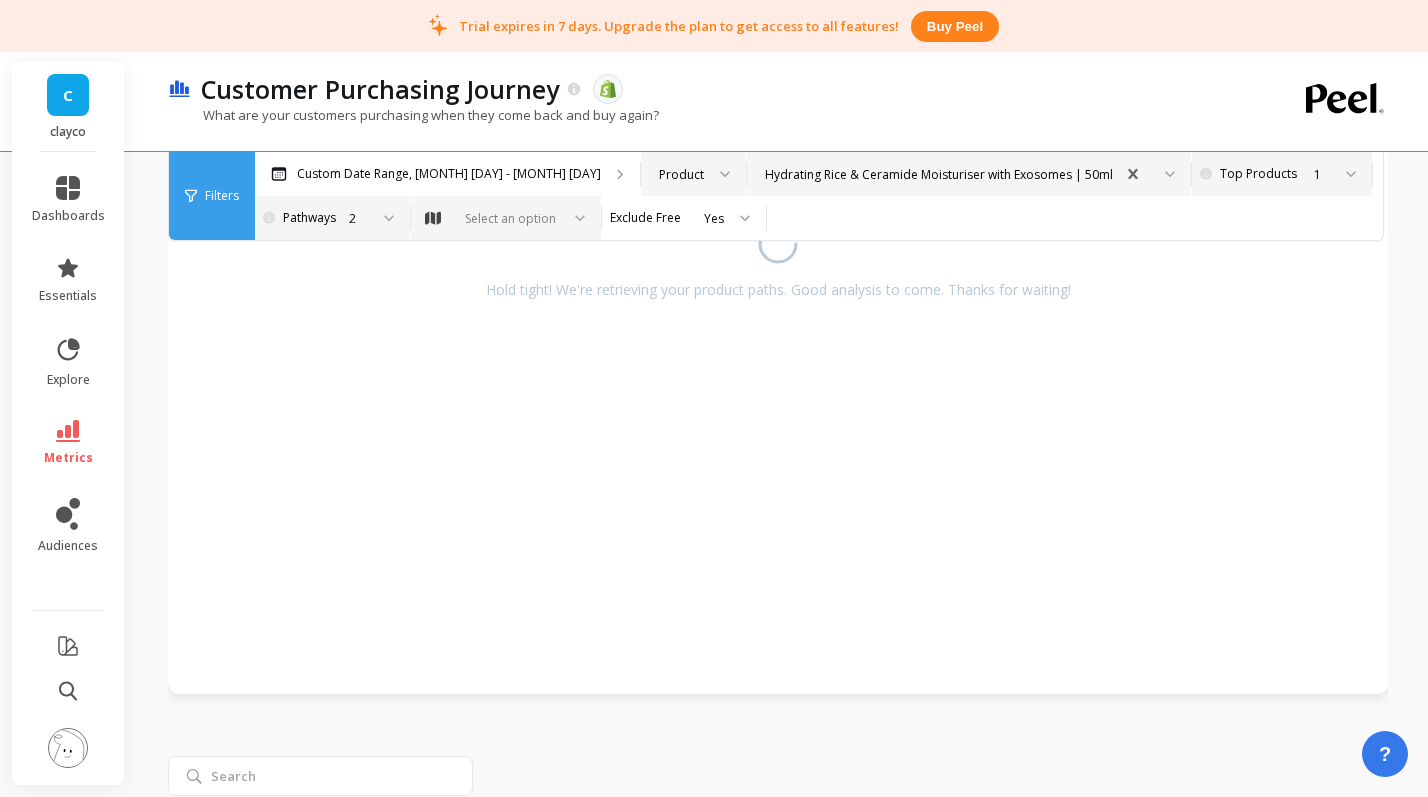 click on "Filters" at bounding box center (222, 196) 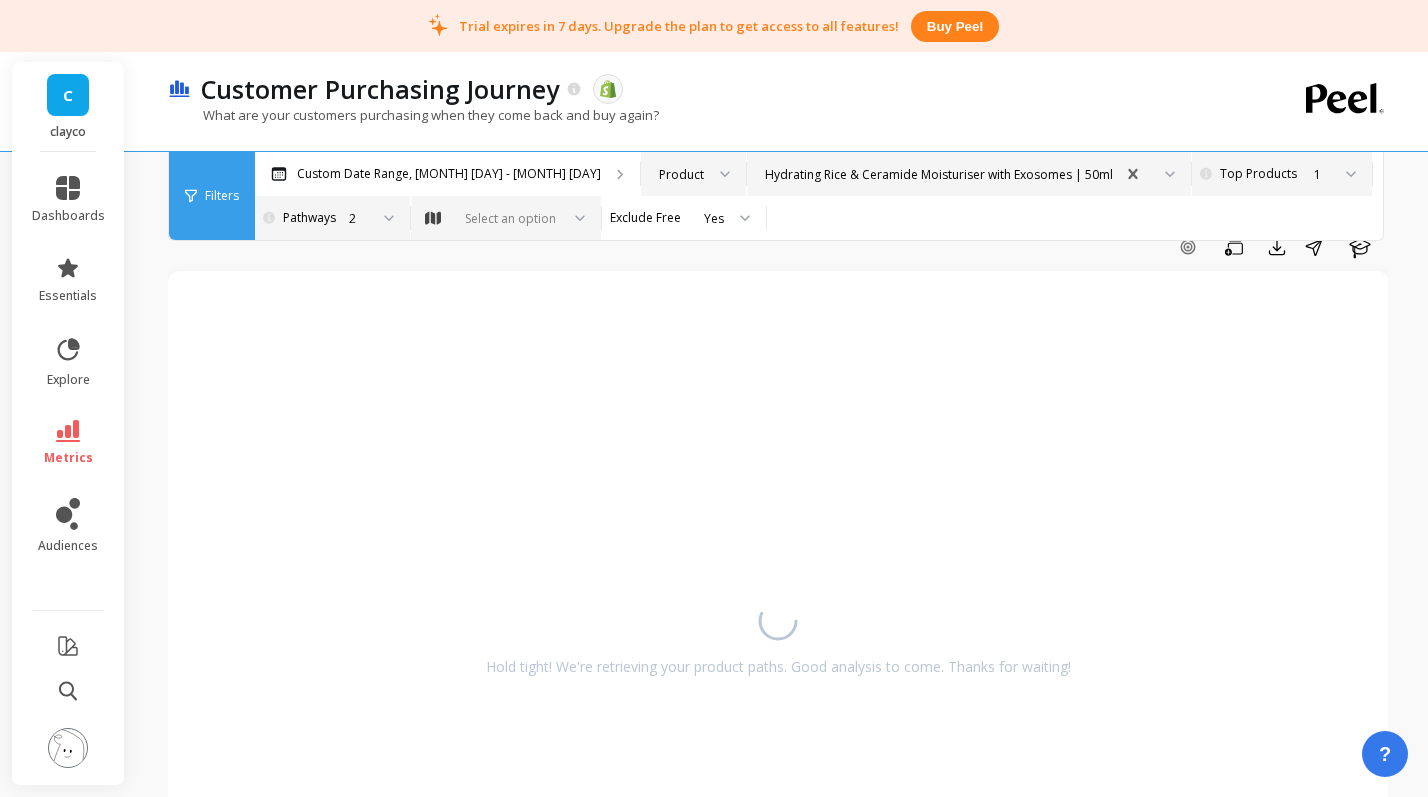 click on "Select an option" at bounding box center [510, 218] 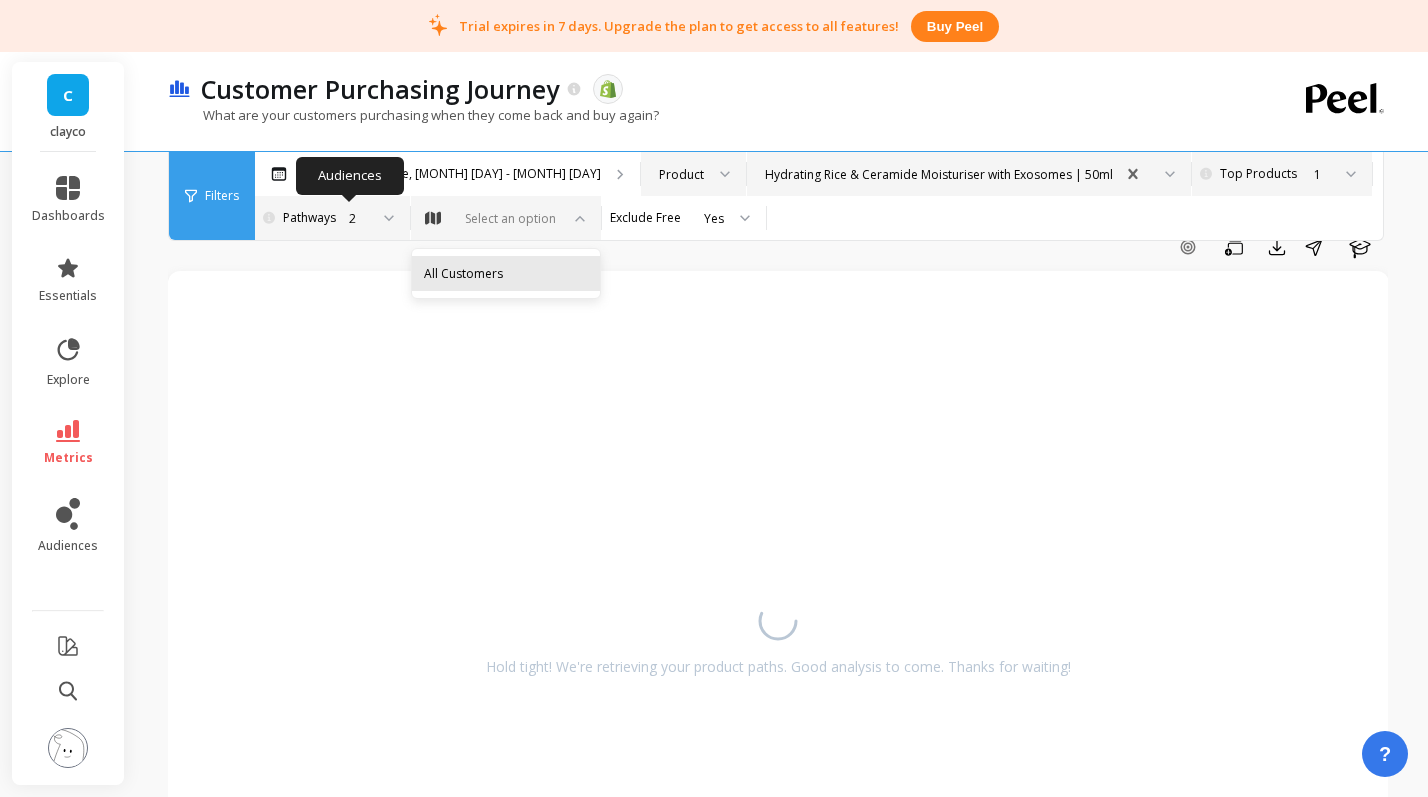 click on "All Customers" at bounding box center [506, 273] 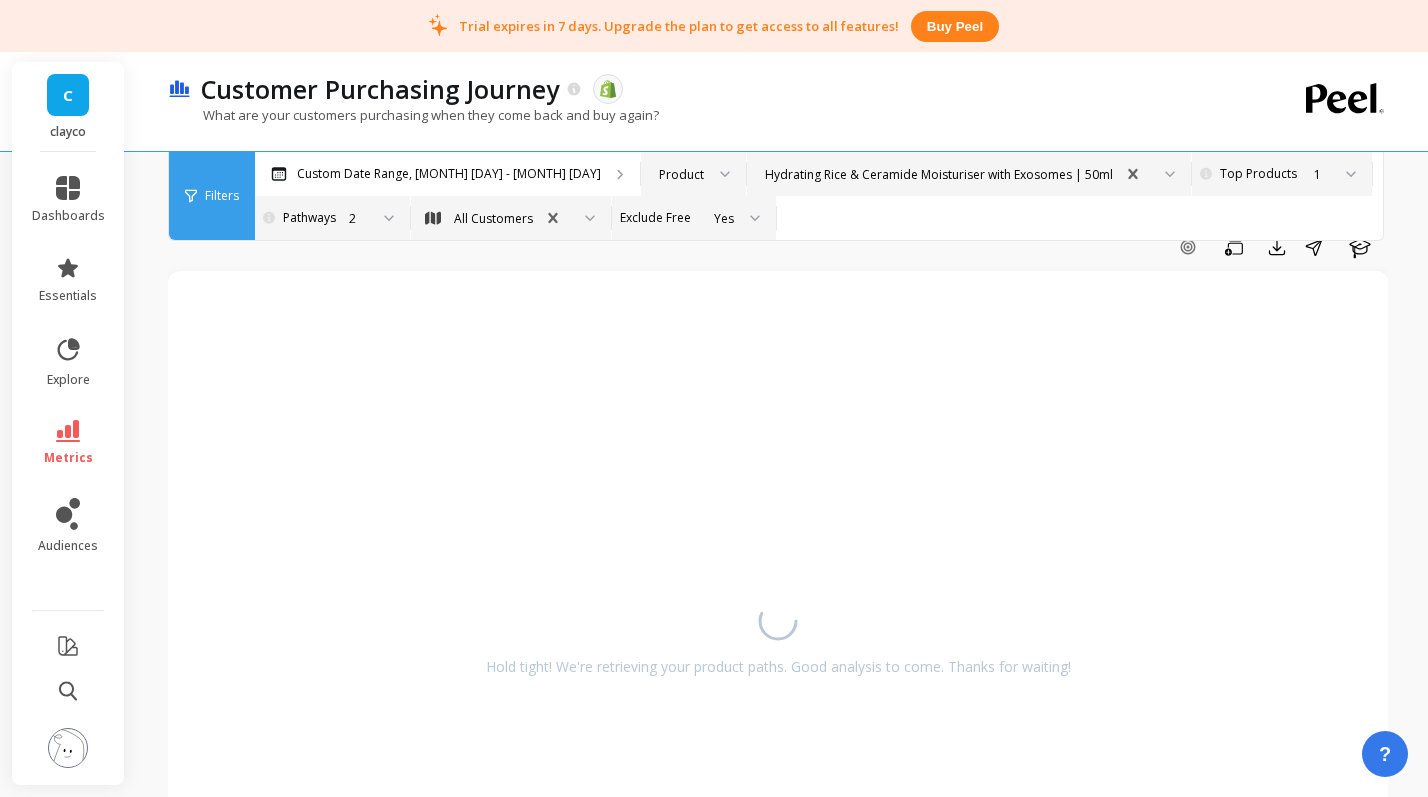 click on "Yes" at bounding box center [724, 218] 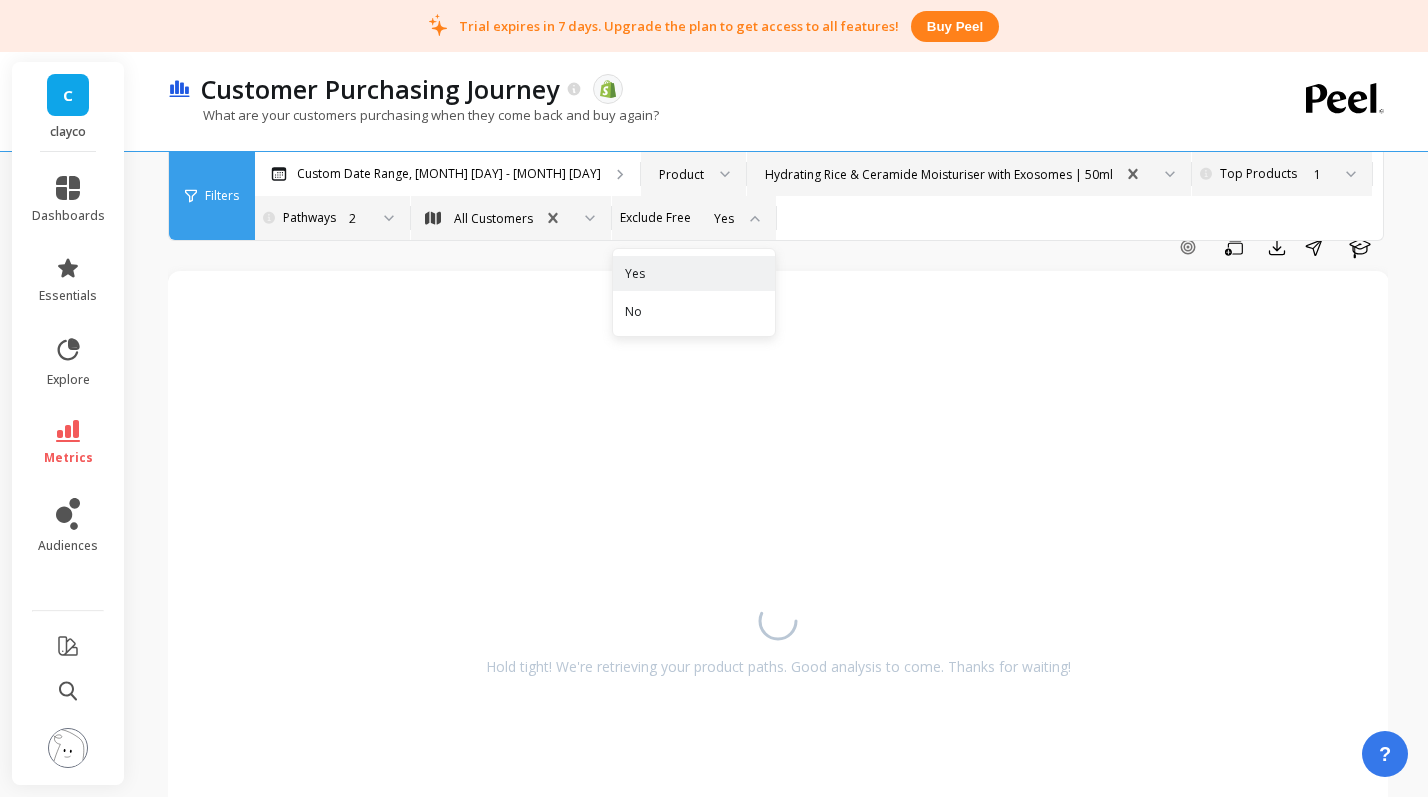 click on "Custom Date Range,  Mar 1 - Aug 2  option Product, selected. Product option Hydrating Rice & Ceramide Moisturiser with Exosomes | 50ml, selected. Hydrating Rice & Ceramide Moisturiser with Exosomes | 50ml Pick the number of top products you would like to see in the chart. Top Products option 1, selected. 1 Pick the number of pathways from the 1st order to analyze the purchasing journey. Pathways 2 Audiences option All Customers, selected. All Customers Exclude Free No, 2 of 2. 2 results available. Use Up and Down to choose options, press Enter to select the currently focused option, press Escape to exit the menu, press Tab to select the option and exit the menu. Yes Yes No" at bounding box center (862, 196) 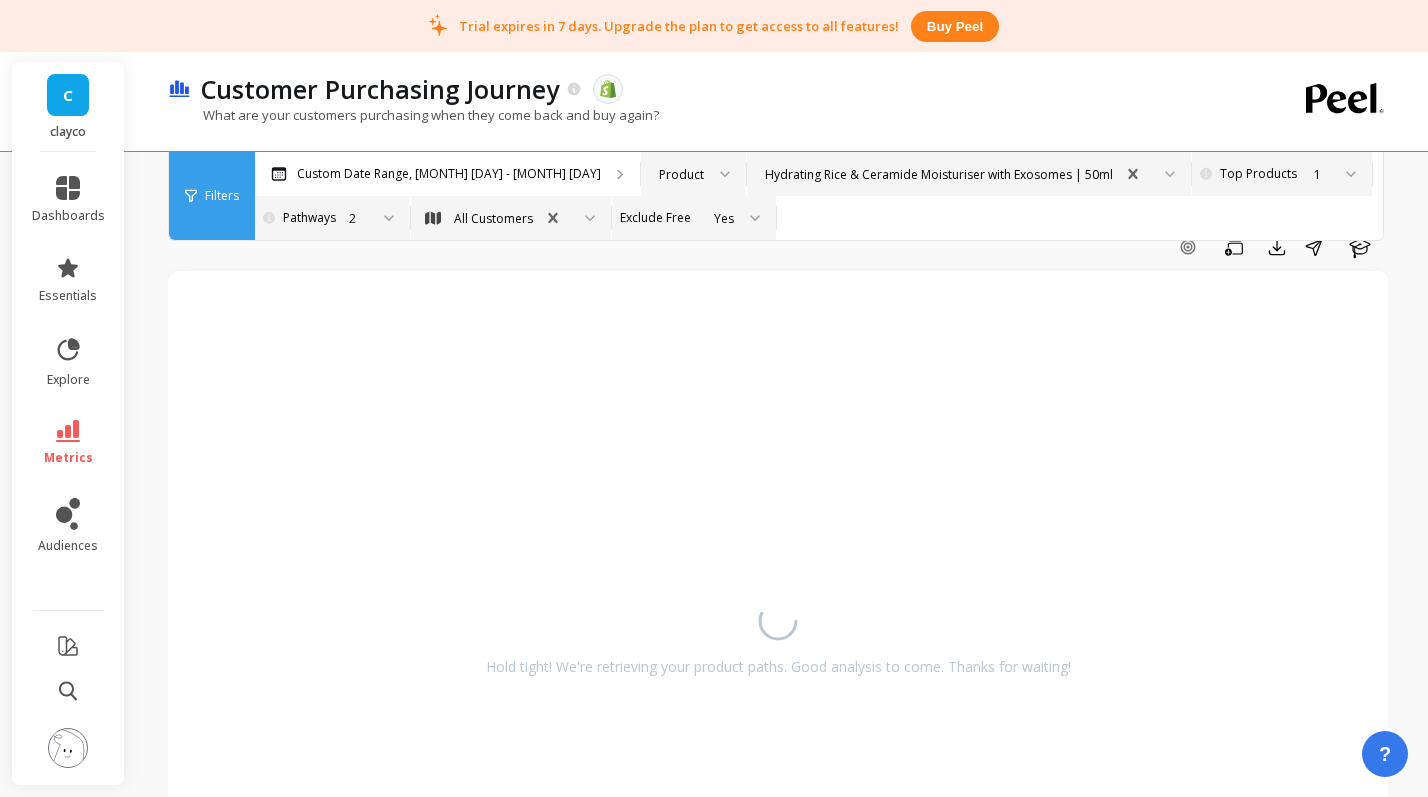 click on "Product" at bounding box center (693, 174) 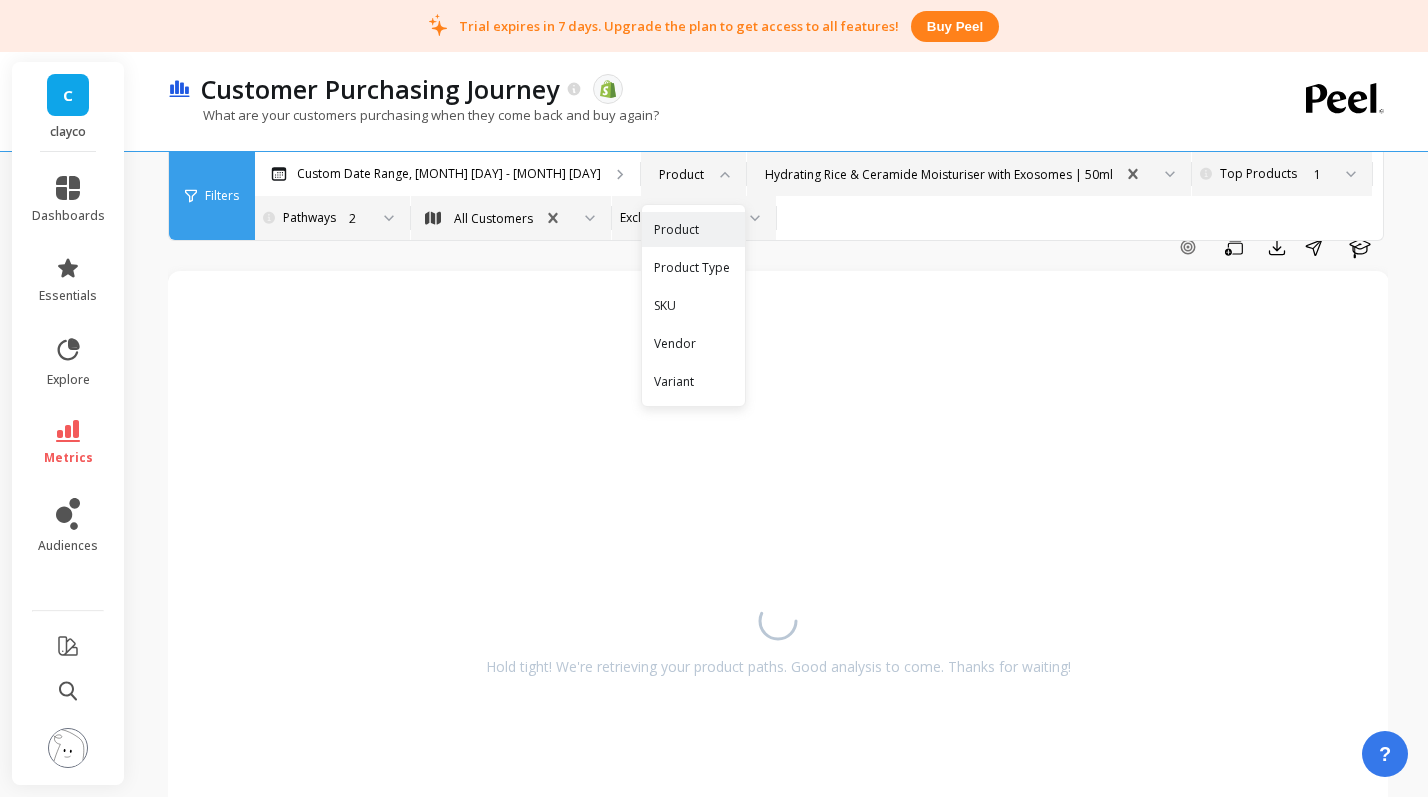 click on "Custom Date Range,  Mar 1 - Aug 2  option Product, selected. Product, 1 of 5. 5 results available. Use Up and Down to choose options, press Enter to select the currently focused option, press Escape to exit the menu, press Tab to select the option and exit the menu. Product Product Product Type SKU Vendor Variant option Hydrating Rice & Ceramide Moisturiser with Exosomes | 50ml, selected. Hydrating Rice & Ceramide Moisturiser with Exosomes | 50ml Pick the number of top products you would like to see in the chart. Top Products option 1, selected. 1 Pick the number of pathways from the 1st order to analyze the purchasing journey. Pathways 2 Audiences option All Customers, selected. All Customers Exclude Free Yes" at bounding box center [862, 196] 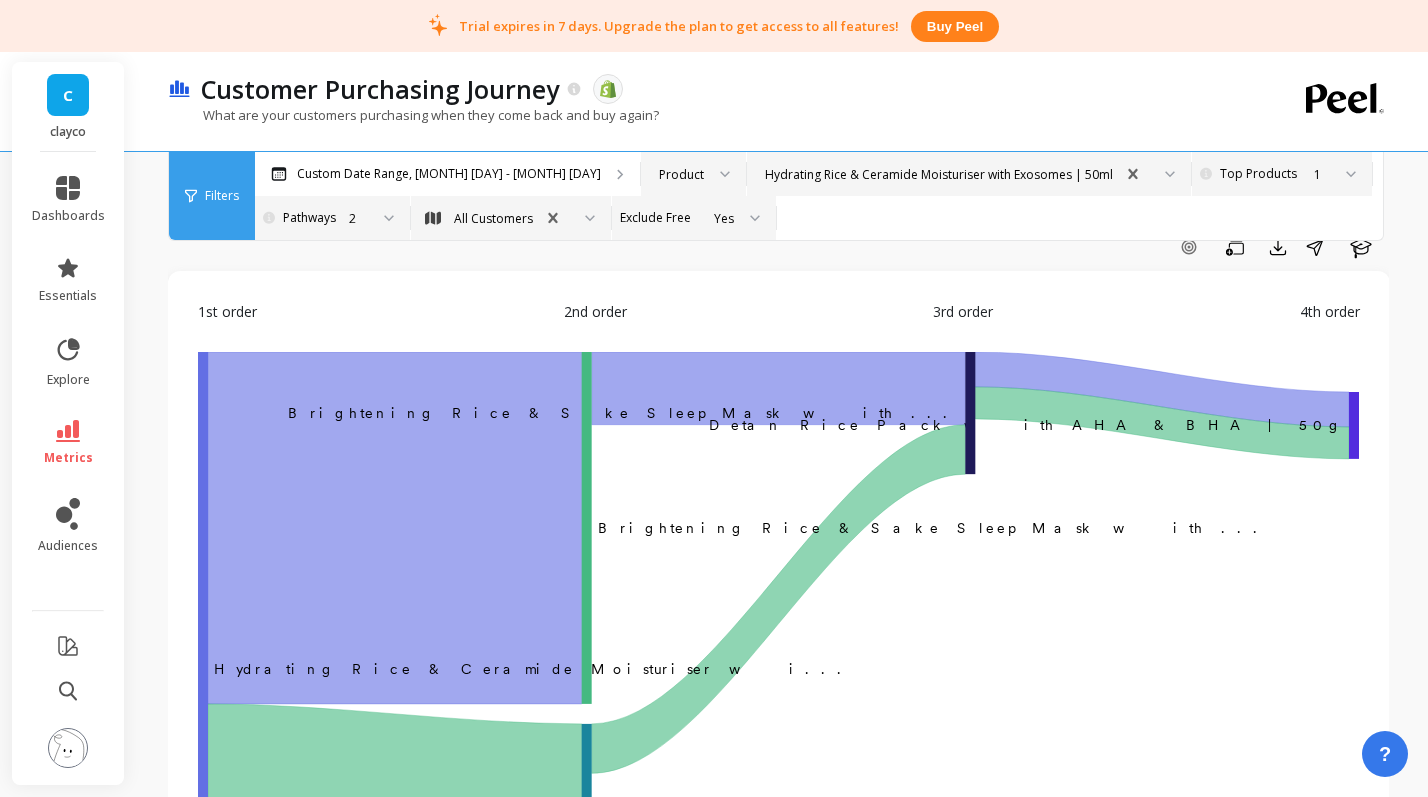 click at bounding box center [1344, 174] 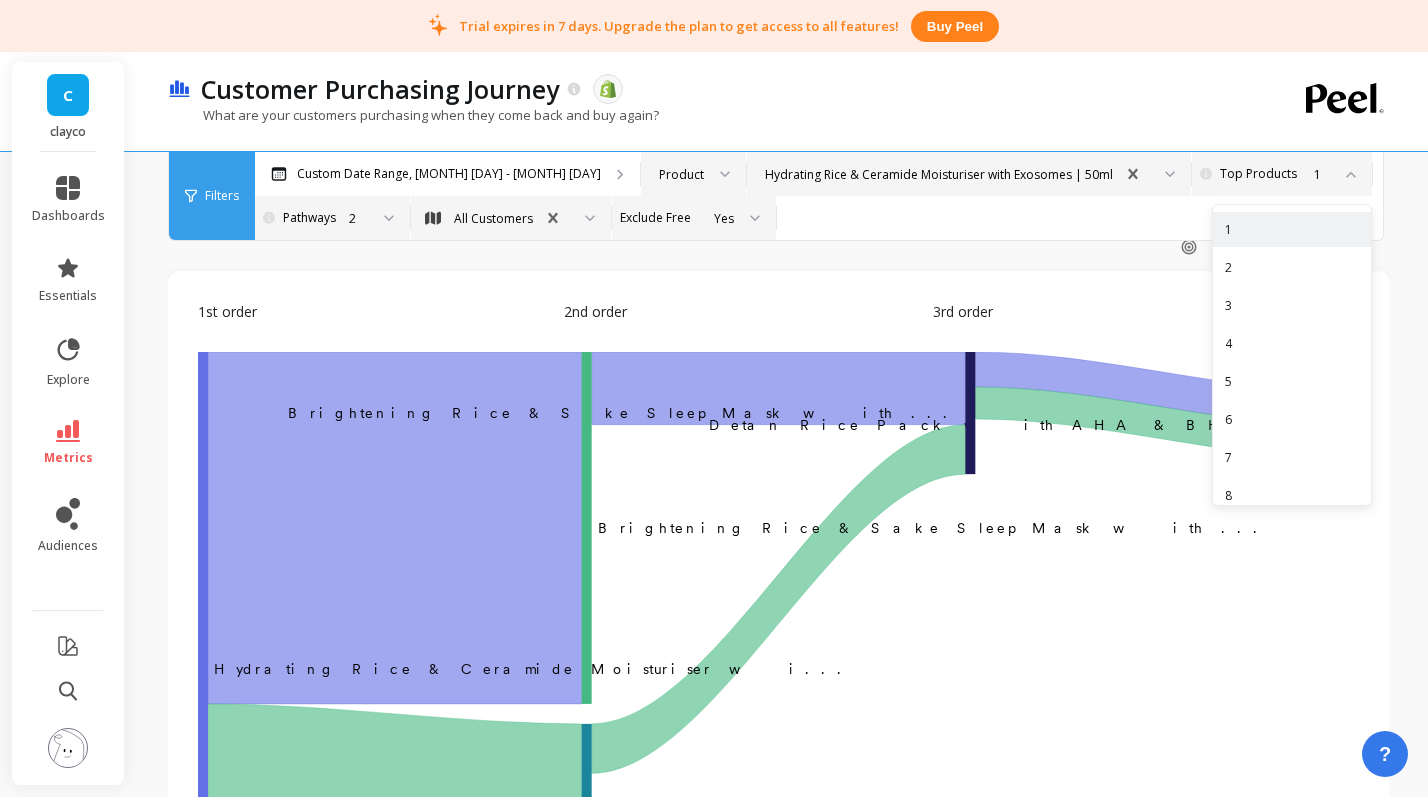 click at bounding box center (1344, 174) 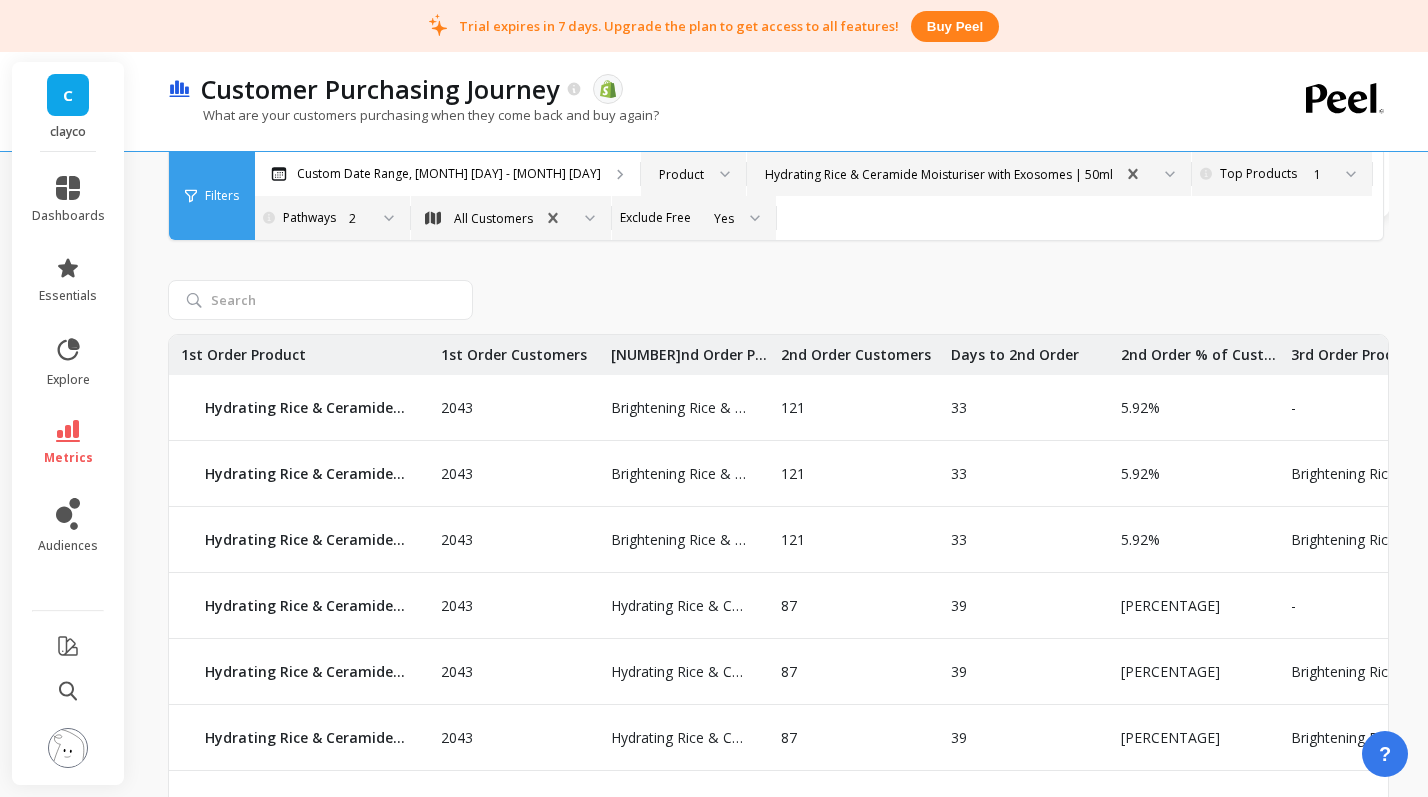 scroll, scrollTop: 861, scrollLeft: 0, axis: vertical 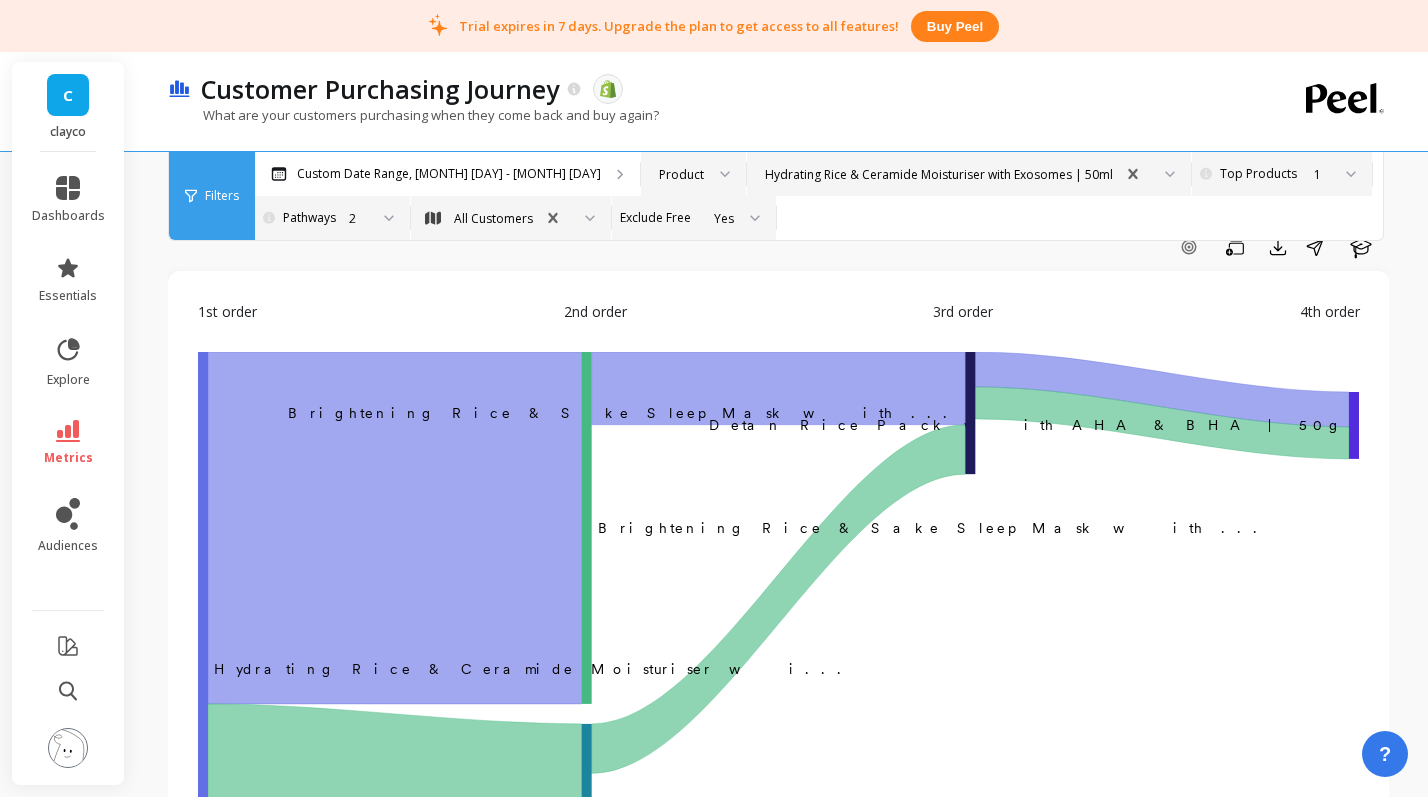 click on "Hydrating Rice & Ceramide Moisturiser with Exosomes | 50ml" at bounding box center [939, 174] 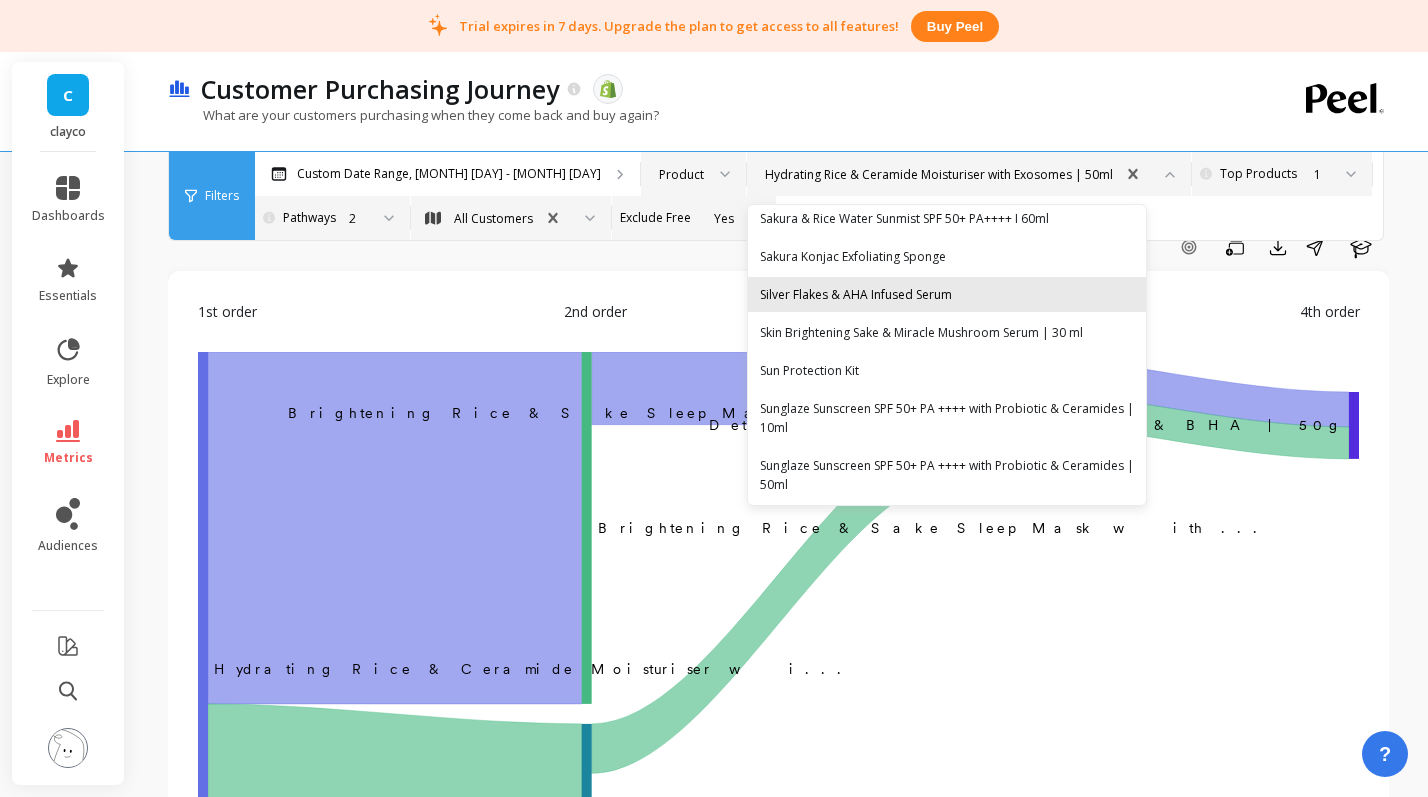 scroll, scrollTop: 1232, scrollLeft: 0, axis: vertical 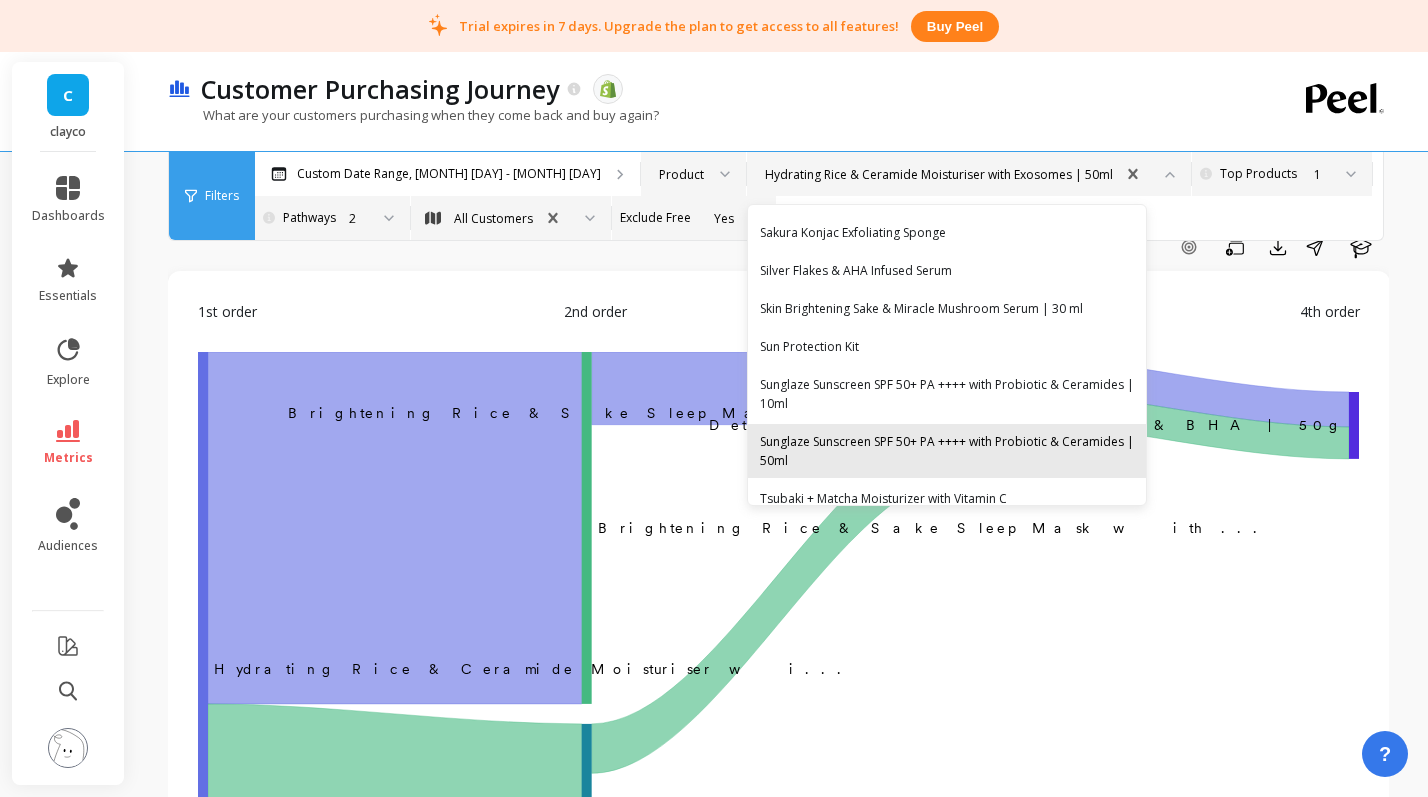 click on "Sunglaze Sunscreen SPF 50+ PA ++++ with Probiotic & Ceramides | 50ml" at bounding box center [947, 451] 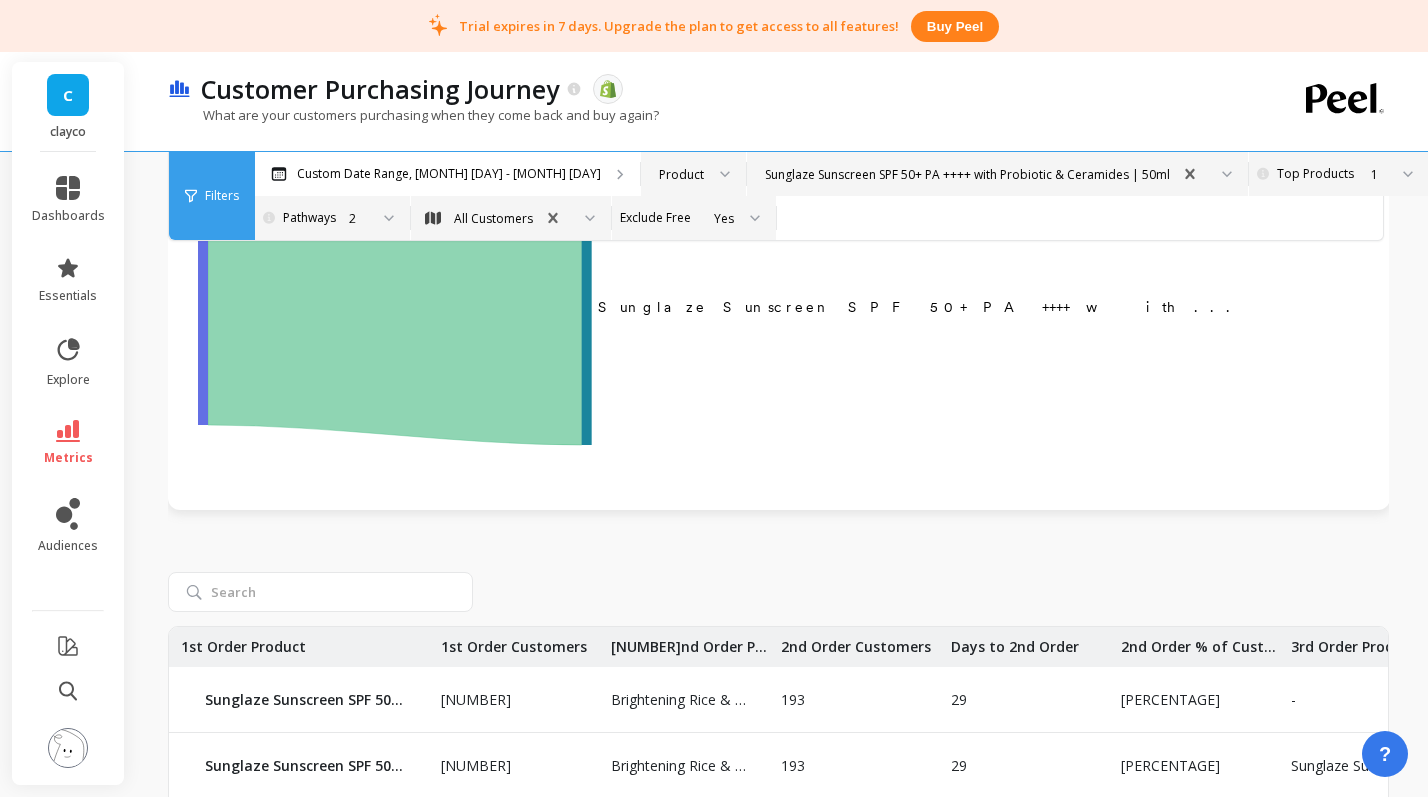 scroll, scrollTop: 784, scrollLeft: 0, axis: vertical 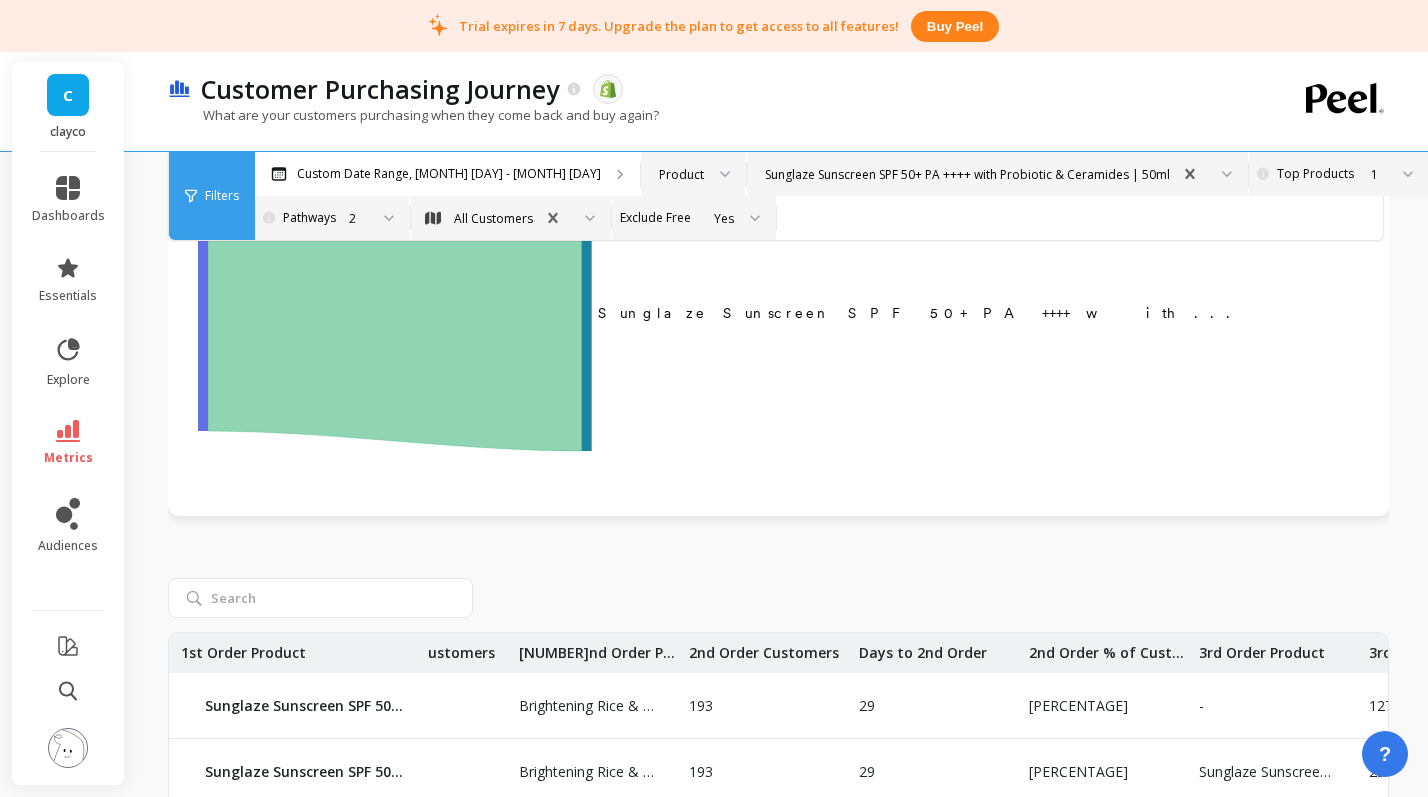click on "Sunglaze Sunscreen SPF 50+ PA ++++ with Probiotic & Ceramides | 50ml" at bounding box center (967, 174) 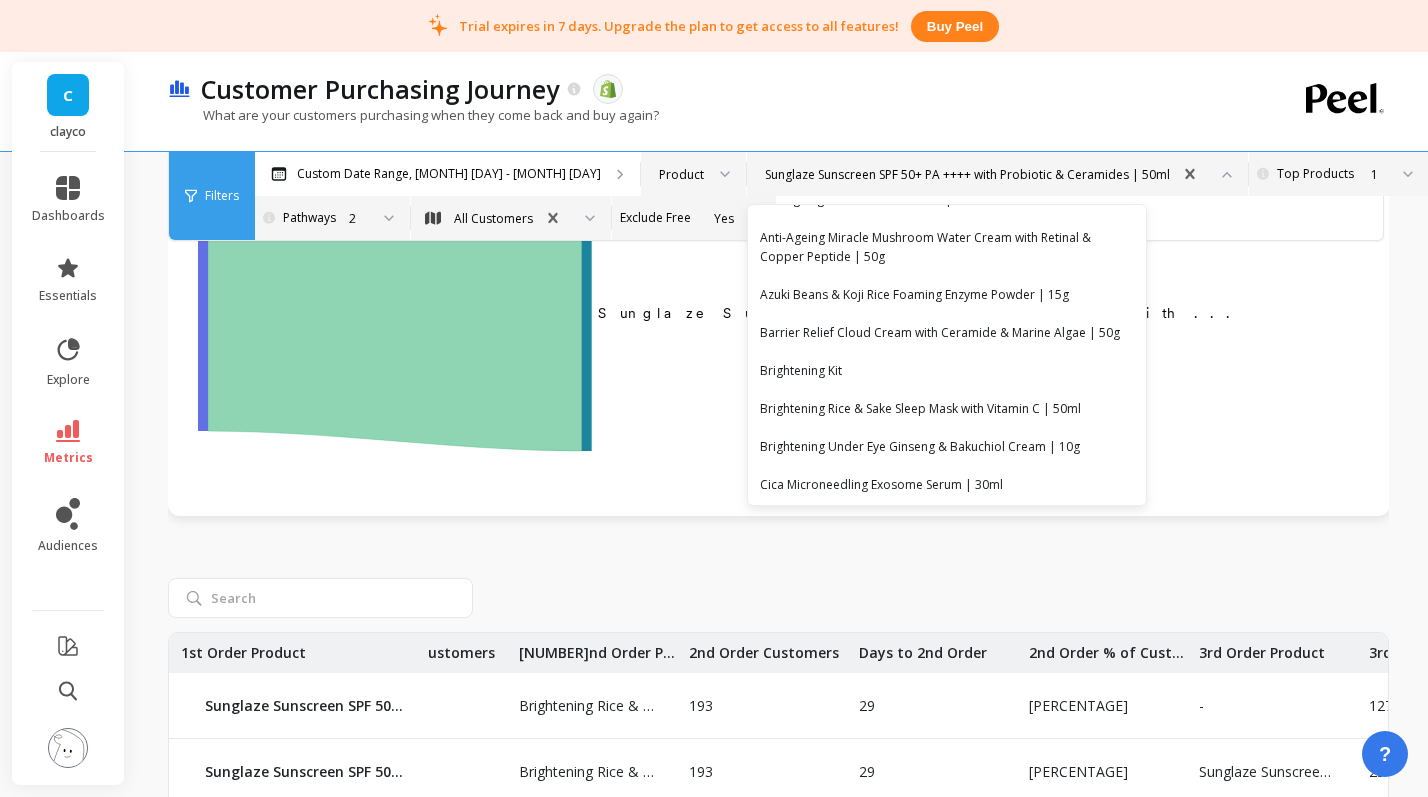 scroll, scrollTop: 19, scrollLeft: 0, axis: vertical 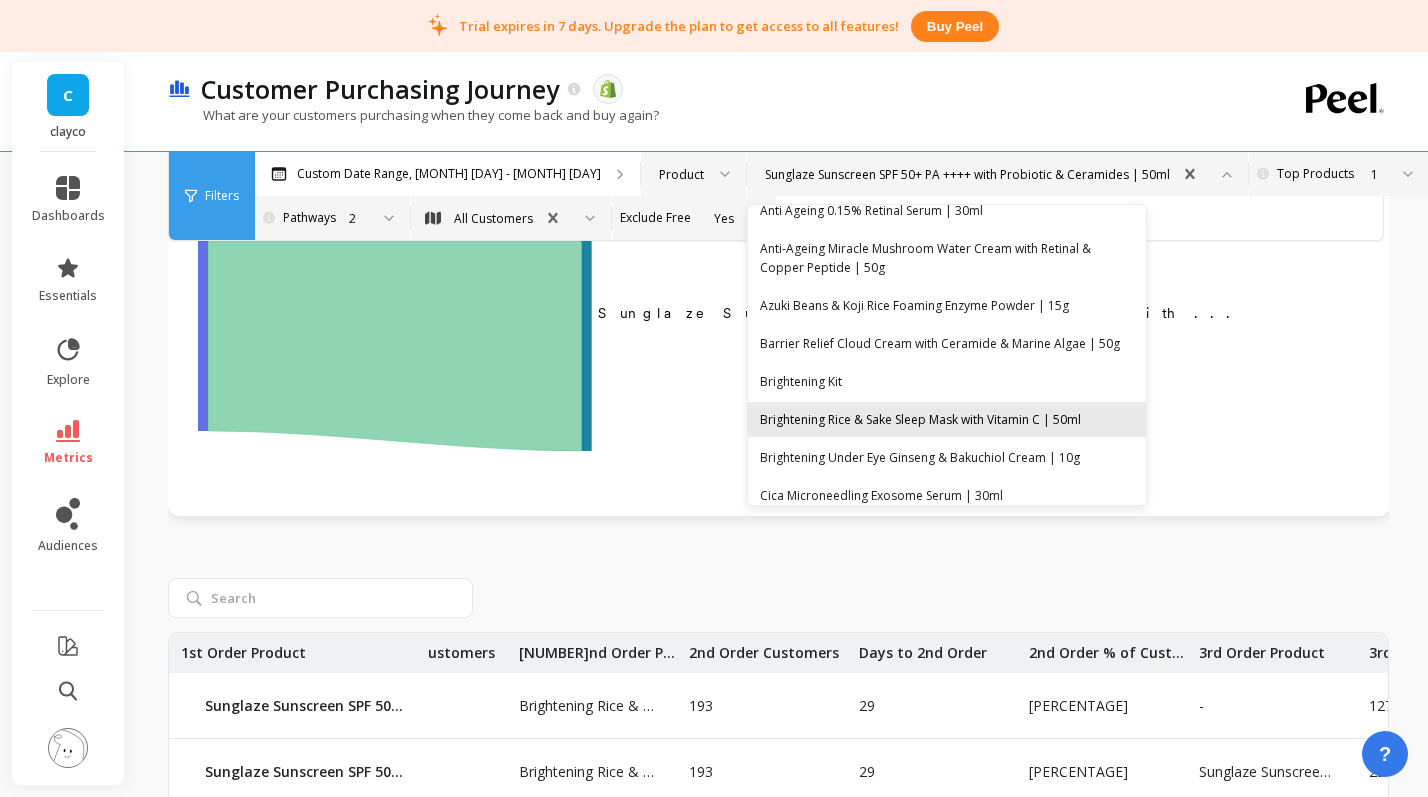 click on "Brightening Rice & Sake Sleep Mask with Vitamin C | 50ml" at bounding box center (947, 419) 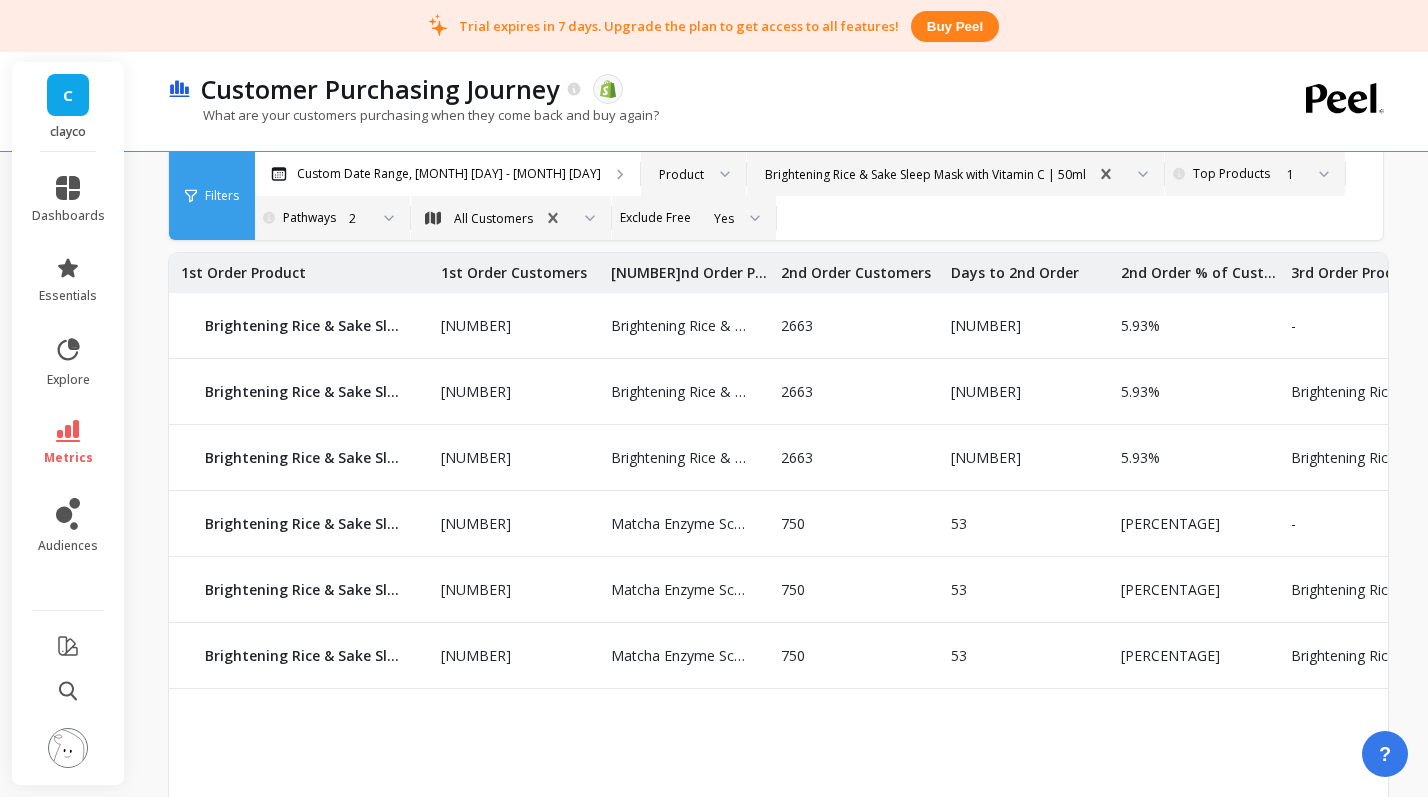 scroll, scrollTop: 933, scrollLeft: 0, axis: vertical 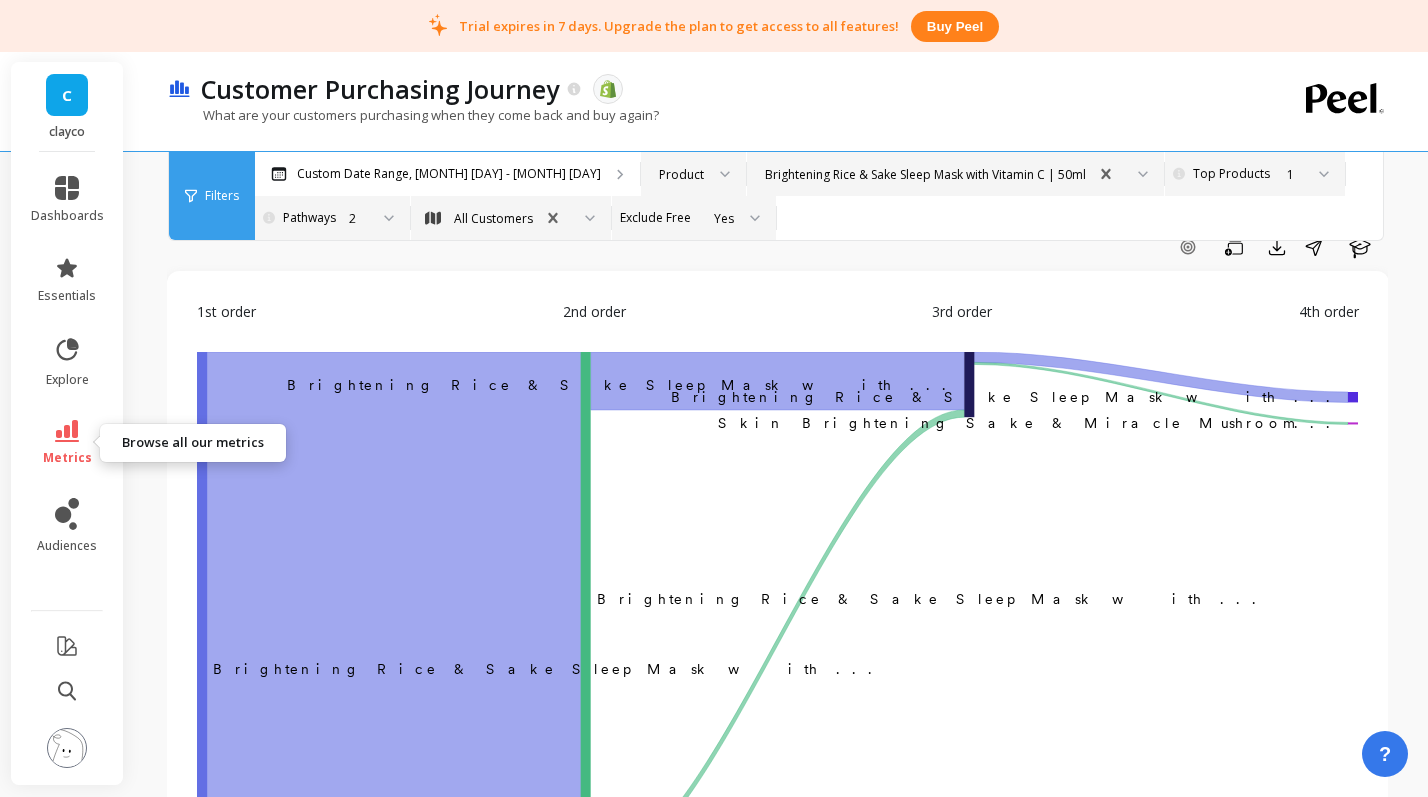 click on "metrics" at bounding box center (67, 458) 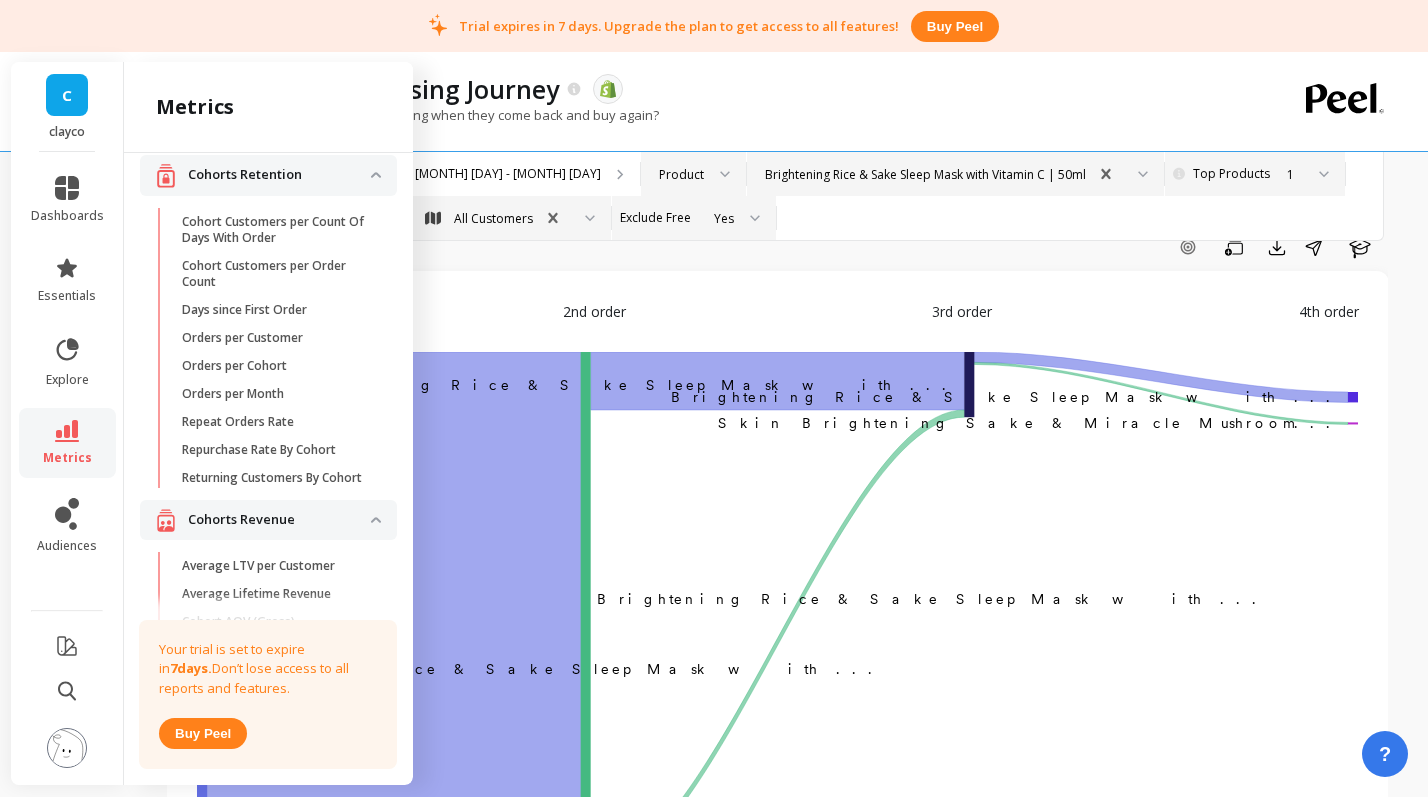 scroll, scrollTop: 59, scrollLeft: 0, axis: vertical 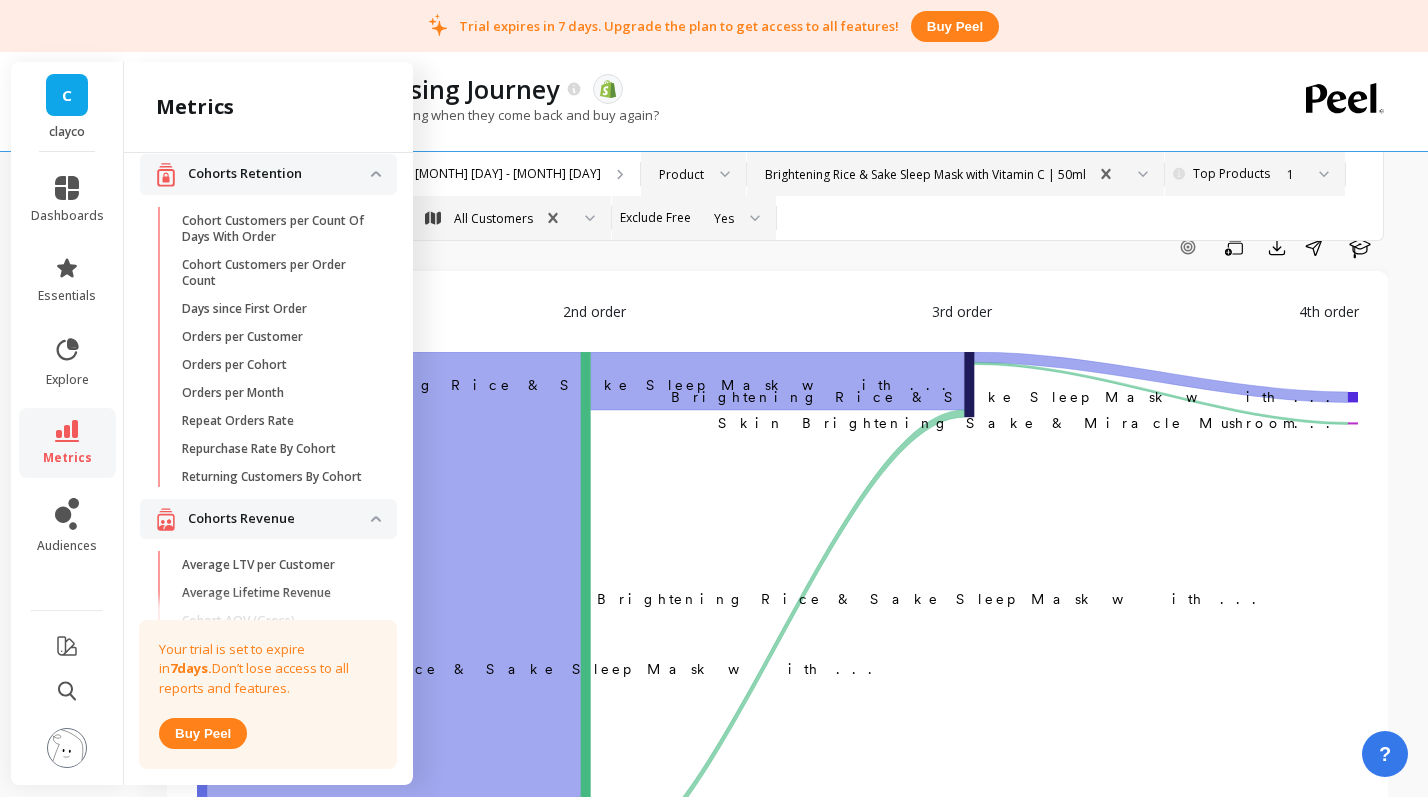 click on "Cohorts Retention" at bounding box center [279, 174] 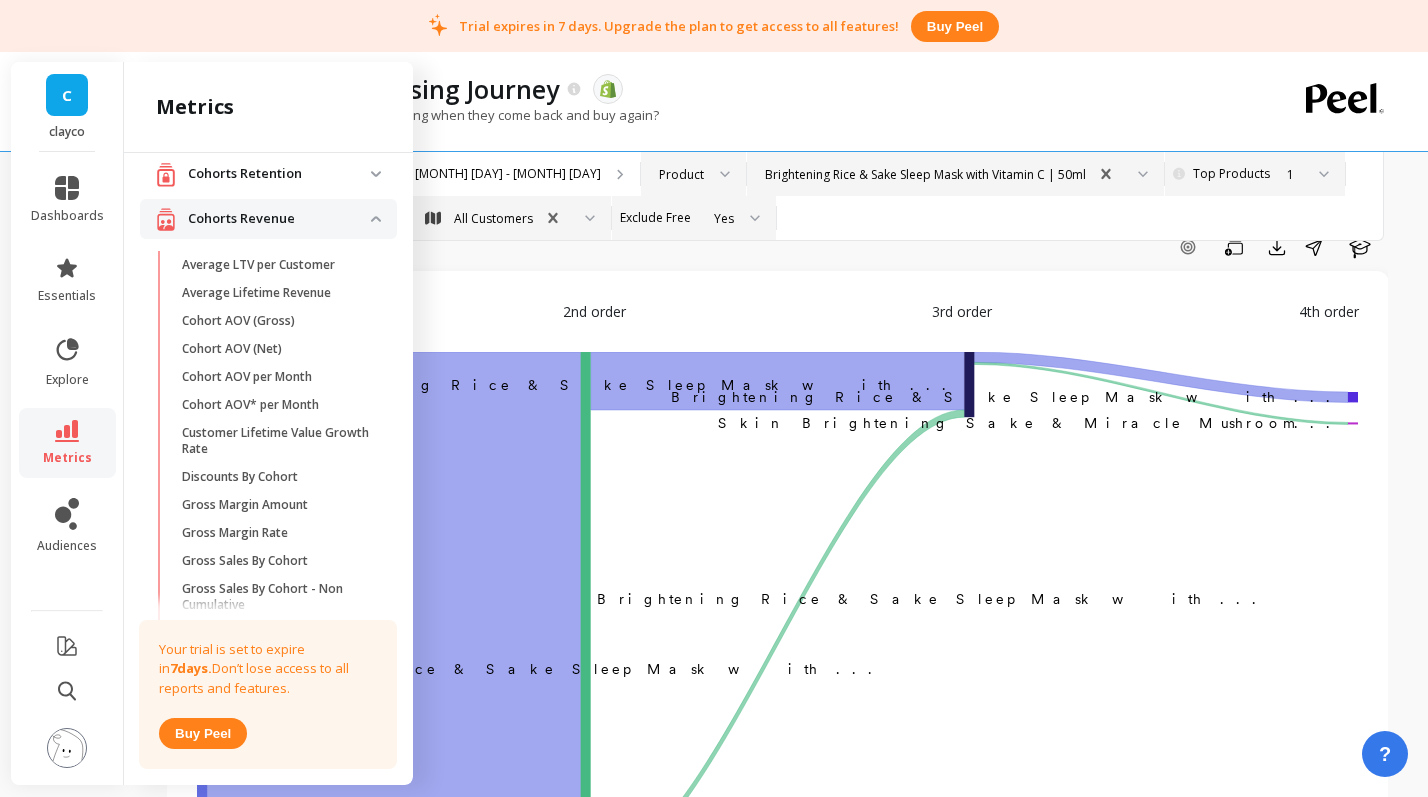 click on "Cohorts Retention" at bounding box center (279, 174) 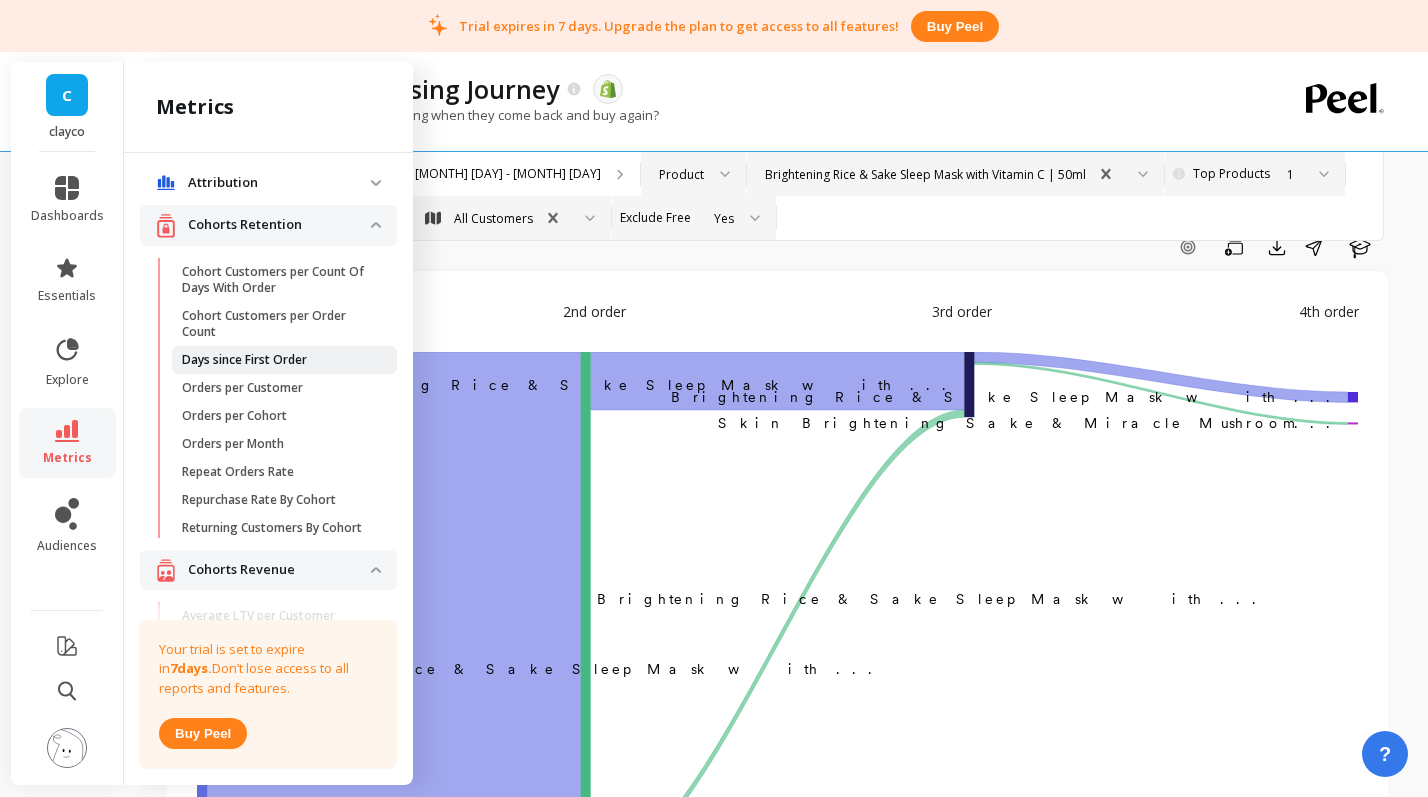 scroll, scrollTop: 7, scrollLeft: 0, axis: vertical 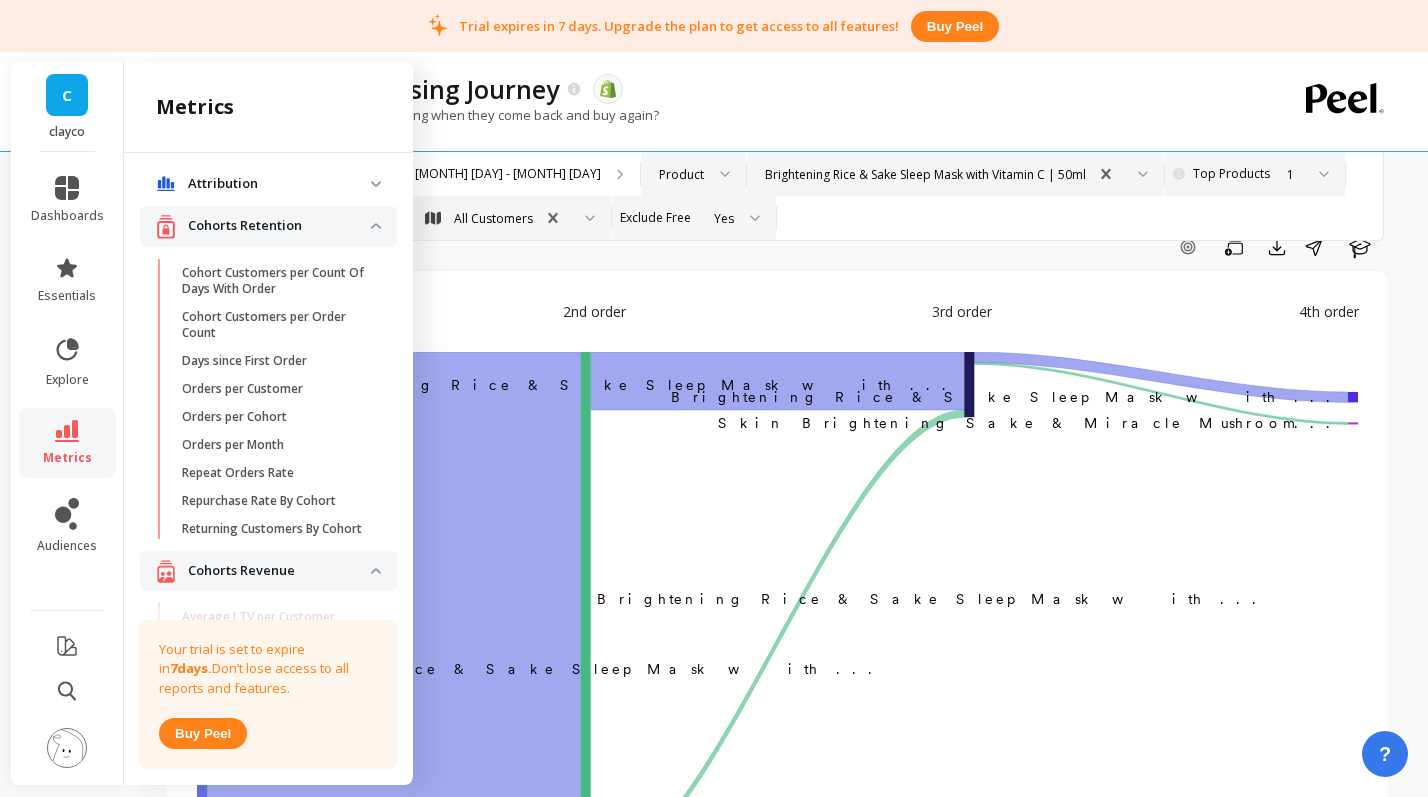 click on "Cohorts Retention" at bounding box center (279, 226) 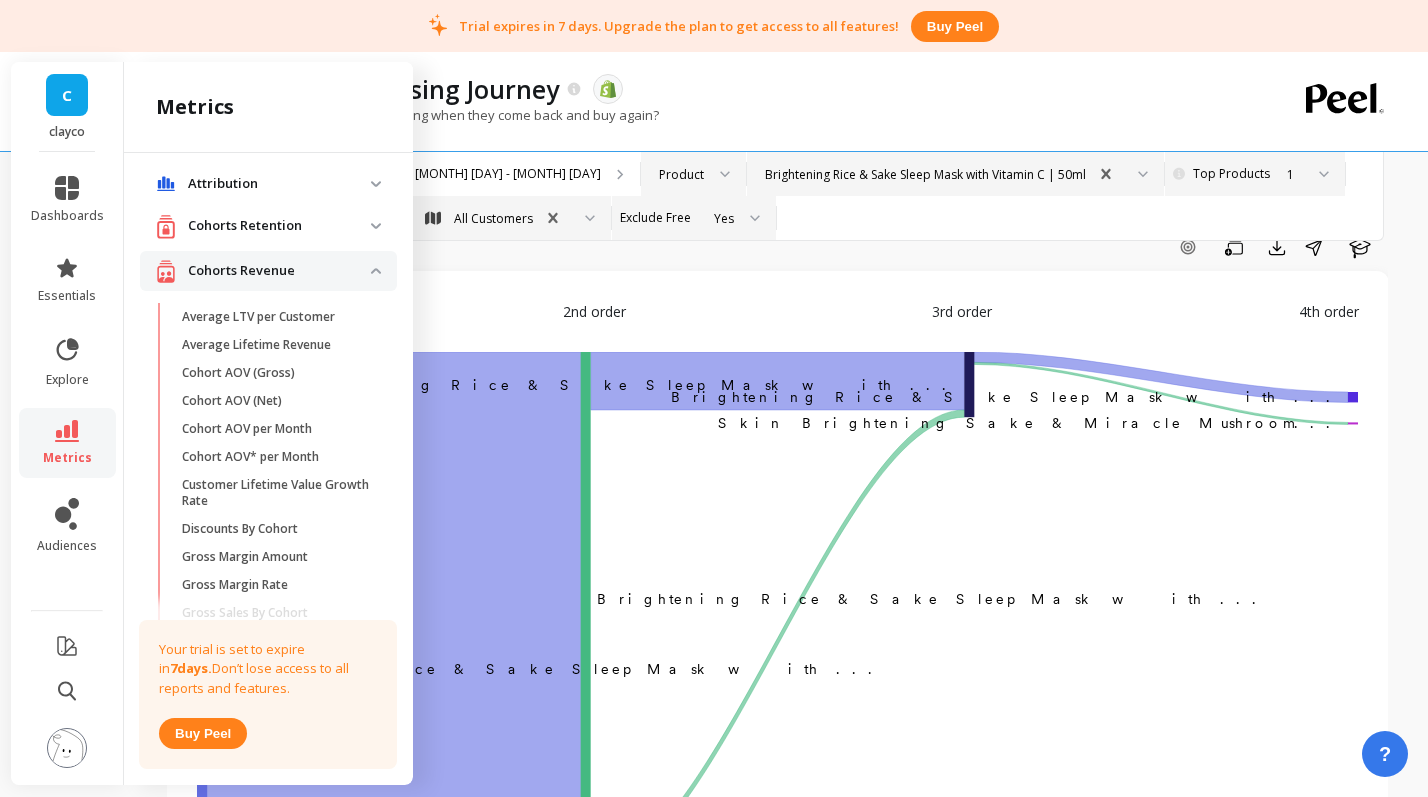 click on "Cohorts Retention" at bounding box center [279, 226] 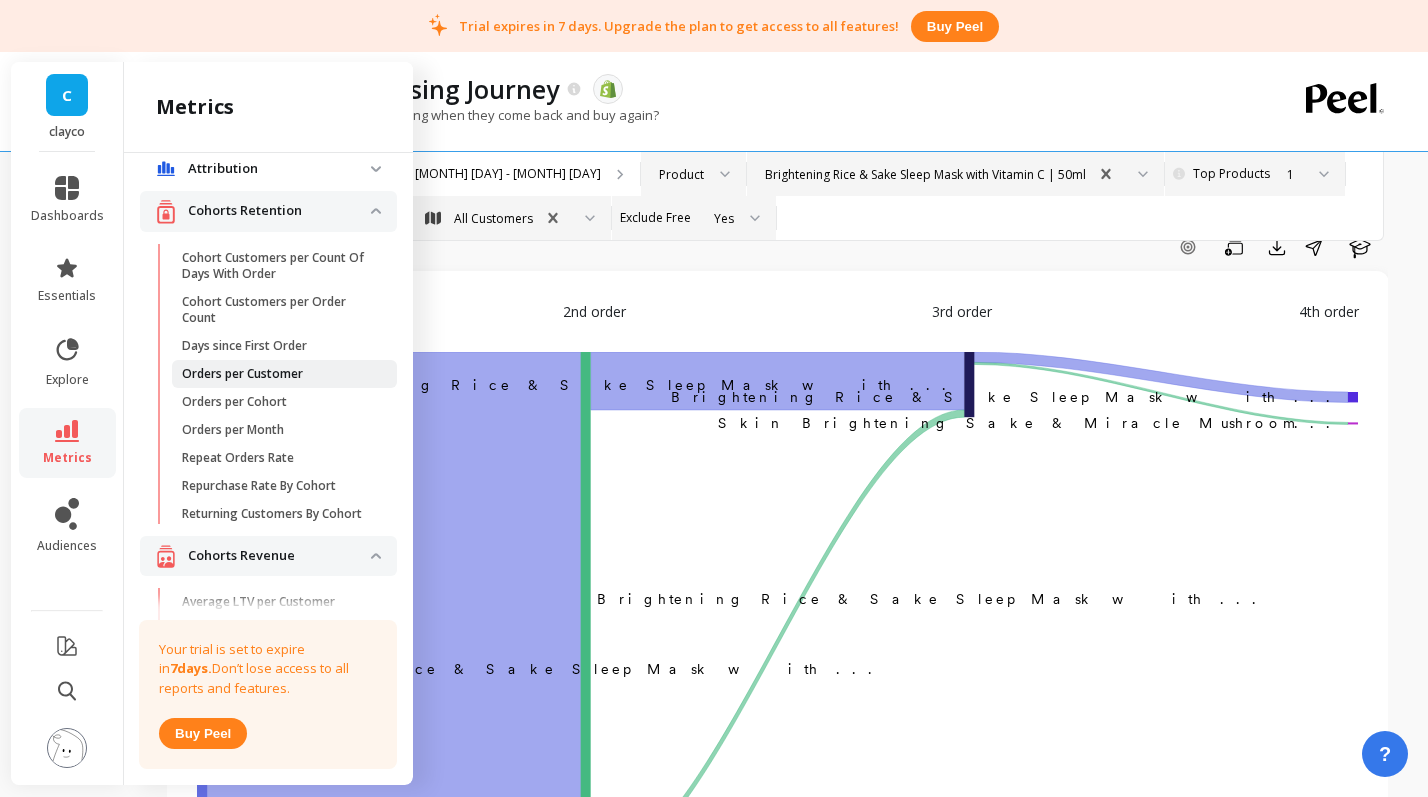 scroll, scrollTop: 0, scrollLeft: 0, axis: both 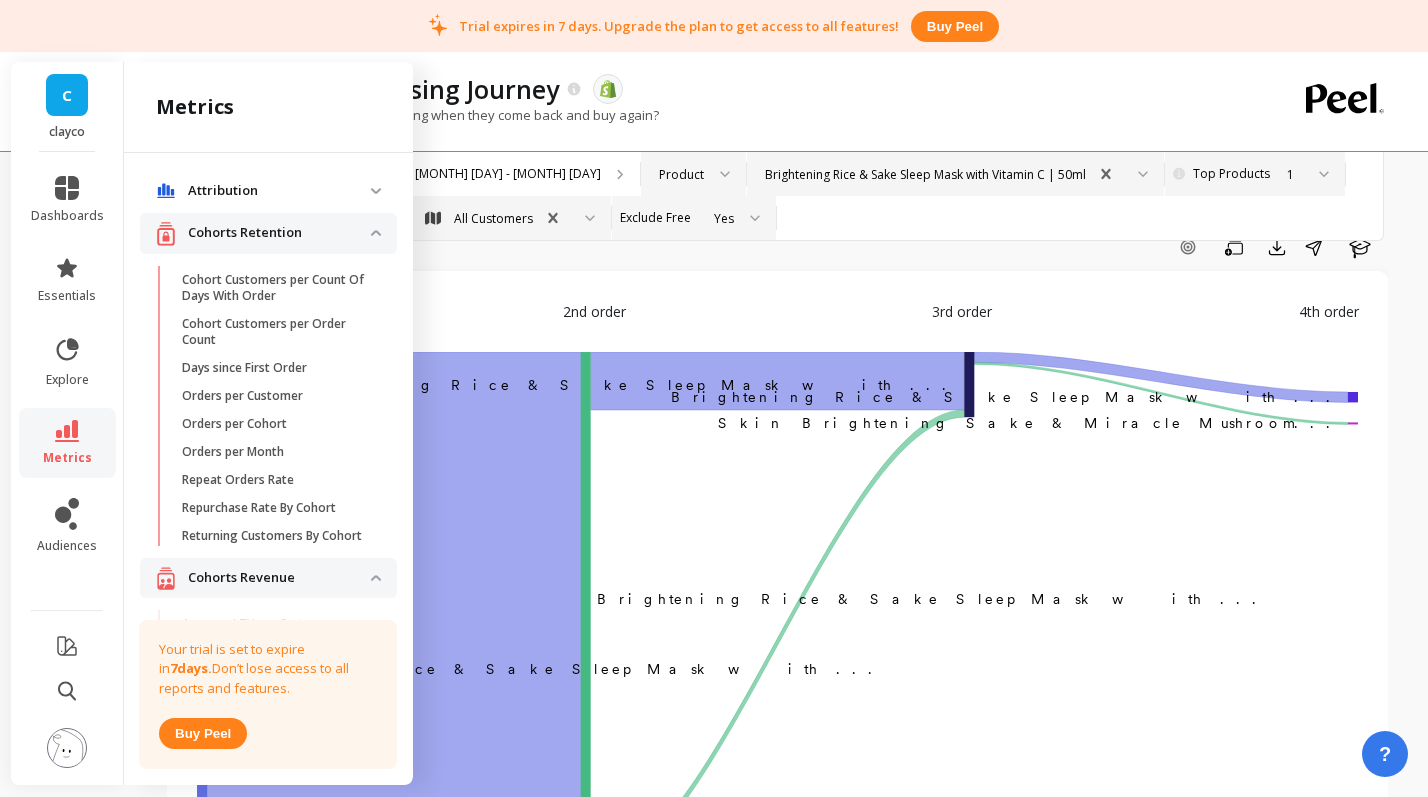 click on "Attribution" at bounding box center [279, 191] 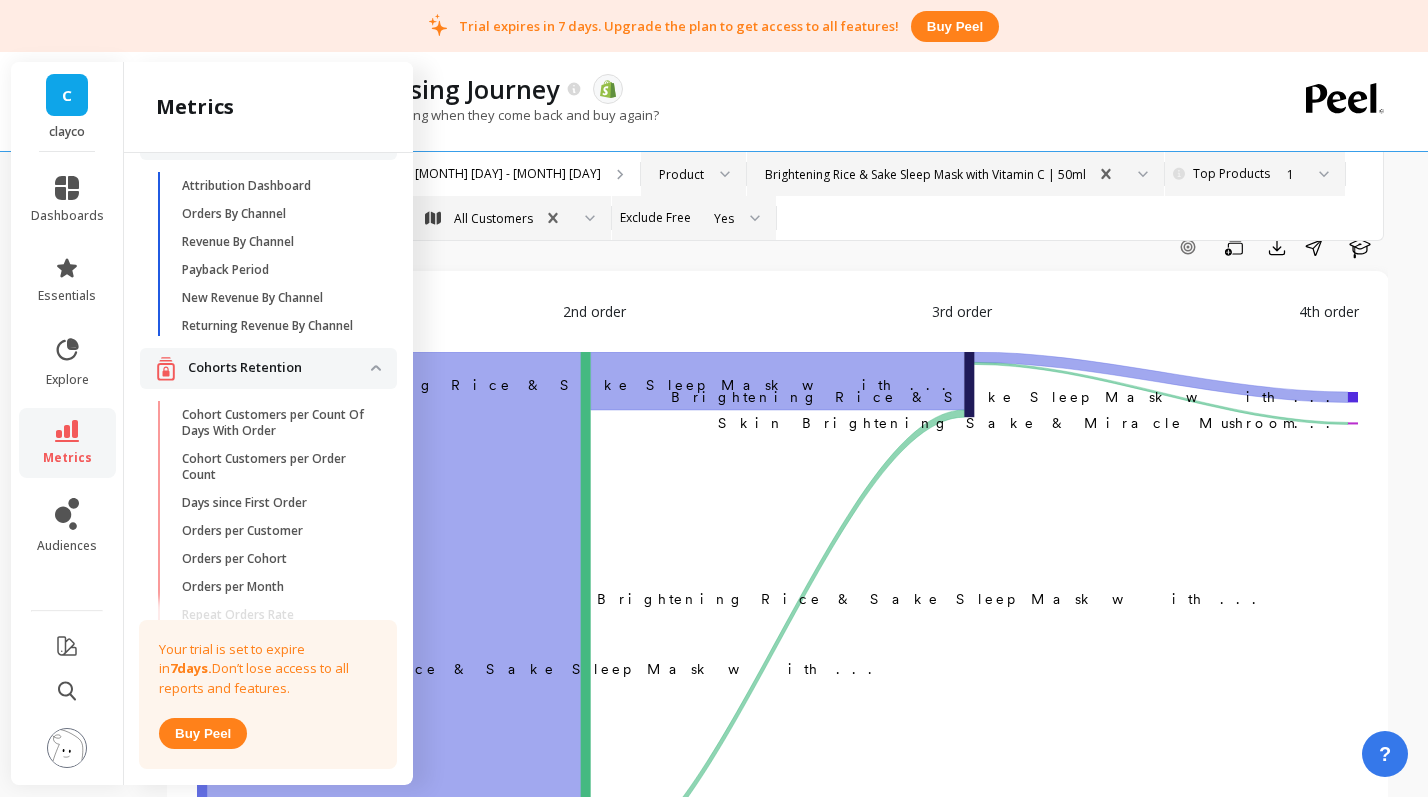 scroll, scrollTop: 0, scrollLeft: 0, axis: both 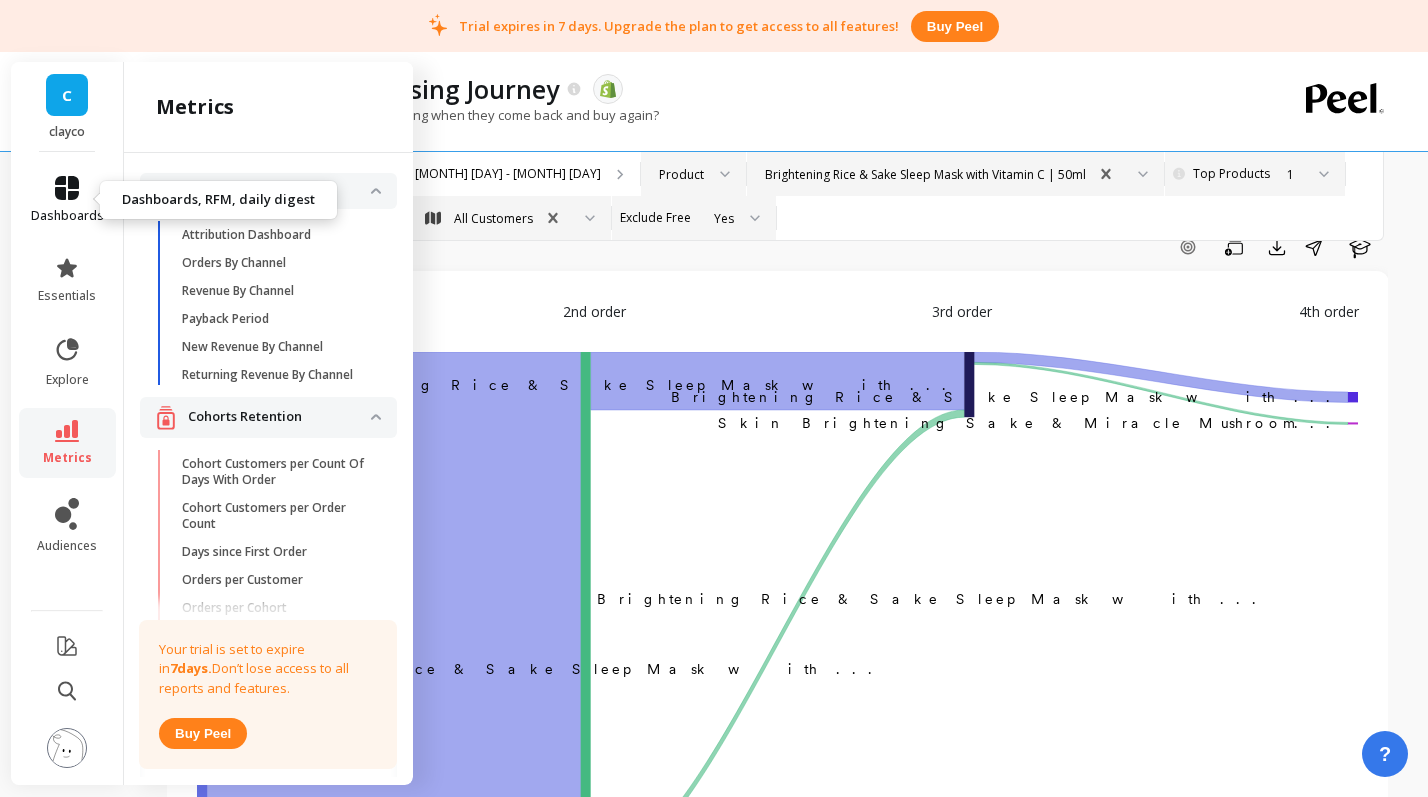 click on "dashboards" at bounding box center (67, 216) 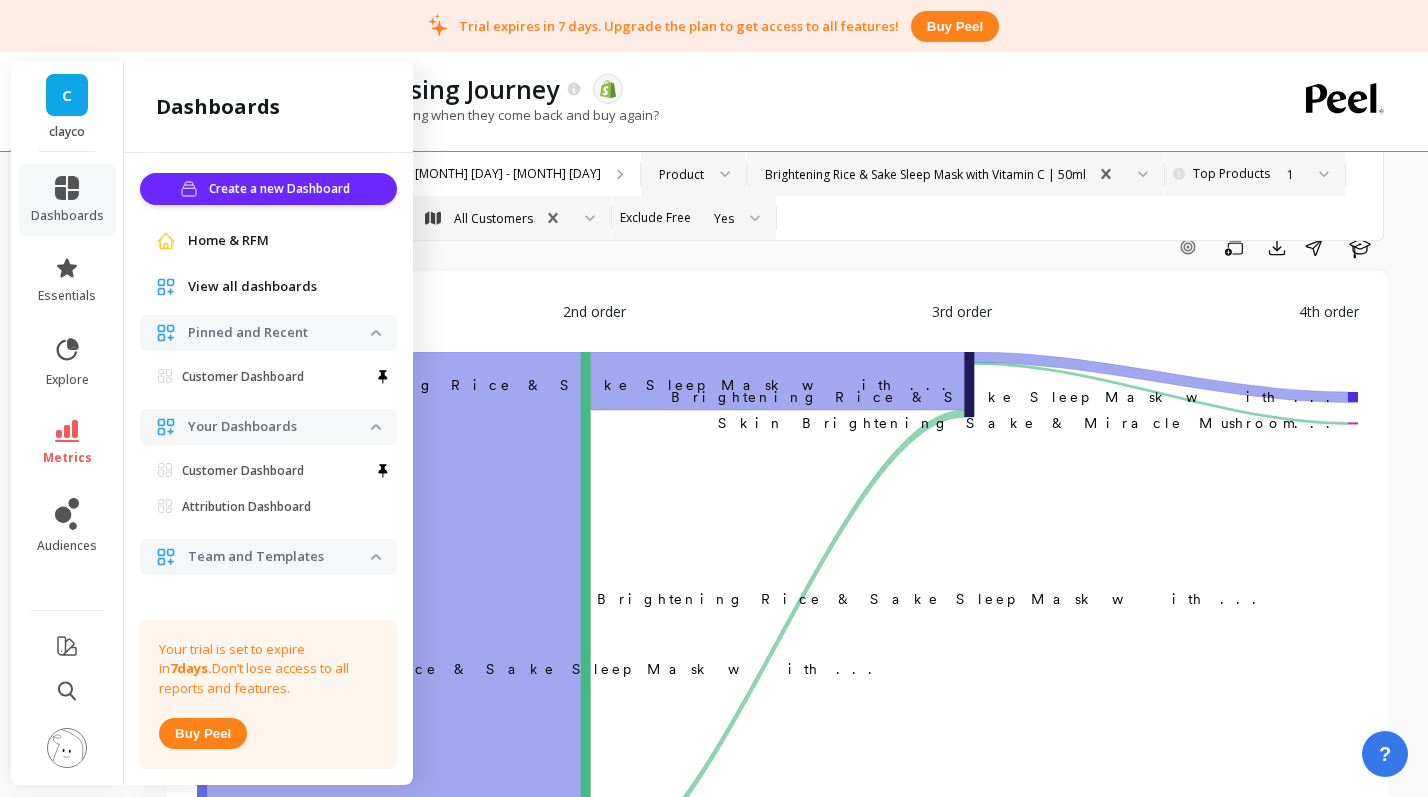 scroll, scrollTop: 18, scrollLeft: 0, axis: vertical 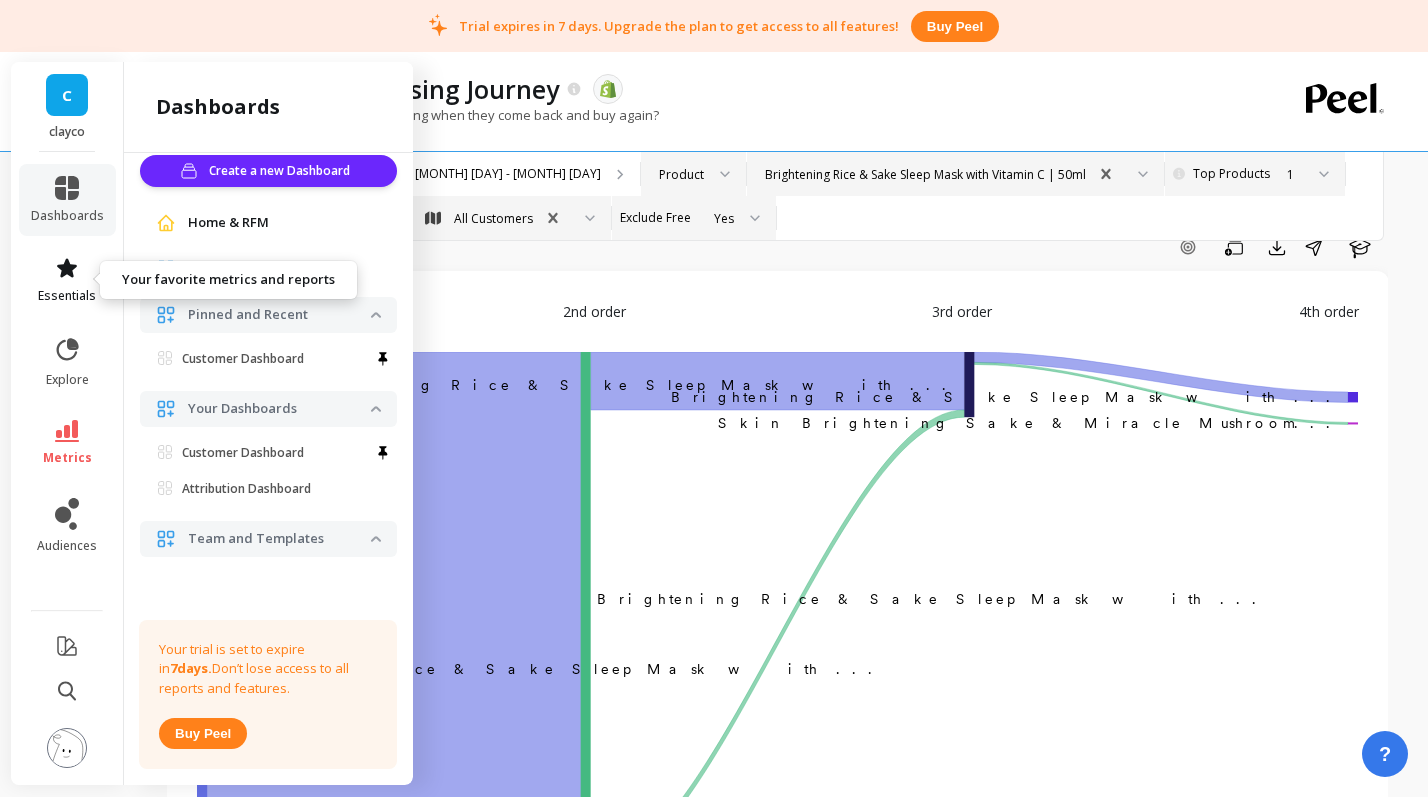 click on "essentials" at bounding box center [67, 296] 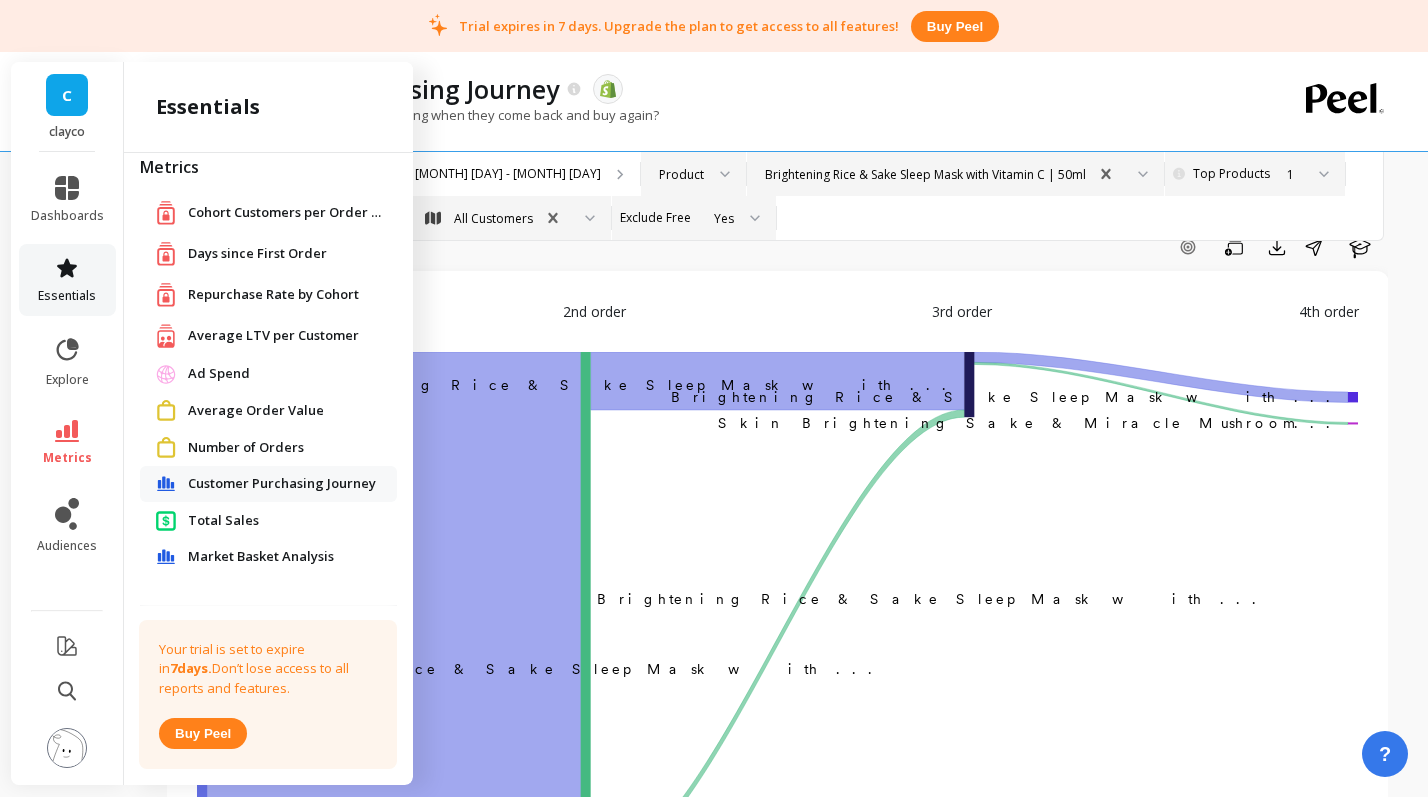 scroll, scrollTop: 0, scrollLeft: 0, axis: both 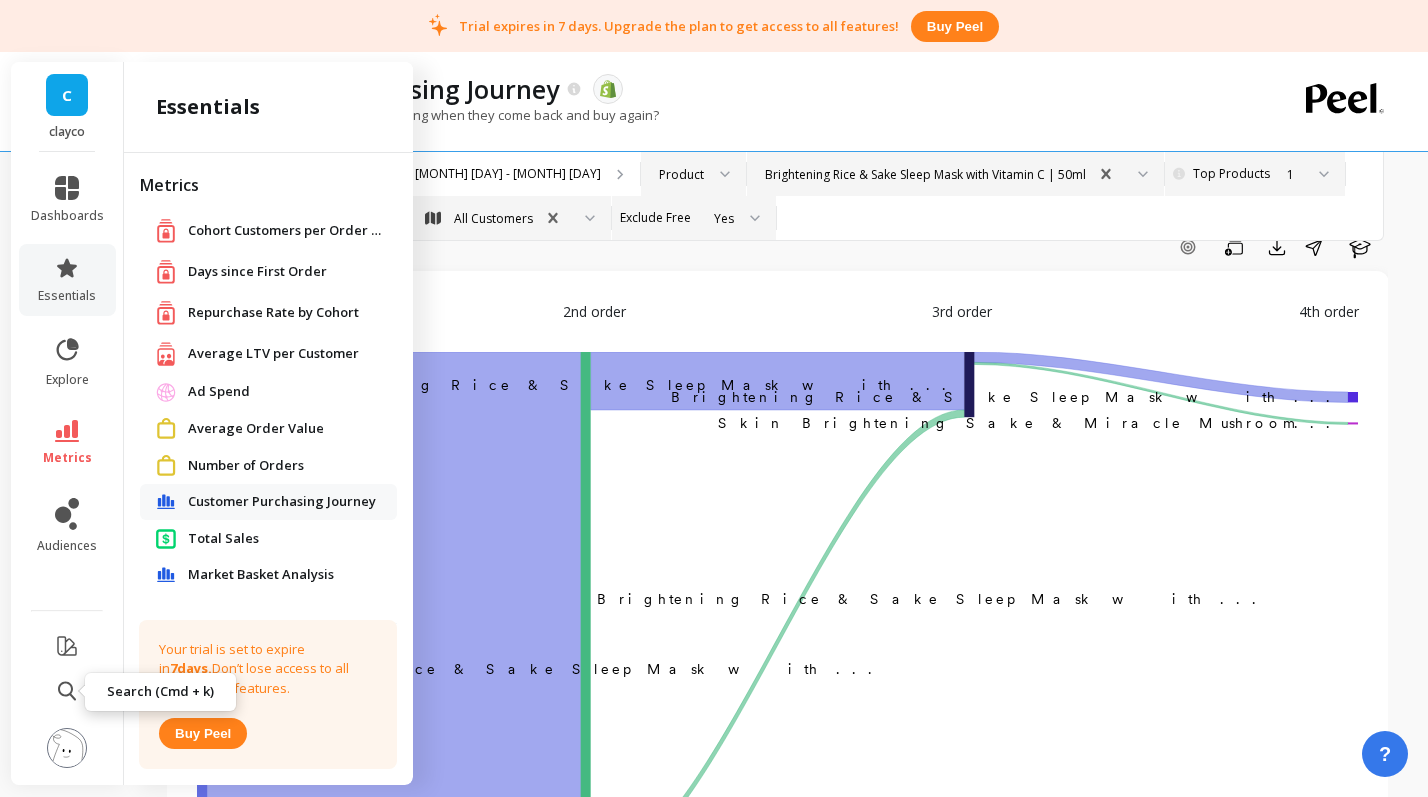 click 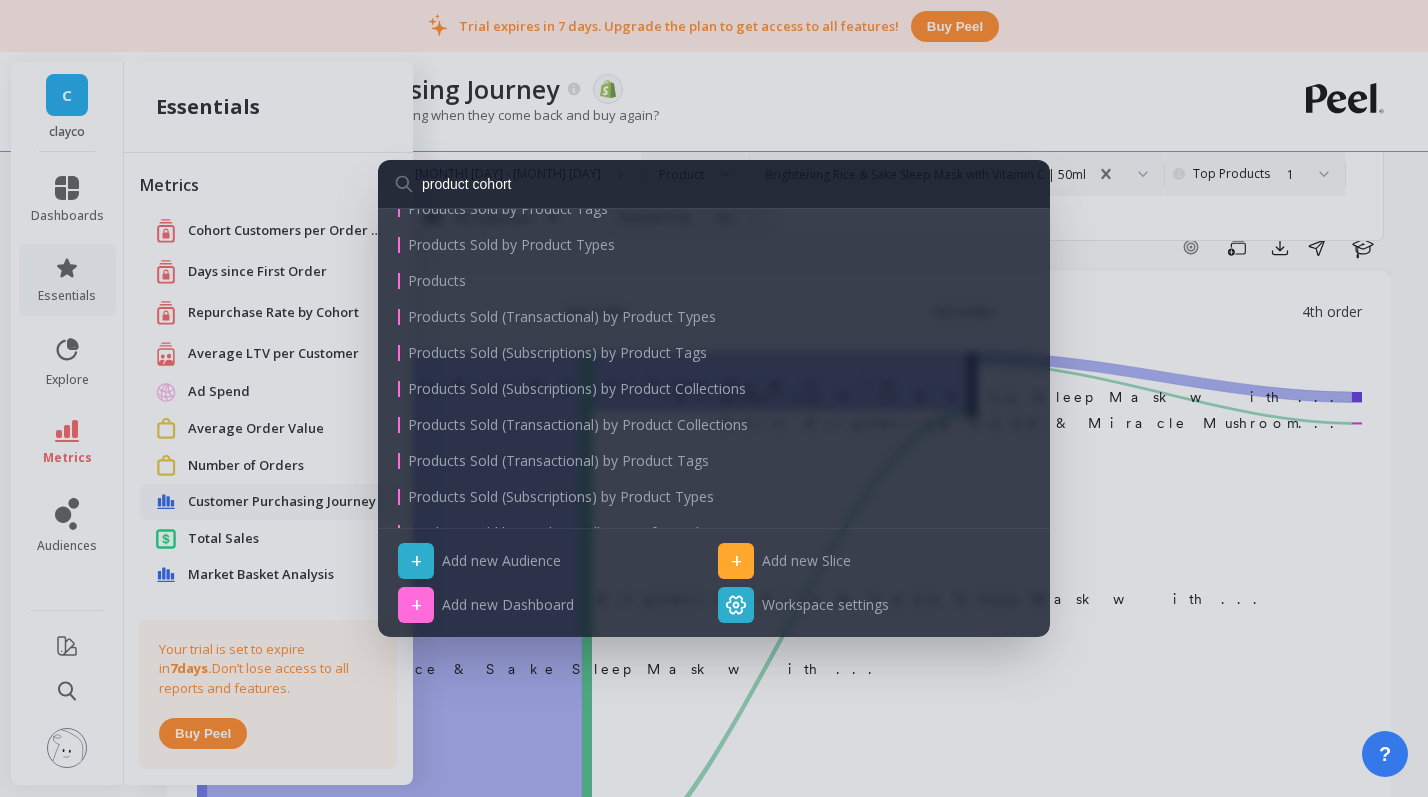 scroll, scrollTop: 462, scrollLeft: 0, axis: vertical 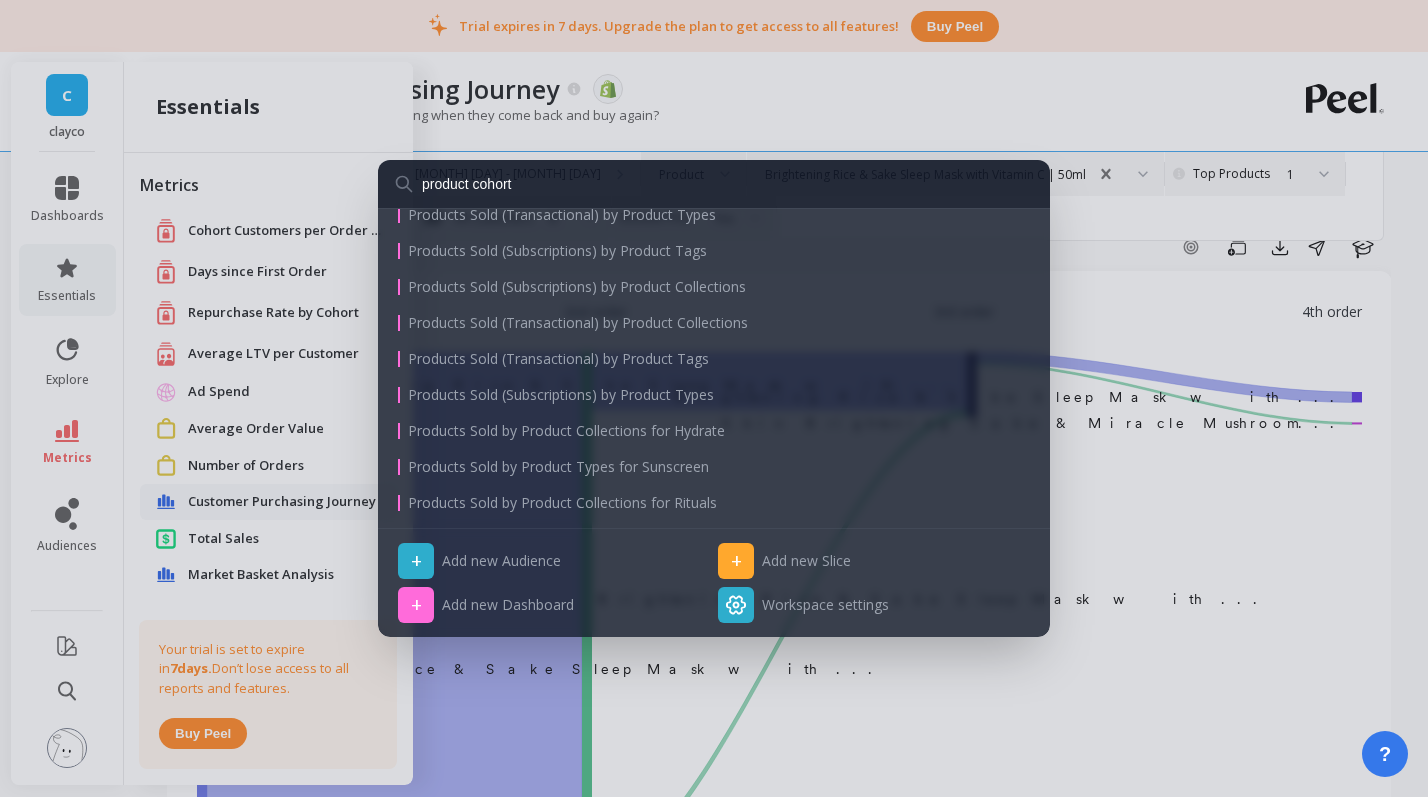 click on "product cohort" at bounding box center (714, 184) 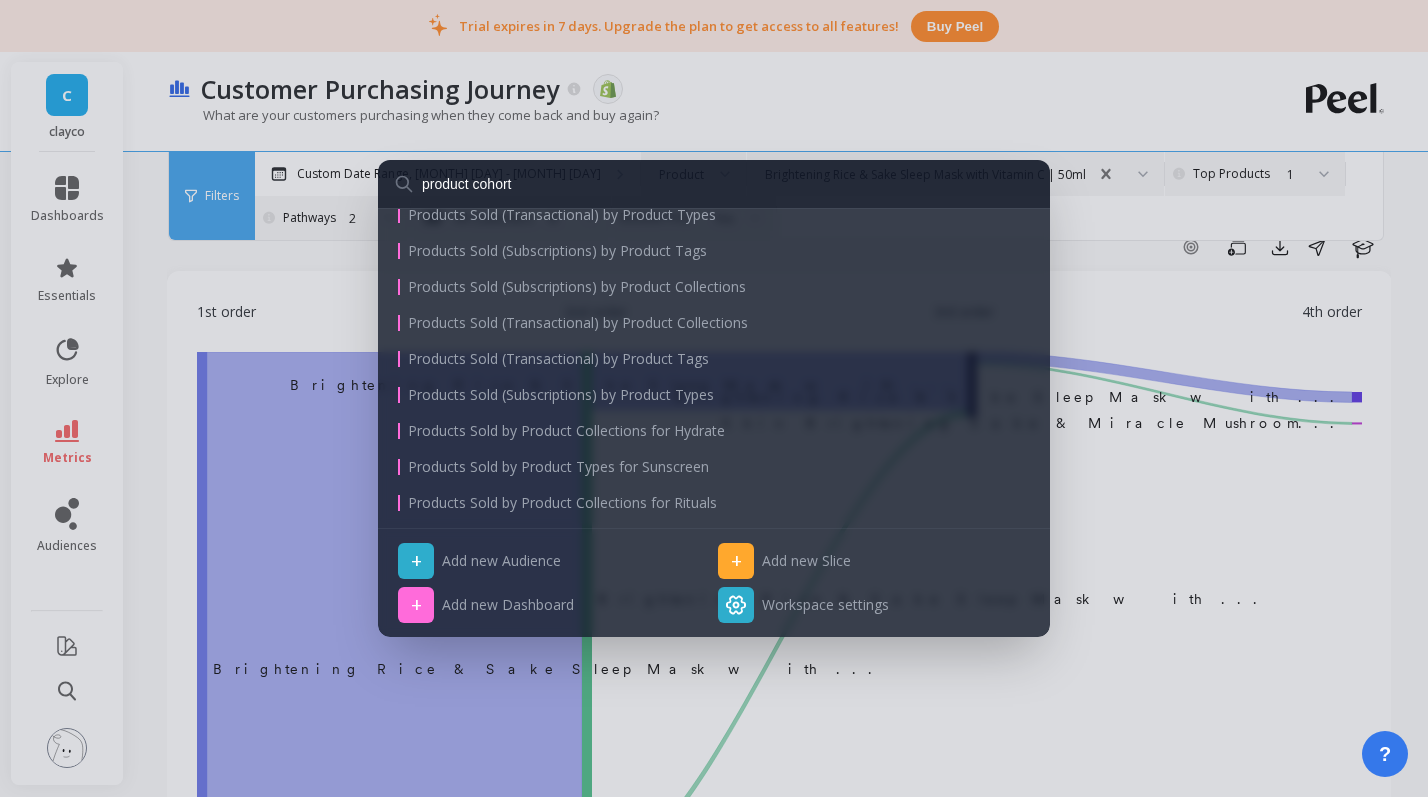 click on "product cohort" at bounding box center (714, 184) 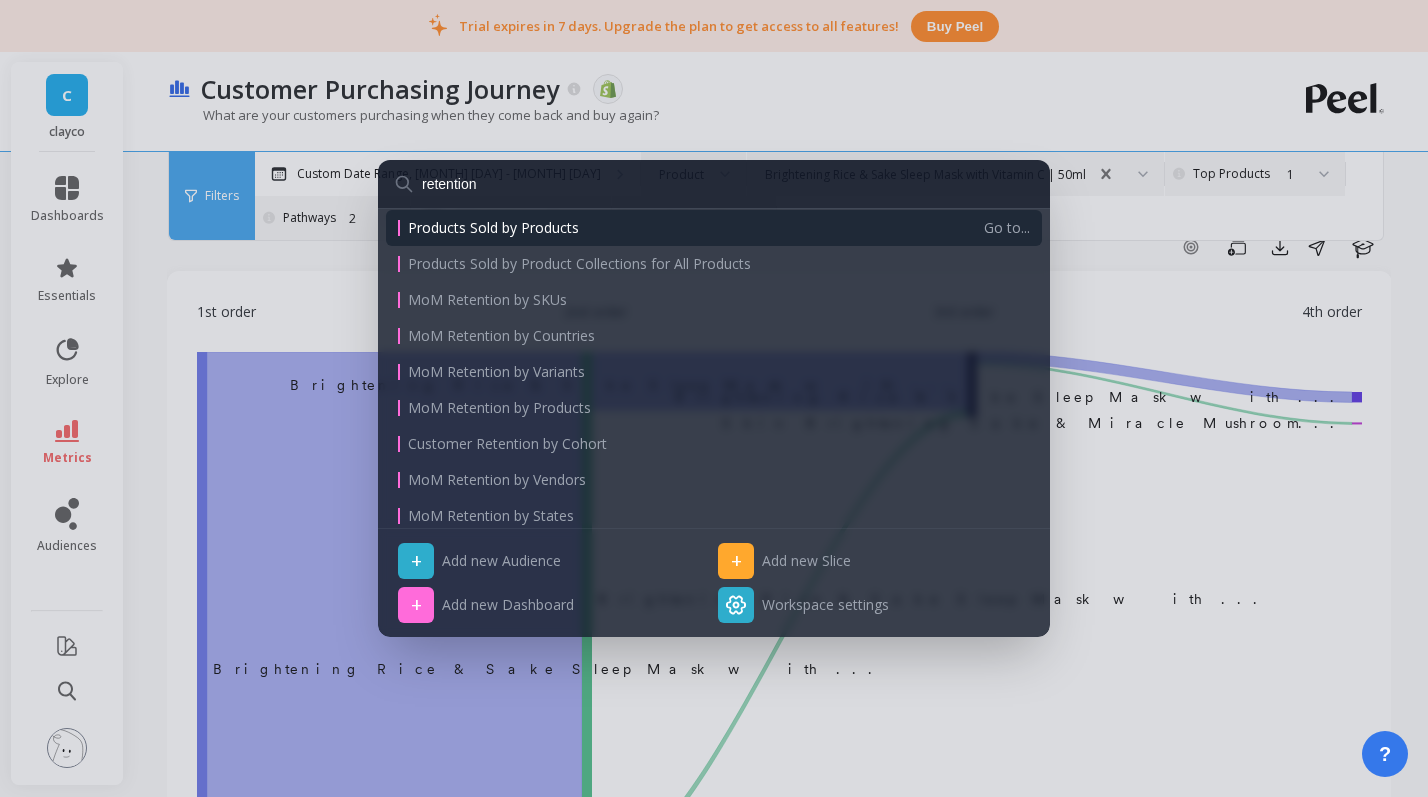 scroll, scrollTop: 0, scrollLeft: 0, axis: both 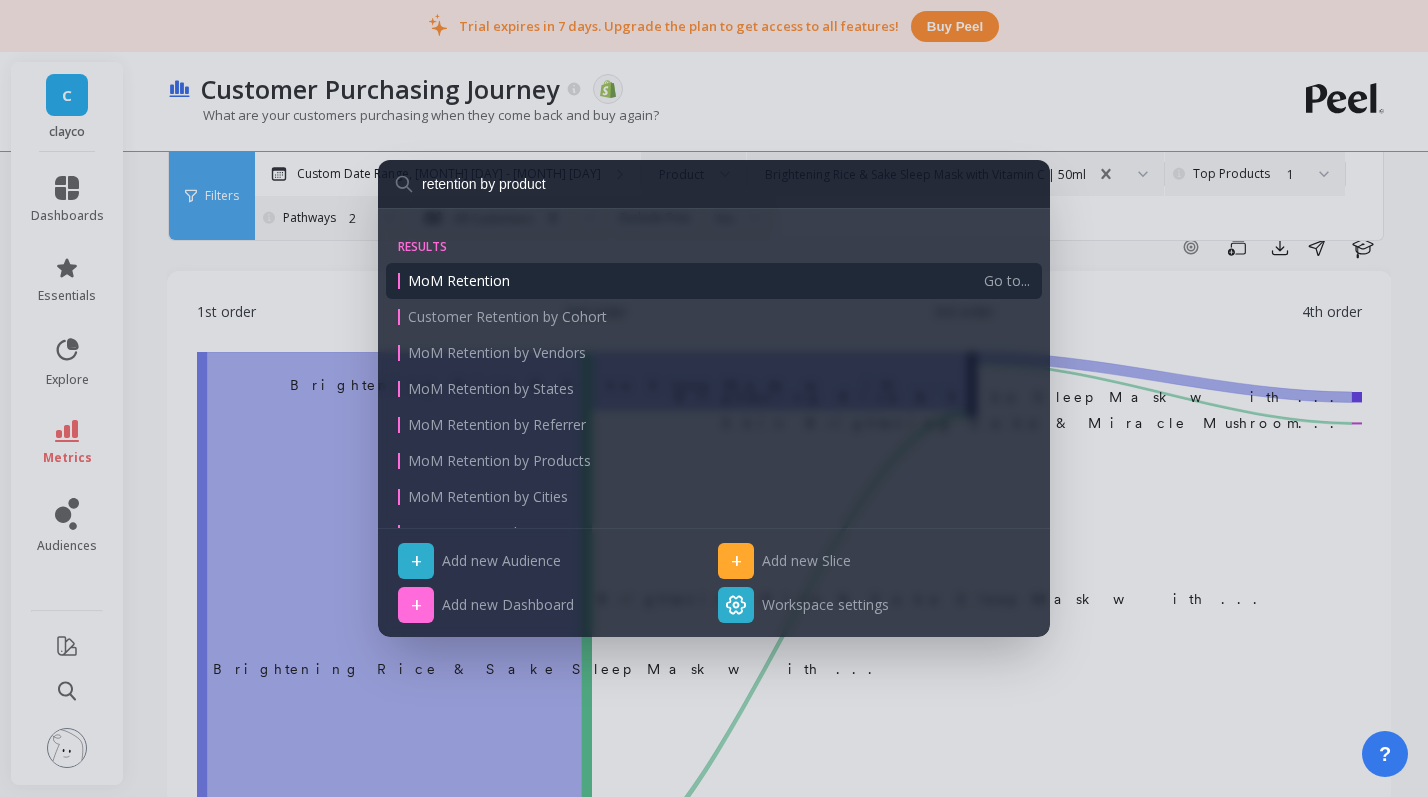 click on "retention by product" at bounding box center [714, 184] 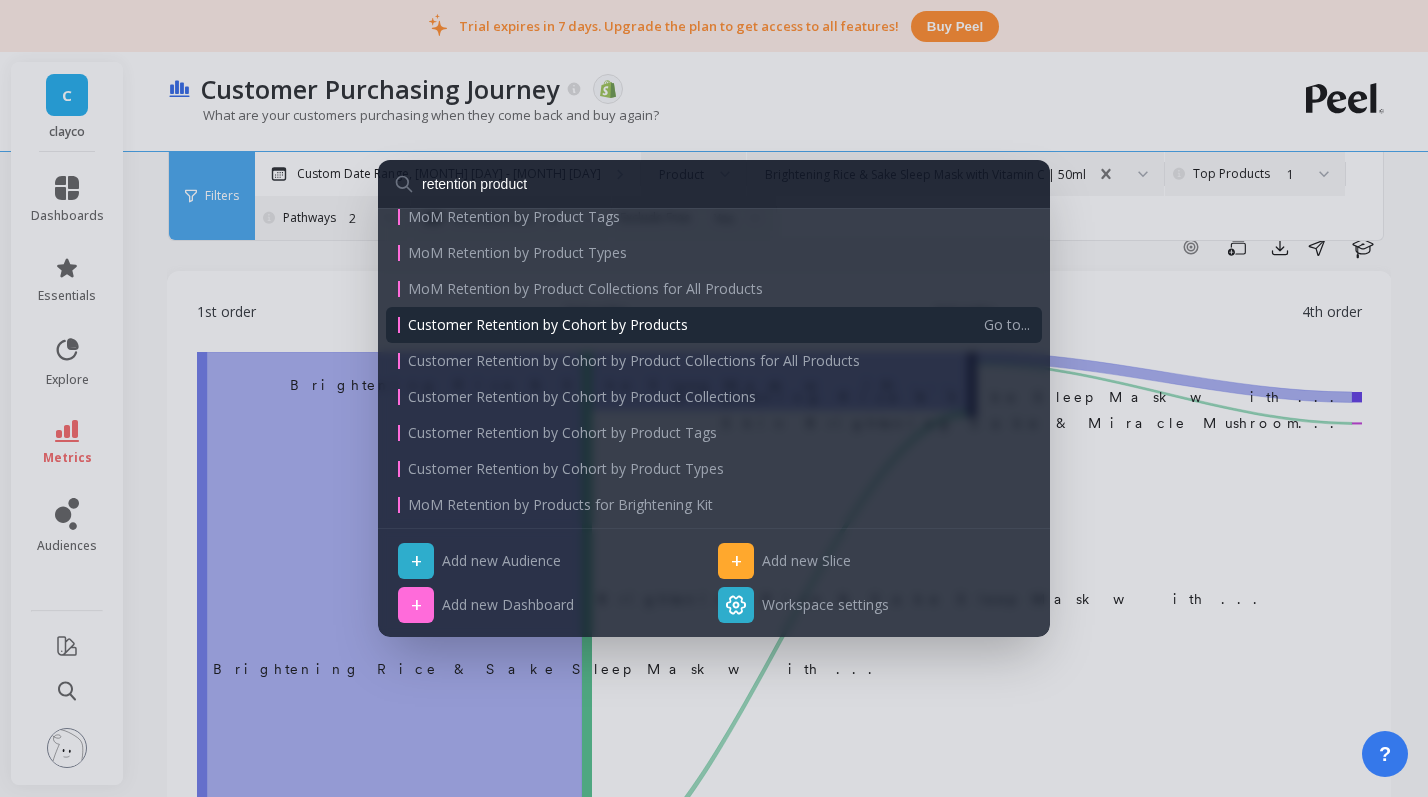 scroll, scrollTop: 155, scrollLeft: 0, axis: vertical 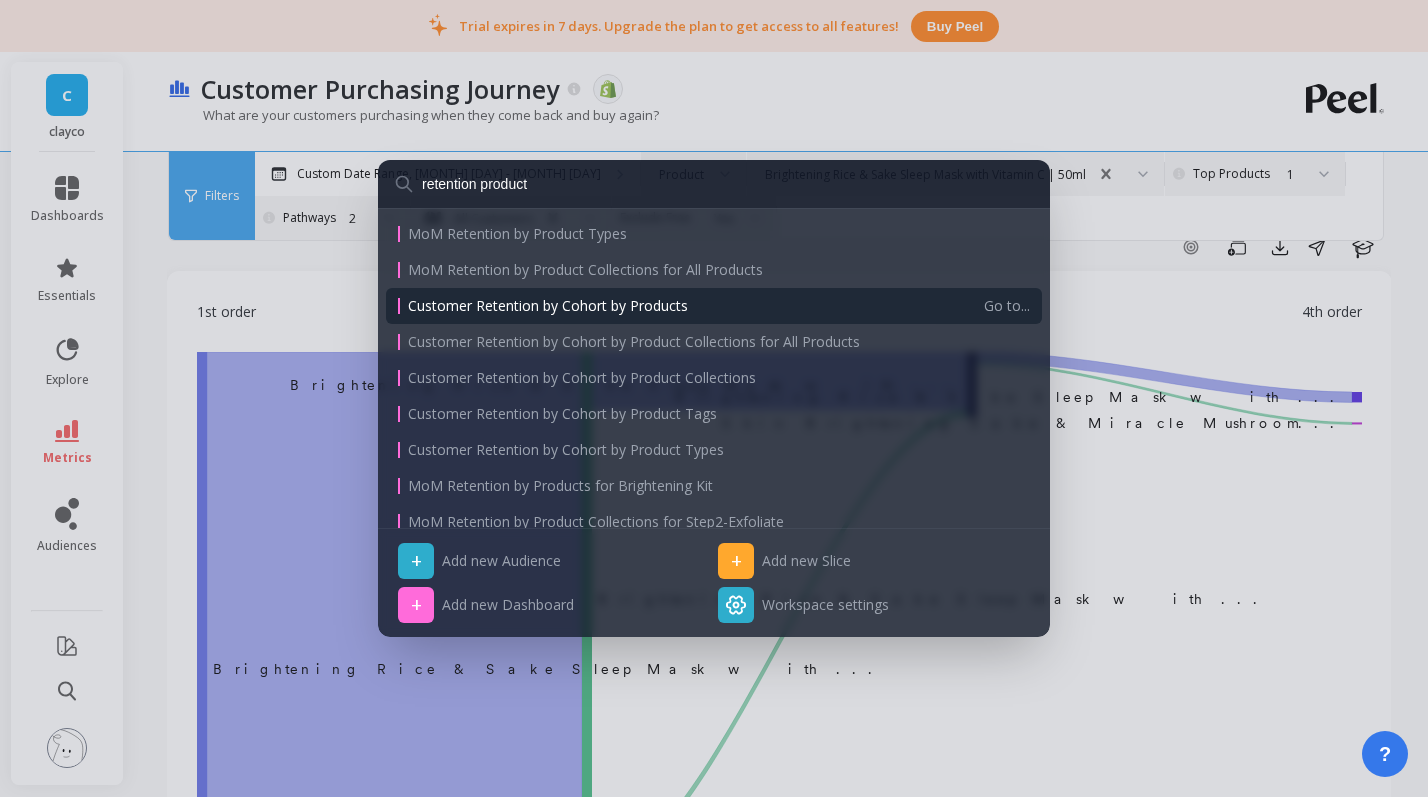 type on "retention product" 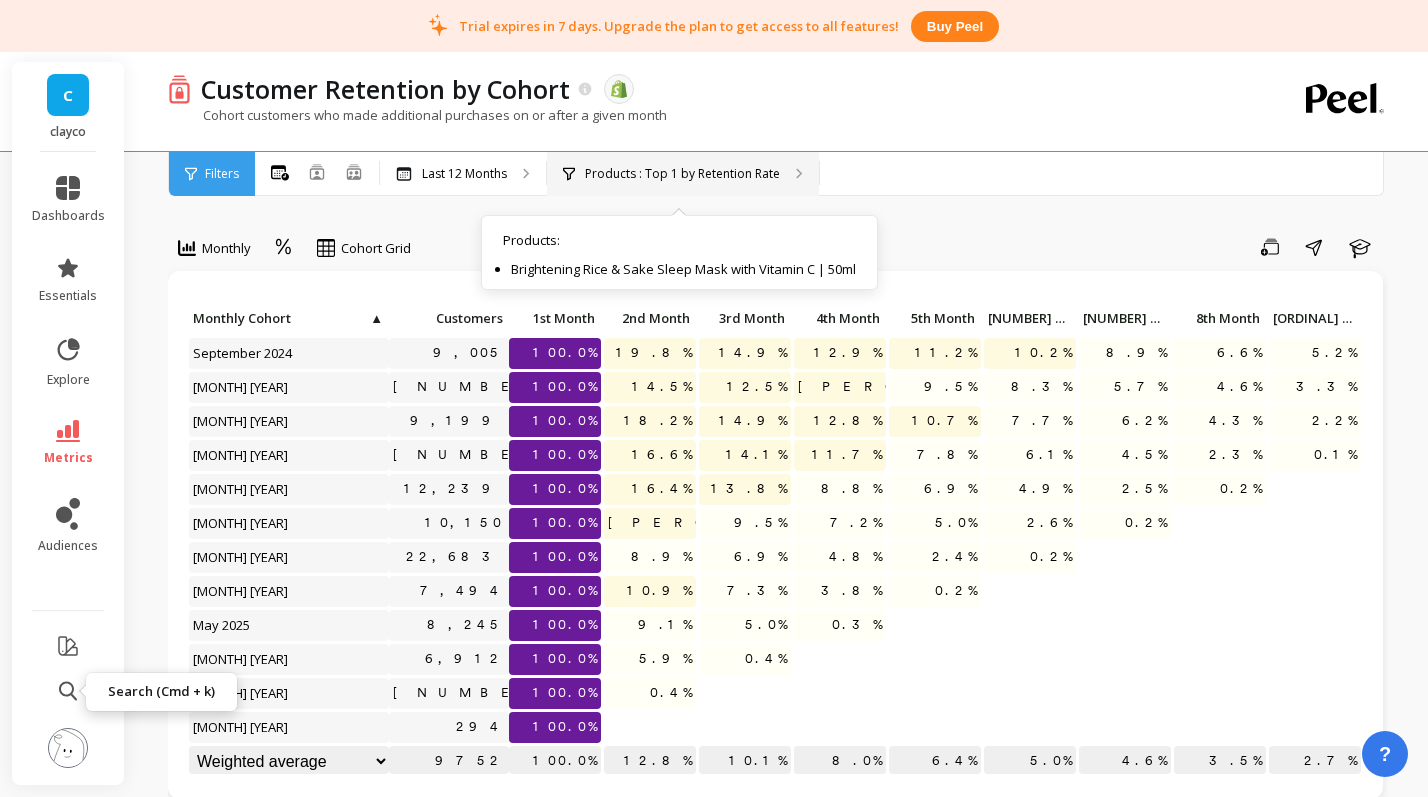 click on "Products : Top 1 by Retention Rate" at bounding box center (682, 174) 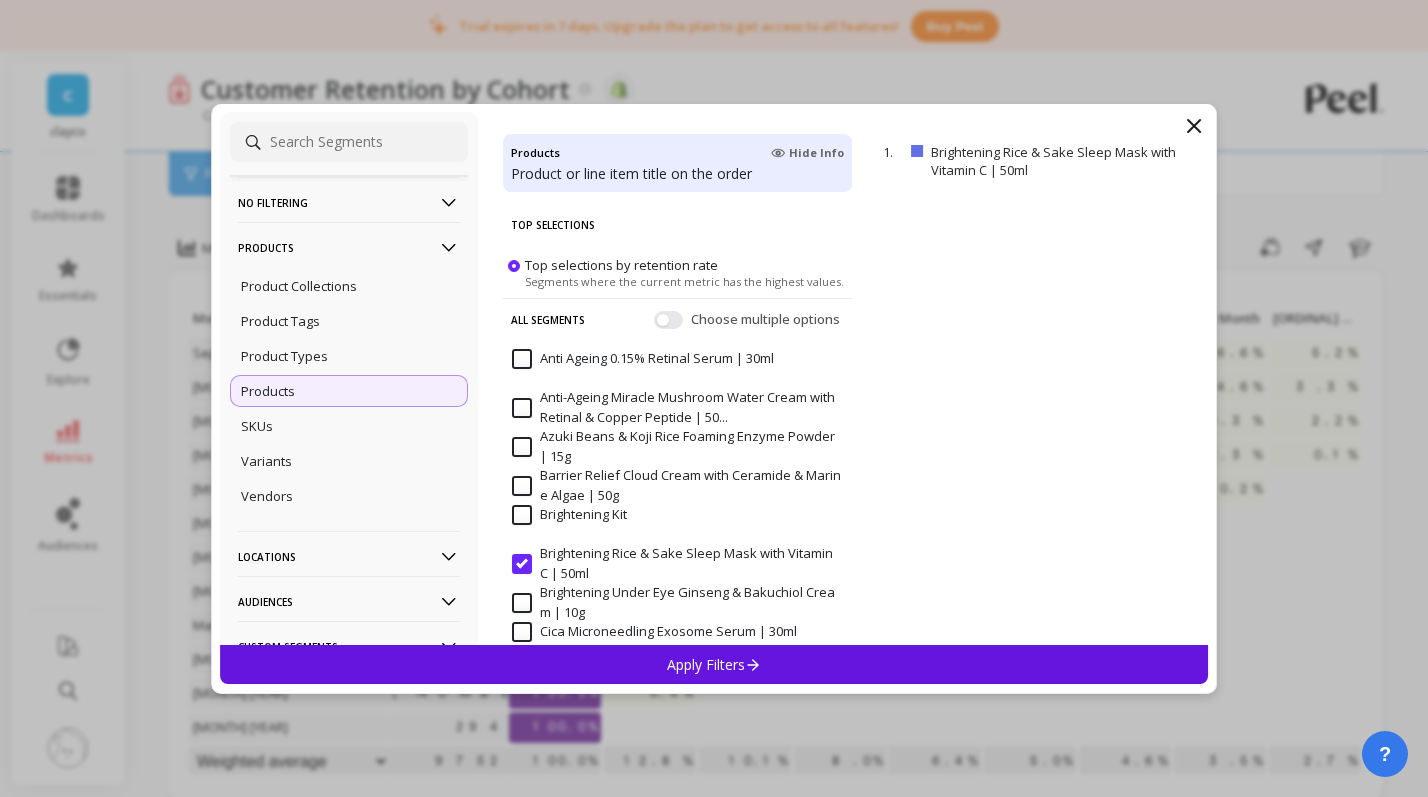 scroll, scrollTop: 56, scrollLeft: 0, axis: vertical 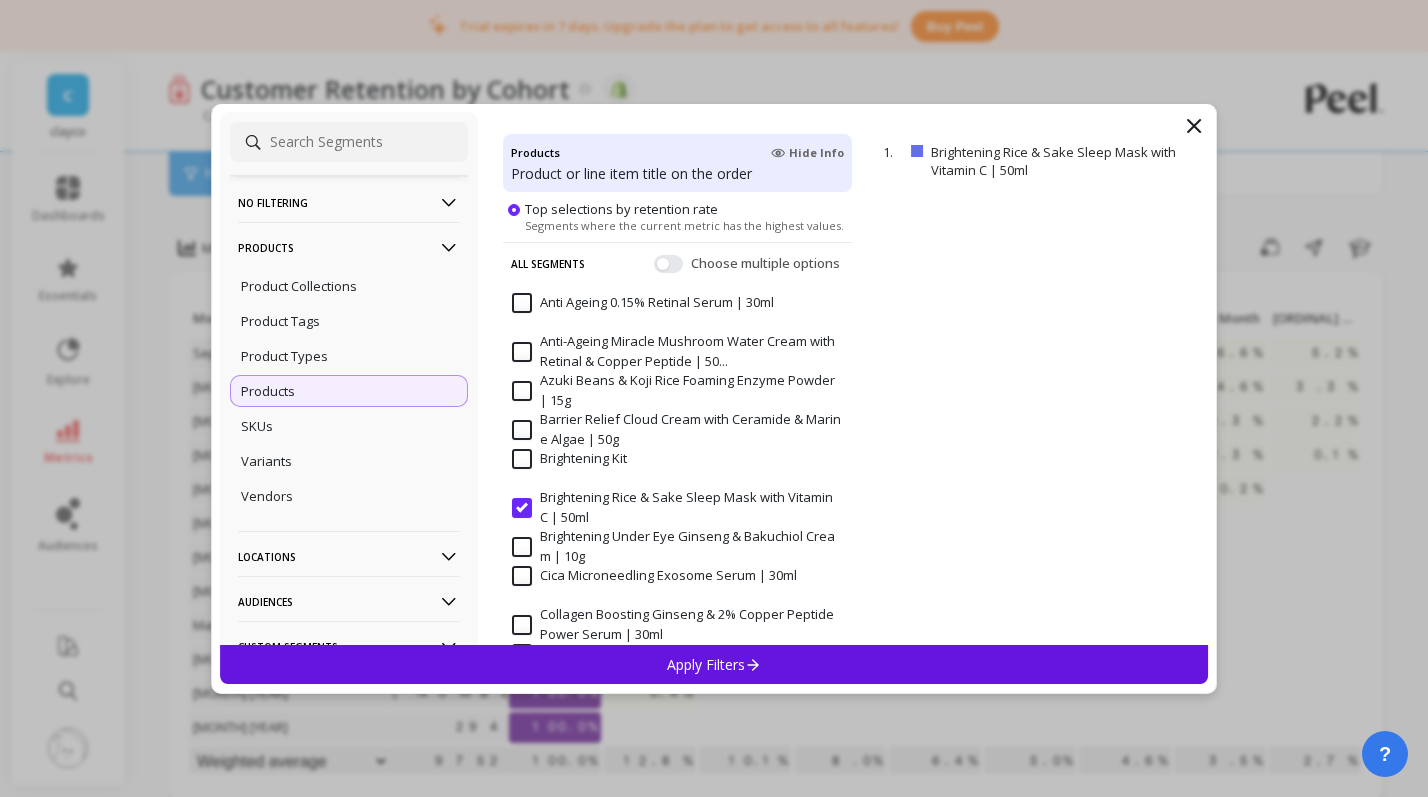 click on "Brightening Rice & Sake Sleep Mask with Vitamin C | 50ml" at bounding box center (677, 507) 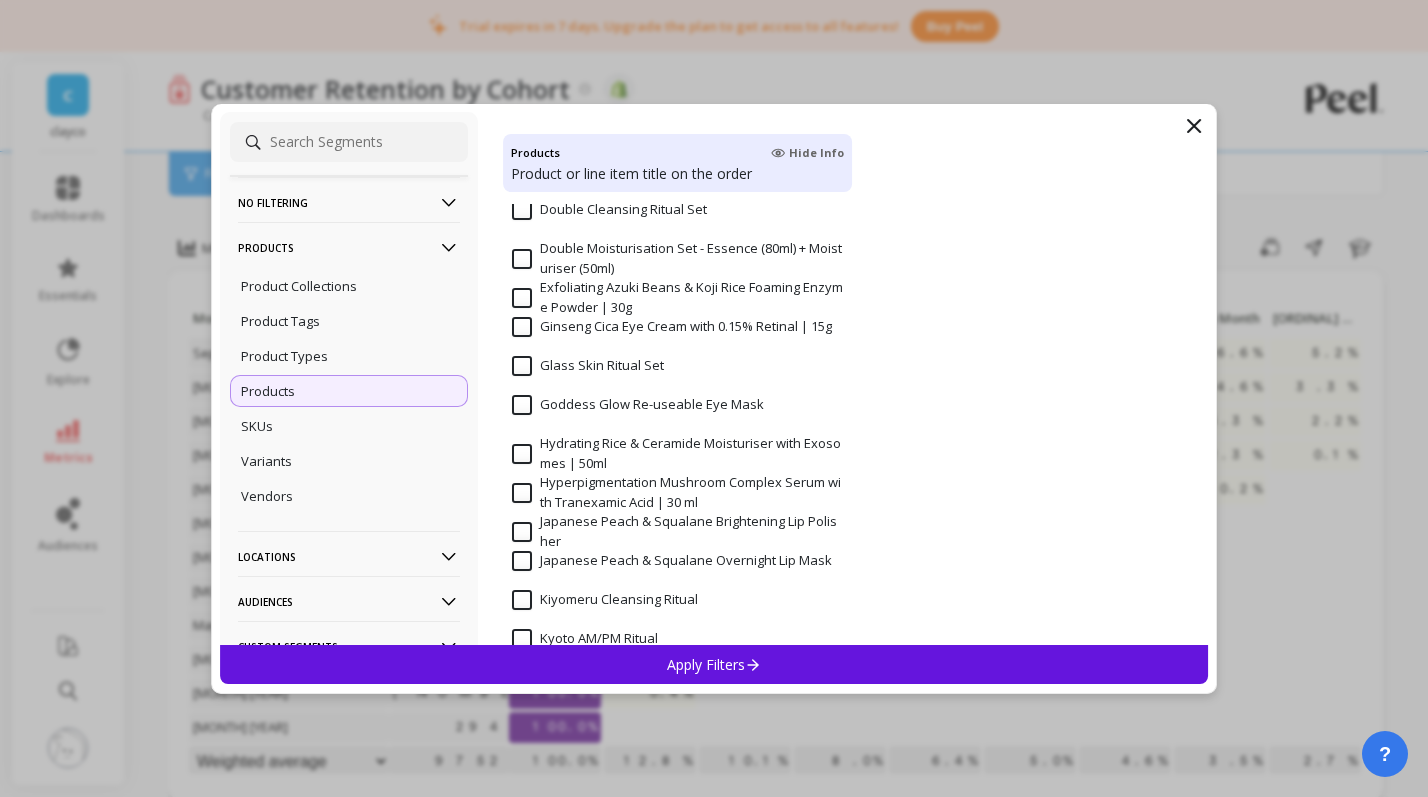 scroll, scrollTop: 621, scrollLeft: 0, axis: vertical 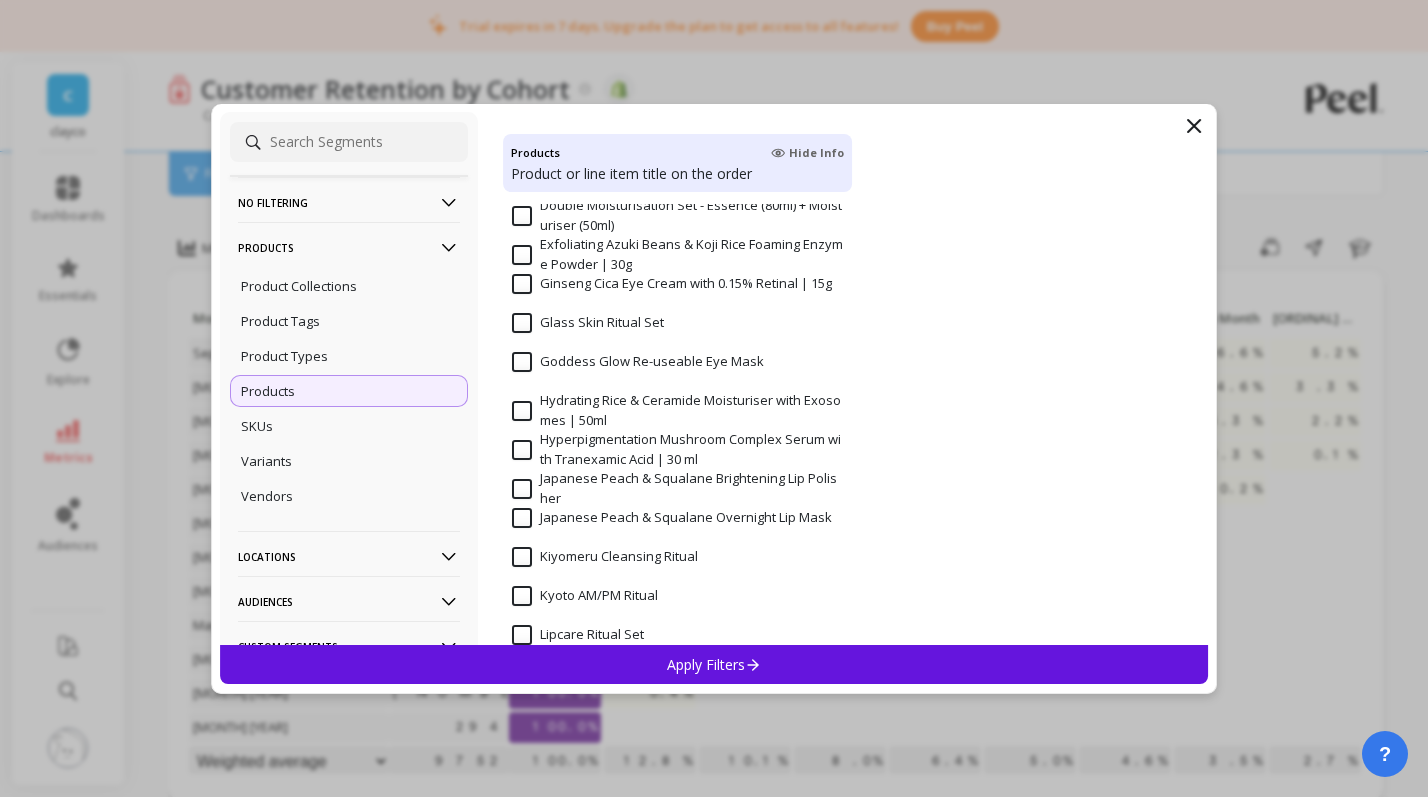 click on "Hydrating Rice & Ceramide Moisturiser with Exosomes | 50ml" at bounding box center [677, 410] 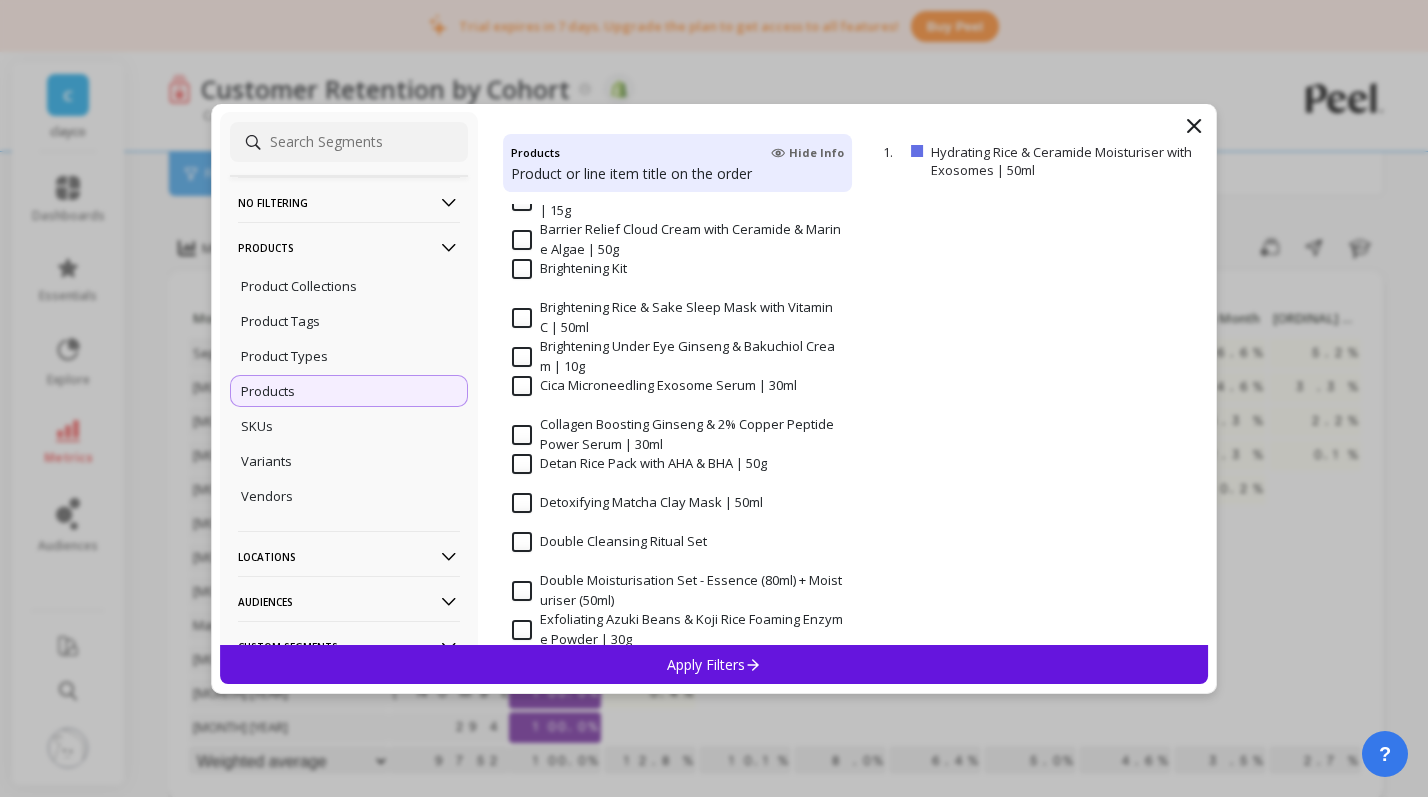 scroll, scrollTop: 217, scrollLeft: 0, axis: vertical 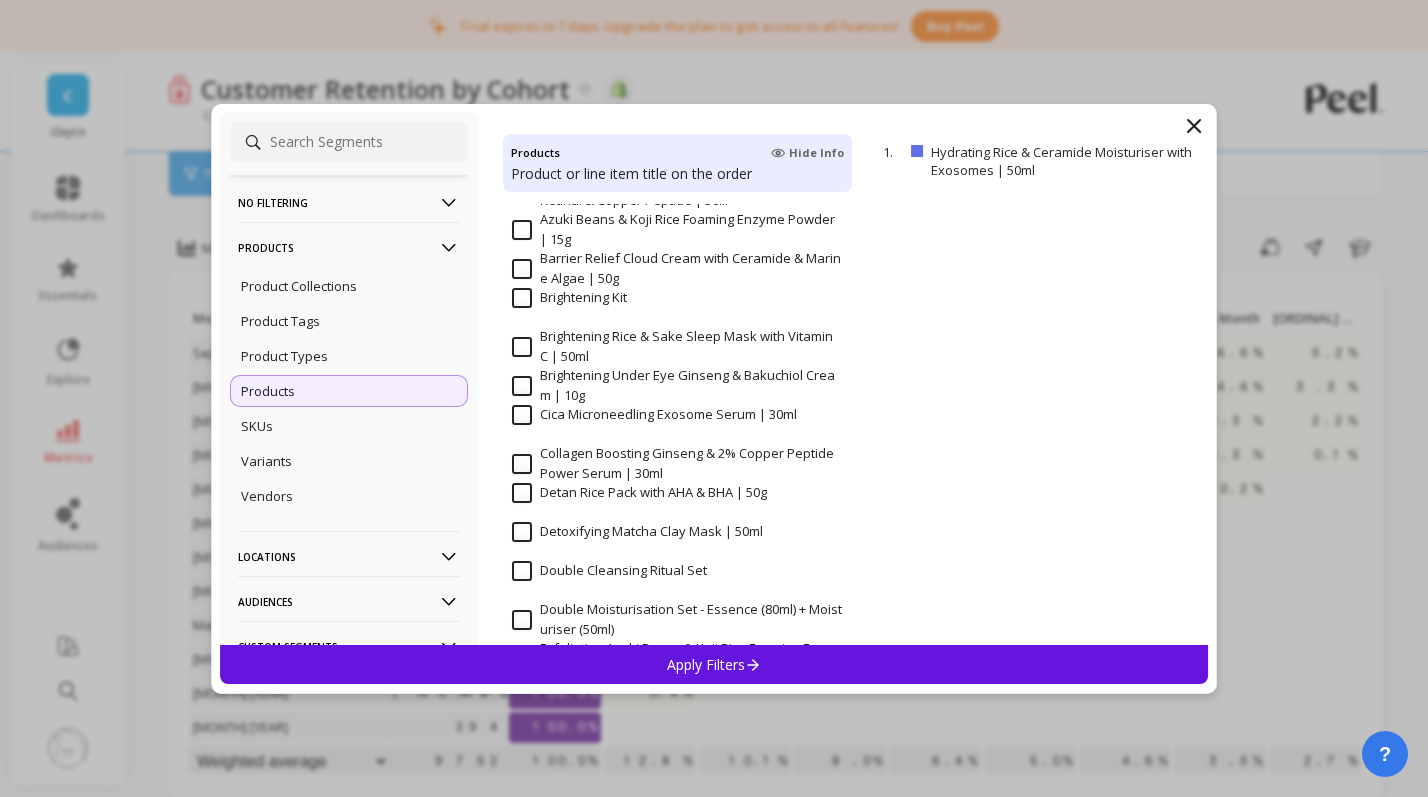 click on "Apply Filters" at bounding box center [714, 664] 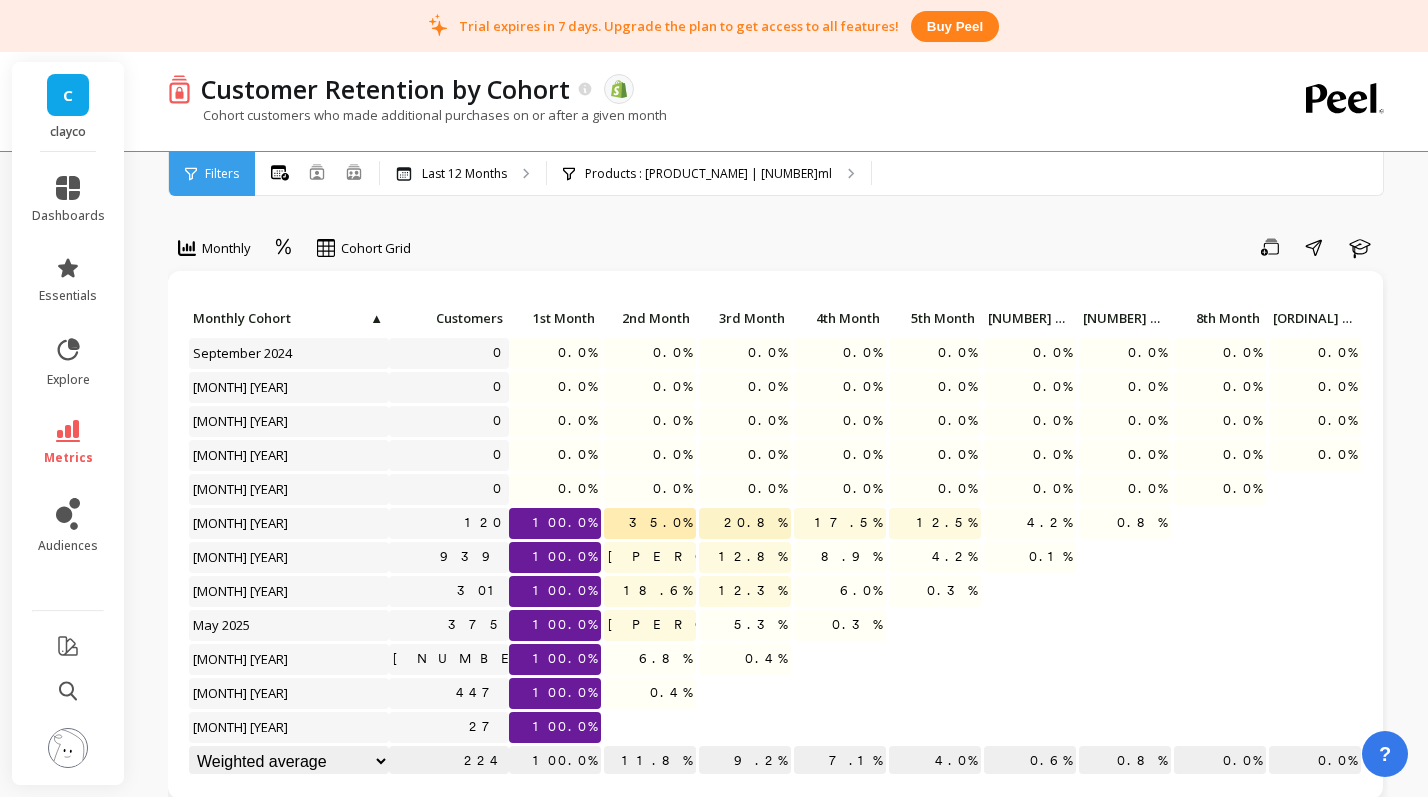 scroll, scrollTop: 1, scrollLeft: 0, axis: vertical 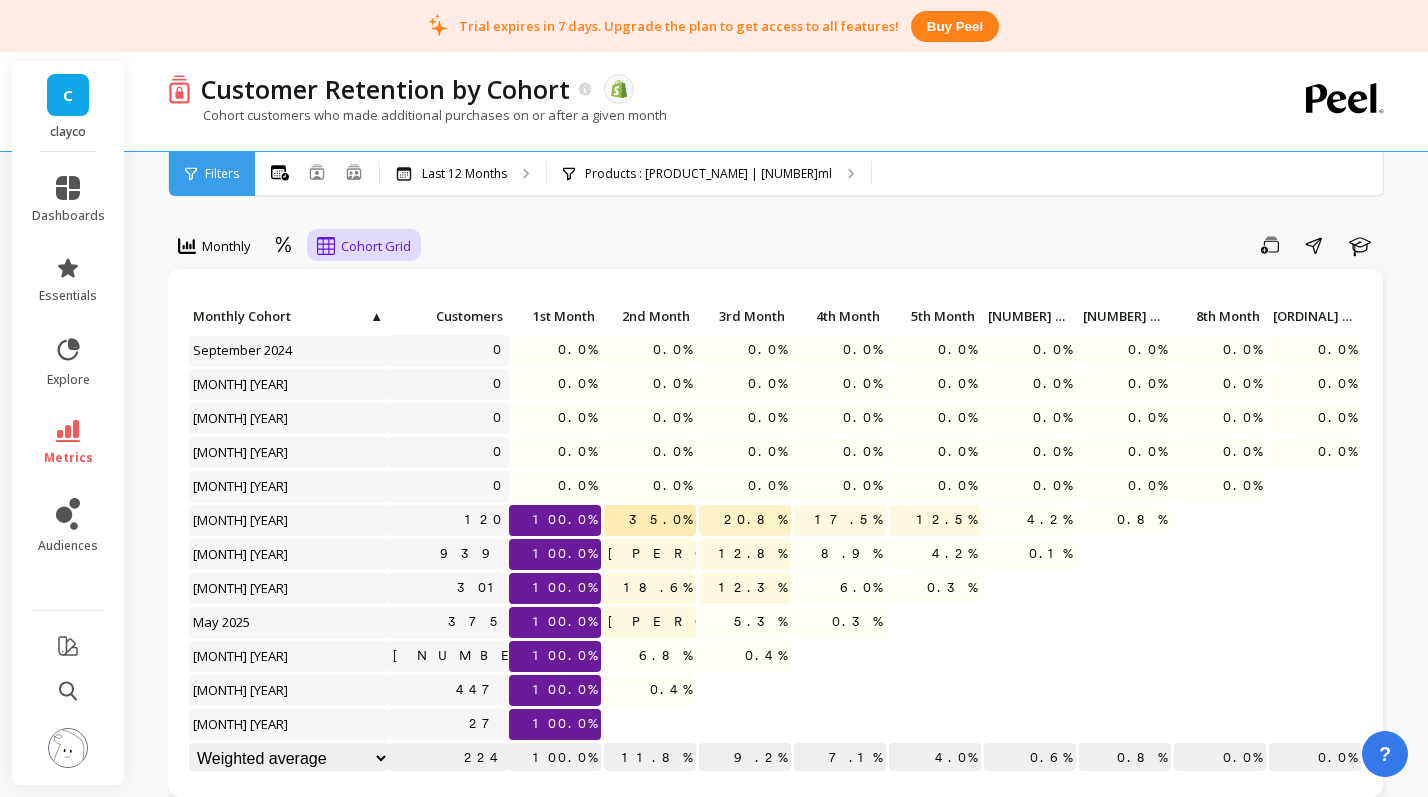 click on "Cohort Grid" at bounding box center (376, 246) 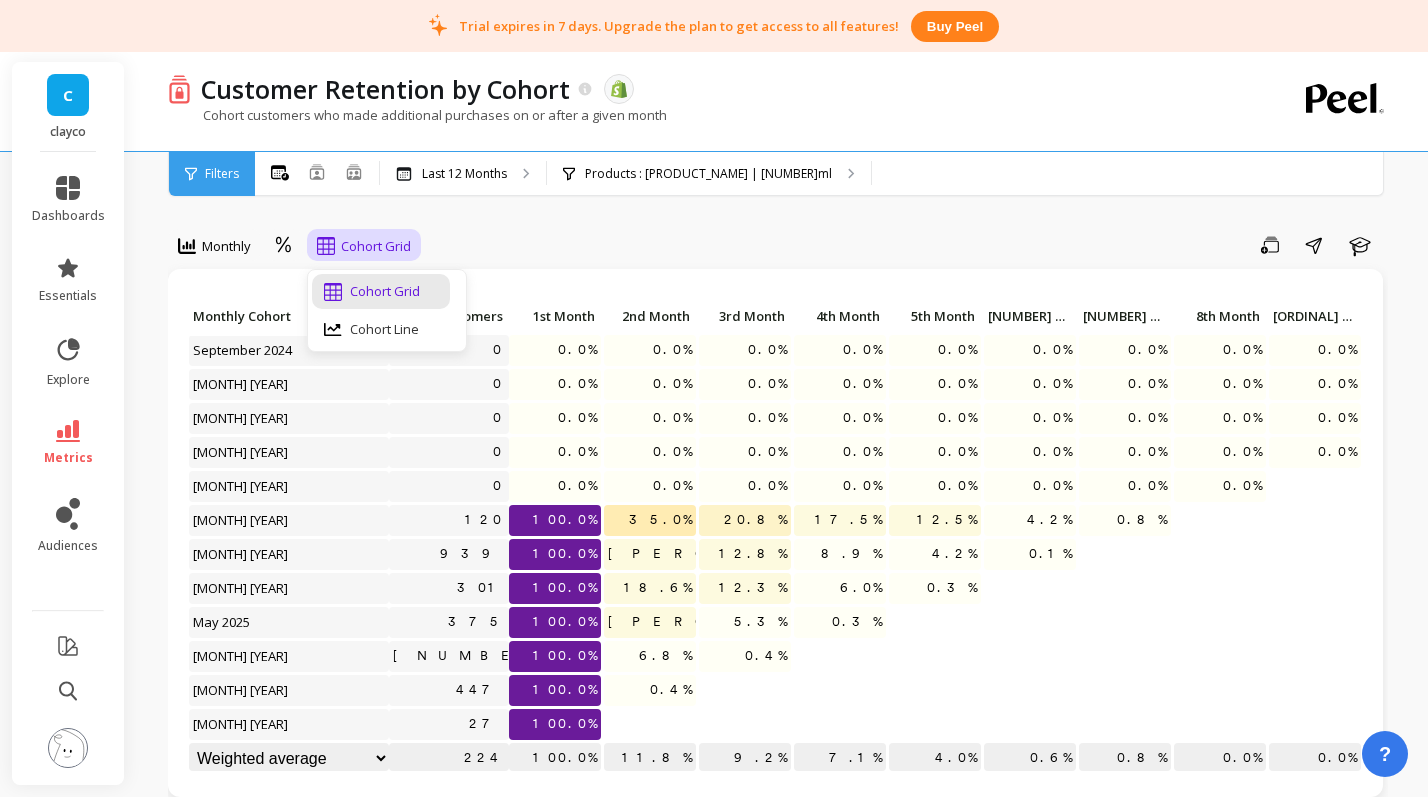 click on "Monthly Cohort Grid selected, 1 of 2. 2 results available. Use Up and Down to choose options, press Enter to select the currently focused option, press Escape to exit the menu, press Tab to select the option and exit the menu. Cohort Grid Cohort Grid Cohort Line Save
Share
Learn
Click to create an audience 0 0.0% 0.0% 0.0% 0.0% 0.0% 0.0% 0.0% 0.0% 0.0% 0.0% Click to create an audience 0 0.0% 0.0% 0.0% 0.0% 0.0% 0.0% 0.0% 0.0% 0.0% 0.0% Click to create an audience 0 0.0% 0.0% 0.0% 0.0% 0.0% 0.0% 0.0% 0.0% 0.0% 0.0% Click to create an audience 0 0.0% 0.0% 0.0% 0.0% 0.0% 0.0% 0.0% 0.0% 0.0% Click to create an audience 0 0.0% 0.0% 0.0% 0.0% 0.0% 0.0% 0.0% 0.0% Click to create an audience 120 100.0% 35.0% 20.8% 17.5% 12.5% 4.2% 0.8% Click to create an audience 939 100.0% 15.2% 12.8% 8.9% 4.2% 0.1% Click to create an audience 301 100.0% 18.6% 12.3% 6.0% 0.3% Click to create an audience 375 100.0% 10.4% 5.3% 0.3% Click to create an audience 482 100.0% 6.8% 0.4% Click to create an audience 447 0.4%" at bounding box center (778, 867) 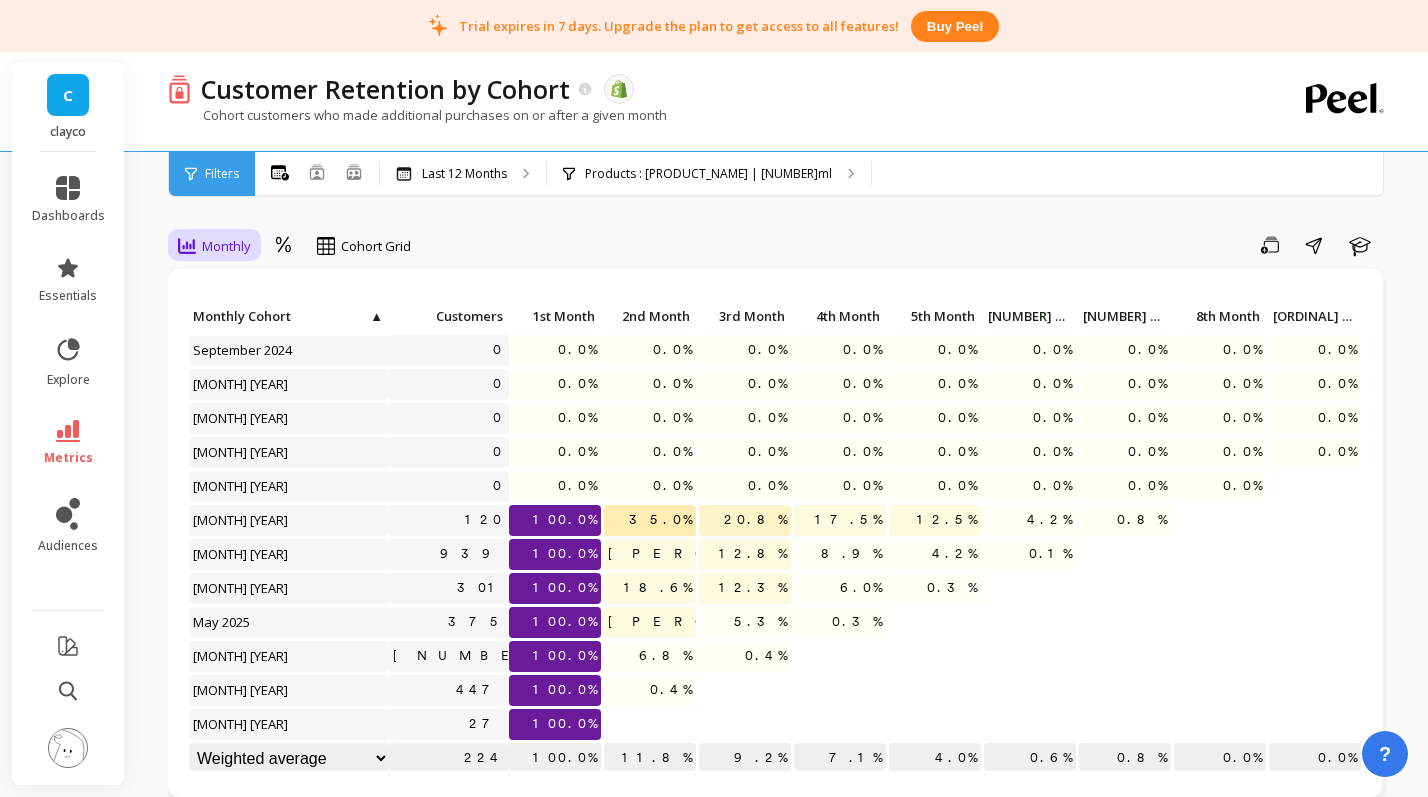 click on "Monthly" at bounding box center [226, 246] 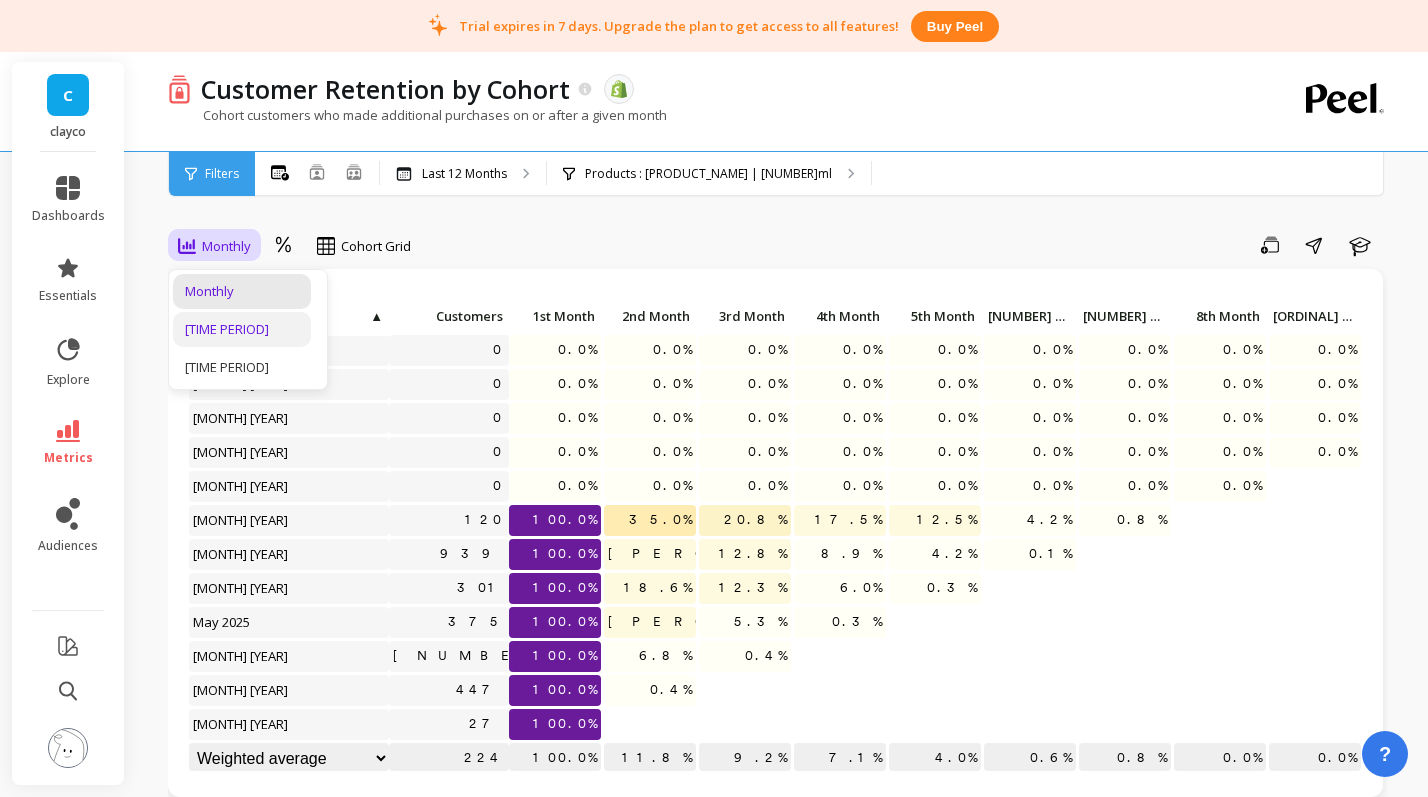 click on "Quarterly" at bounding box center [242, 329] 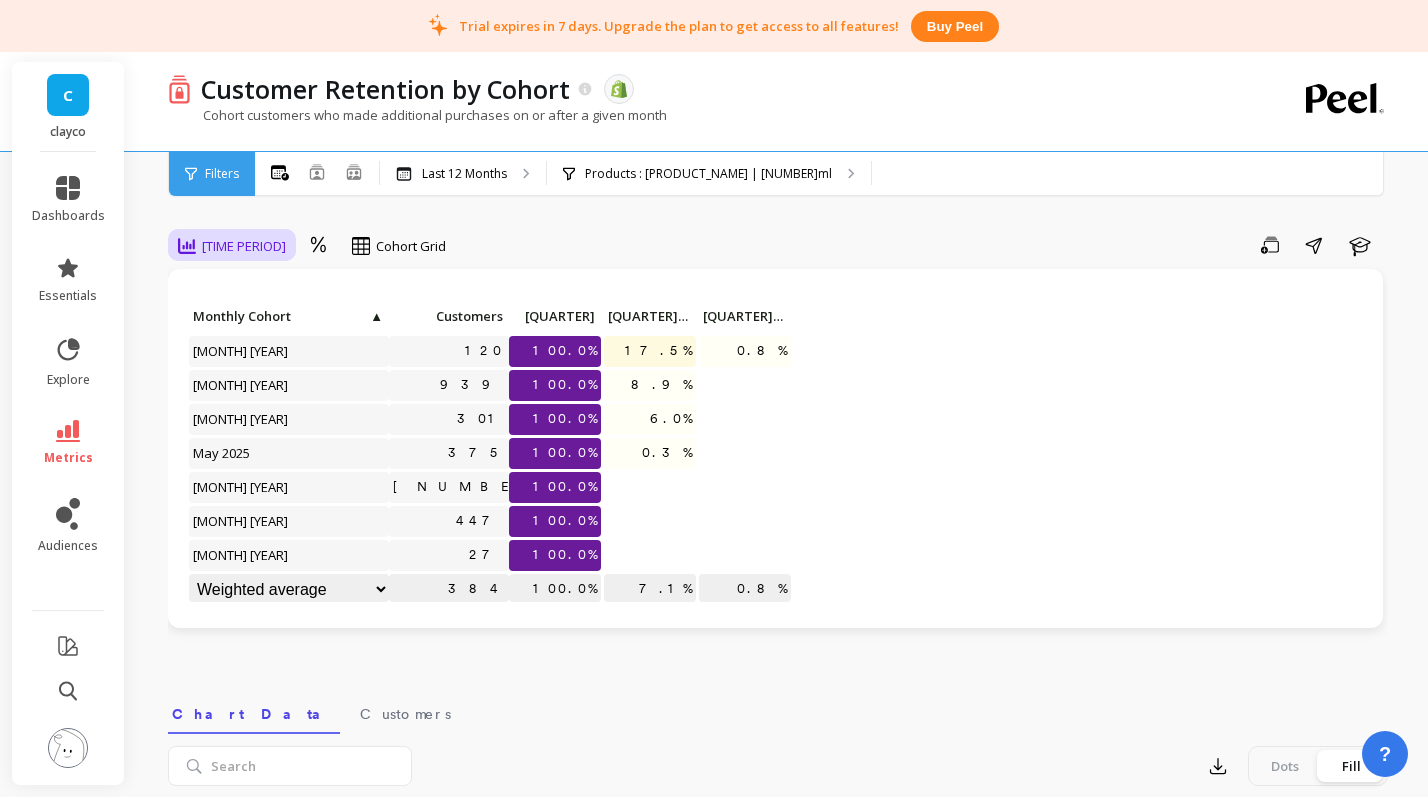 click on "Quarterly" at bounding box center [244, 246] 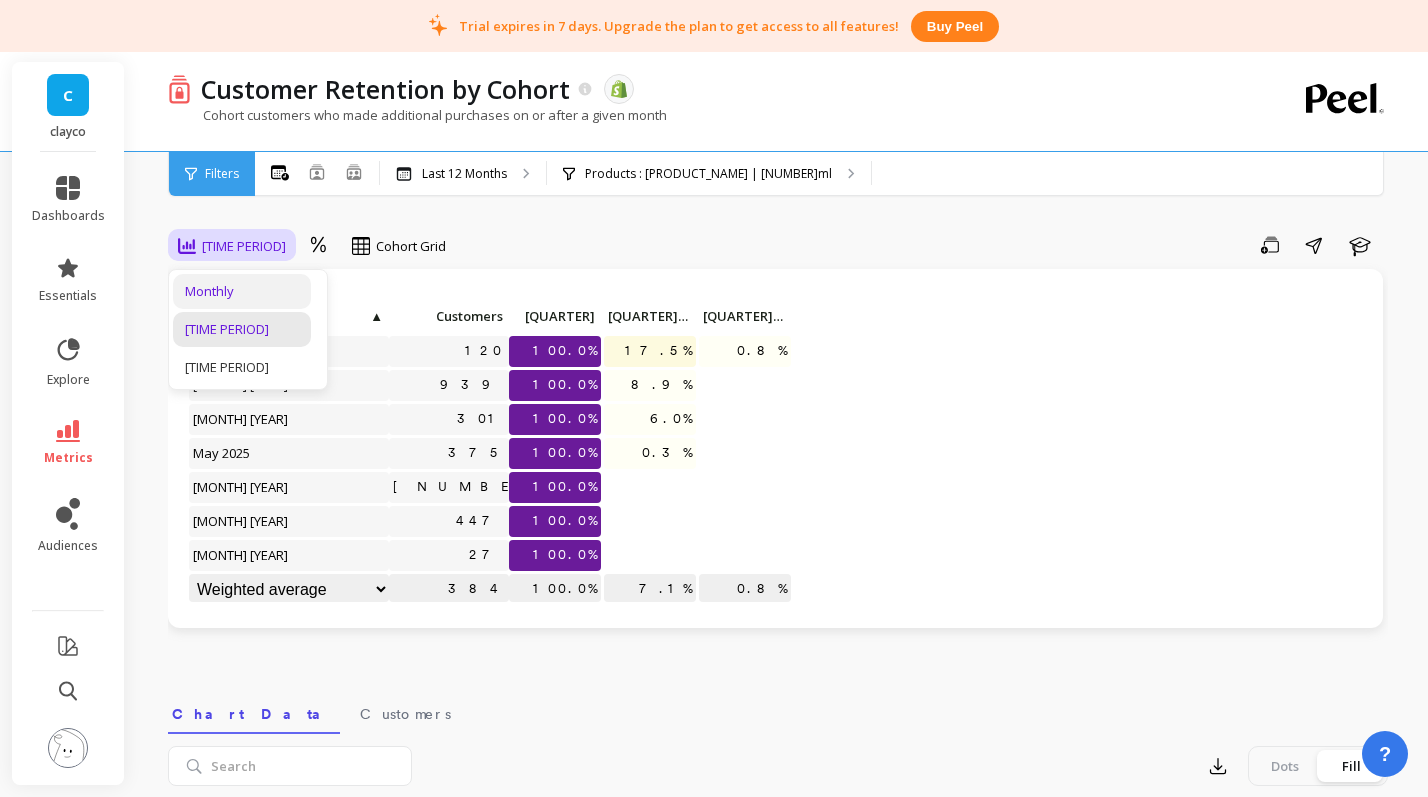 click on "Monthly" at bounding box center (242, 291) 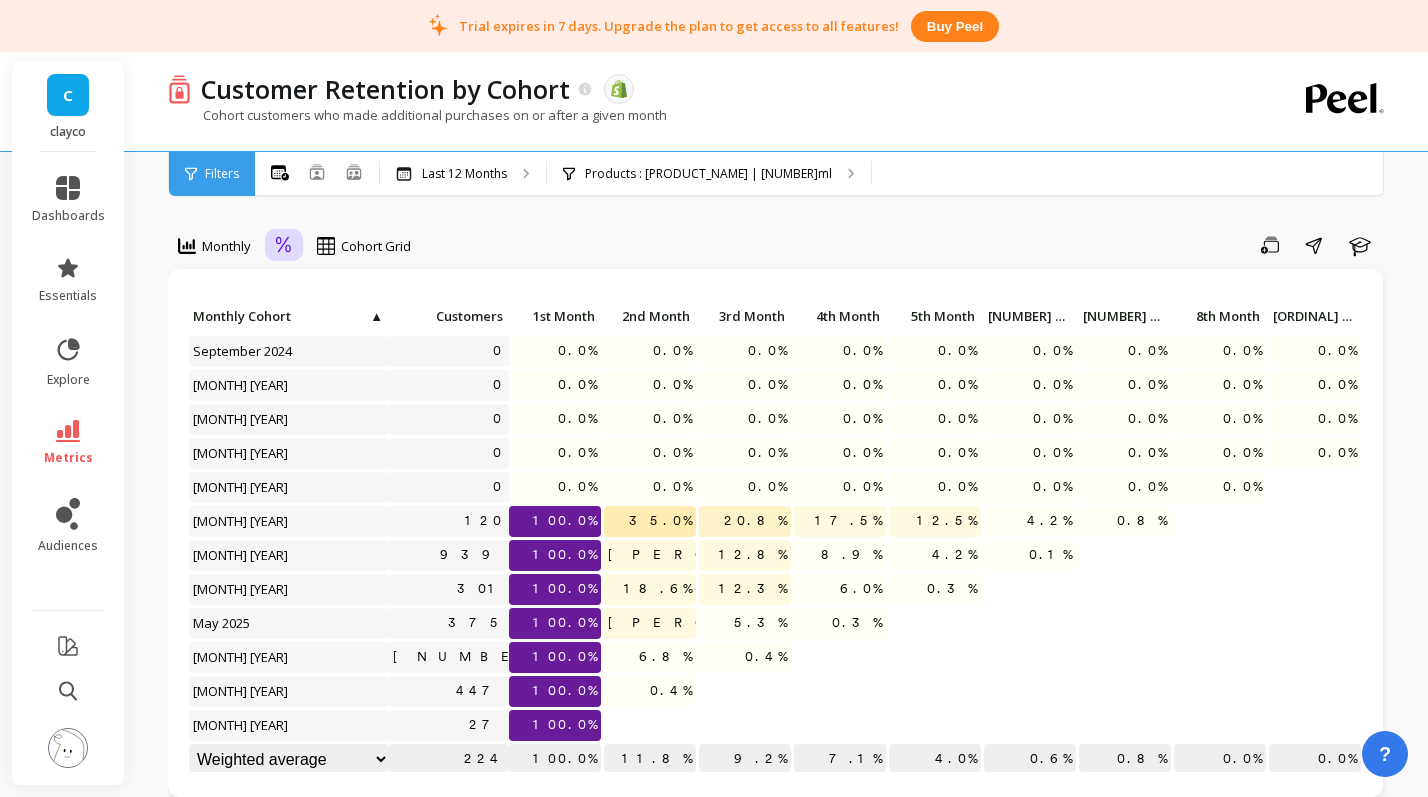 click 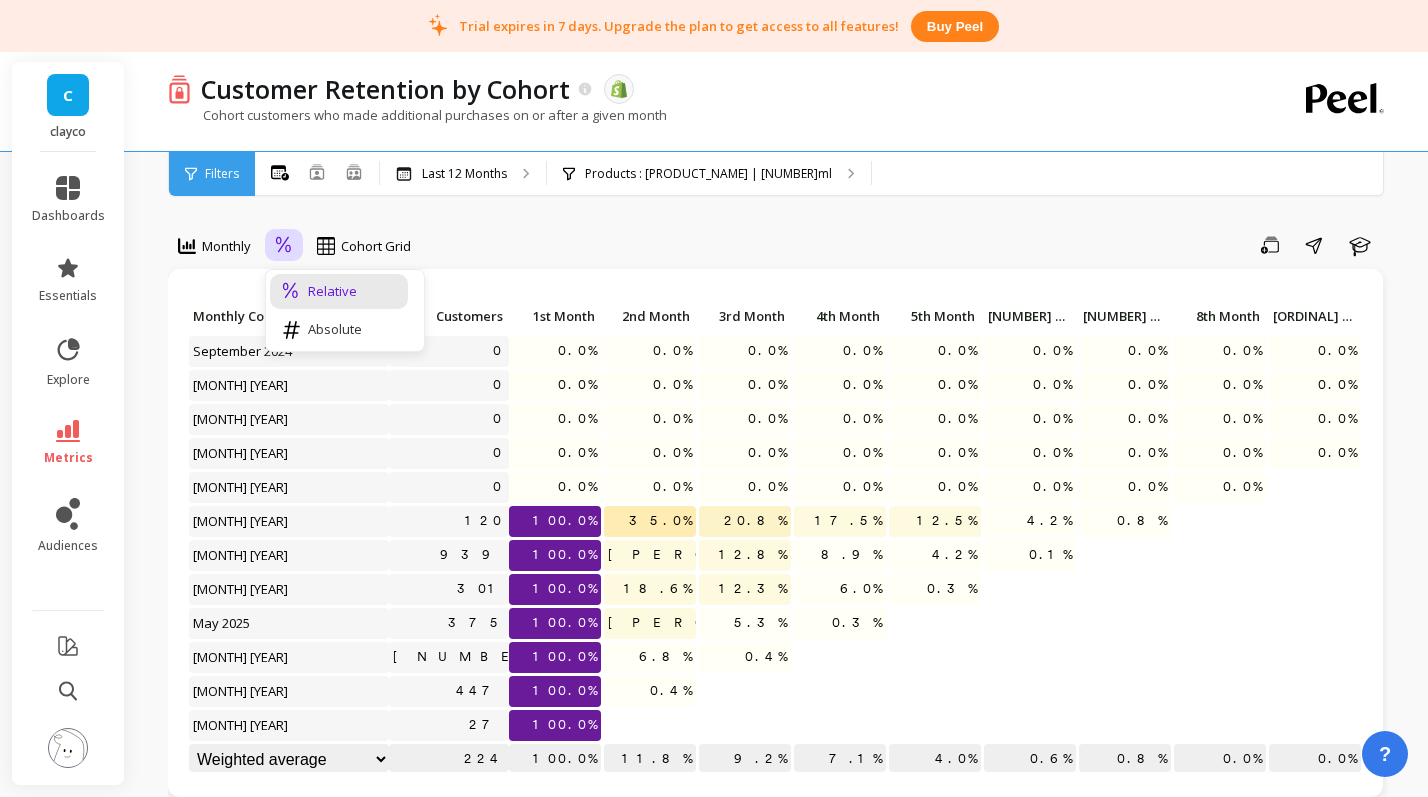 click 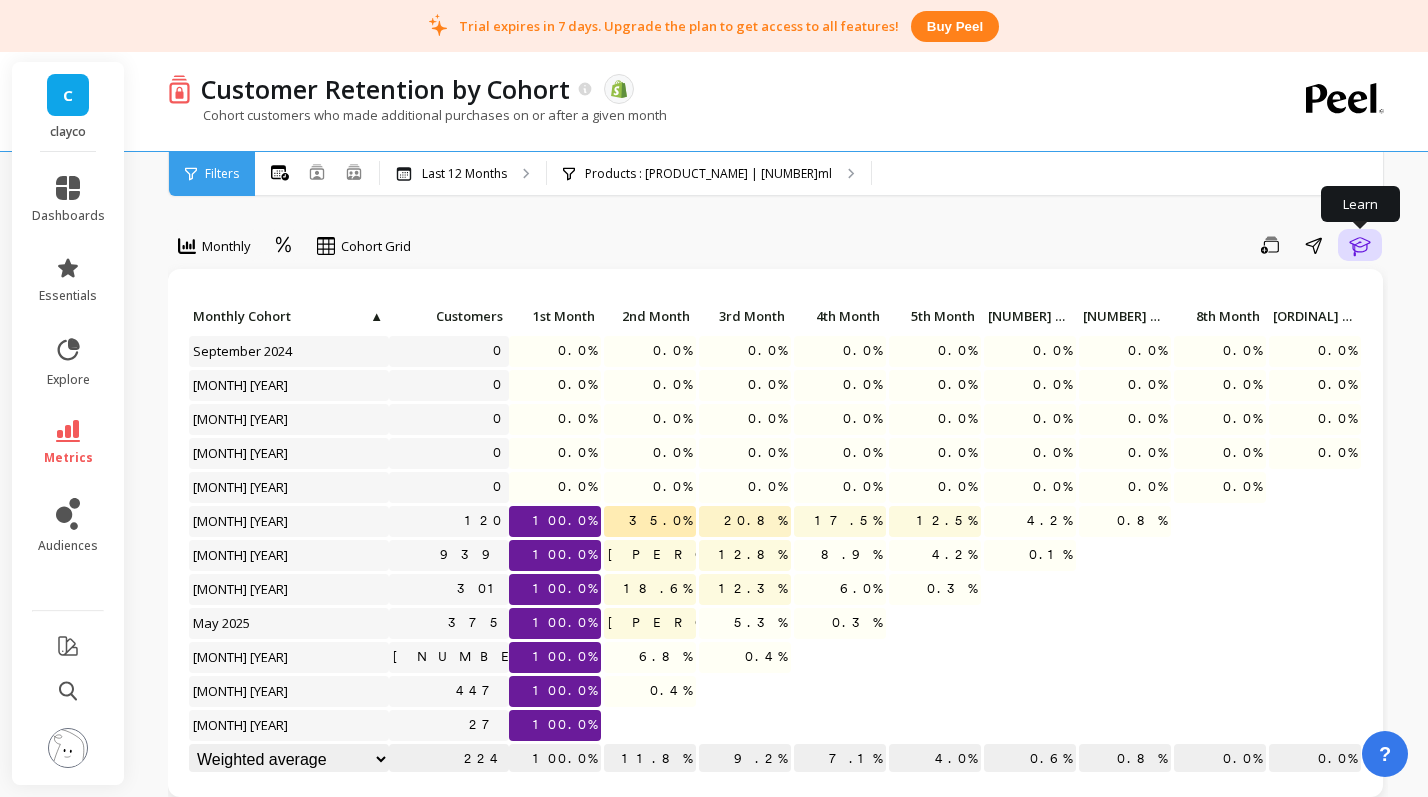 click 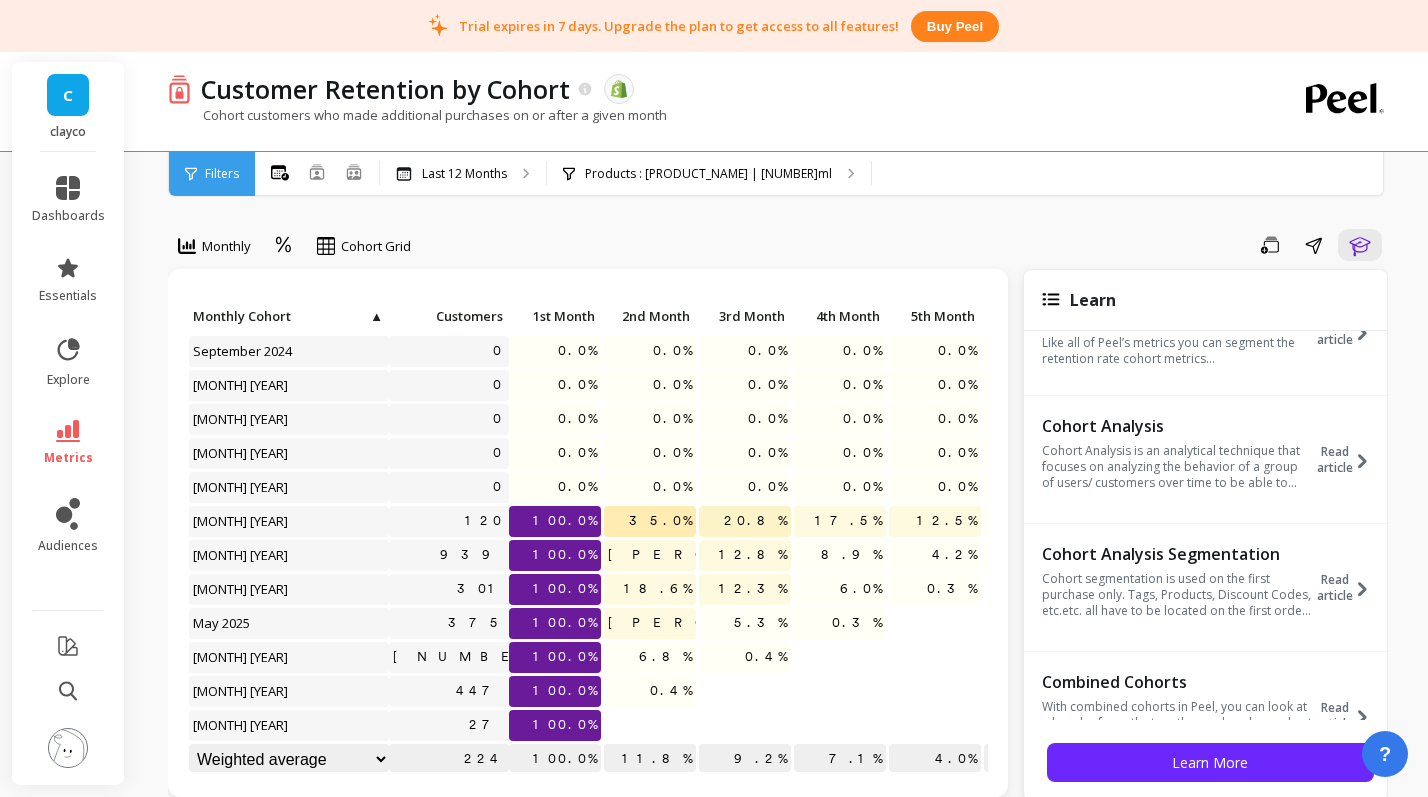 scroll, scrollTop: 251, scrollLeft: 0, axis: vertical 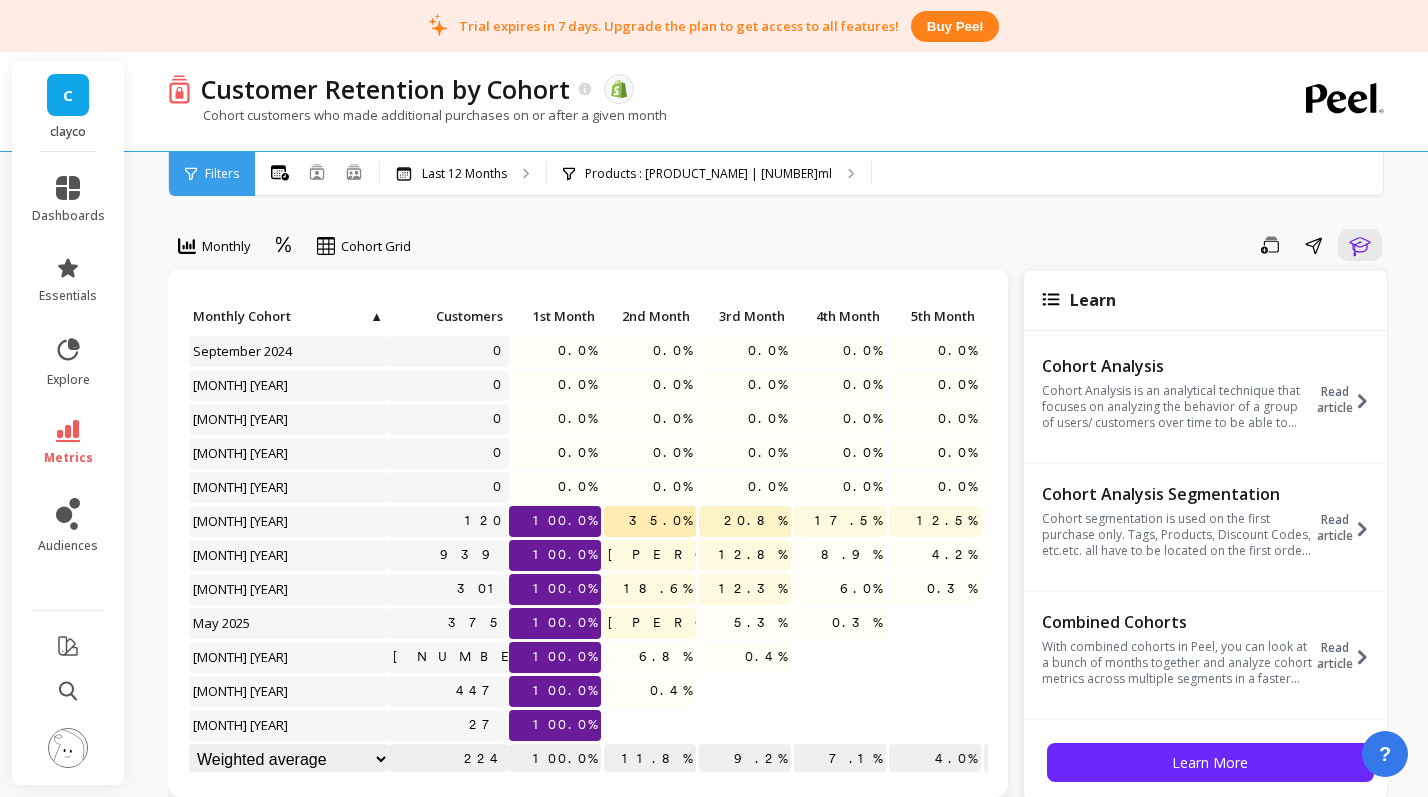 click on "Save
Share
Learn" at bounding box center [906, 245] 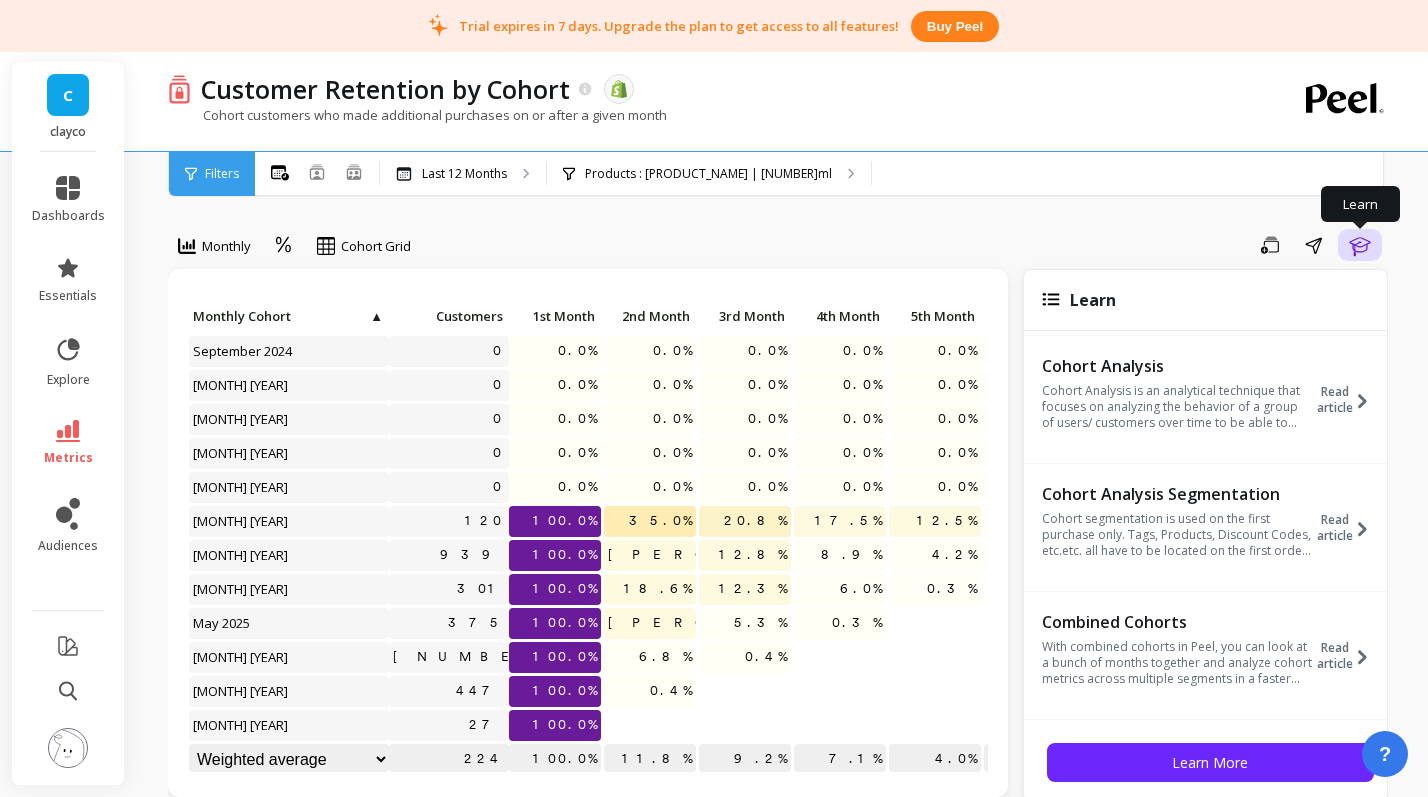 click 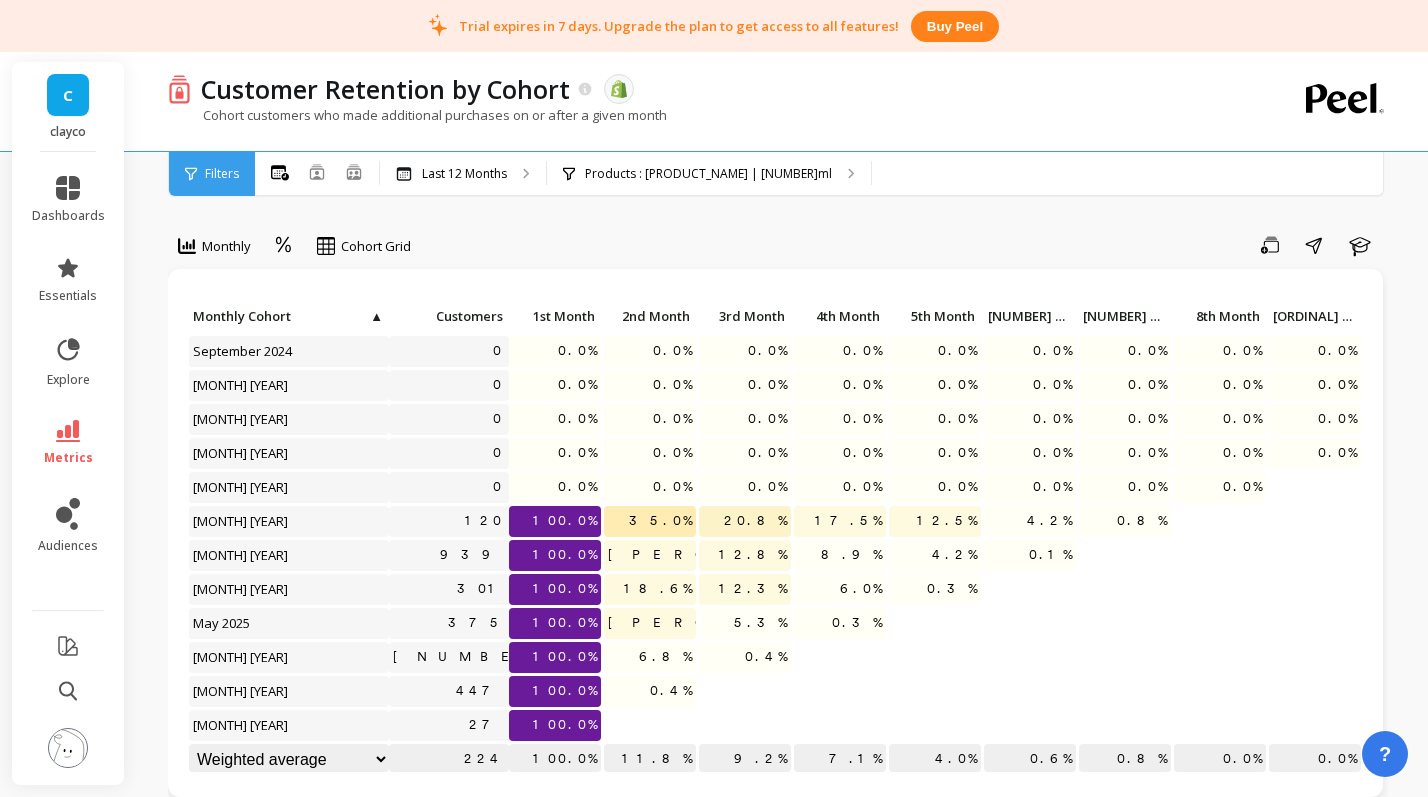 scroll, scrollTop: 1, scrollLeft: 0, axis: vertical 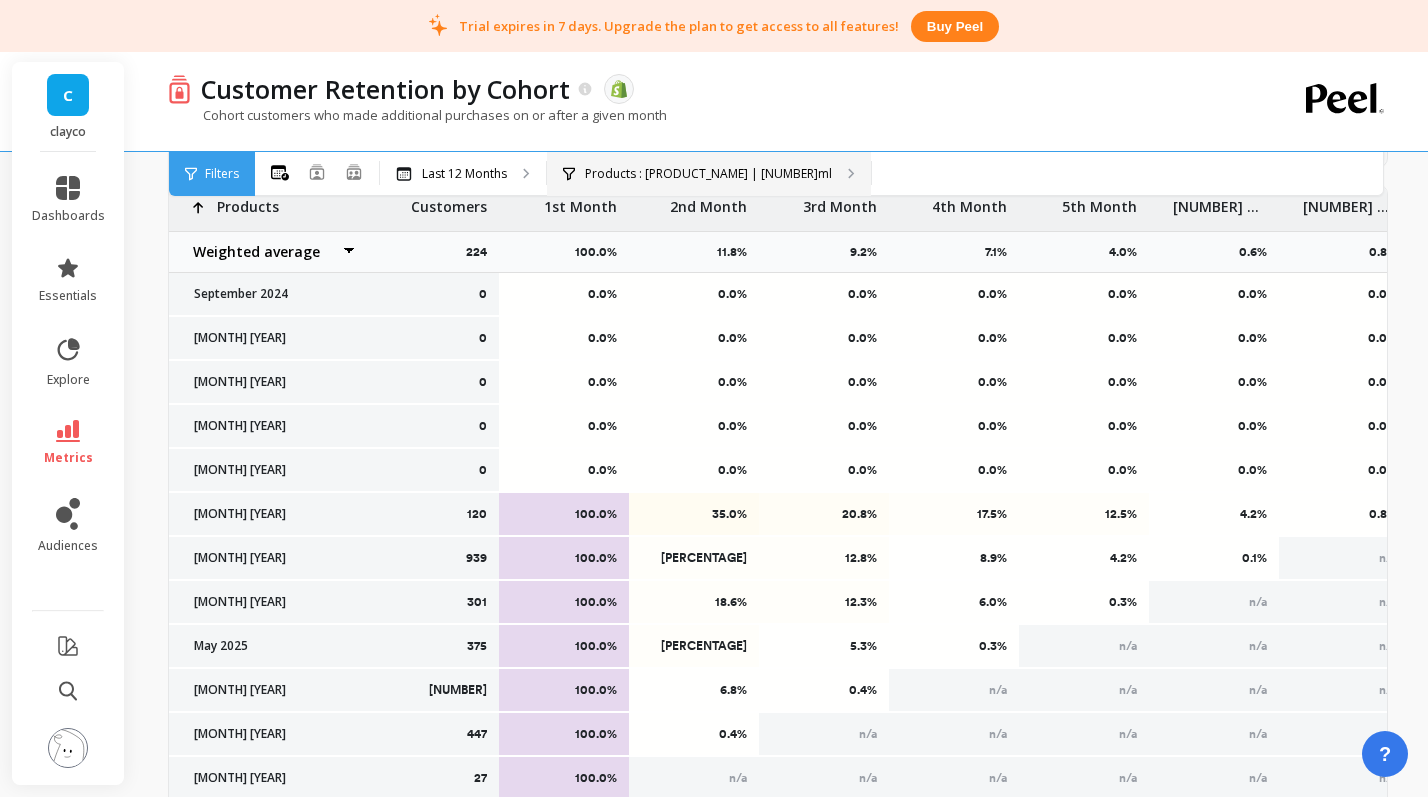 click on "Products :  Hydrating Rice & Ceramide Moisturiser with Exosomes | 50ml" at bounding box center (709, 174) 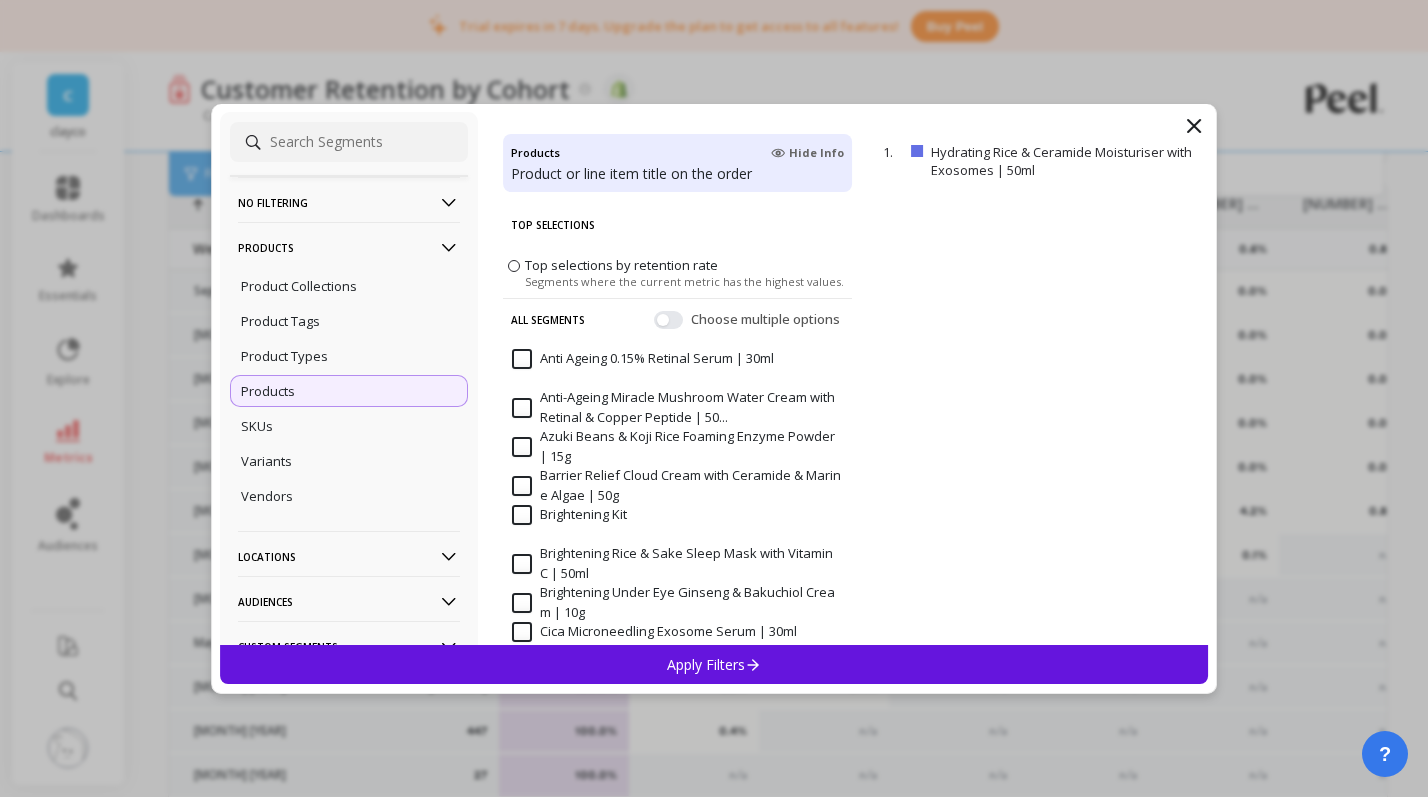 scroll, scrollTop: 795, scrollLeft: 0, axis: vertical 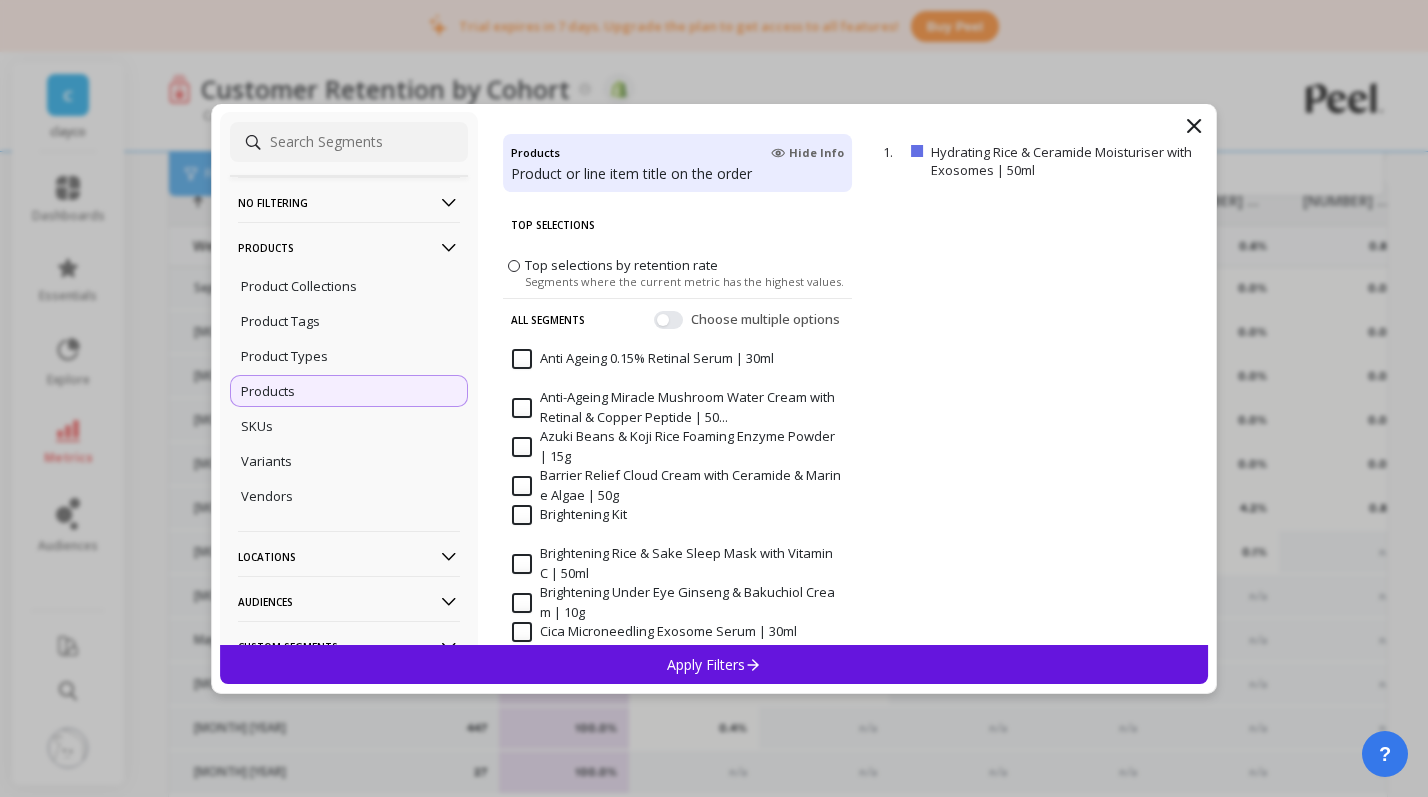 click 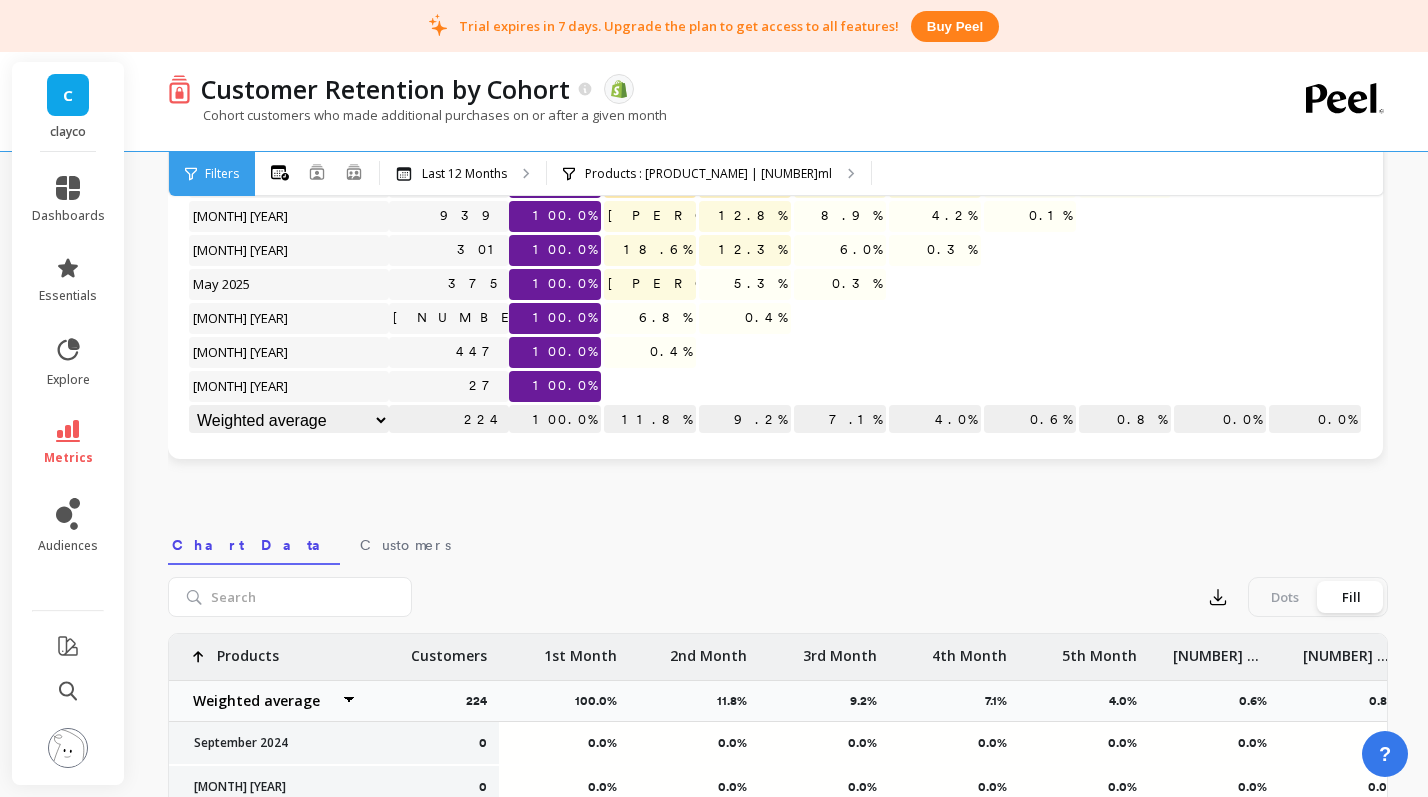 scroll, scrollTop: 0, scrollLeft: 0, axis: both 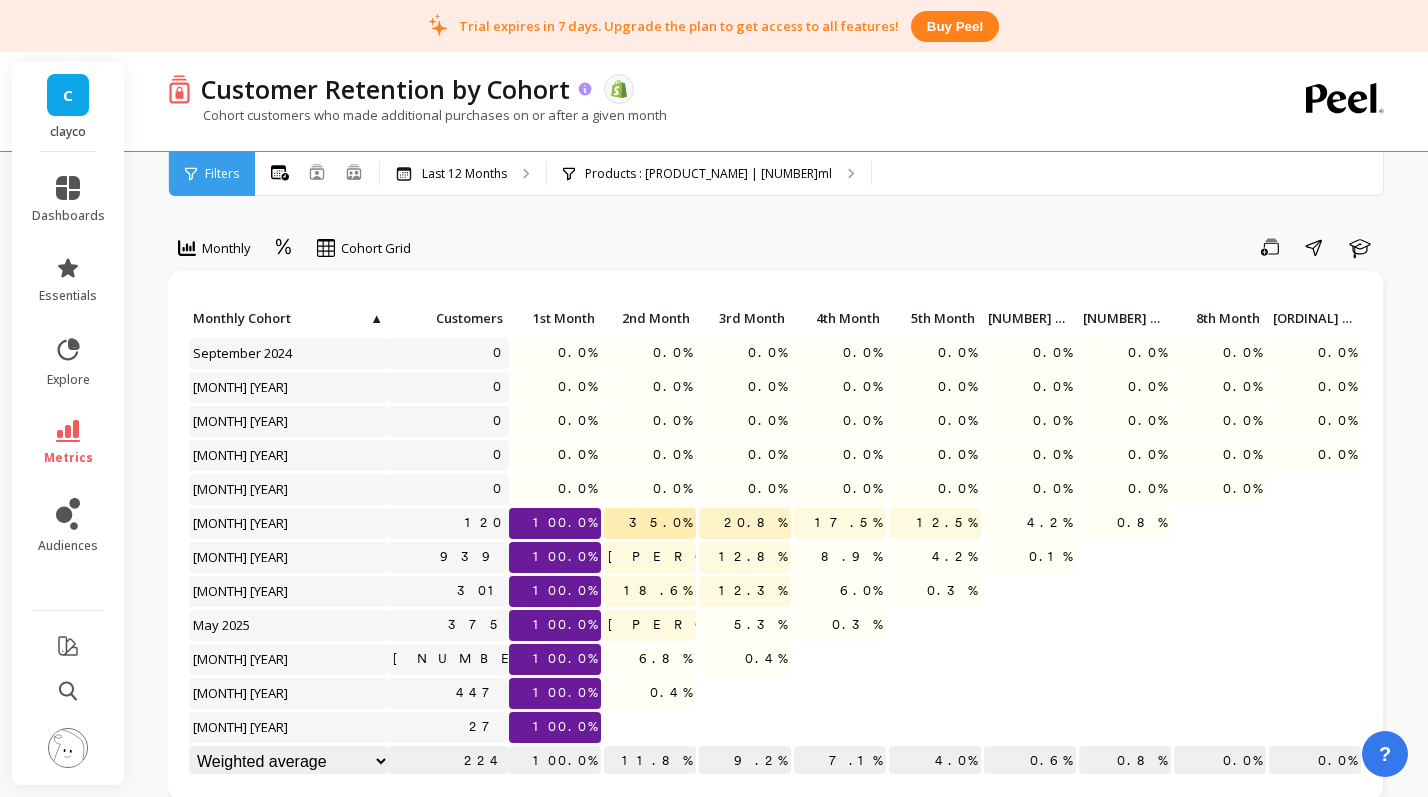 click 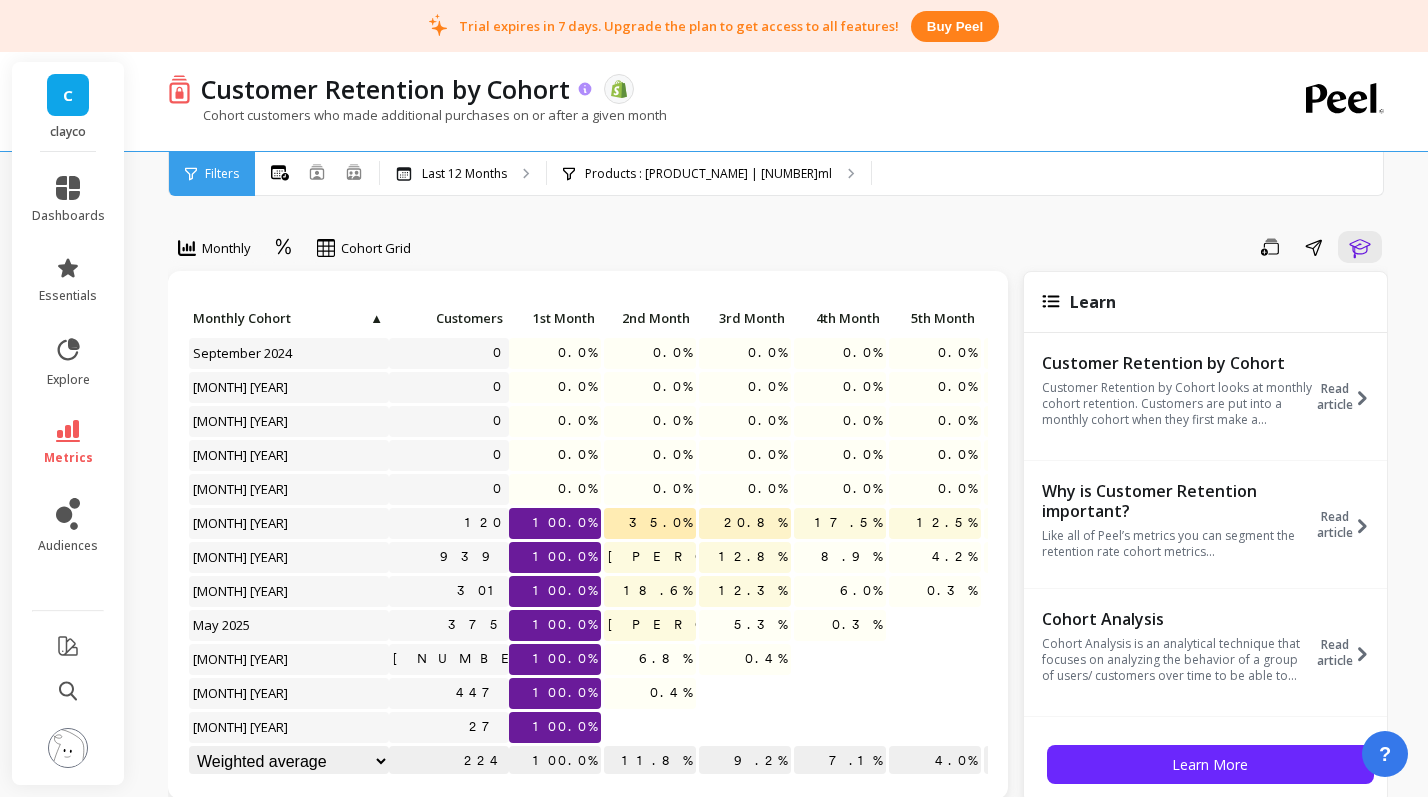 click 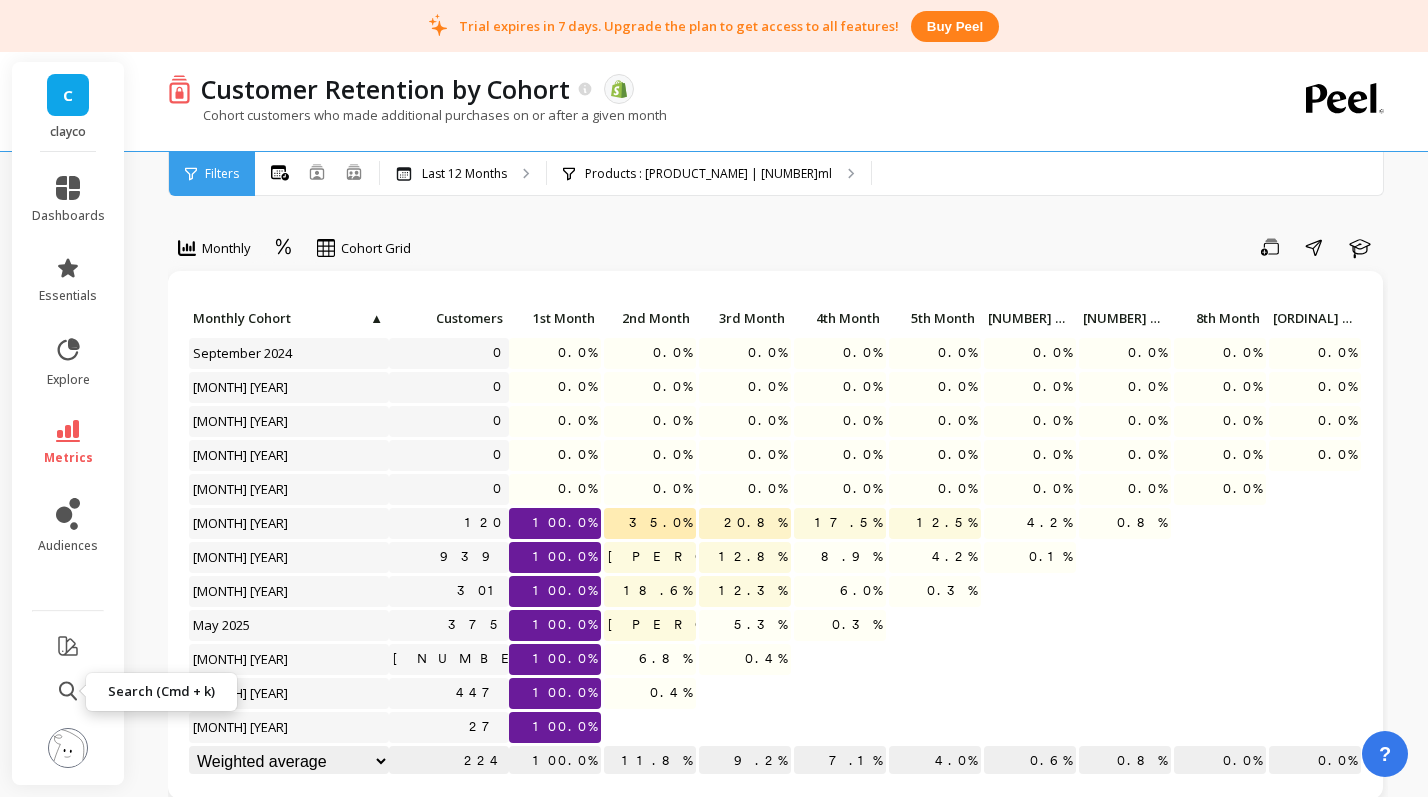 click 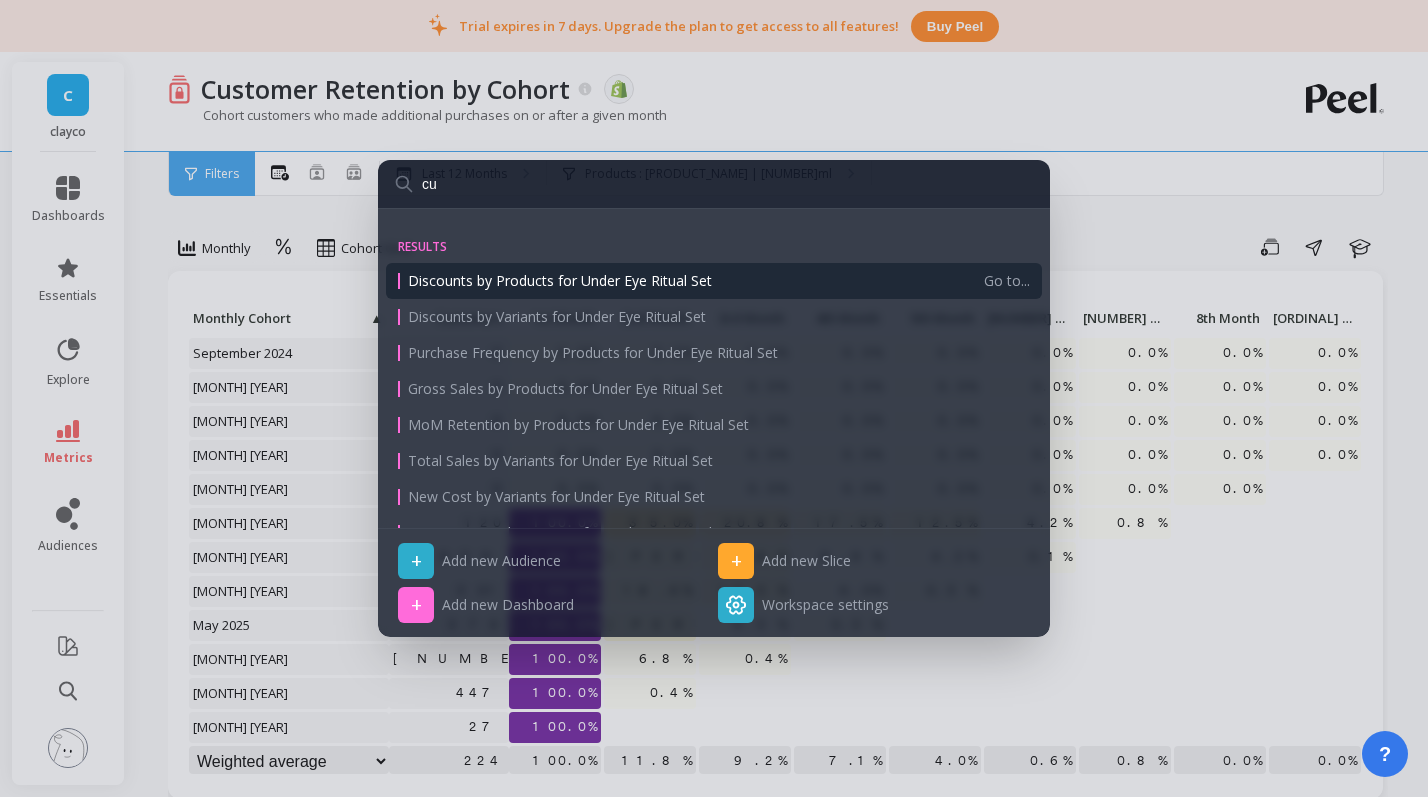 type on "c" 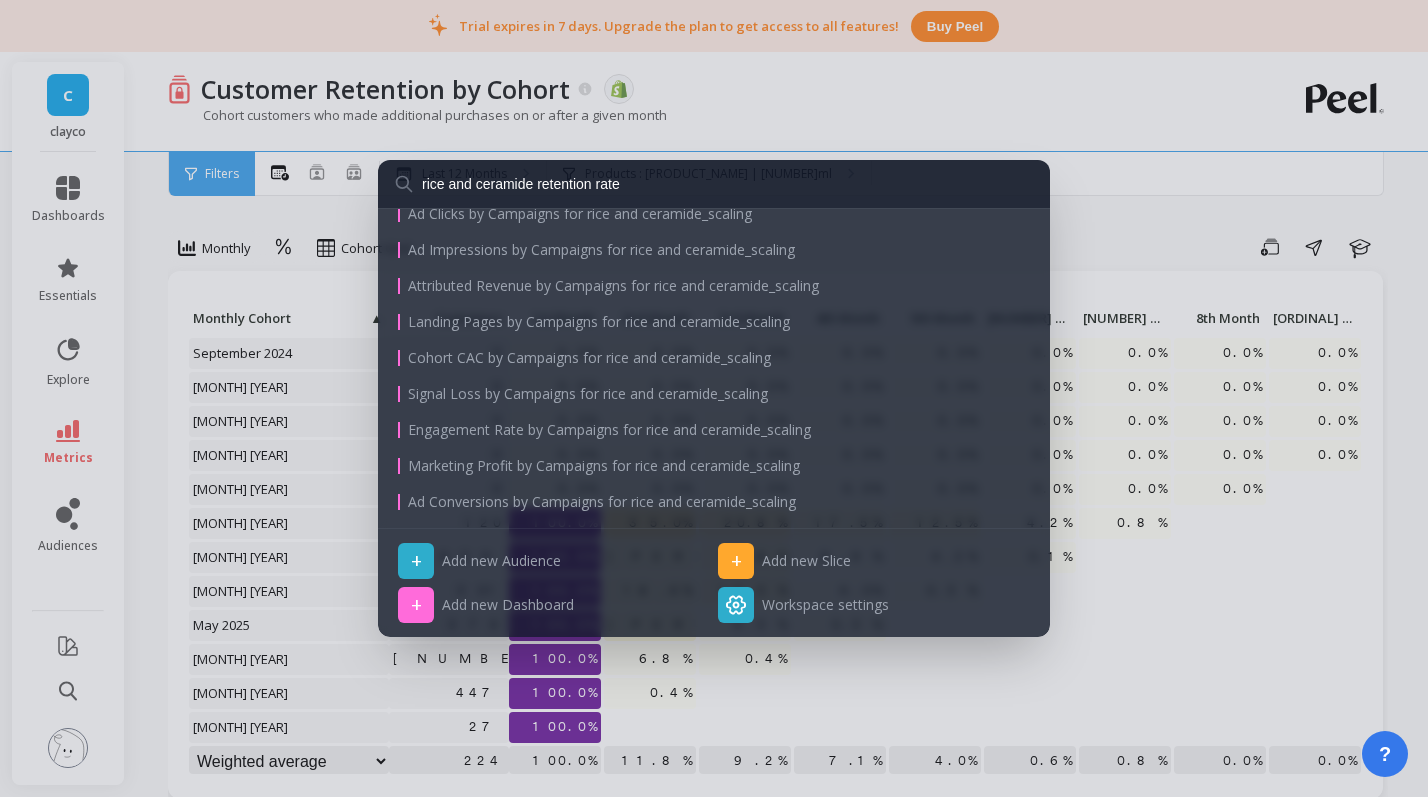 scroll, scrollTop: 0, scrollLeft: 0, axis: both 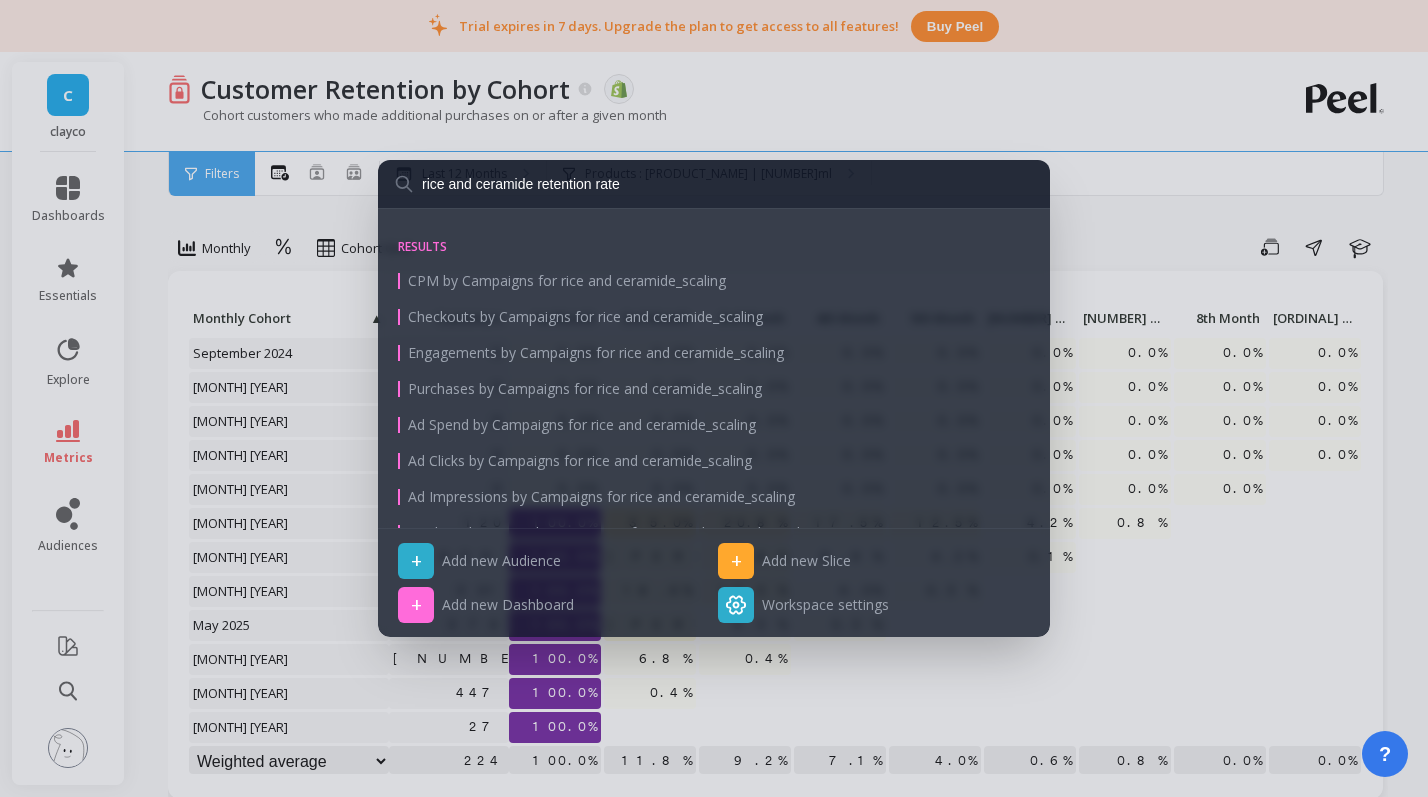 type on "rice and ceramide retention rate" 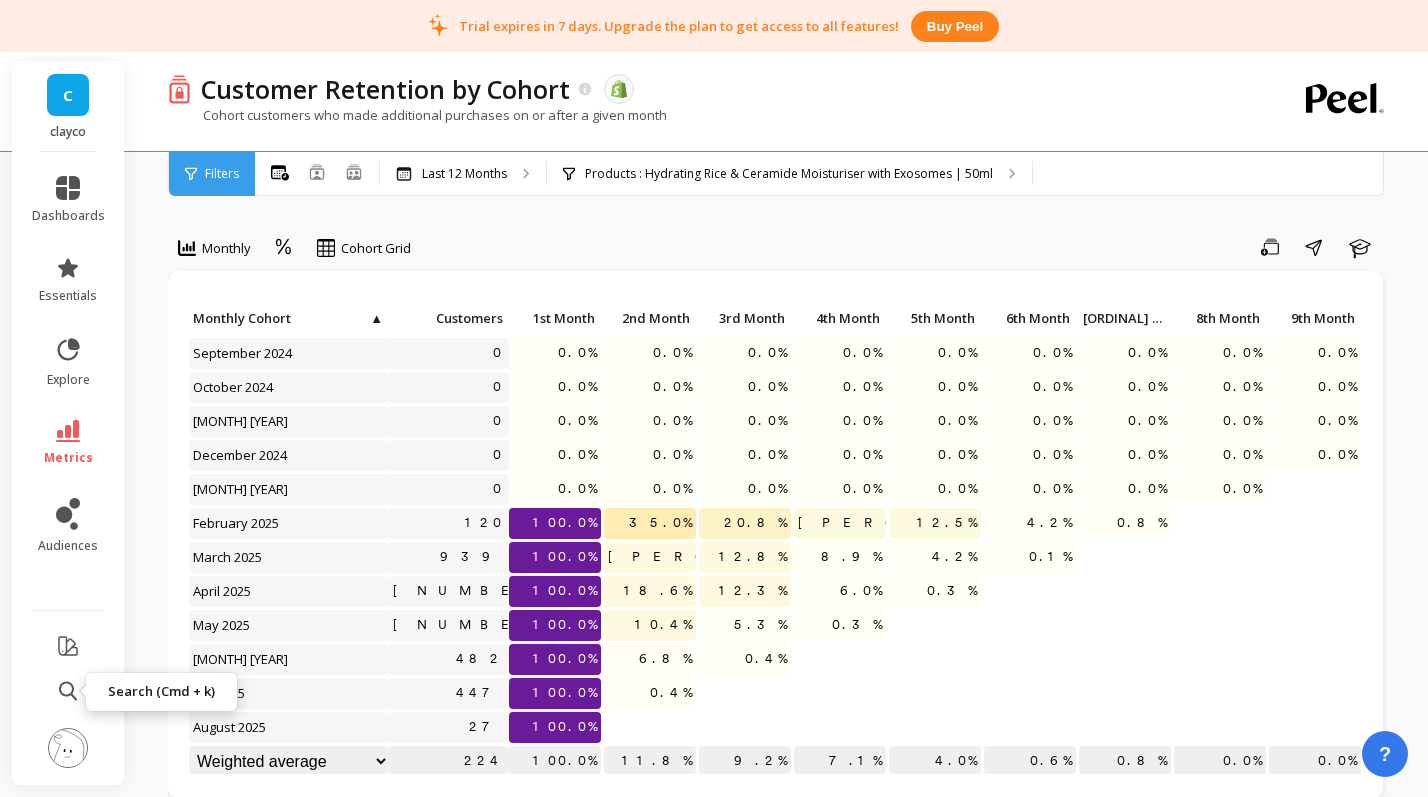 scroll, scrollTop: 0, scrollLeft: 0, axis: both 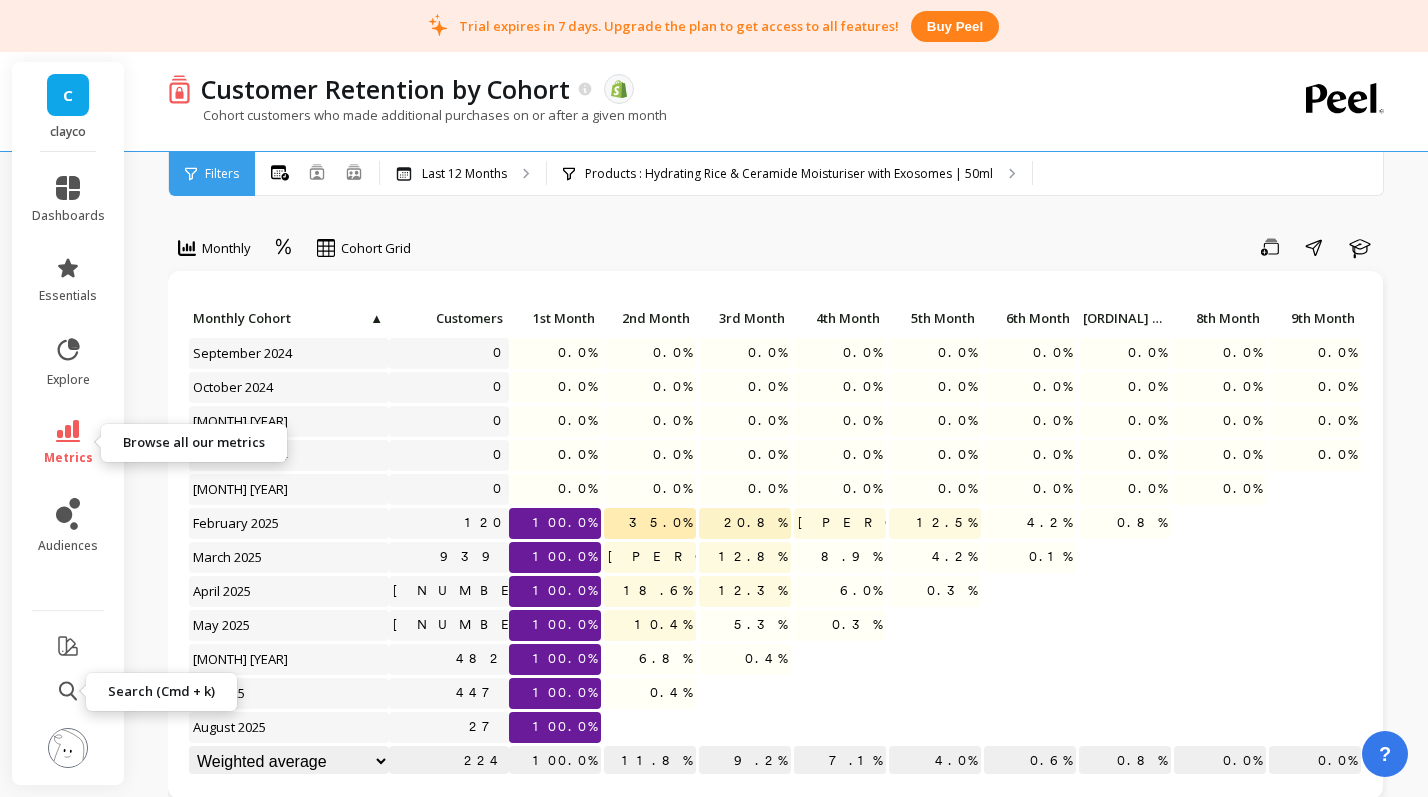 click on "metrics" at bounding box center (68, 458) 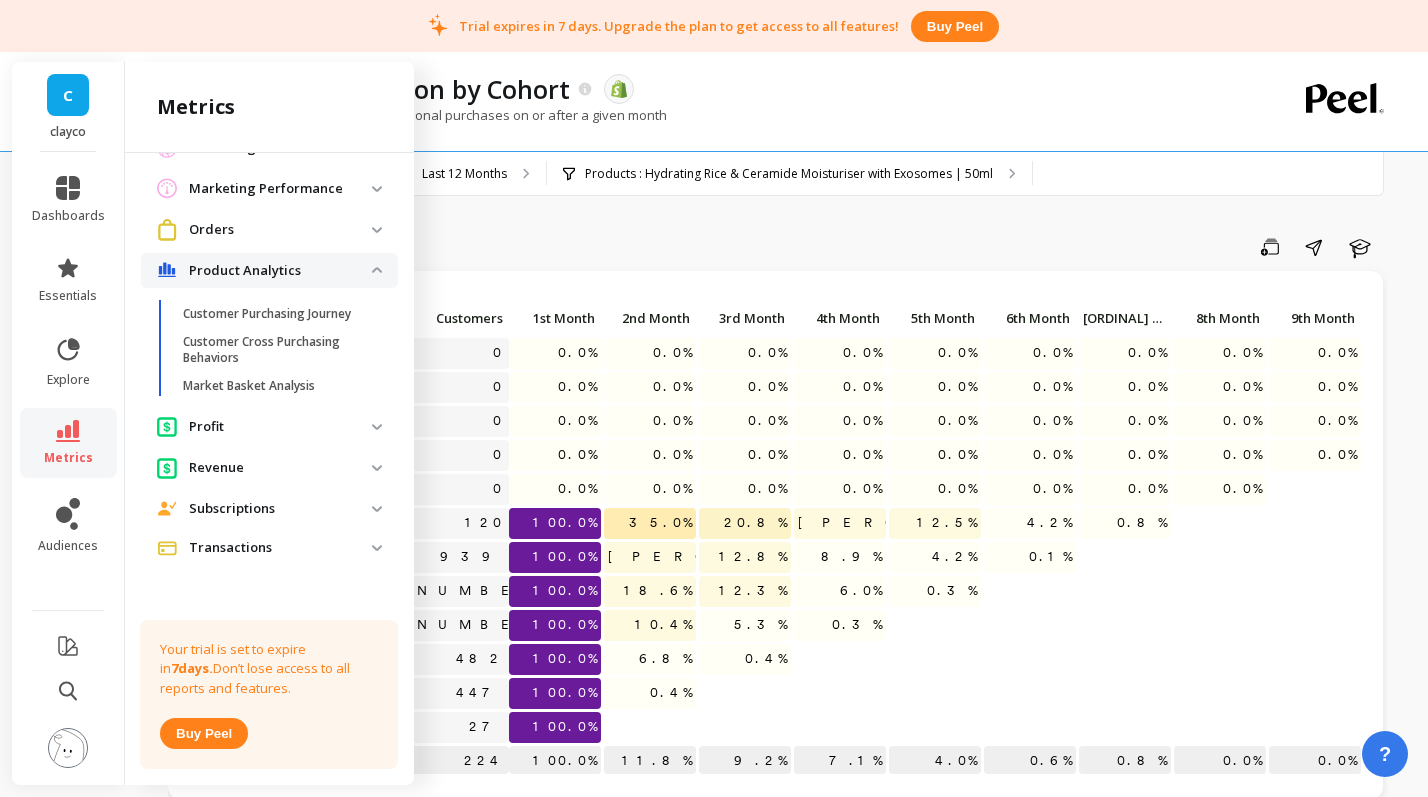 scroll, scrollTop: 1608, scrollLeft: 0, axis: vertical 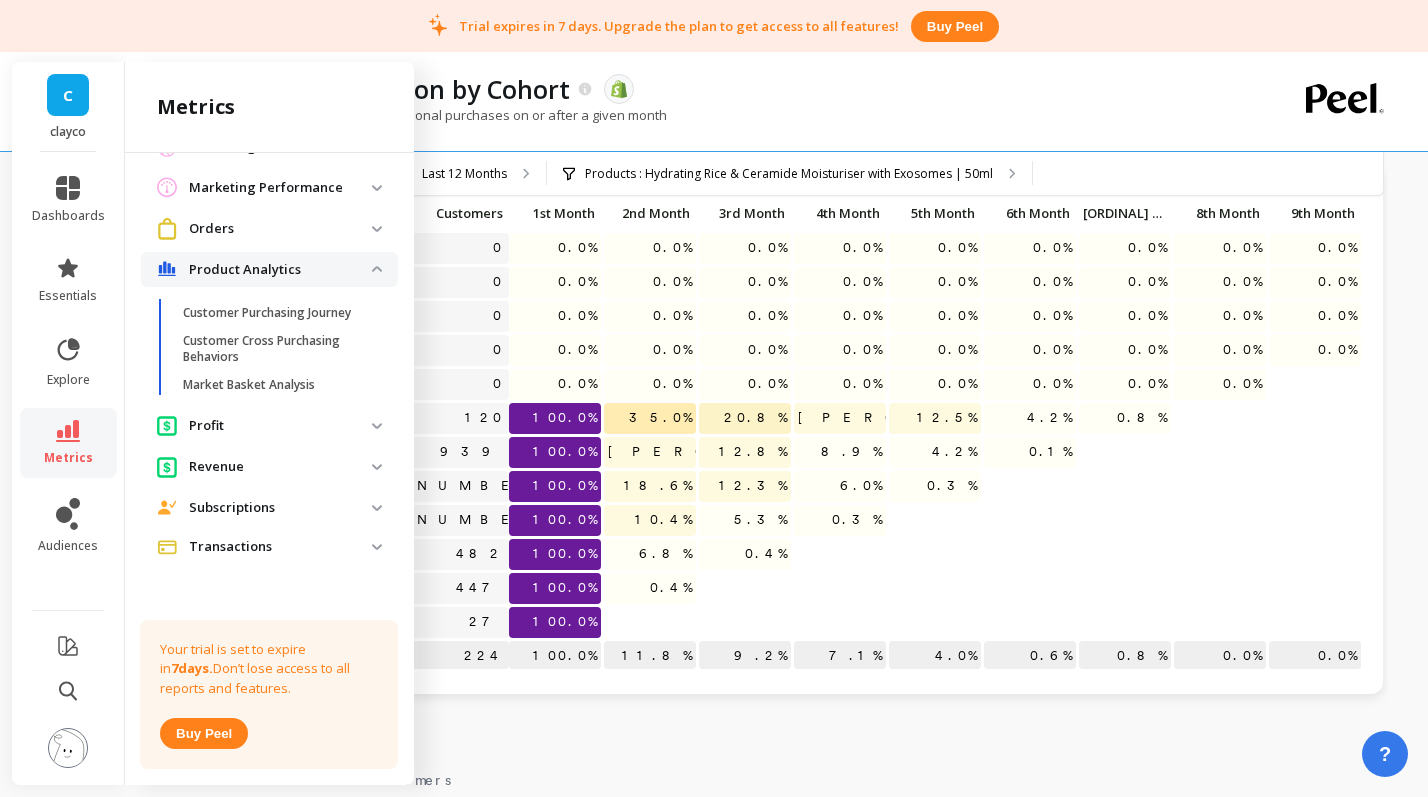 click on "Customer Retention by Cohort The data you are viewing comes from: Shopify" at bounding box center [707, 89] 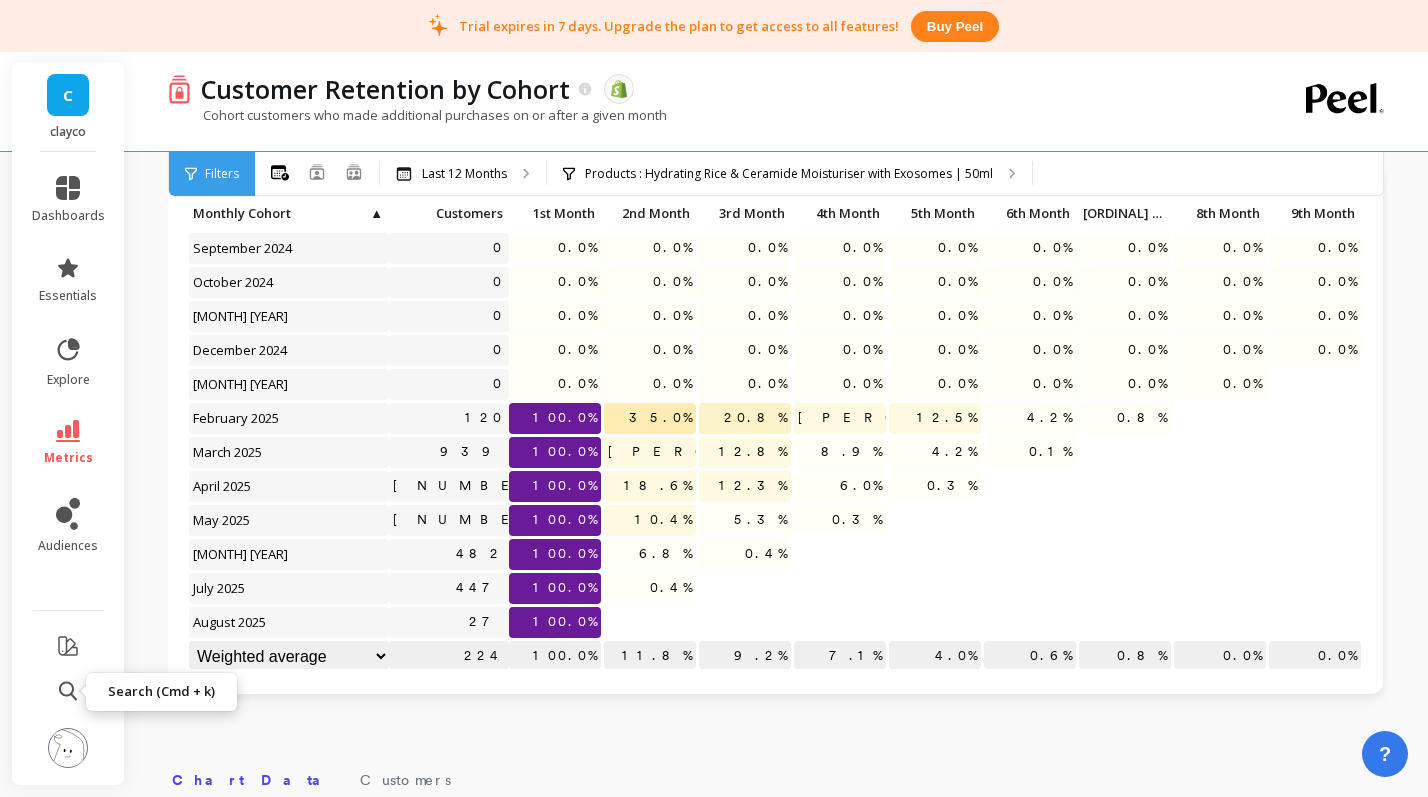 click 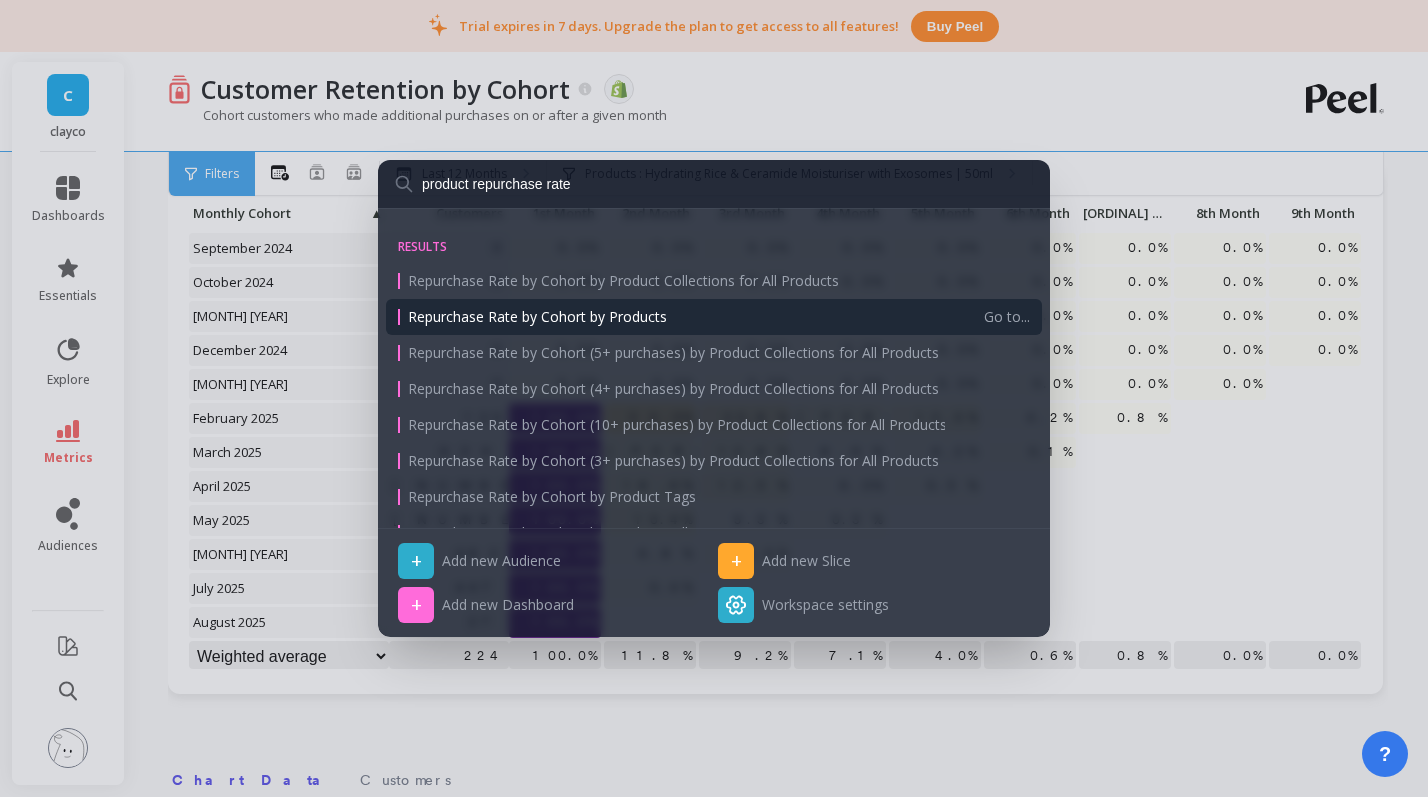 type on "product repurchase rate" 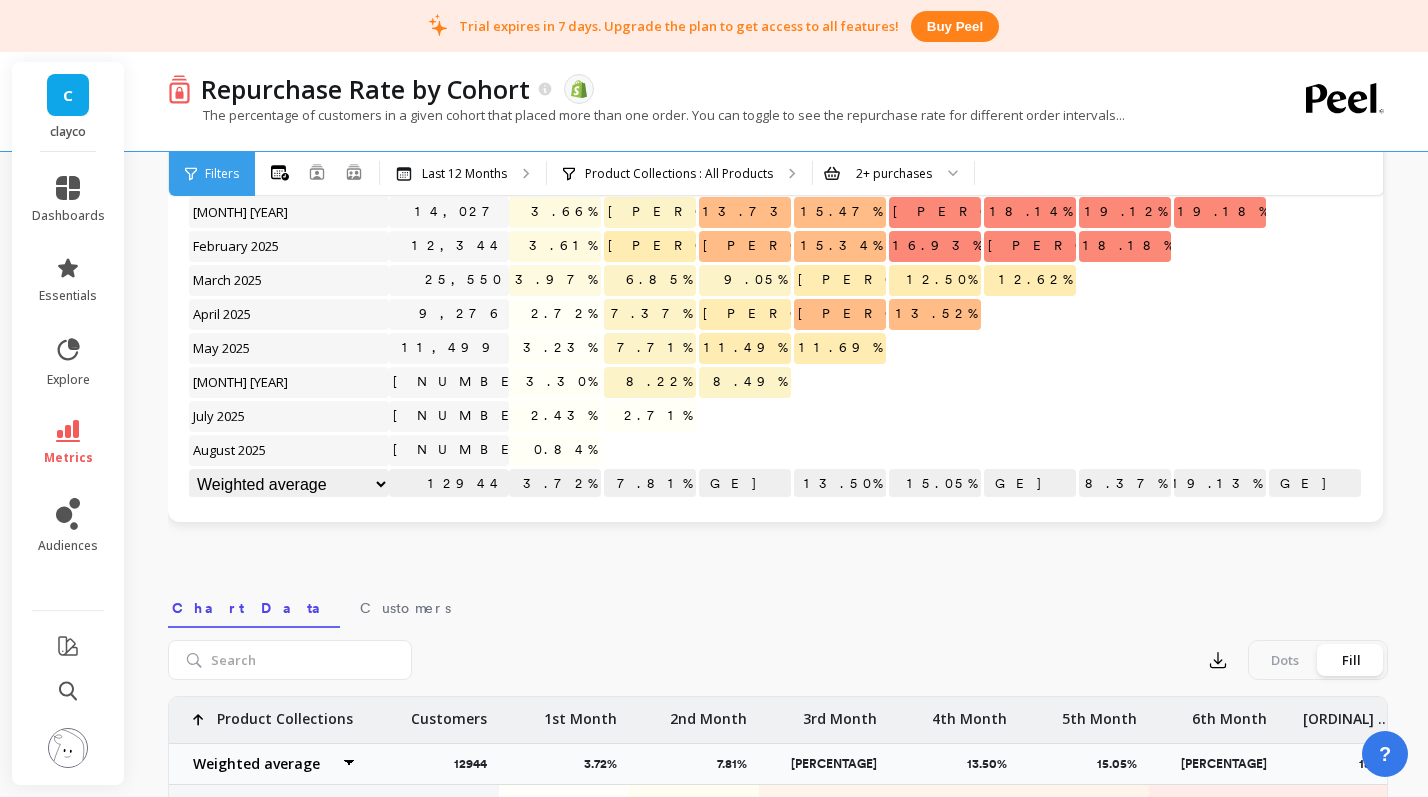 scroll, scrollTop: 171, scrollLeft: 0, axis: vertical 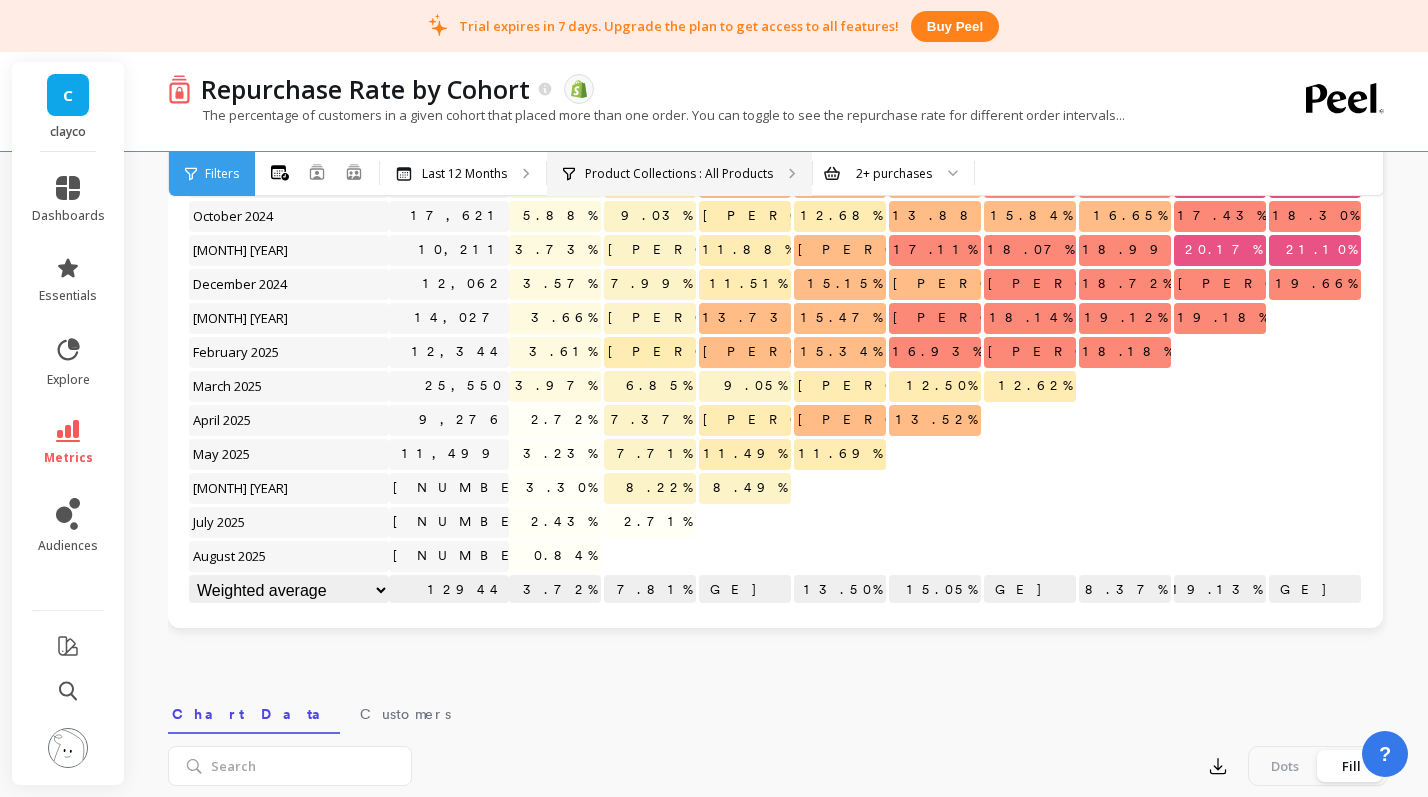 click on "Product Collections :  All Products" at bounding box center (679, 174) 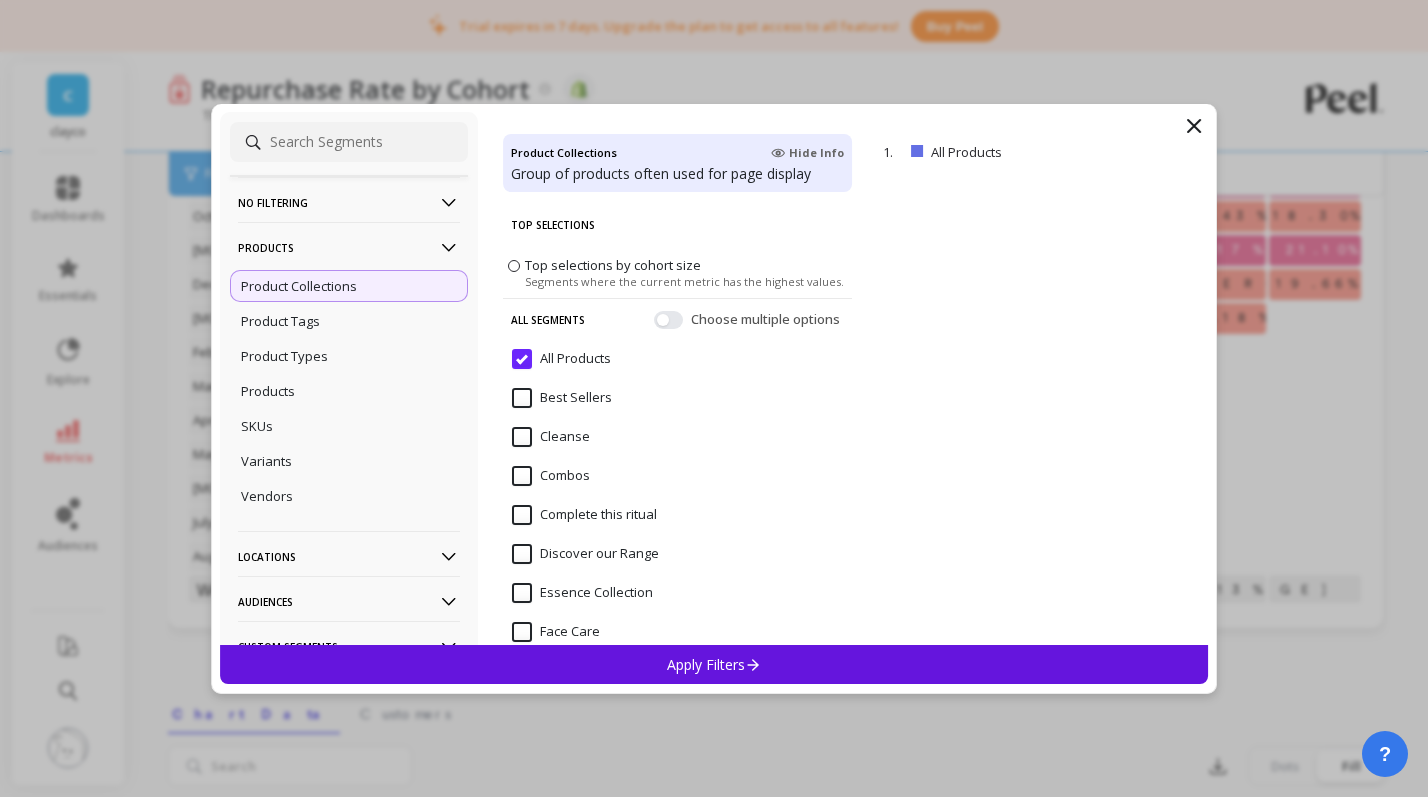click on "All Products" at bounding box center [561, 359] 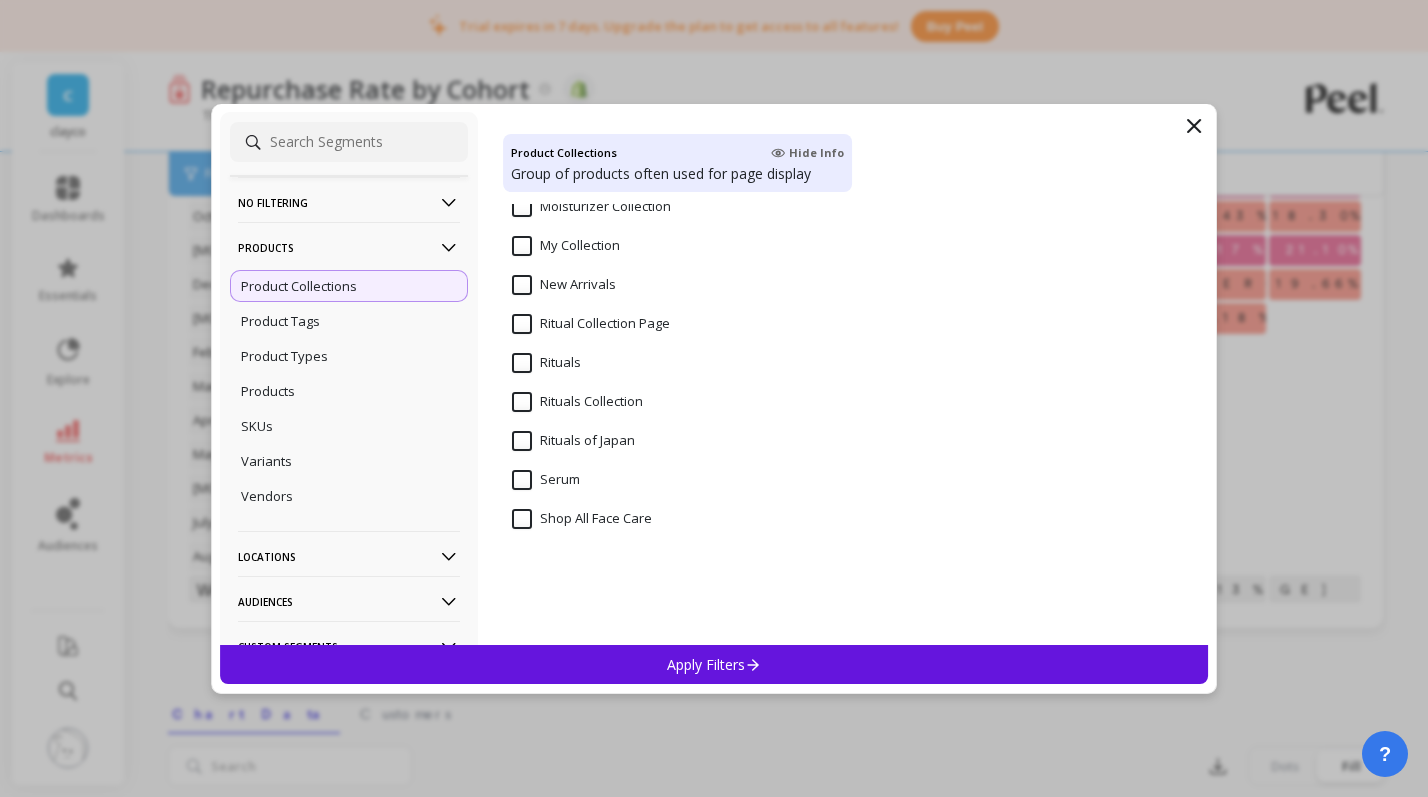 scroll, scrollTop: 1115, scrollLeft: 0, axis: vertical 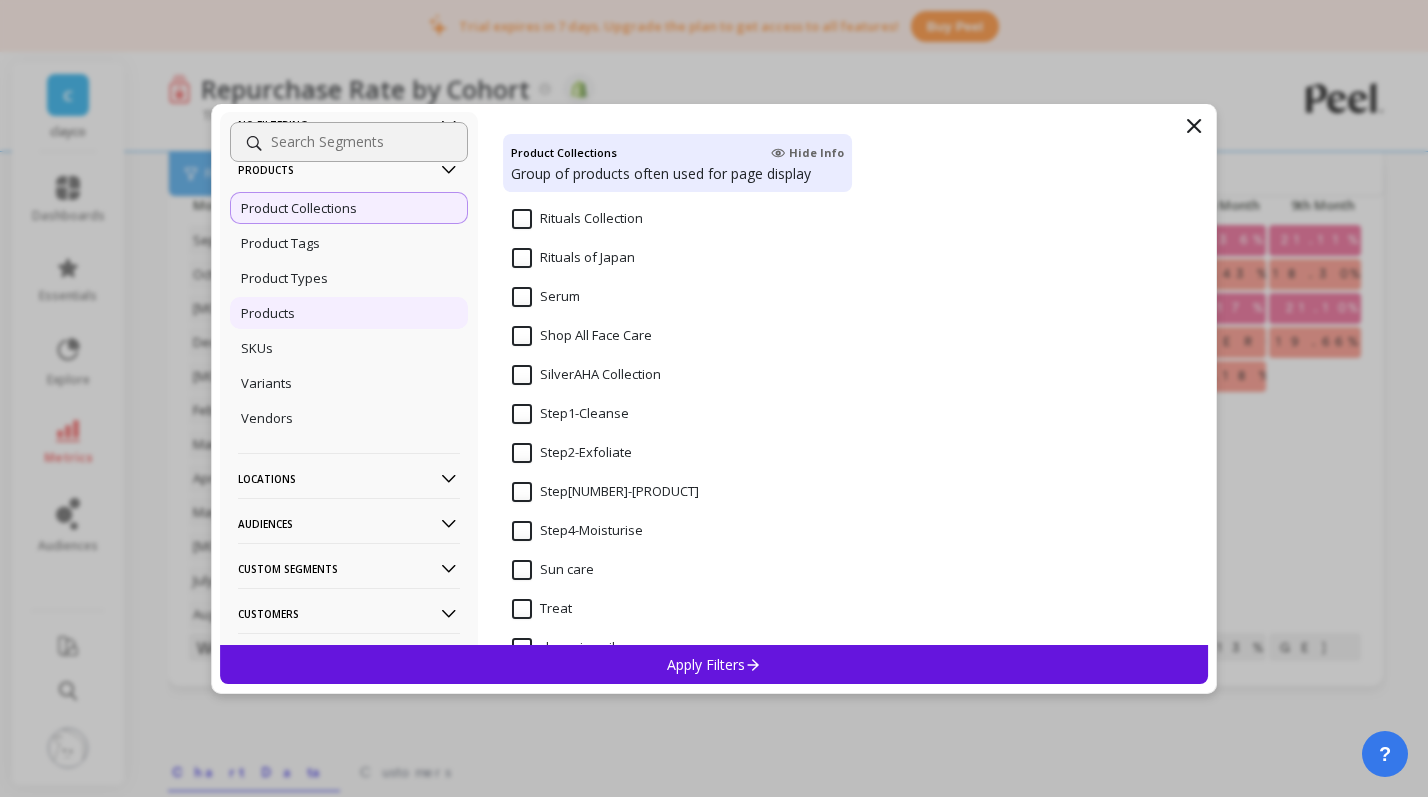 click on "Products" at bounding box center (349, 313) 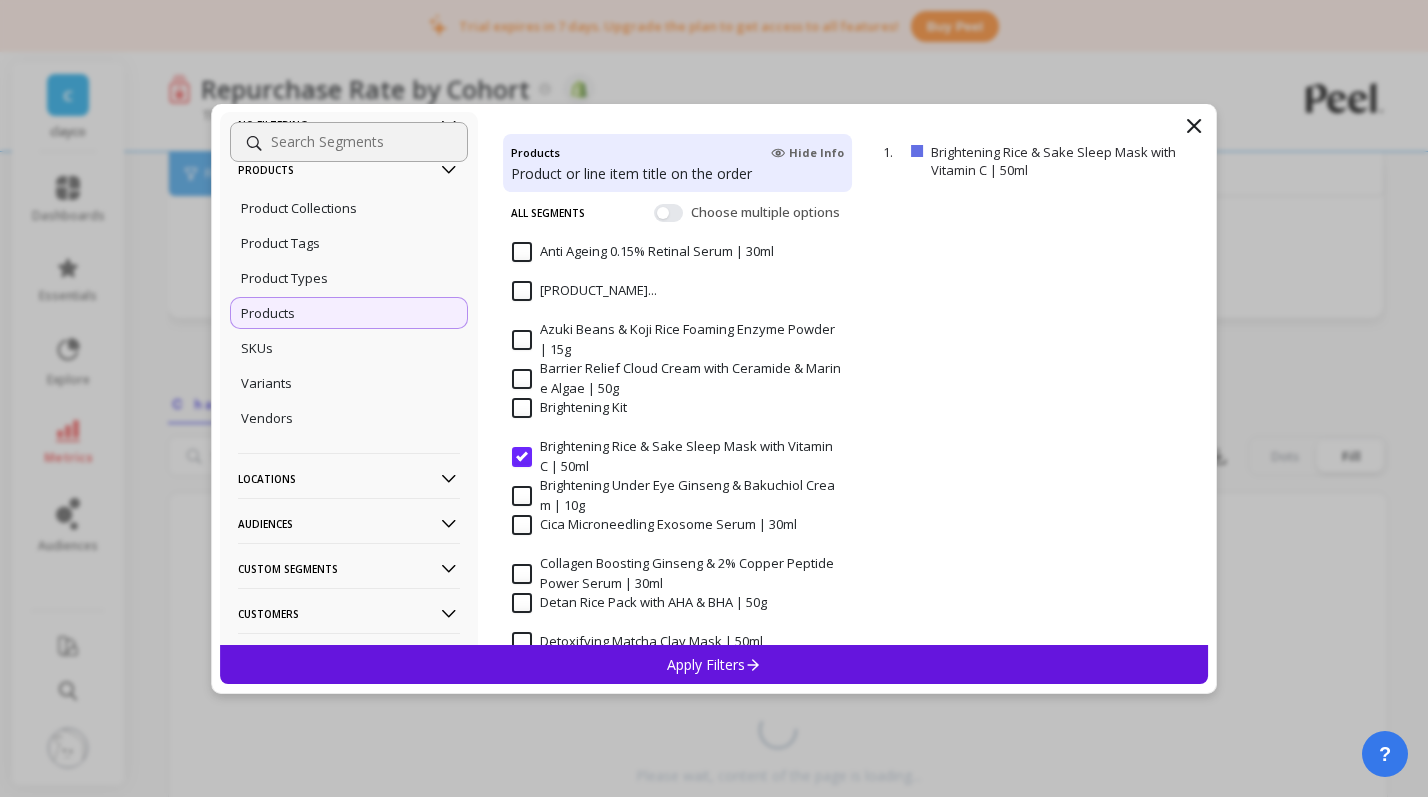 scroll, scrollTop: 111, scrollLeft: 0, axis: vertical 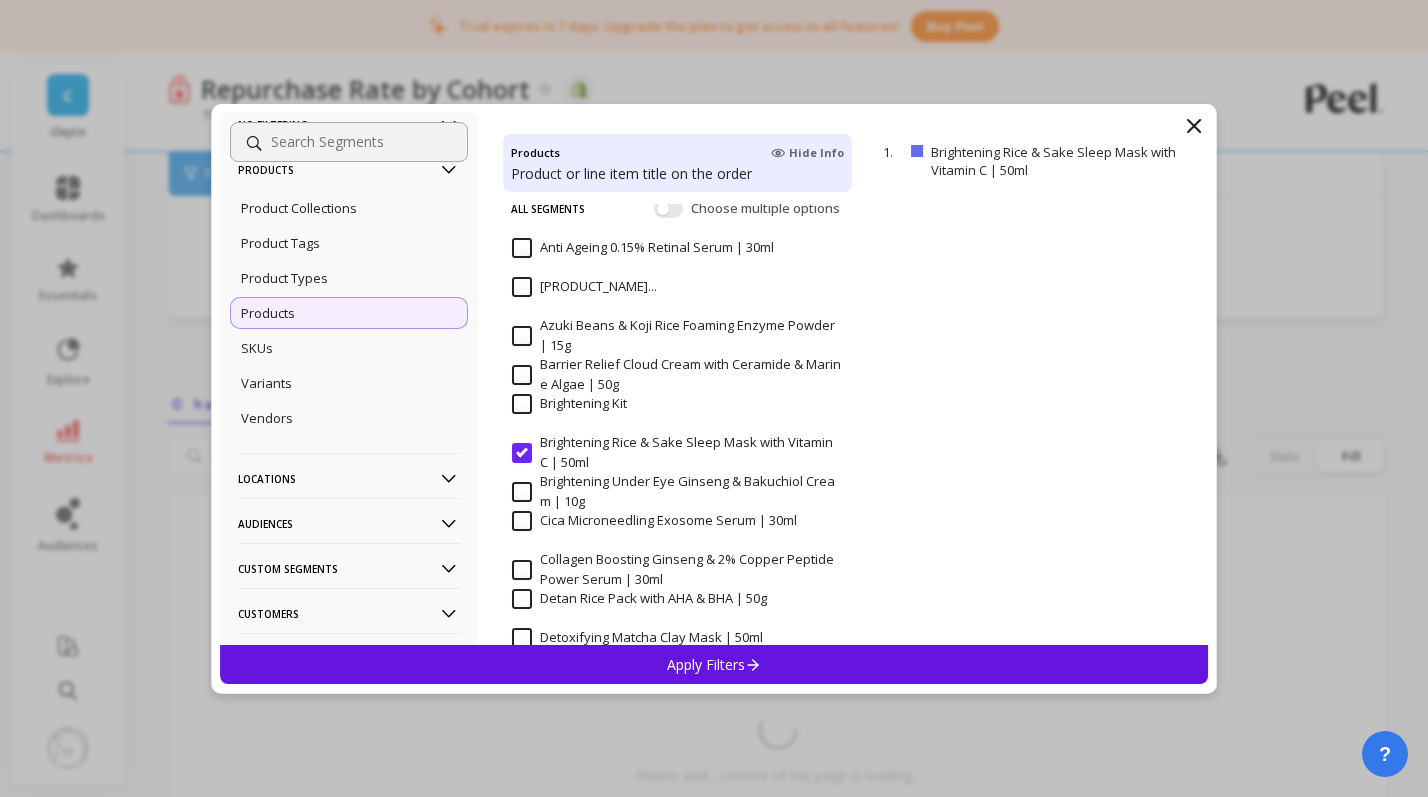 click on "Apply Filters" at bounding box center (714, 664) 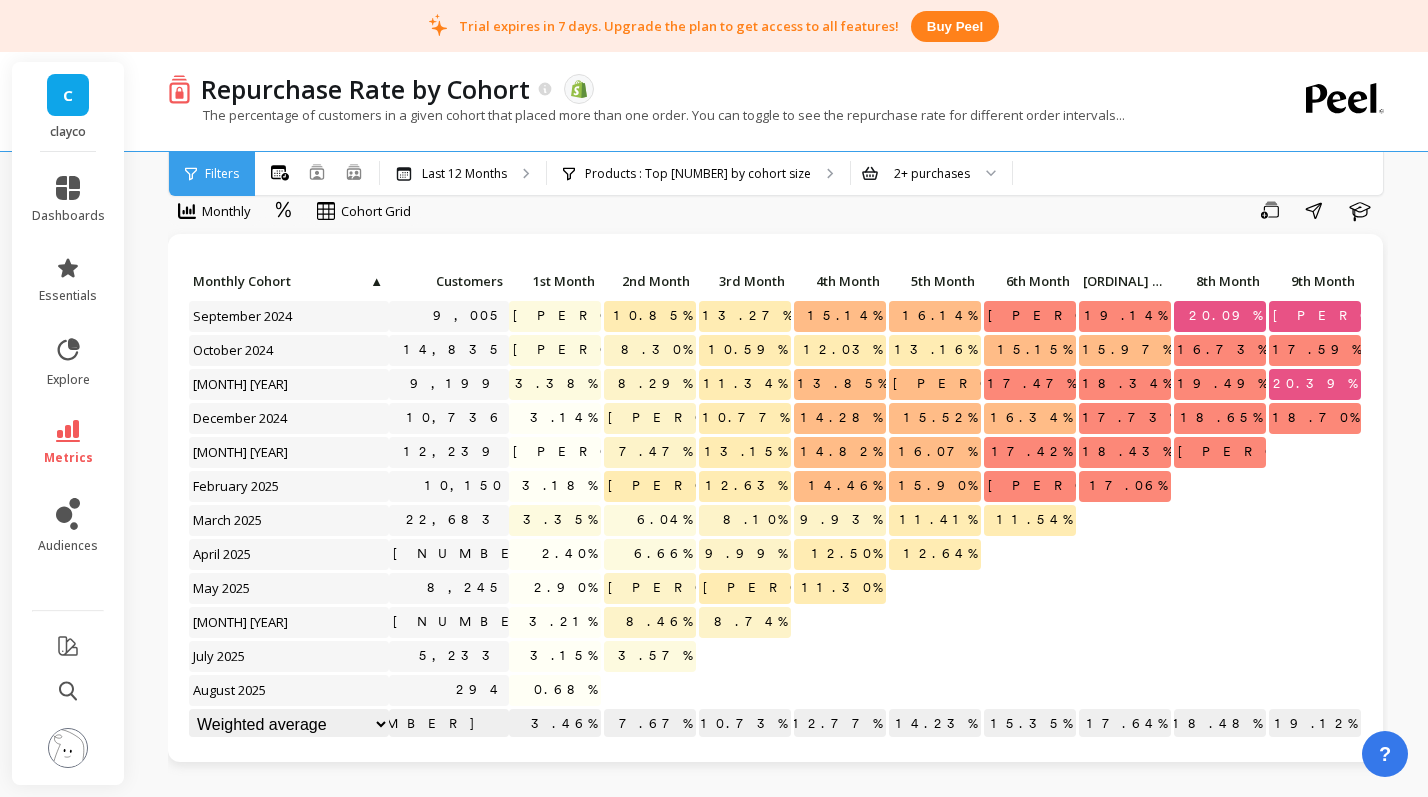 scroll, scrollTop: 0, scrollLeft: 0, axis: both 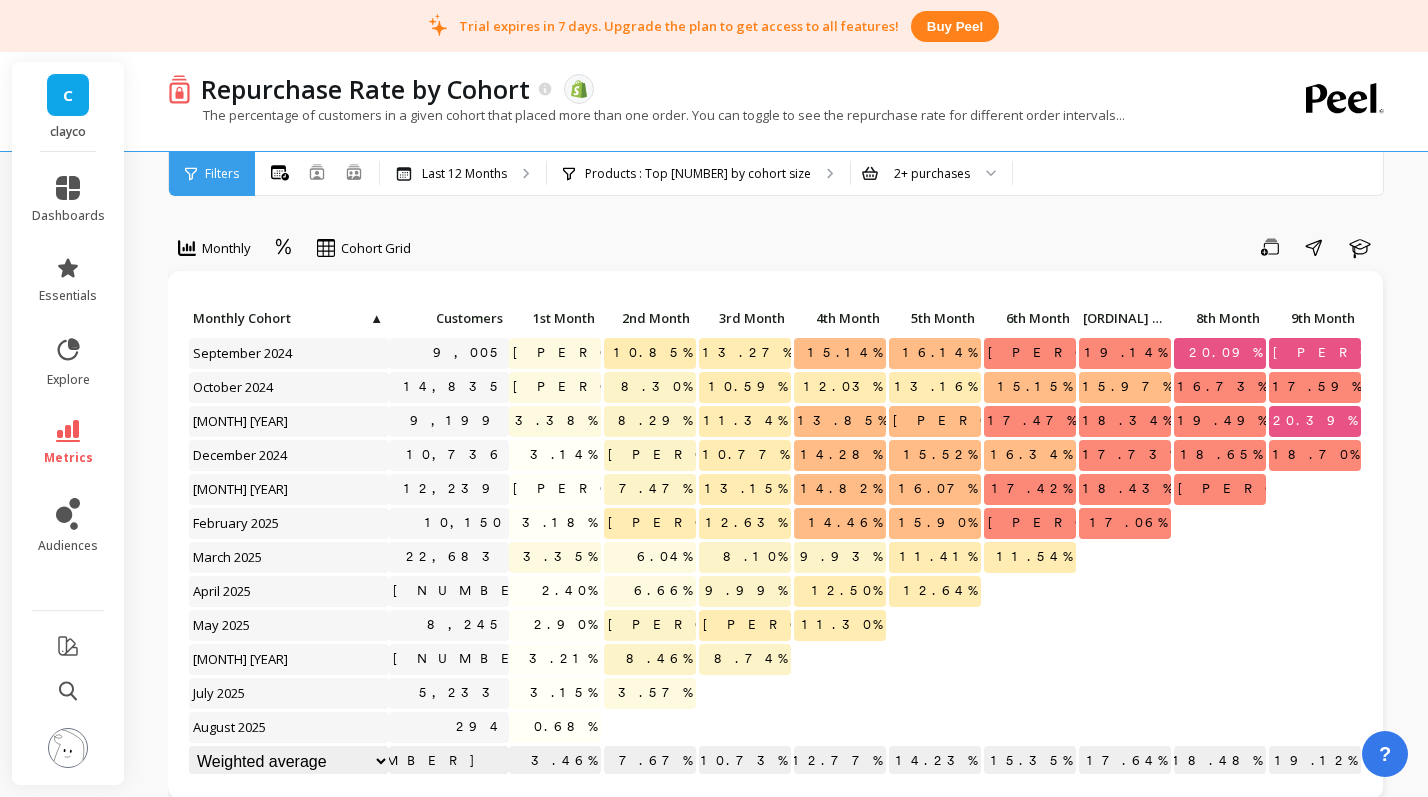 click on "Filters" at bounding box center (212, 174) 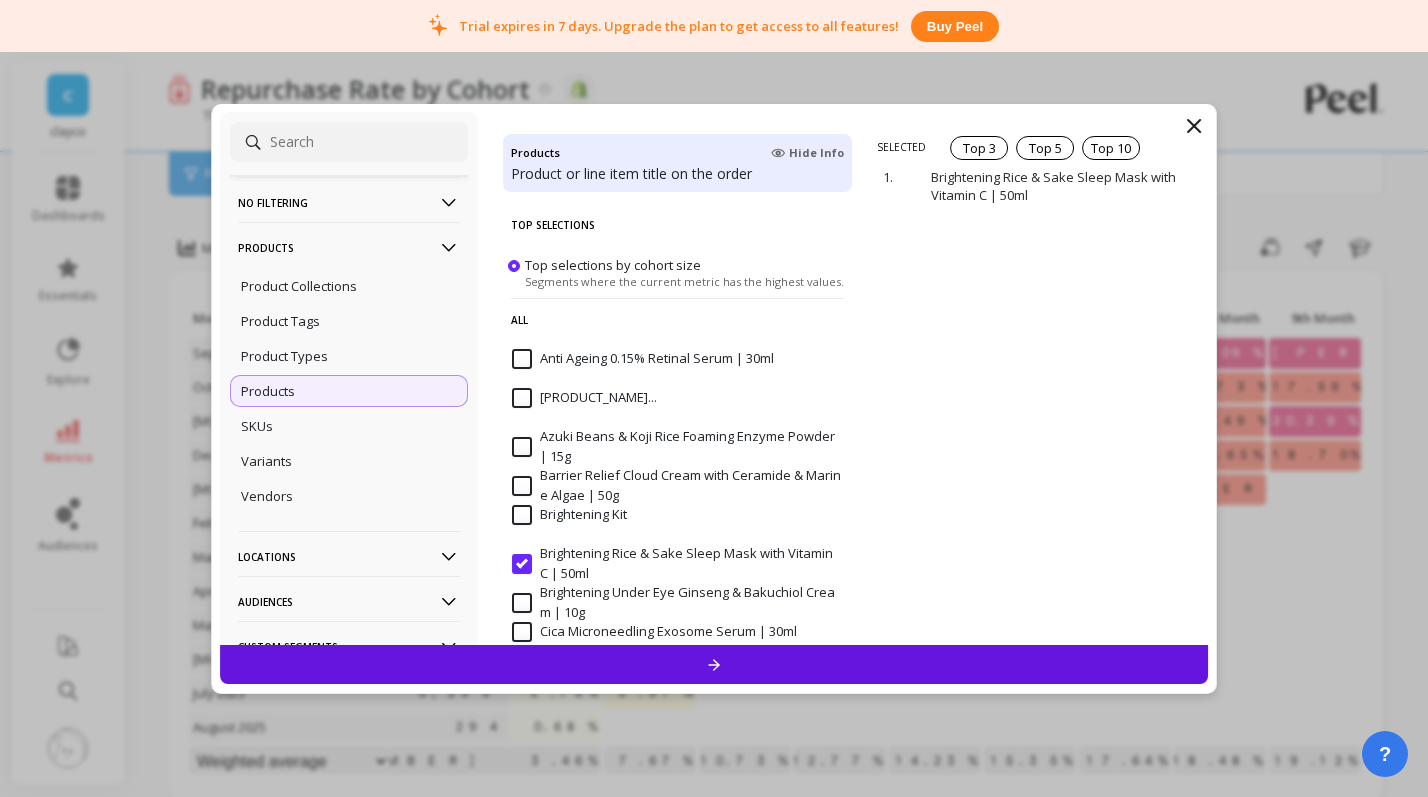 click at bounding box center [714, 664] 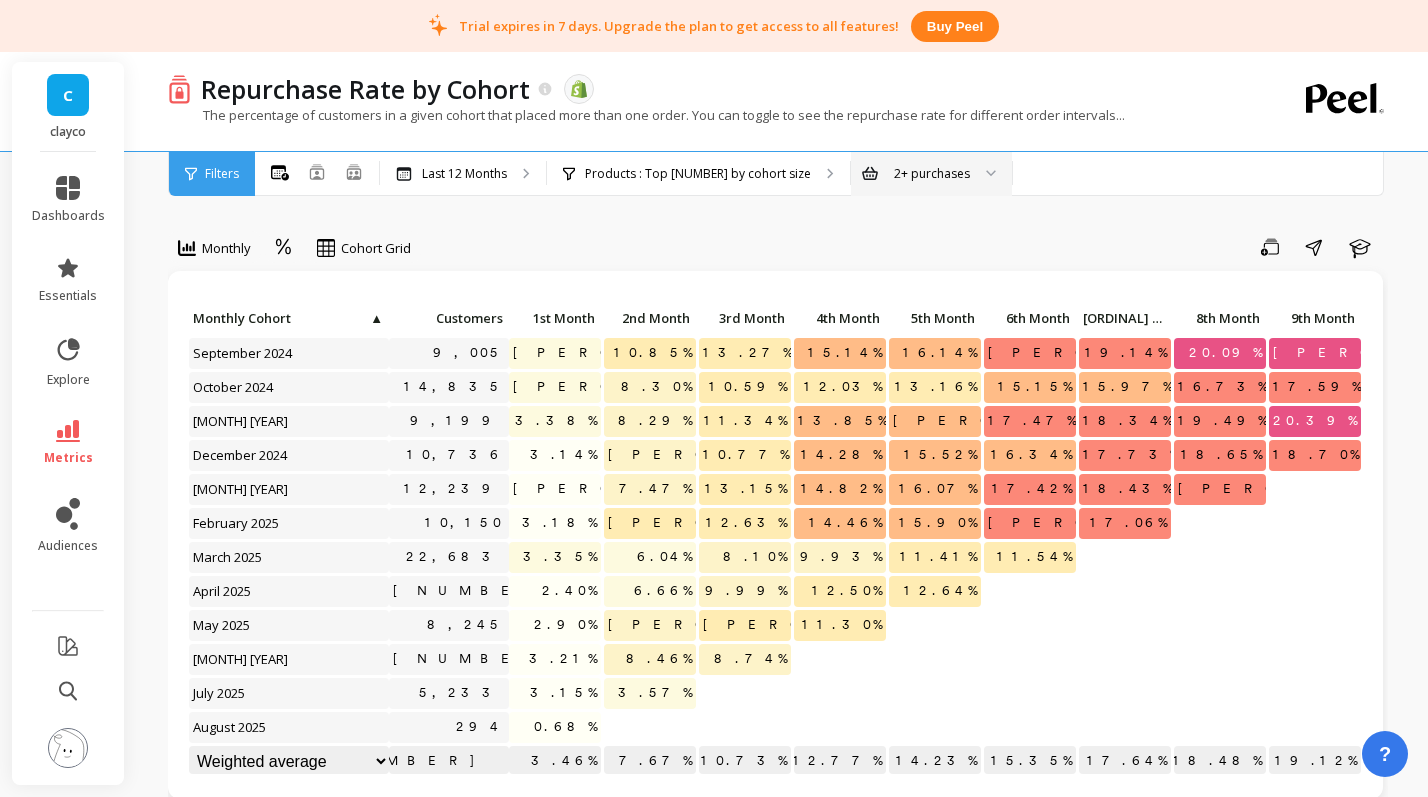 click on "2+ purchases" at bounding box center (932, 173) 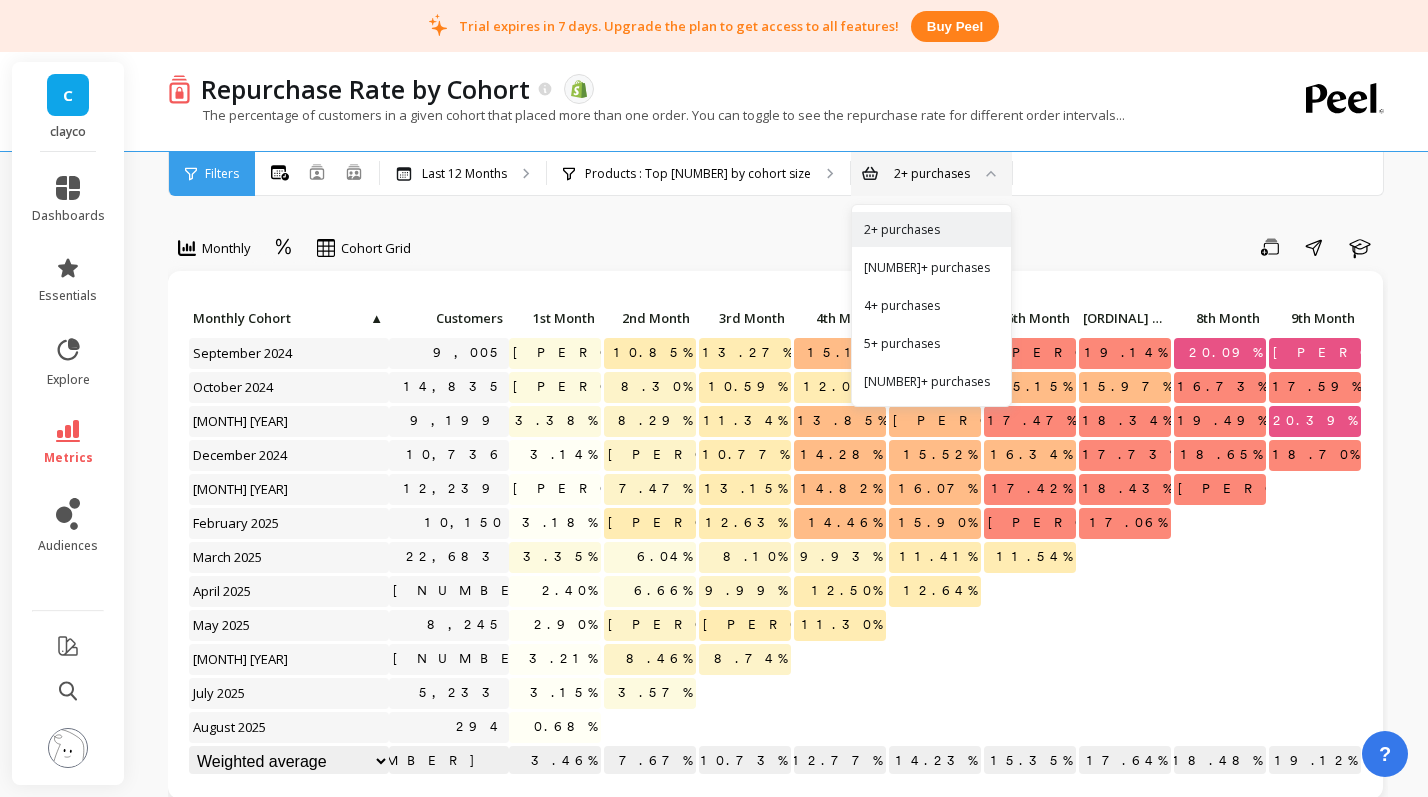 click on "2+ purchases" at bounding box center (932, 173) 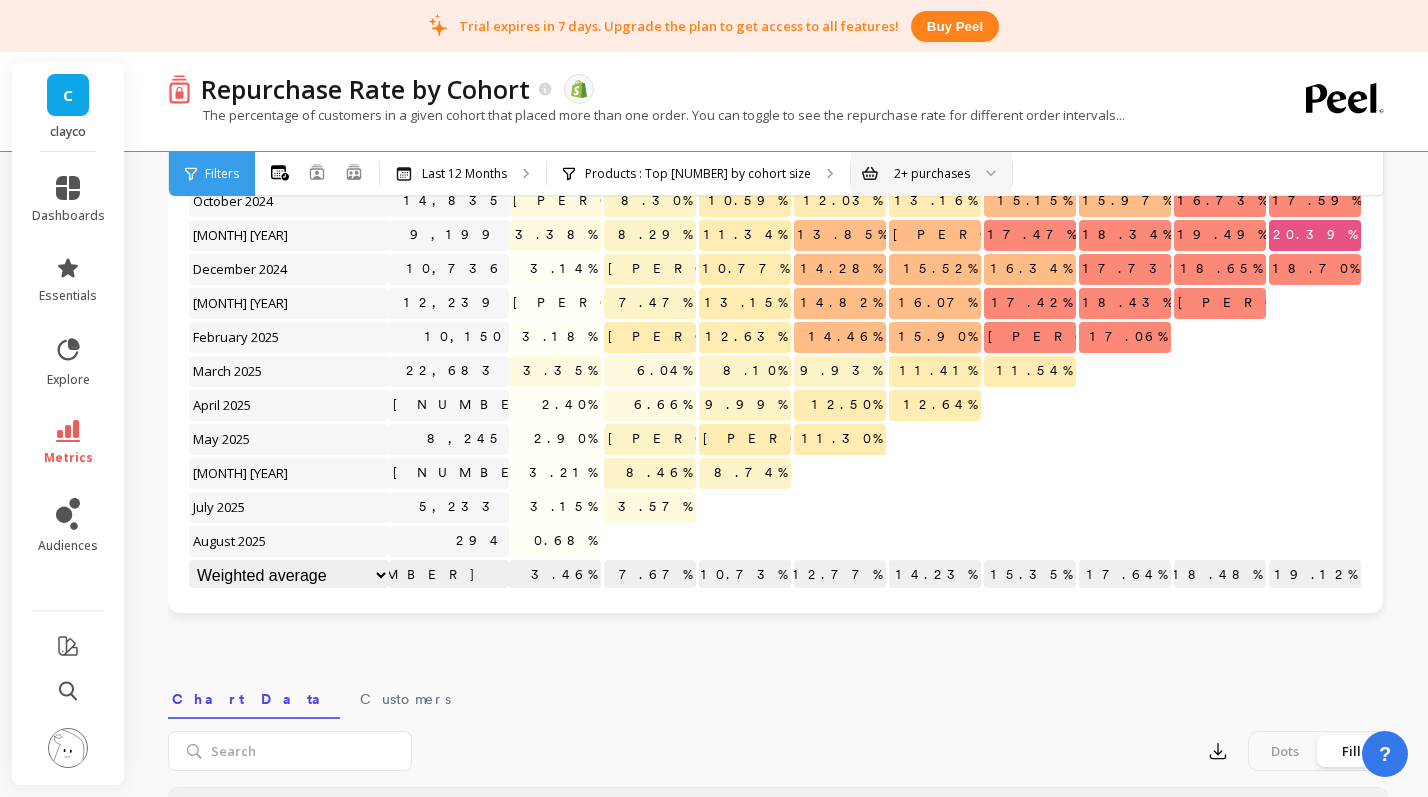scroll, scrollTop: 399, scrollLeft: 0, axis: vertical 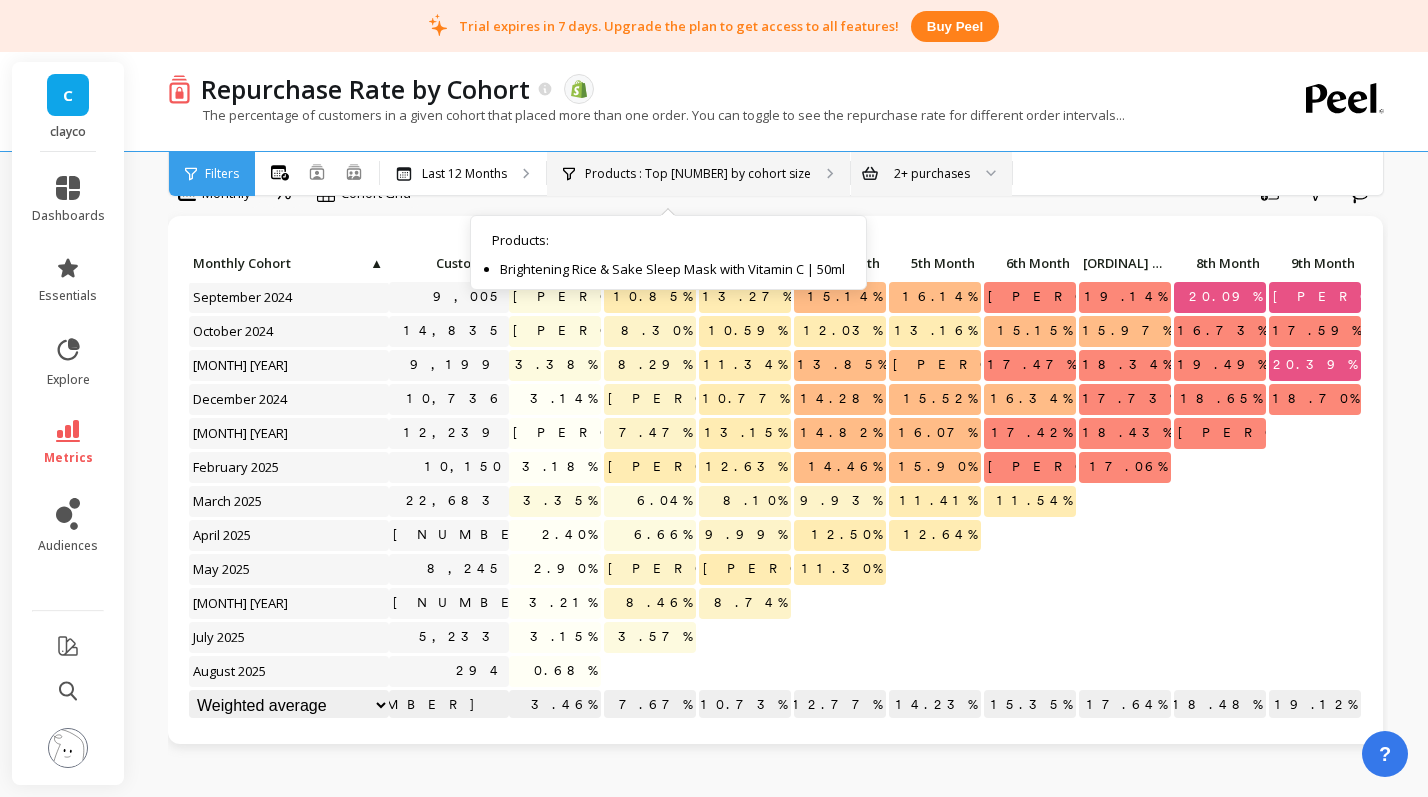 click on "Products : Top 1 by cohort size" at bounding box center (698, 174) 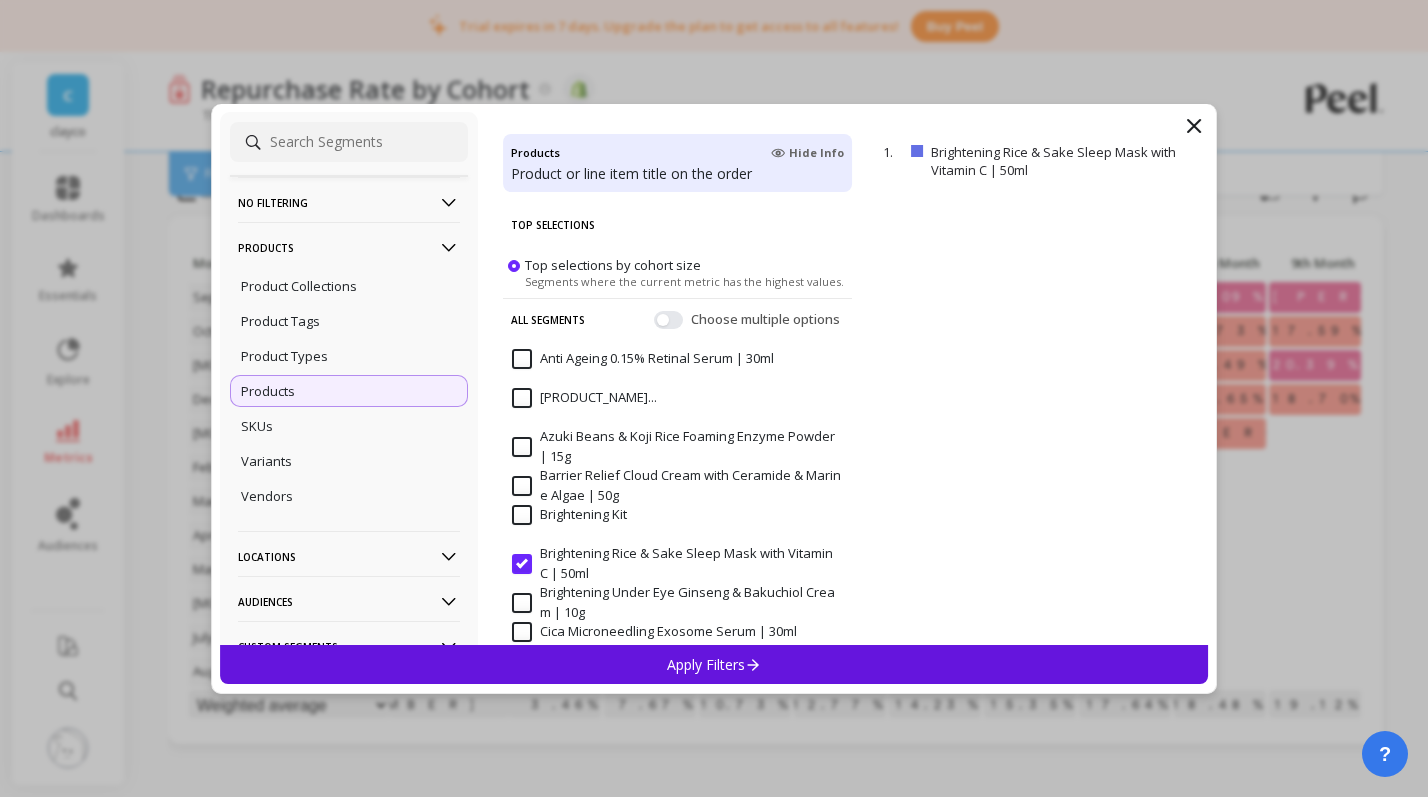 click on "Brightening Rice & Sake Sleep Mask with Vitamin C | 50ml" at bounding box center (677, 563) 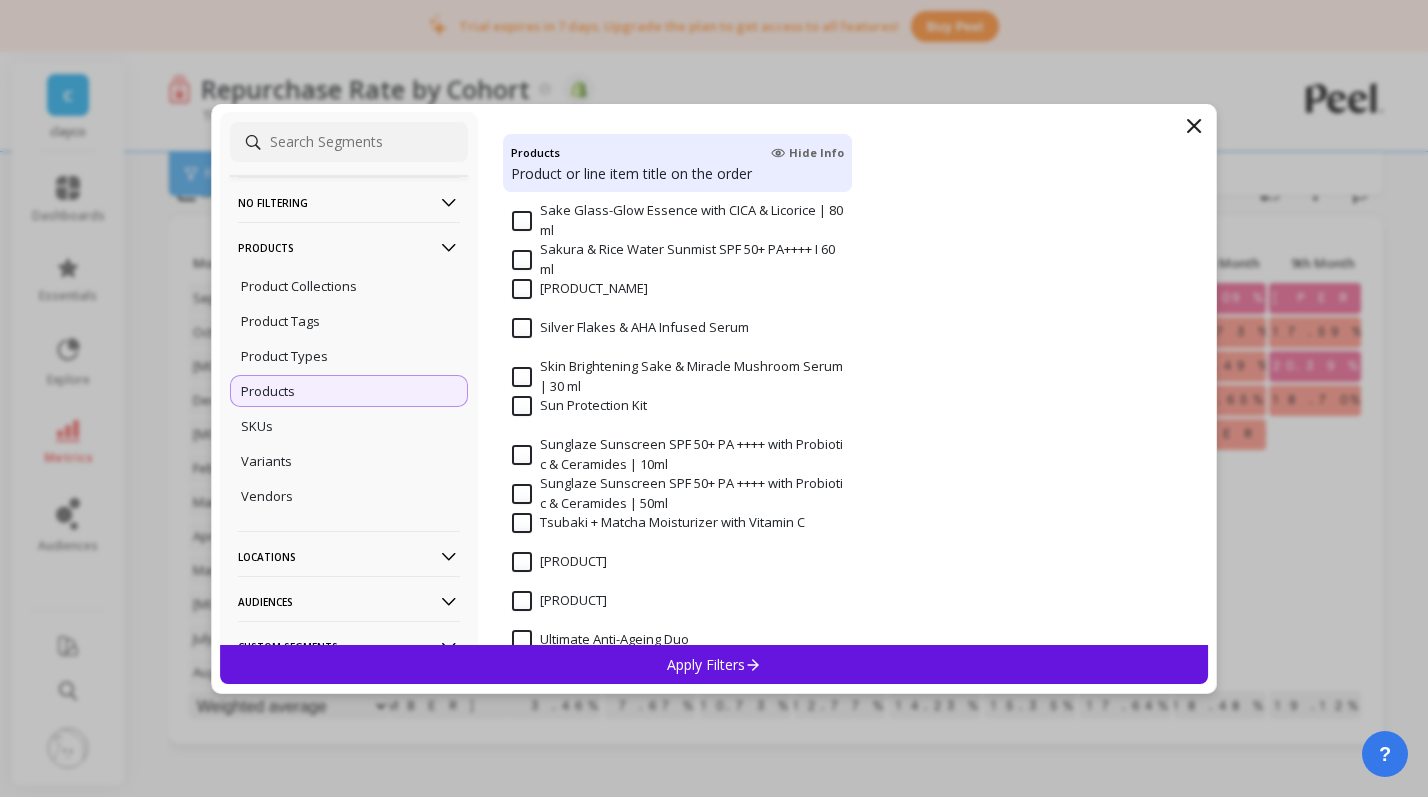 scroll, scrollTop: 1393, scrollLeft: 0, axis: vertical 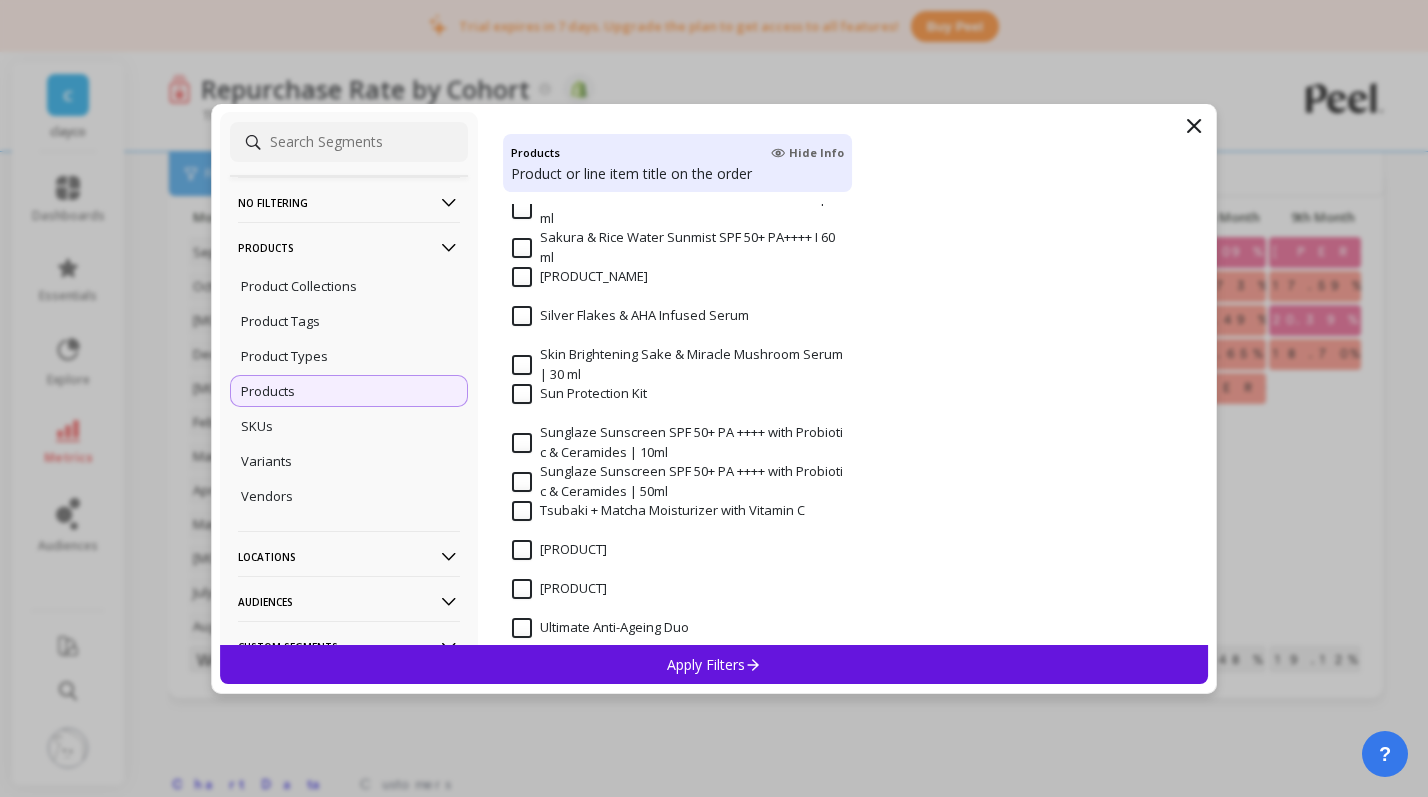 click on "Sunglaze Sunscreen SPF 50+ PA ++++ with Probiotic & Ceramides | 50ml" at bounding box center [677, 481] 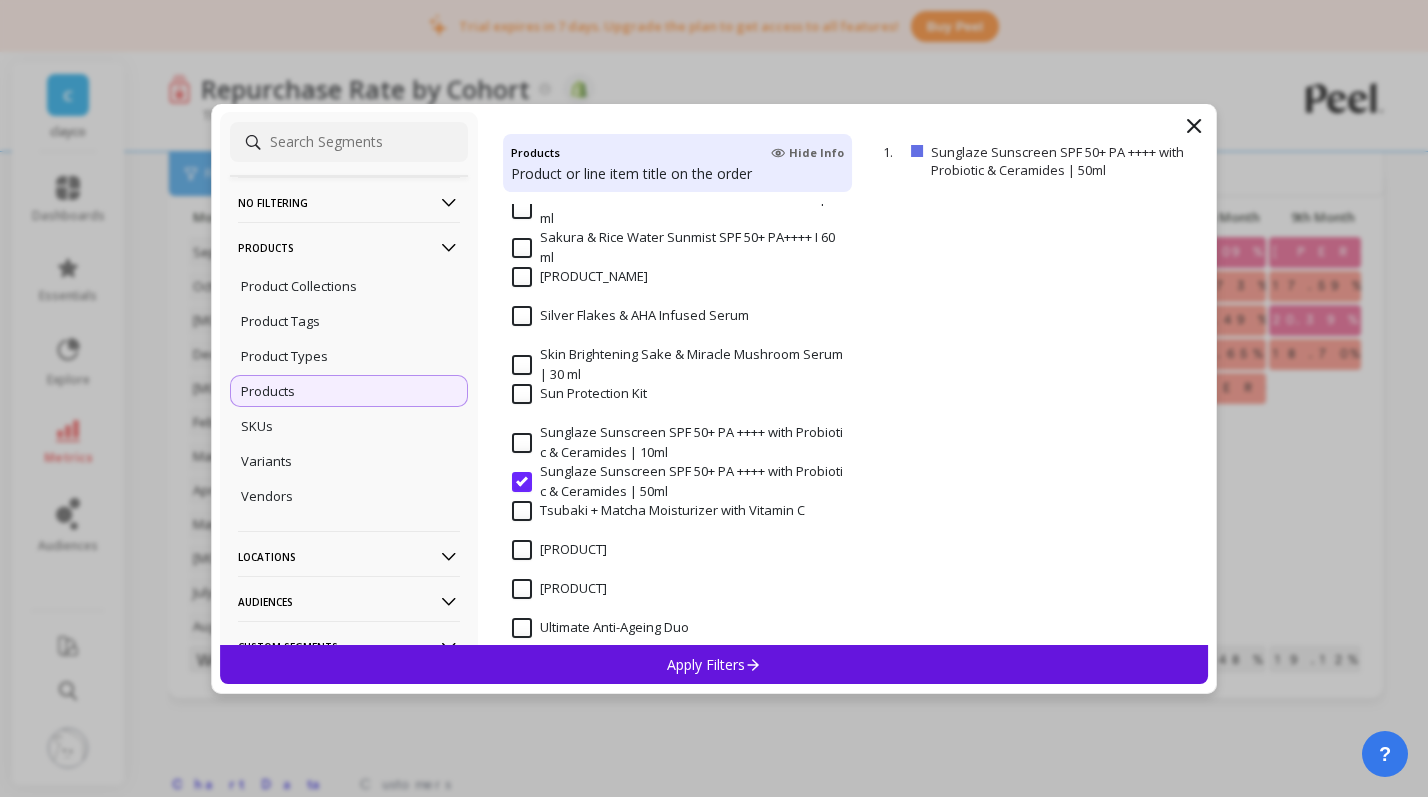click on "Apply Filters" at bounding box center [714, 664] 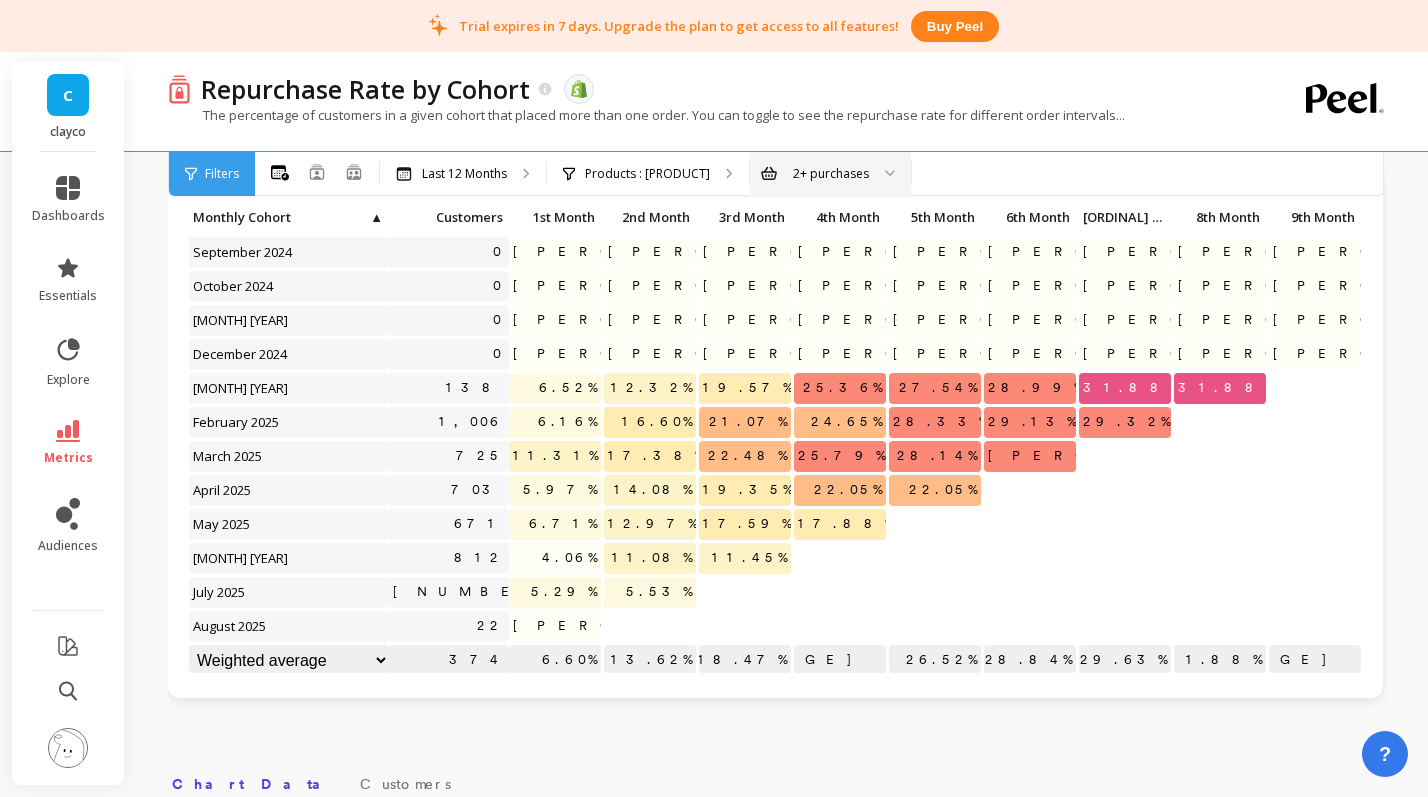 scroll, scrollTop: 1, scrollLeft: 0, axis: vertical 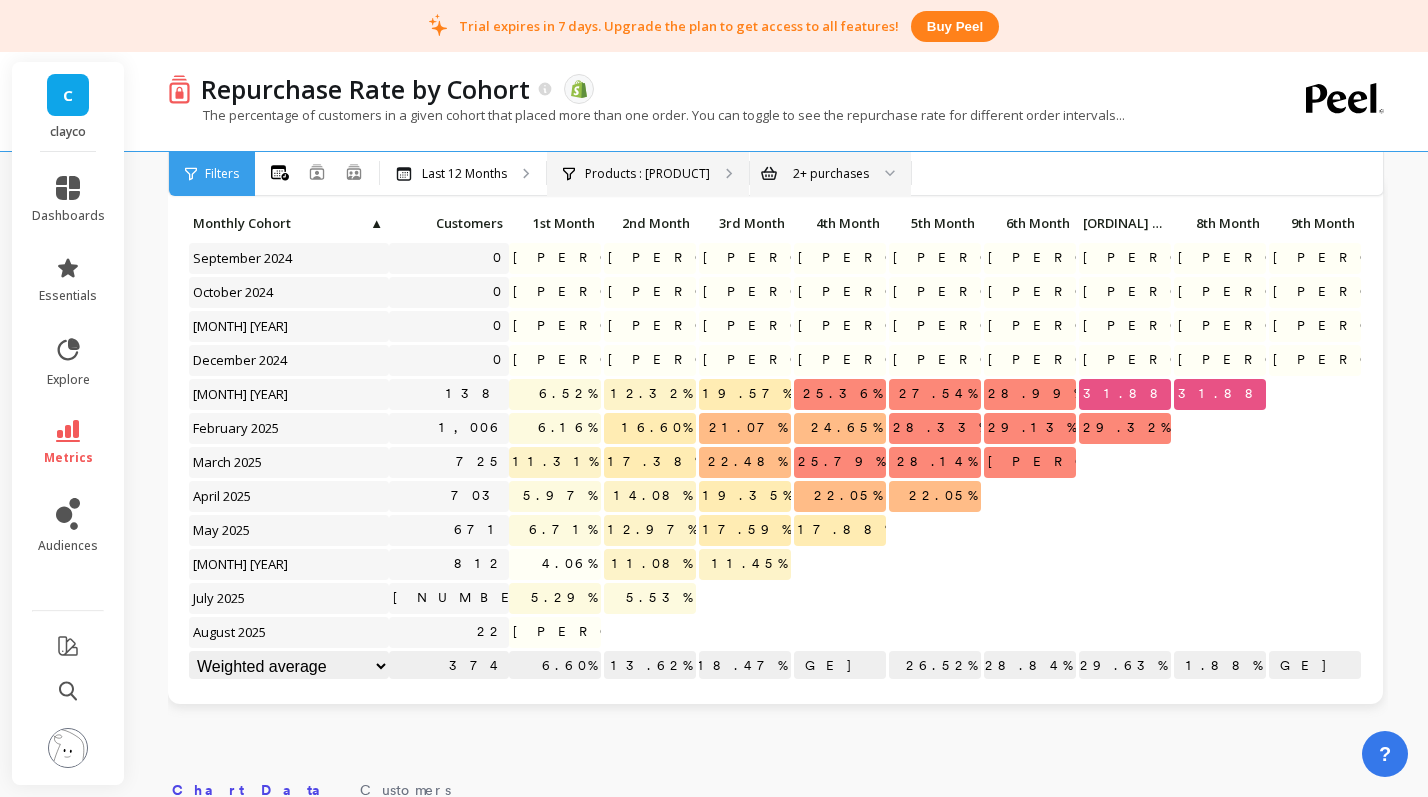 click on "Products :  Sunglaze Sunscreen SPF 50+ PA ++++ with Probiotic & Ceramides | 50ml" at bounding box center [647, 174] 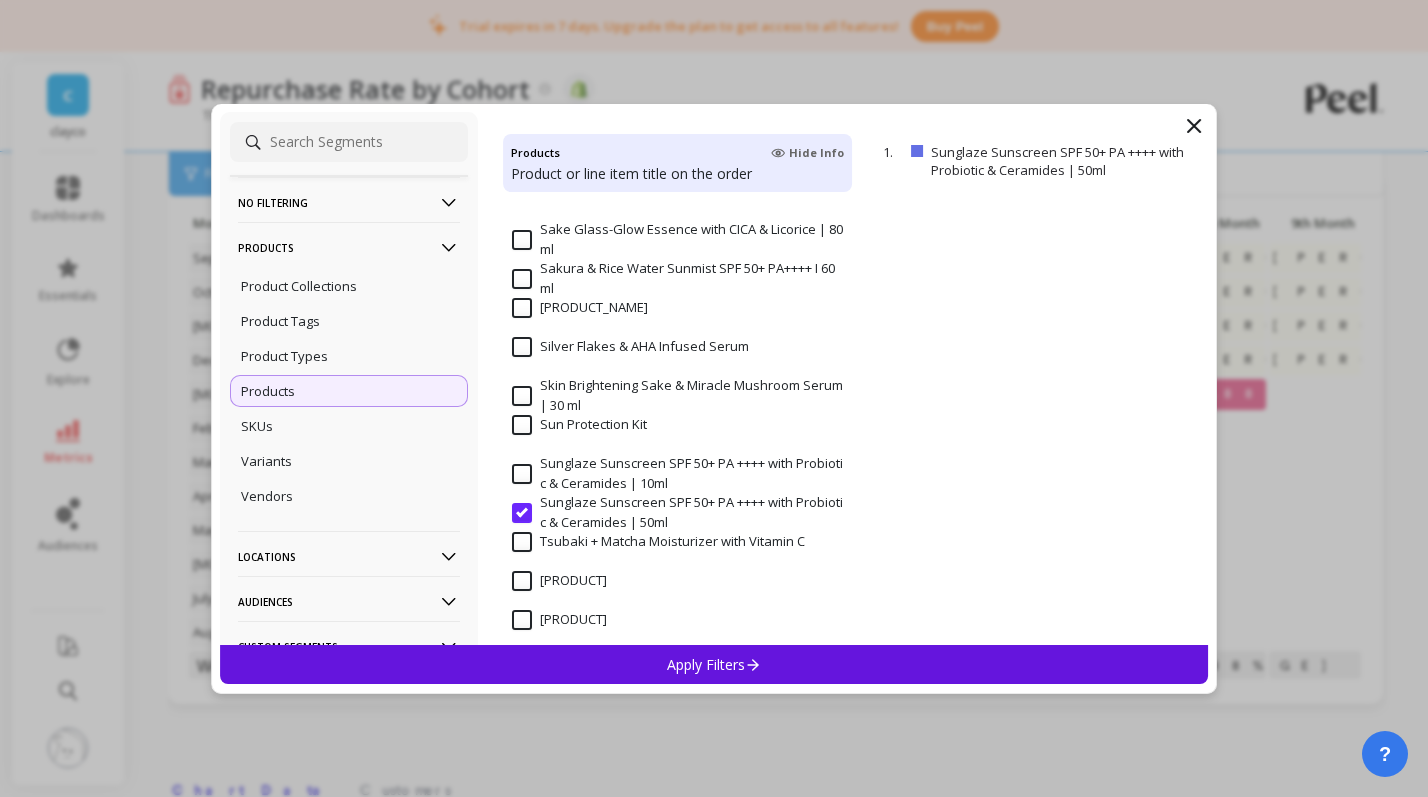scroll, scrollTop: 1393, scrollLeft: 0, axis: vertical 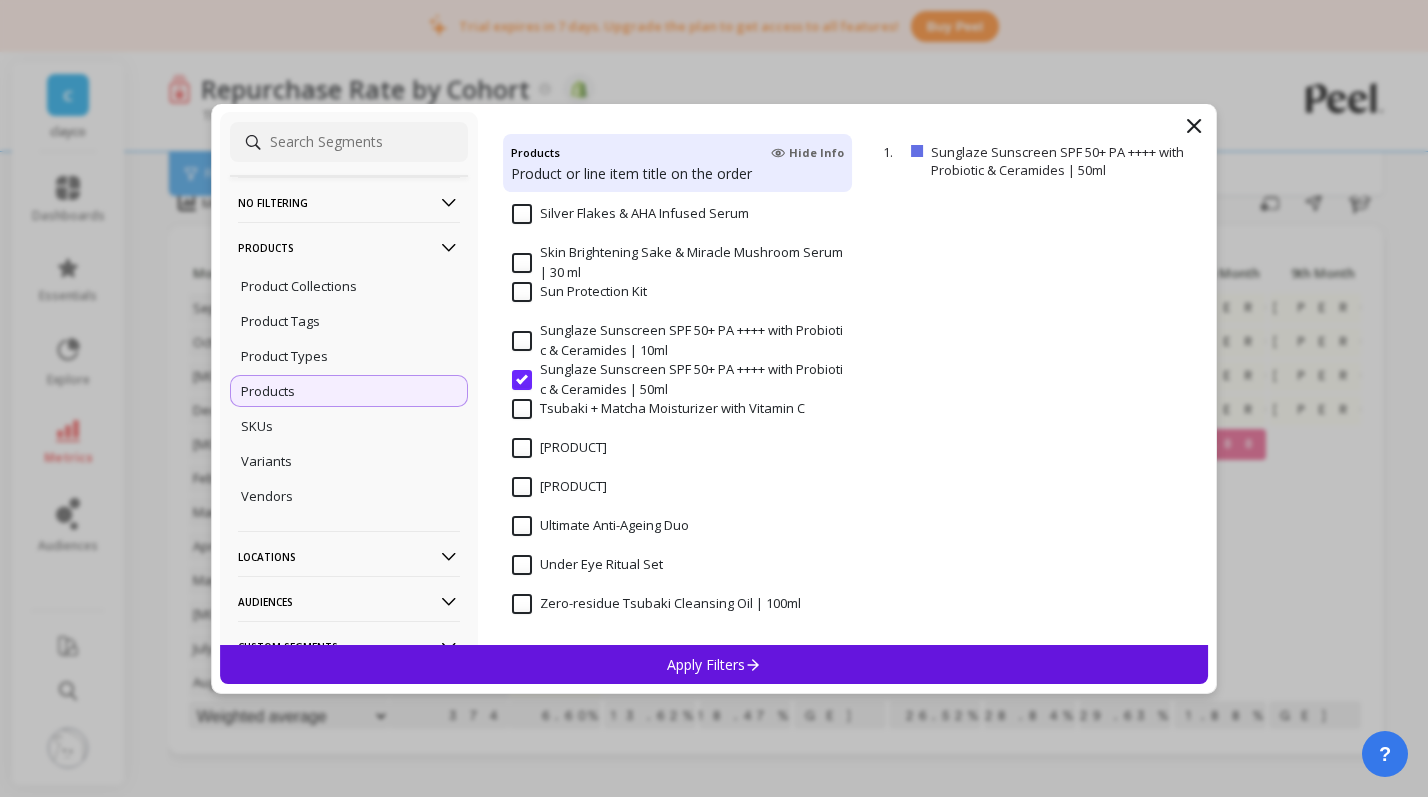 click on "Sunglaze Sunscreen SPF 50+ PA ++++ with Probiotic & Ceramides | 50ml" at bounding box center (677, 379) 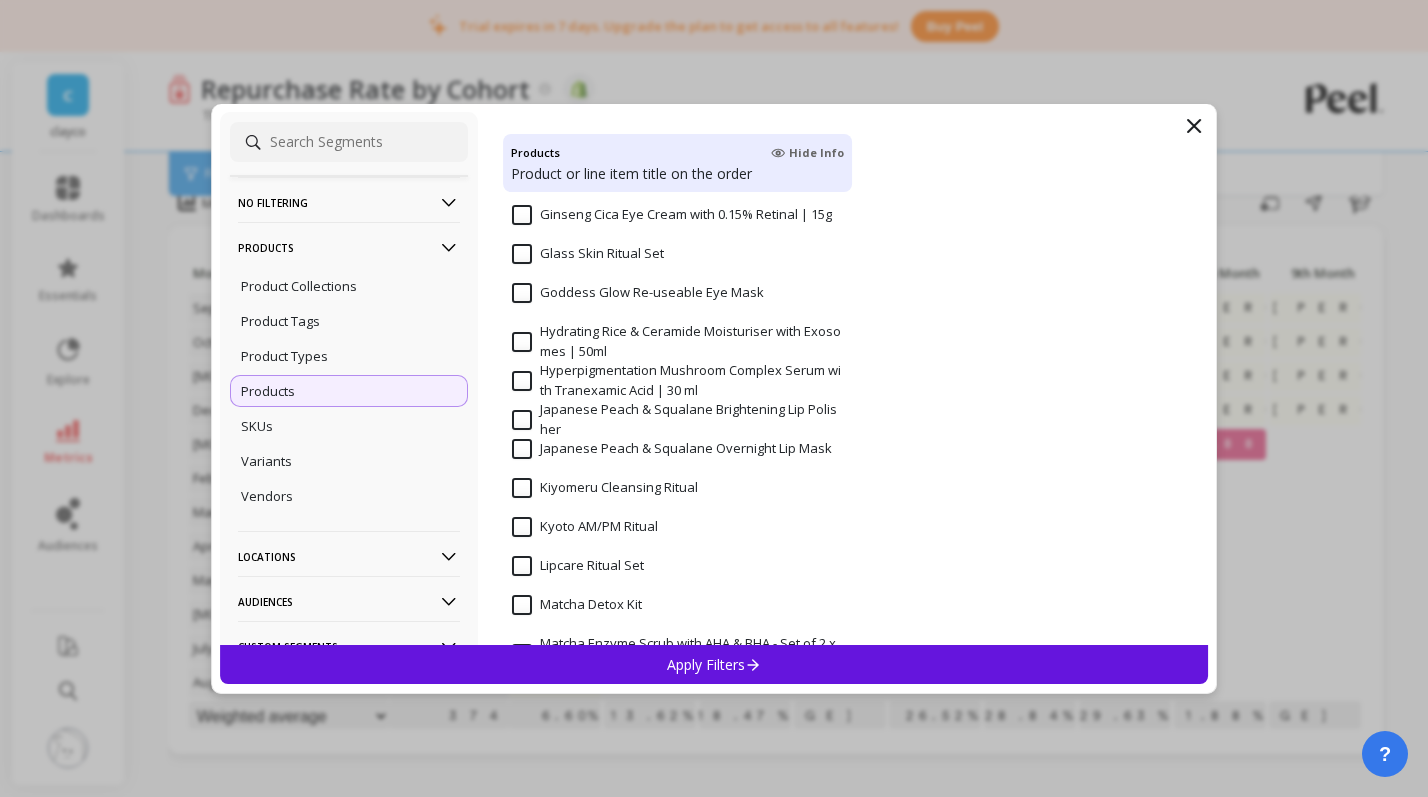 scroll, scrollTop: 675, scrollLeft: 0, axis: vertical 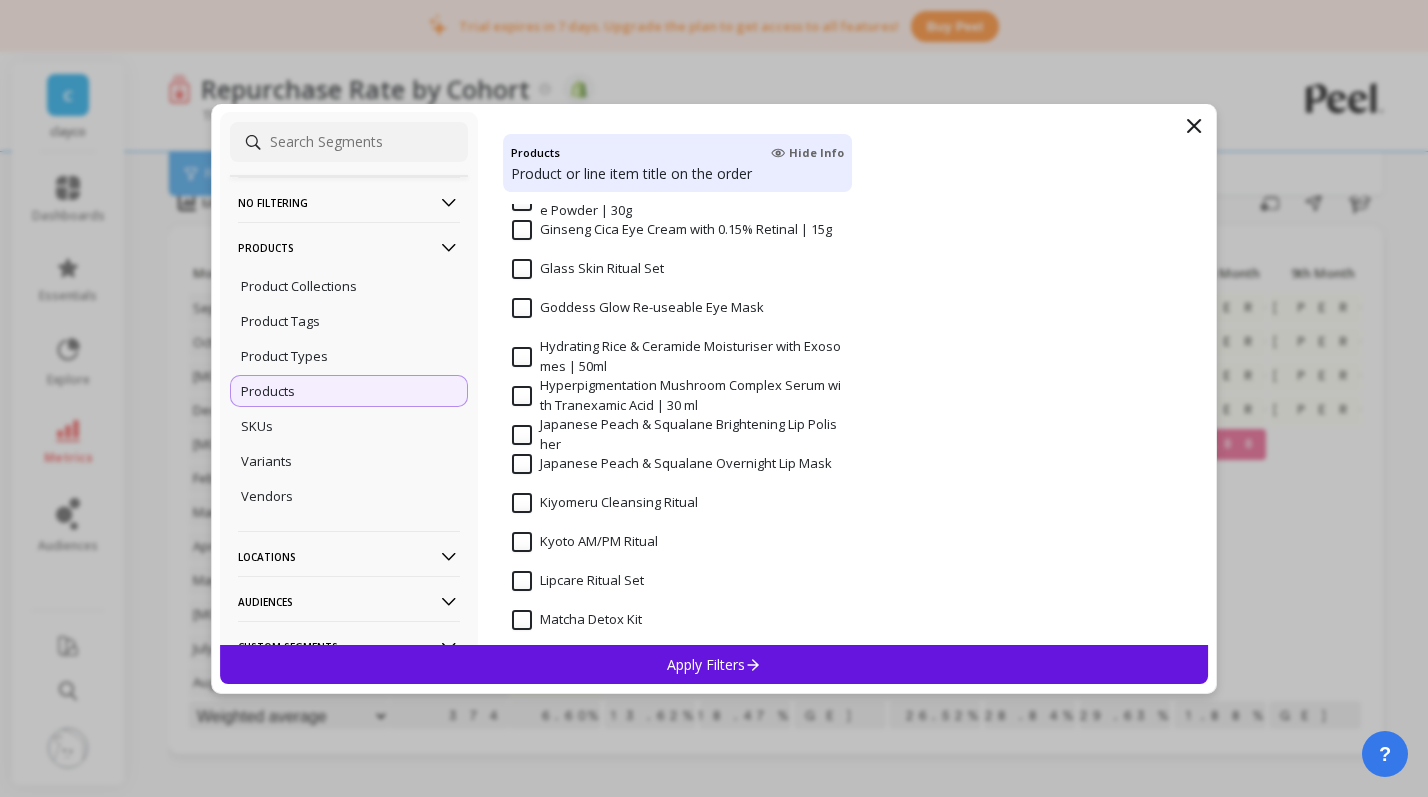 click on "Hydrating Rice & Ceramide Moisturiser with Exosomes | 50ml" at bounding box center (677, 356) 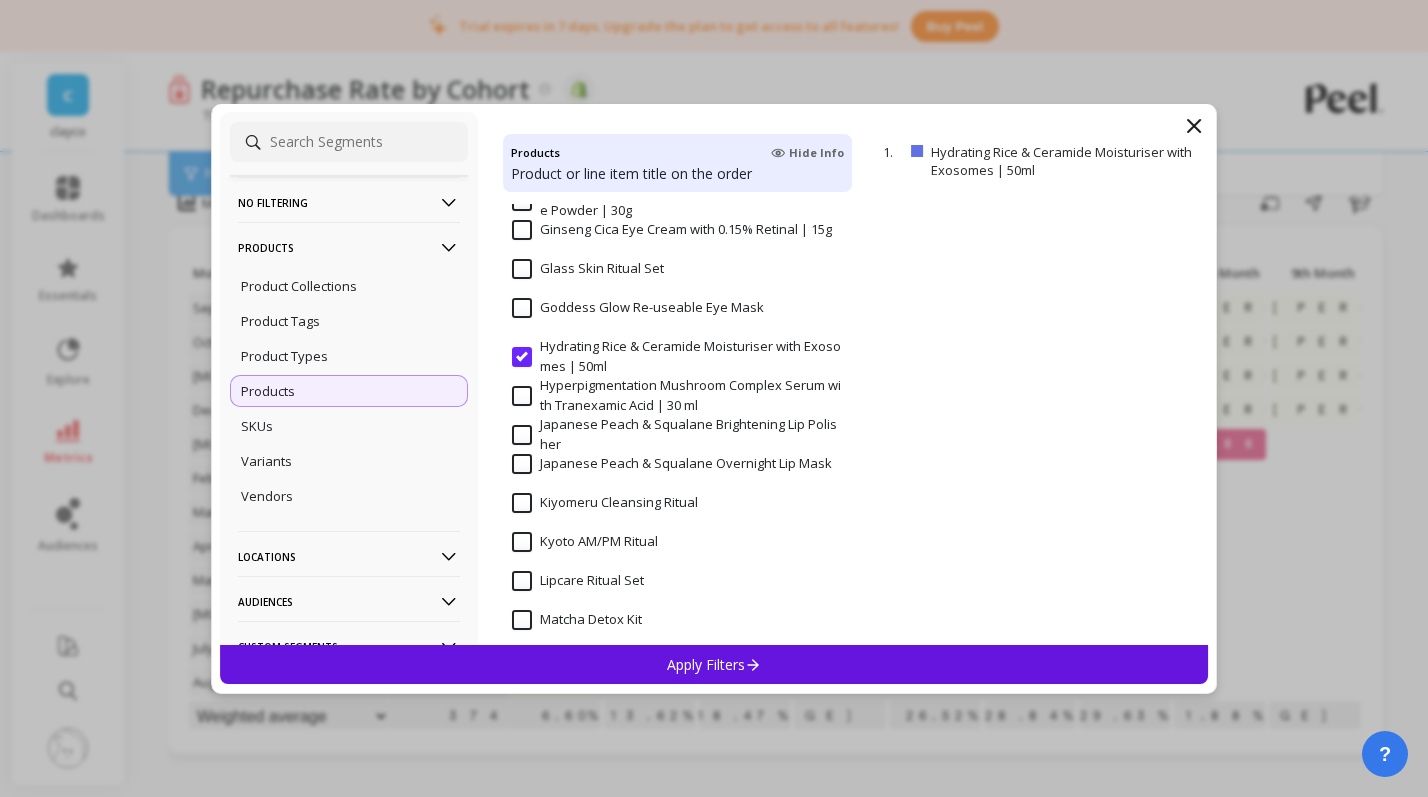 click on "Apply Filters" at bounding box center (714, 664) 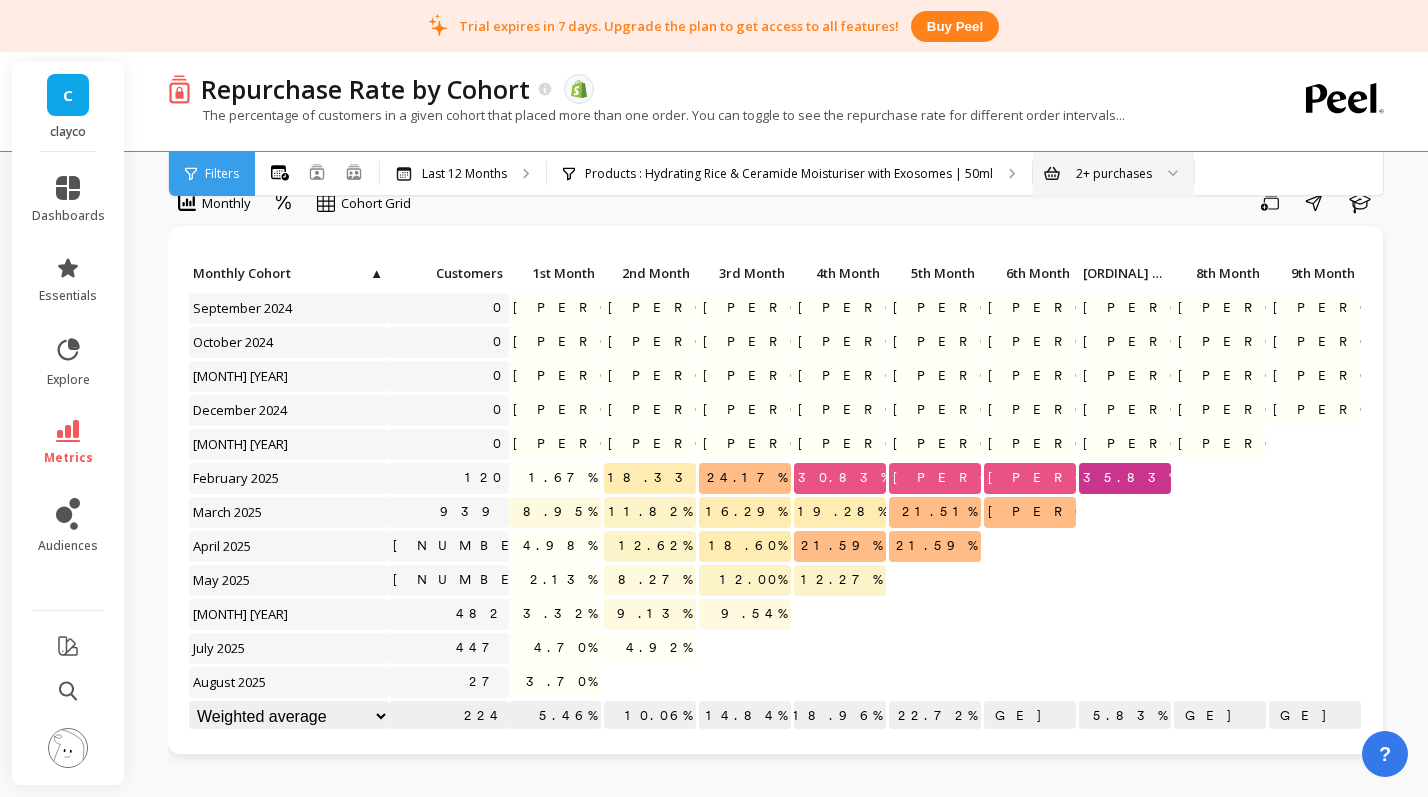 scroll, scrollTop: 1, scrollLeft: 0, axis: vertical 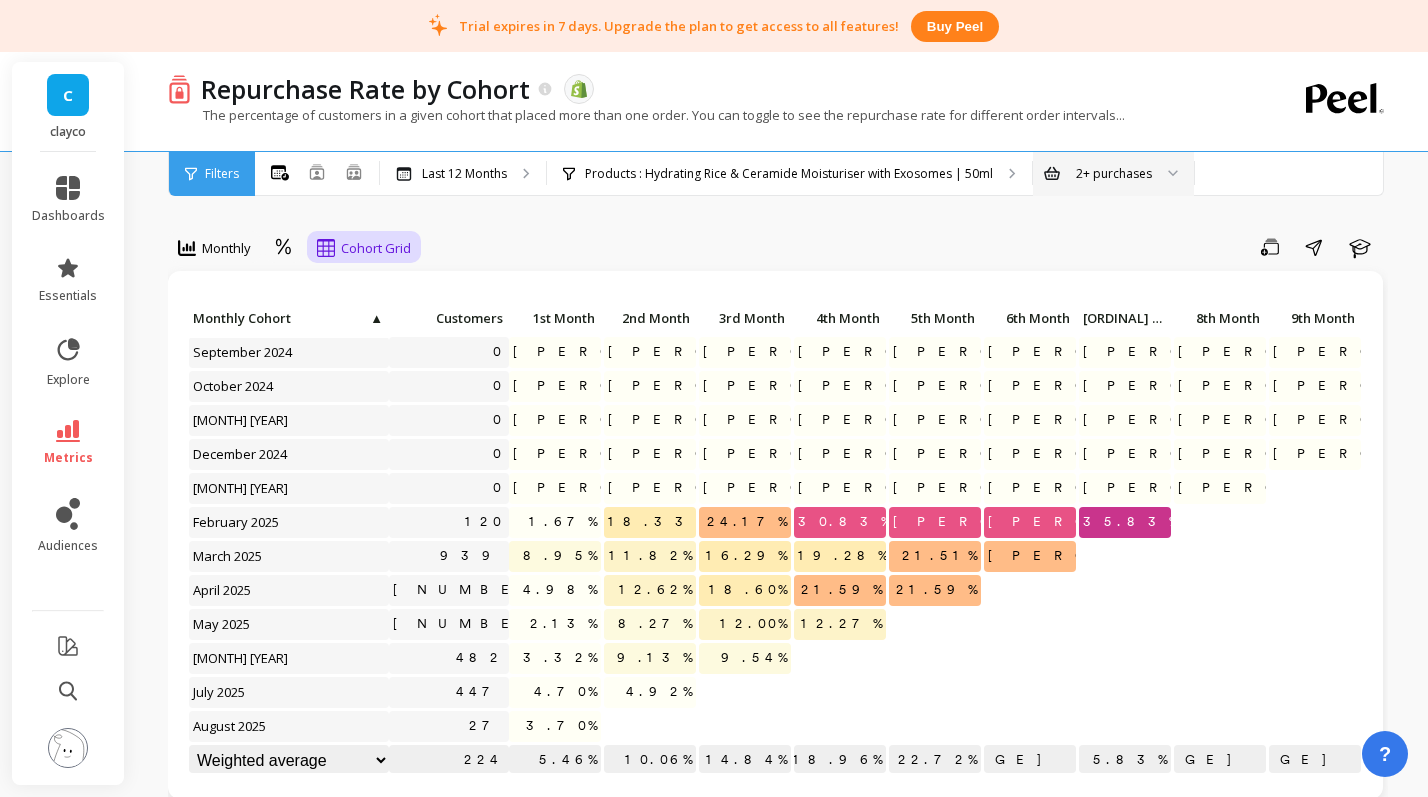 click on "Cohort Grid" at bounding box center (376, 248) 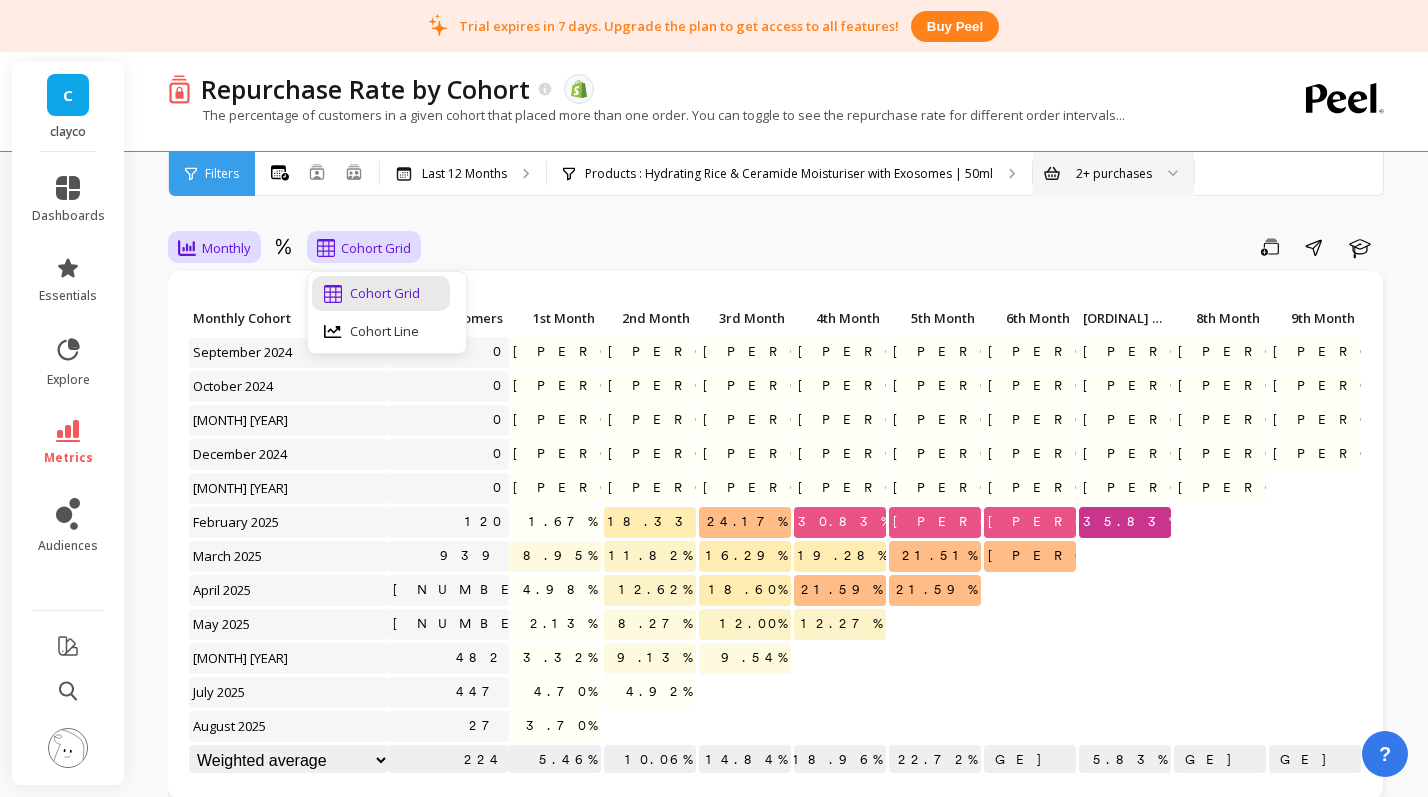 click on "Monthly" at bounding box center [226, 248] 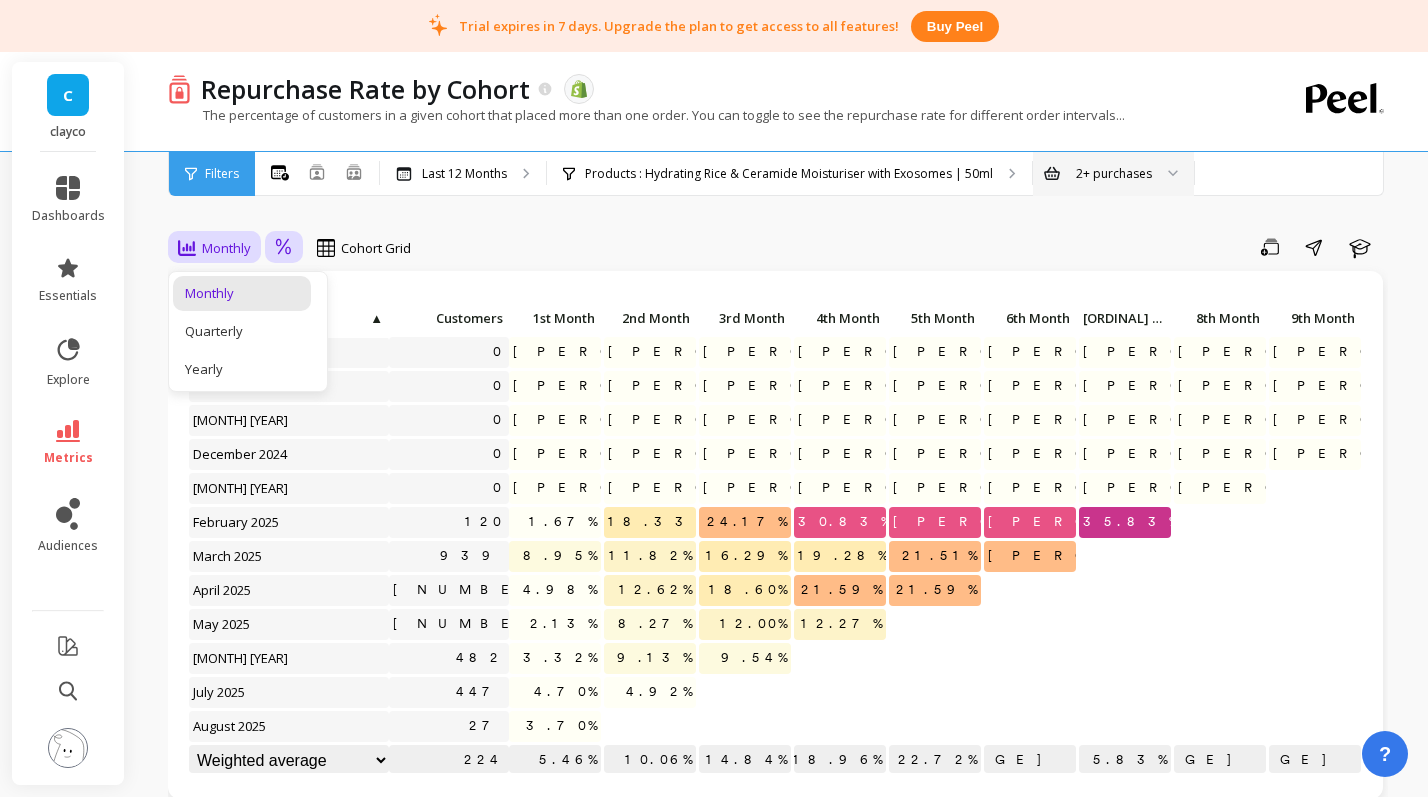 click 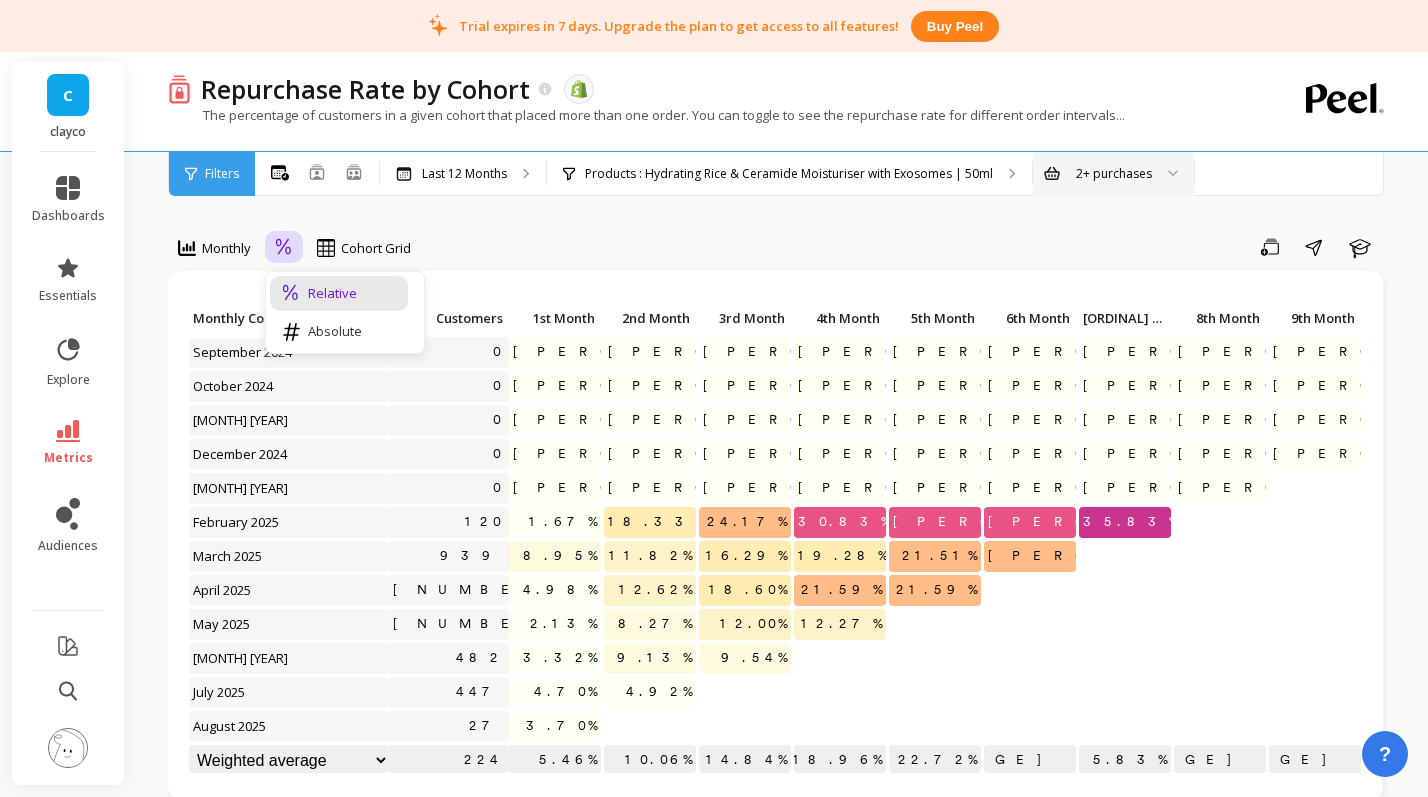 click on "option Monthly, selected. Monthly Relative selected, 1 of 2. 2 results available. Use Up and Down to choose options, press Enter to select the currently focused option, press Escape to exit the menu, press Tab to select the option and exit the menu. Relative Absolute Cohort Grid Save
Share
Learn
Click to create an audience 0 0.00% 0.00% 0.00% 0.00% 0.00% 0.00% 0.00% 0.00% 0.00% 0.00% Click to create an audience 0 0.00% 0.00% 0.00% 0.00% 0.00% 0.00% 0.00% 0.00% 0.00% 0.00% Click to create an audience 0 0.00% 0.00% 0.00% 0.00% 0.00% 0.00% 0.00% 0.00% 0.00% 0.00% Click to create an audience 0 0.00% 0.00% 0.00% 0.00% 0.00% 0.00% 0.00% 0.00% 0.00% Click to create an audience 0 0.00% 0.00% 0.00% 0.00% 0.00% 0.00% 0.00% 0.00% Click to create an audience 120 1.67% 18.33% 24.17% 30.83% 35.00% 35.00% 35.83% Click to create an audience 939 8.95% 11.82% 16.29% 19.28% 21.51% 21.62% Click to create an audience 301 4.98% 12.62% 18.60% 21.59% 21.59% Click to create an audience 375 2.13% 8.27% 12.00% 12.27%" at bounding box center [778, 869] 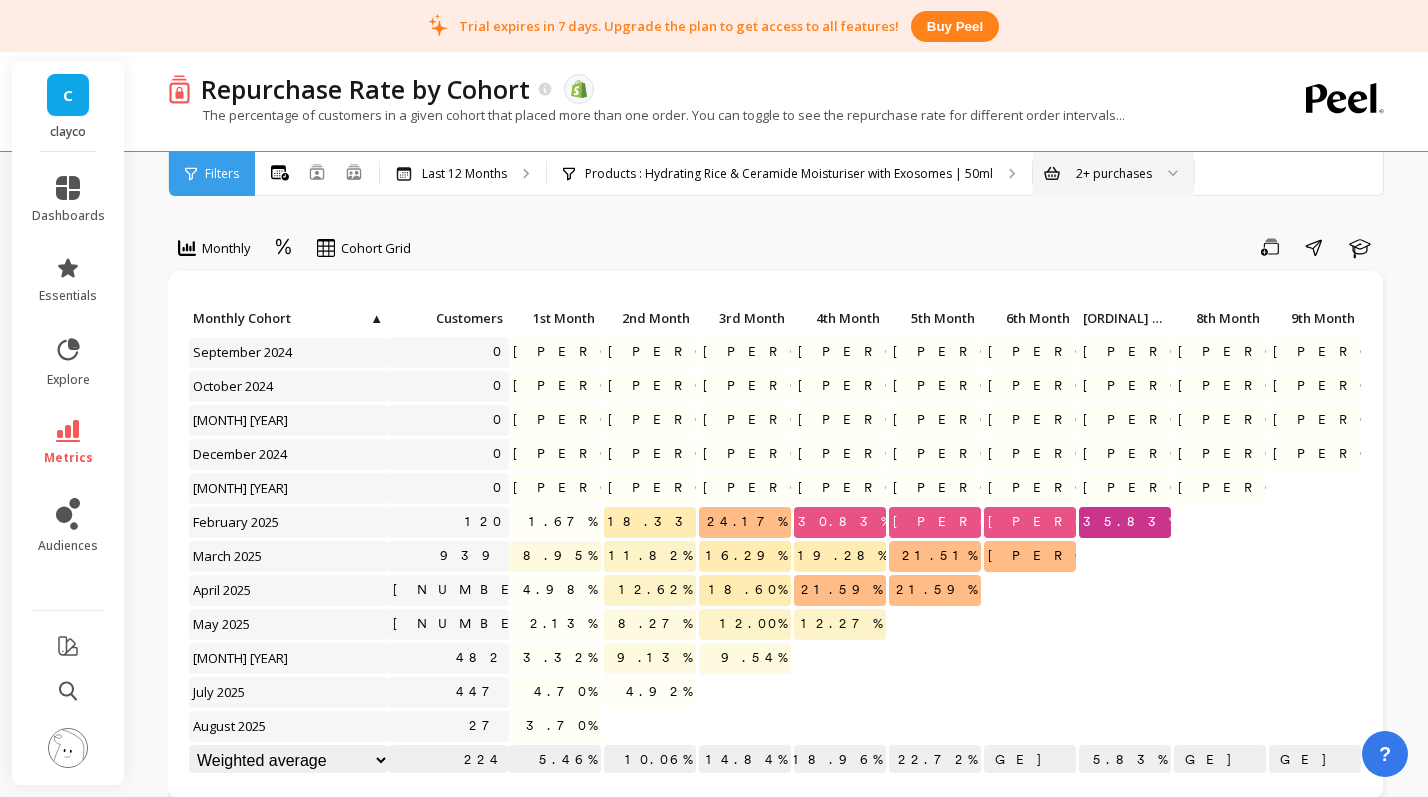 click on "18.33%" at bounding box center [656, 522] 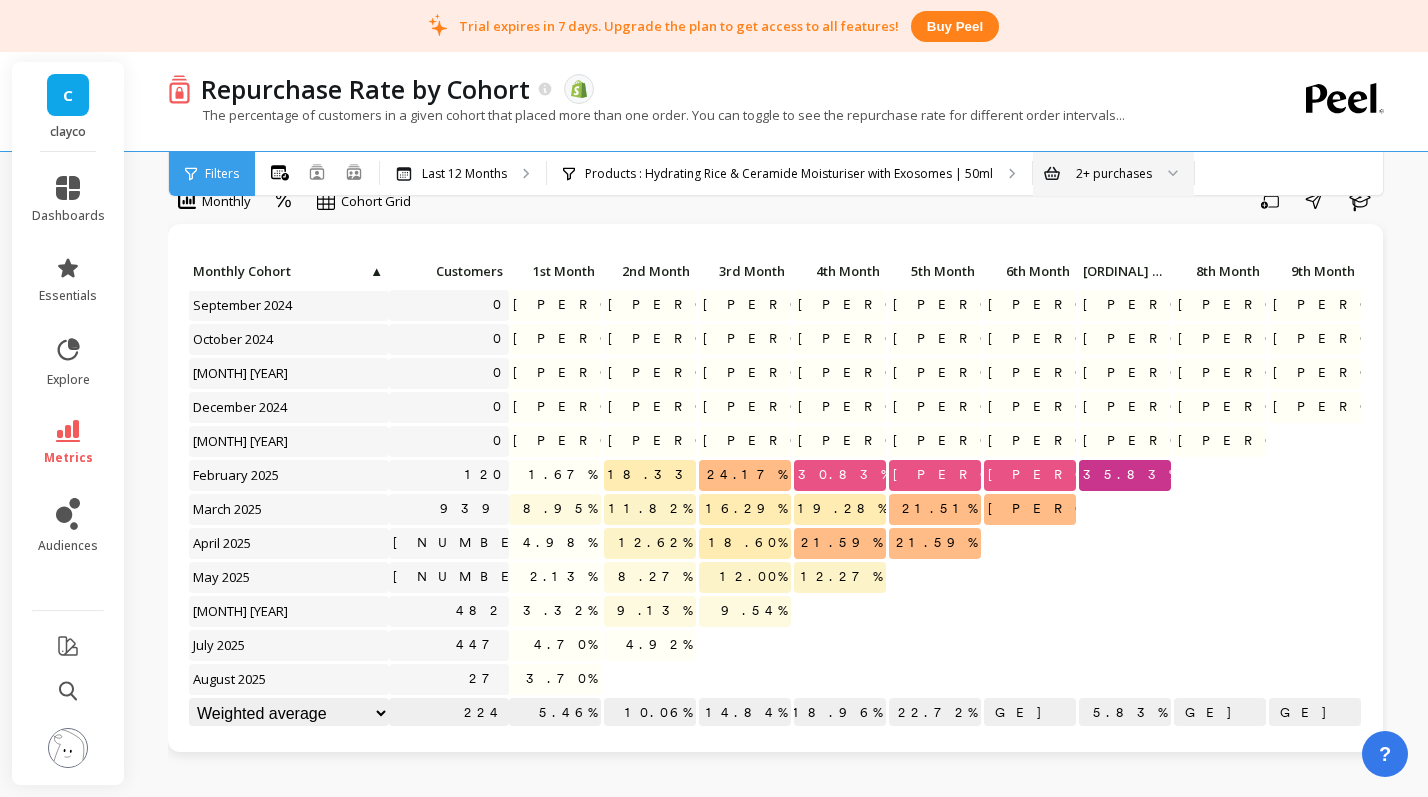 scroll, scrollTop: 0, scrollLeft: 0, axis: both 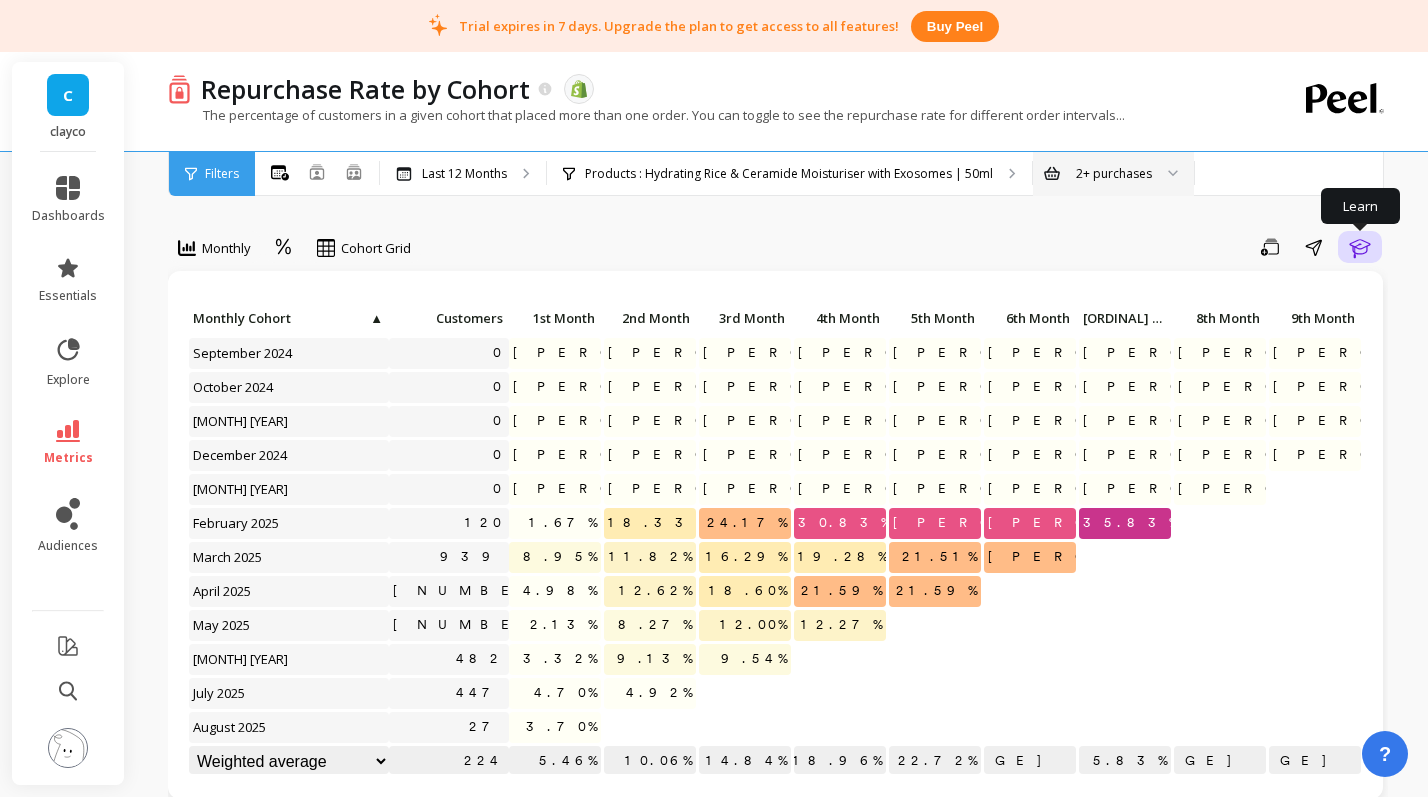 click 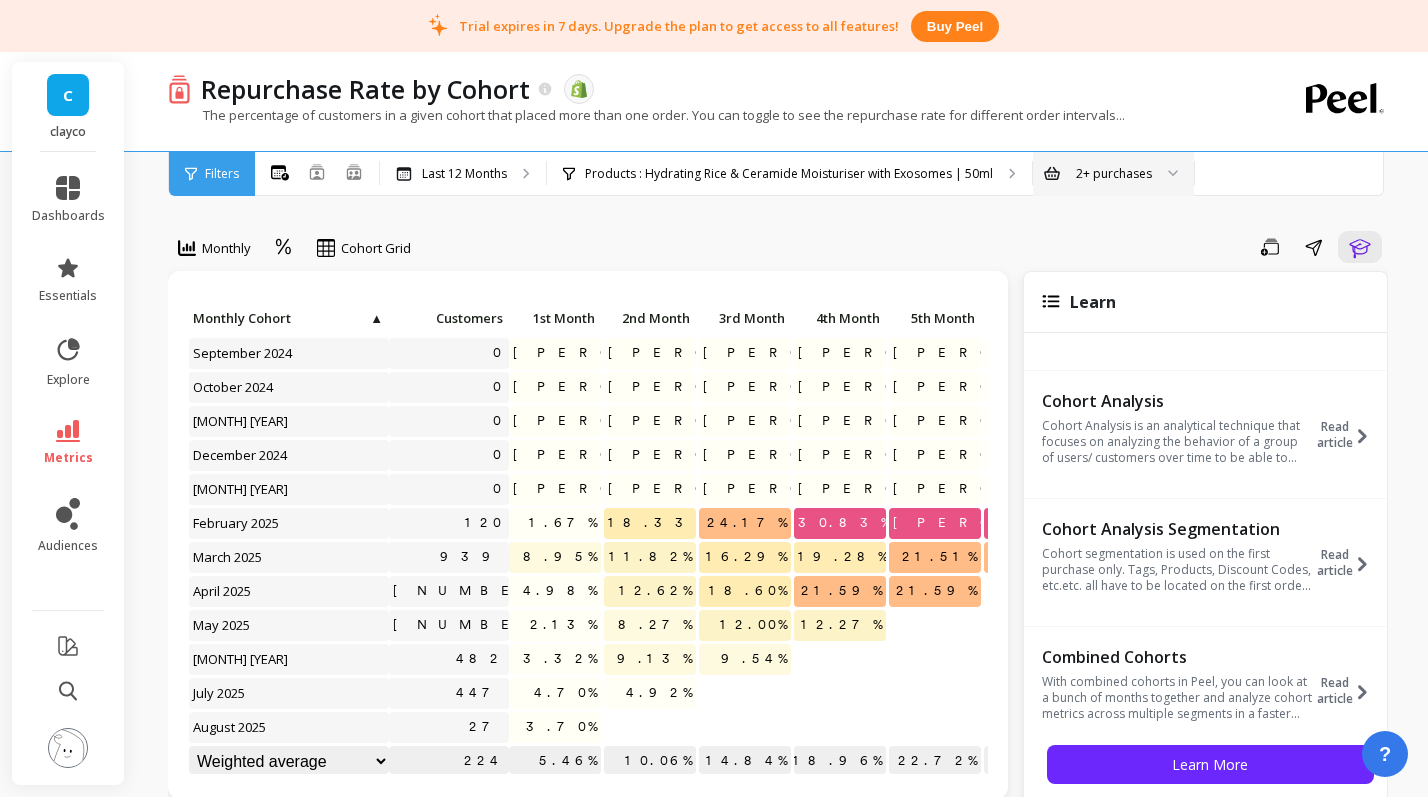 scroll, scrollTop: 347, scrollLeft: 0, axis: vertical 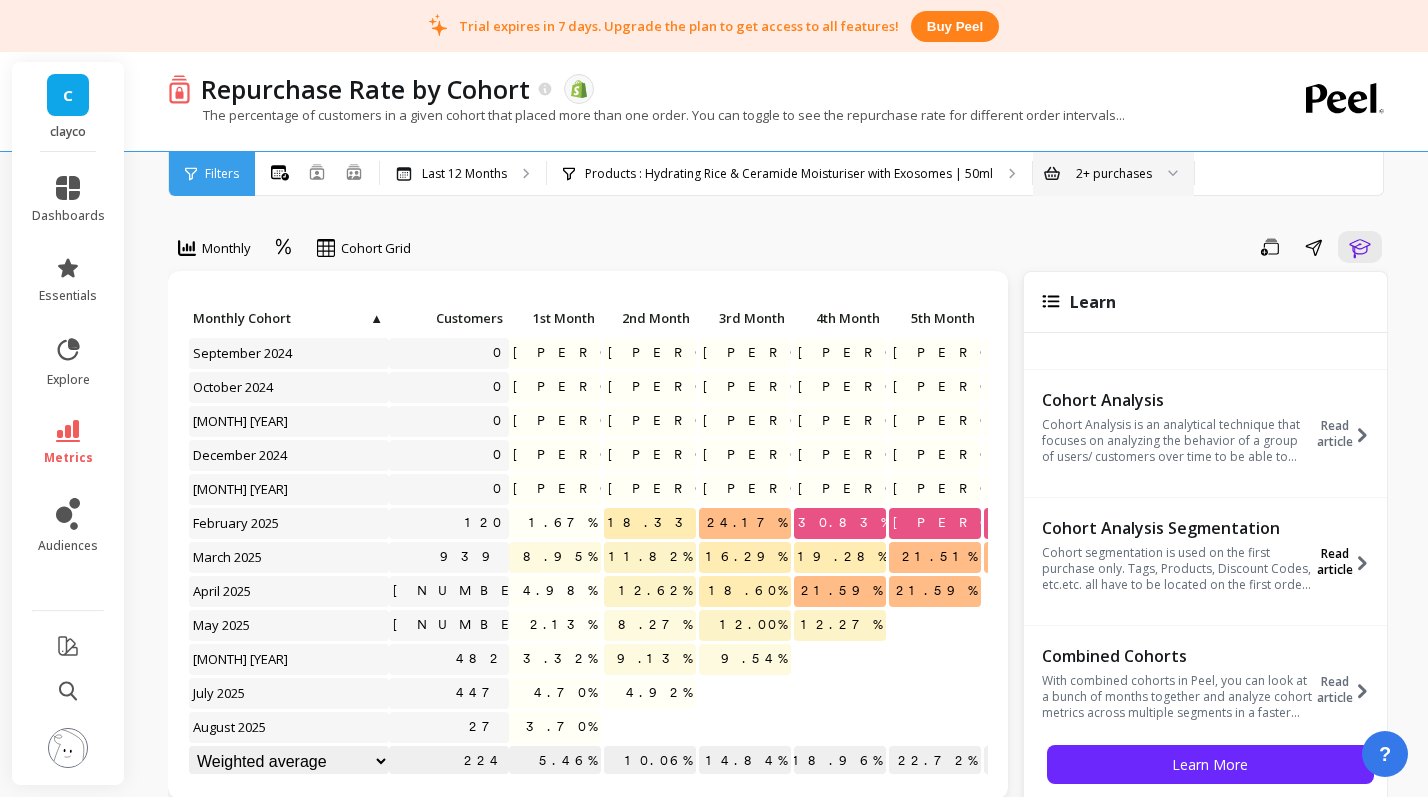 click on "Read article" at bounding box center (1335, 562) 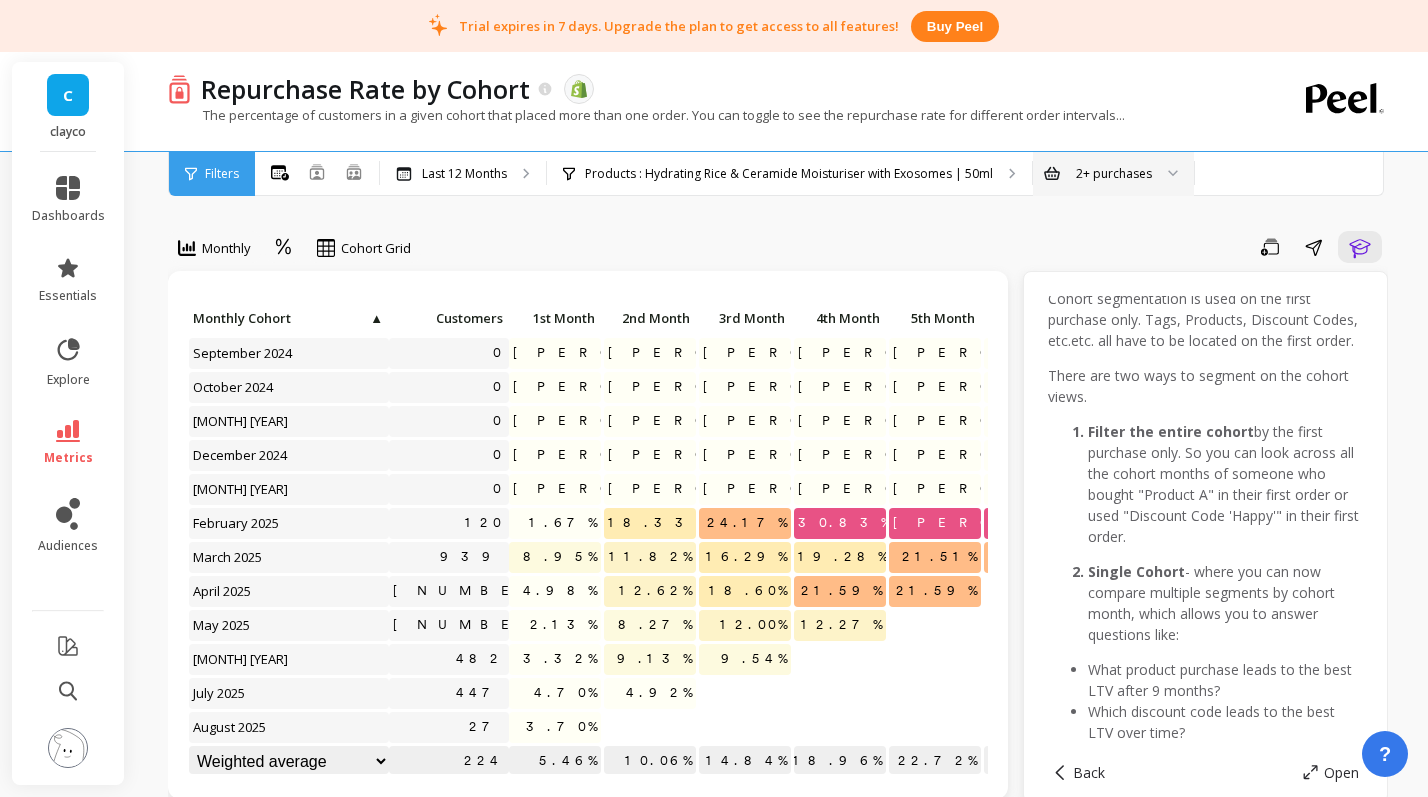 scroll, scrollTop: 31, scrollLeft: 0, axis: vertical 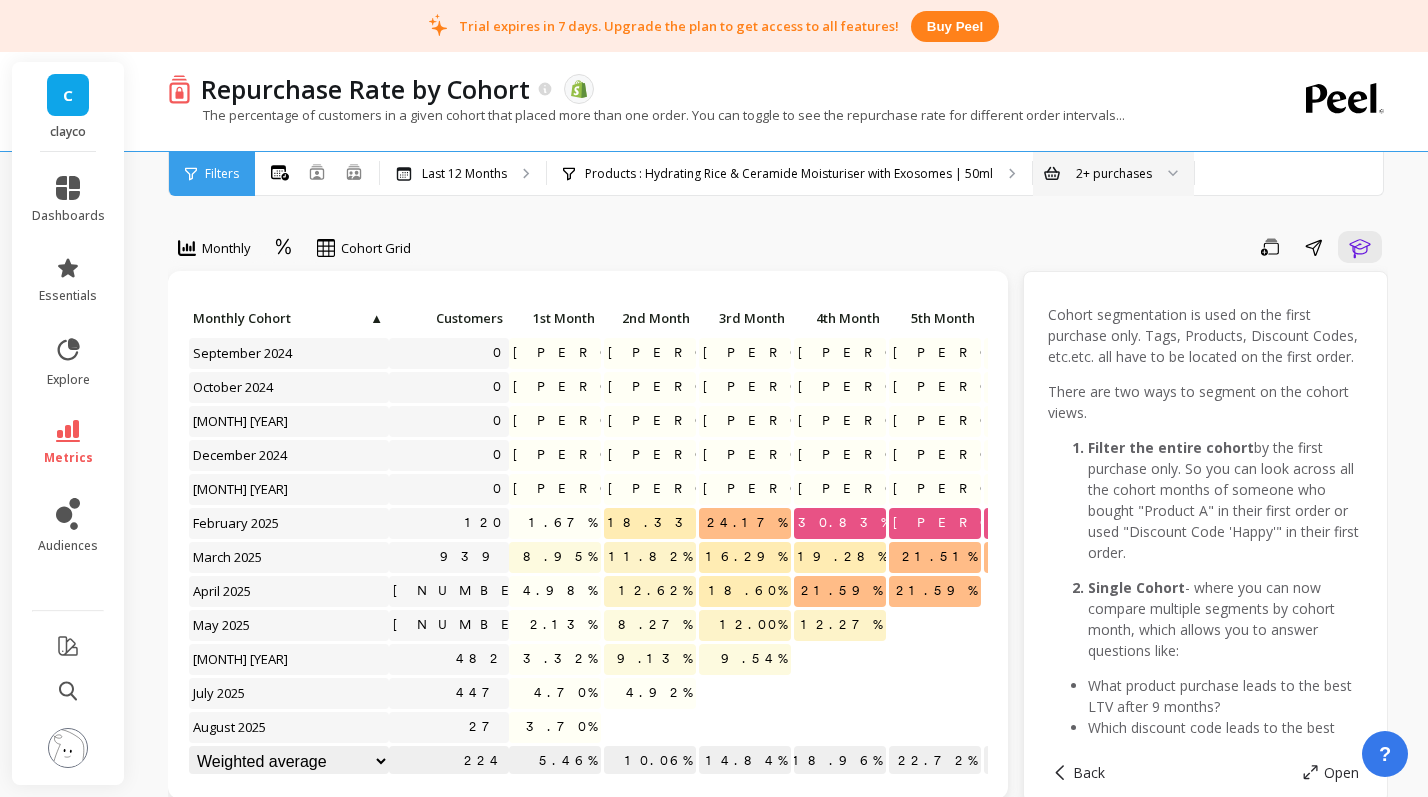 click on "2+ purchases" at bounding box center [1114, 173] 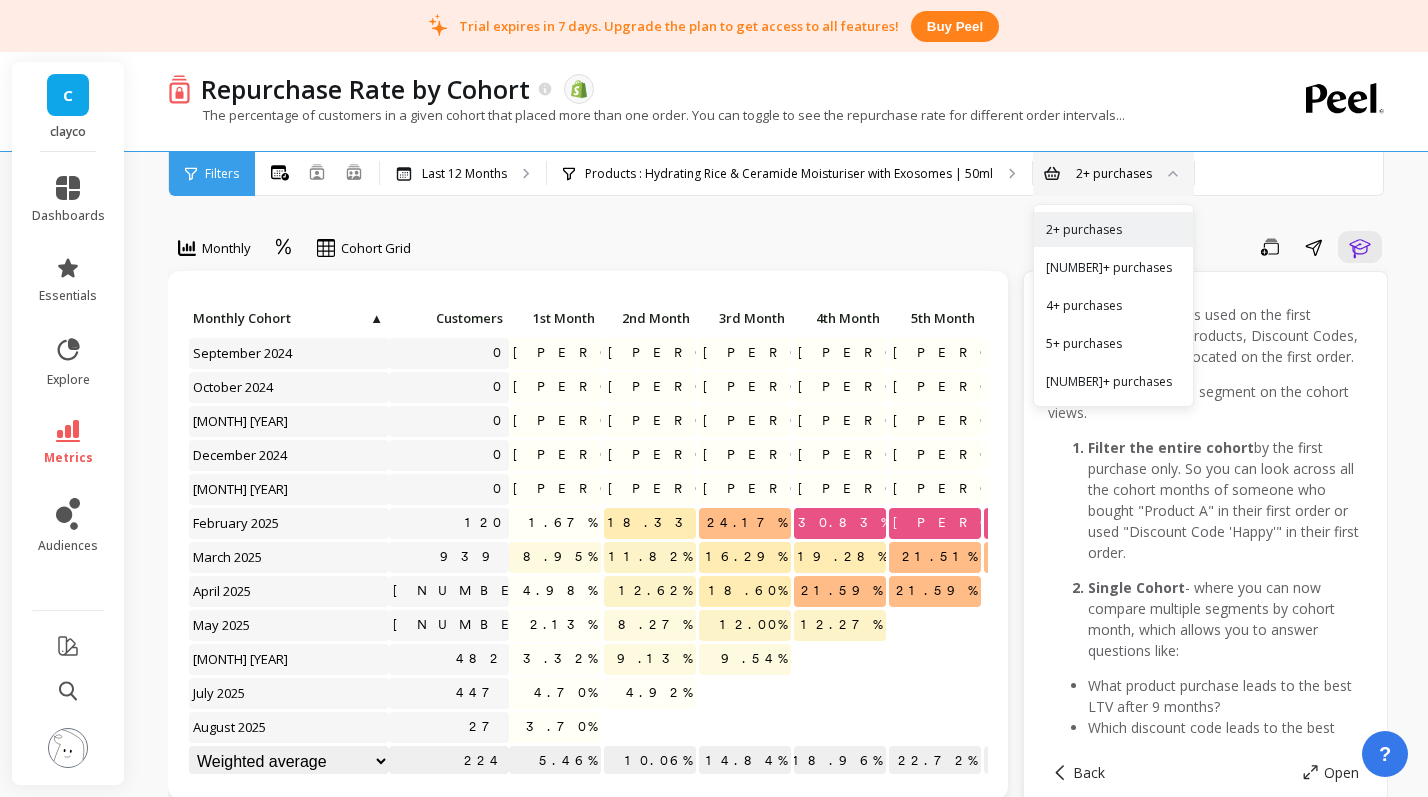 click on "Filters" at bounding box center (222, 174) 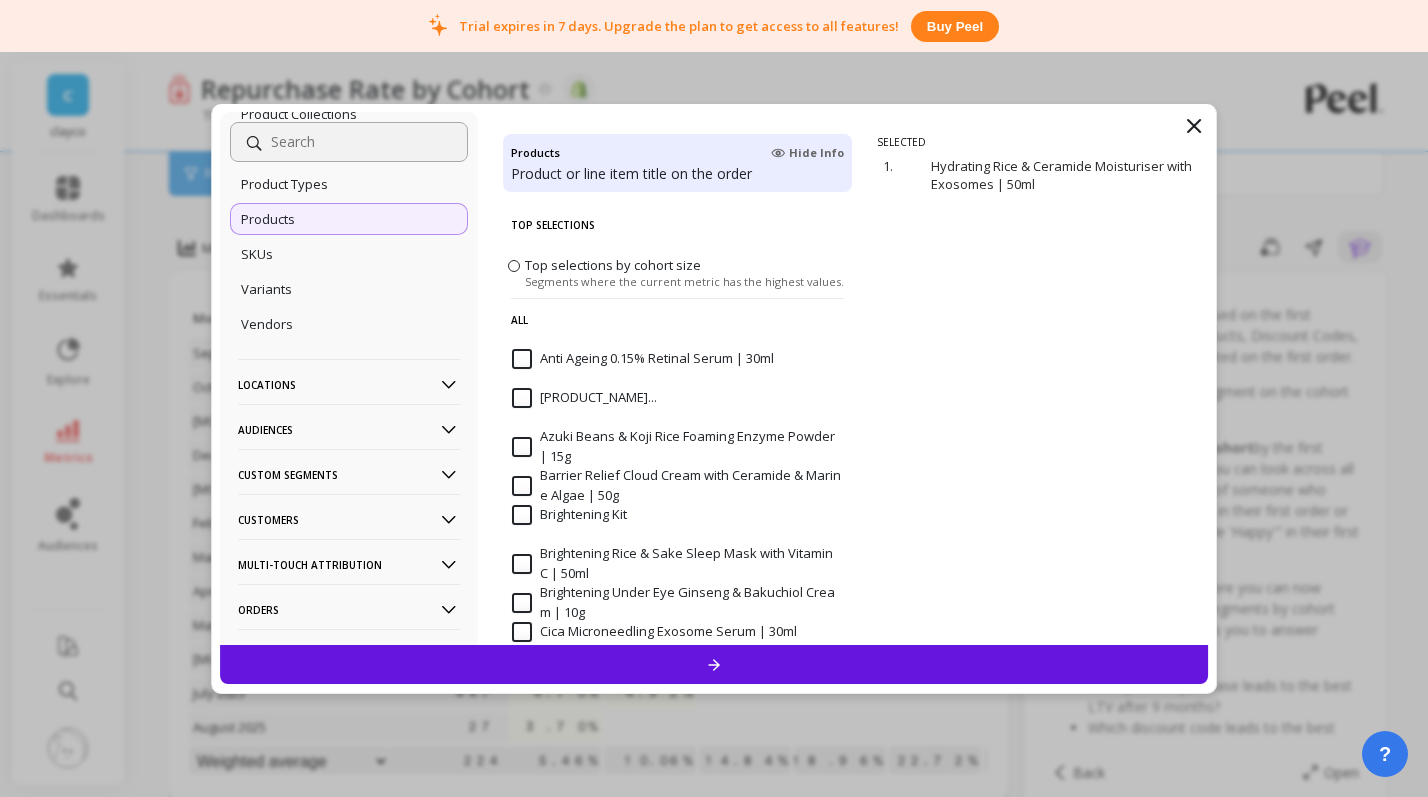 scroll, scrollTop: 258, scrollLeft: 0, axis: vertical 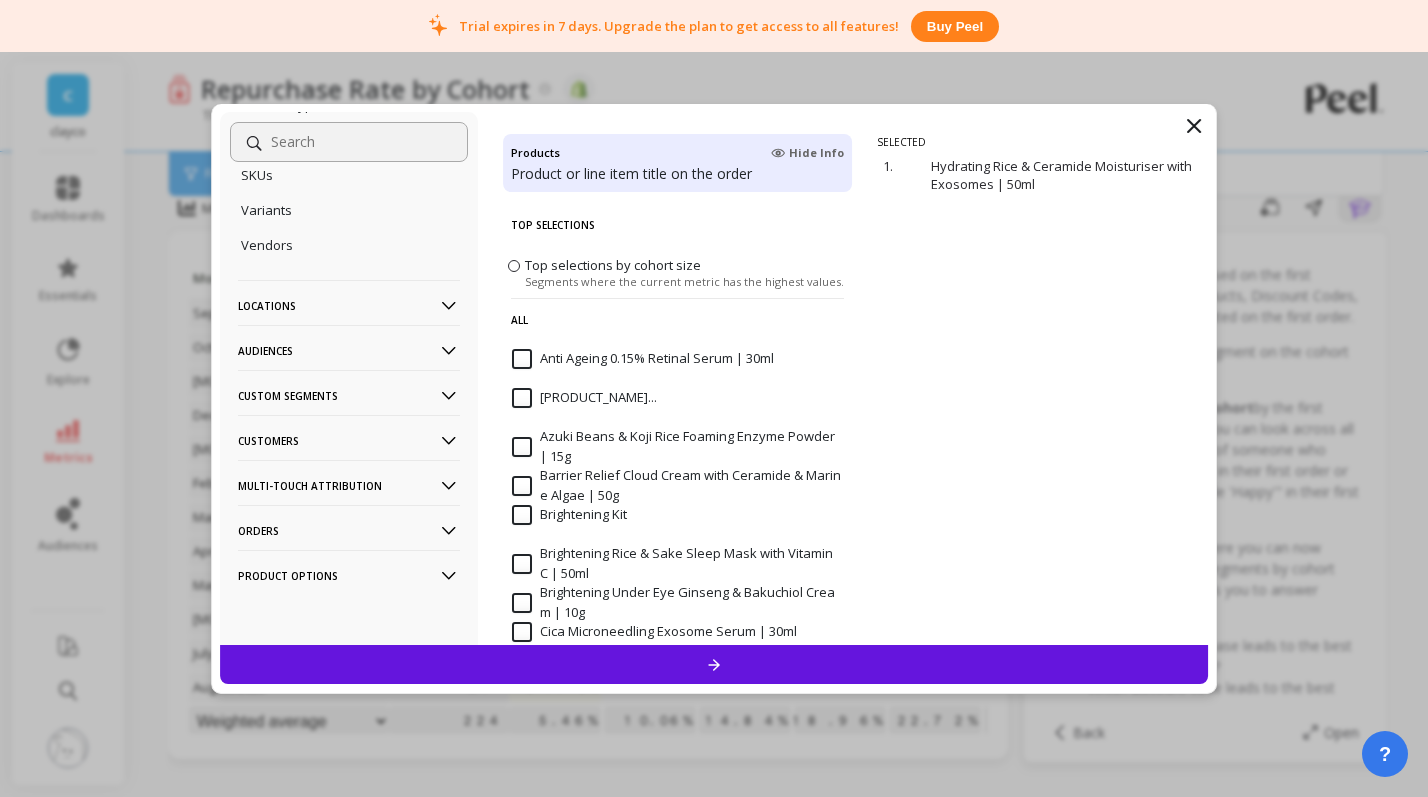 click on "Orders" at bounding box center [349, 530] 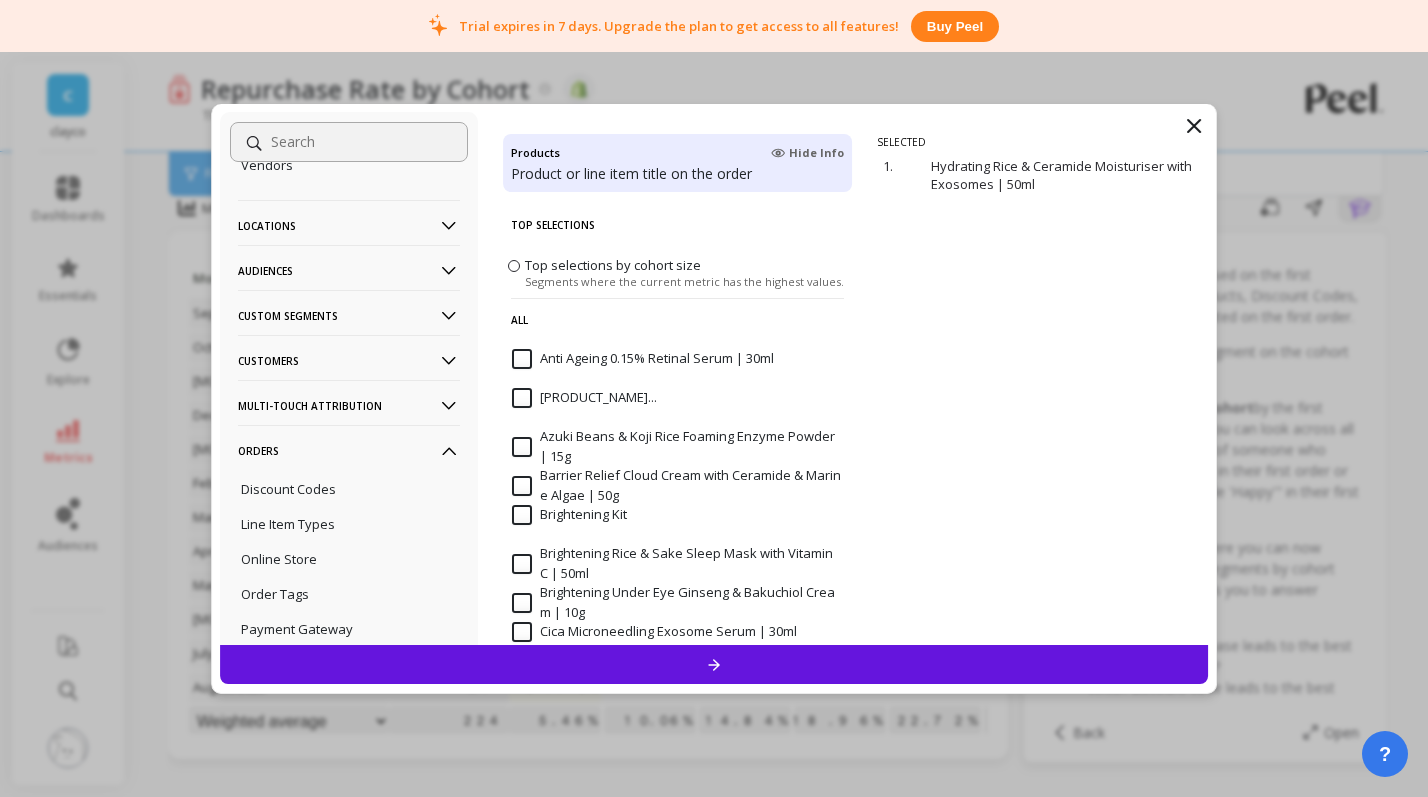 scroll, scrollTop: 330, scrollLeft: 0, axis: vertical 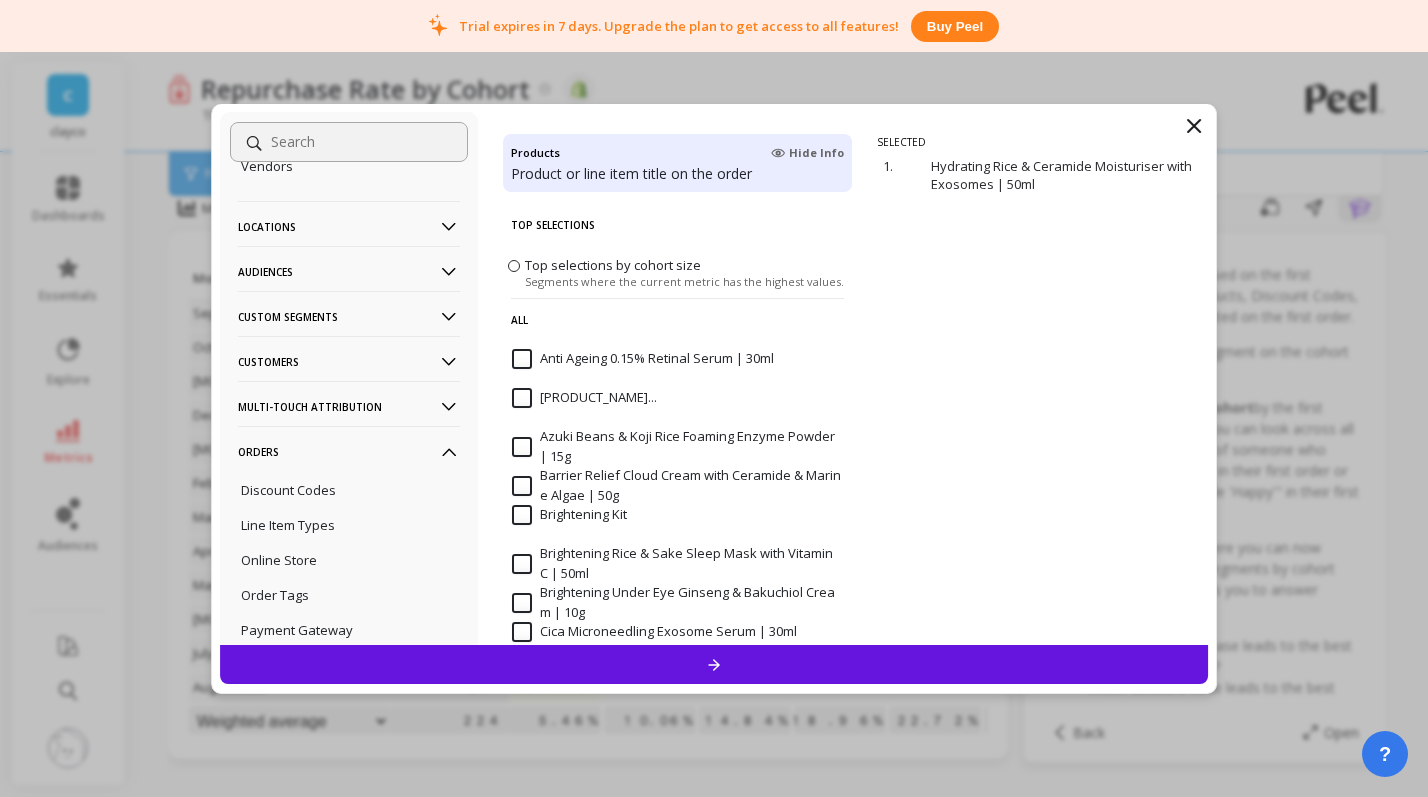 click on "Customers" at bounding box center [349, 361] 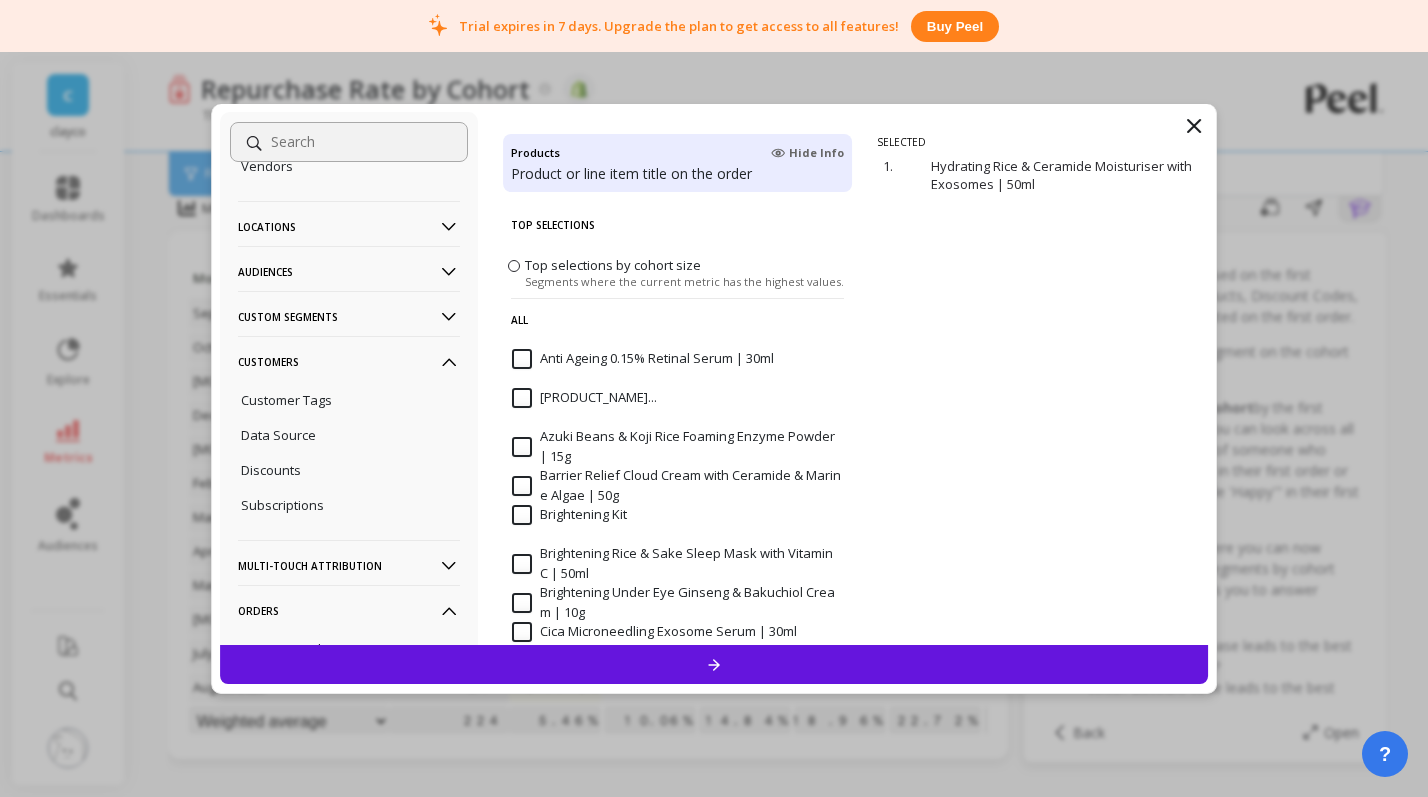 click on "Custom Segments" at bounding box center (349, 316) 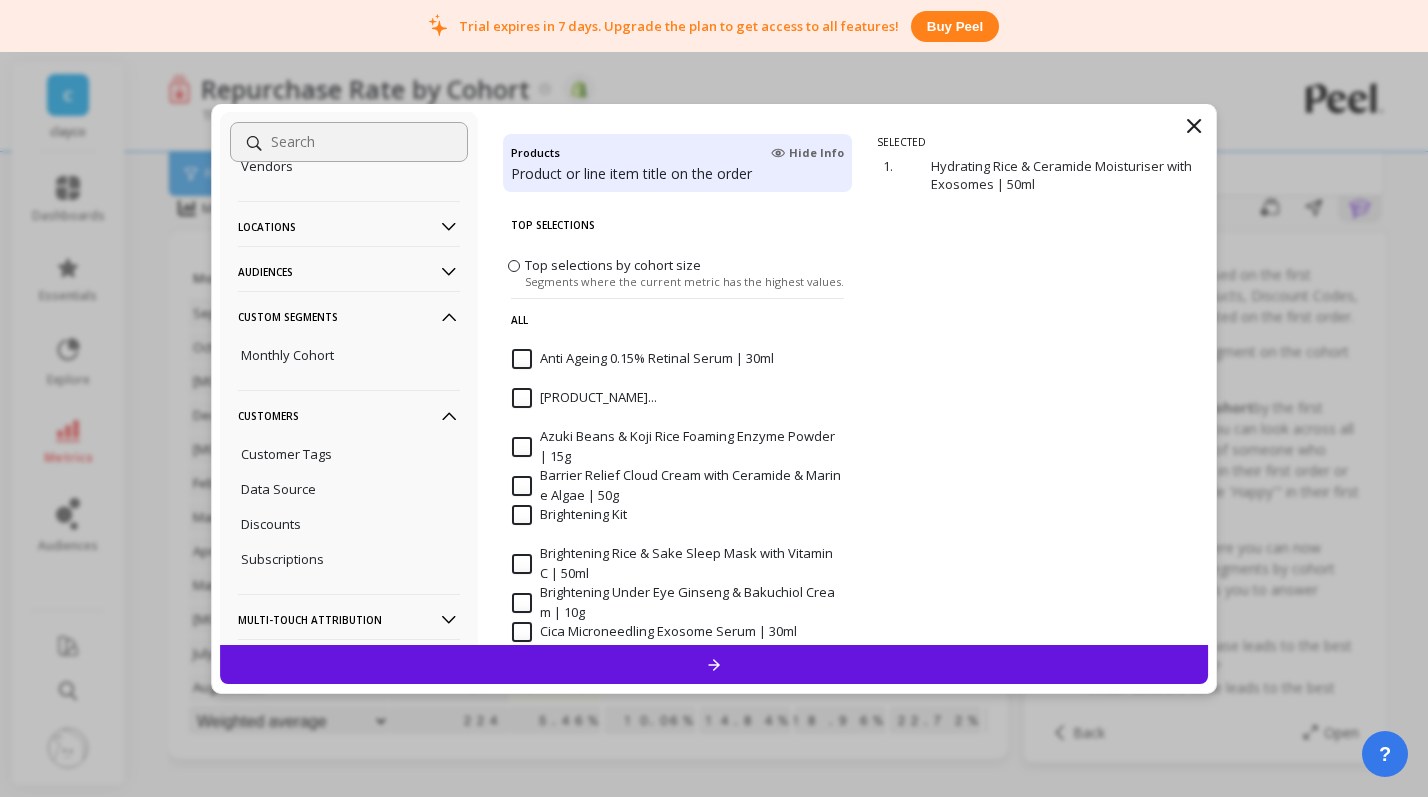 click on "Audiences" at bounding box center (349, 271) 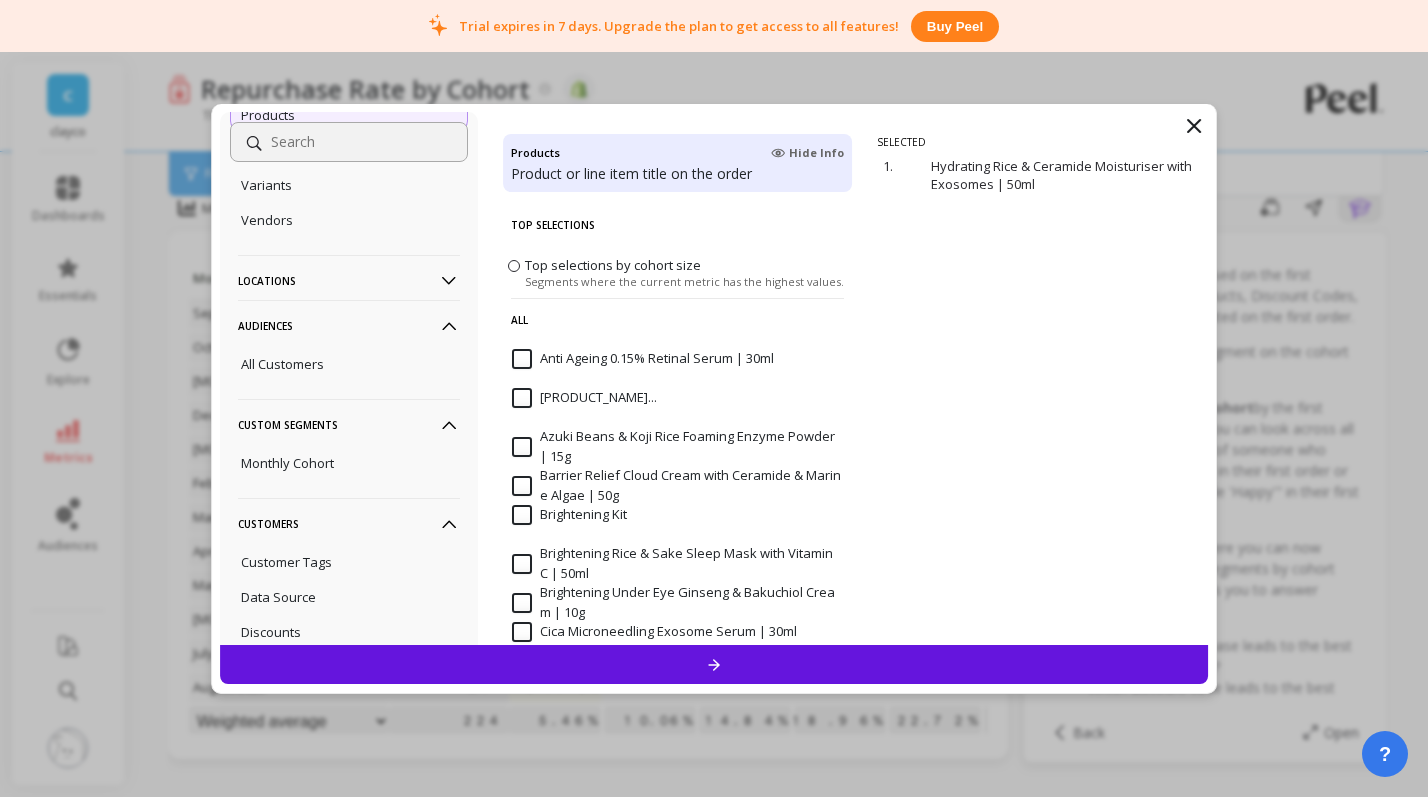 click on "Locations" at bounding box center (349, 280) 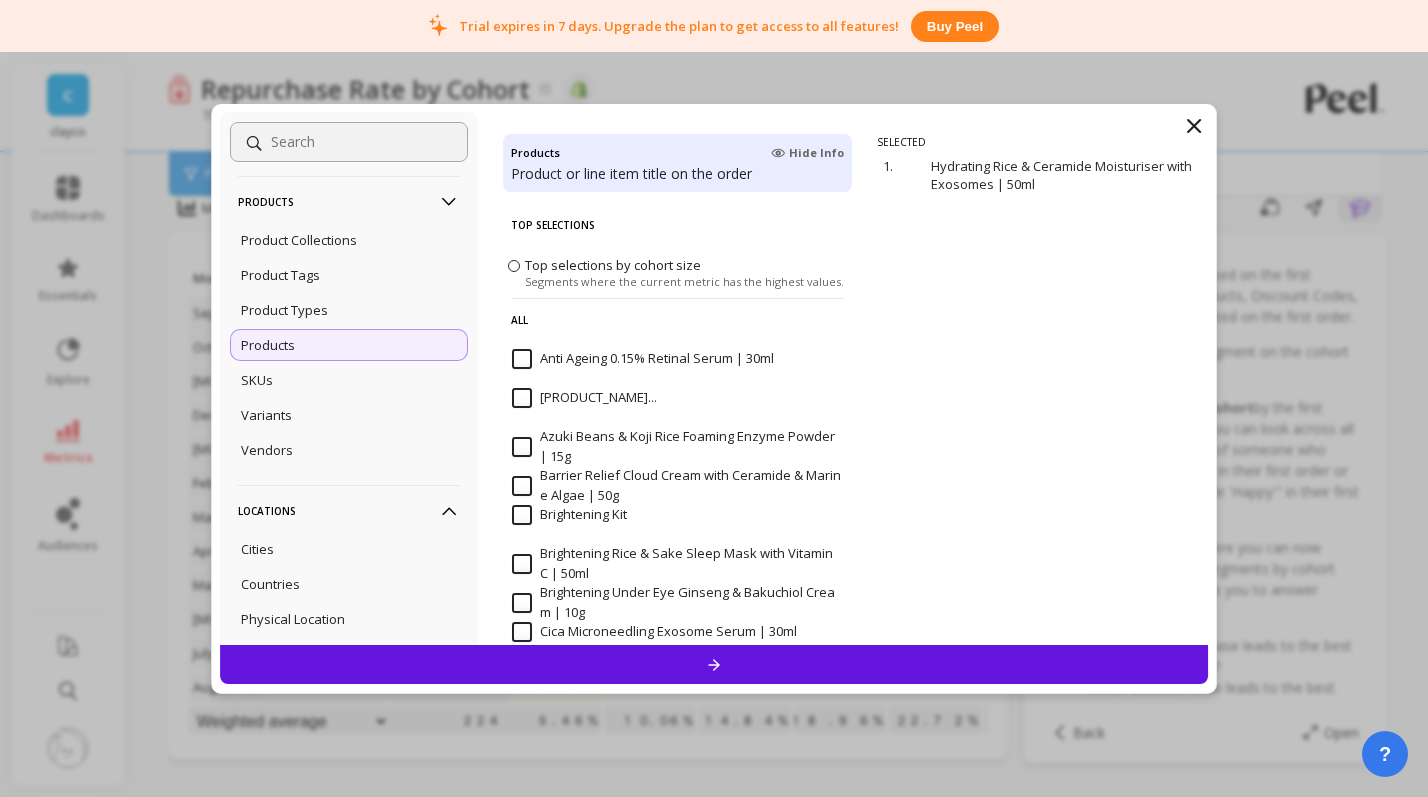 scroll, scrollTop: 0, scrollLeft: 0, axis: both 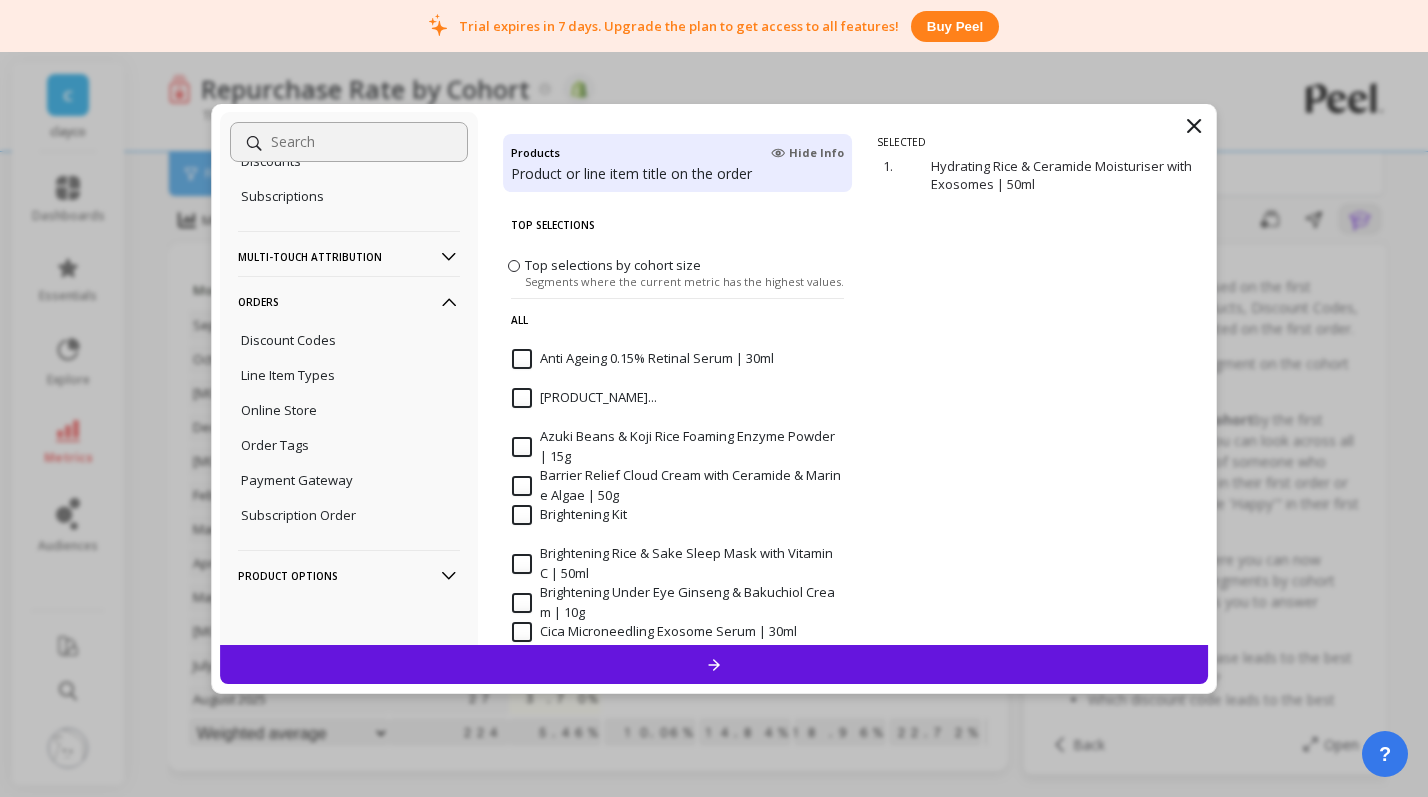 click 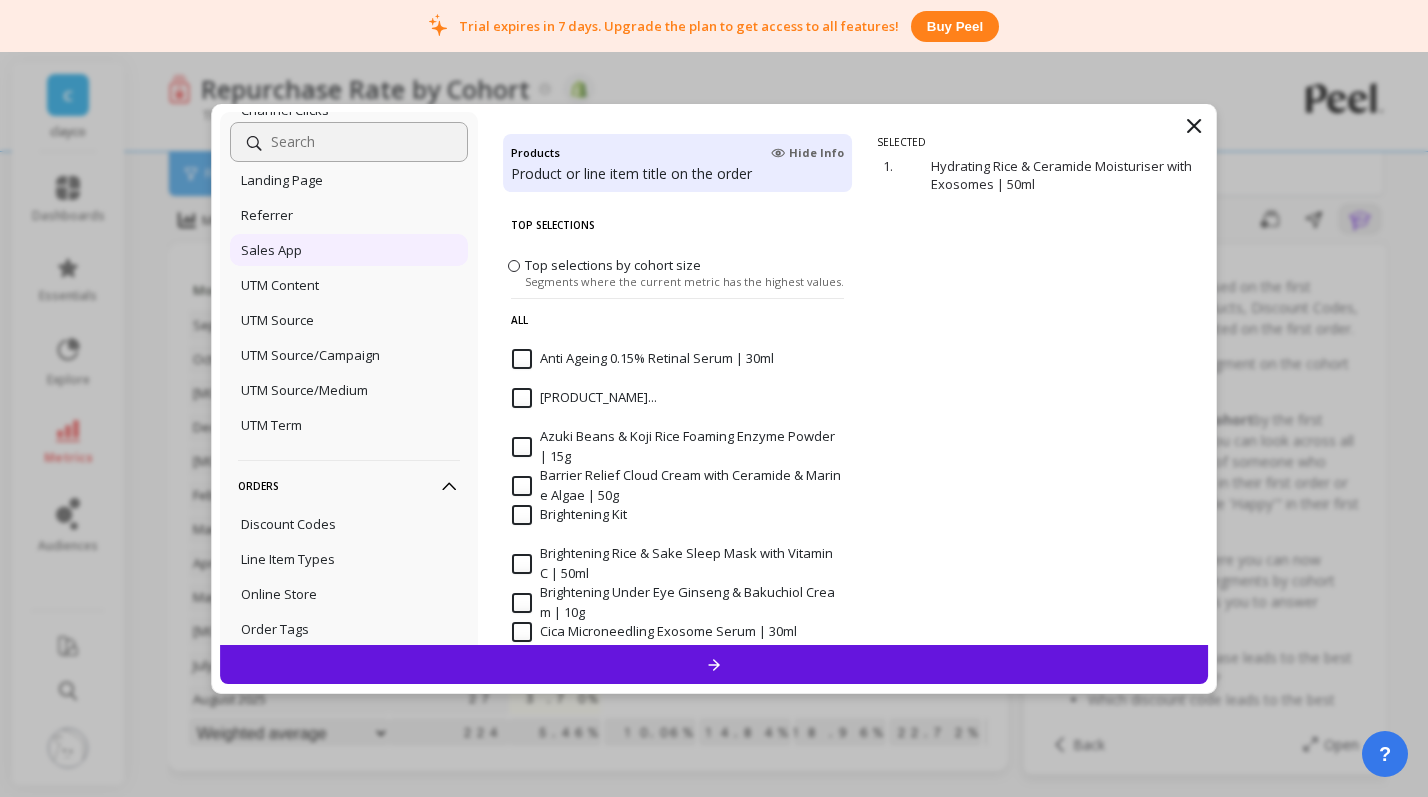 scroll, scrollTop: 1344, scrollLeft: 0, axis: vertical 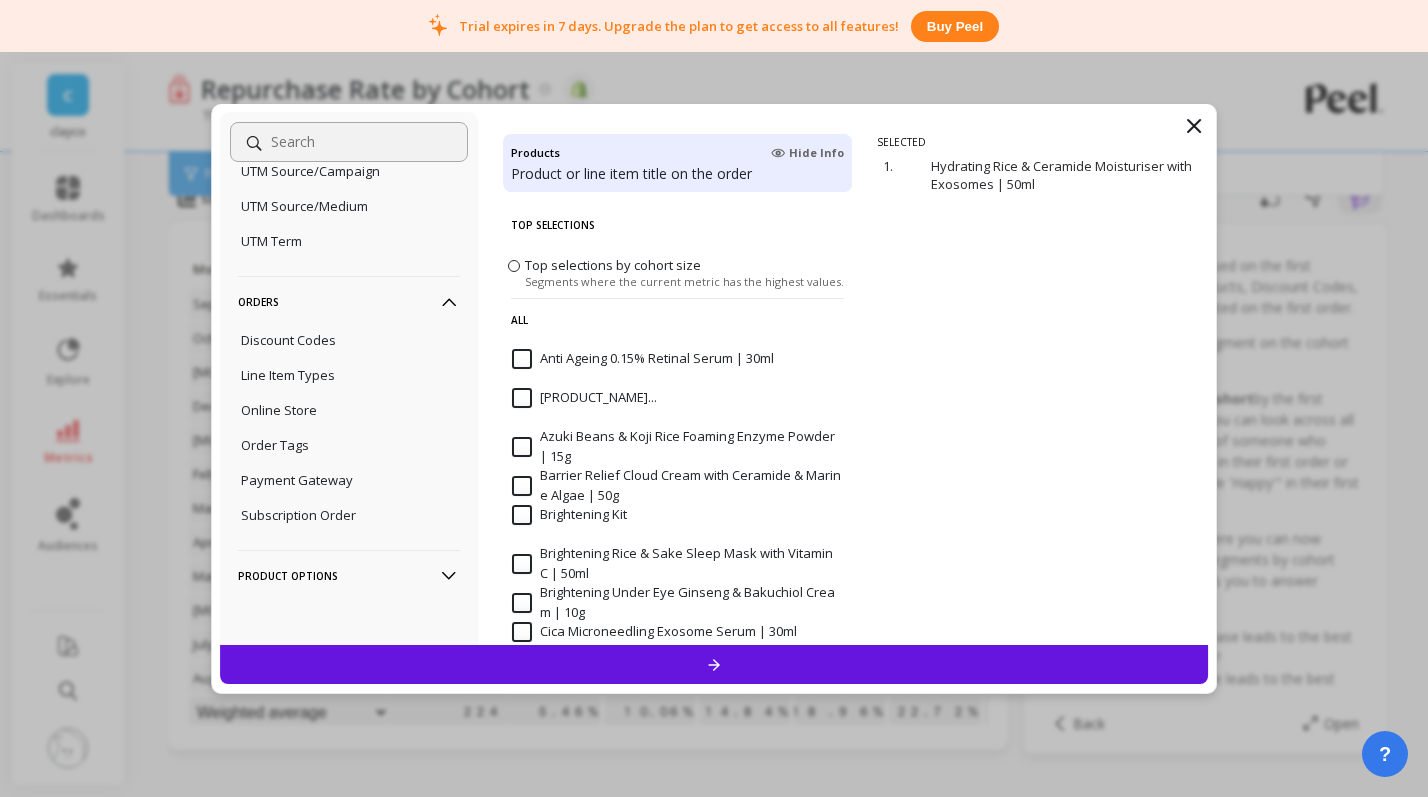 click on "Product Options" at bounding box center [349, 575] 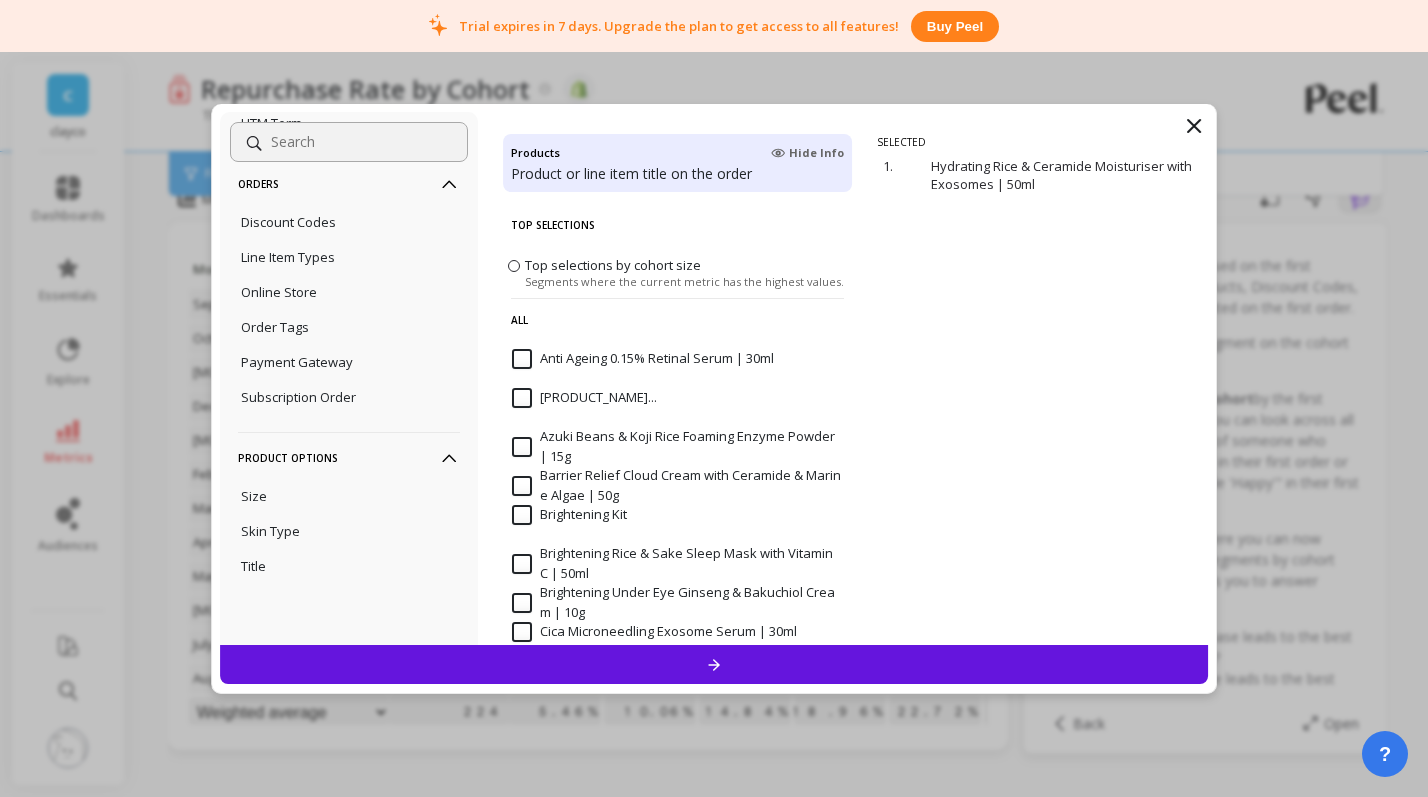 scroll, scrollTop: 1471, scrollLeft: 0, axis: vertical 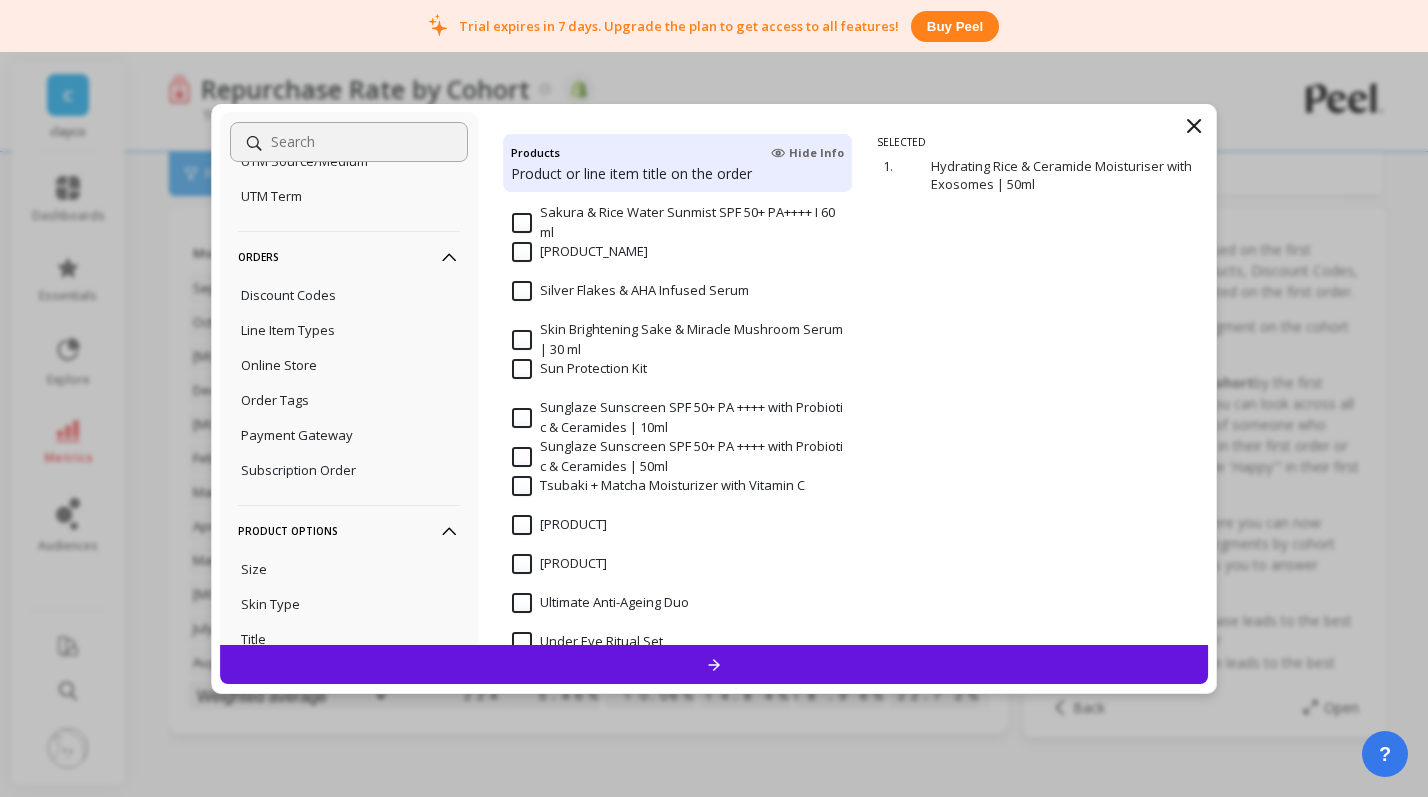 click at bounding box center [714, 664] 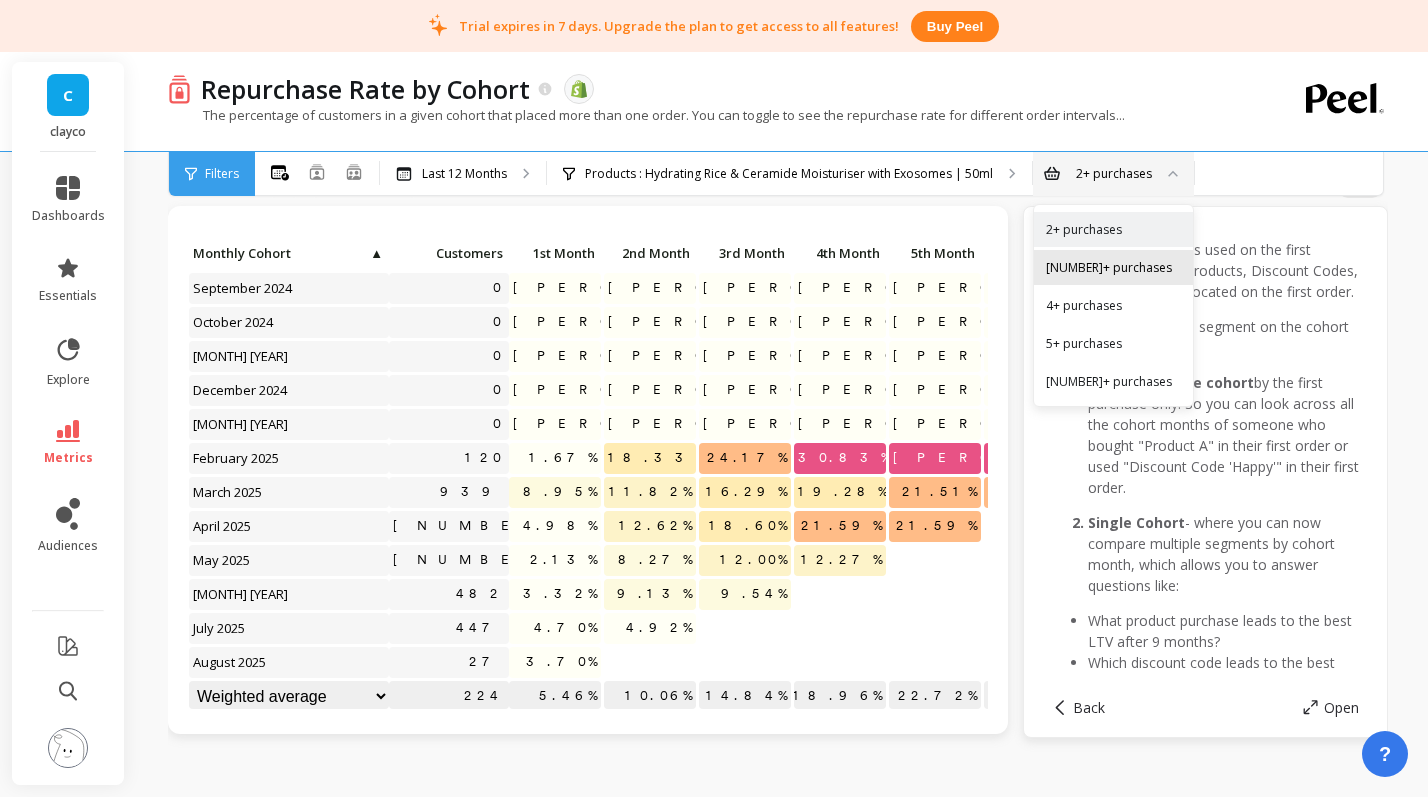 click on "[NUMBER]+ purchases" at bounding box center (1113, 267) 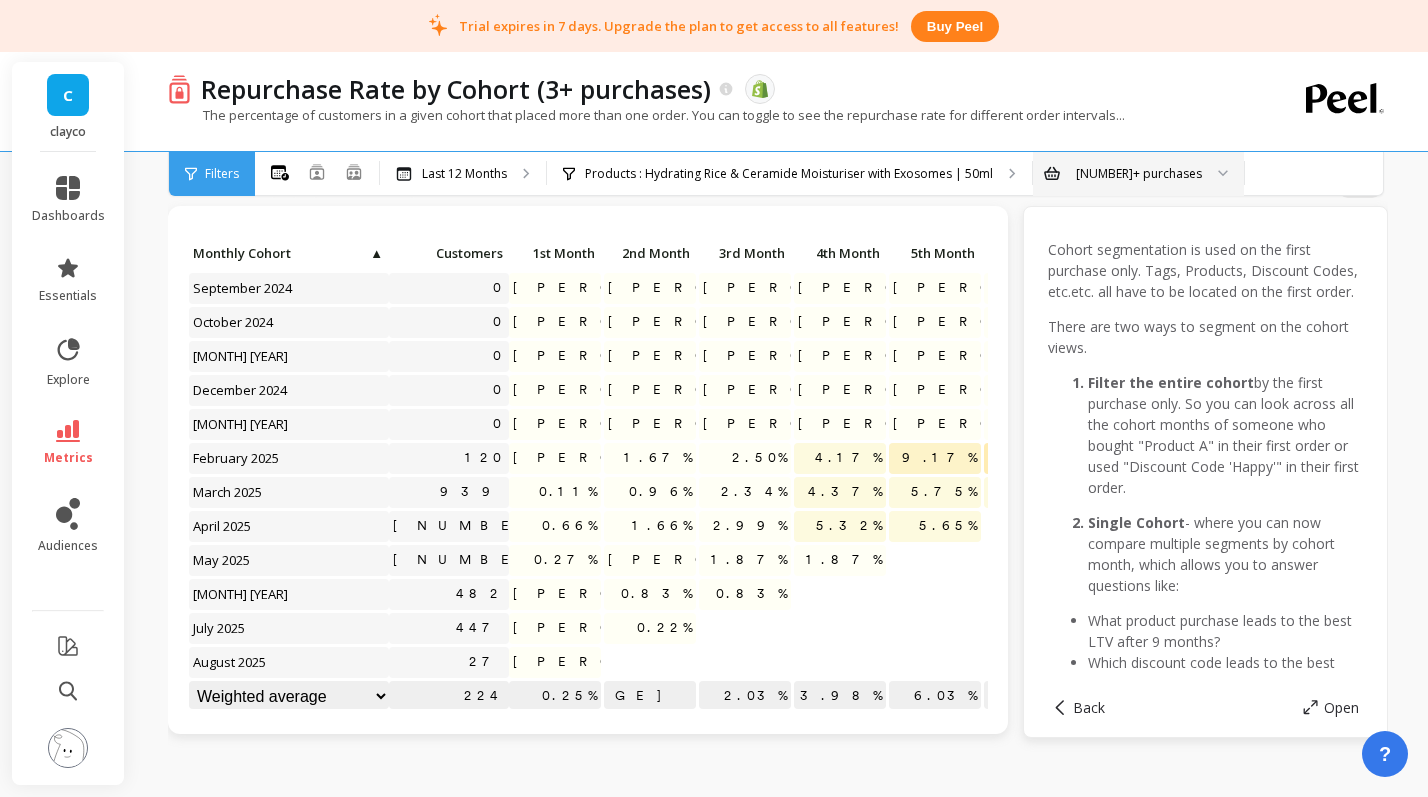 click on "[NUMBER]+ purchases" at bounding box center [1138, 174] 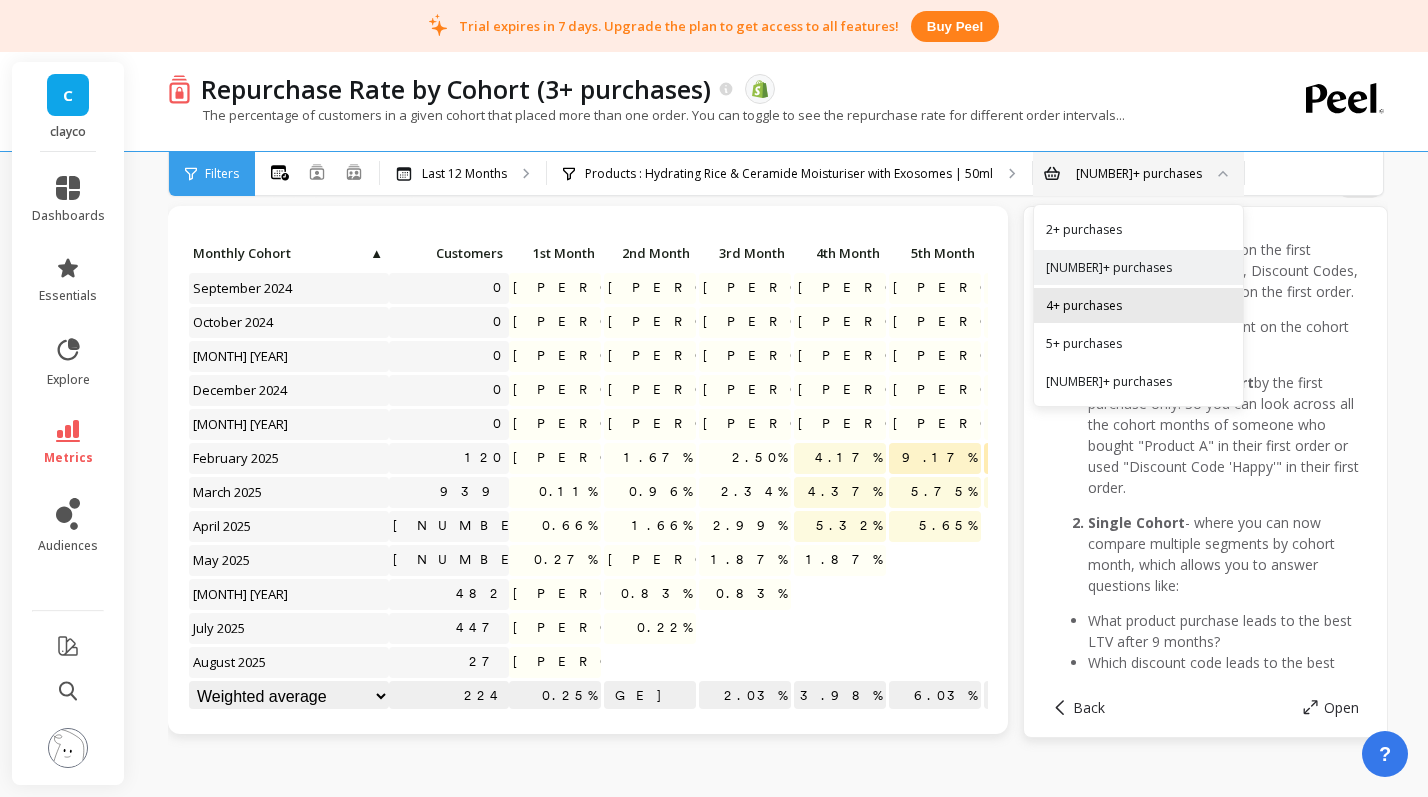 click on "4+ purchases" at bounding box center (1138, 305) 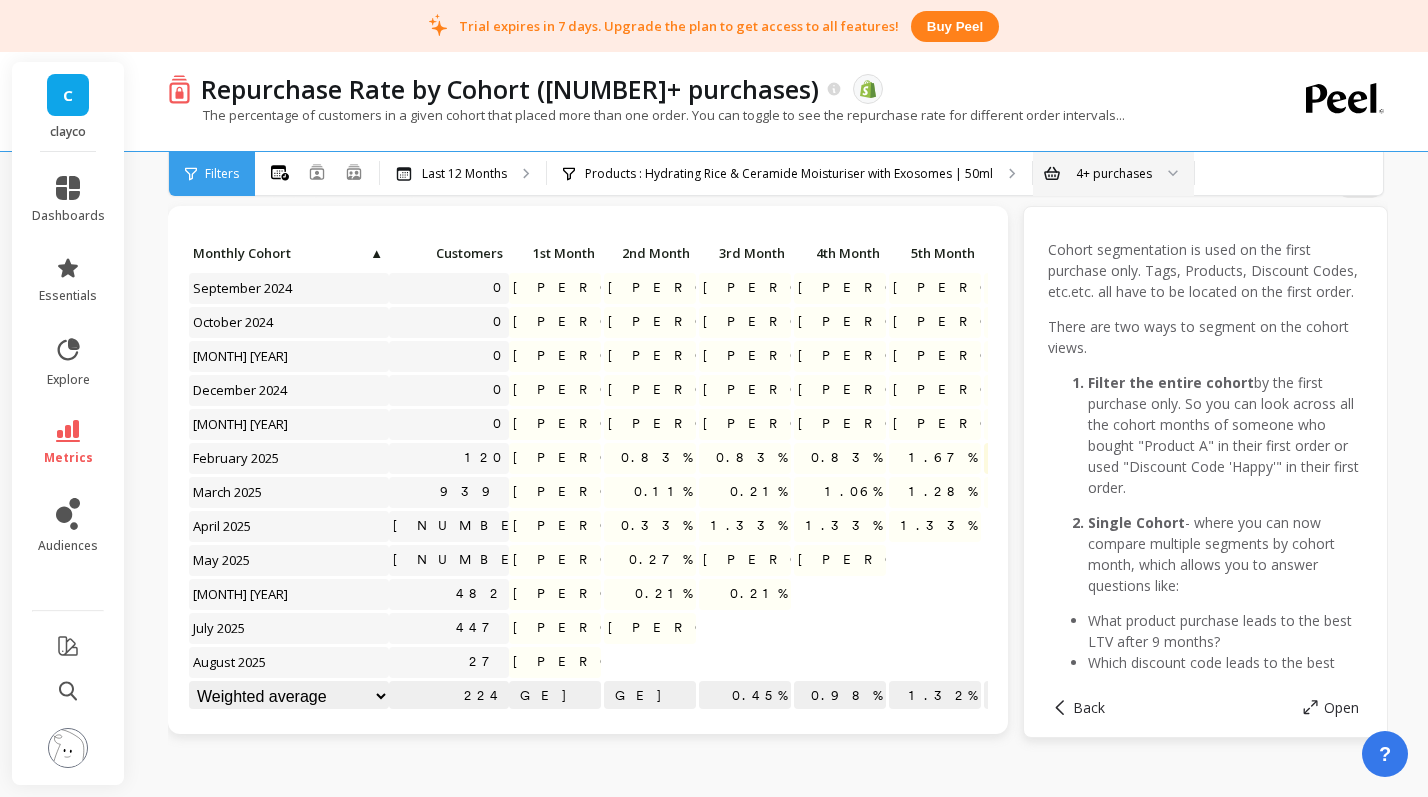 click on "4+ purchases" at bounding box center [1113, 174] 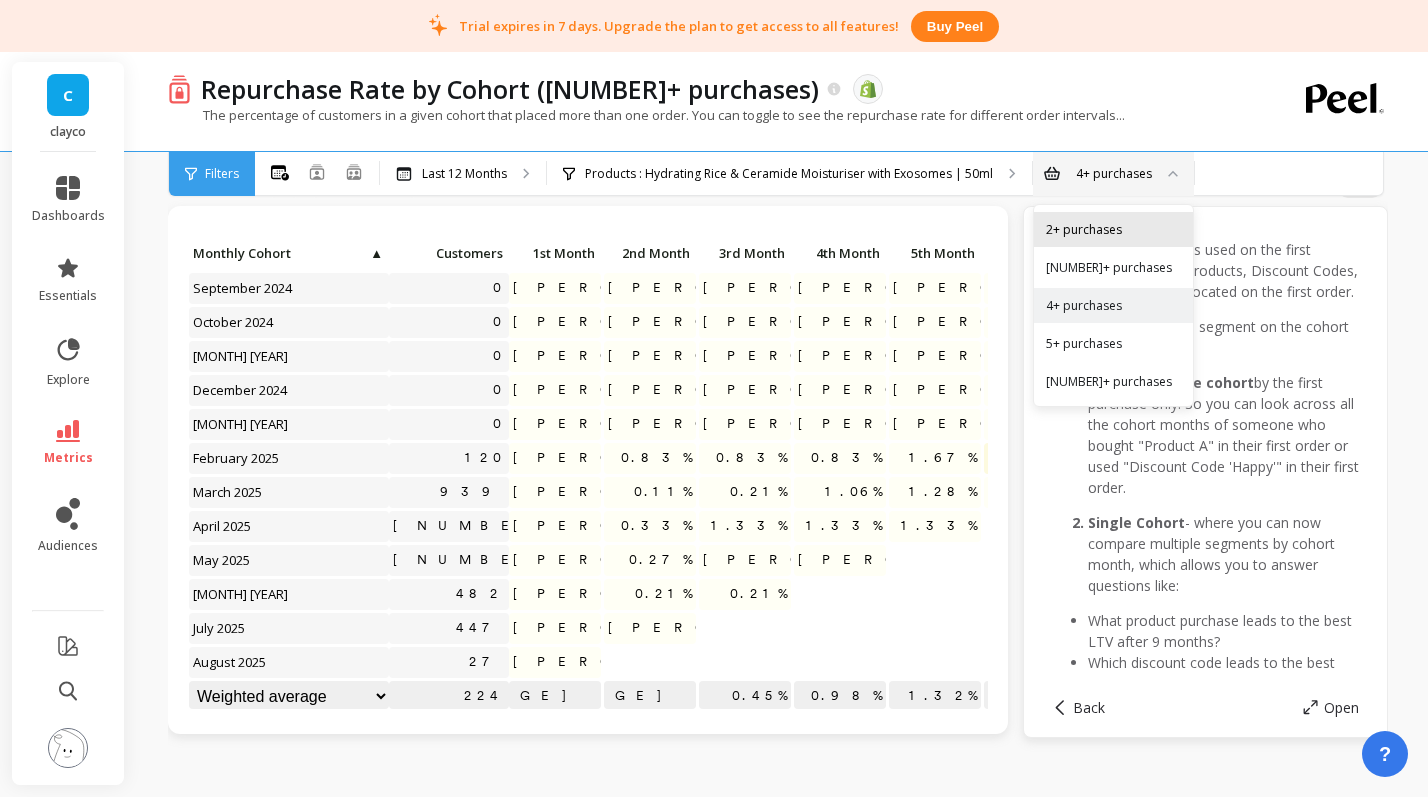 click on "2+ purchases" at bounding box center [1113, 229] 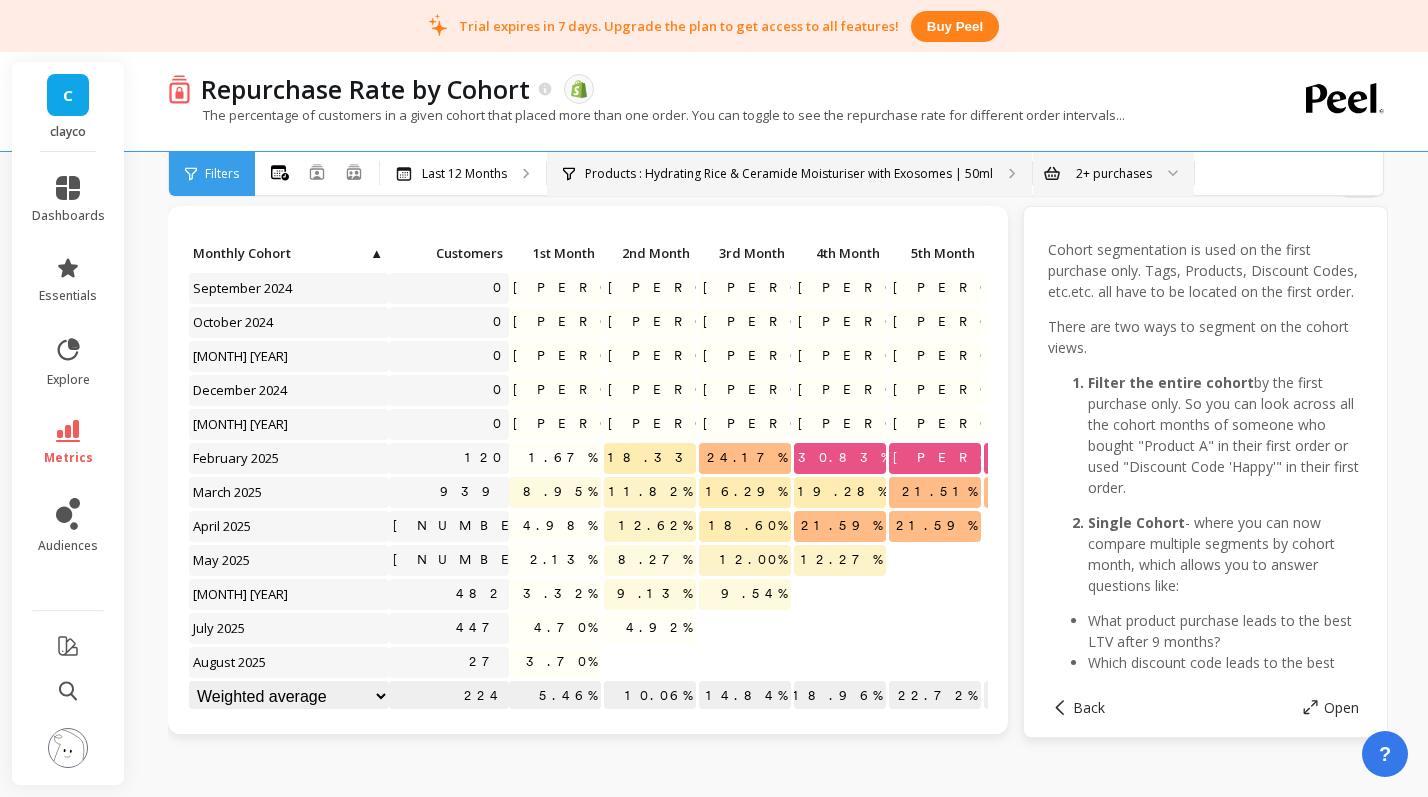 click on "Products :  Hydrating Rice & Ceramide Moisturiser with Exosomes | 50ml" at bounding box center [789, 174] 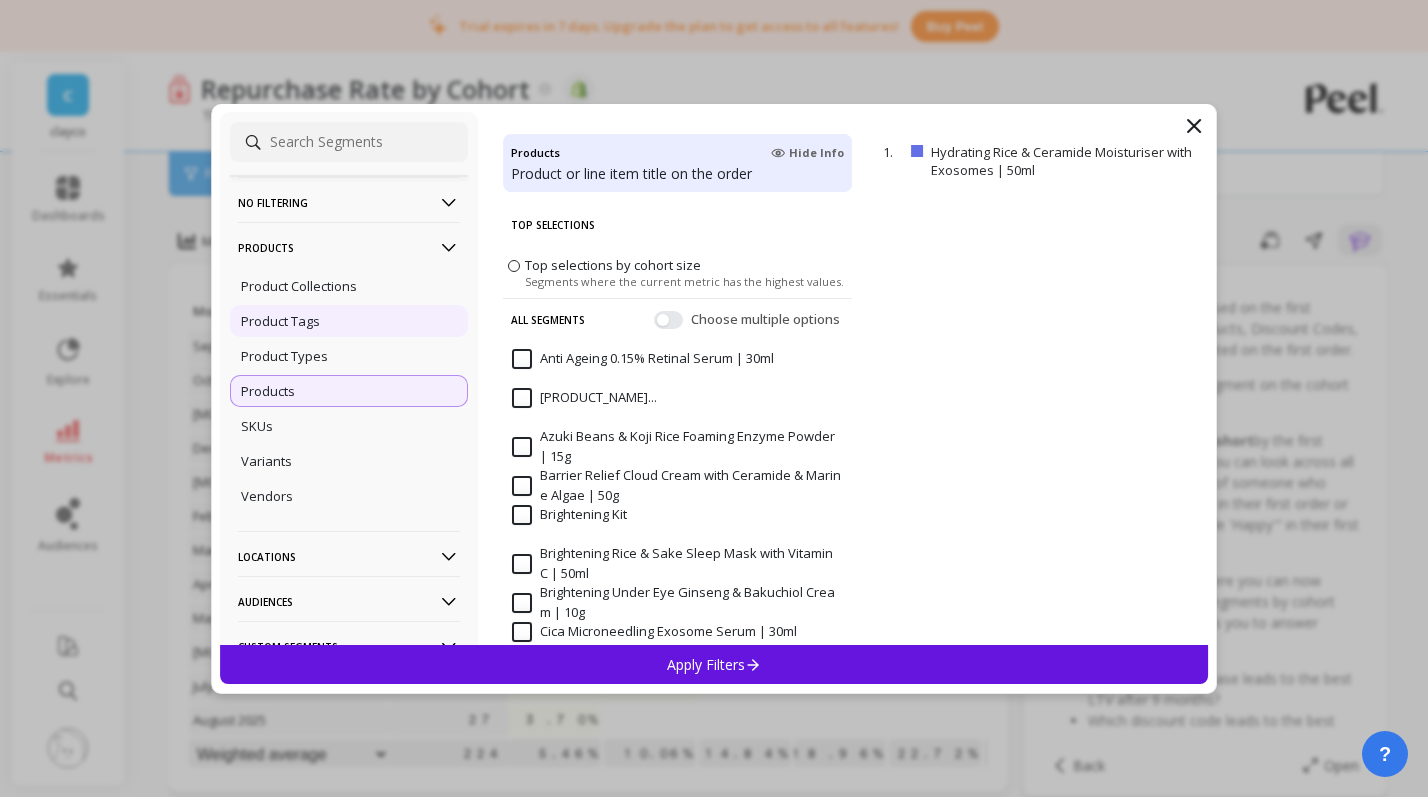 scroll, scrollTop: 0, scrollLeft: 0, axis: both 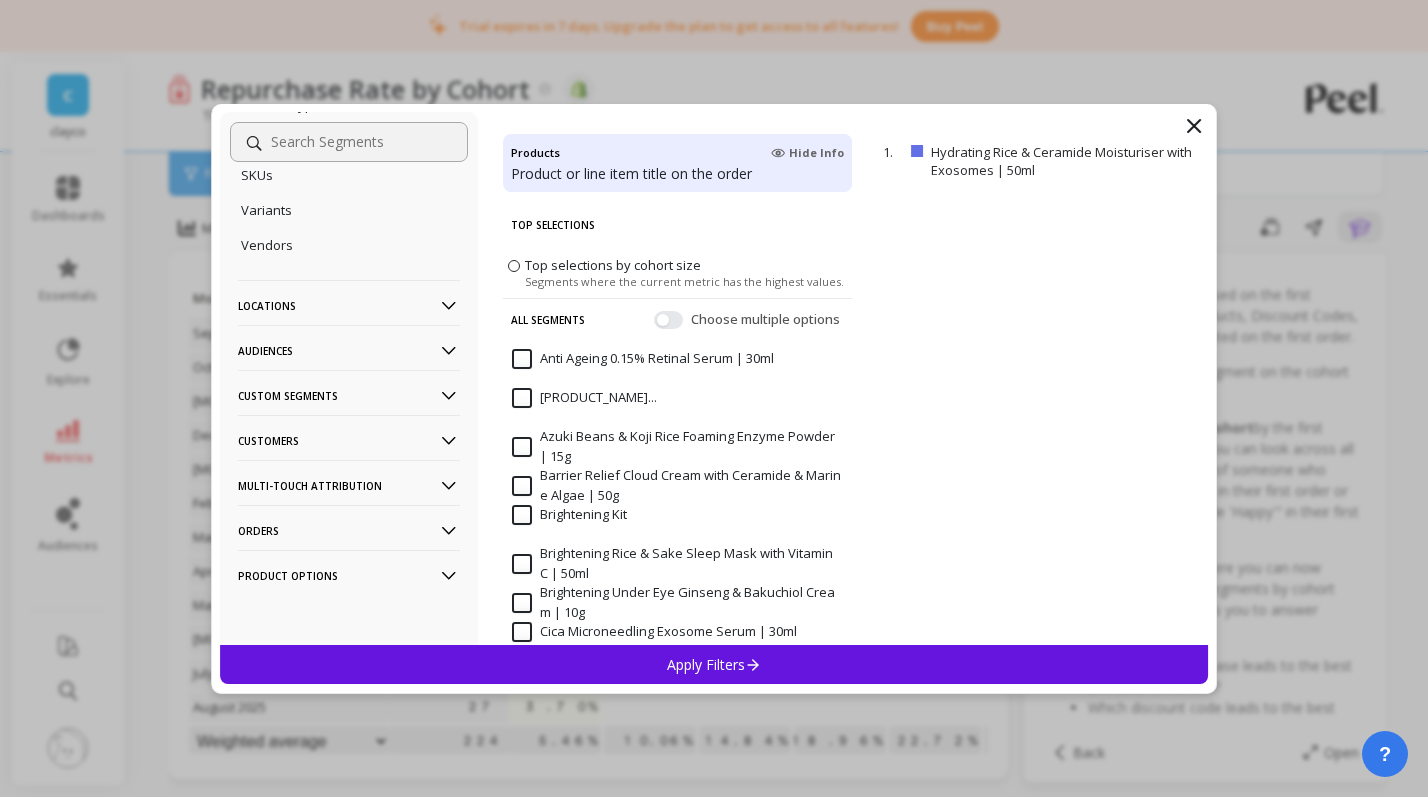 click on "Orders" at bounding box center (349, 530) 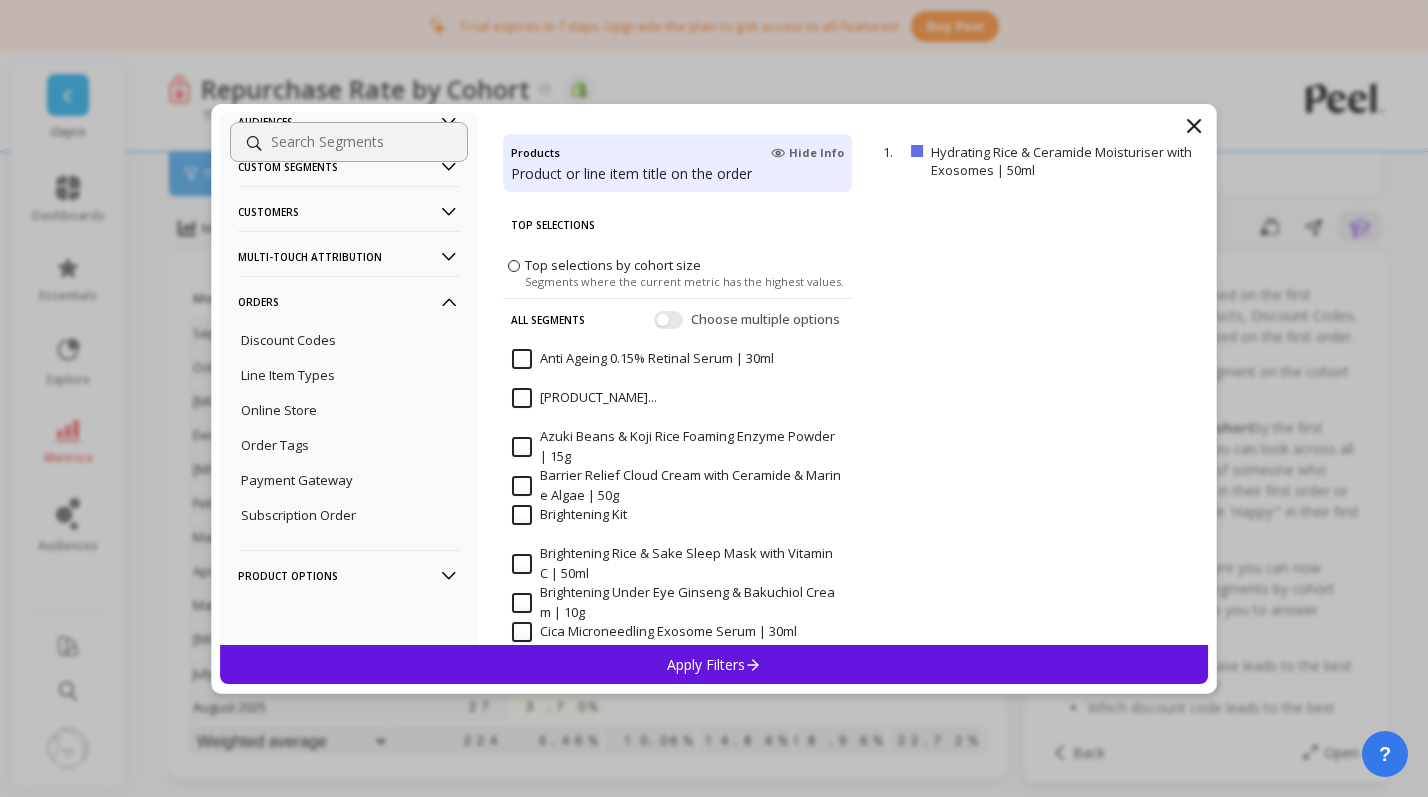 scroll, scrollTop: 492, scrollLeft: 0, axis: vertical 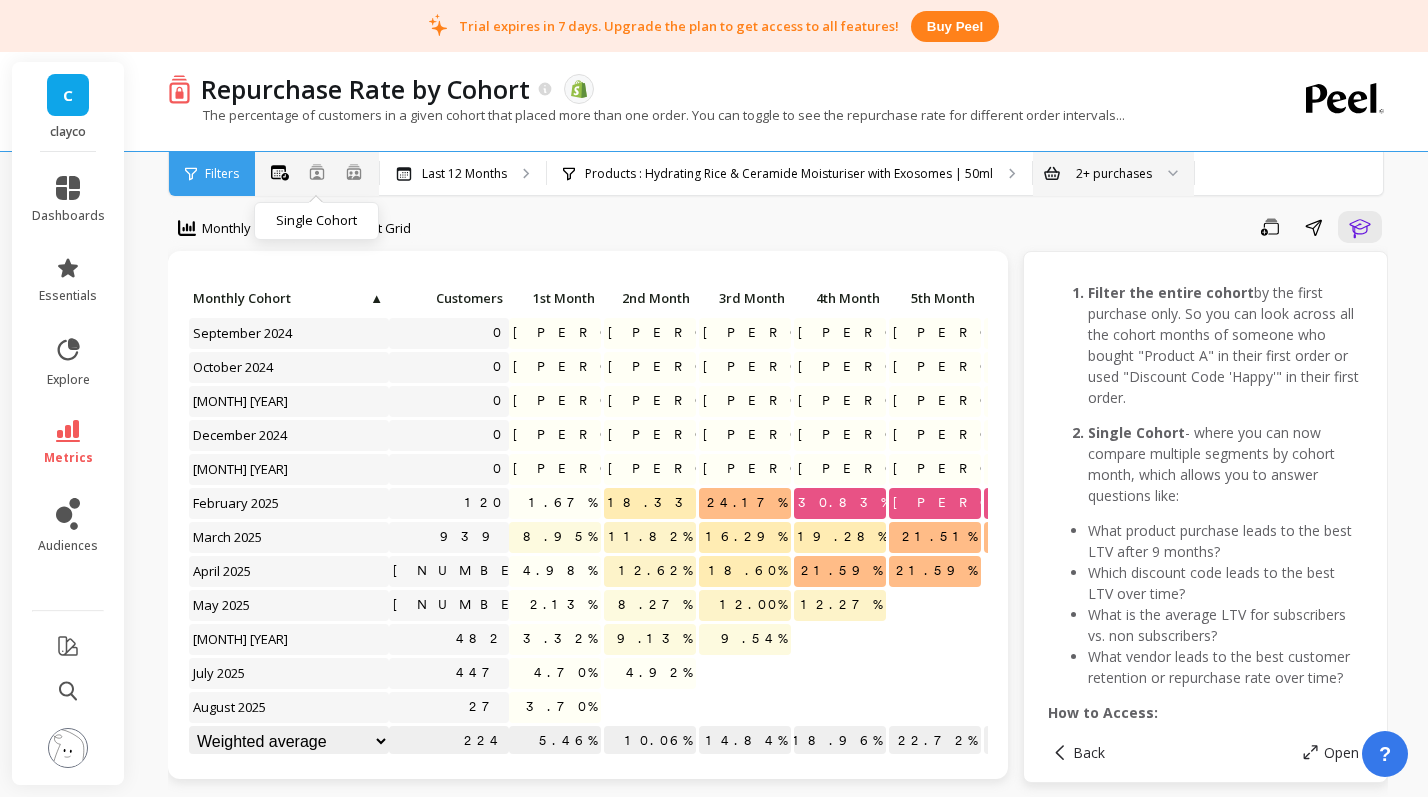 click at bounding box center [317, 173] 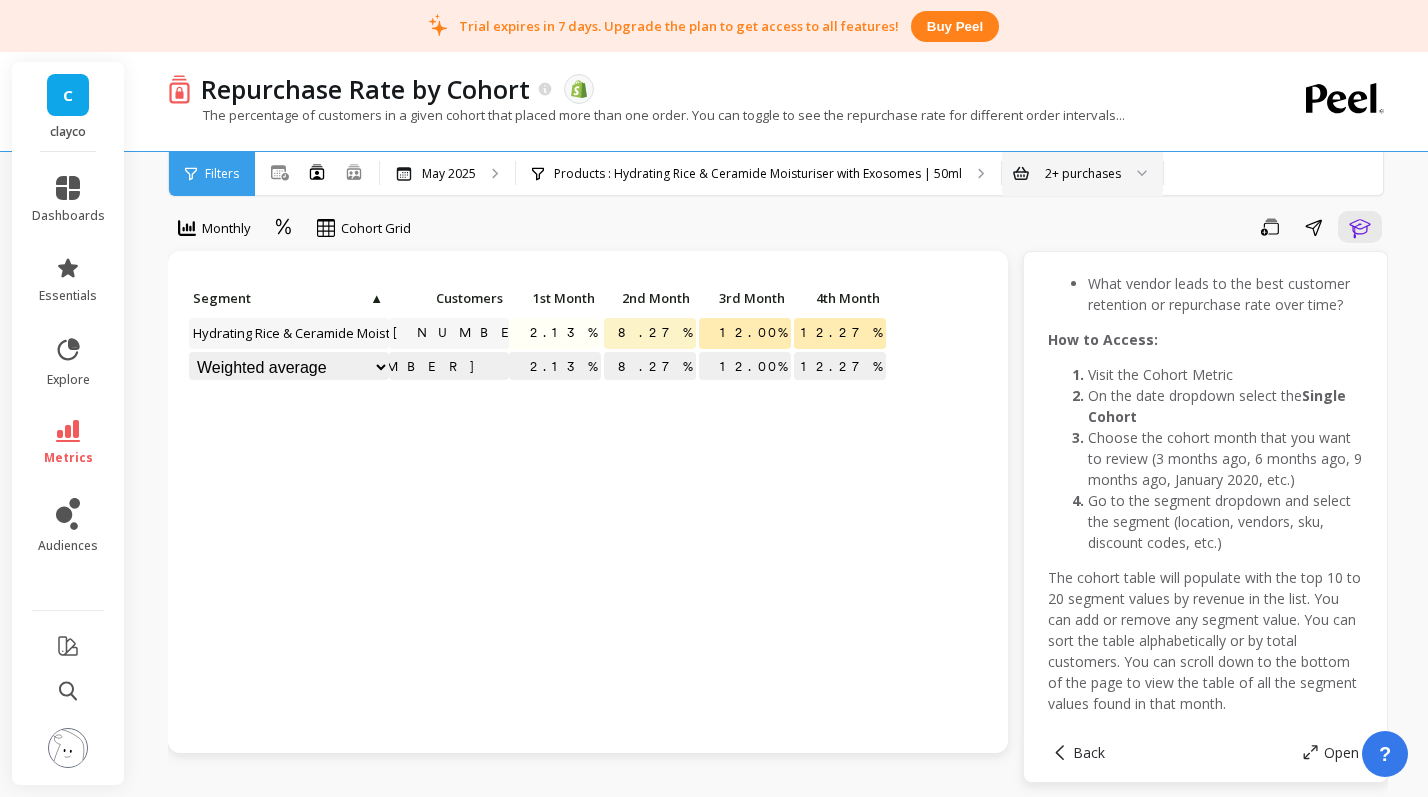 scroll, scrollTop: 544, scrollLeft: 0, axis: vertical 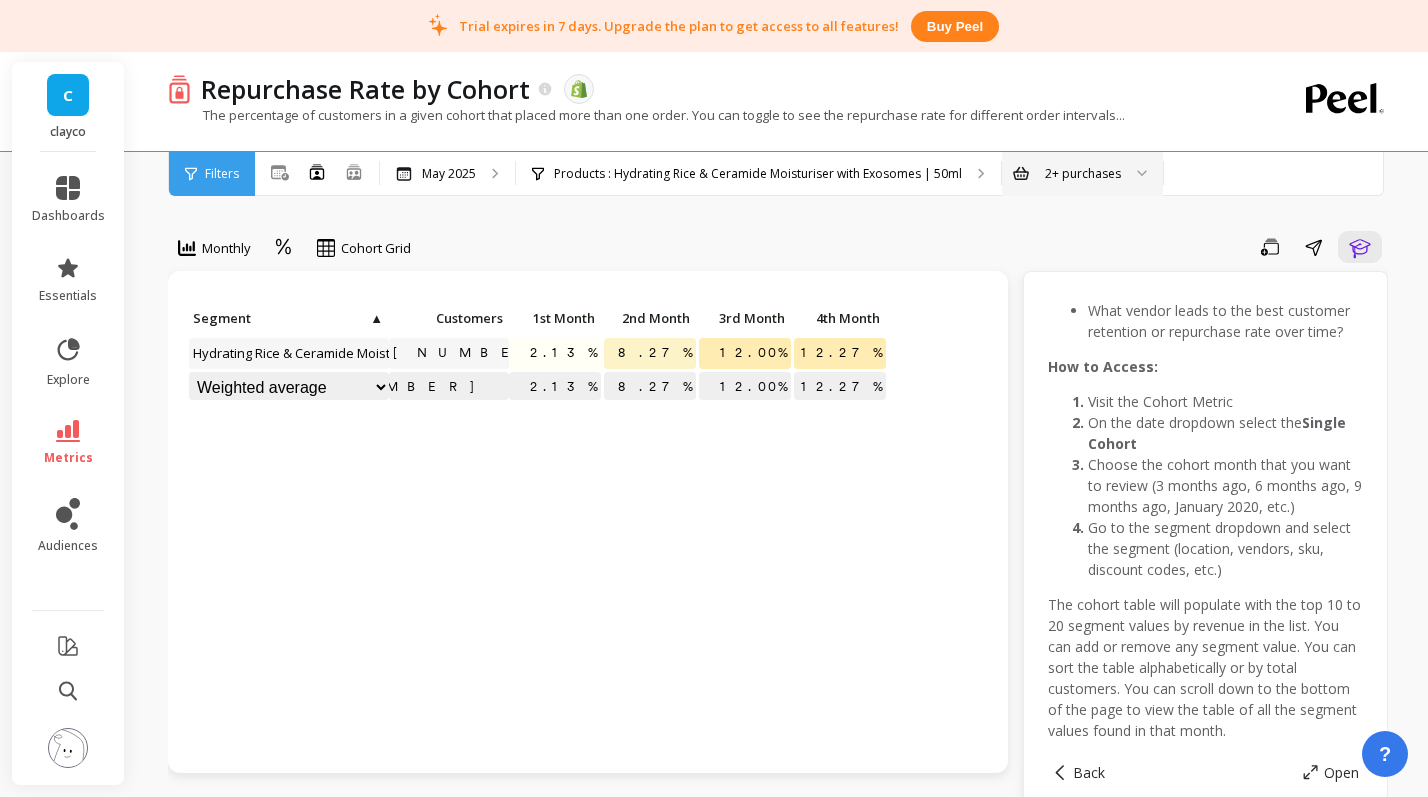 type 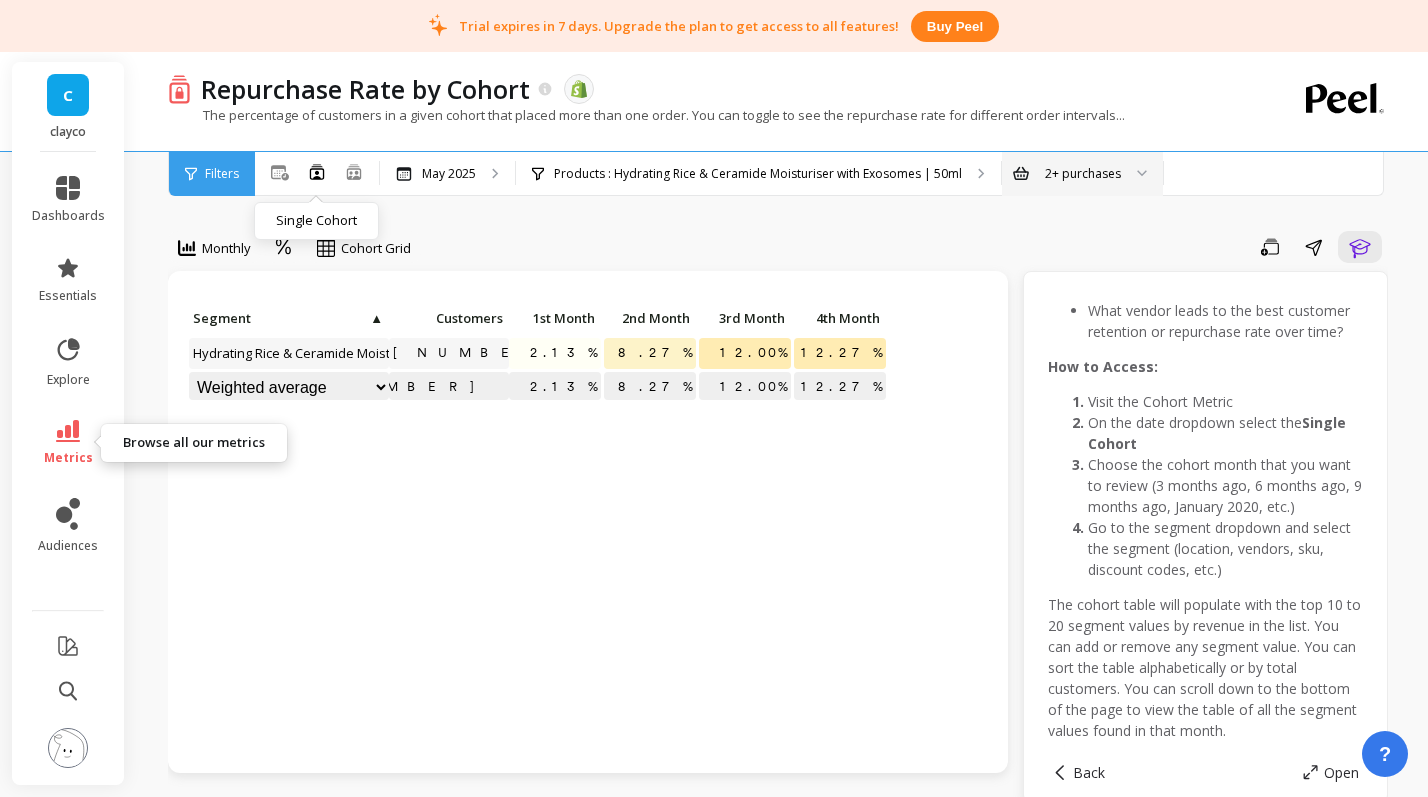 click on "metrics" at bounding box center (68, 443) 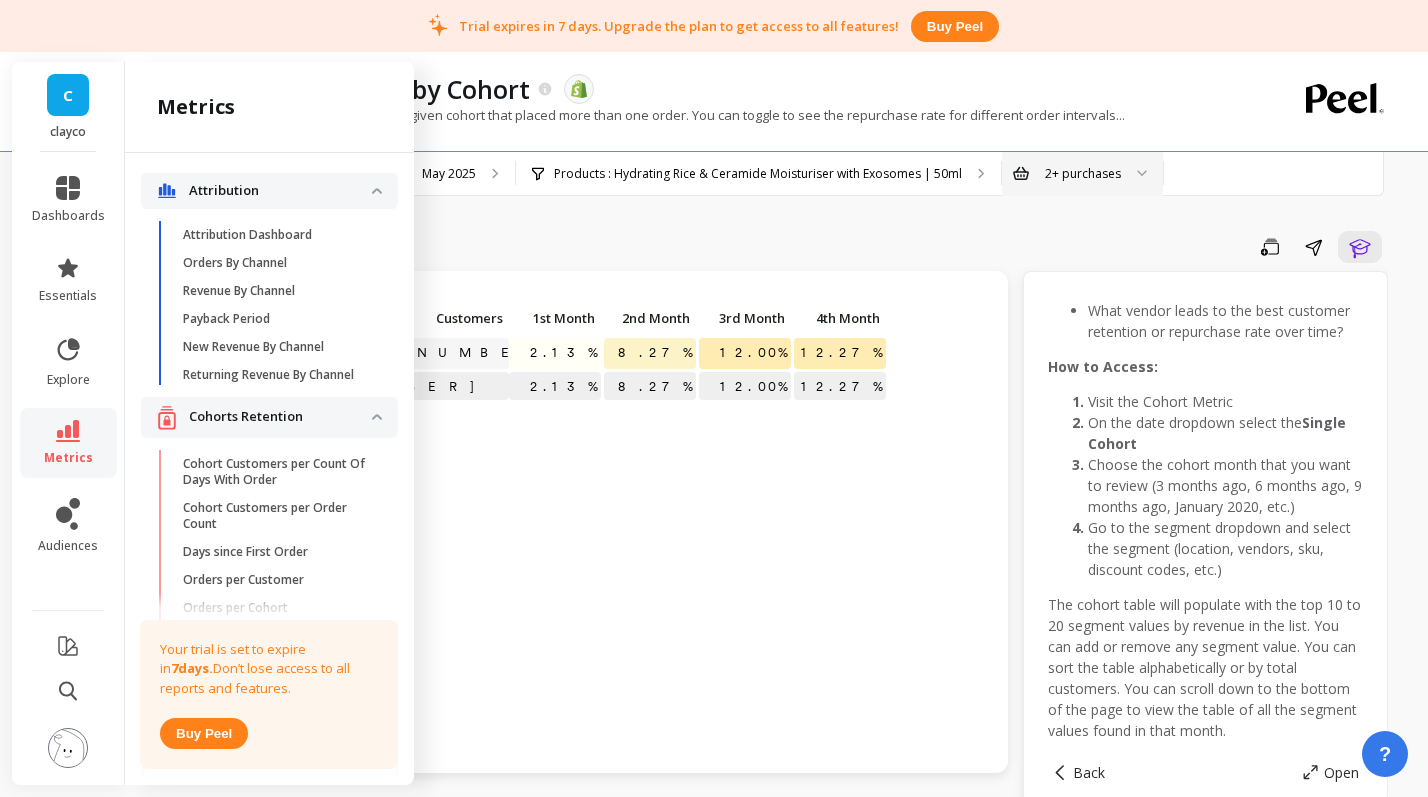 scroll, scrollTop: 1576, scrollLeft: 0, axis: vertical 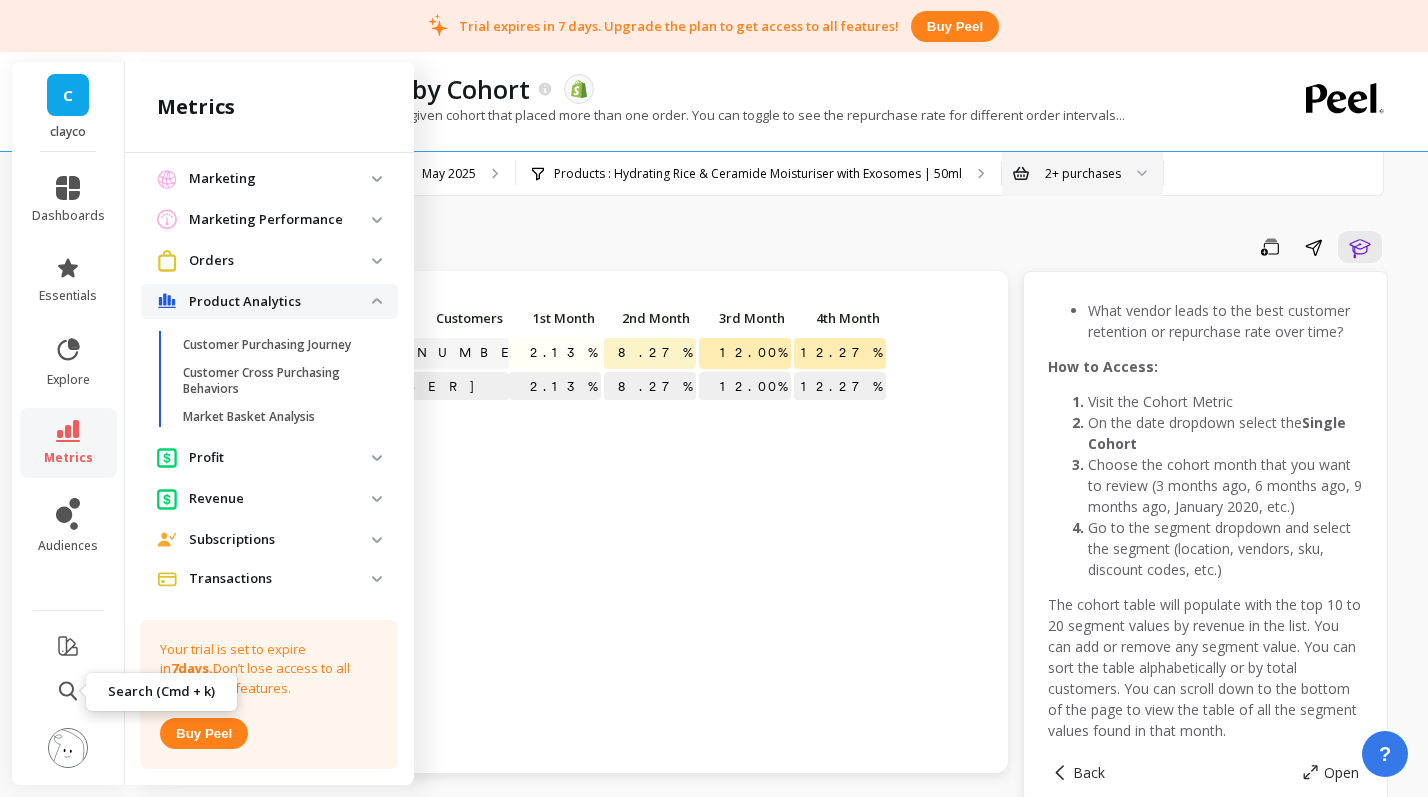 click 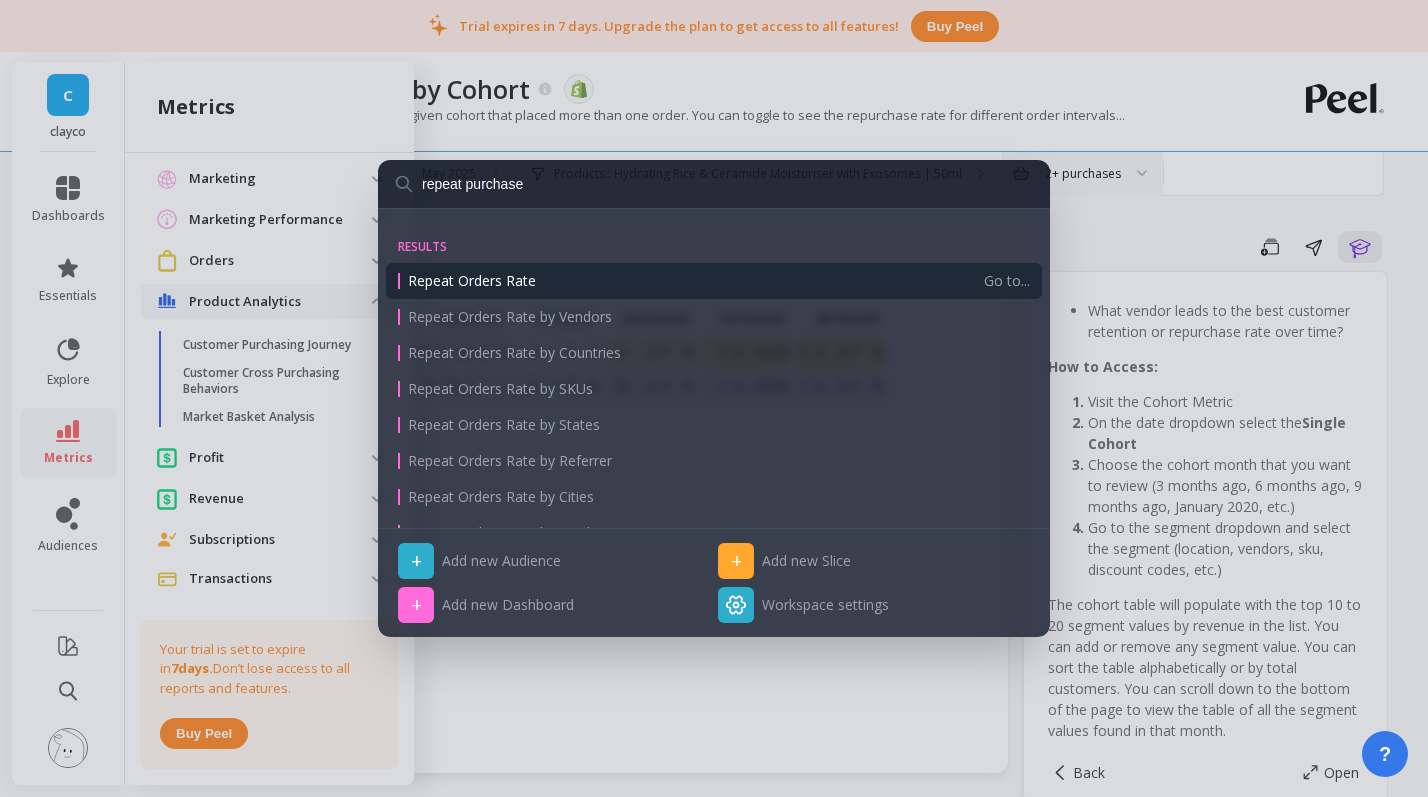 type on "repeat purchase" 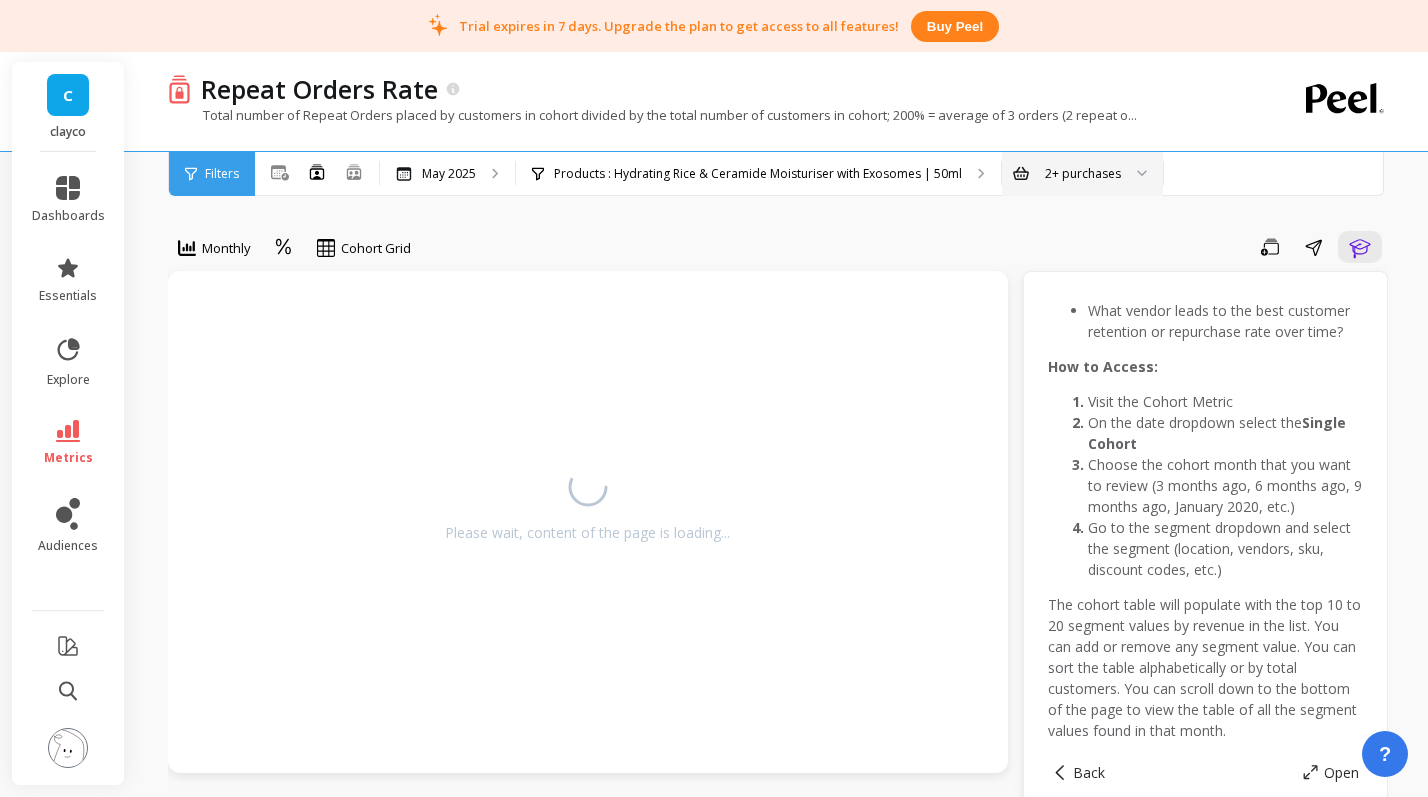 scroll, scrollTop: 0, scrollLeft: 0, axis: both 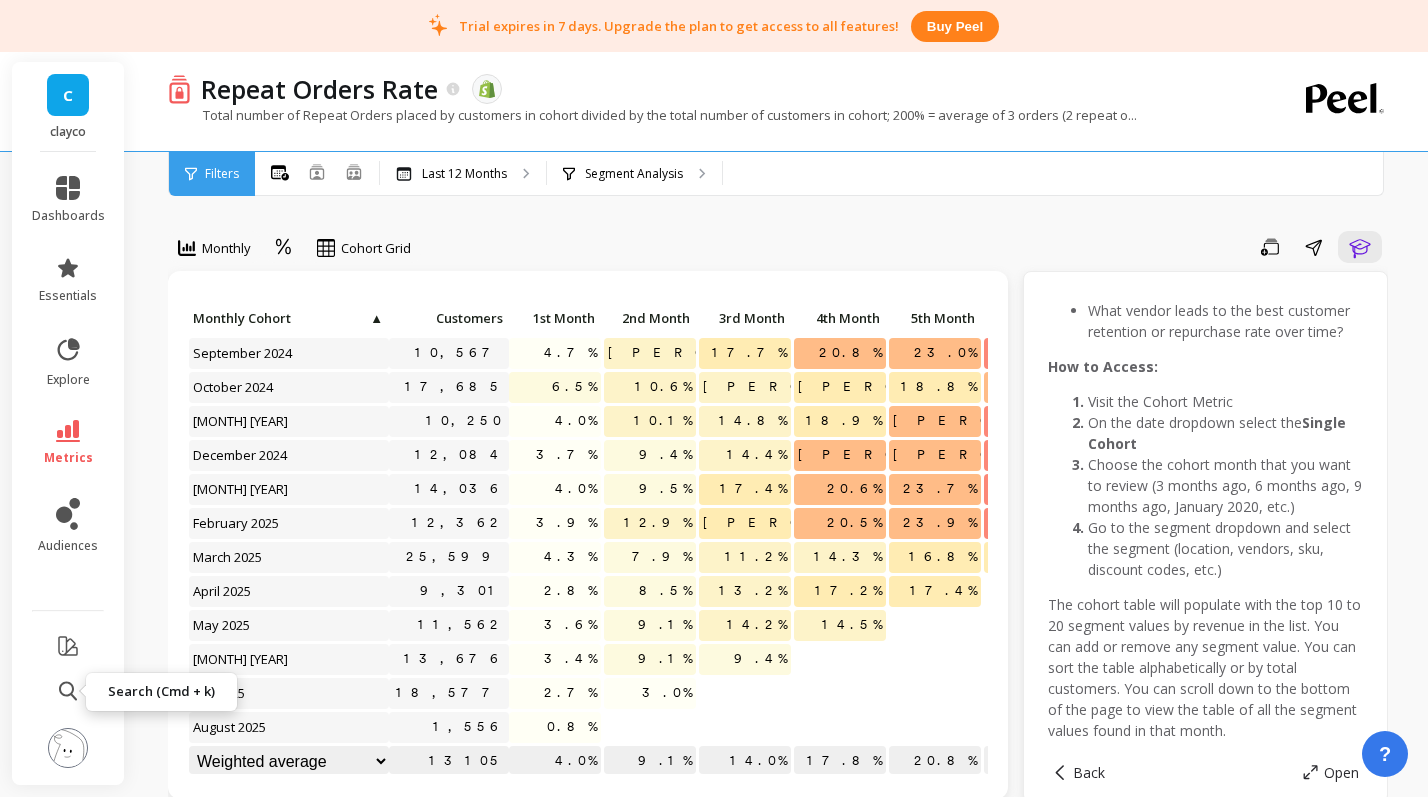 click on "Filters" at bounding box center [212, 174] 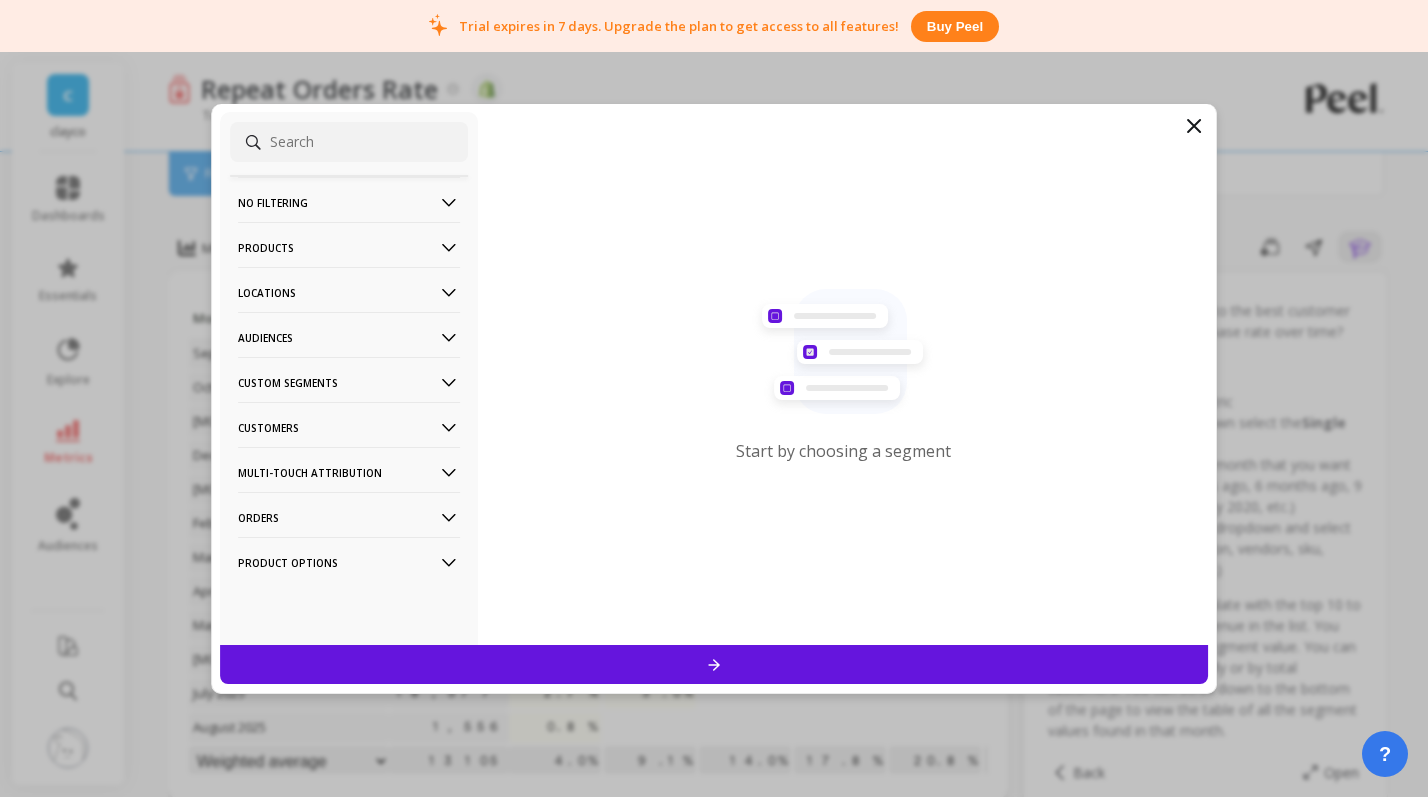 click on "Products" at bounding box center [349, 247] 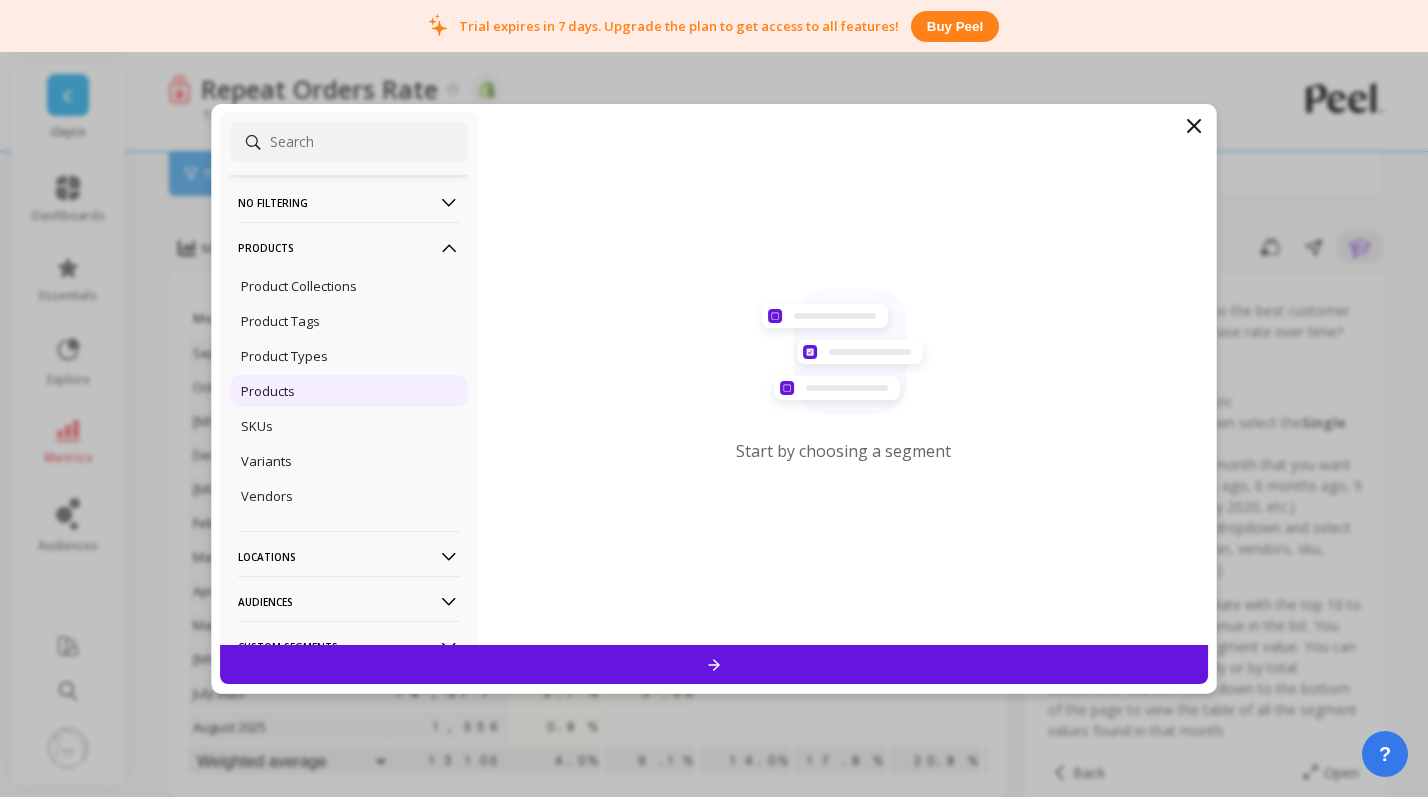 click on "Products" at bounding box center (349, 391) 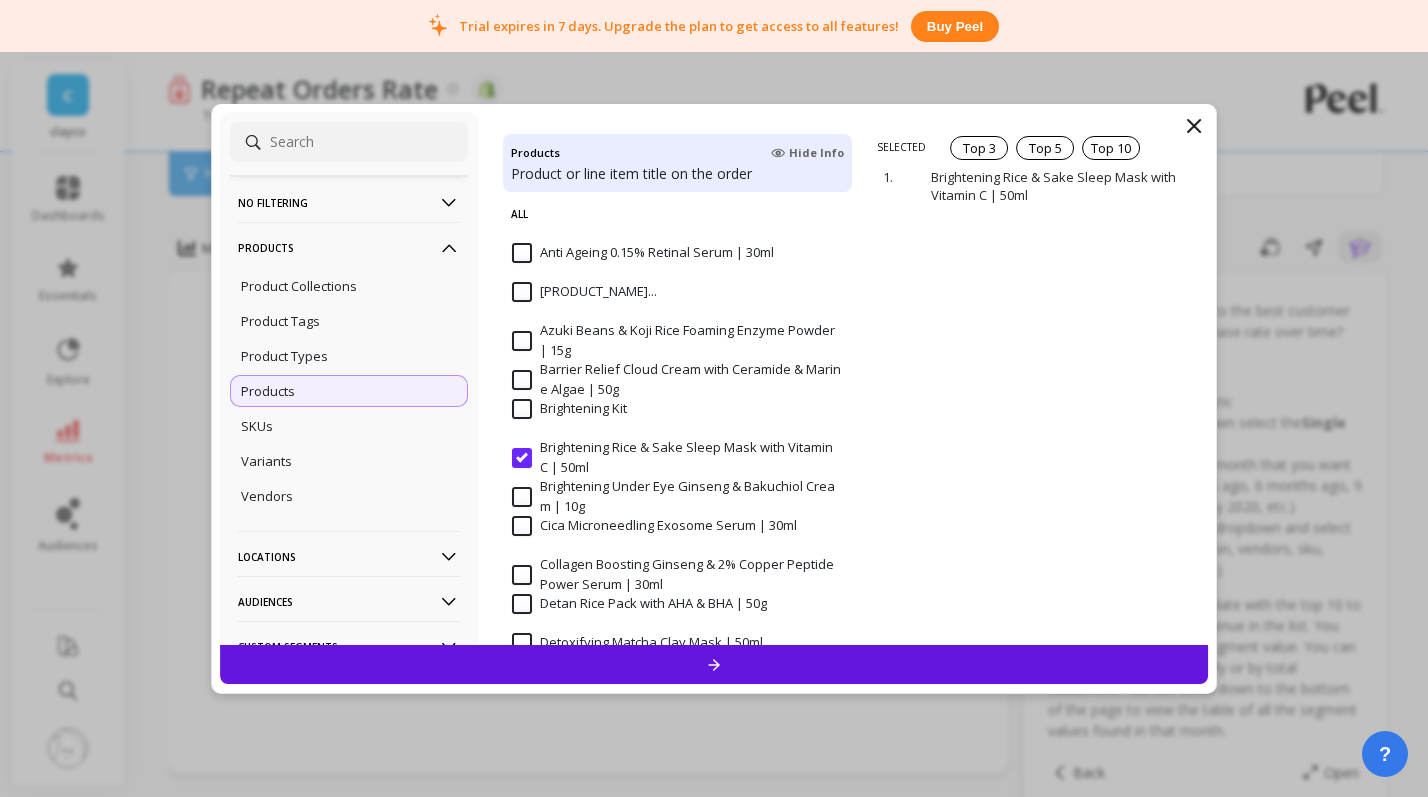 scroll, scrollTop: 144, scrollLeft: 0, axis: vertical 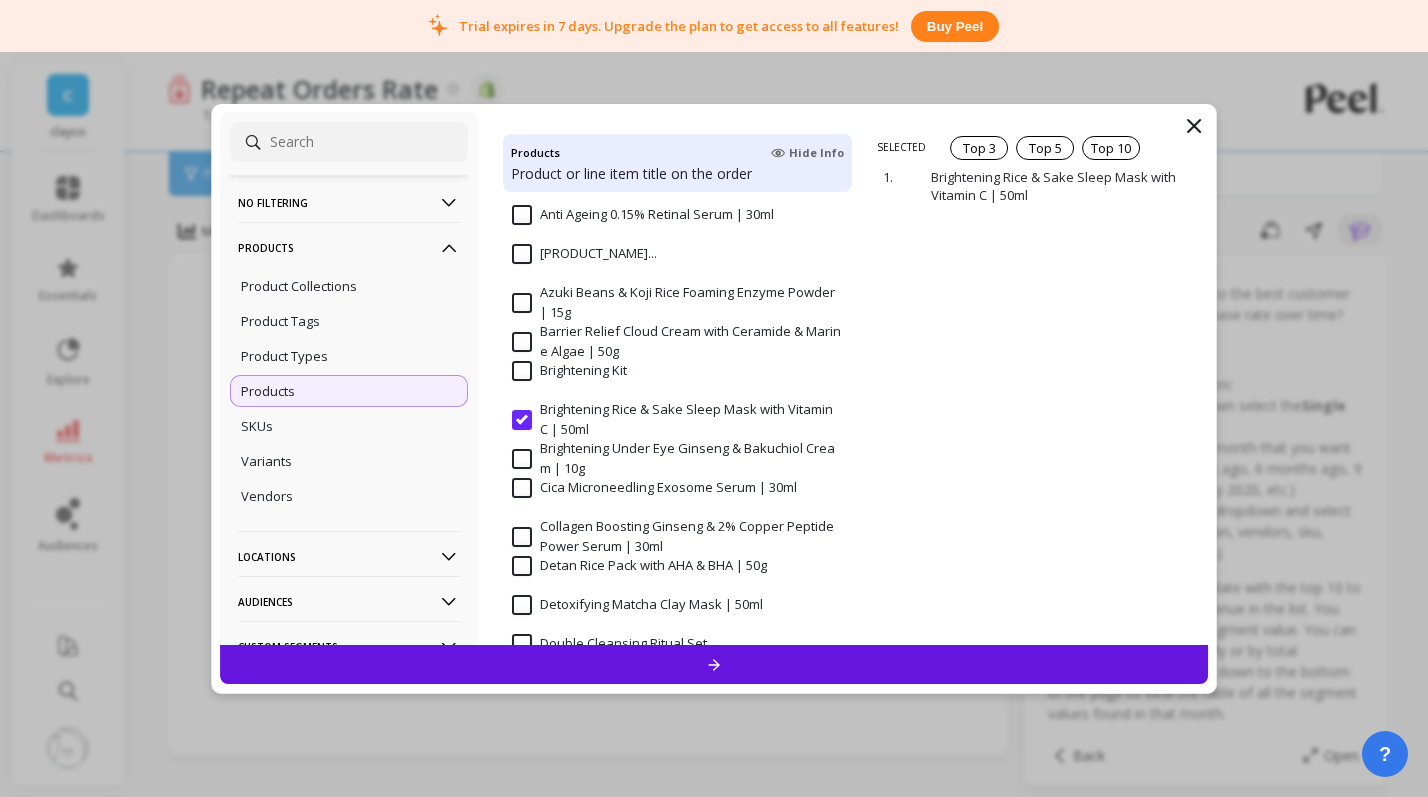 click at bounding box center [714, 664] 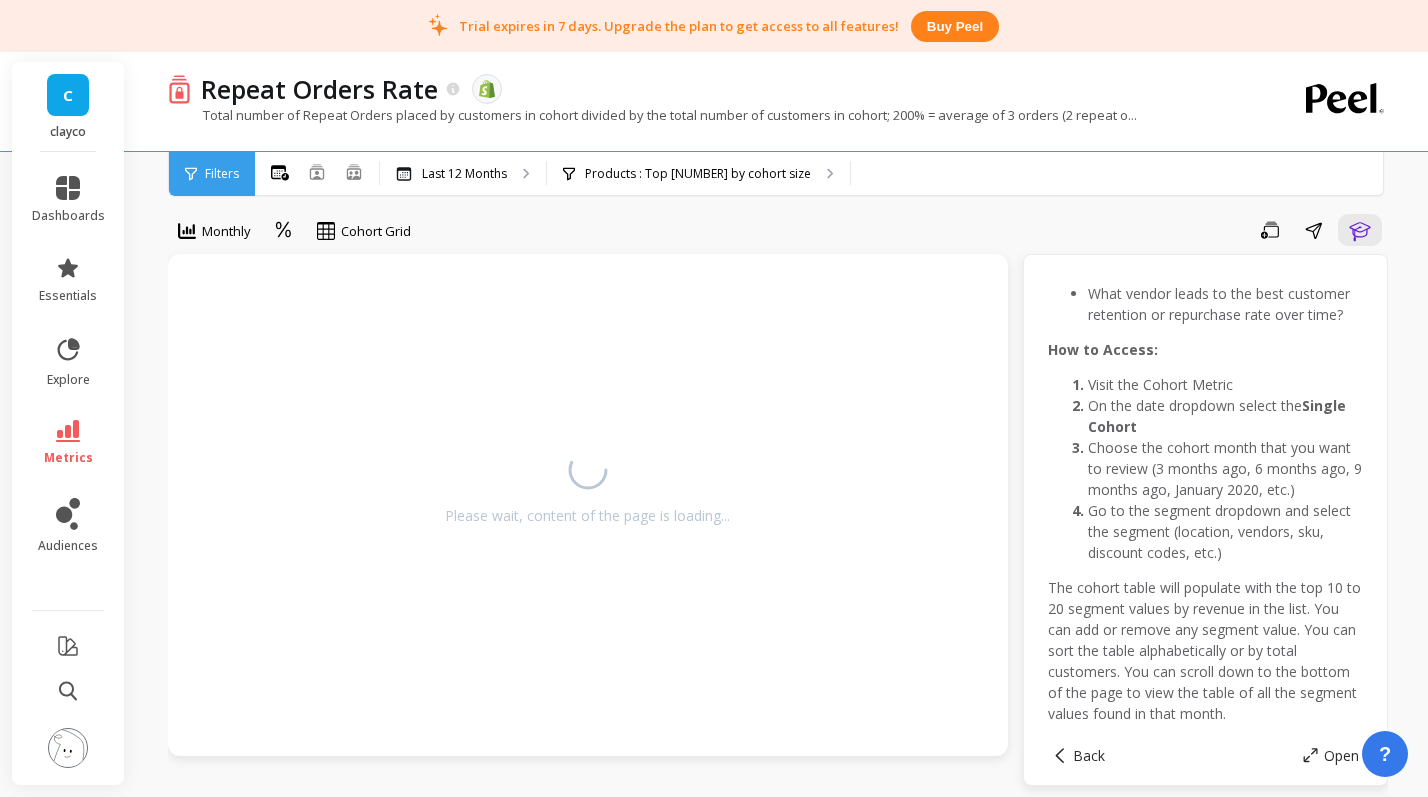 scroll, scrollTop: 0, scrollLeft: 0, axis: both 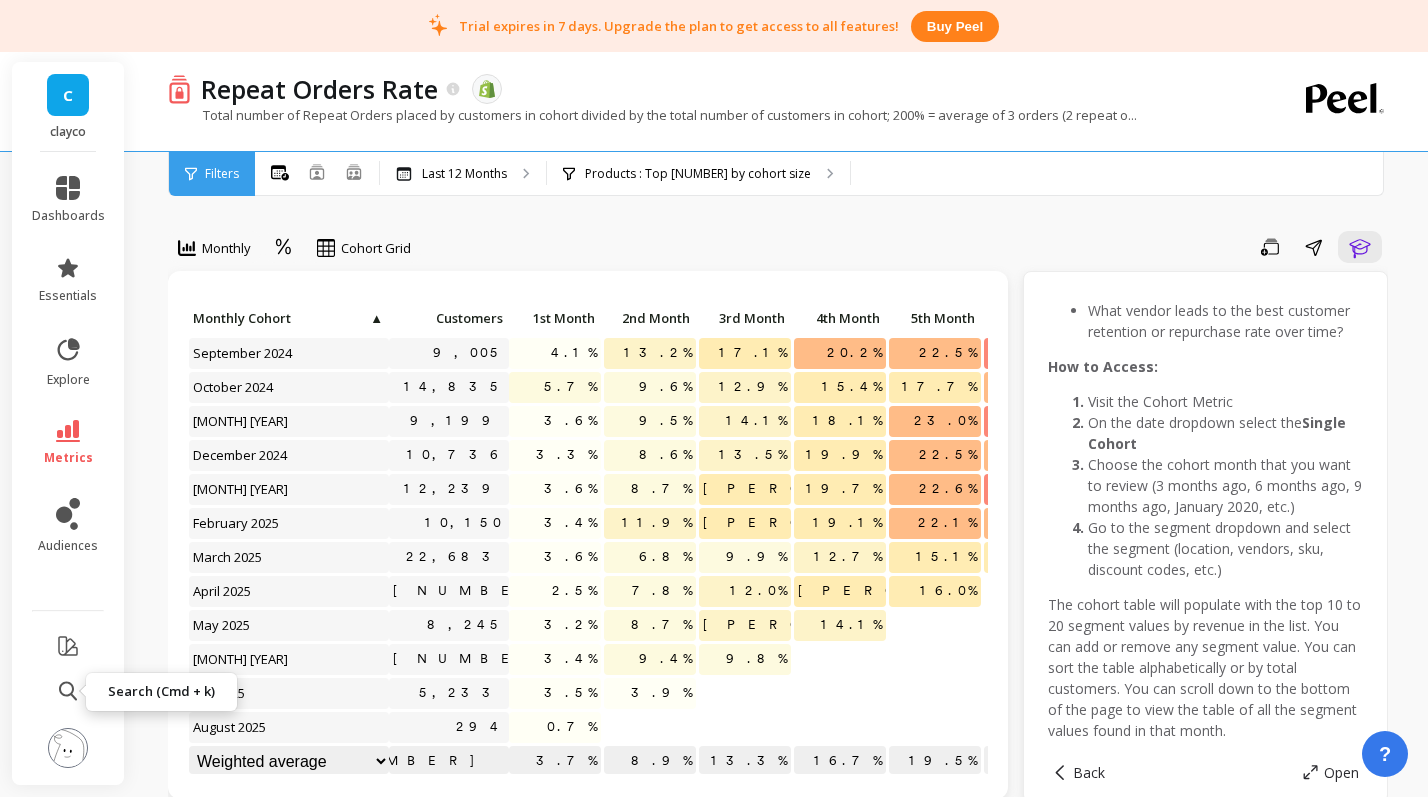 click 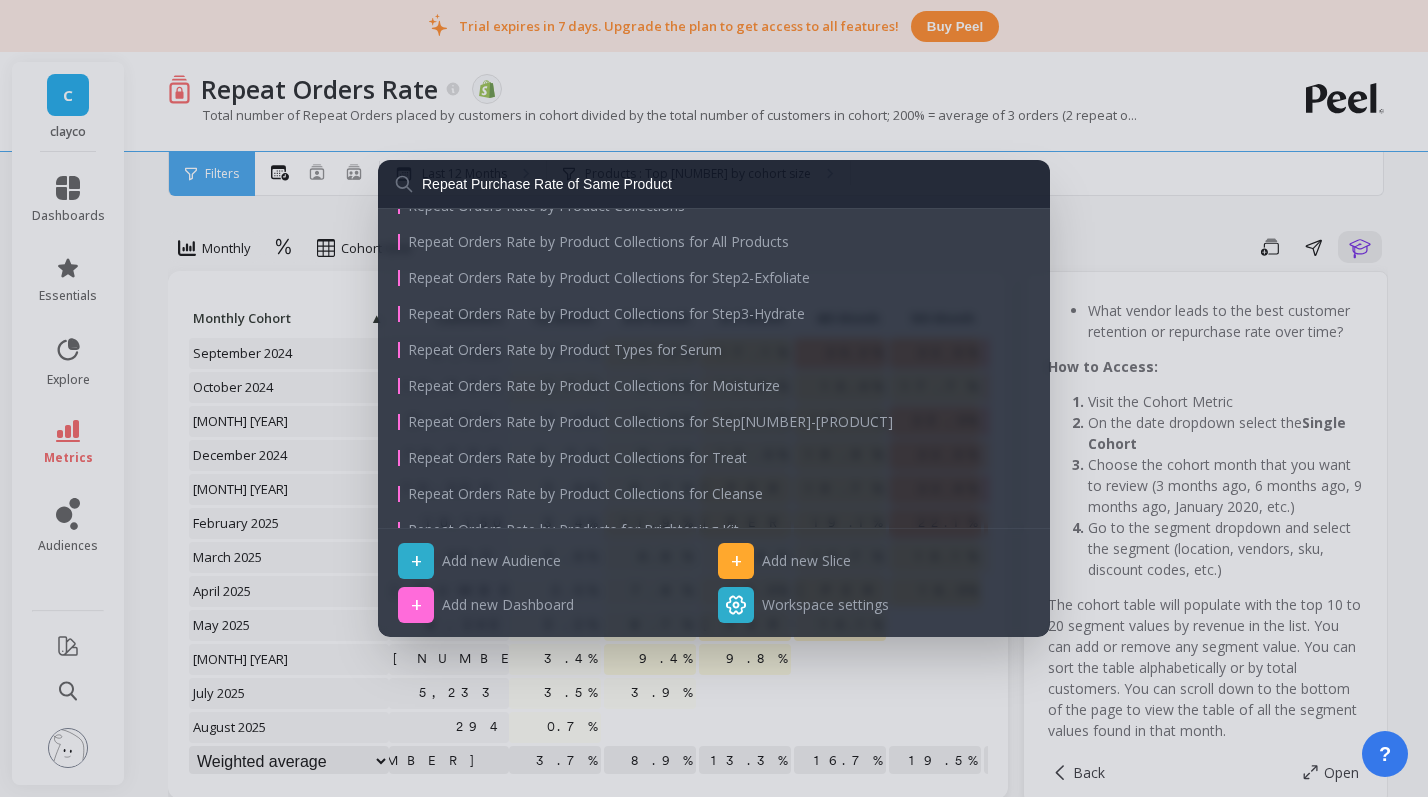 scroll, scrollTop: 0, scrollLeft: 0, axis: both 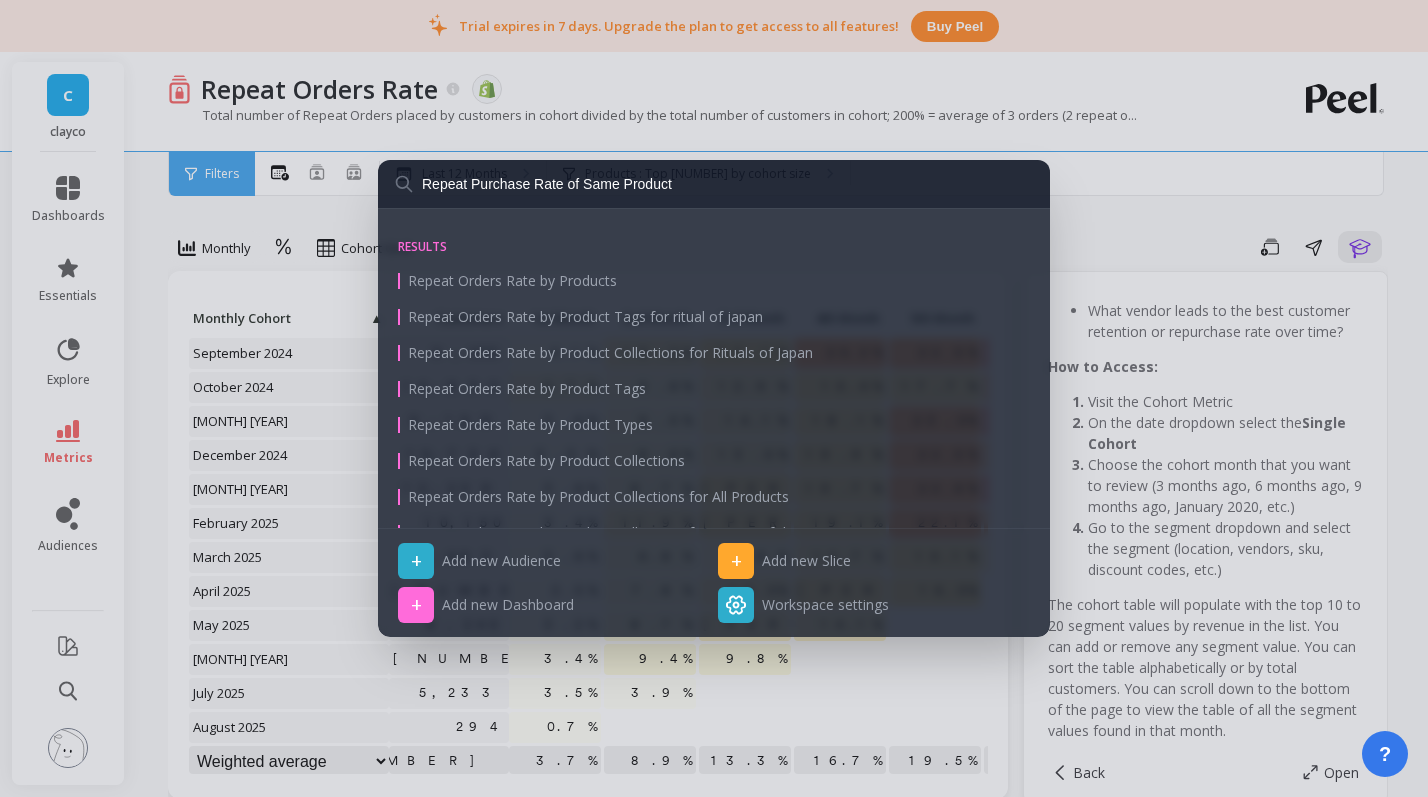 type on "Repeat Purchase Rate of Same Product" 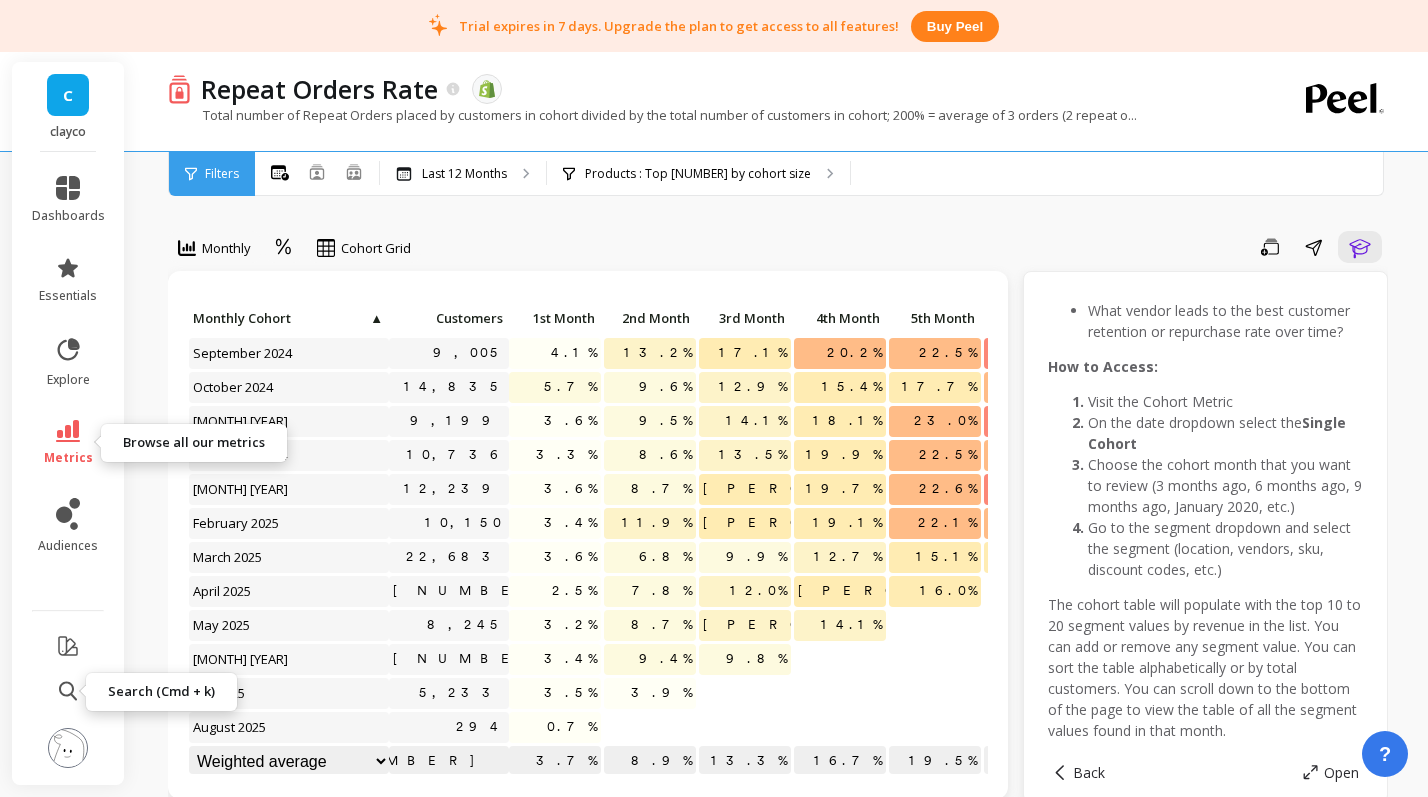click 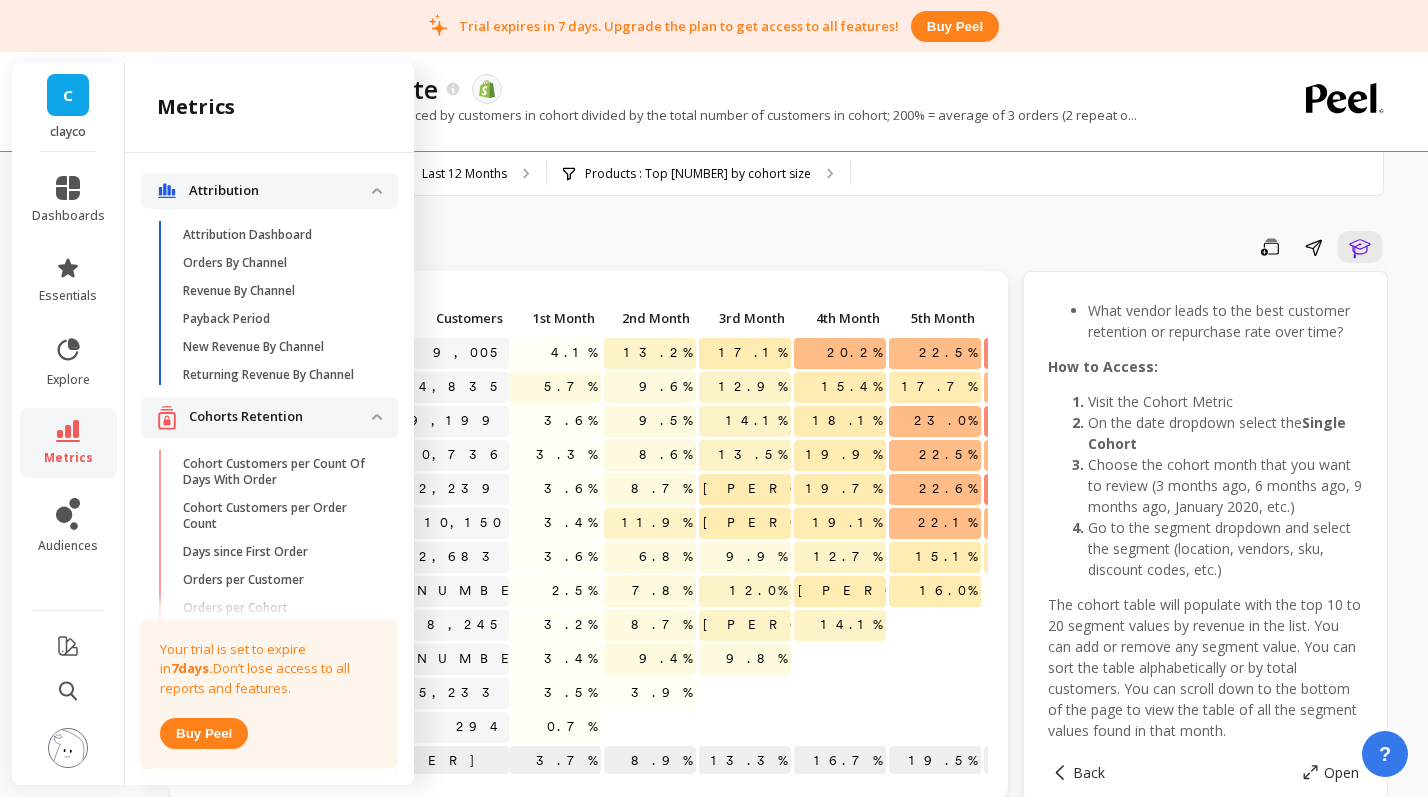 scroll, scrollTop: 1576, scrollLeft: 0, axis: vertical 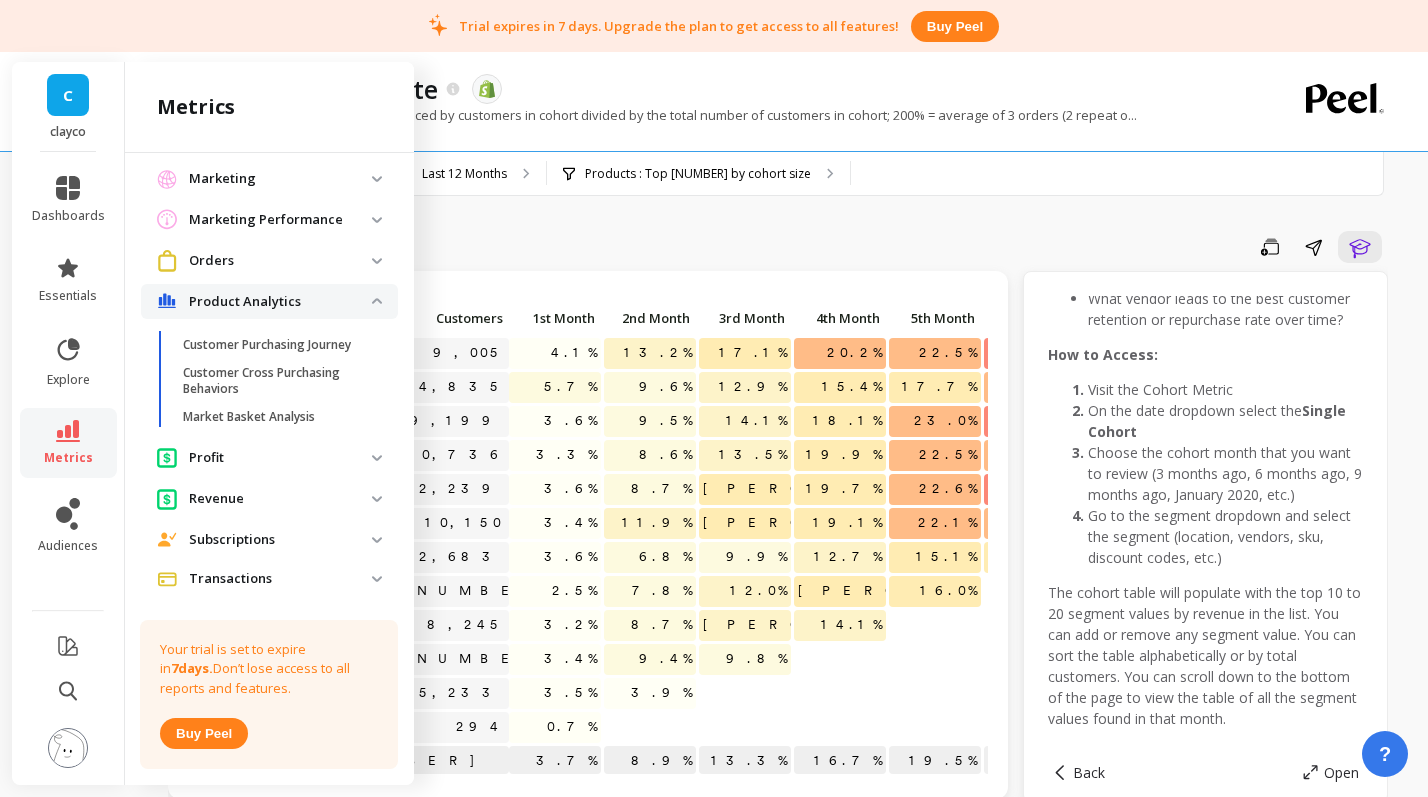 click at bounding box center (68, 748) 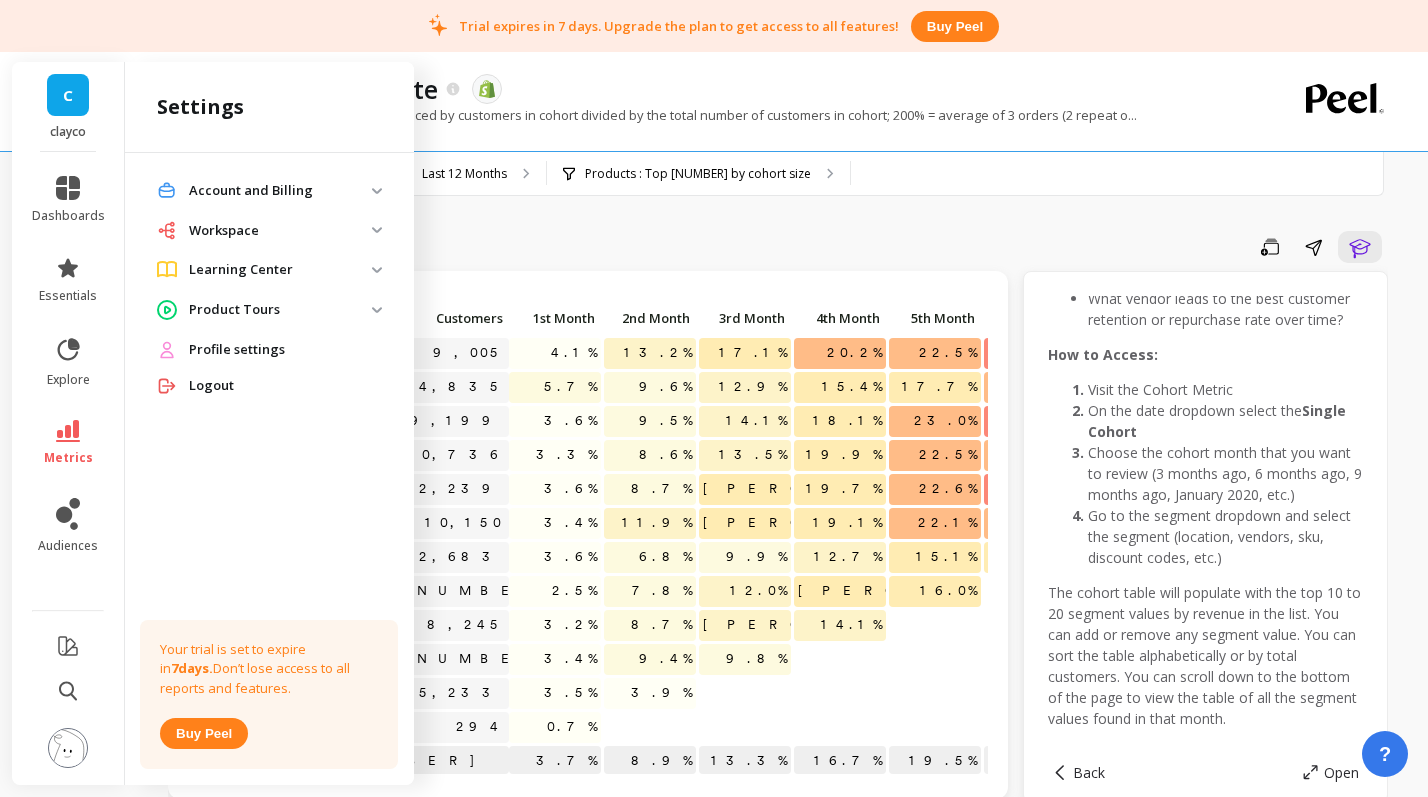 scroll, scrollTop: 0, scrollLeft: 0, axis: both 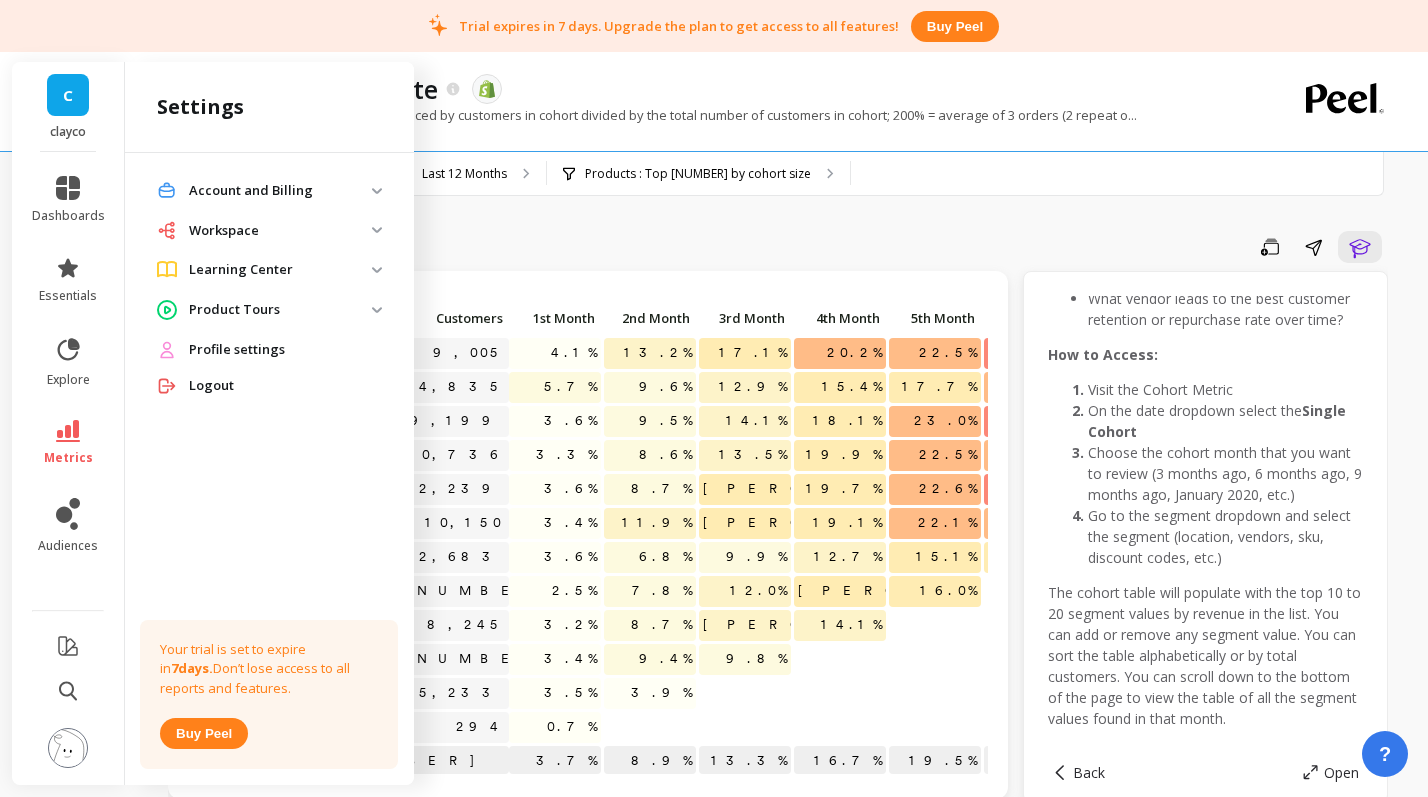 click on "option Monthly, selected. Monthly Cohort Grid Save
Share
Learn
Click to create an audience 9,005 4.1% 13.2% 17.1% 20.2% 22.5% 25.0% 28.9% Click to create an audience 14,835 5.7% 9.6% 12.9% 15.4% 17.7% 21.7% 23.4% Click to create an audience 9,199 3.6% 9.5% 14.1% 18.1% 23.0% 25.5% 28.0% Click to create an audience 10,736 3.3% 8.6% 13.5% 19.9% 22.5% 24.7% 27.6% Click to create an audience 12,239 3.6% 8.7% 16.6% 19.7% 22.6% 25.5% 27.9% Click to create an audience 10,150 3.4% 11.9% 15.8% 19.1% 22.1% 24.7% 24.9% Click to create an audience 22,683 3.6% 6.8% 9.9% 12.7% 15.1% 15.3% Click to create an audience 7,494 2.5% 7.8% 12.0% 15.8% 16.0% Click to create an audience 8,245 3.2% 8.7% 13.9% 14.1% Click to create an audience 6,912 3.4% 9.4% 9.8% Click to create an audience 5,233 3.5% 3.9% Click to create an audience 294 0.7% 9752 3.7% 8.9% 13.3% 16.7% 19.5% 22.0% 26.5% Monthly Cohort  ▲ Customers 1st Month 2nd Month 3rd Month 4th Month 5th Month 6th Month 7th Month September 2024 October 2024 Sum" at bounding box center [778, 869] 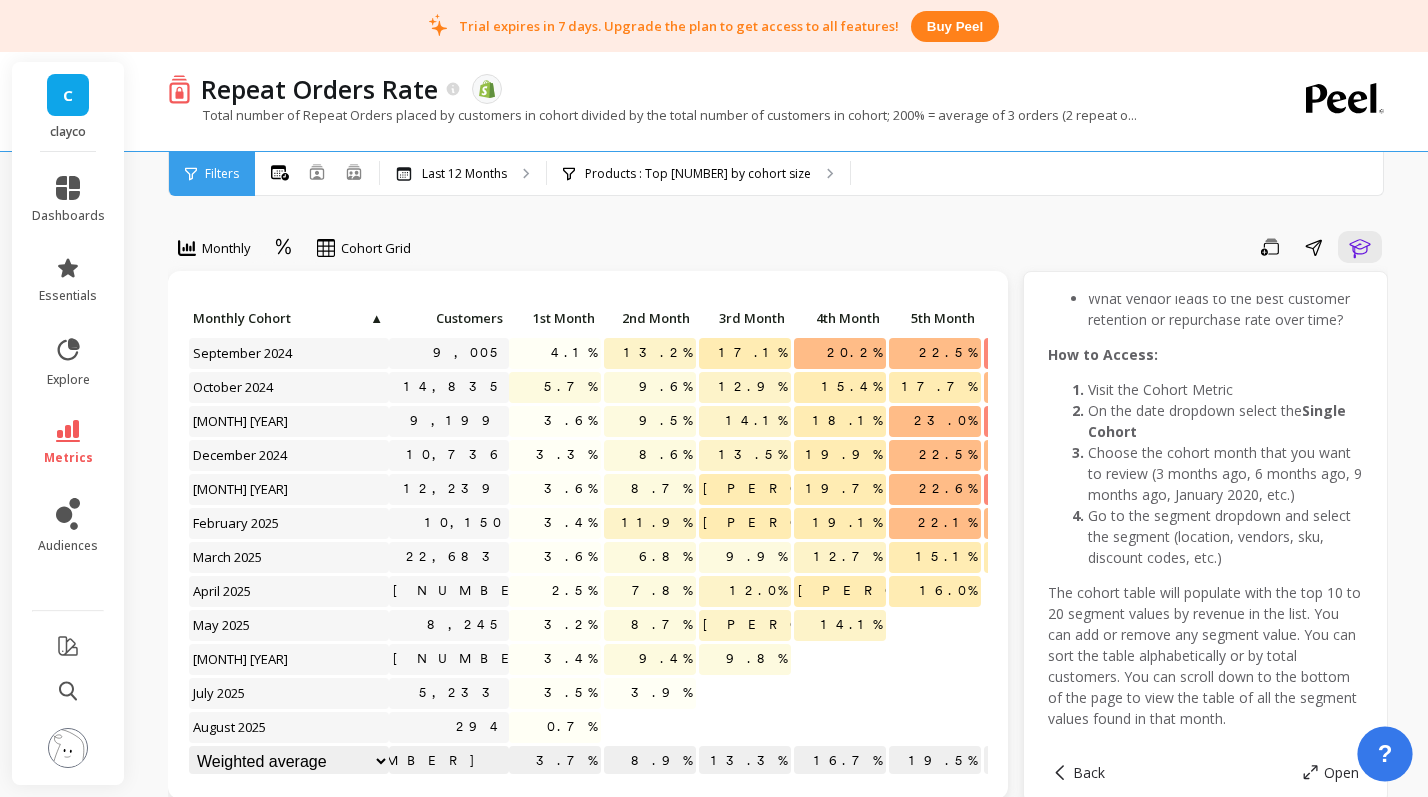 click on "?" at bounding box center [1385, 754] 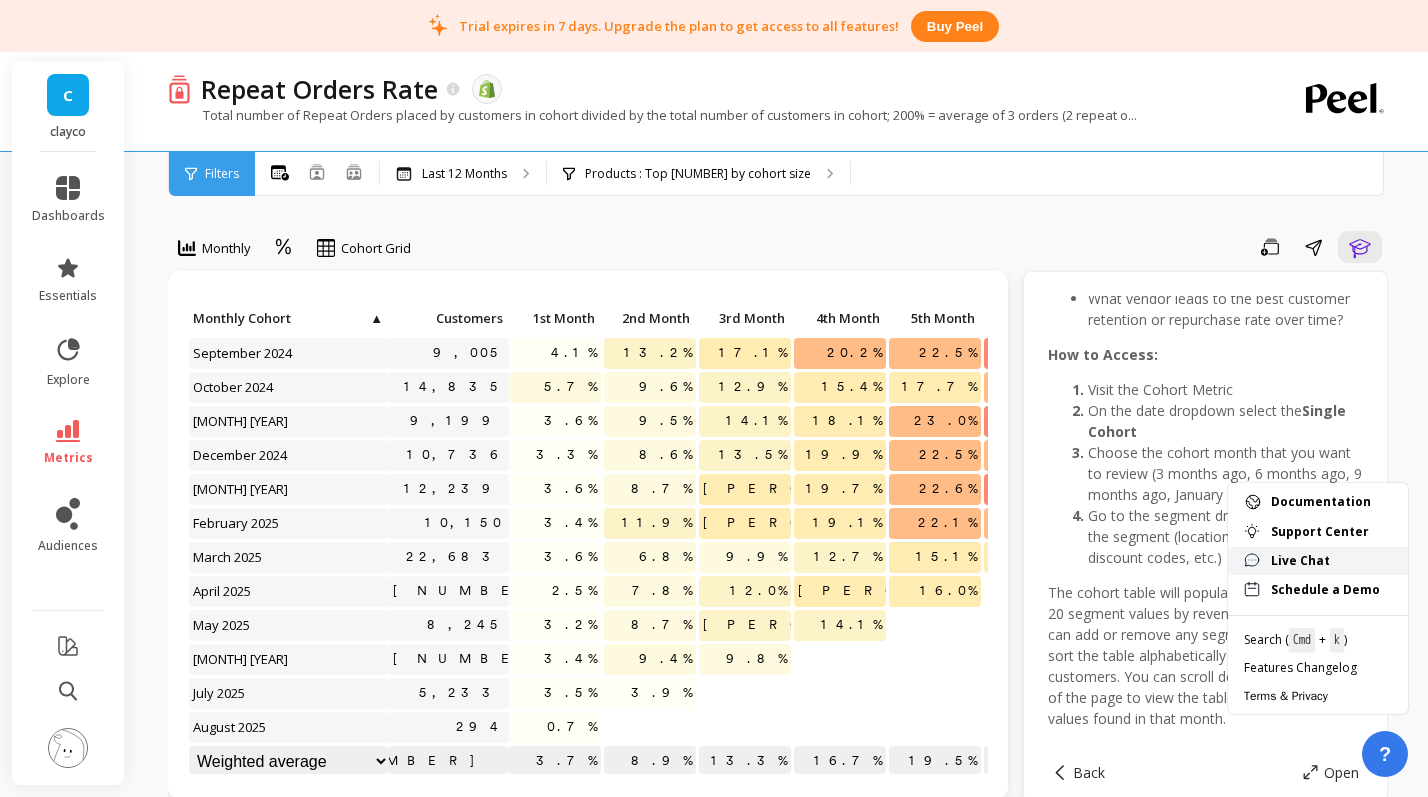 click on "Live Chat" at bounding box center (1331, 561) 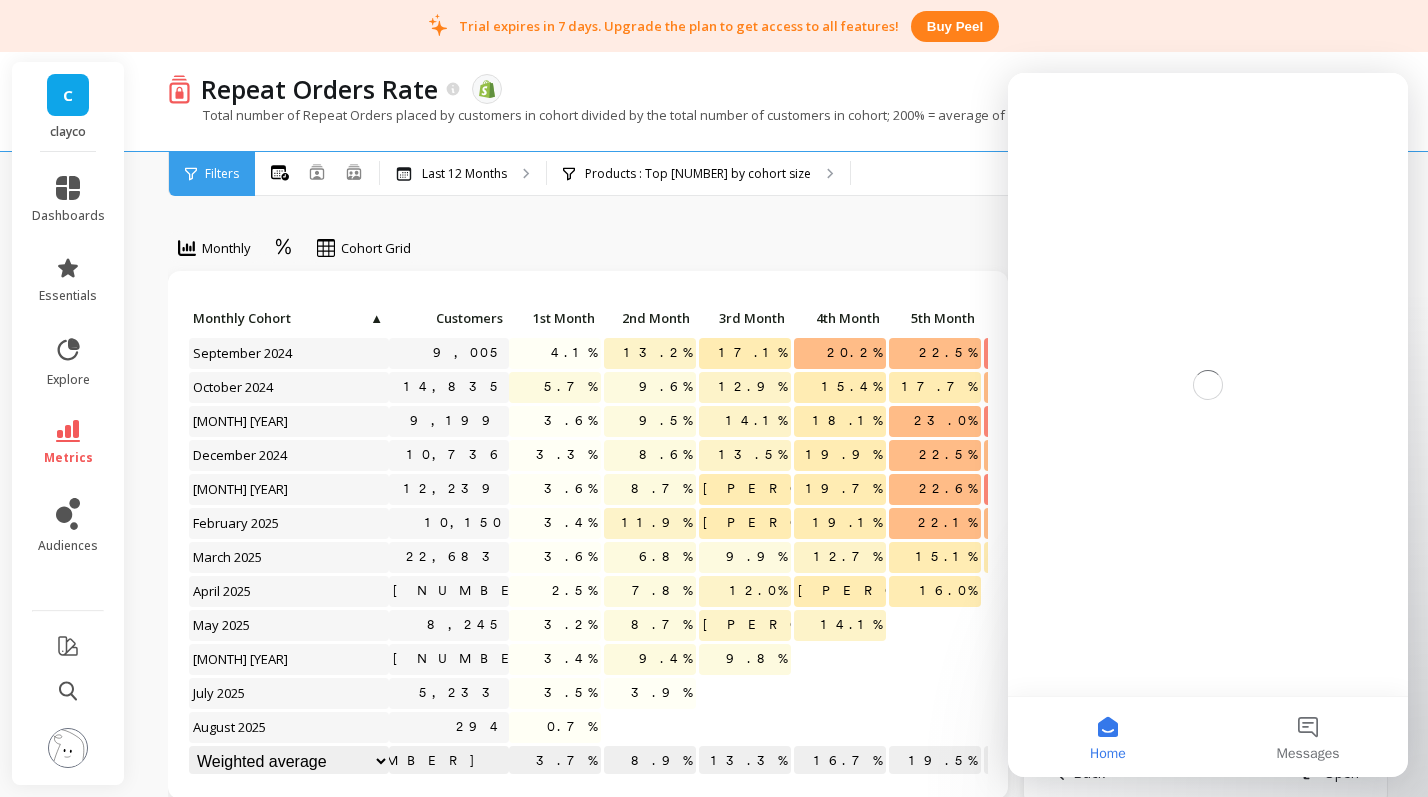 scroll, scrollTop: 0, scrollLeft: 0, axis: both 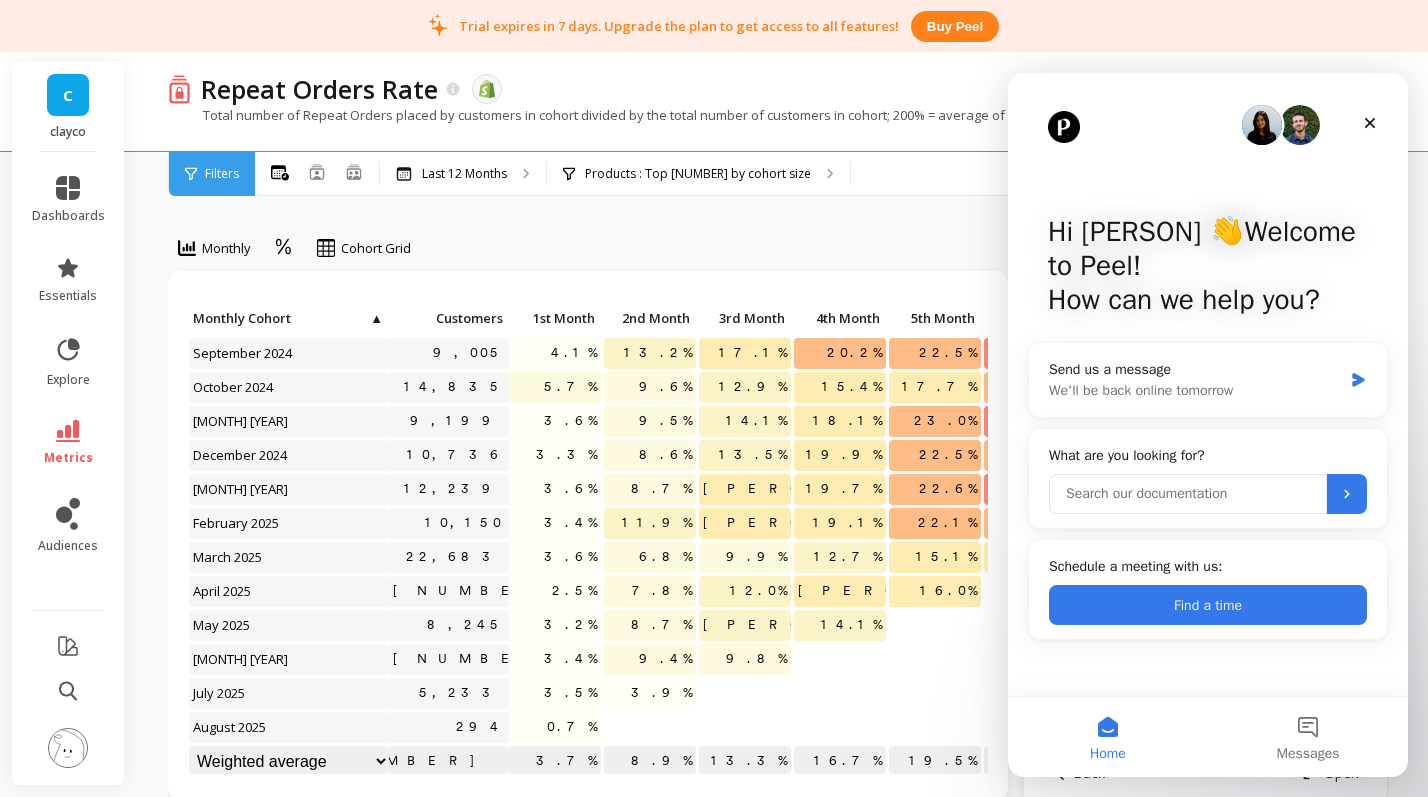 click at bounding box center (1188, 494) 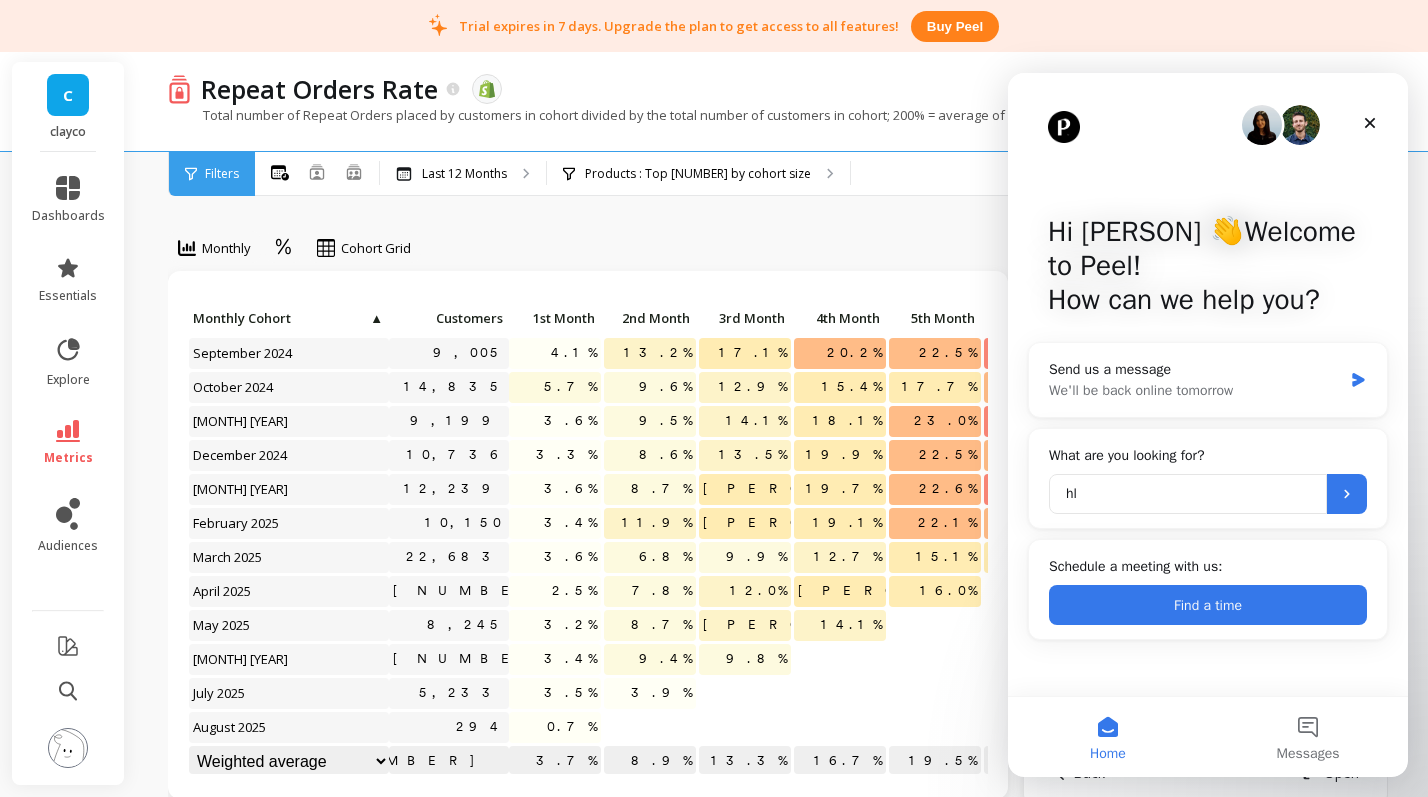 type on "h" 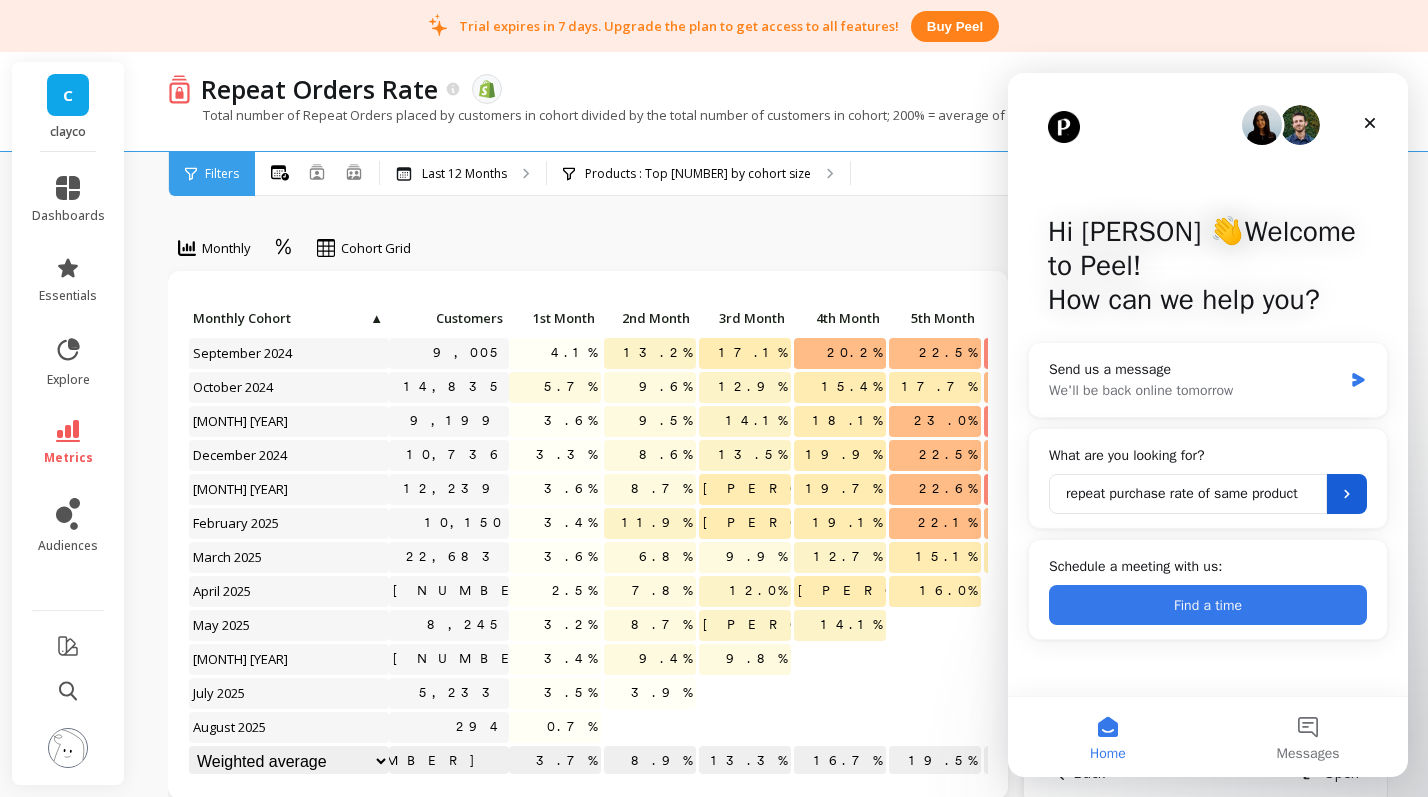 type on "repeat purchase rate of same product" 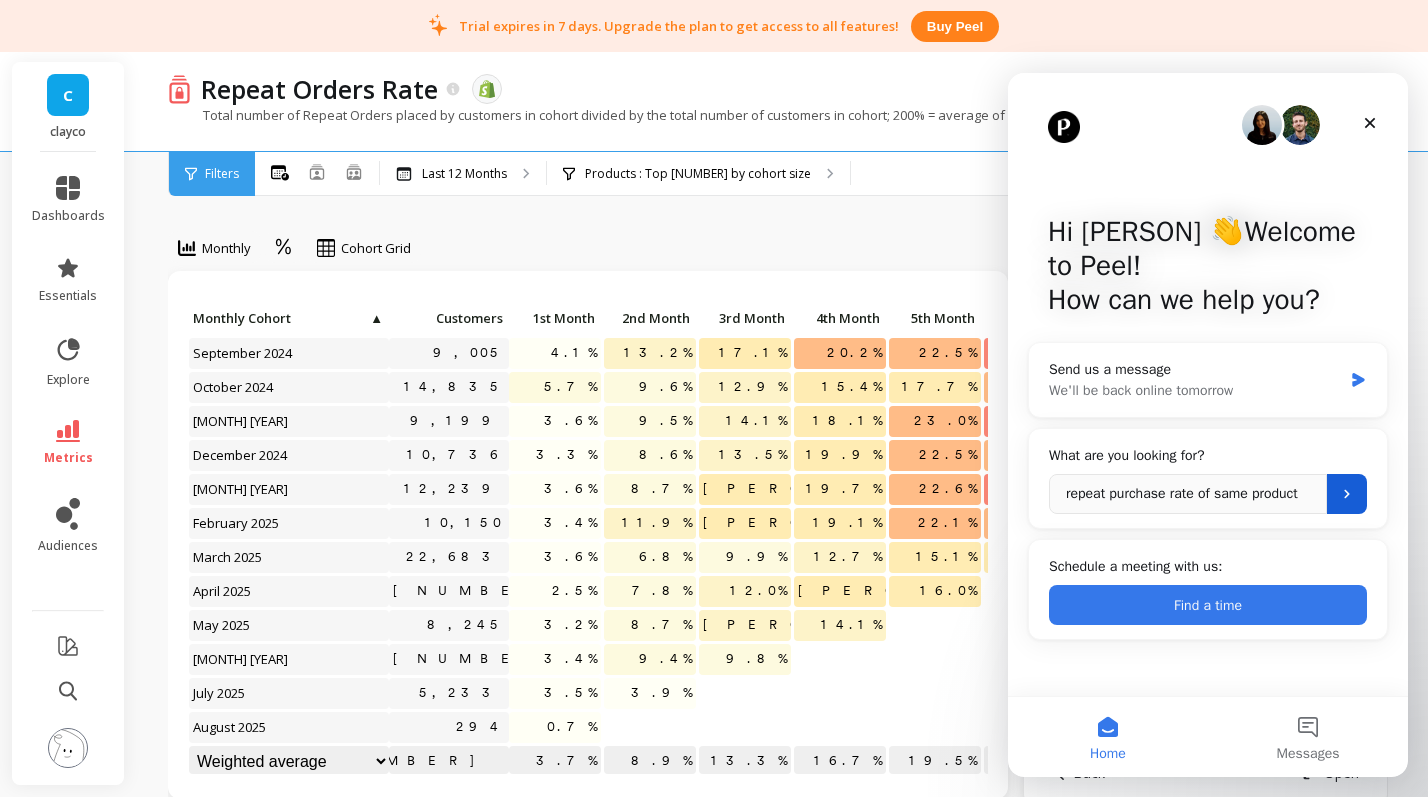 click 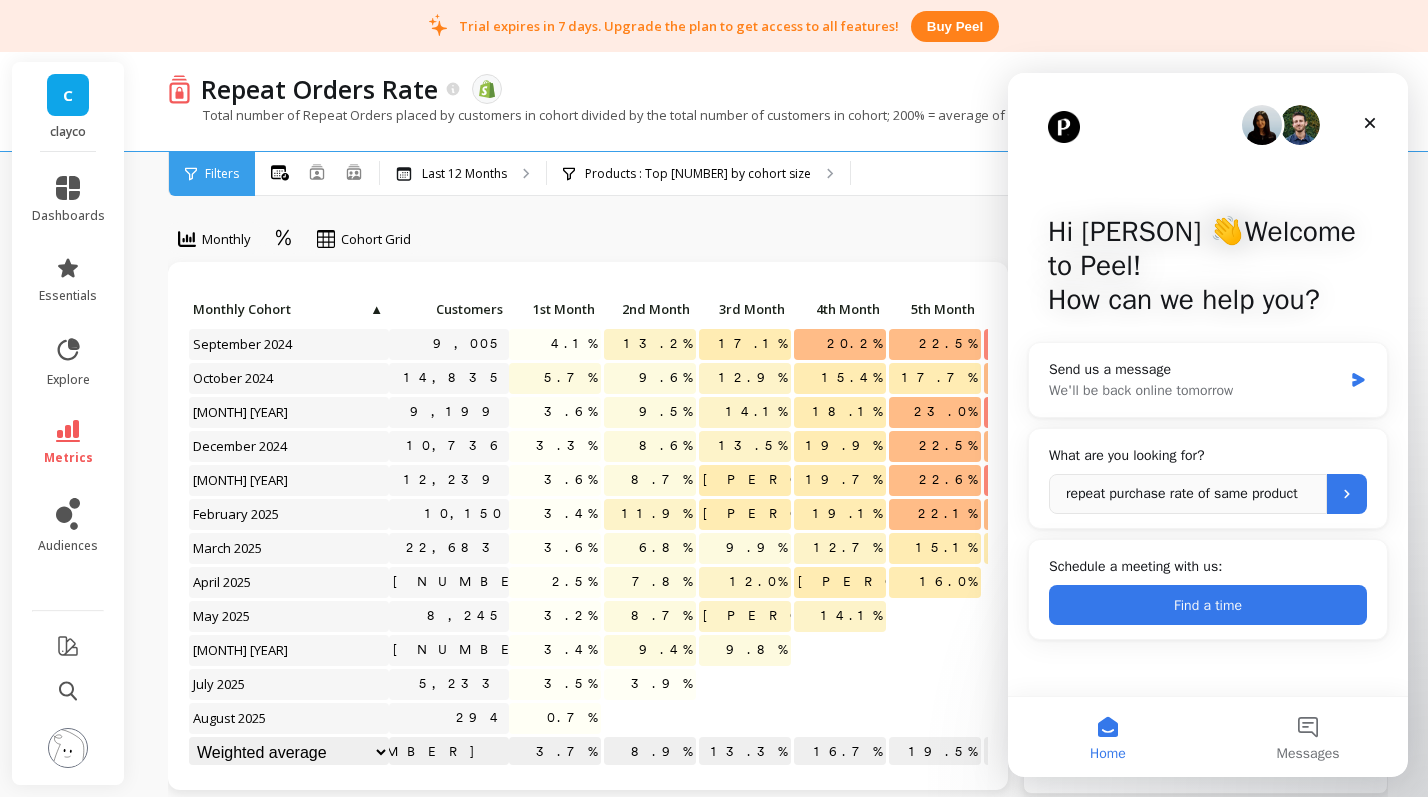 scroll, scrollTop: 0, scrollLeft: 0, axis: both 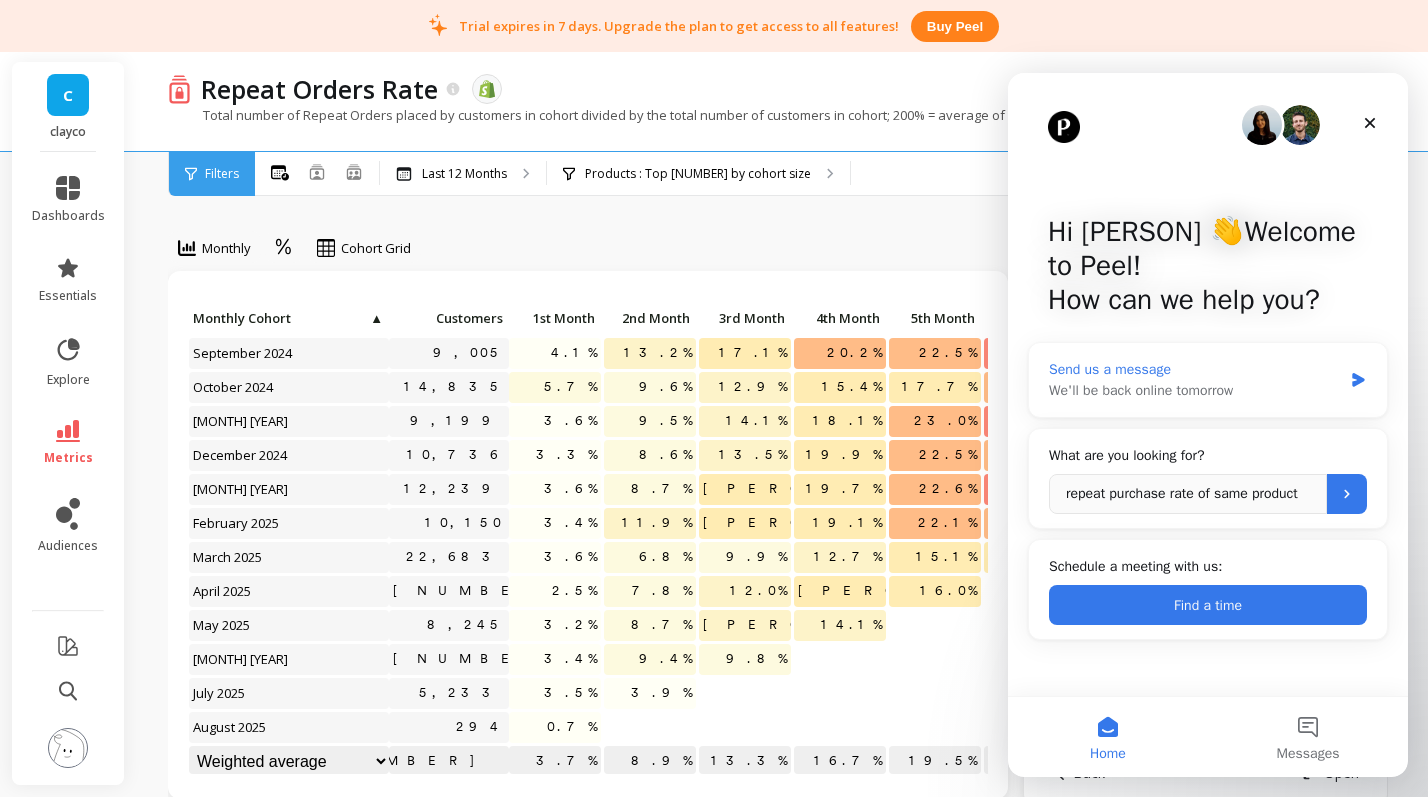 click on "We'll be back online tomorrow" at bounding box center (1195, 390) 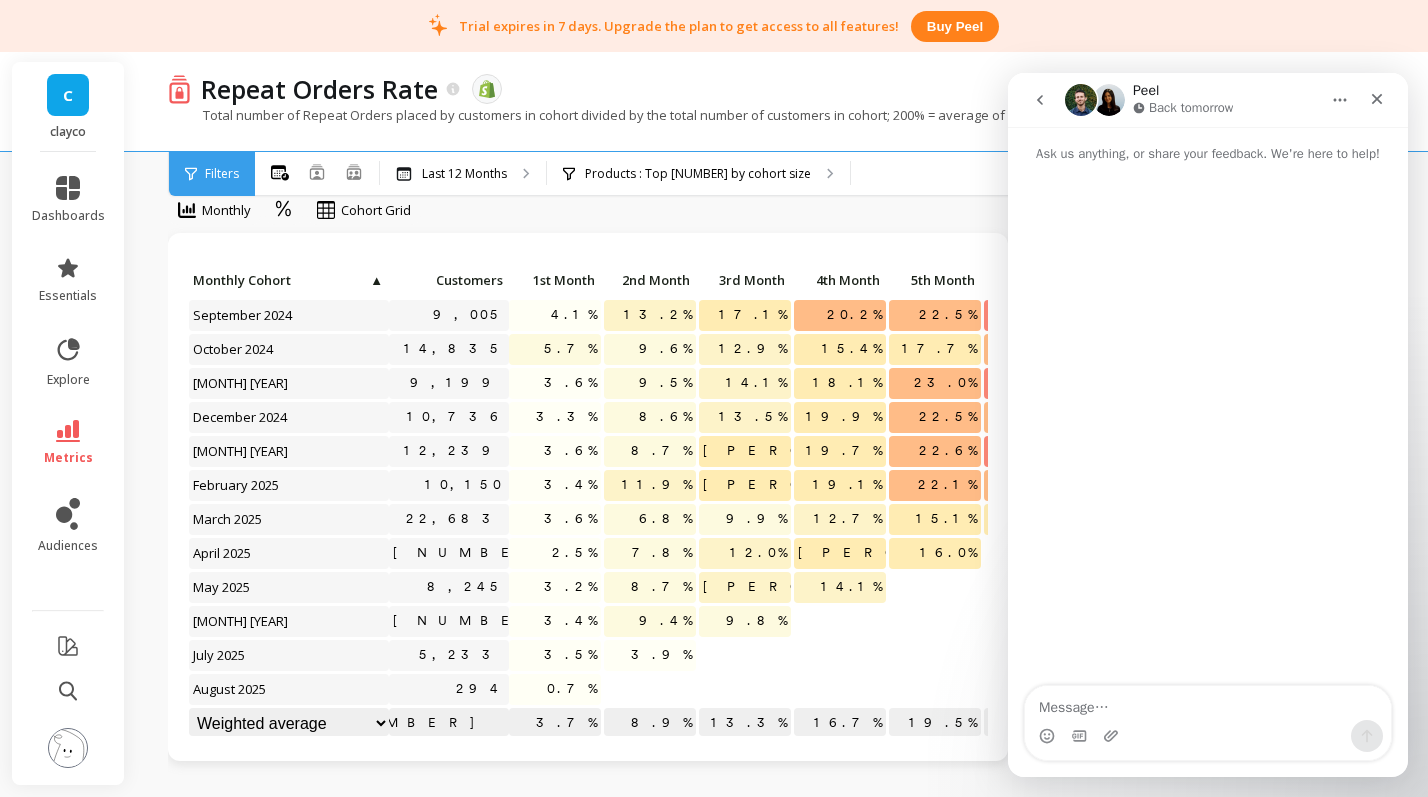 scroll, scrollTop: 0, scrollLeft: 0, axis: both 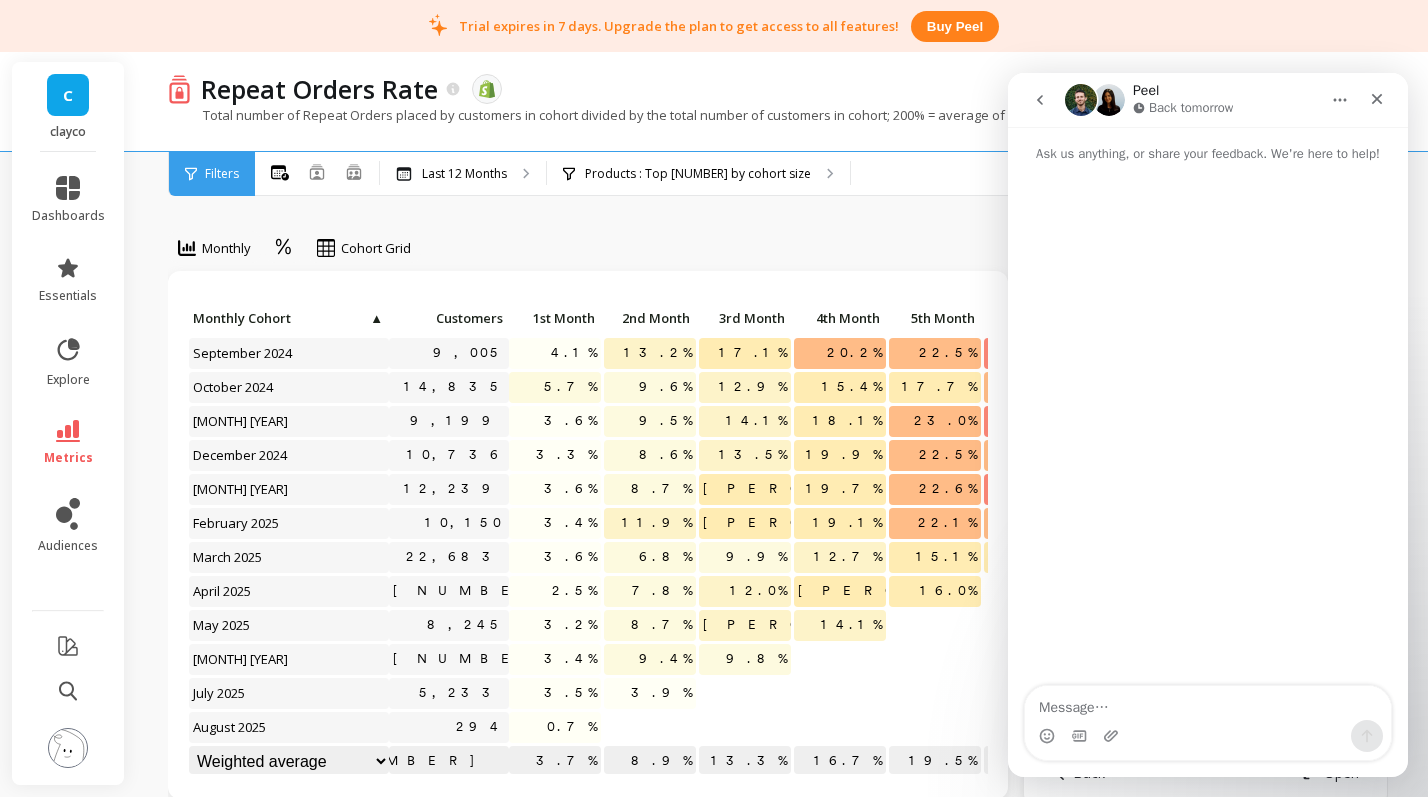 click at bounding box center [1208, 703] 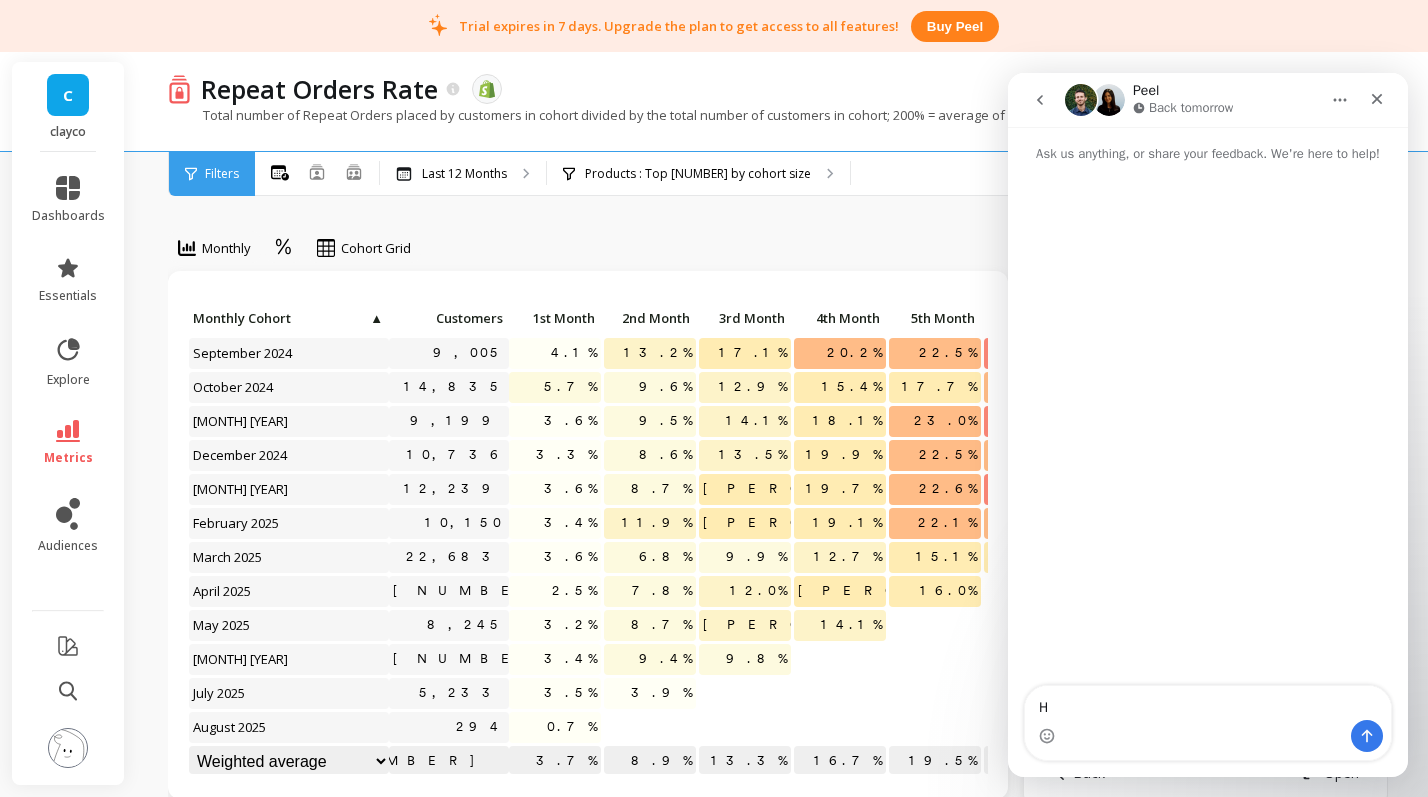 type on "Hi" 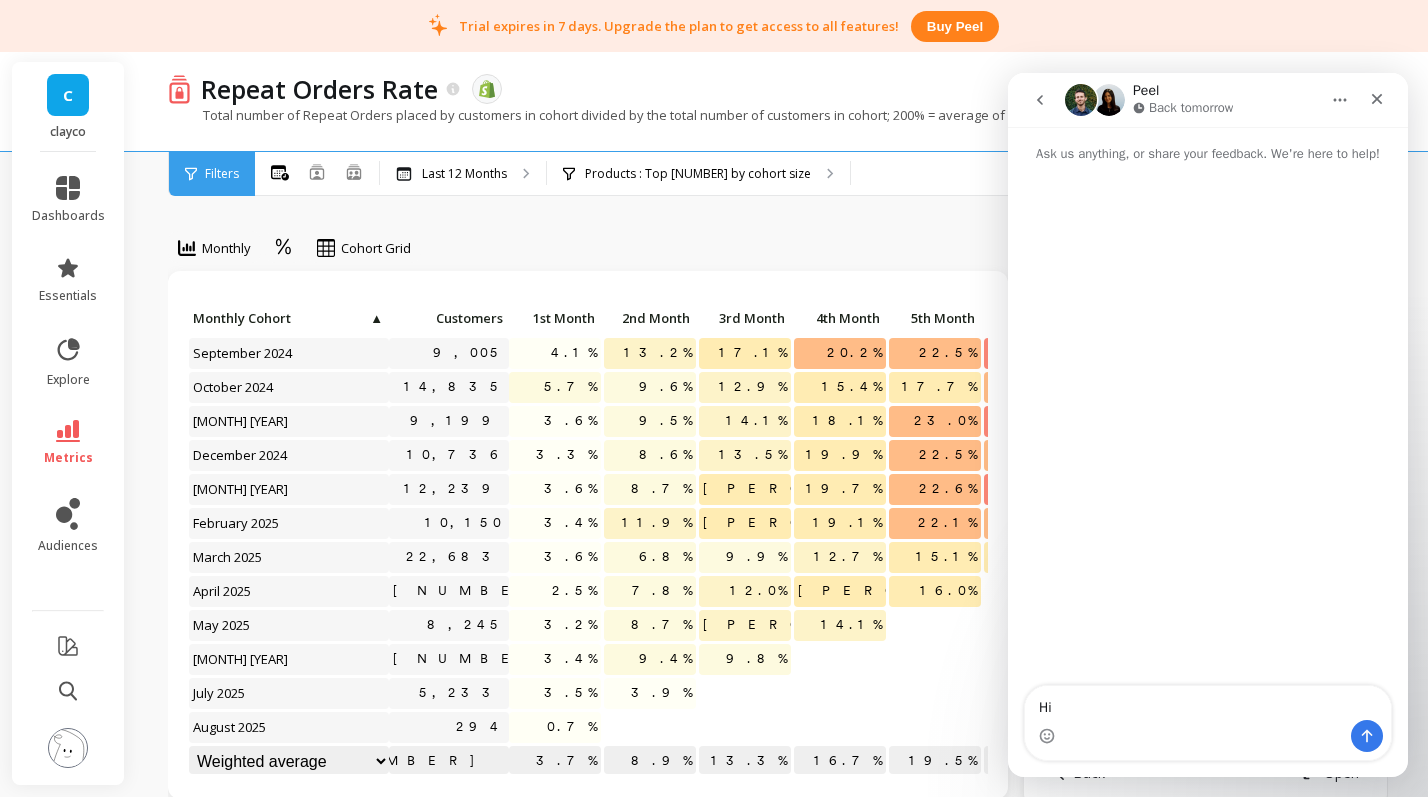 type 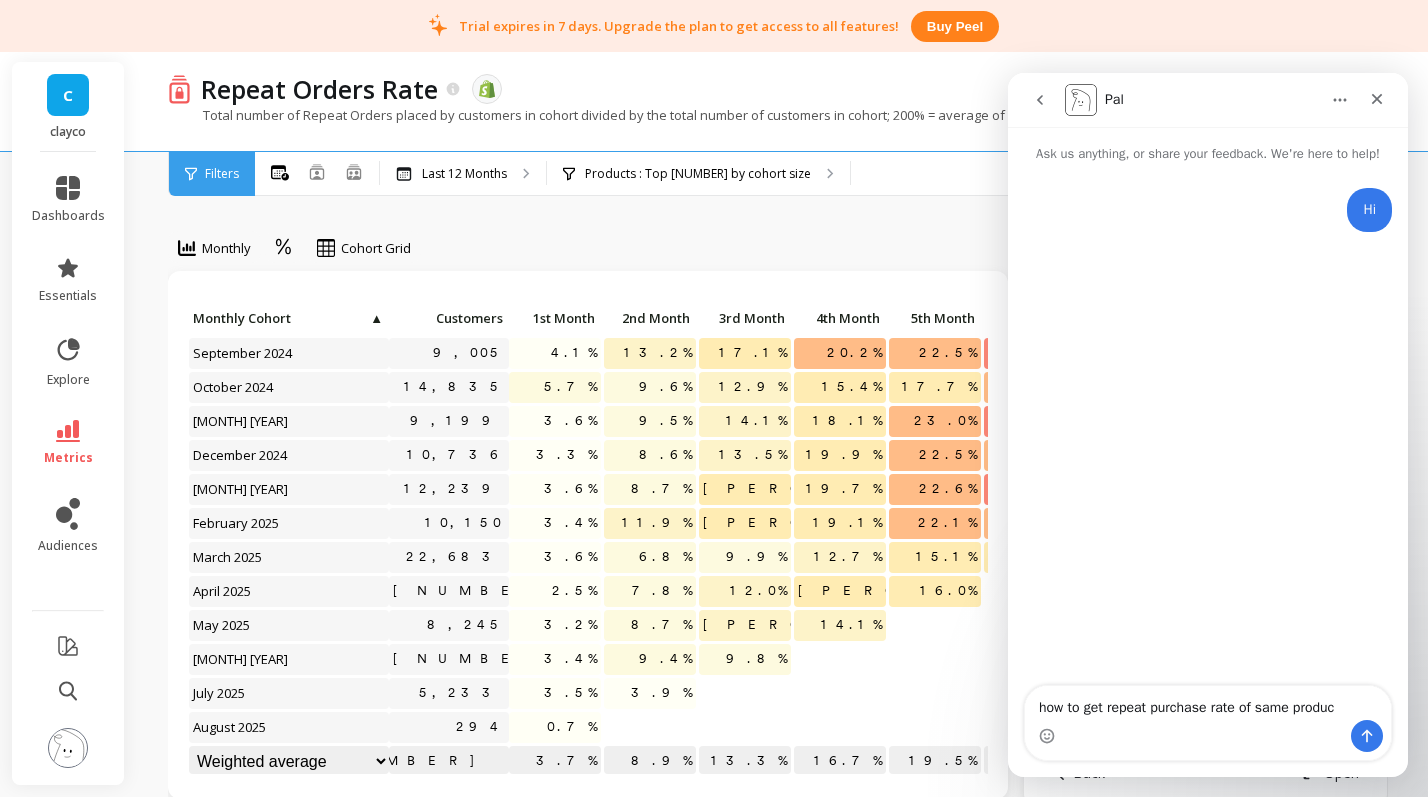 type on "how to get repeat purchase rate of same product" 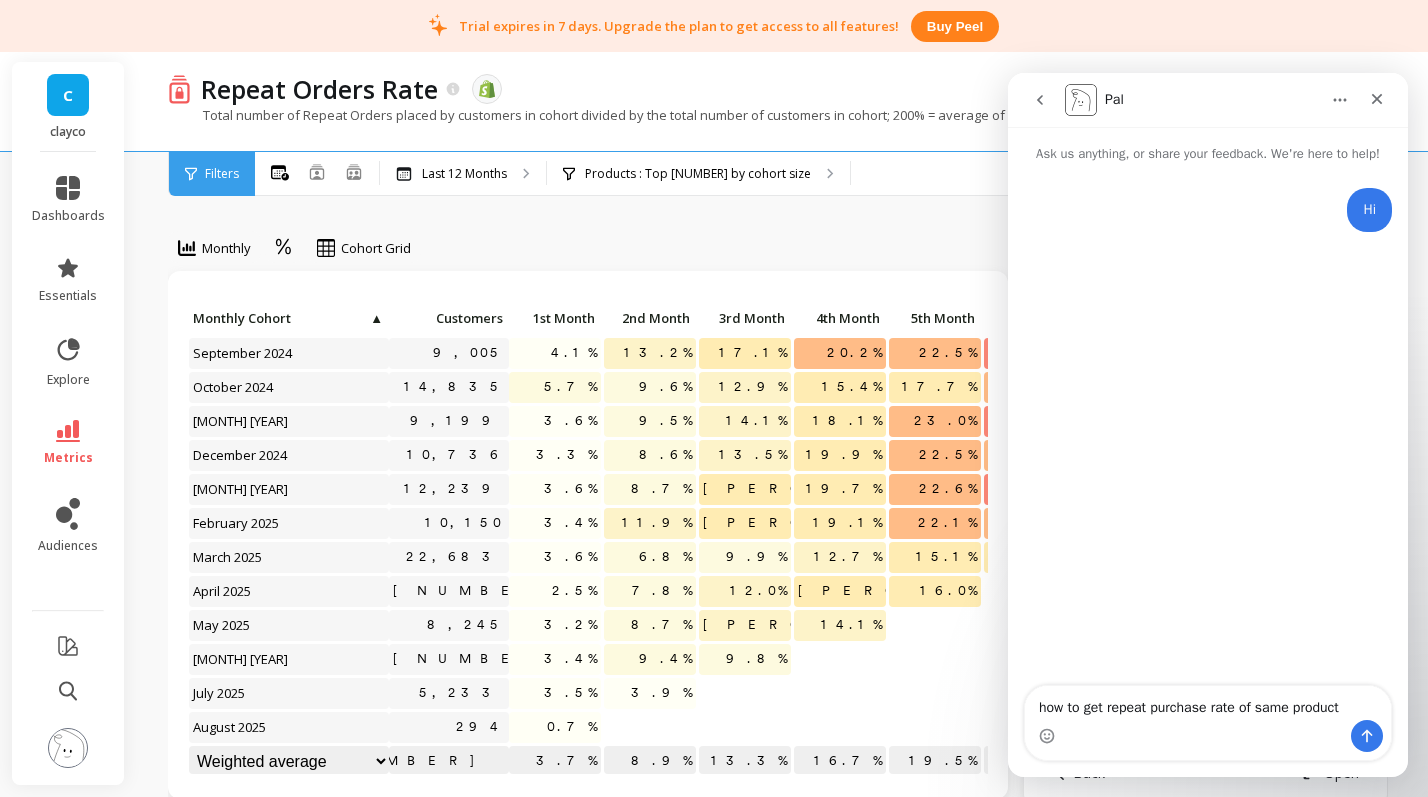 type 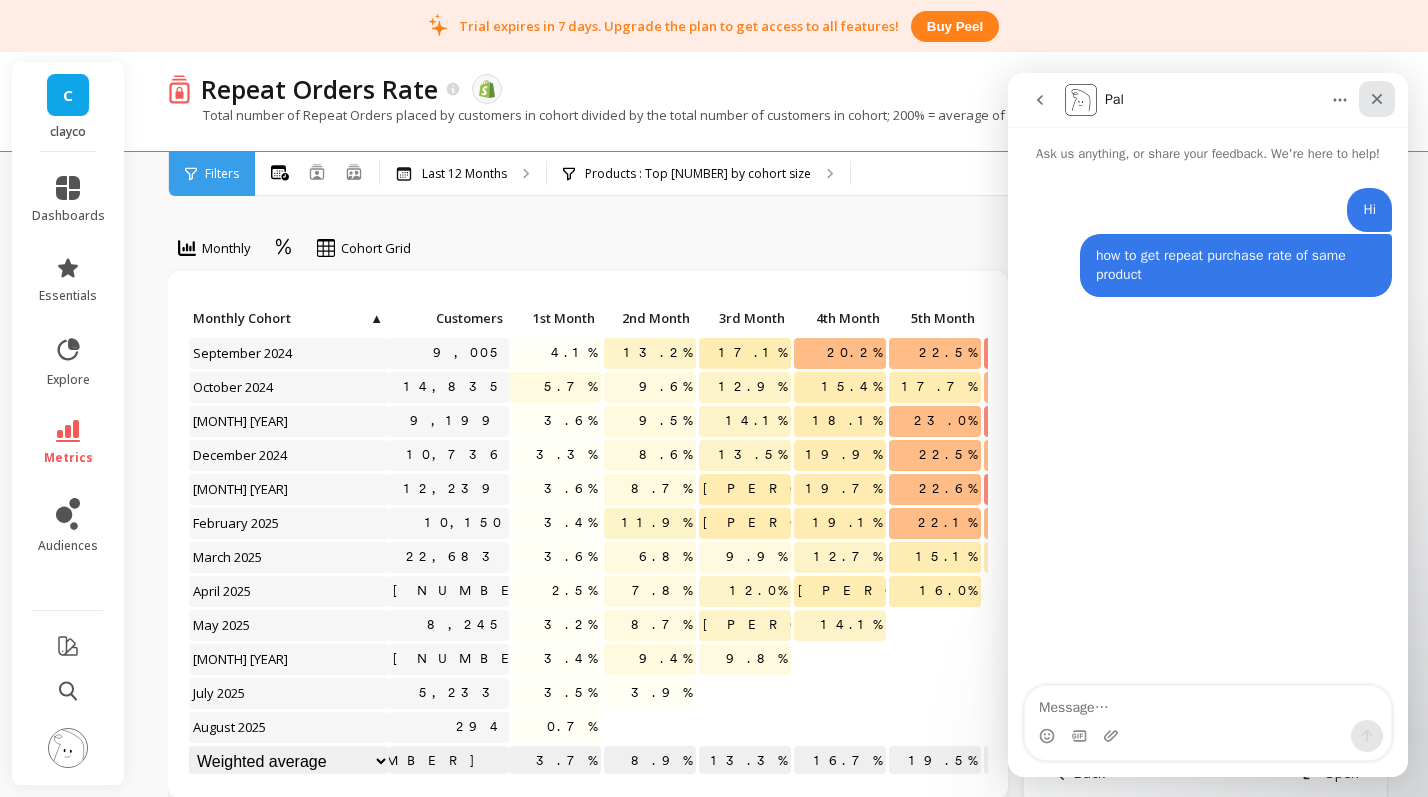 click at bounding box center [1377, 99] 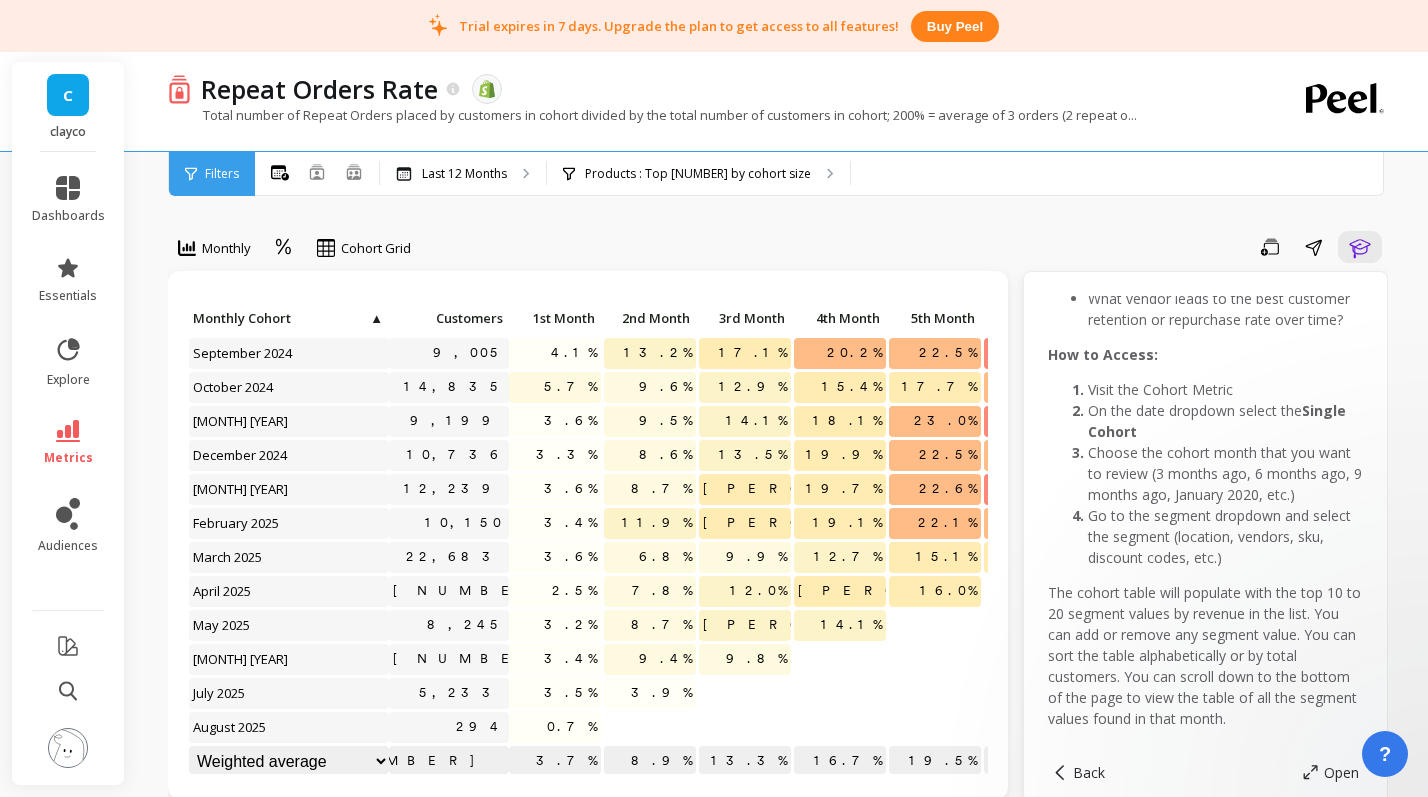 scroll, scrollTop: 0, scrollLeft: 0, axis: both 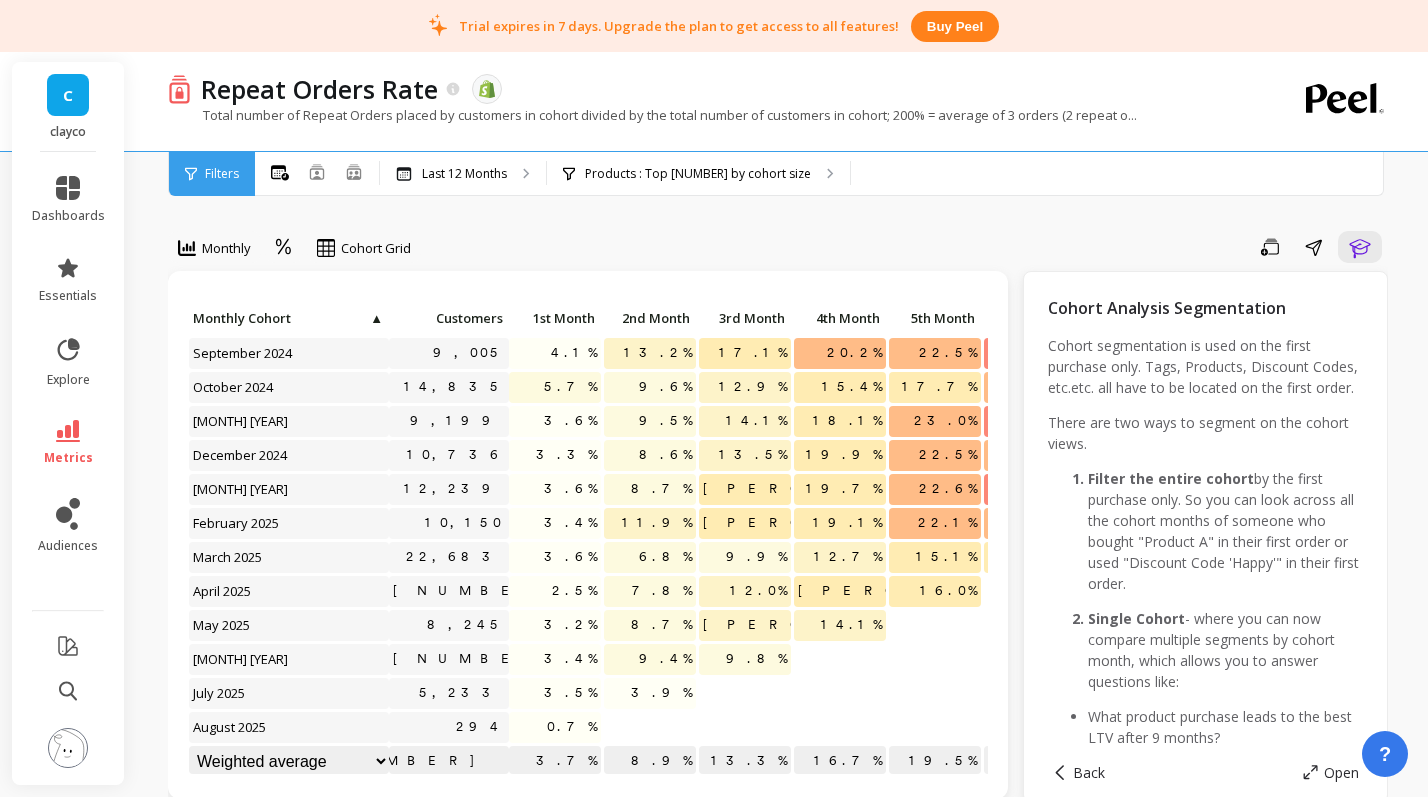 click on "Save
Share
Learn" at bounding box center [906, 247] 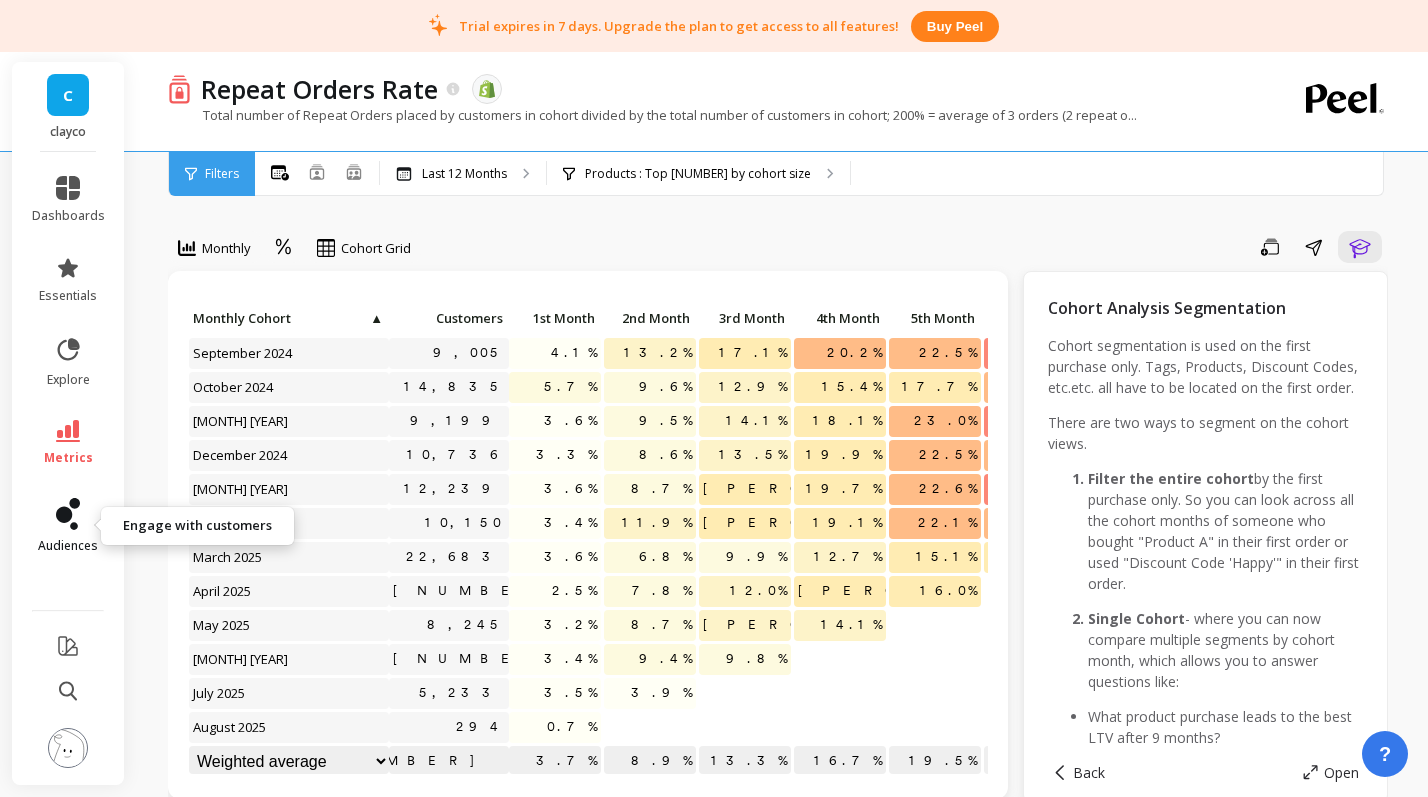 click 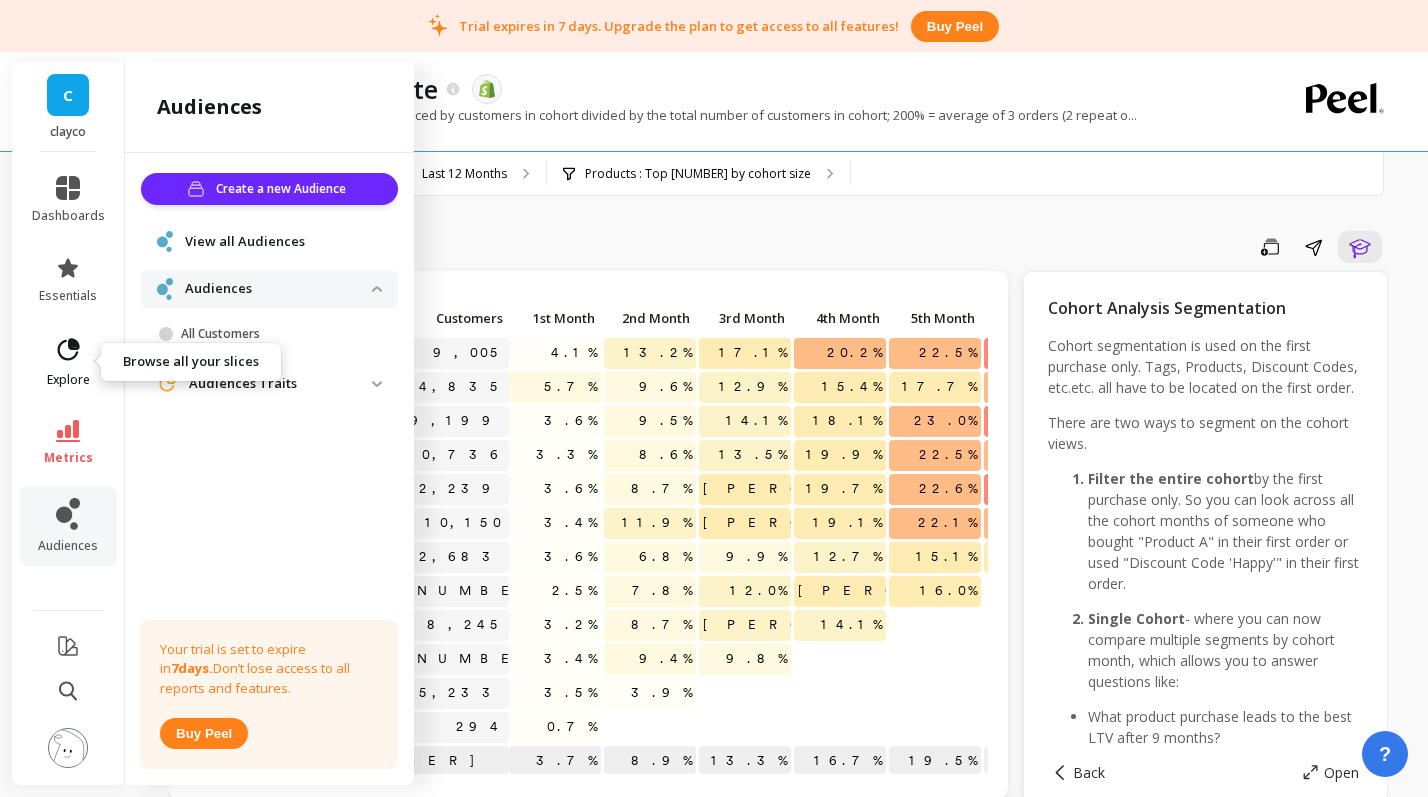 click 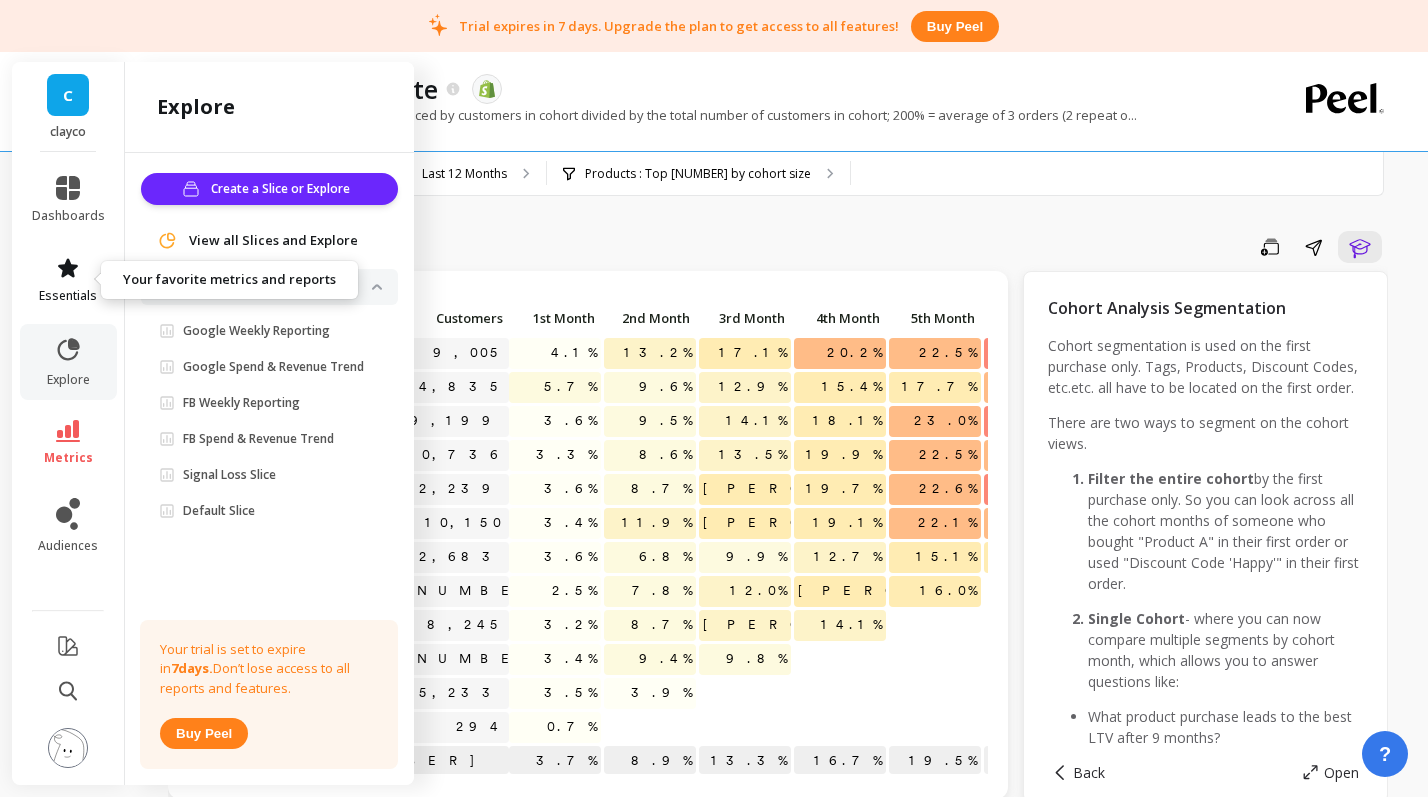 click 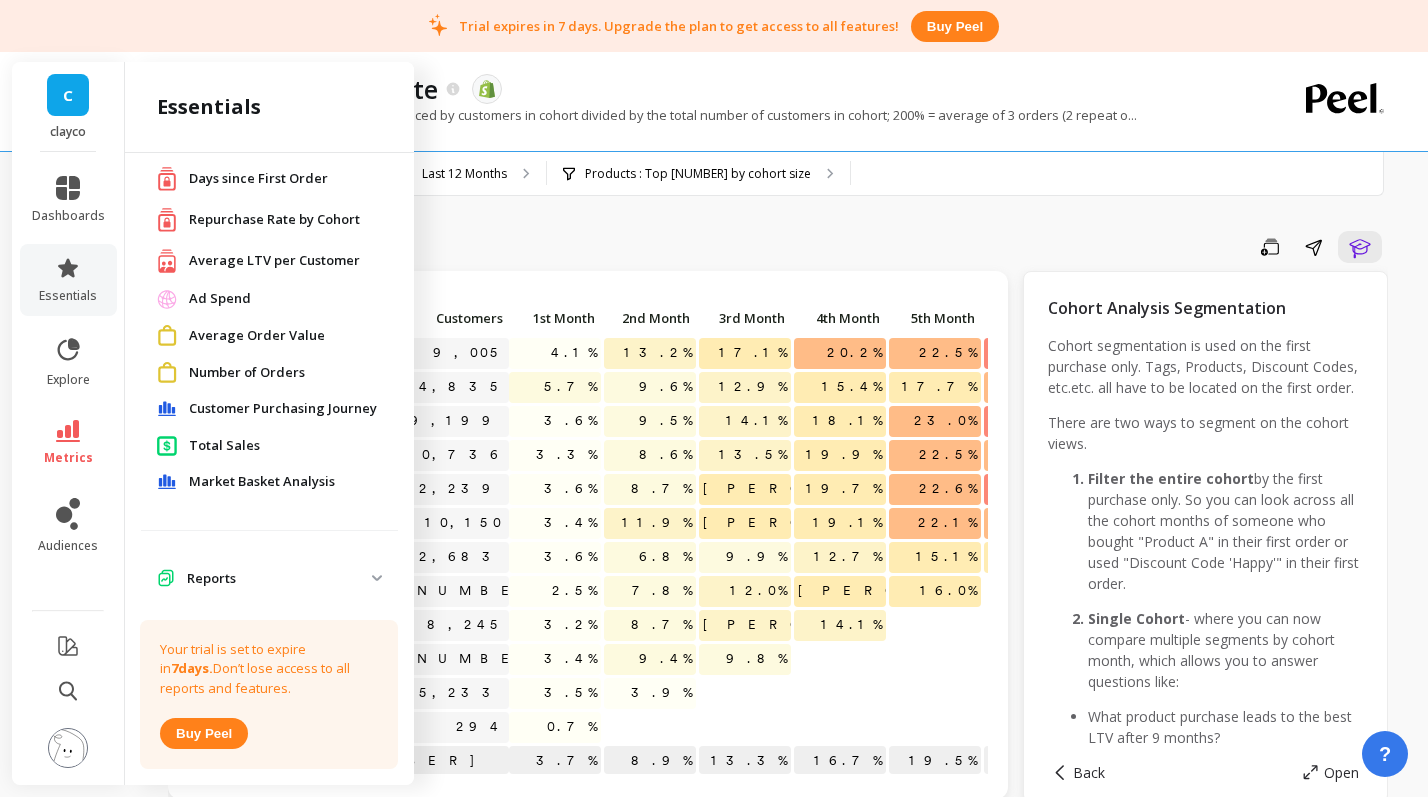 scroll, scrollTop: 124, scrollLeft: 0, axis: vertical 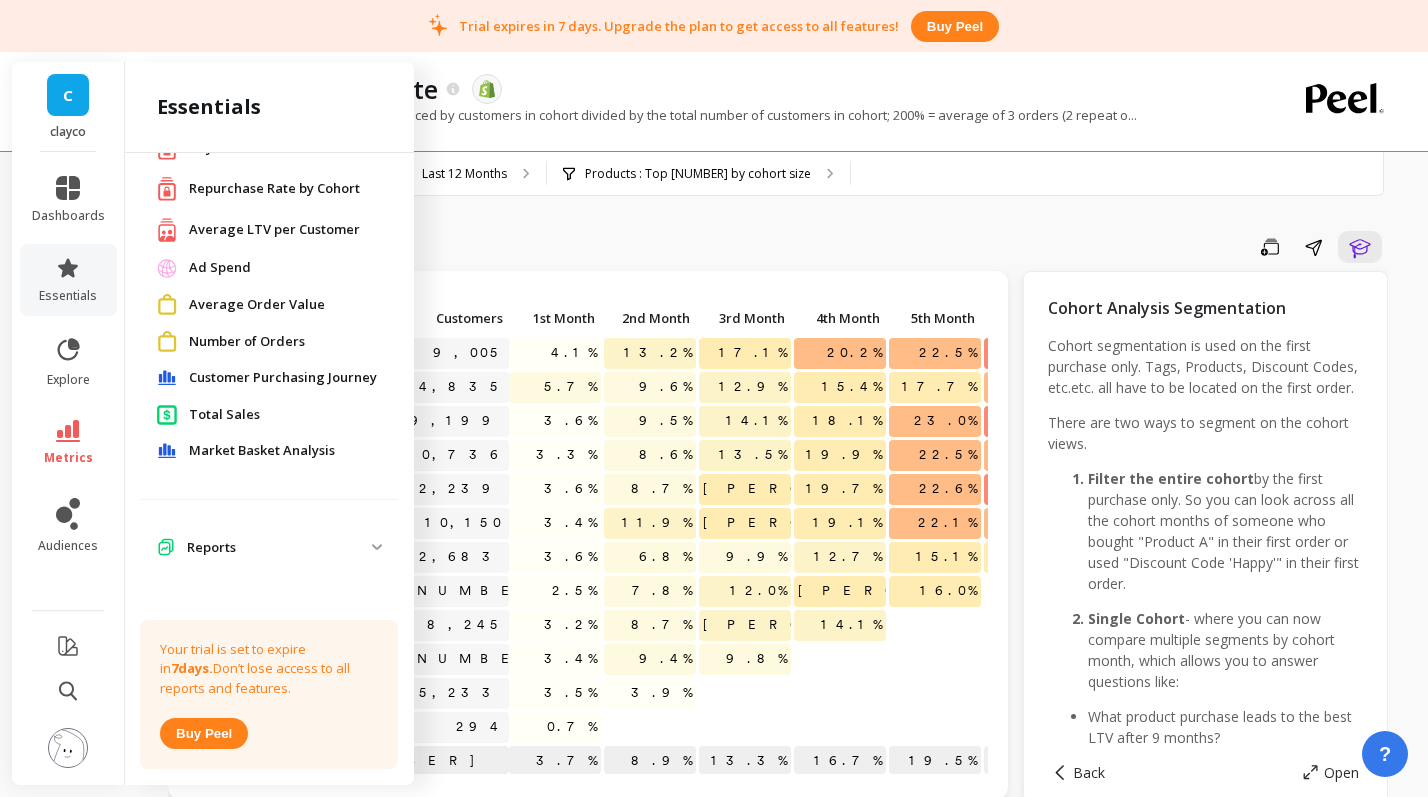 click on "Customer Purchasing Journey" at bounding box center (283, 378) 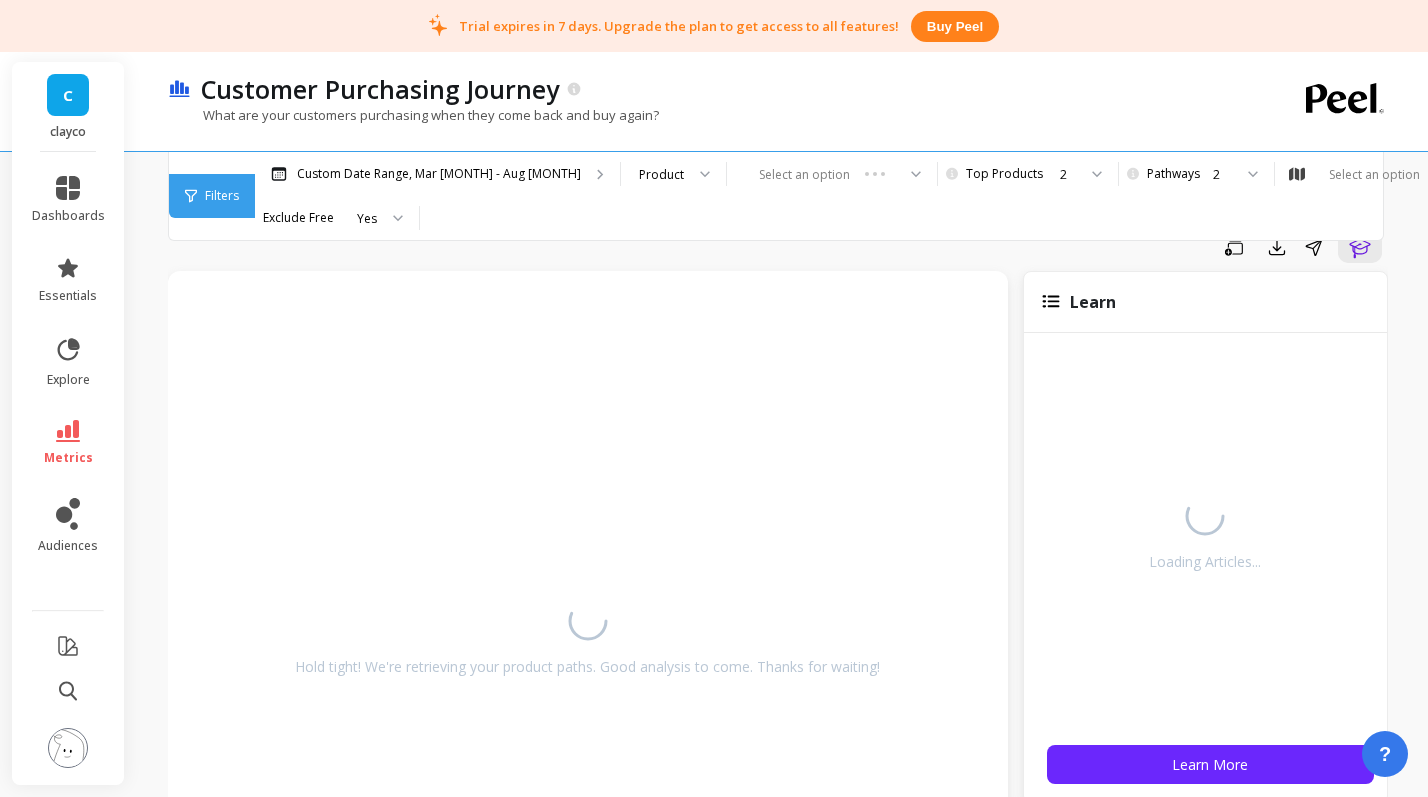 scroll, scrollTop: 0, scrollLeft: 0, axis: both 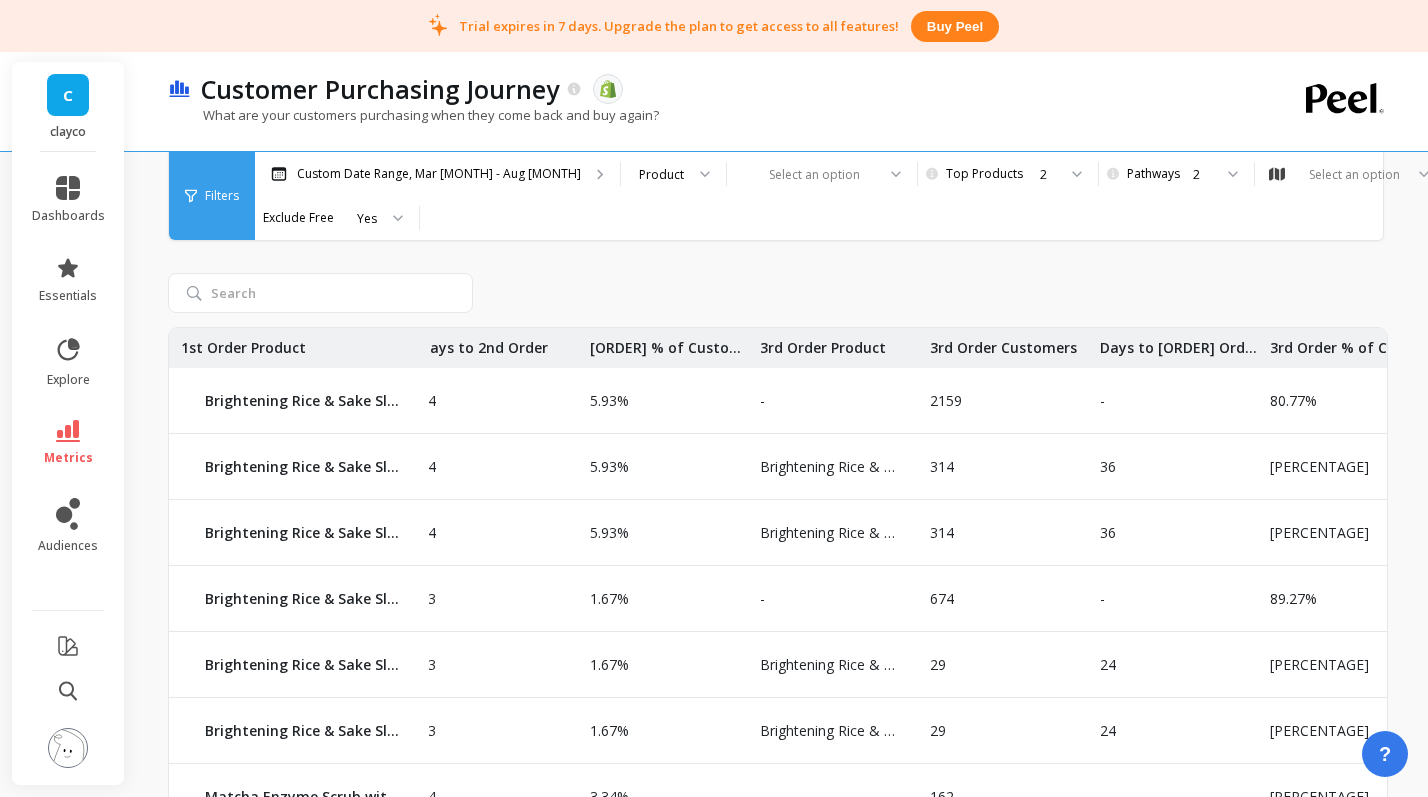 click on "5.93%" at bounding box center [663, 532] 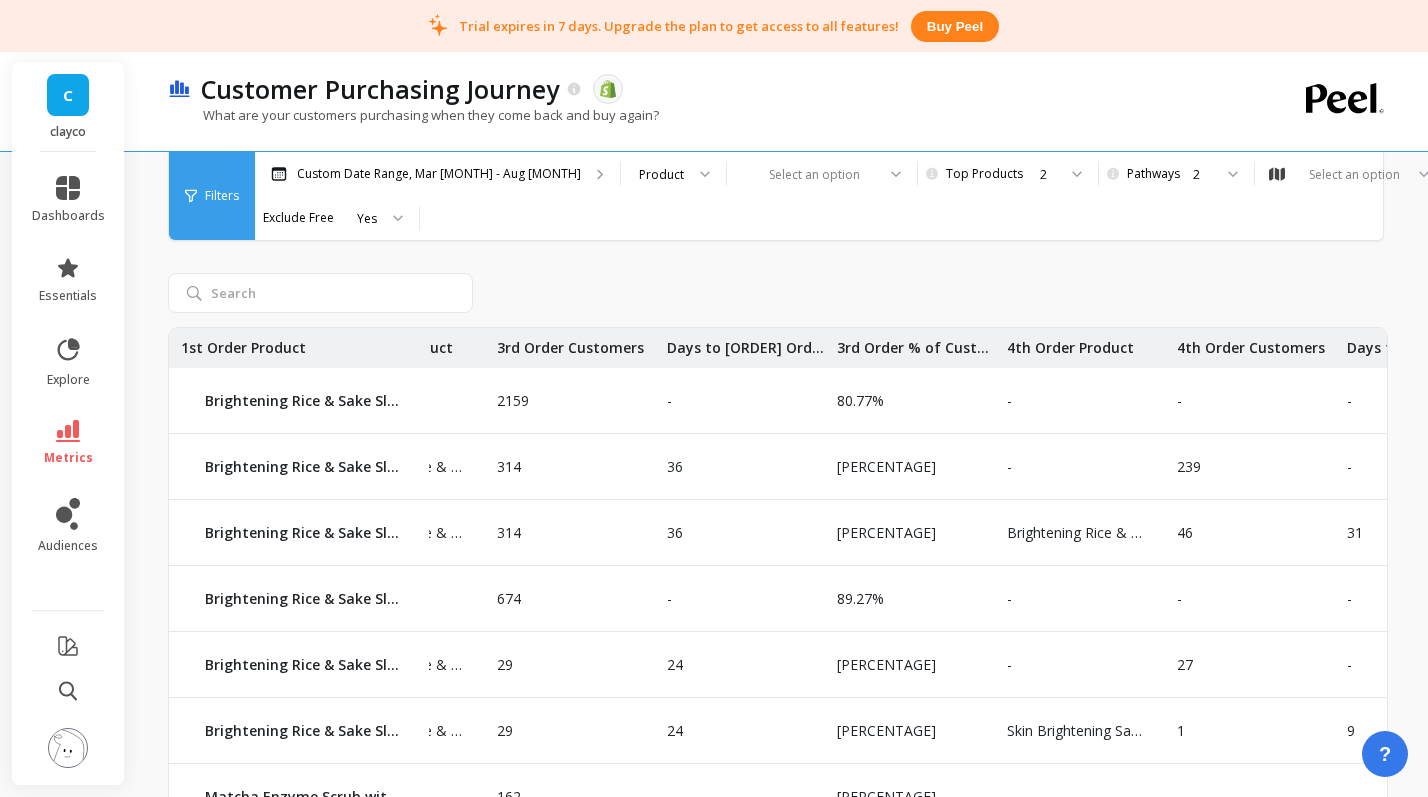 scroll, scrollTop: 0, scrollLeft: 1040, axis: horizontal 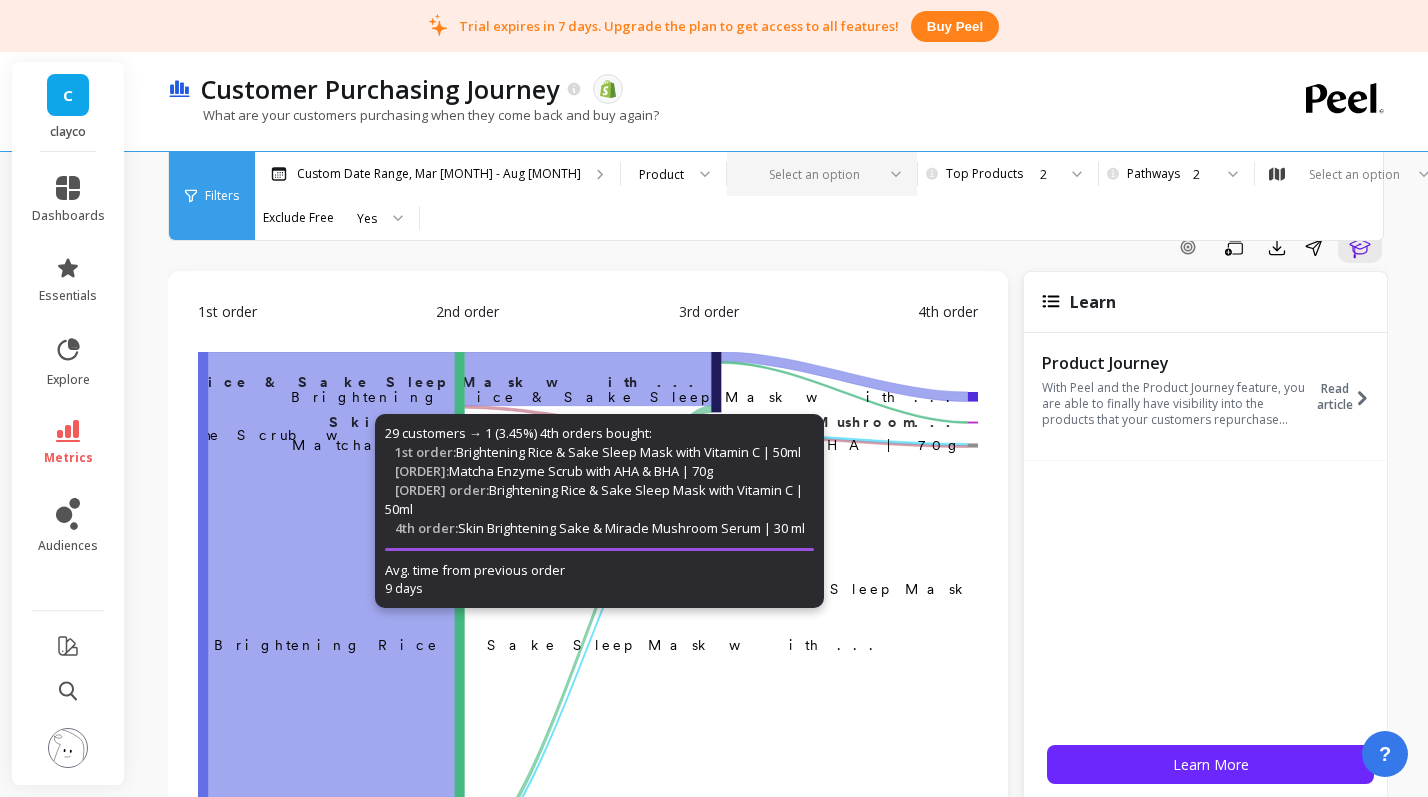 click at bounding box center [810, 174] 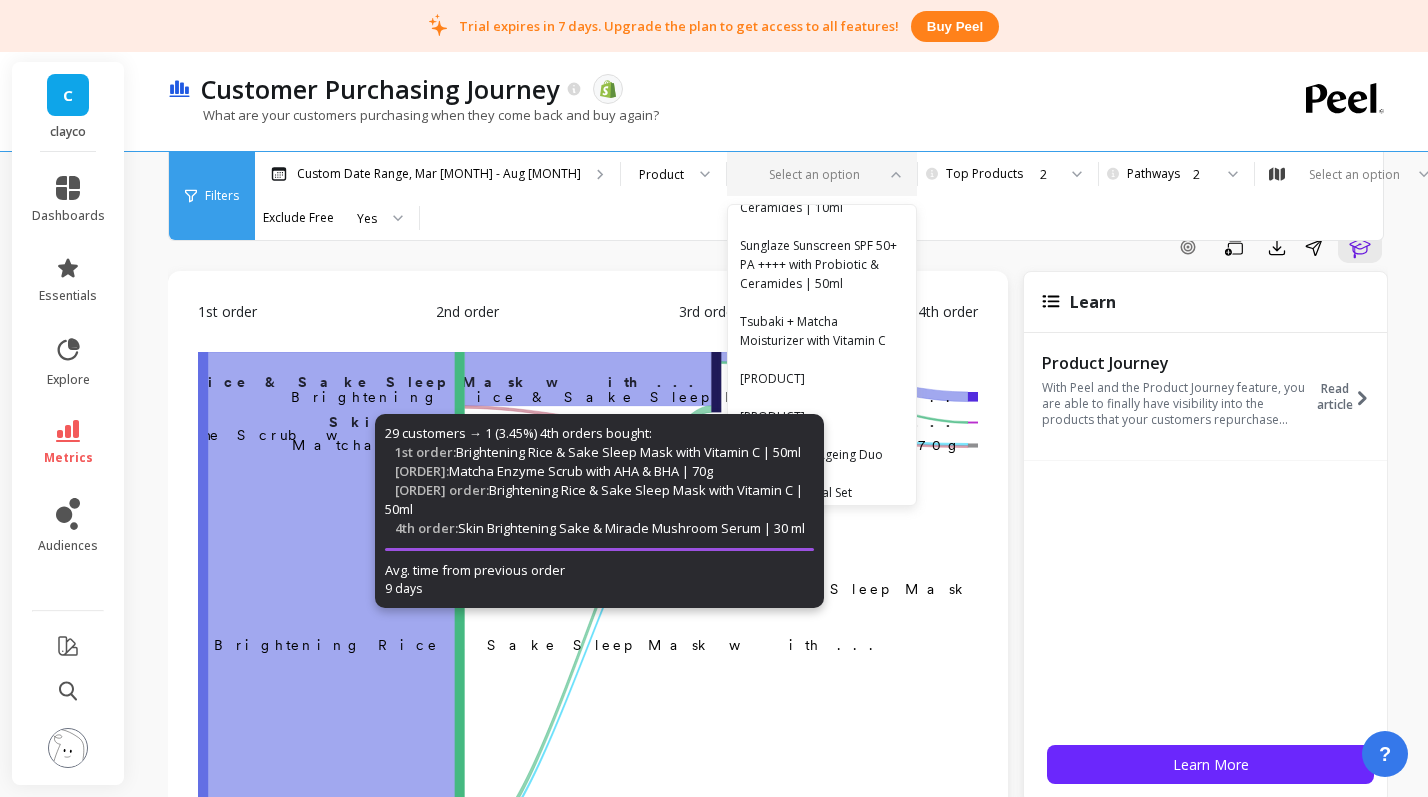 scroll, scrollTop: 2109, scrollLeft: 0, axis: vertical 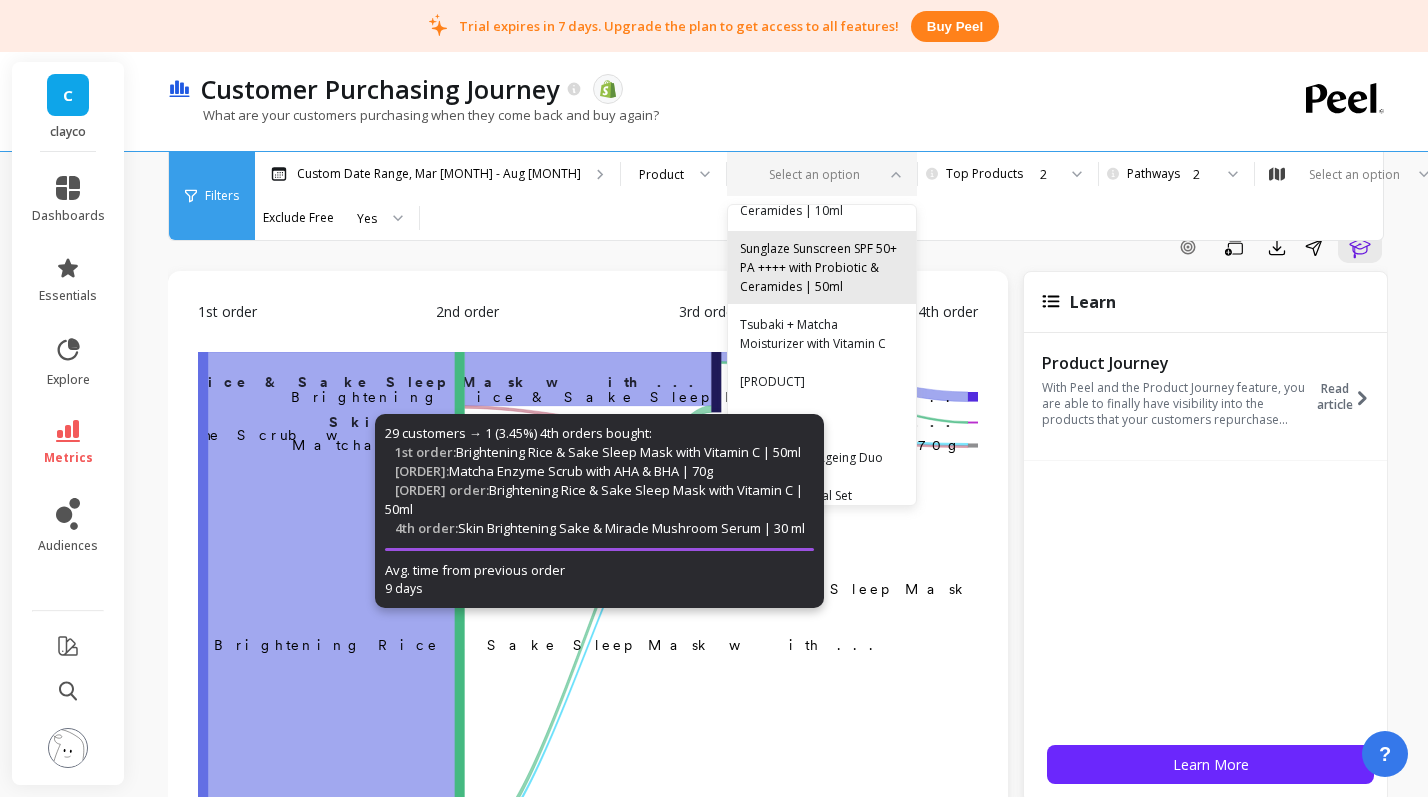click on "Sunglaze Sunscreen SPF 50+ PA ++++ with Probiotic & Ceramides | 50ml" at bounding box center (822, 267) 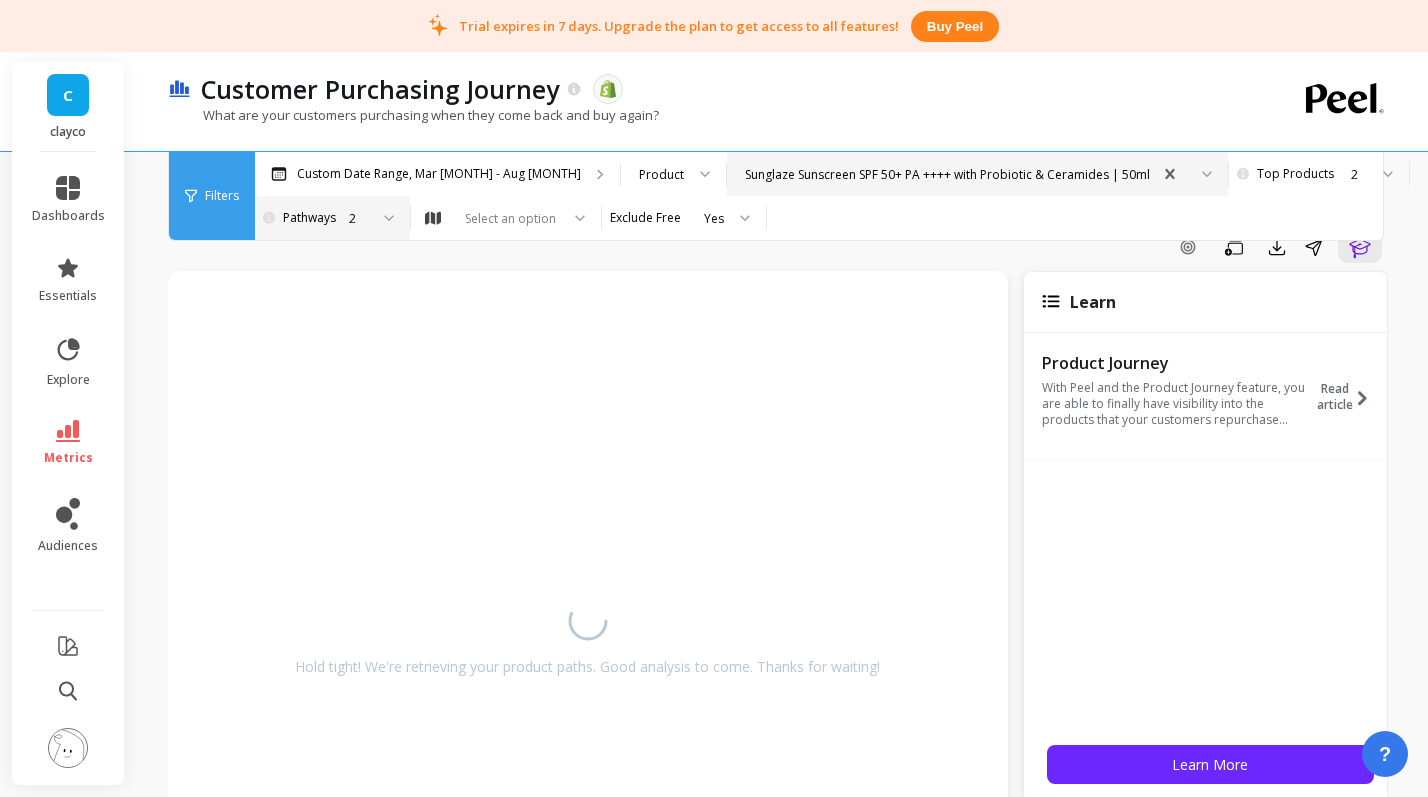 click on "2" at bounding box center (358, 218) 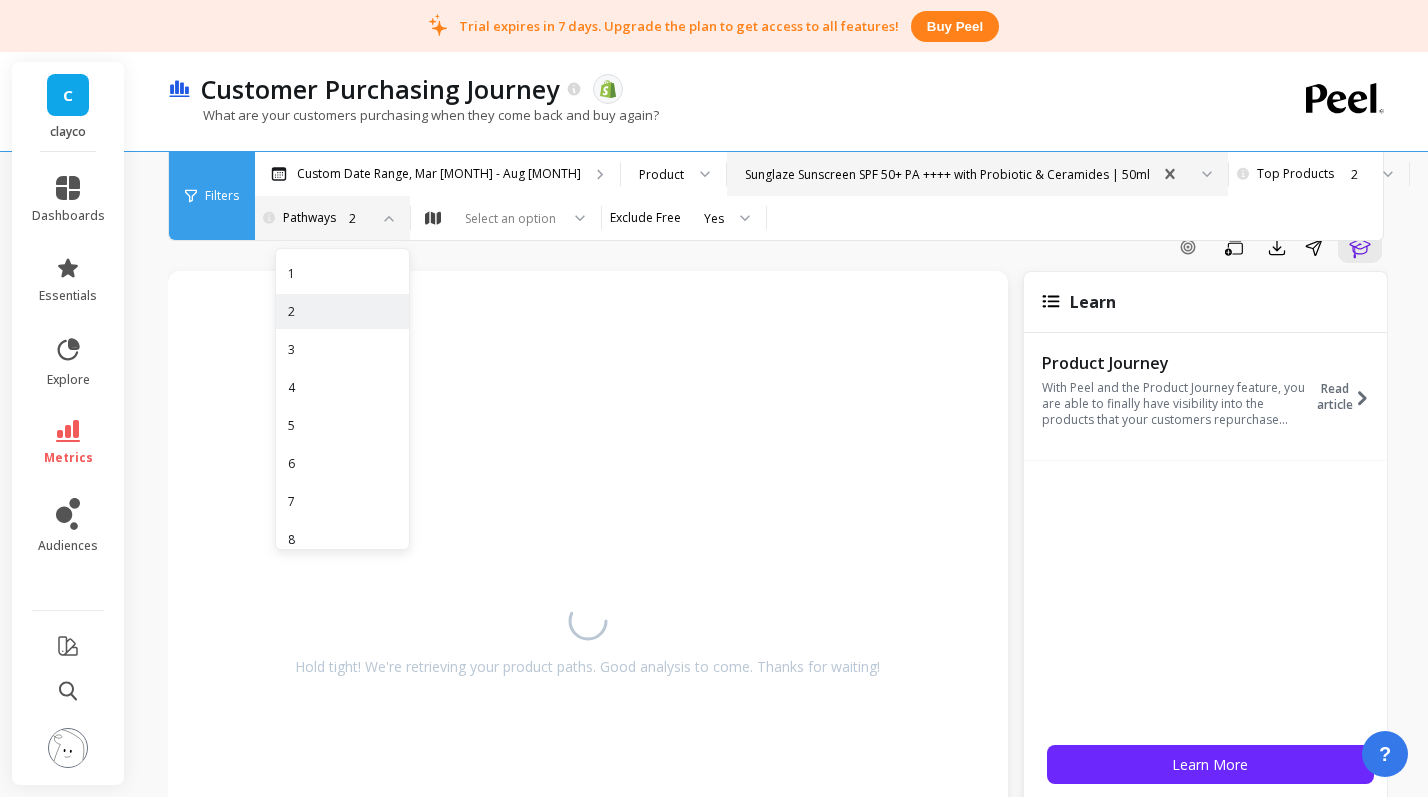 click on "2" at bounding box center (358, 218) 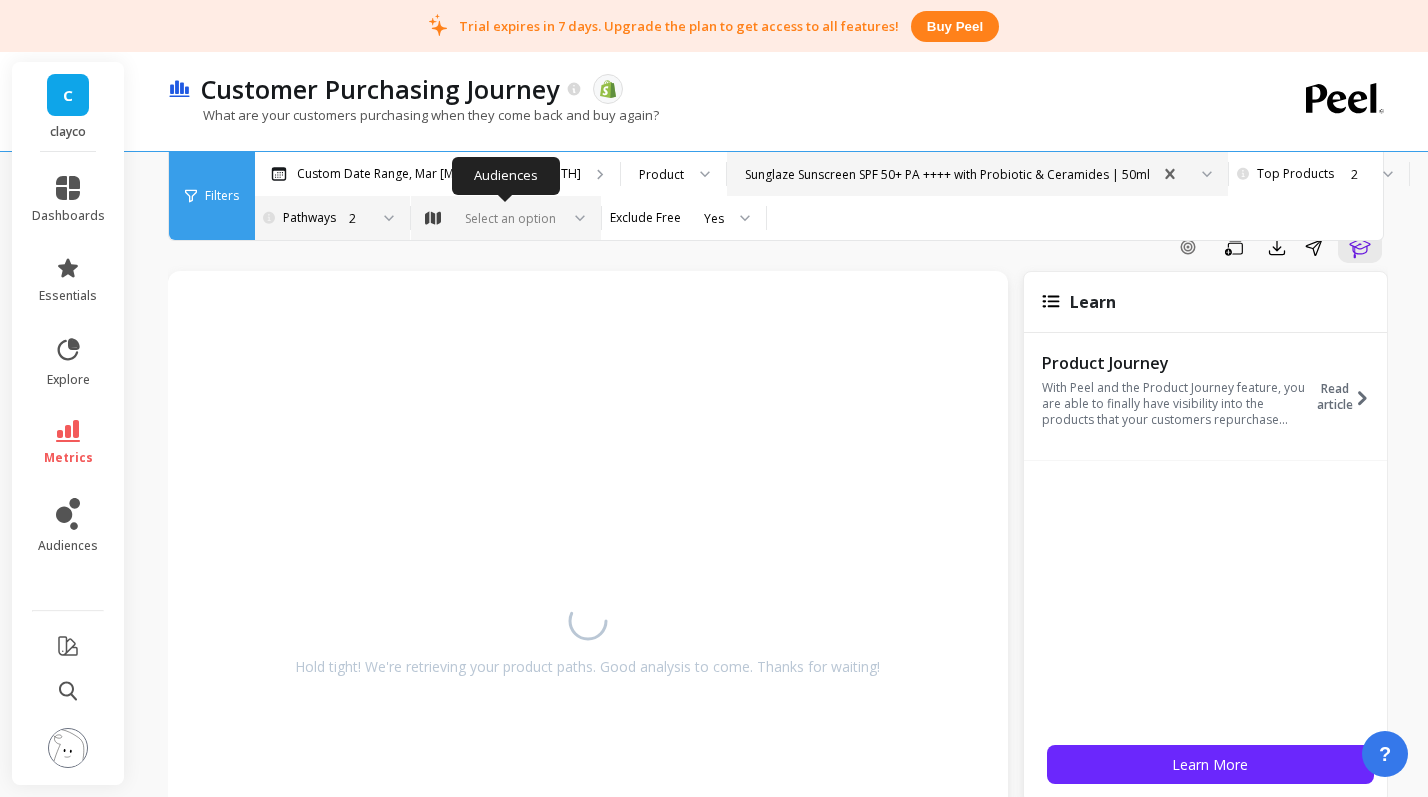 click on "Select an option" at bounding box center (494, 218) 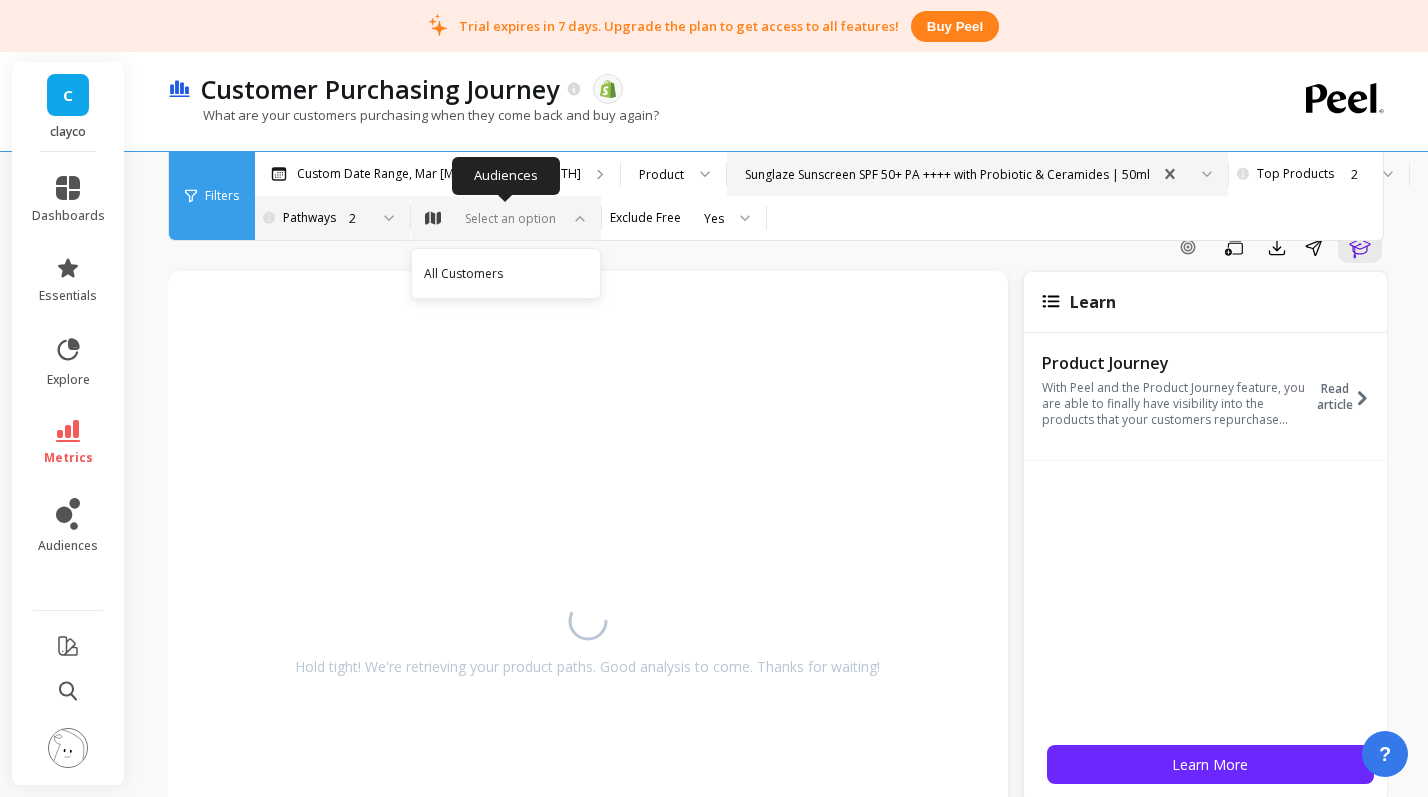 click on "Select an option" at bounding box center [494, 218] 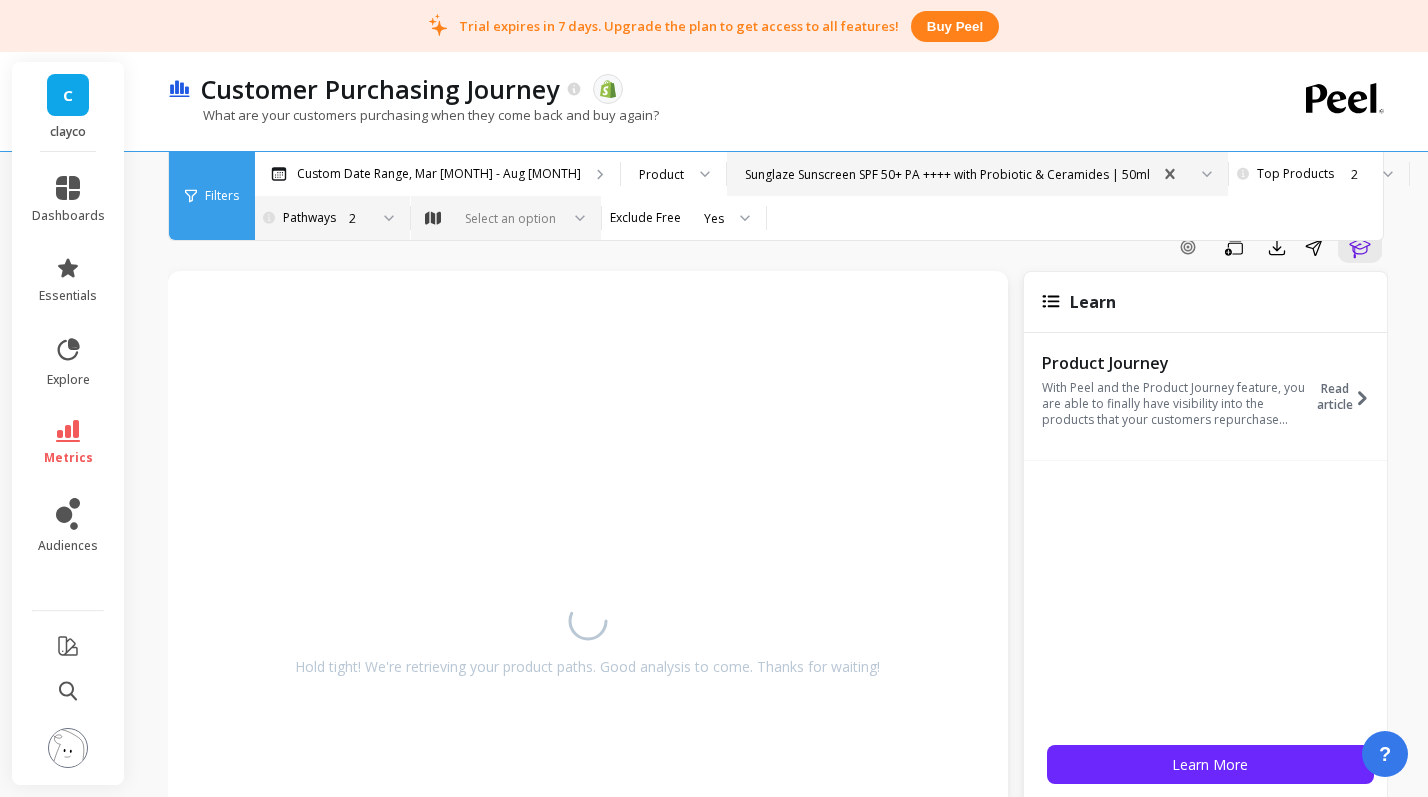 click on "Filters" at bounding box center [212, 196] 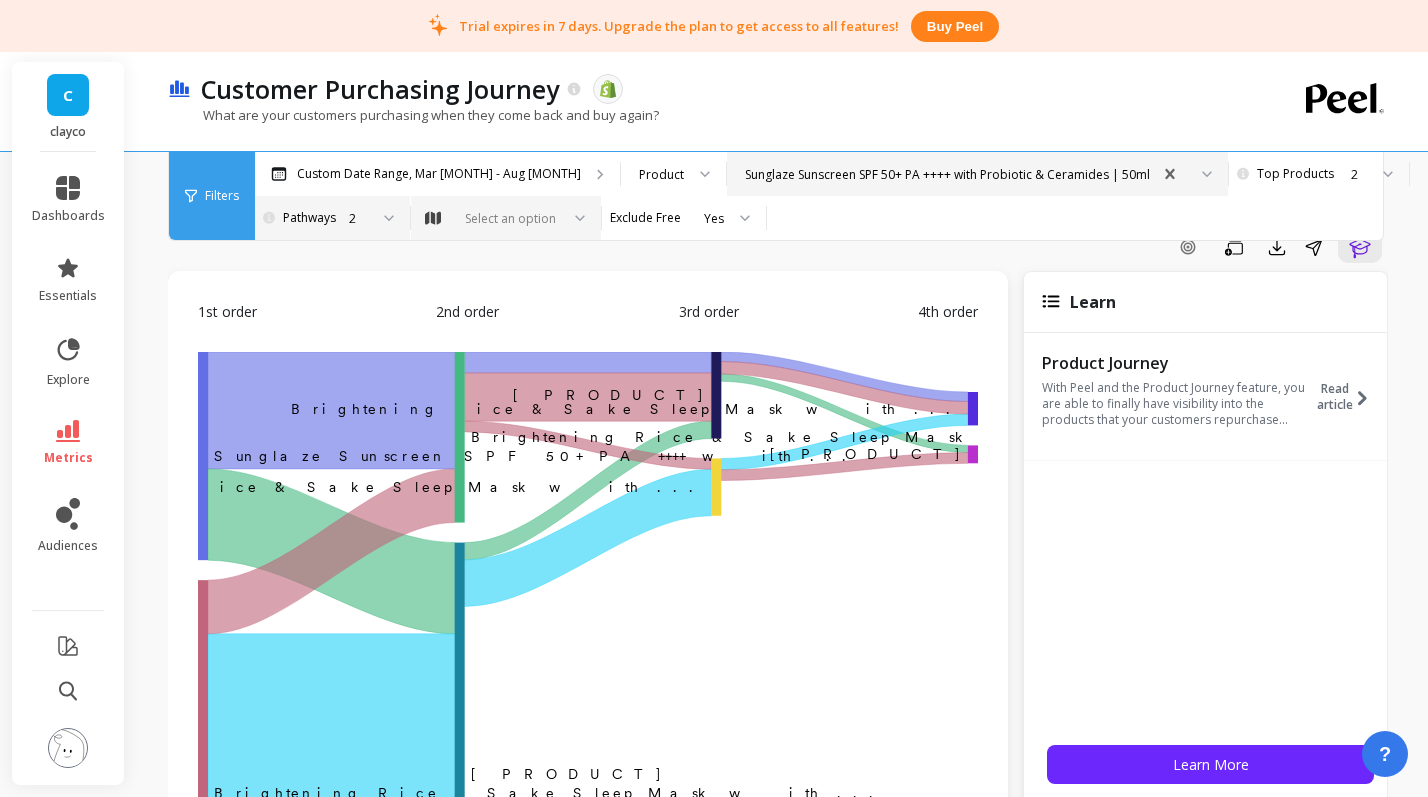 click on "Filters" at bounding box center [222, 196] 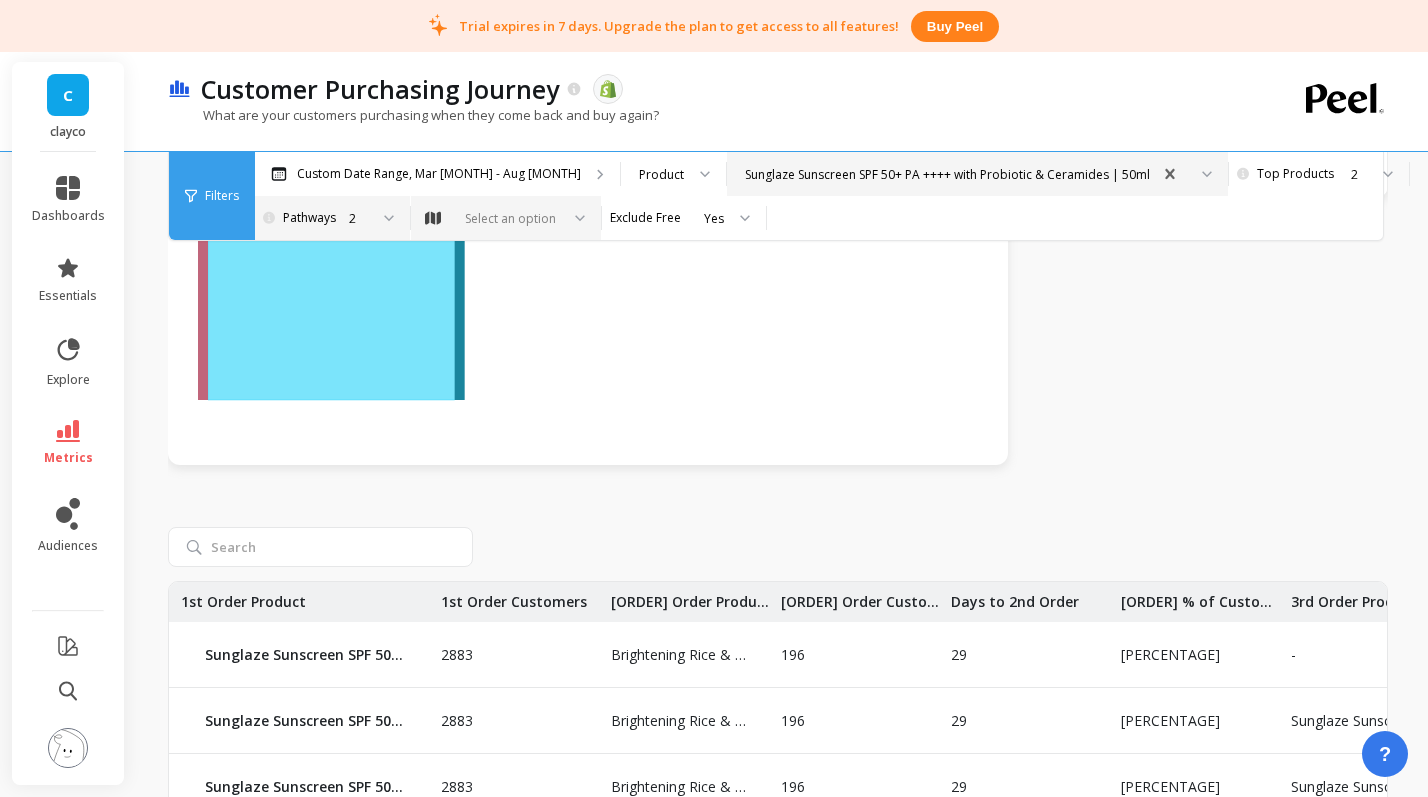 scroll, scrollTop: 793, scrollLeft: 0, axis: vertical 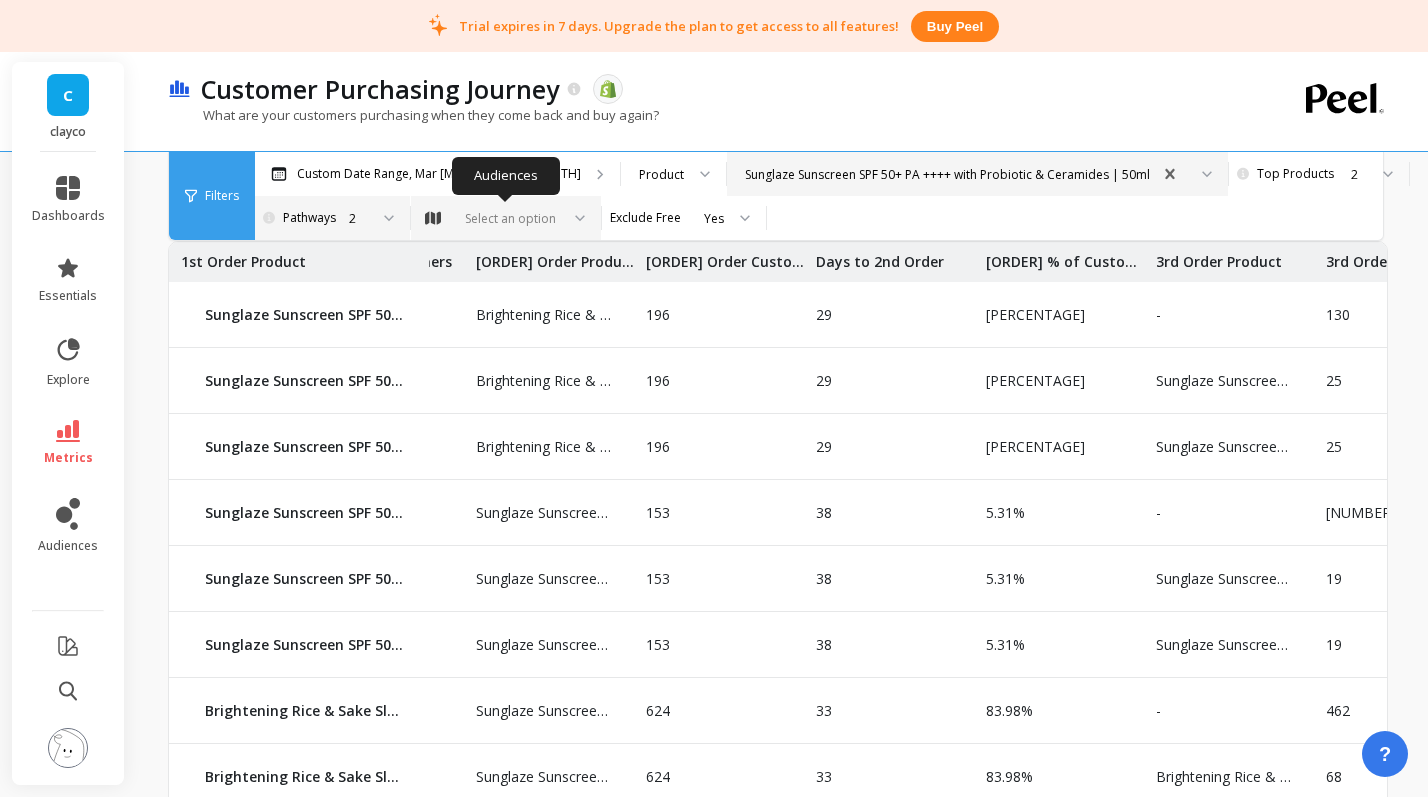 click on "Select an option" at bounding box center (506, 218) 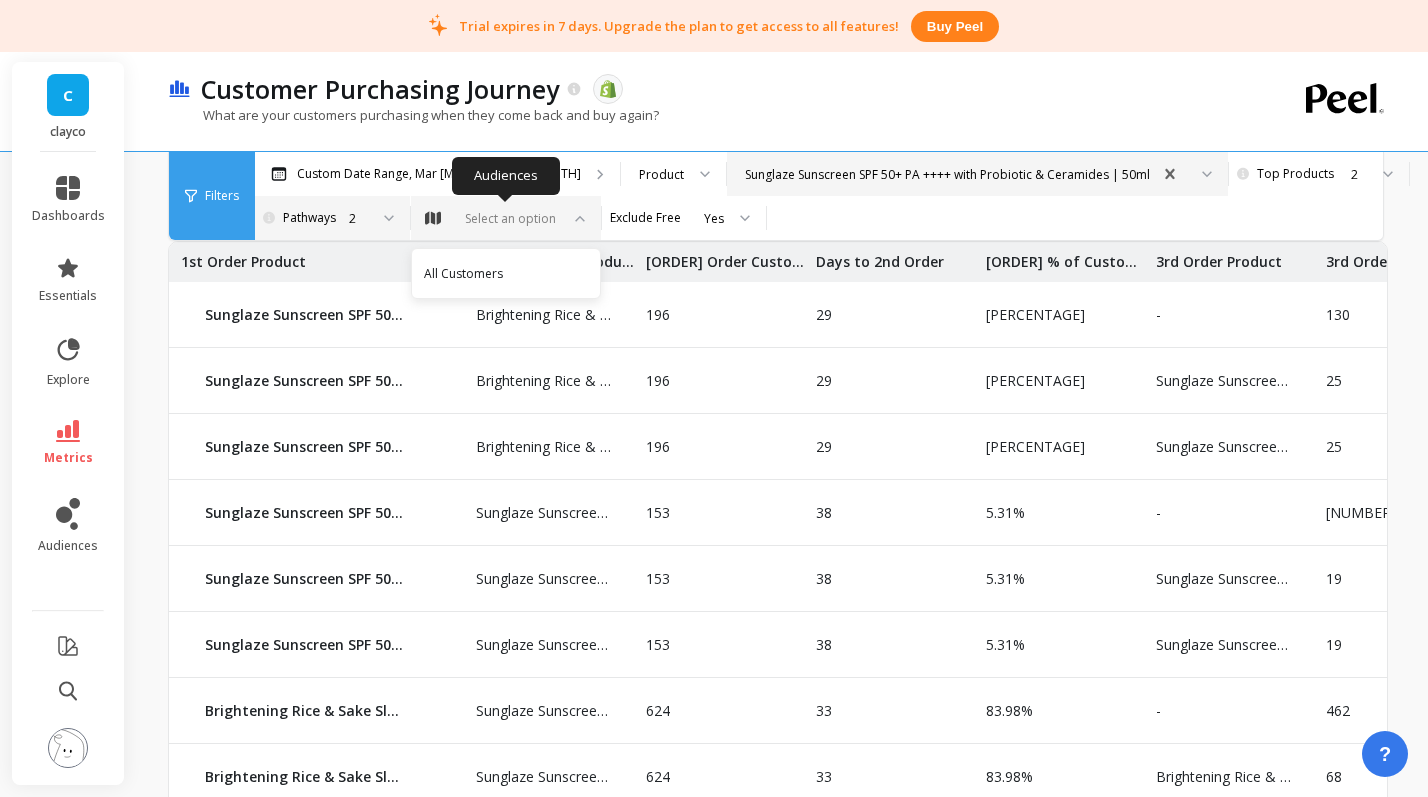 click on "Select an option" at bounding box center (506, 218) 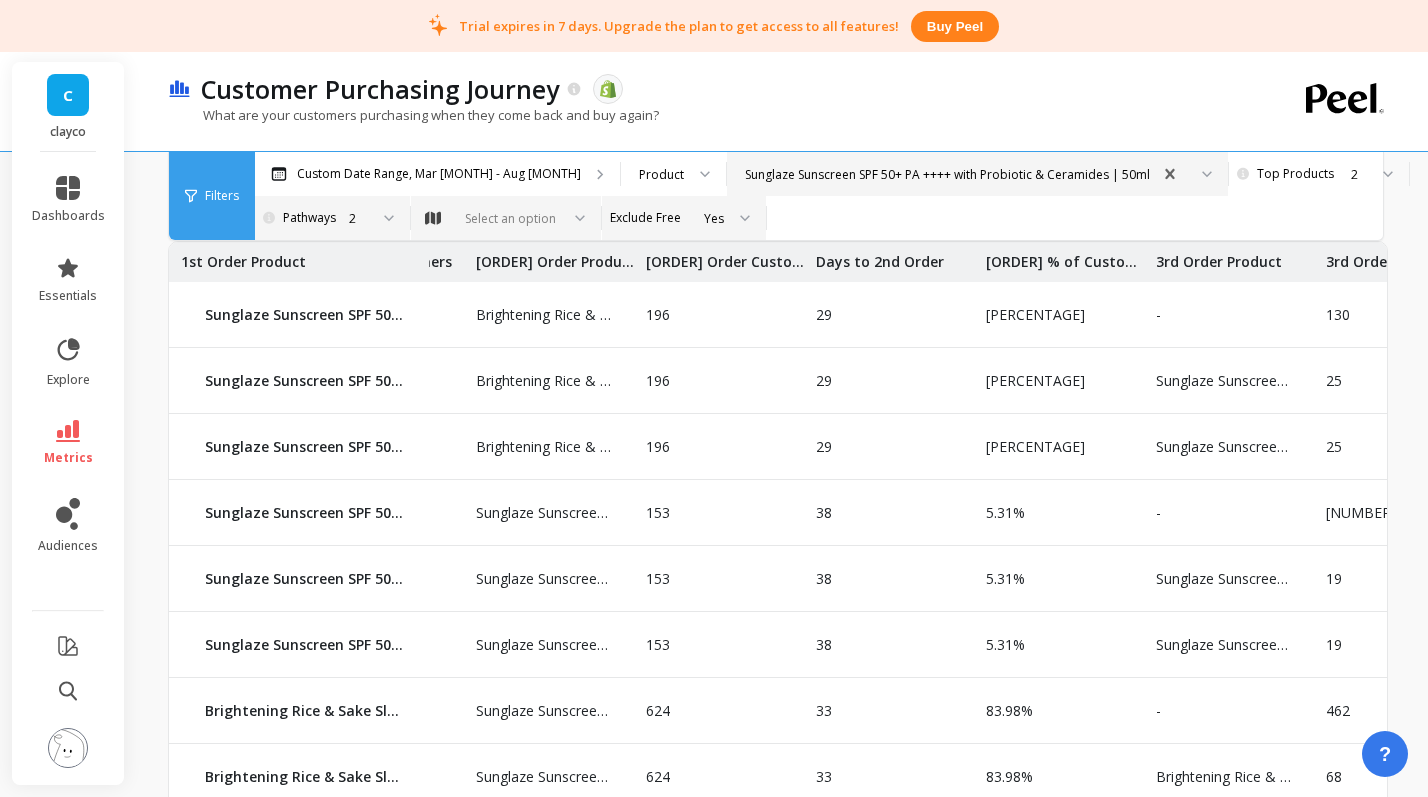 click on "Yes" at bounding box center (684, 218) 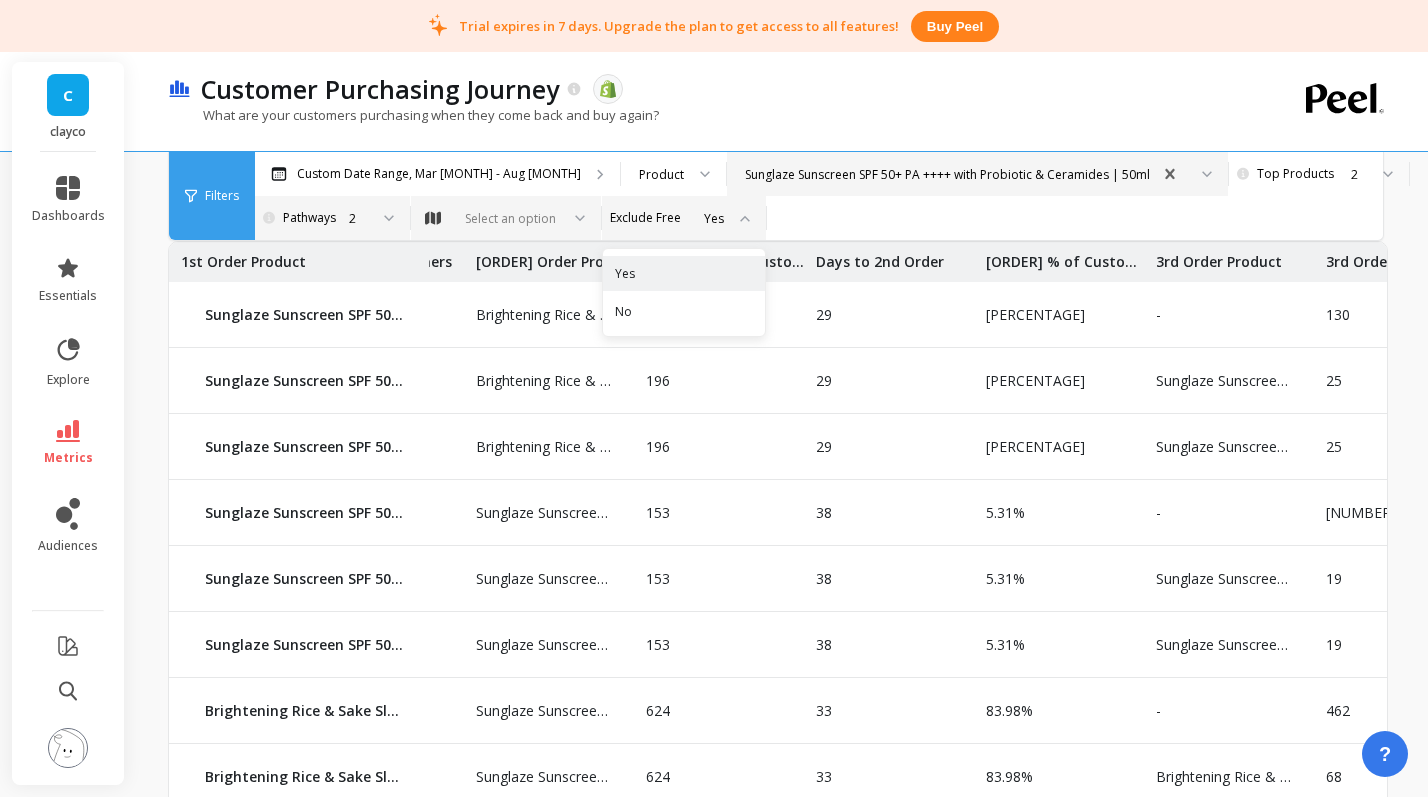 click on "Yes" at bounding box center [684, 218] 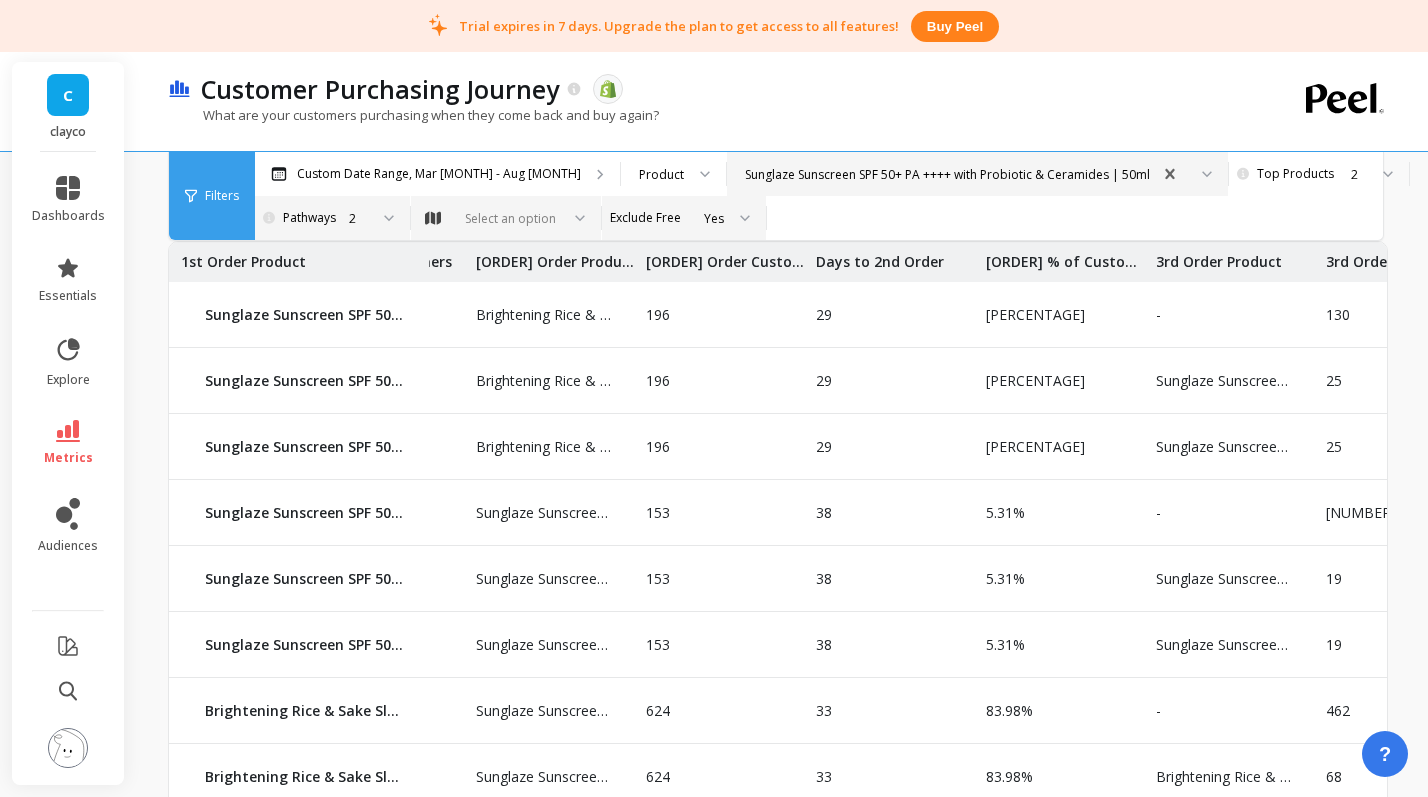 click on "Custom Date Range,  Mar 1 - Aug 2  Product option Sunglaze Sunscreen SPF 50+ PA ++++ with Probiotic & Ceramides | 50ml, selected. Sunglaze Sunscreen SPF 50+ PA ++++ with Probiotic & Ceramides | 50ml Pick the number of top products you would like to see in the chart. Top Products 2 Pick the number of pathways from the 1st order to analyze the purchasing journey. Pathways 2 Audiences Select an option Exclude Free Yes" at bounding box center [862, 196] 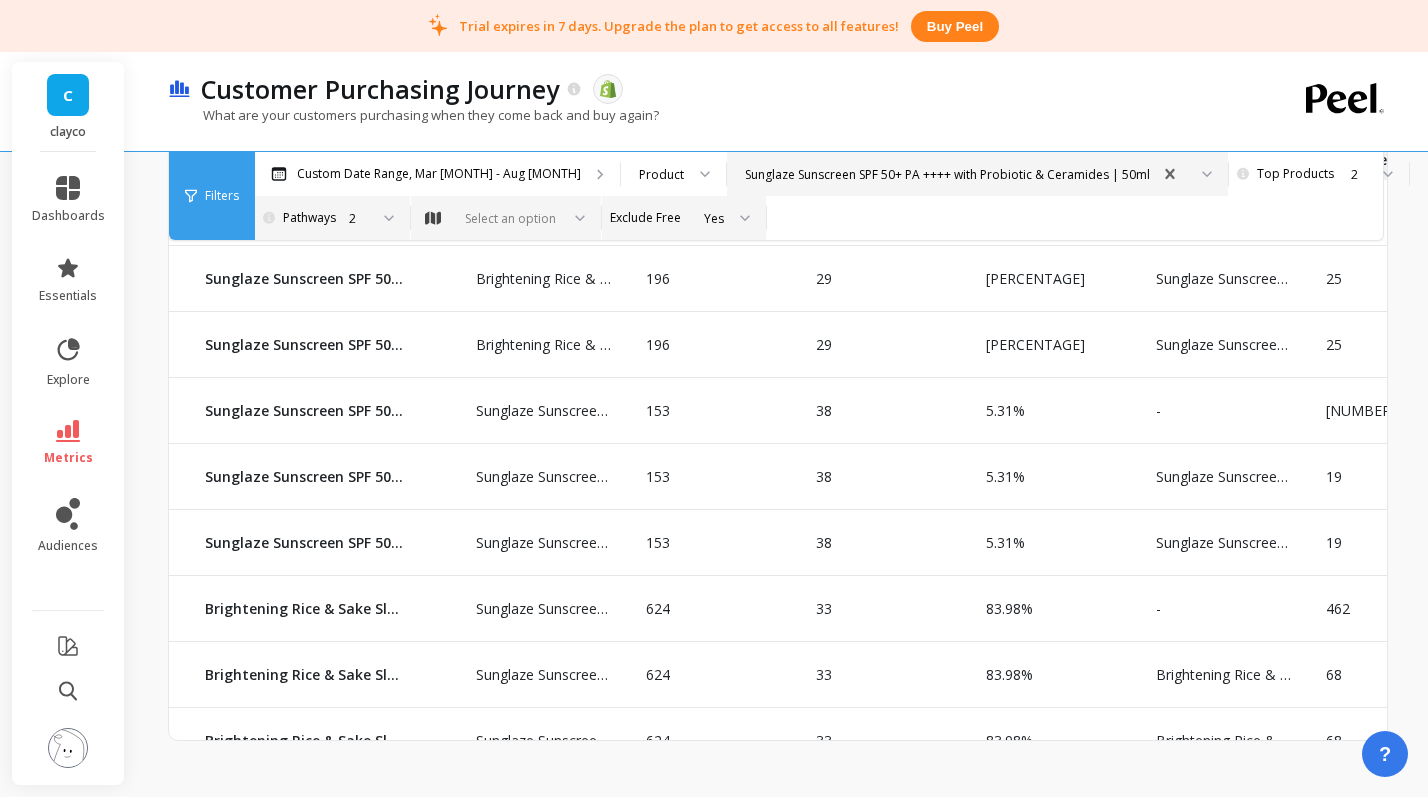 scroll, scrollTop: 1071, scrollLeft: 0, axis: vertical 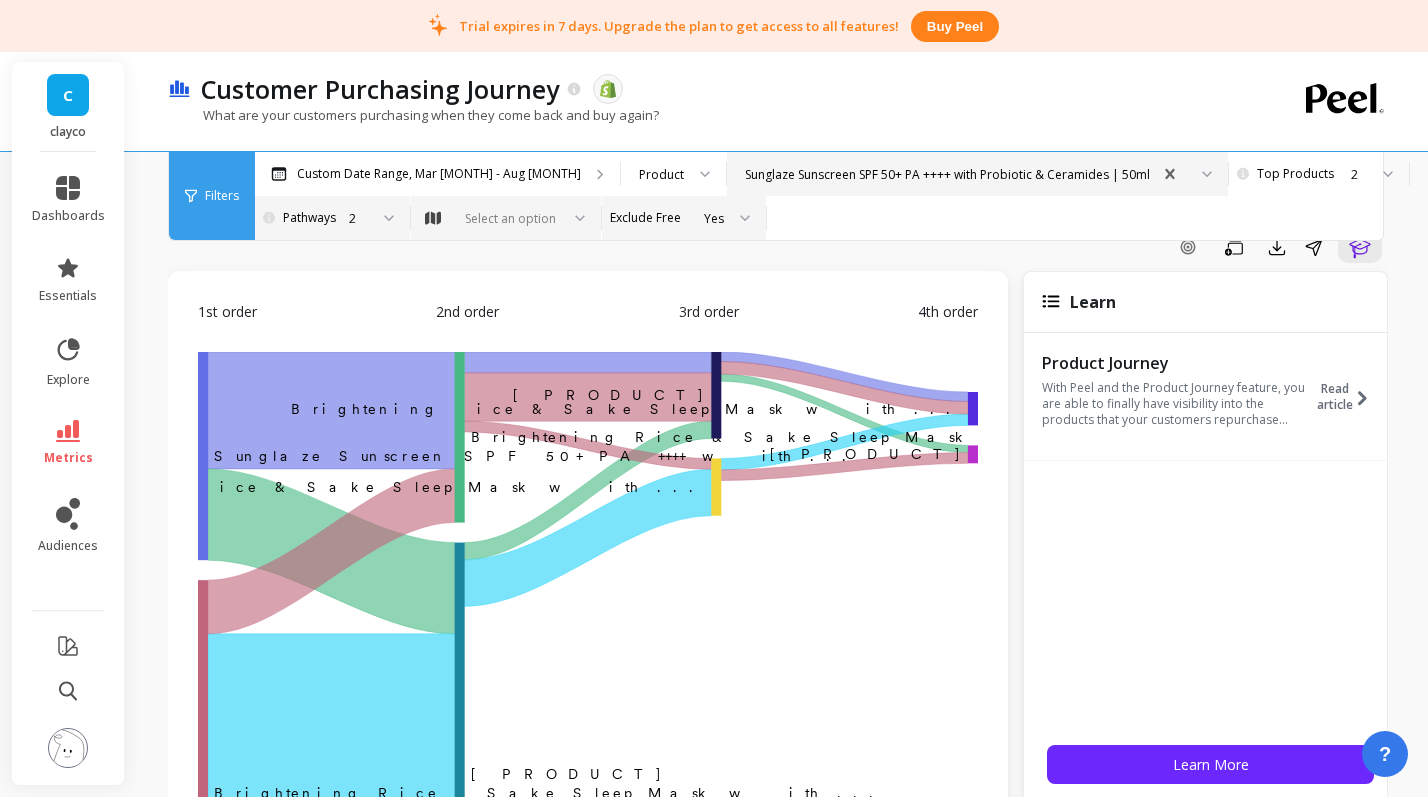 click on "2" at bounding box center (330, 218) 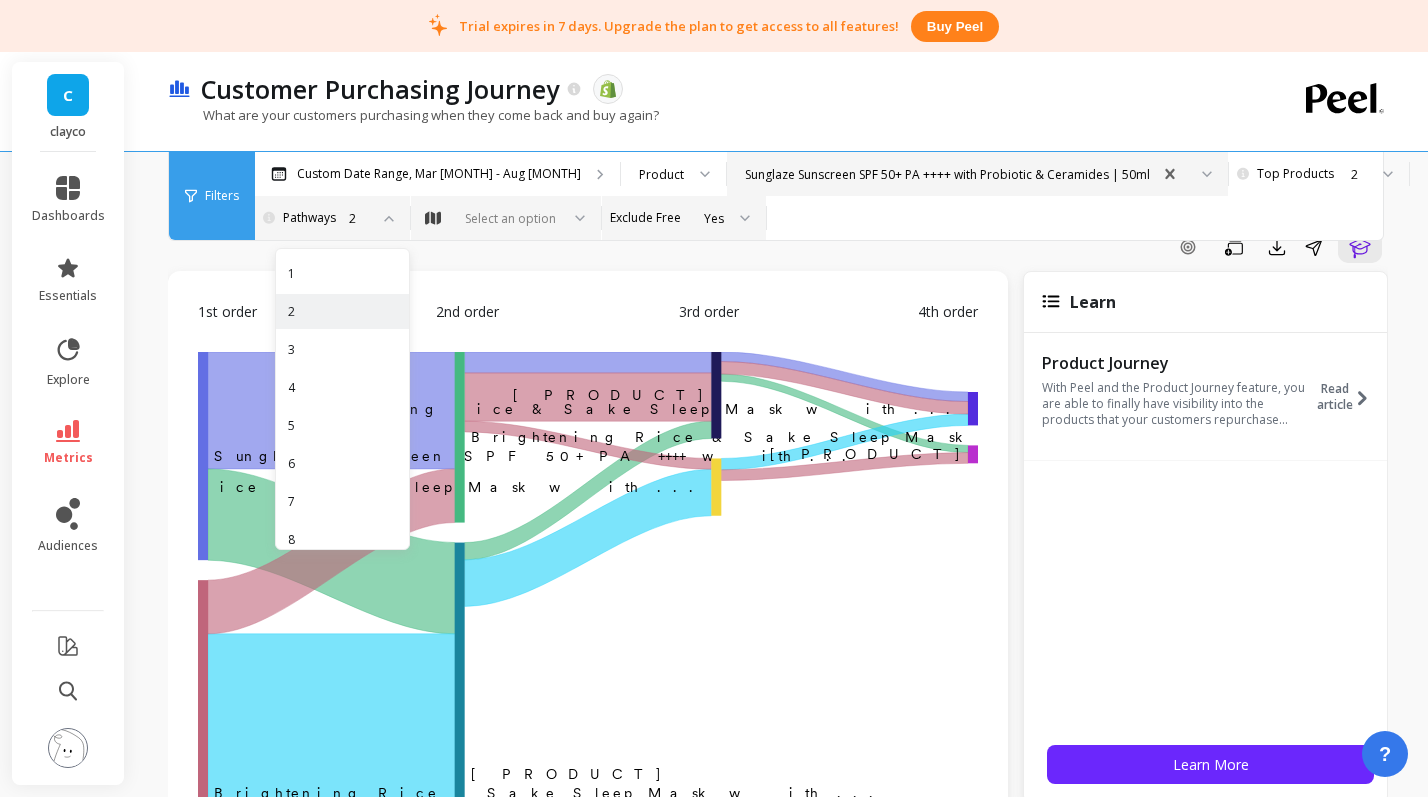 click on "2" at bounding box center [330, 218] 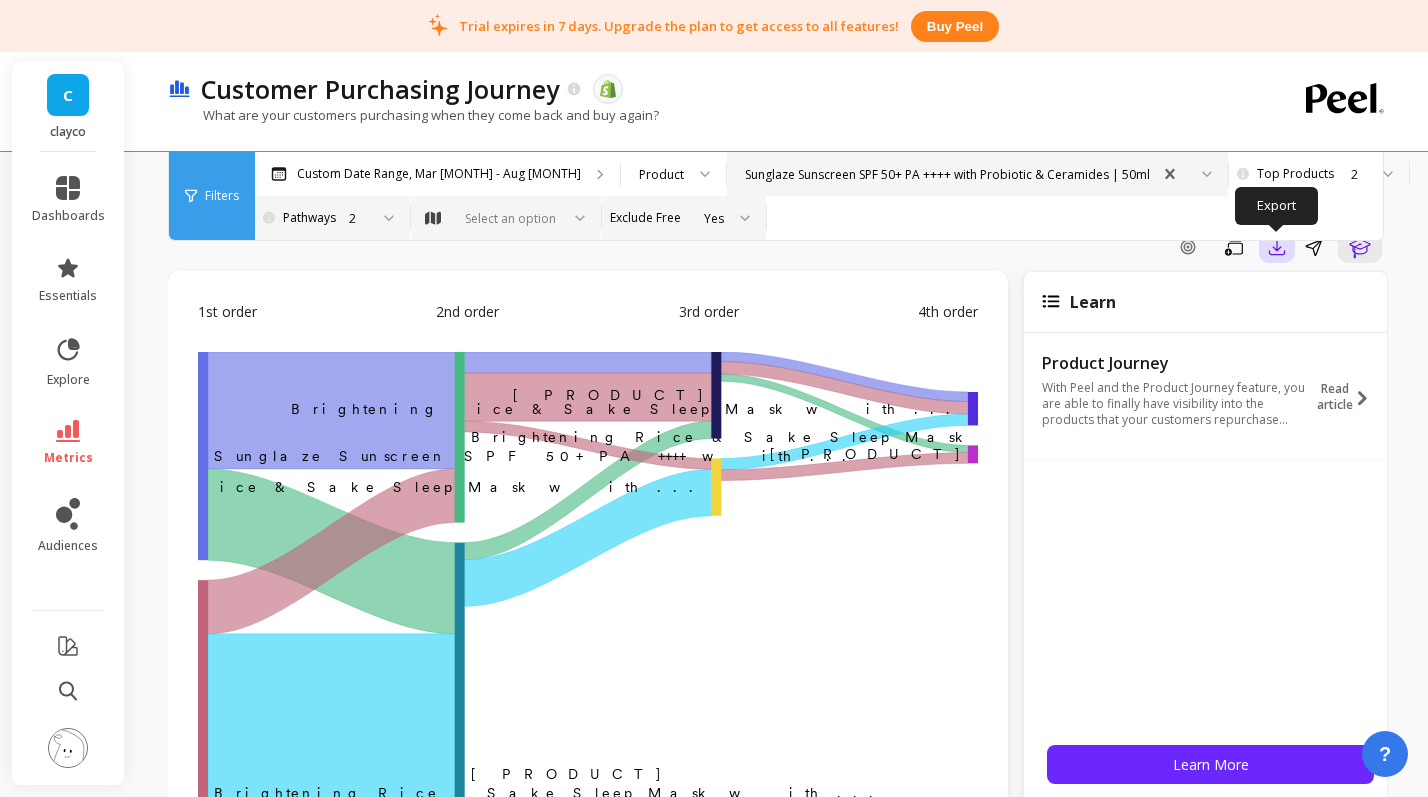 click 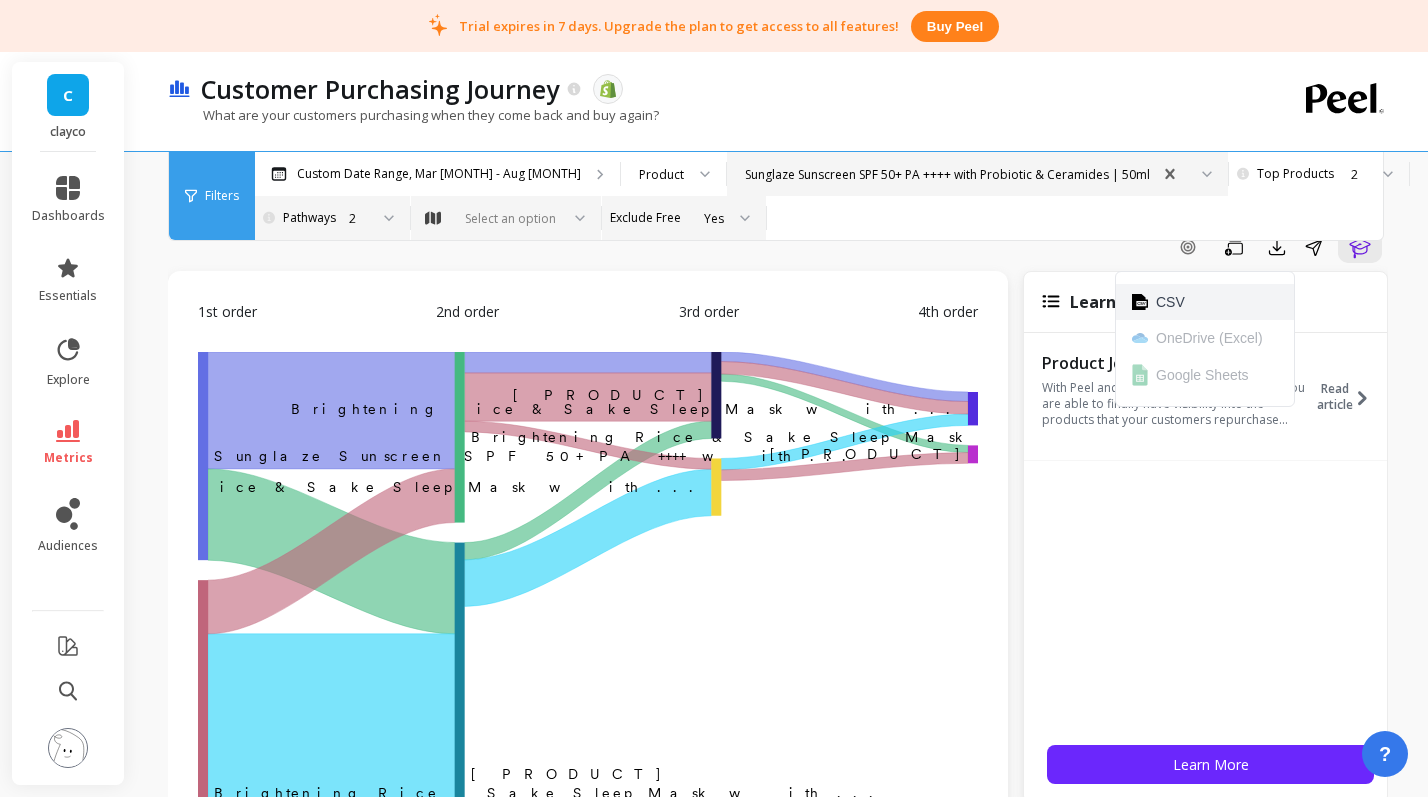 click on "CSV" at bounding box center [1205, 302] 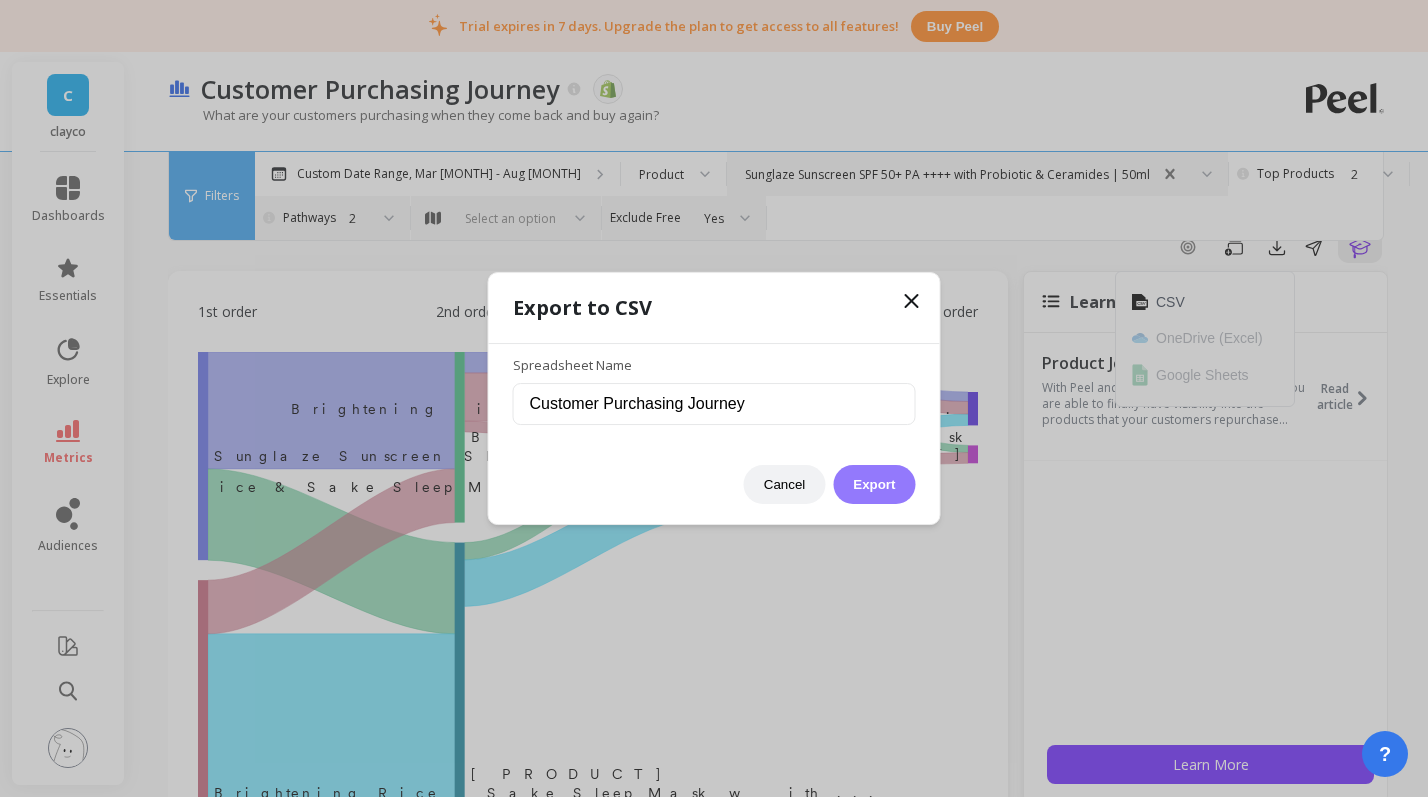 click on "Export" at bounding box center (874, 484) 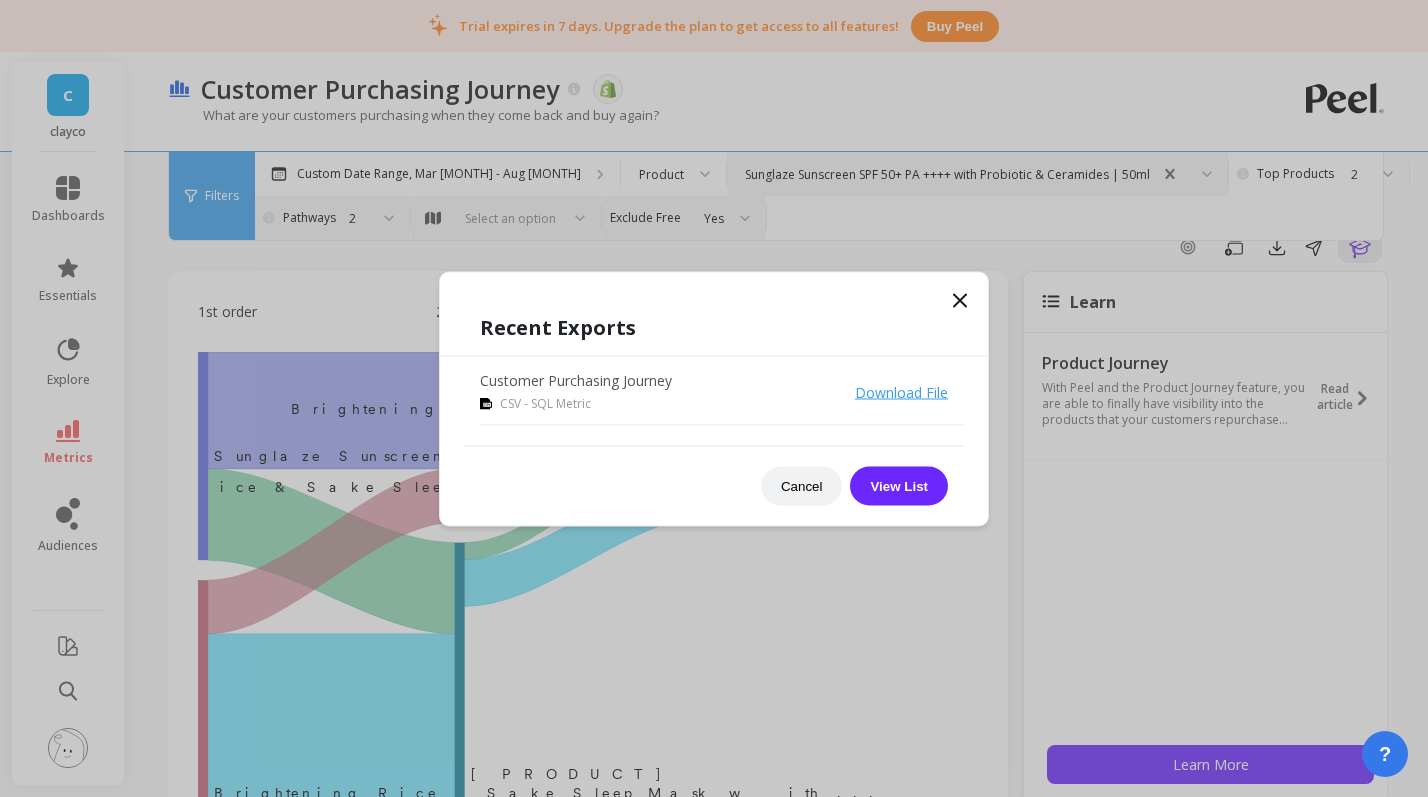 click on "Download File" at bounding box center [901, 391] 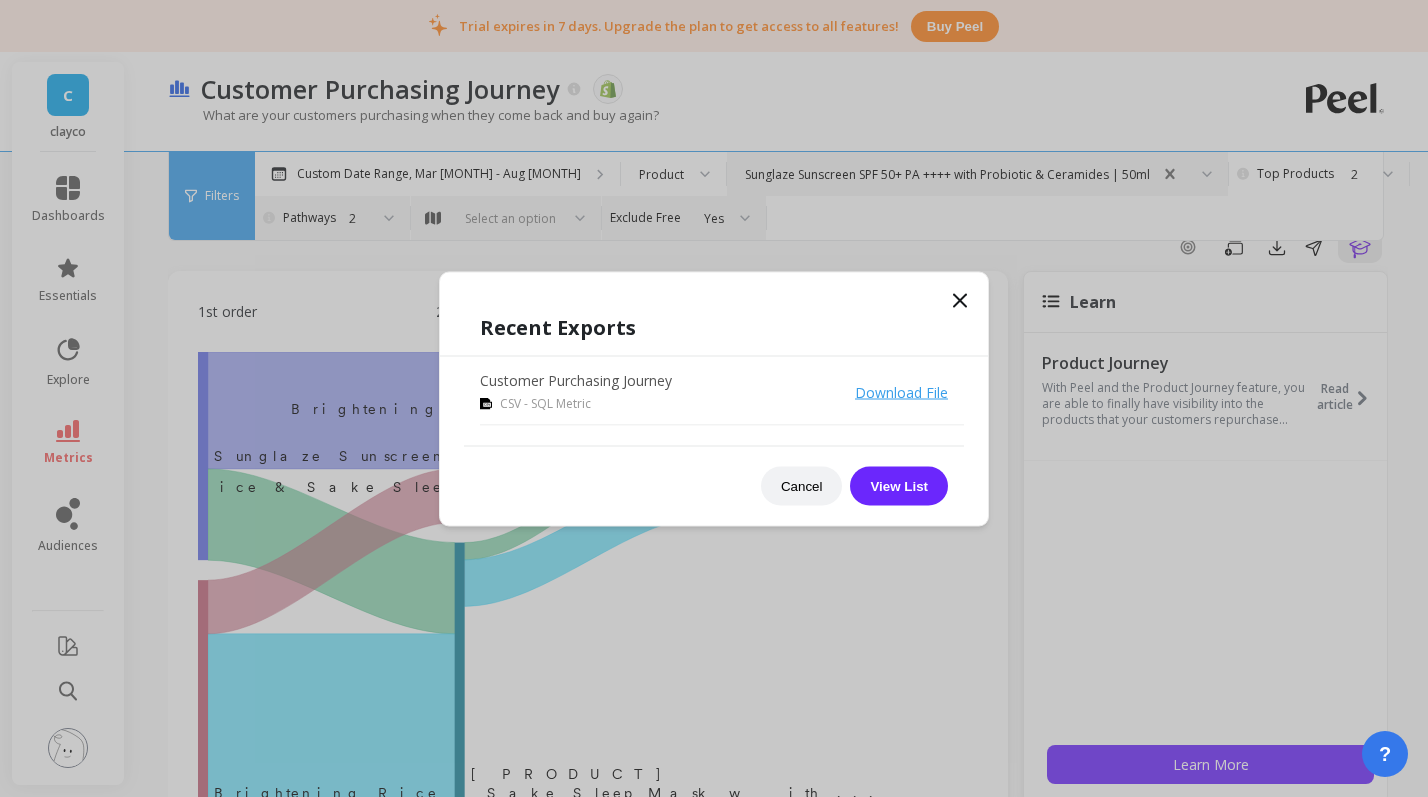 click 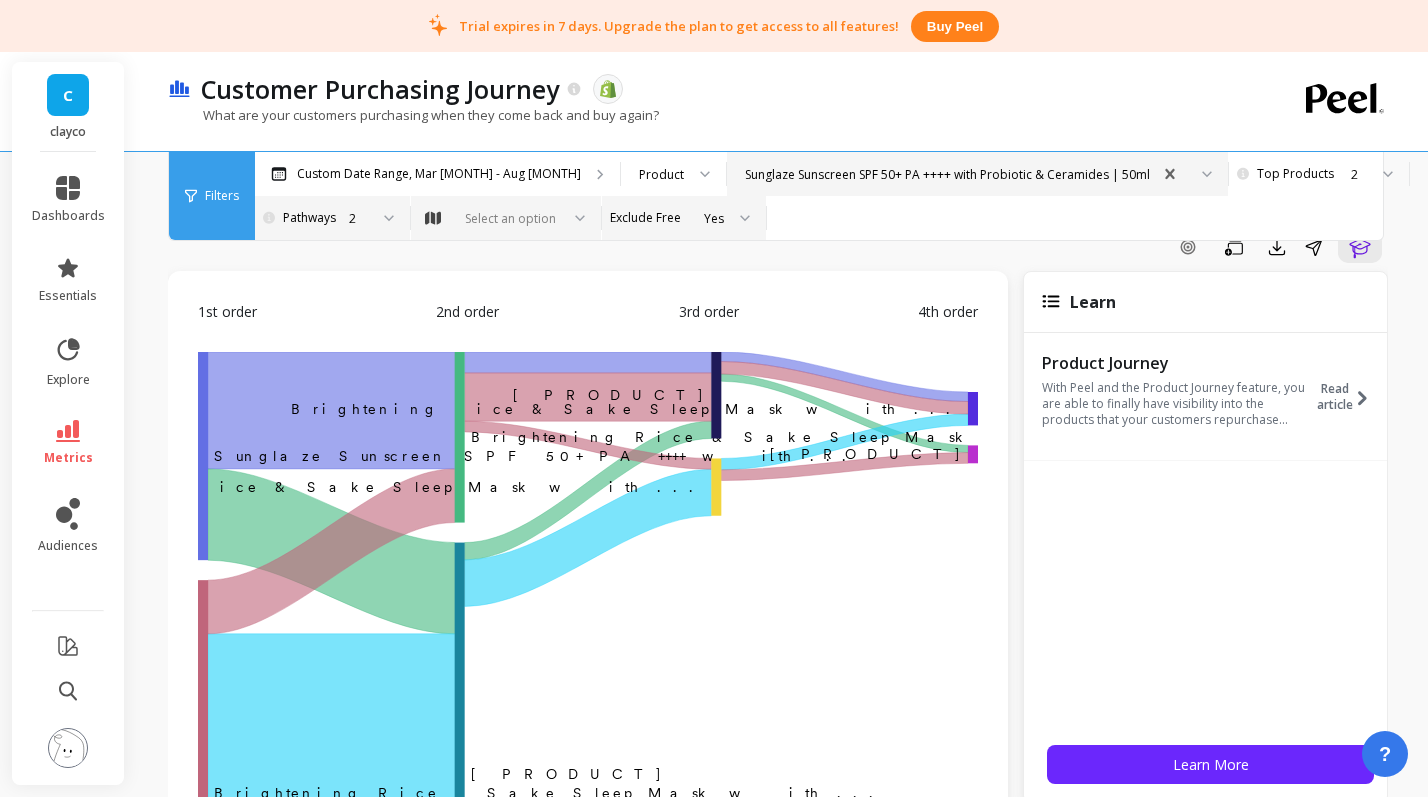 click on "Sunglaze Sunscreen SPF 50+ PA ++++ with Probiotic & Ceramides | 50ml" at bounding box center [977, 174] 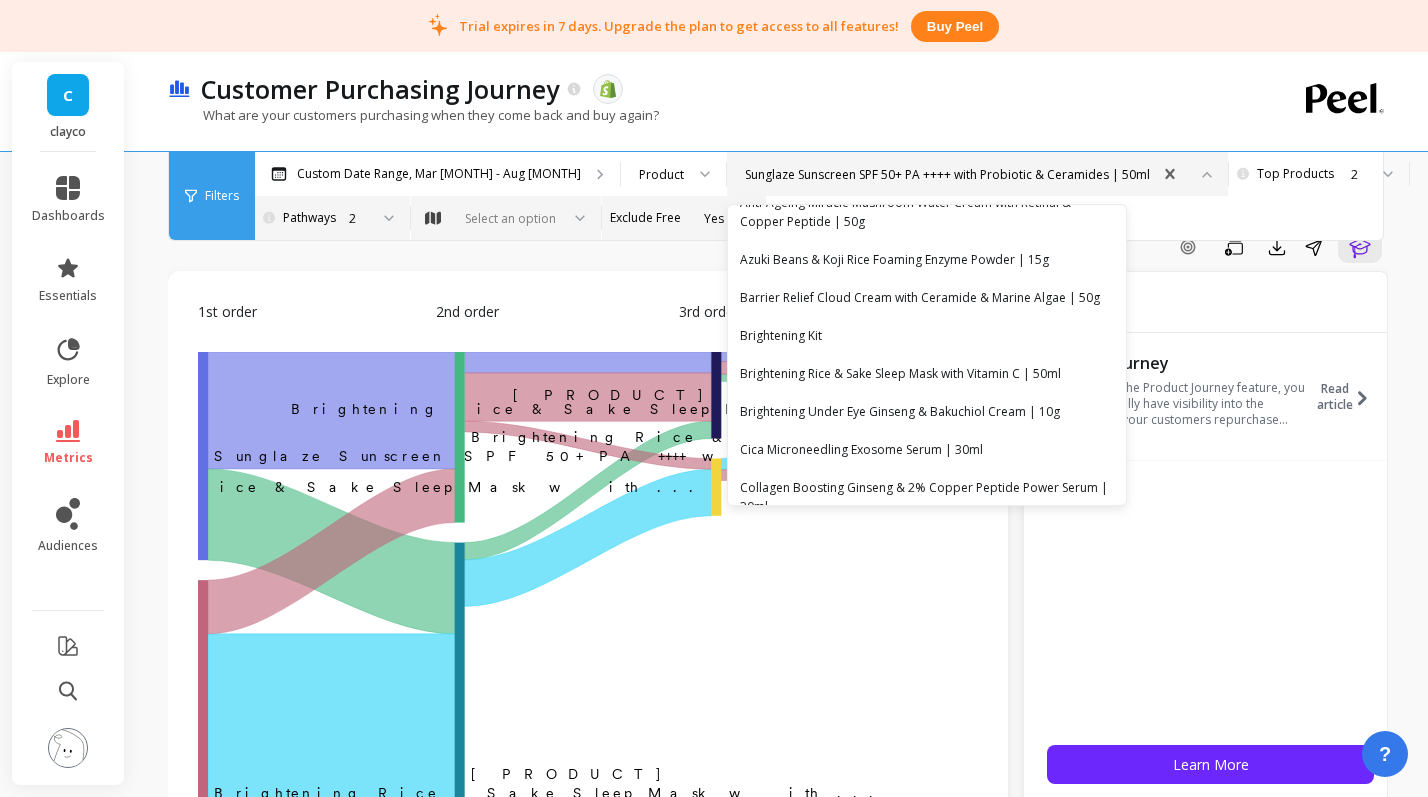 scroll, scrollTop: 64, scrollLeft: 0, axis: vertical 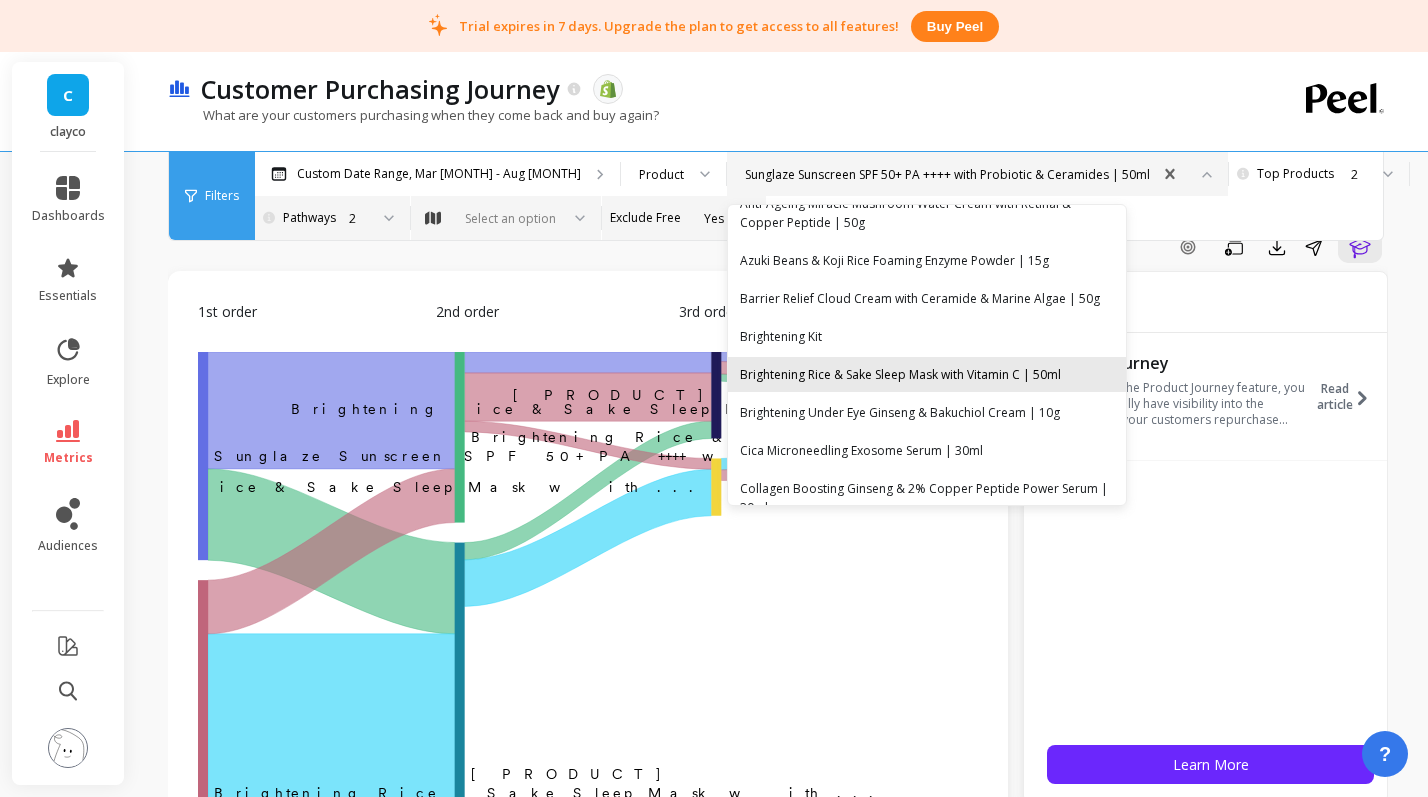 click on "Brightening Rice & Sake Sleep Mask with Vitamin C | 50ml" at bounding box center [927, 374] 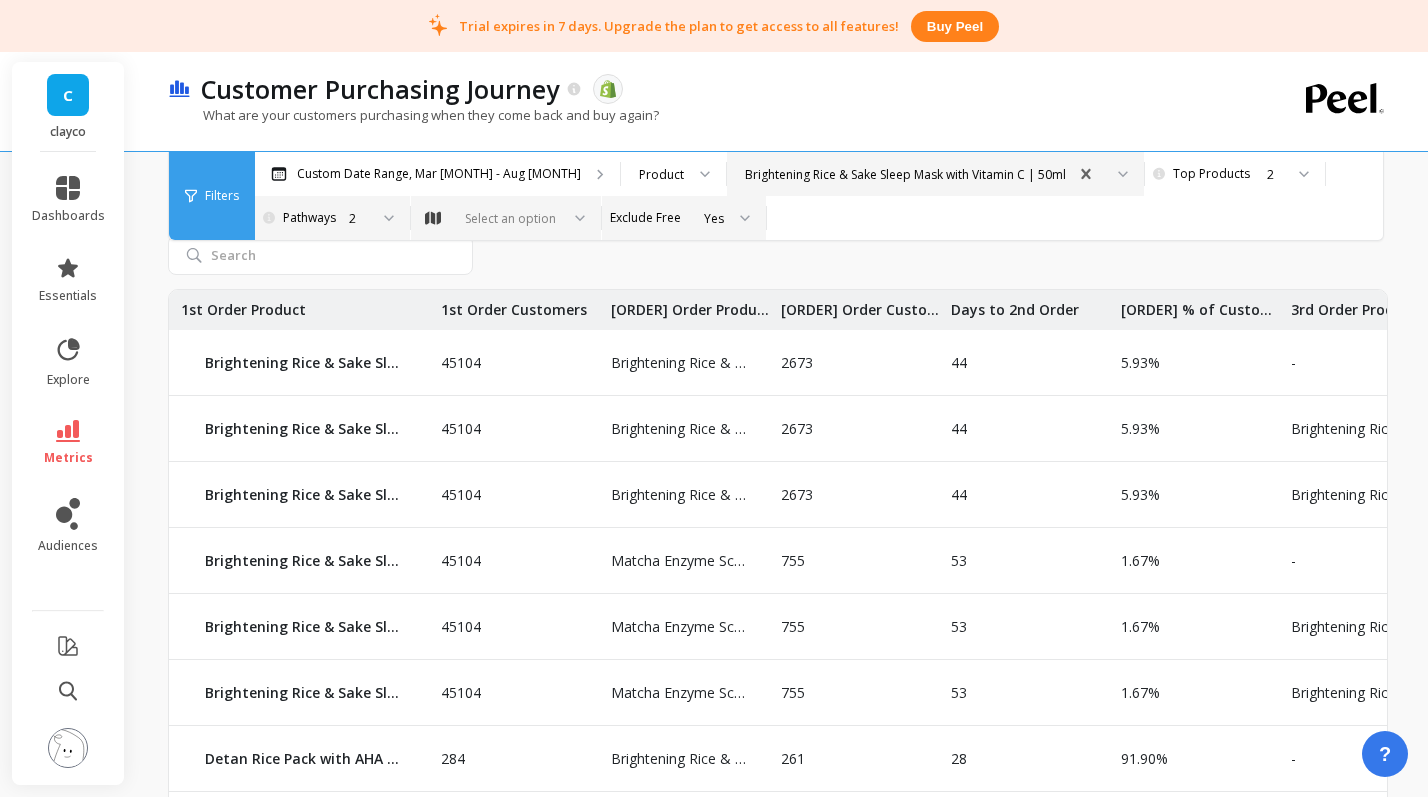 scroll, scrollTop: 912, scrollLeft: 0, axis: vertical 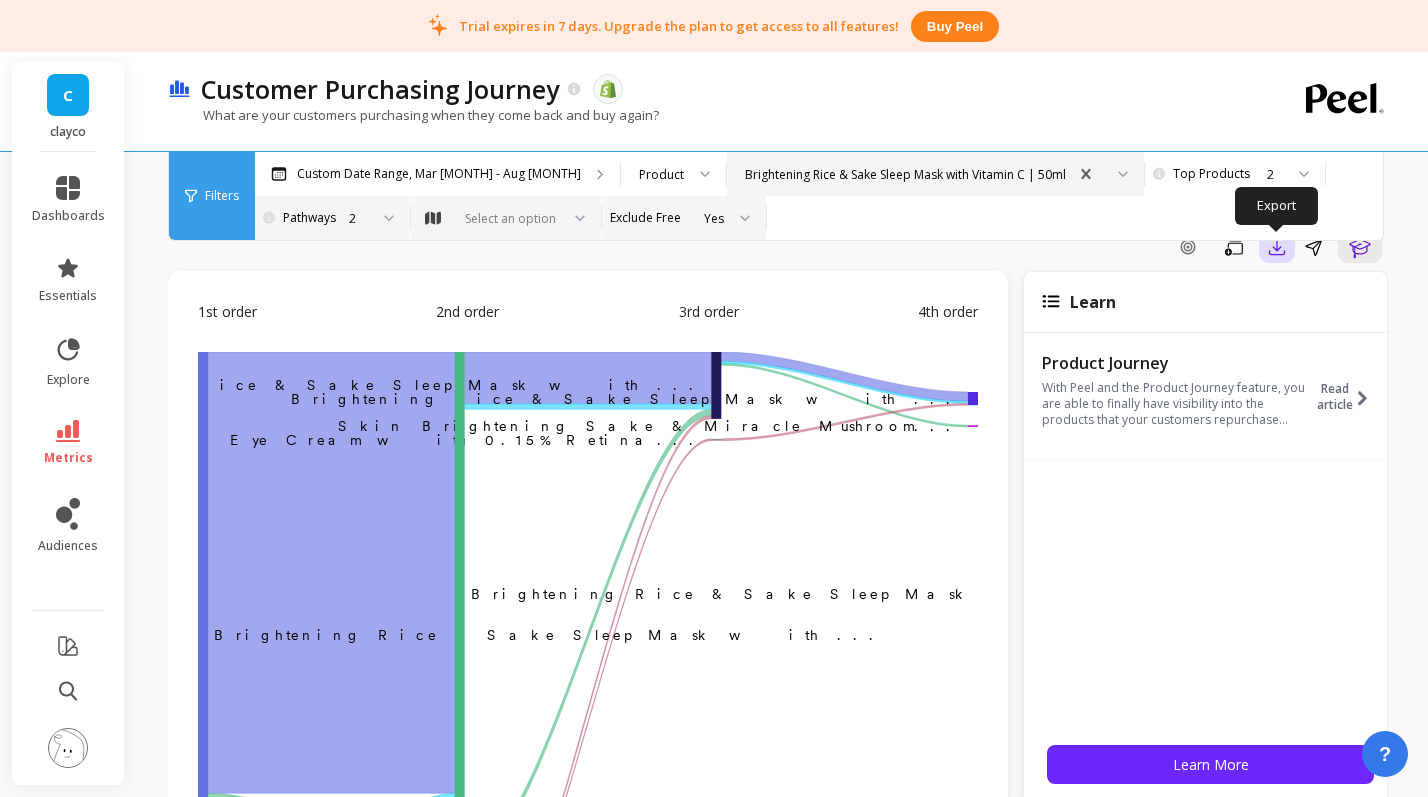 click 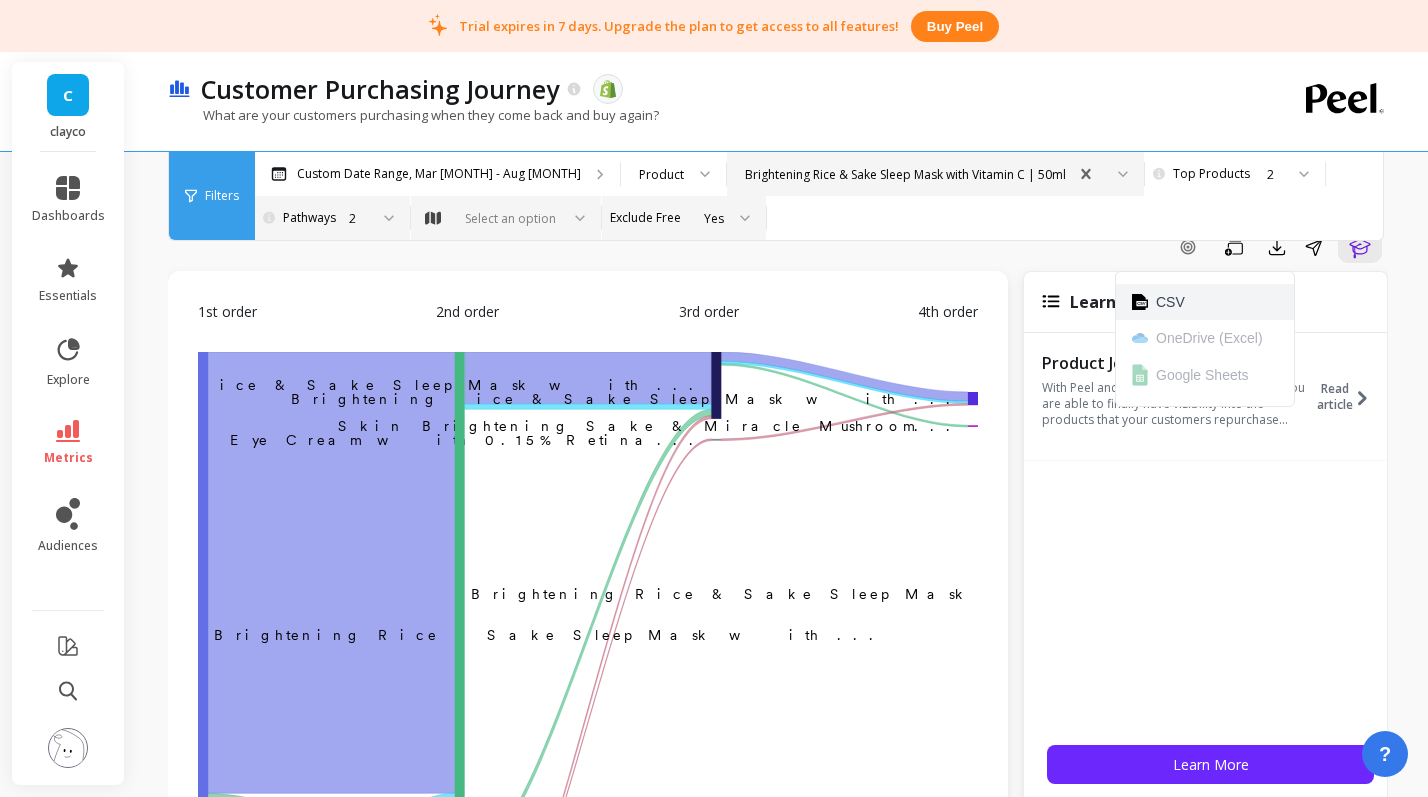 click on "CSV" at bounding box center (1205, 302) 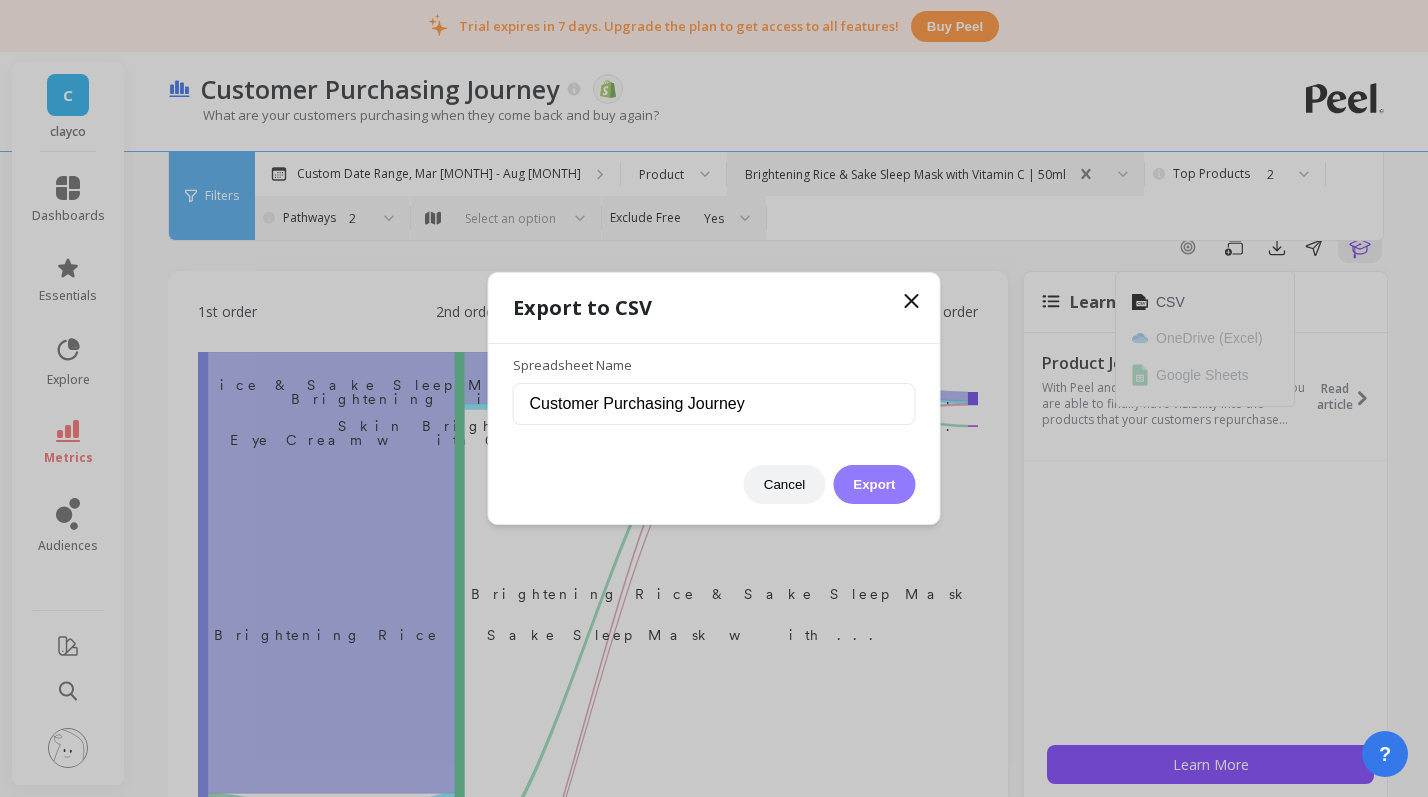click on "Export" at bounding box center (874, 484) 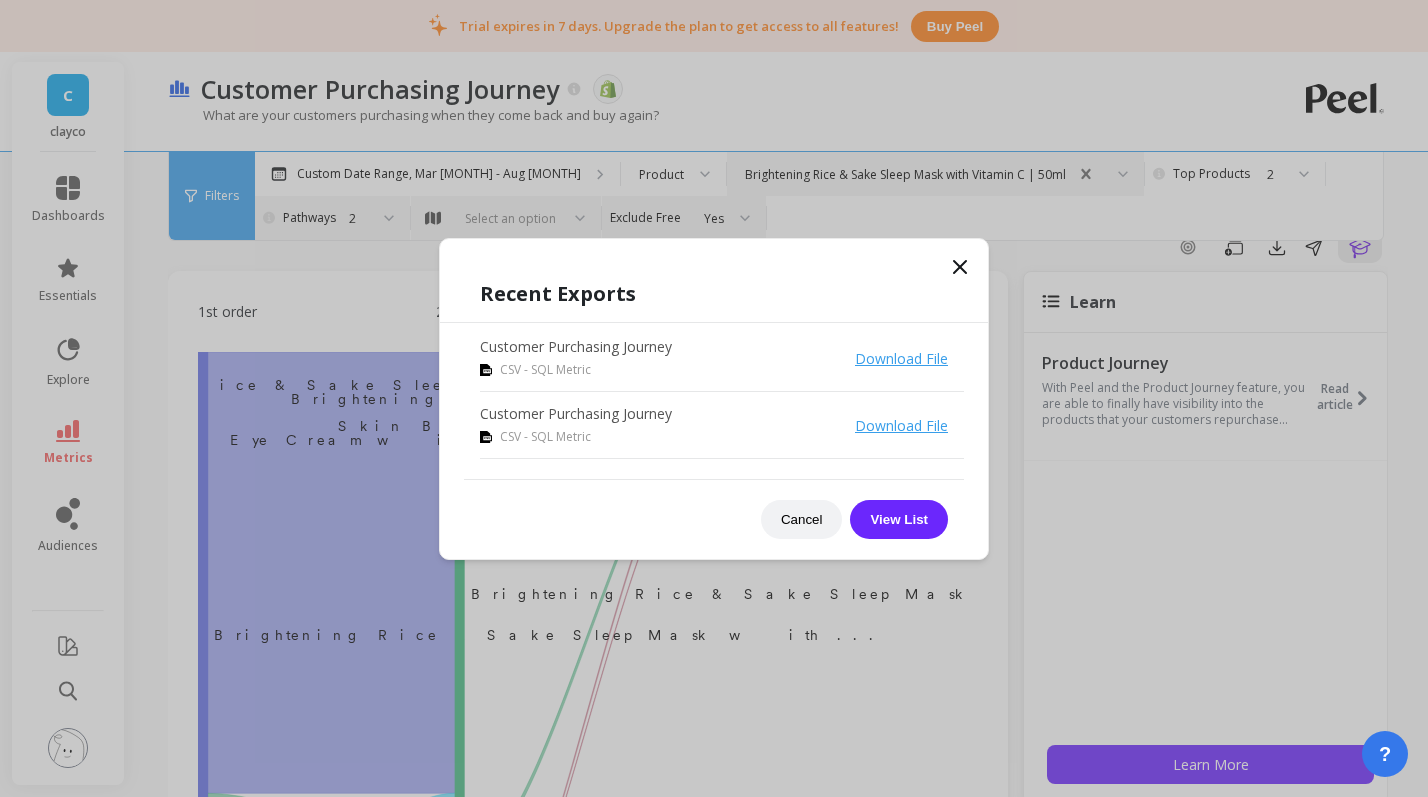 scroll, scrollTop: 0, scrollLeft: 305, axis: horizontal 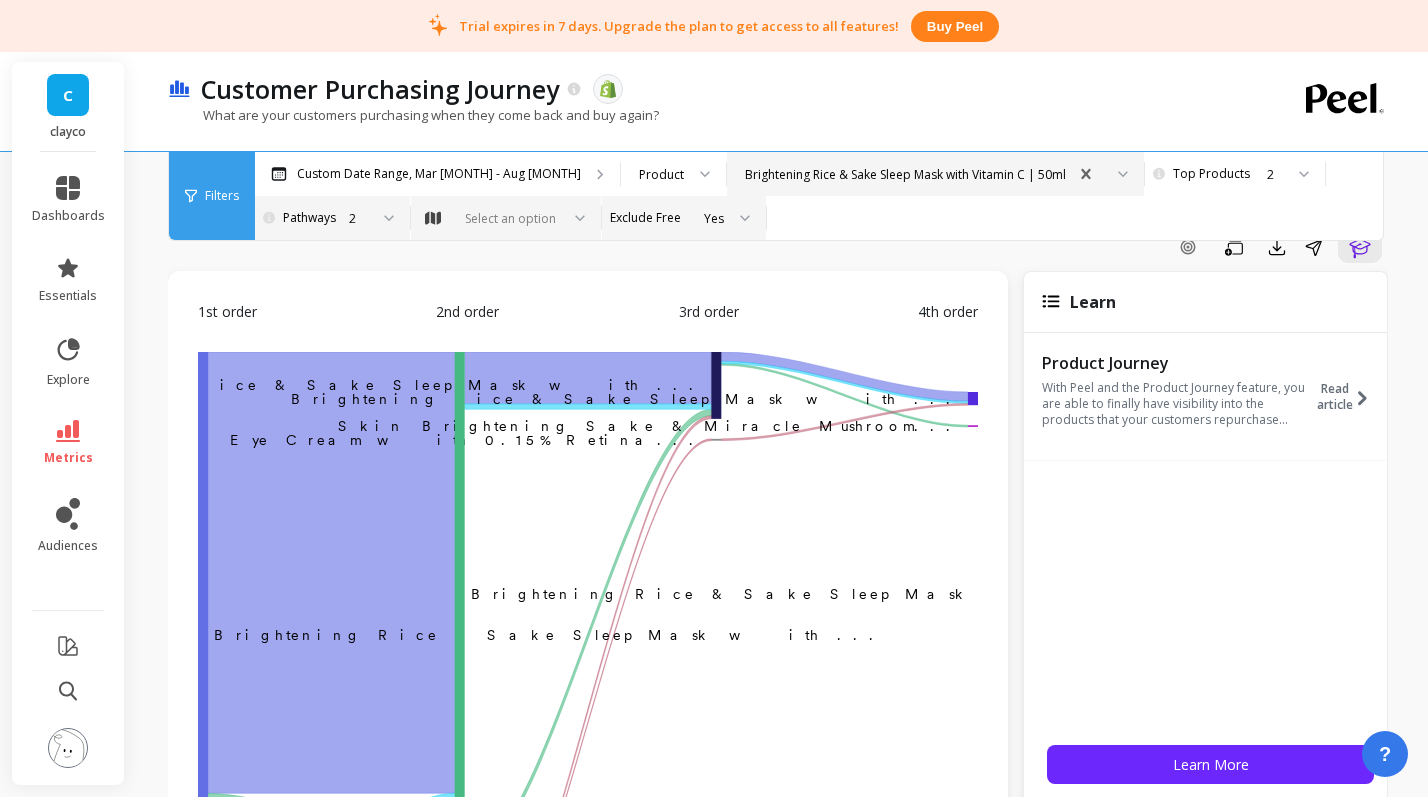 click on "Brightening Rice & Sake Sleep Mask with Vitamin C | 50ml" at bounding box center (905, 174) 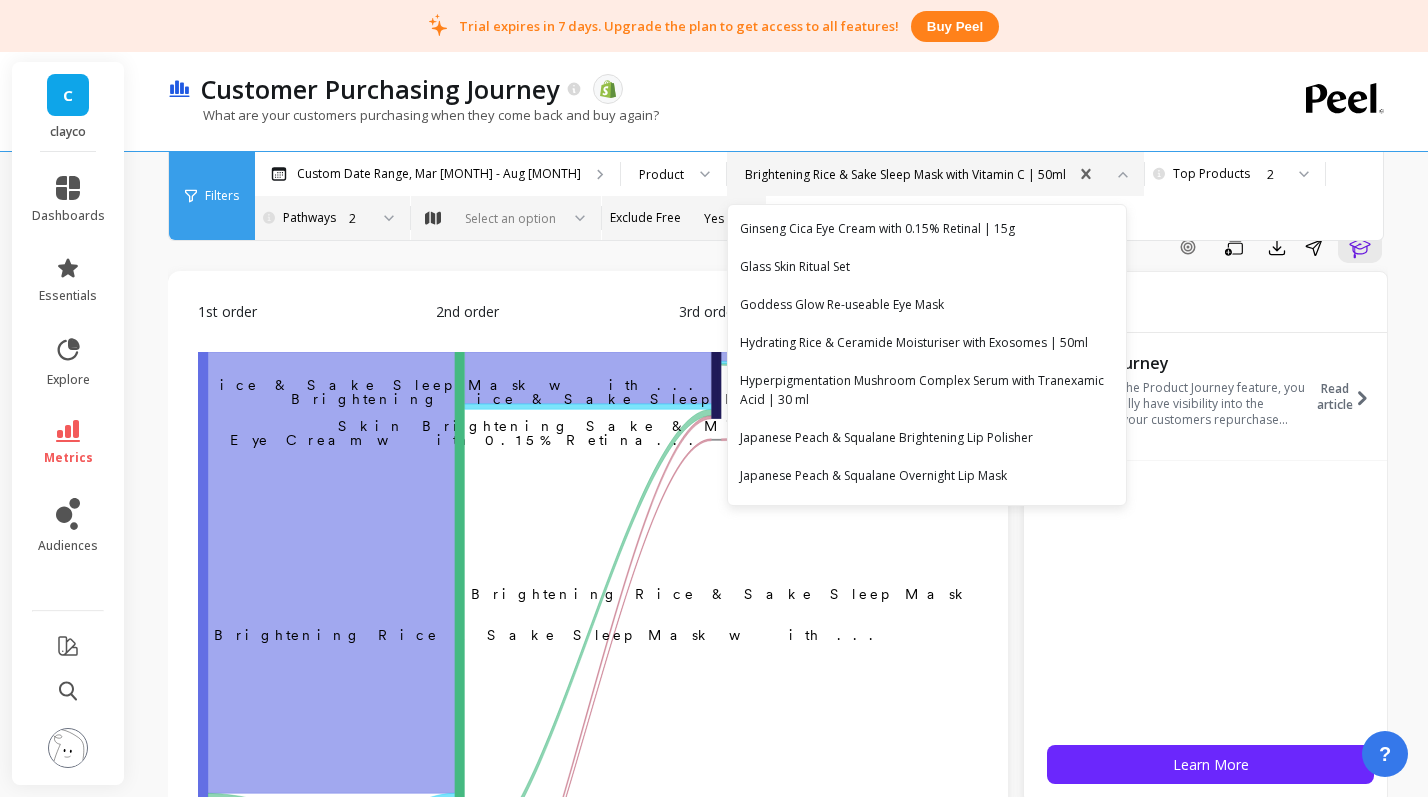 scroll, scrollTop: 584, scrollLeft: 0, axis: vertical 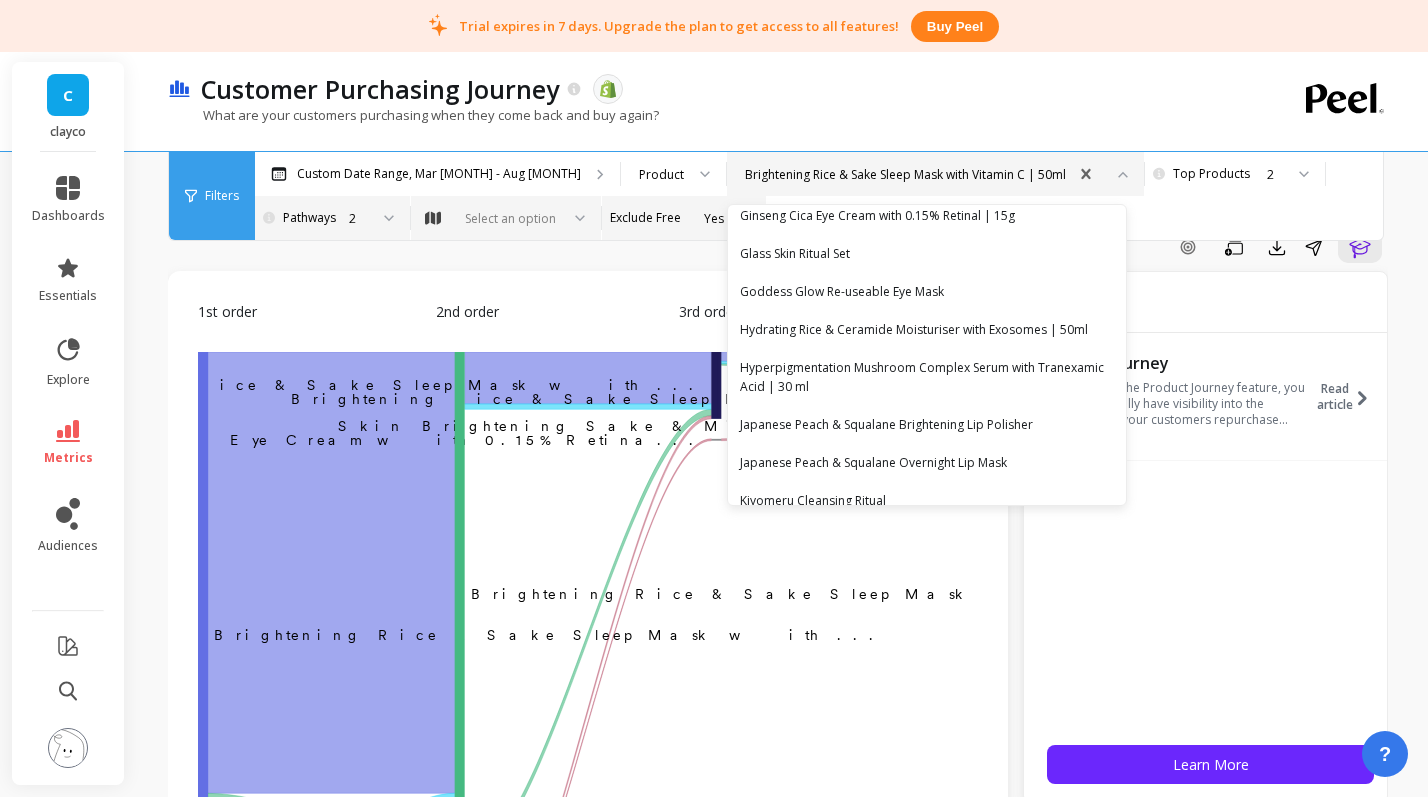click on "Hydrating Rice & Ceramide Moisturiser with Exosomes | 50ml" at bounding box center (927, 329) 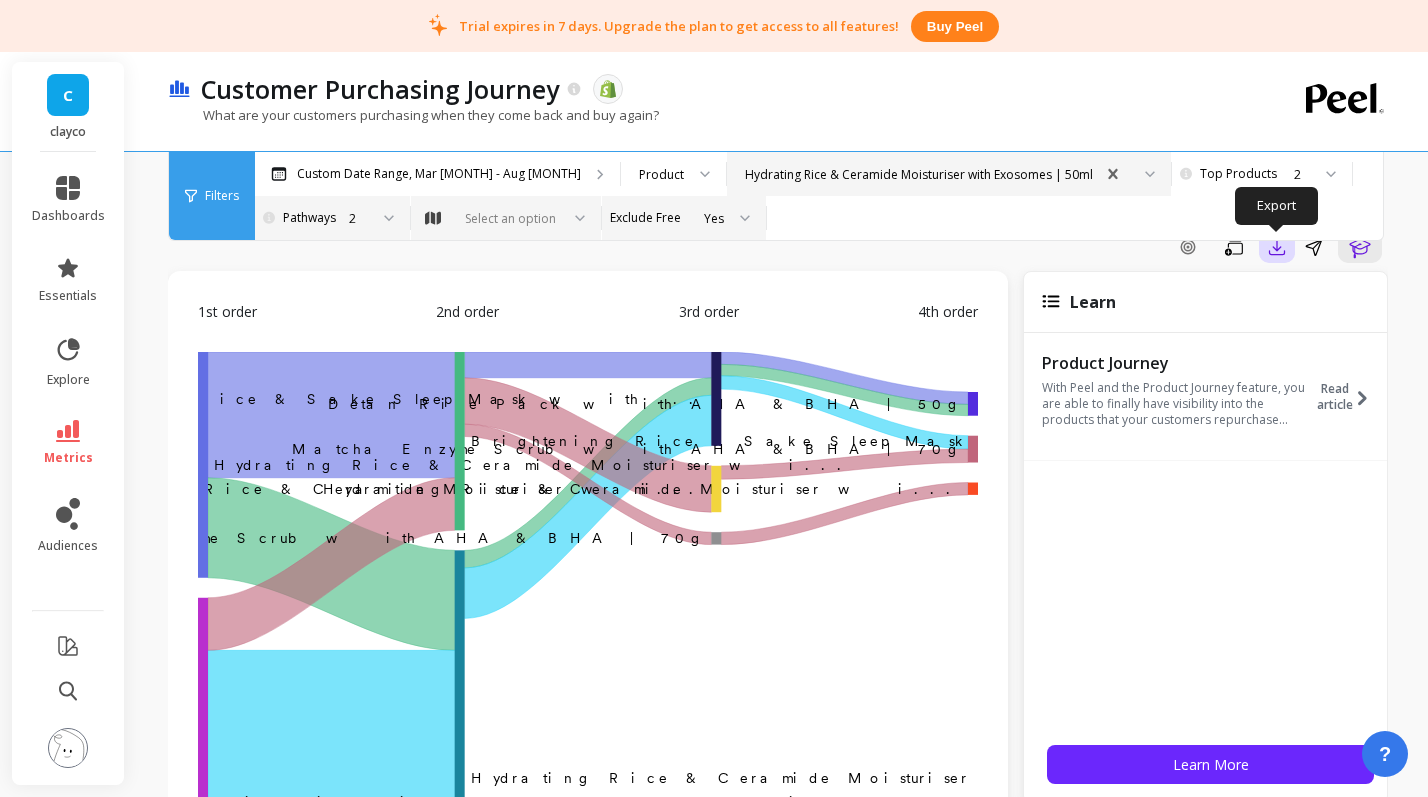 click 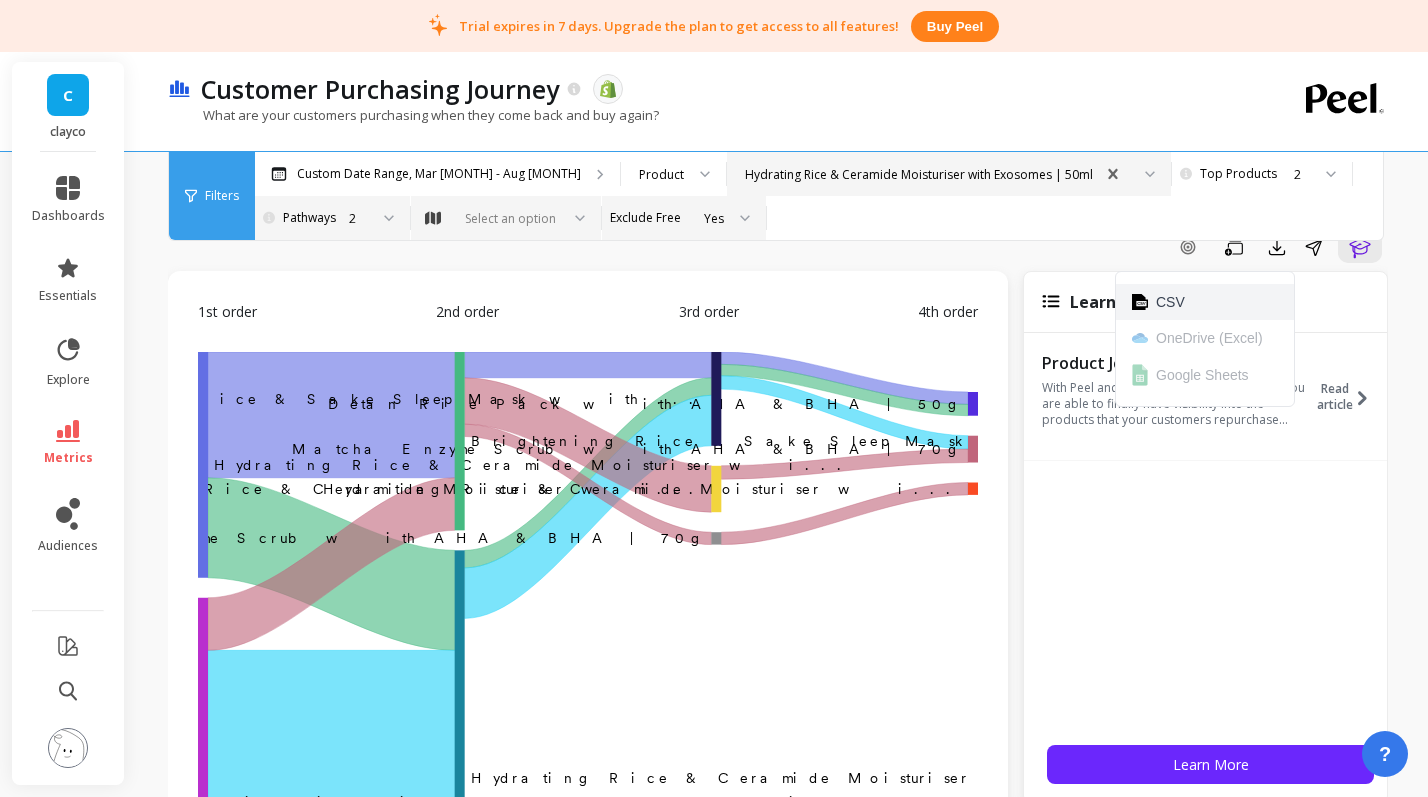 click on "CSV" at bounding box center (1205, 302) 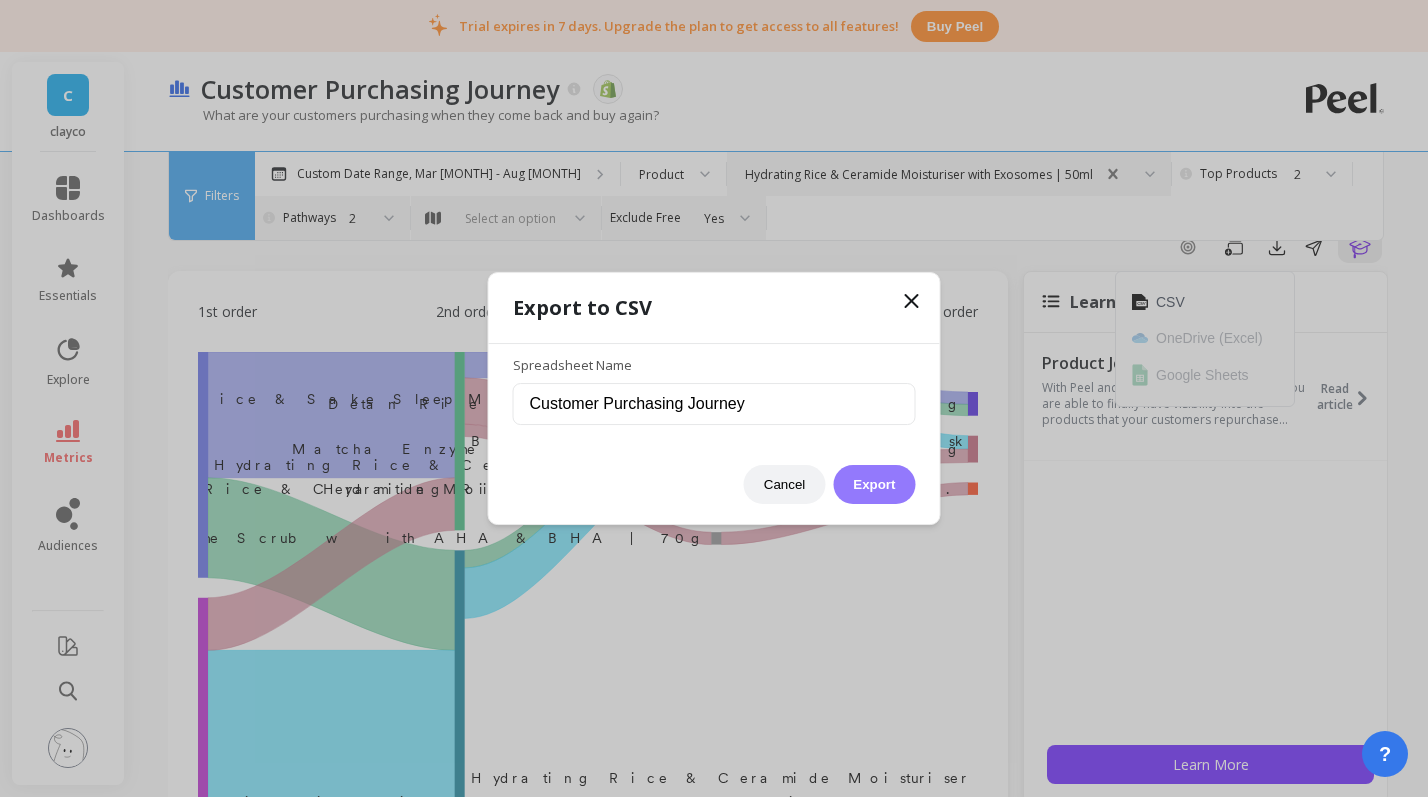 click on "Export" at bounding box center (874, 484) 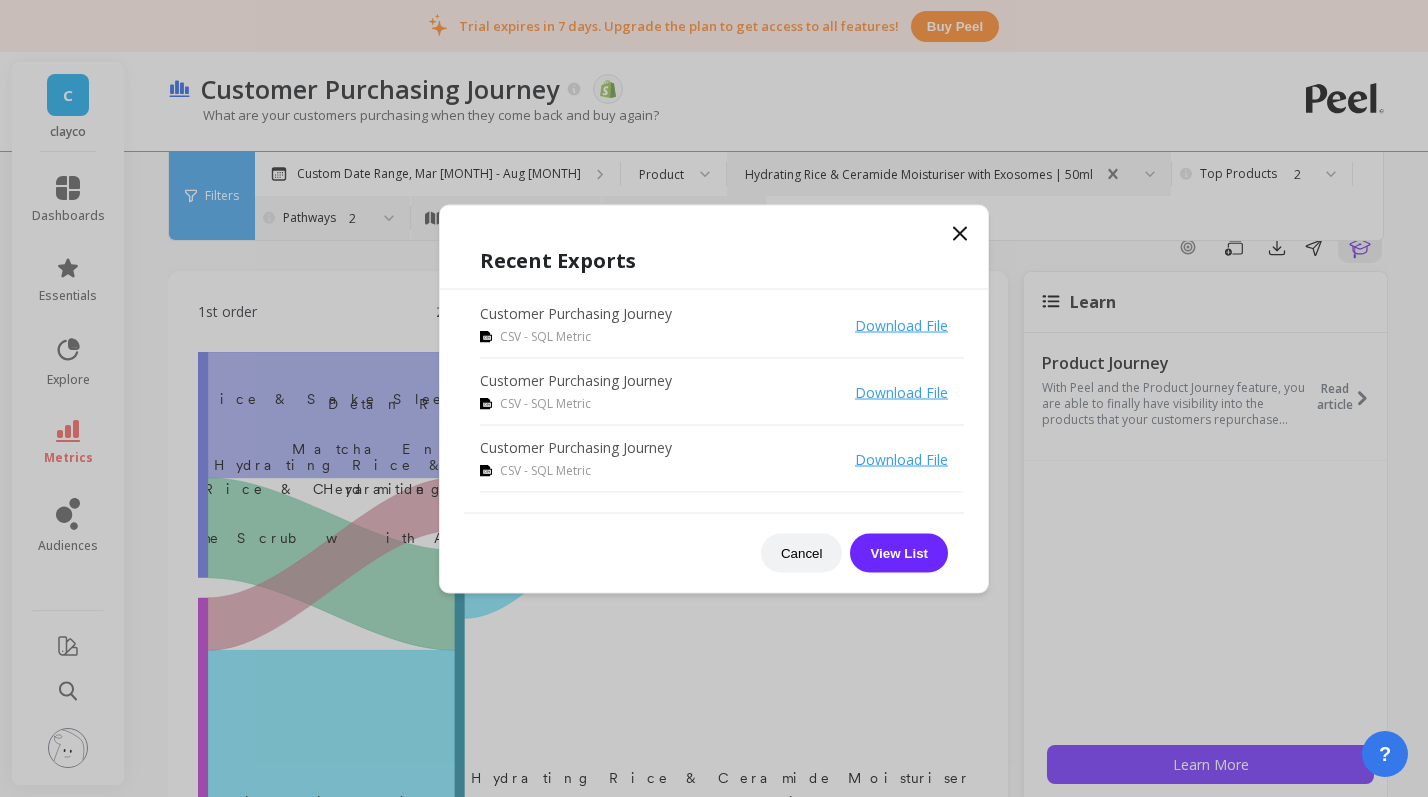 click on "Download File" at bounding box center (901, 324) 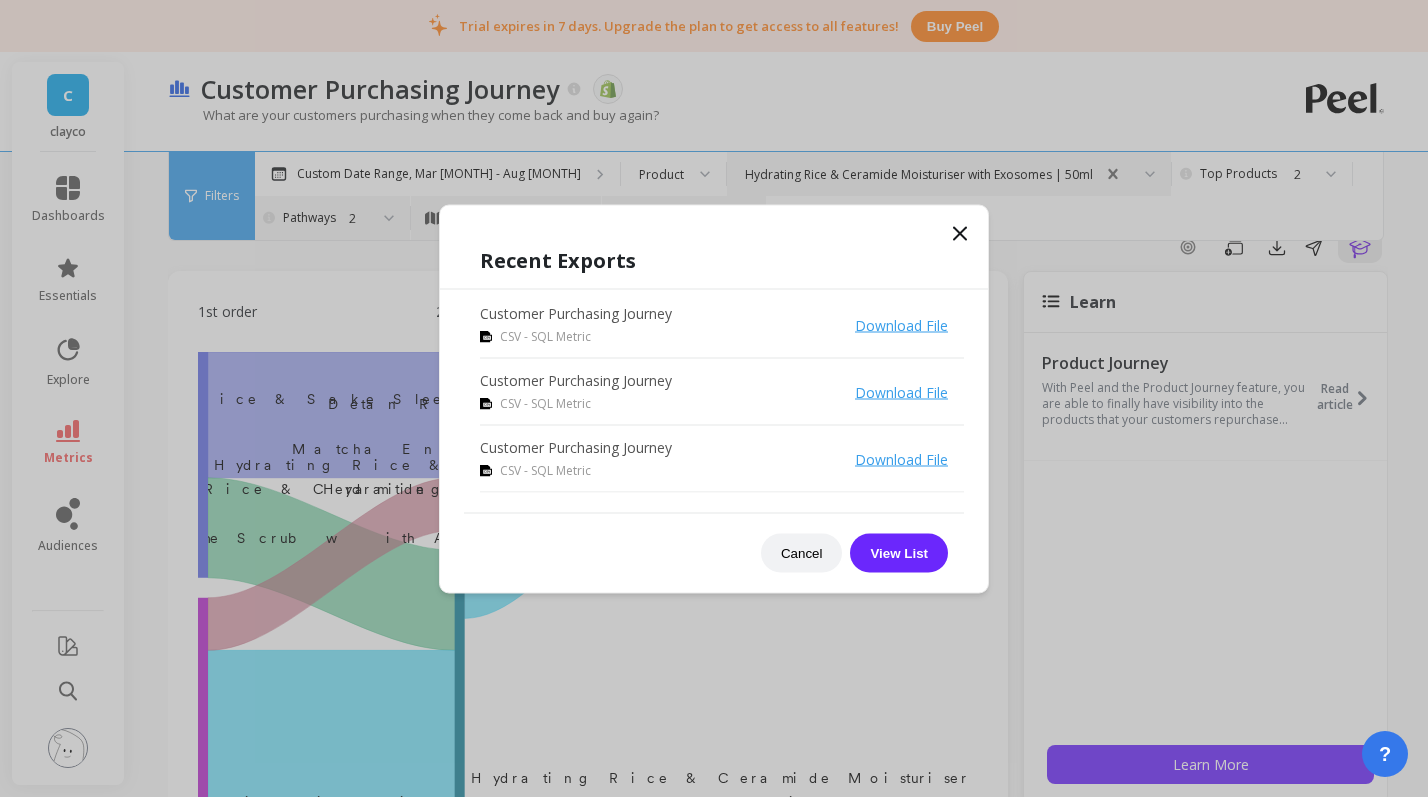 click 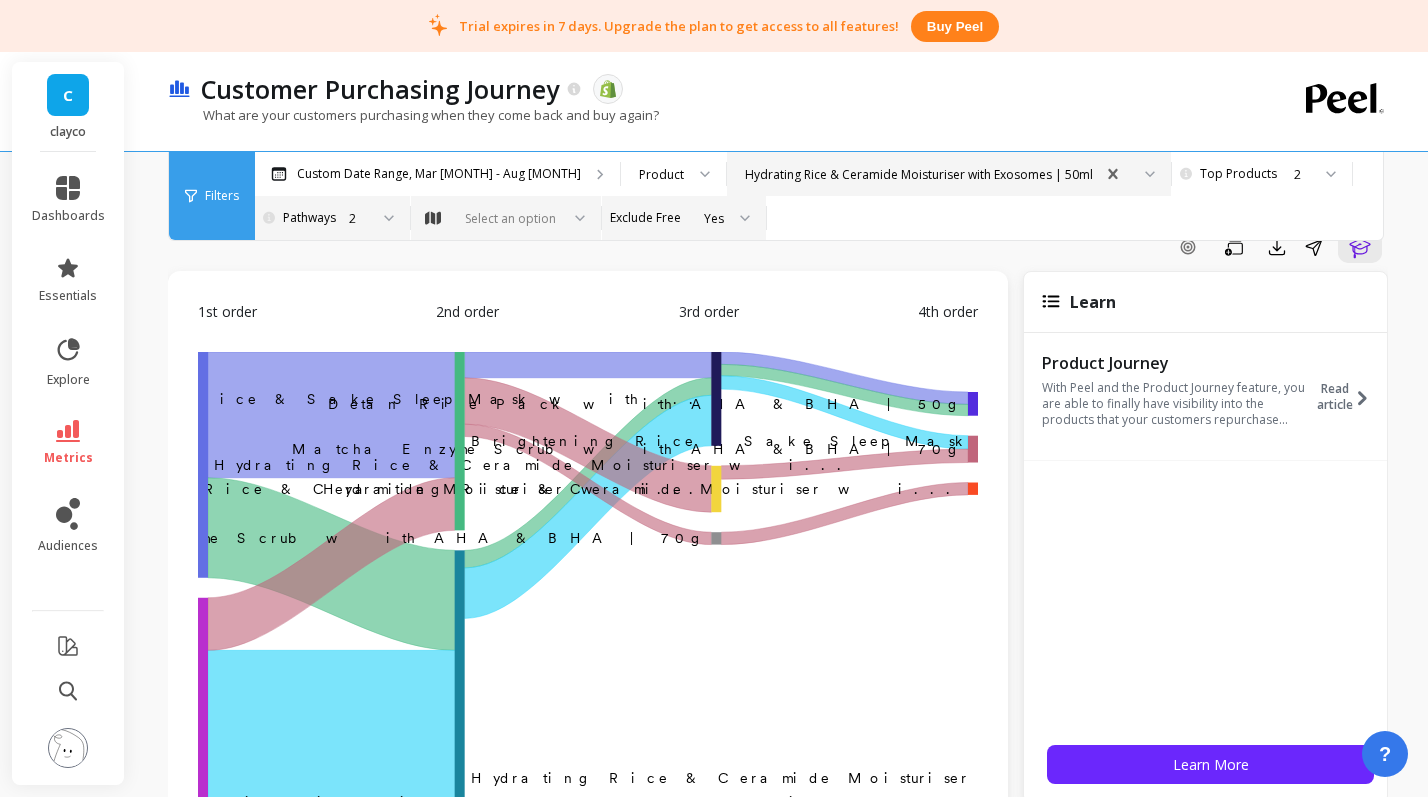 click on "Hydrating Rice & Ceramide Moisturiser with Exosomes | 50ml" at bounding box center (919, 174) 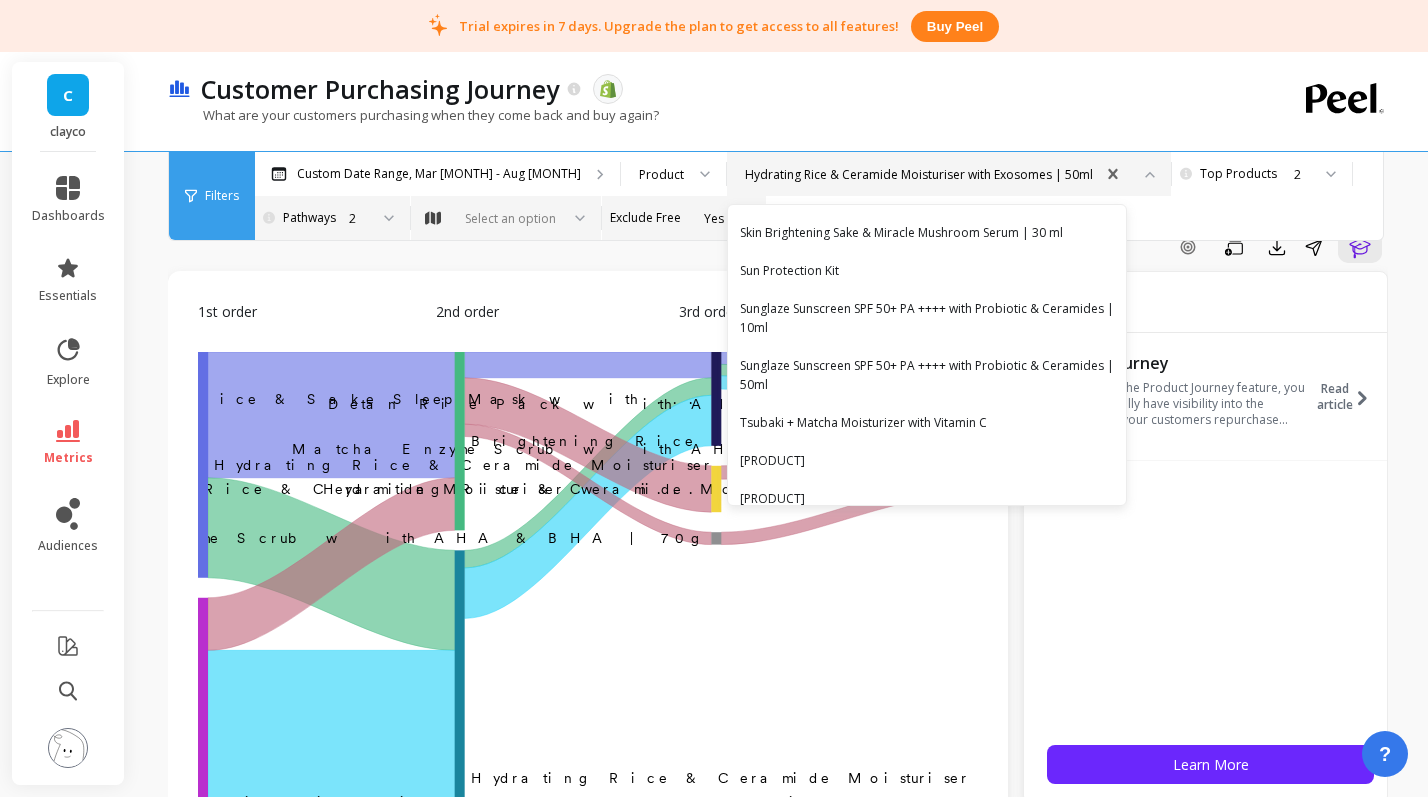scroll, scrollTop: 1459, scrollLeft: 0, axis: vertical 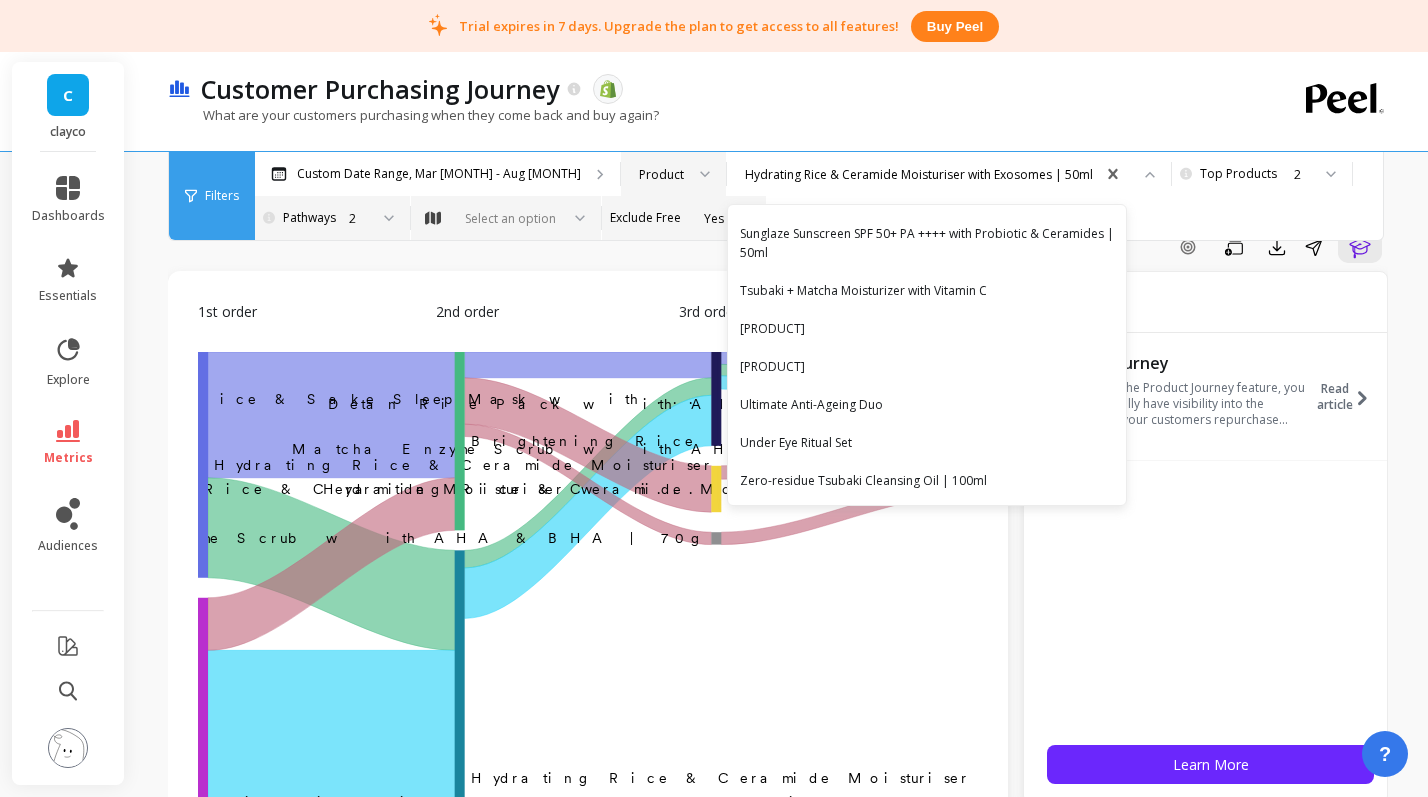 click 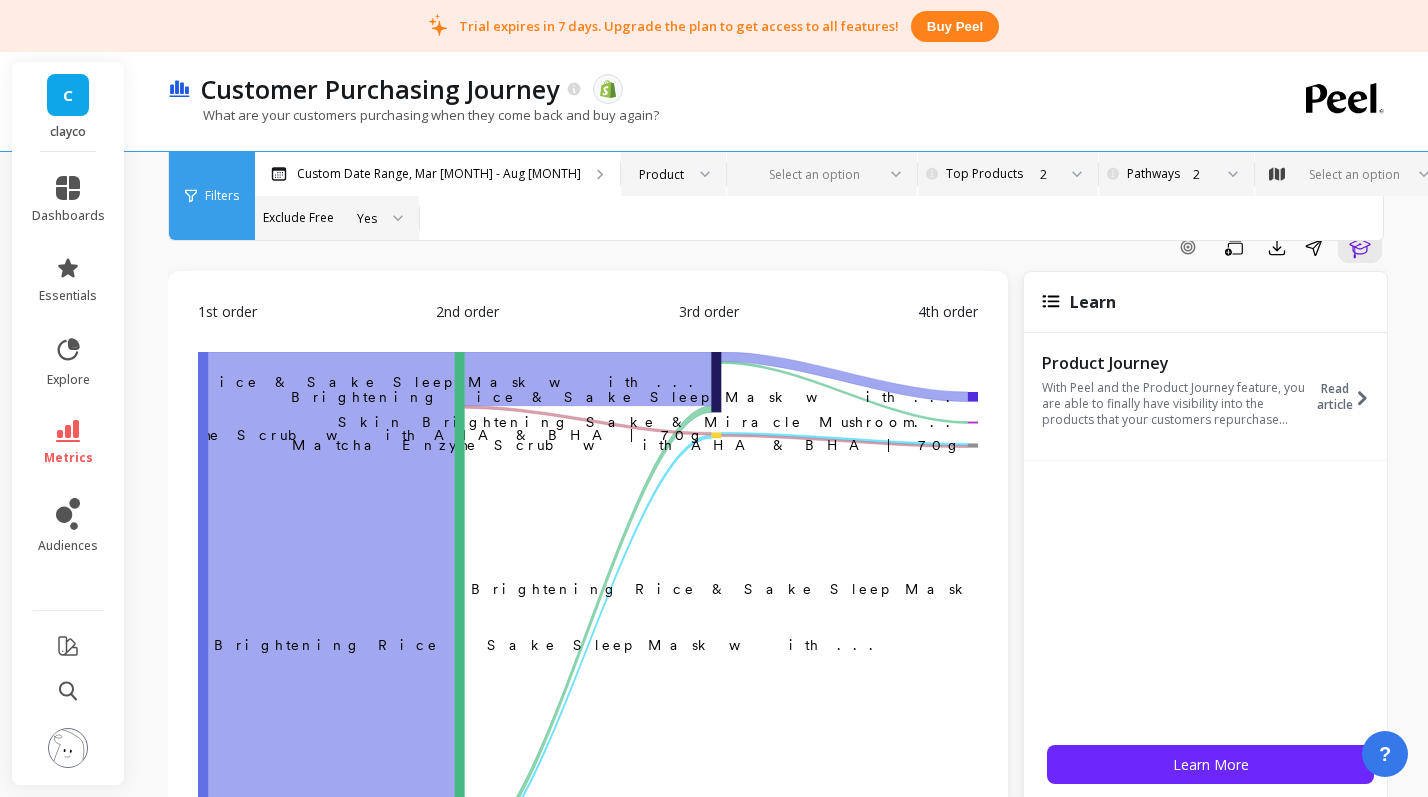 click on "2" at bounding box center [1018, 174] 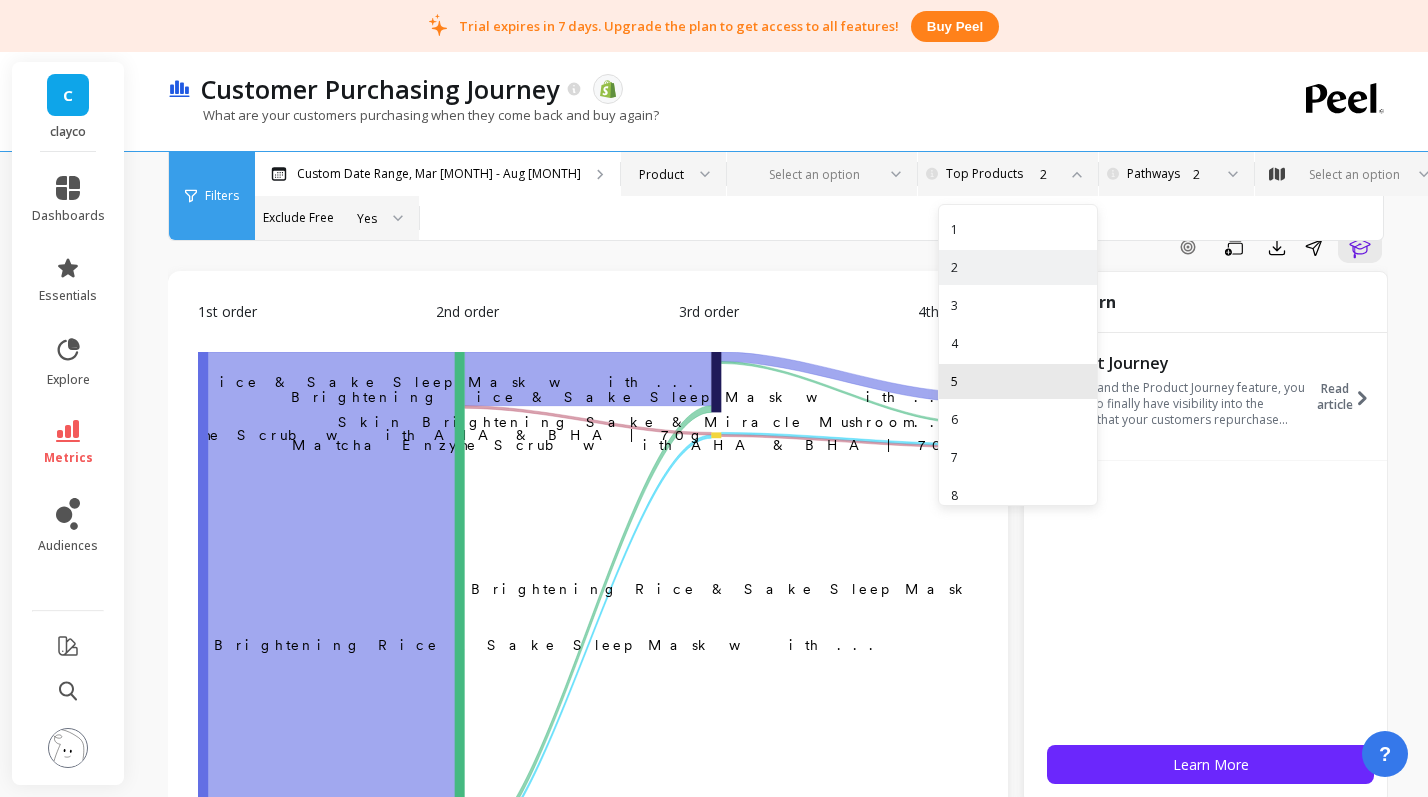 scroll, scrollTop: 91, scrollLeft: 0, axis: vertical 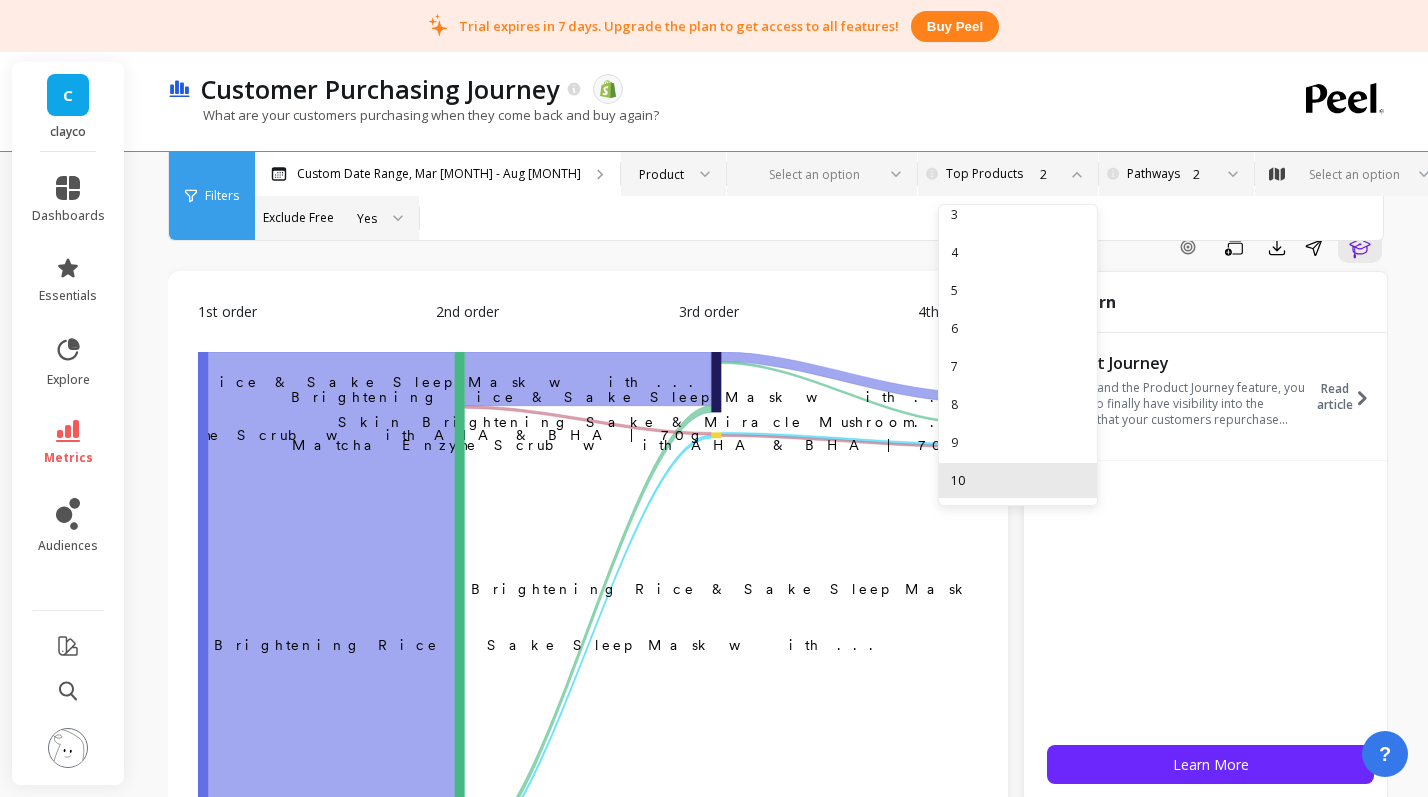 click on "10" at bounding box center [1018, 480] 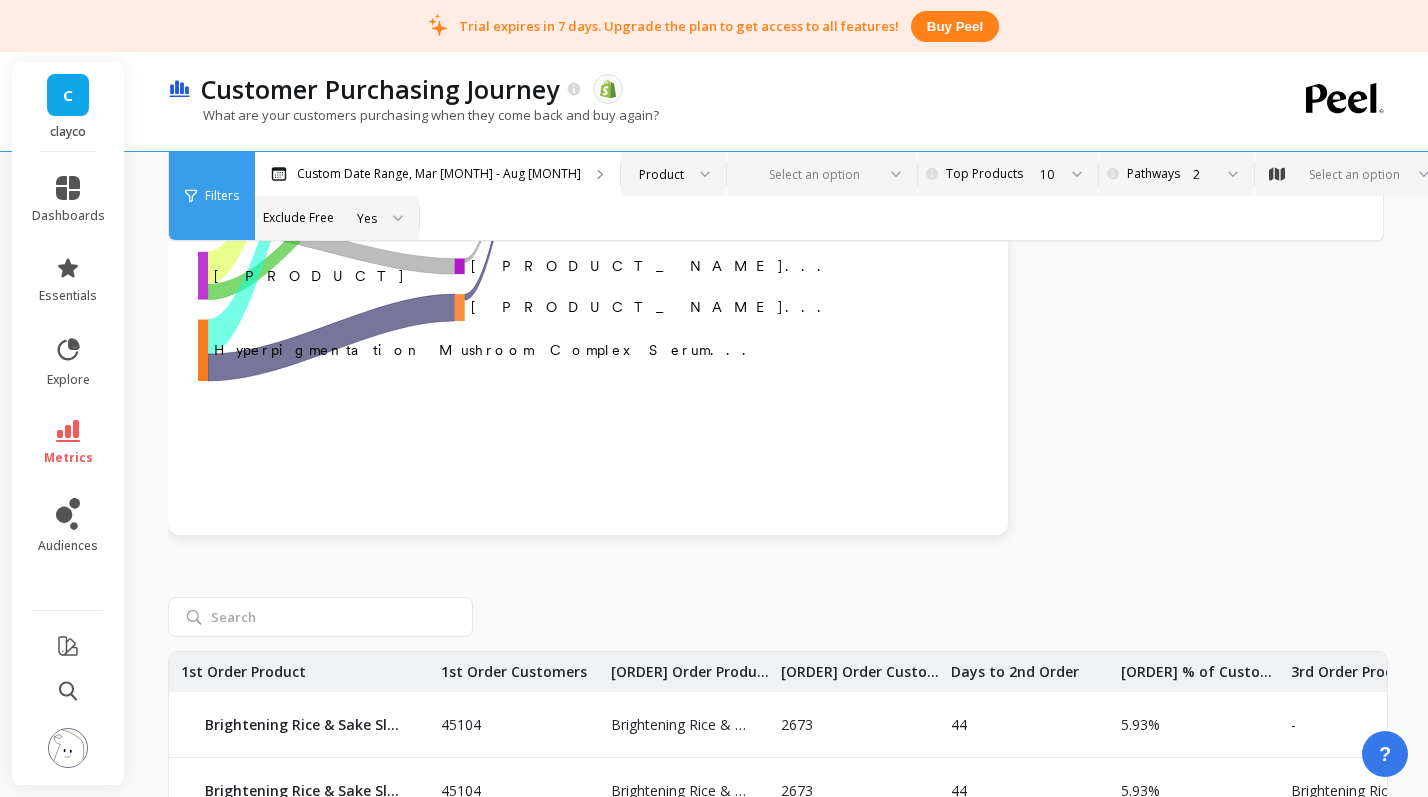 scroll, scrollTop: 1950, scrollLeft: 0, axis: vertical 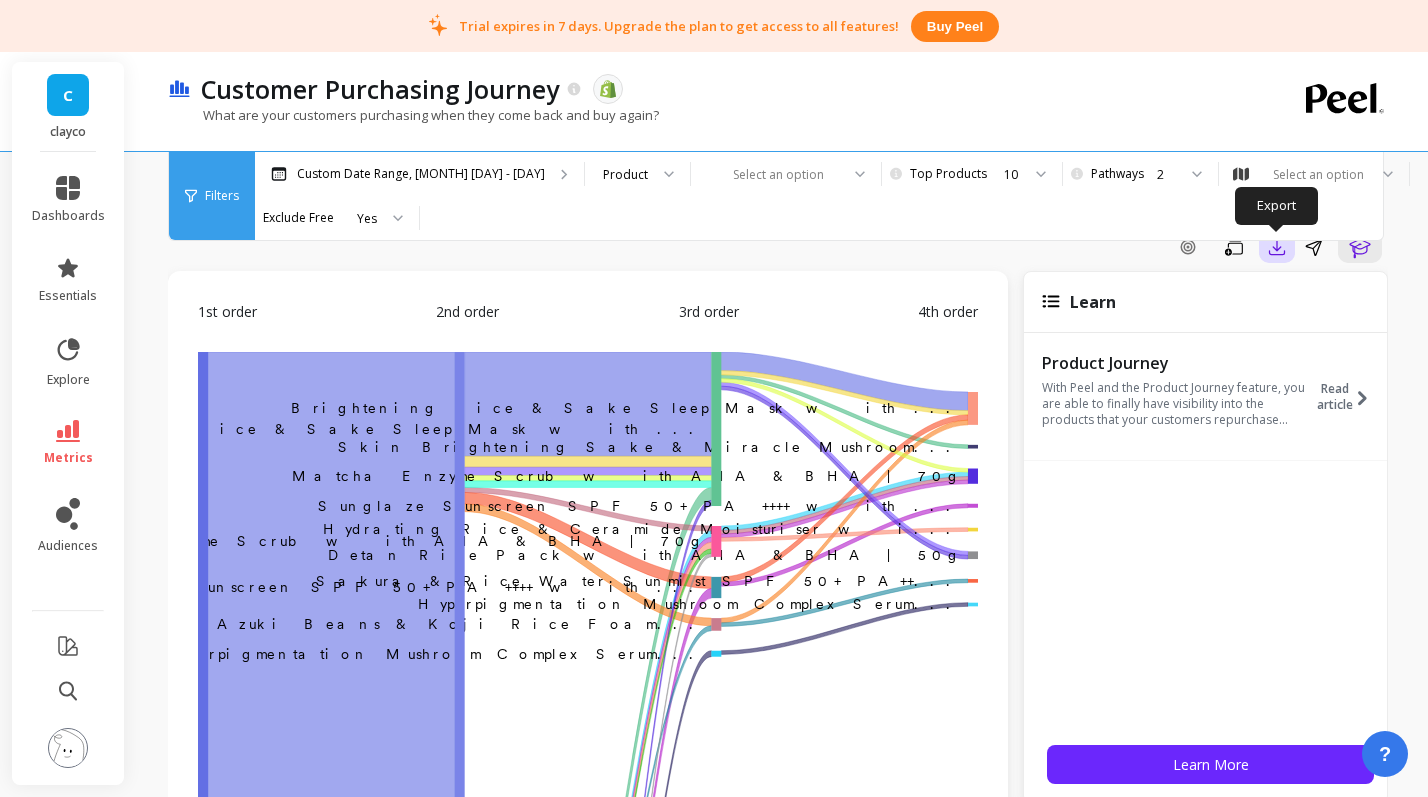 click 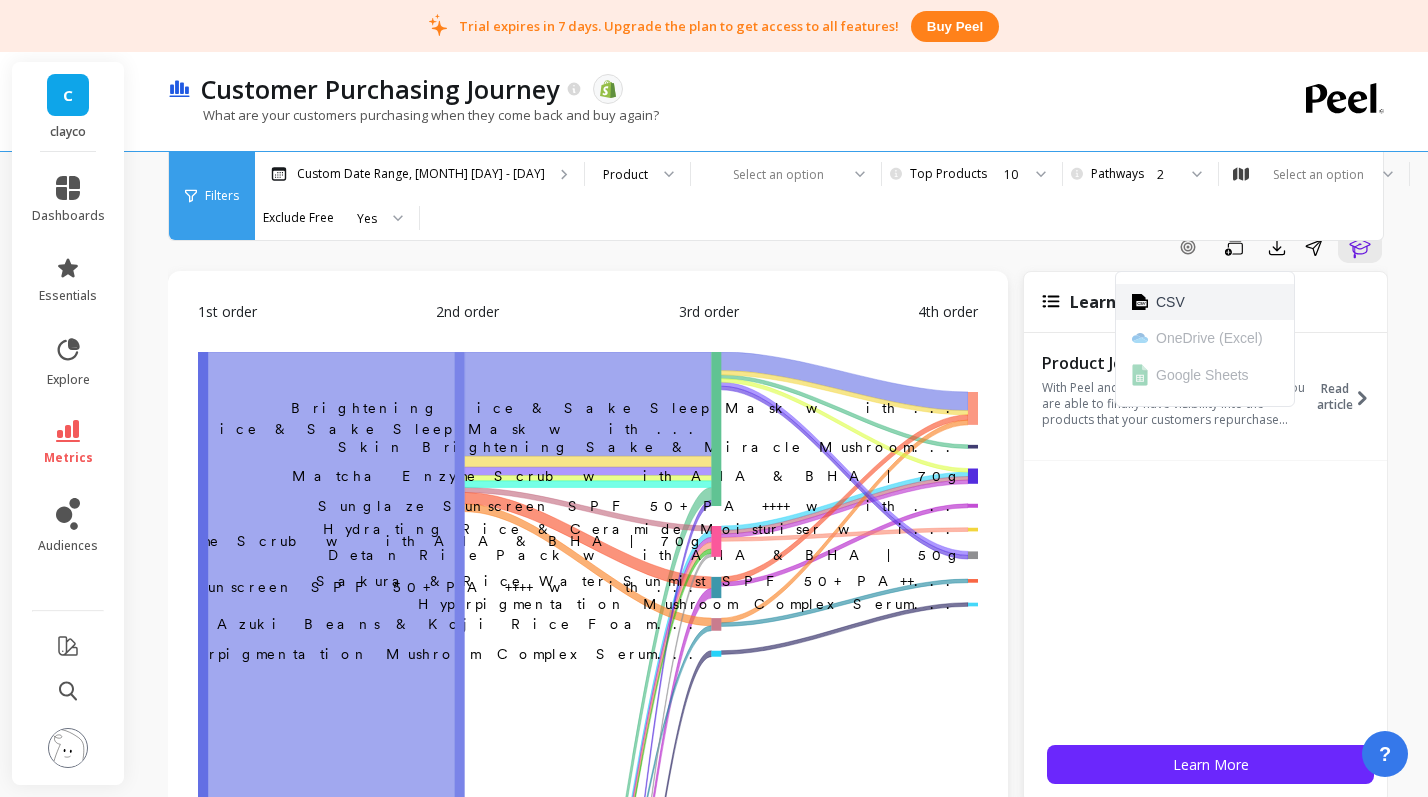 click on "CSV" at bounding box center [1205, 302] 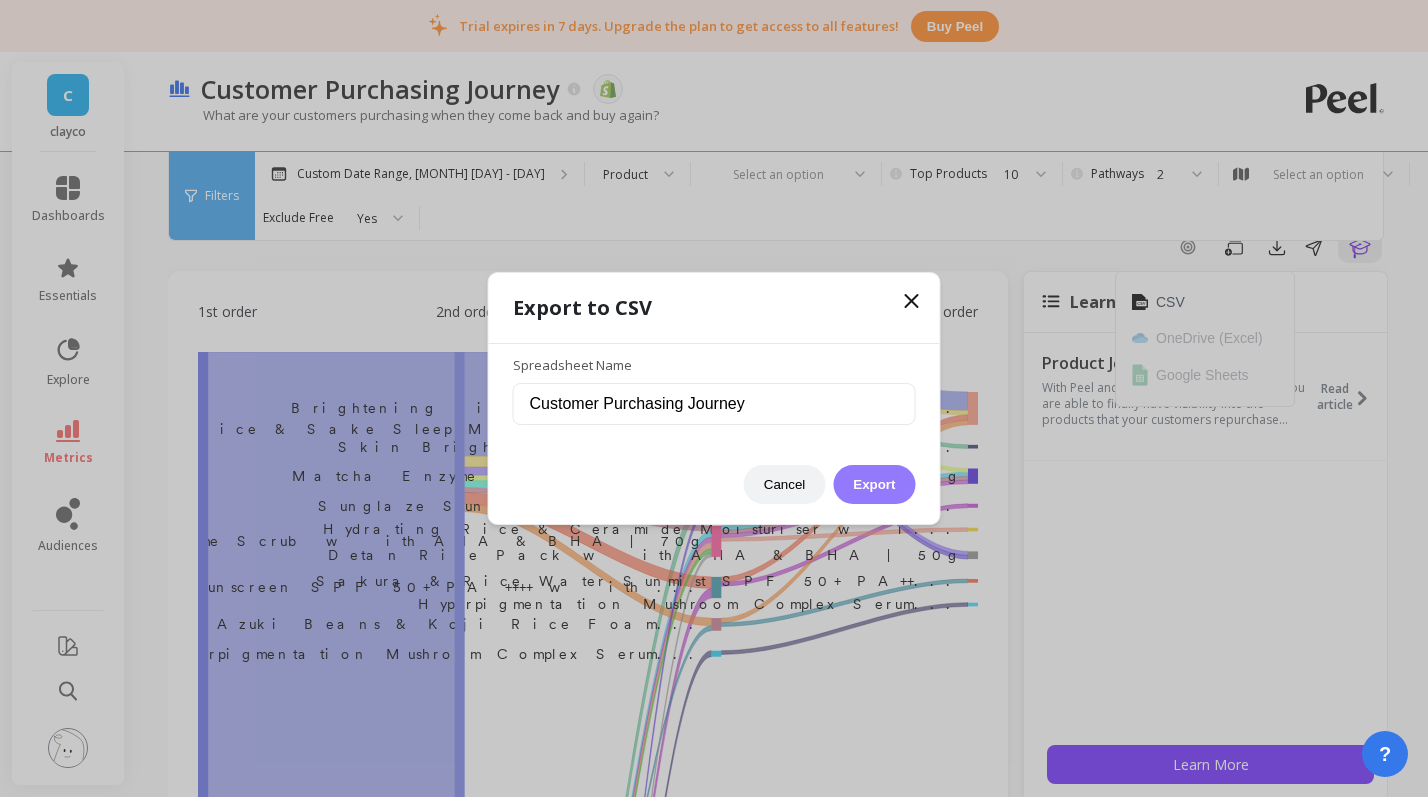 click on "Export" at bounding box center (874, 484) 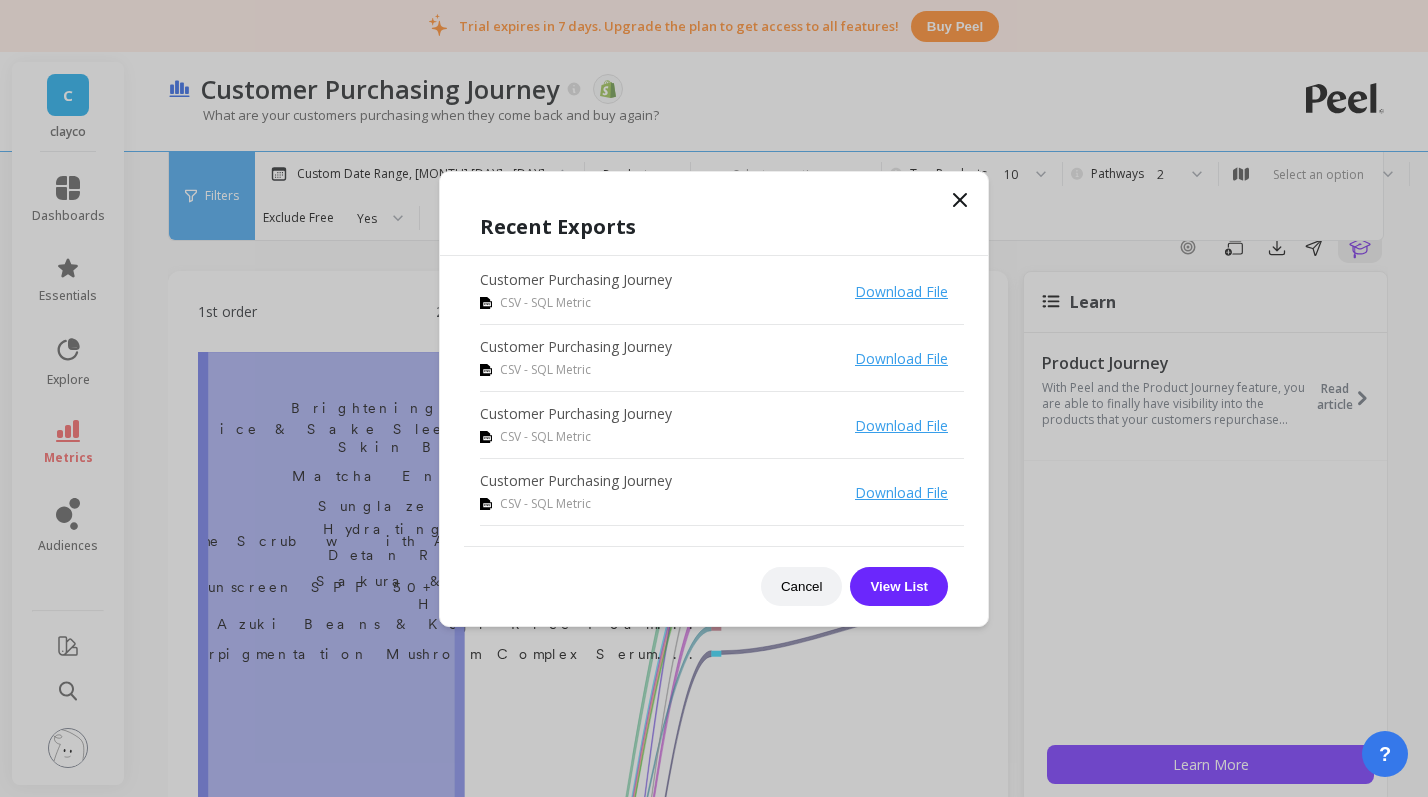 click 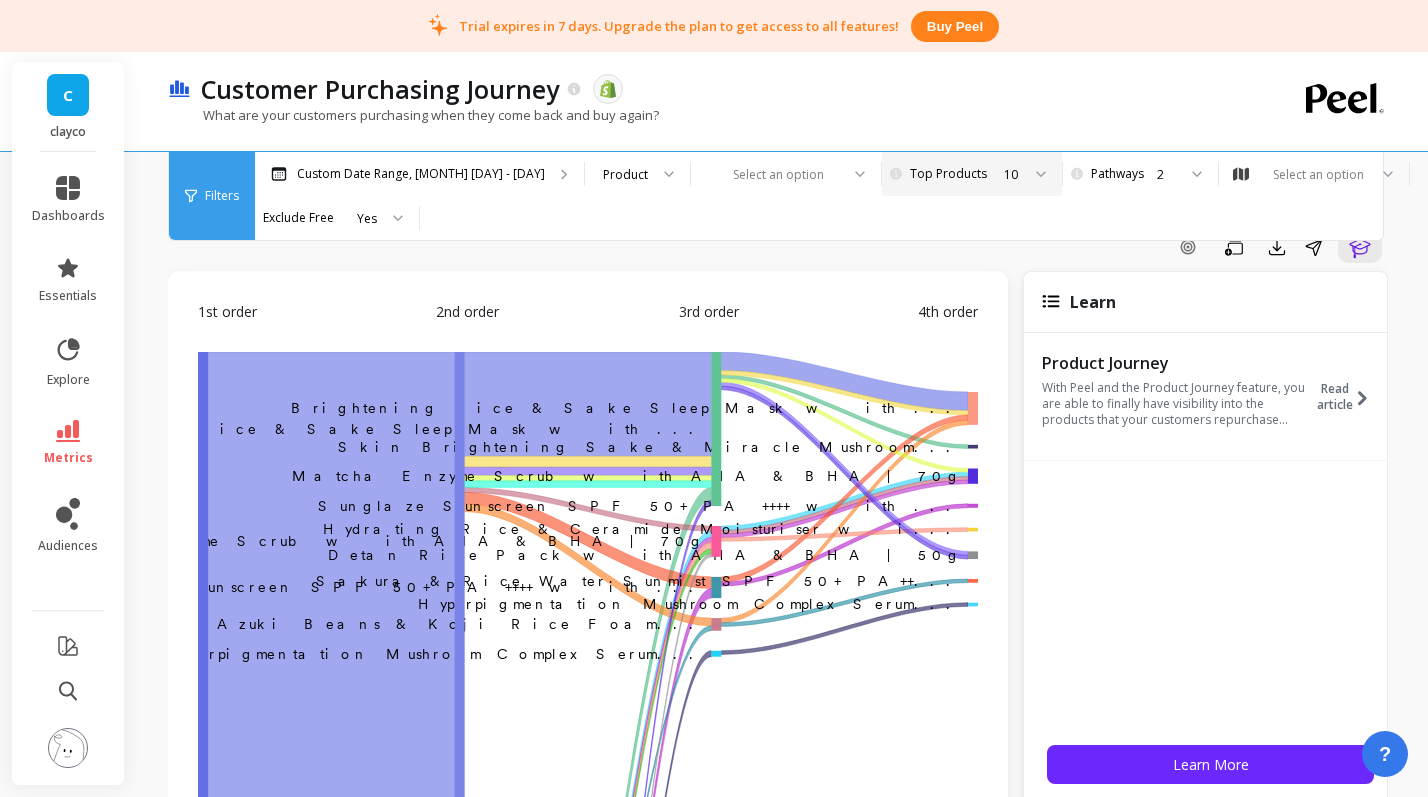 click on "10" at bounding box center [970, 174] 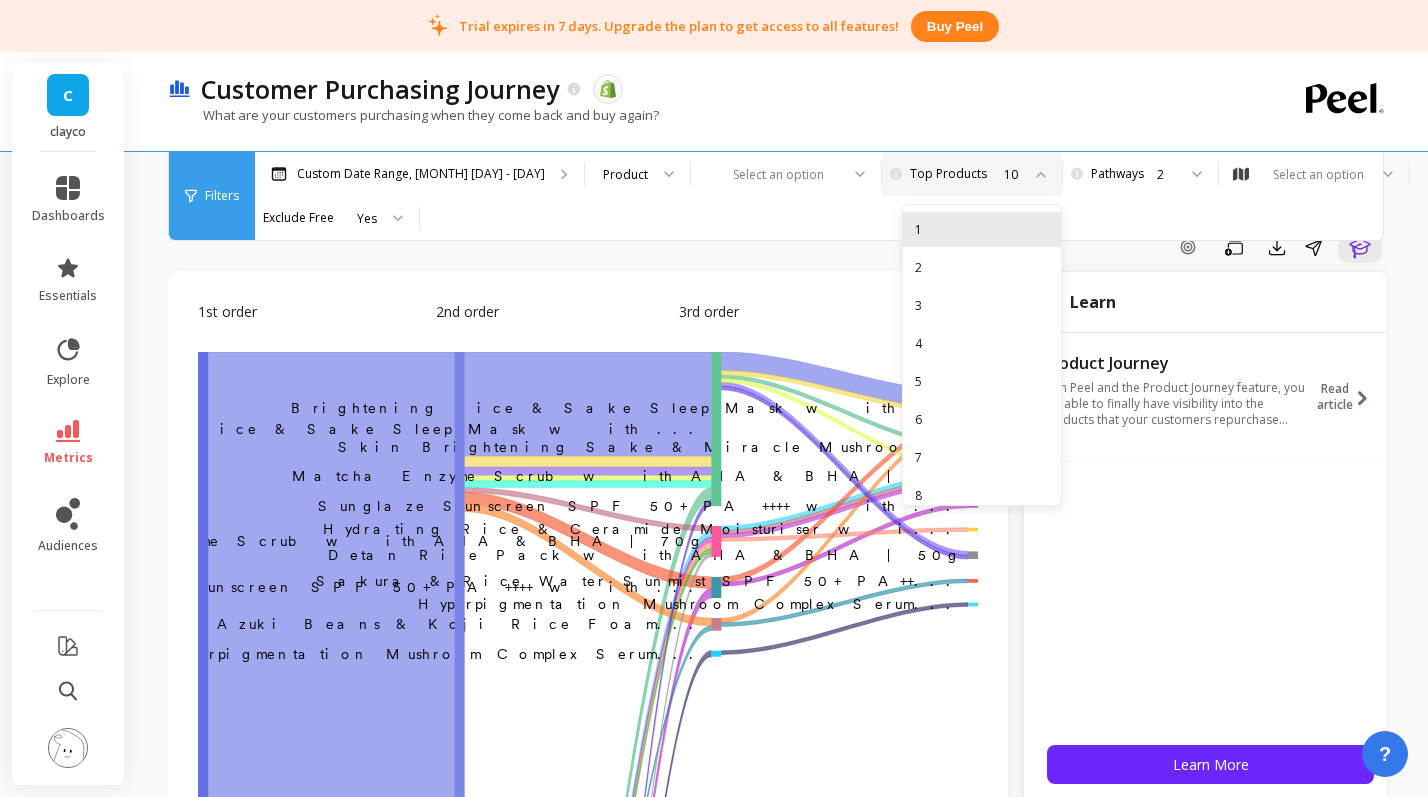 click on "1" at bounding box center [982, 229] 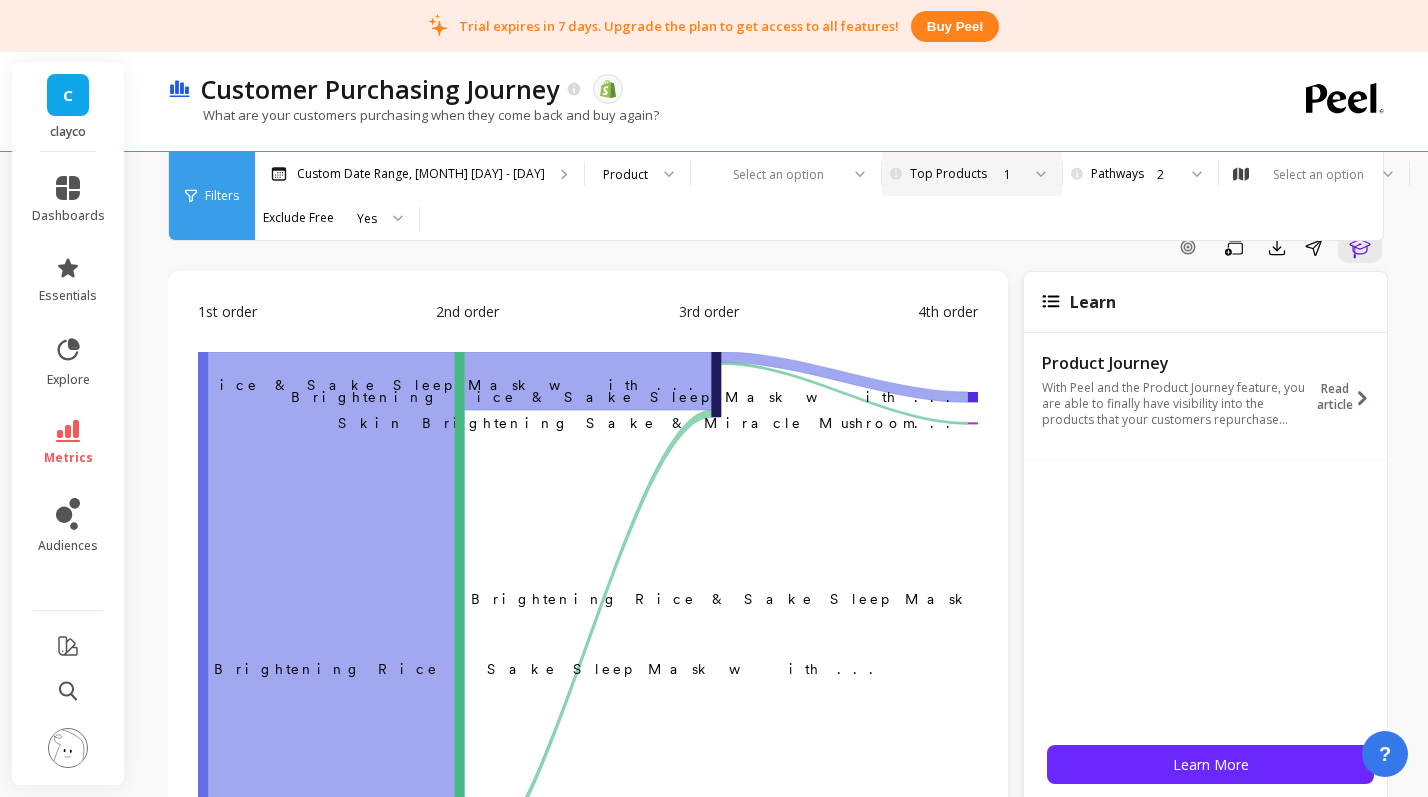 click on "1" at bounding box center (970, 174) 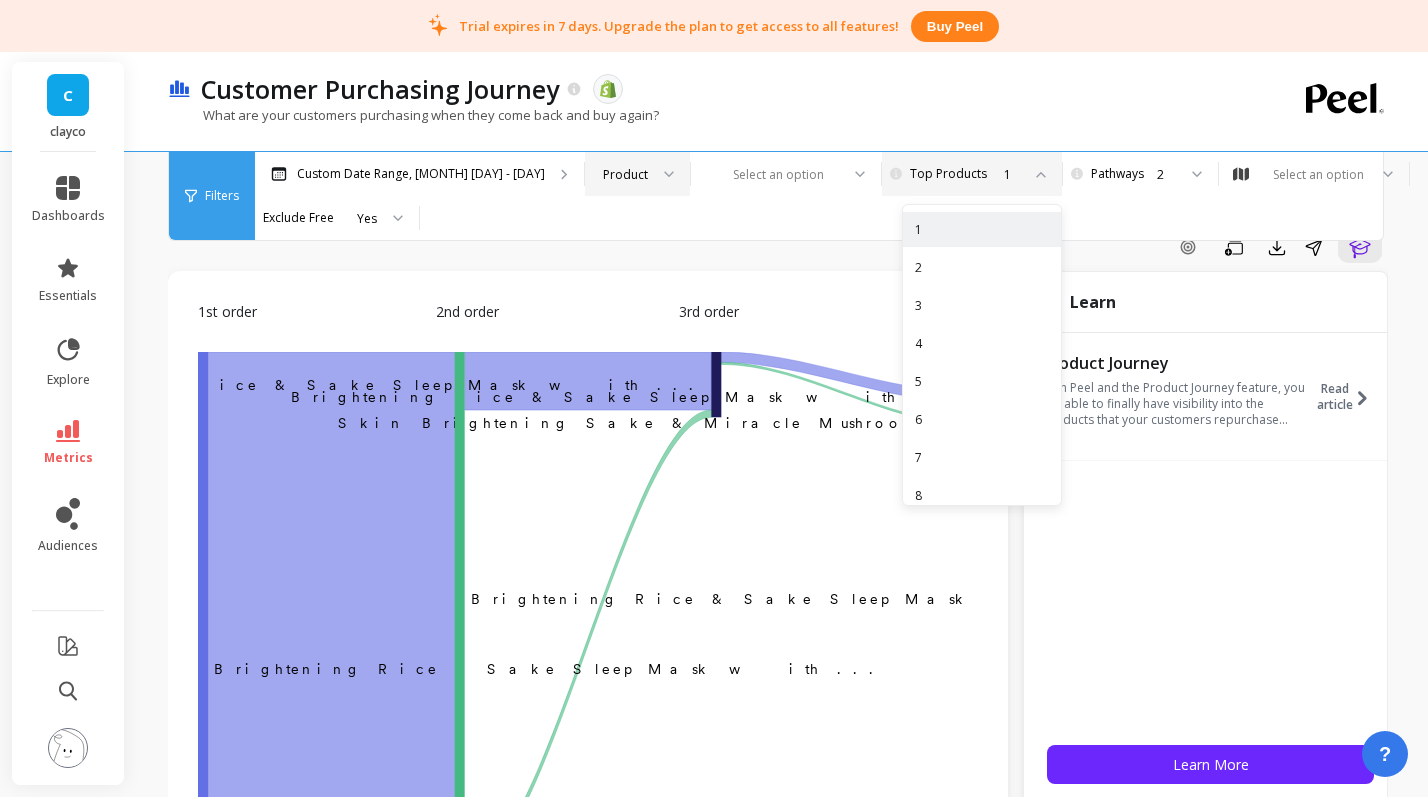 click on "Product" at bounding box center (625, 174) 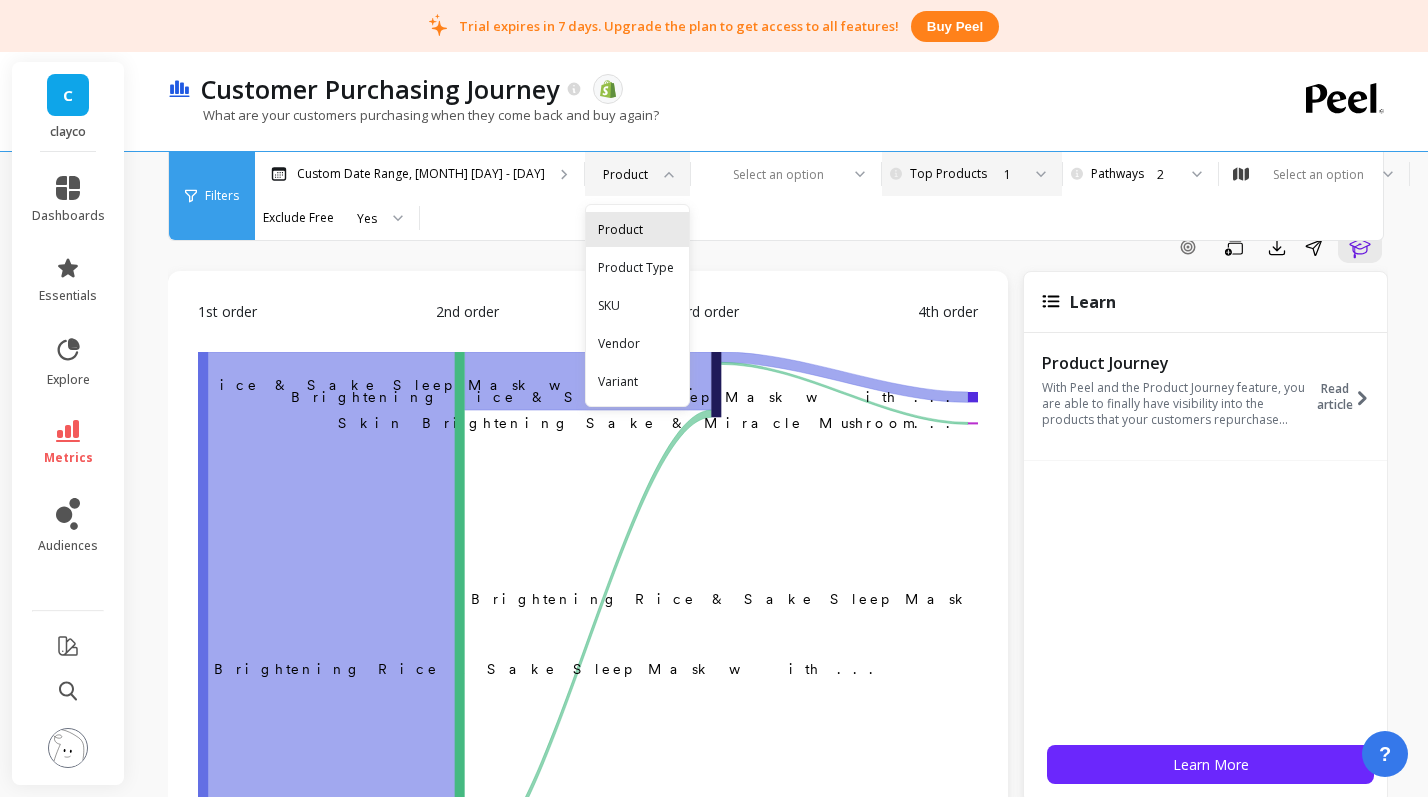 click on "Product" at bounding box center [637, 229] 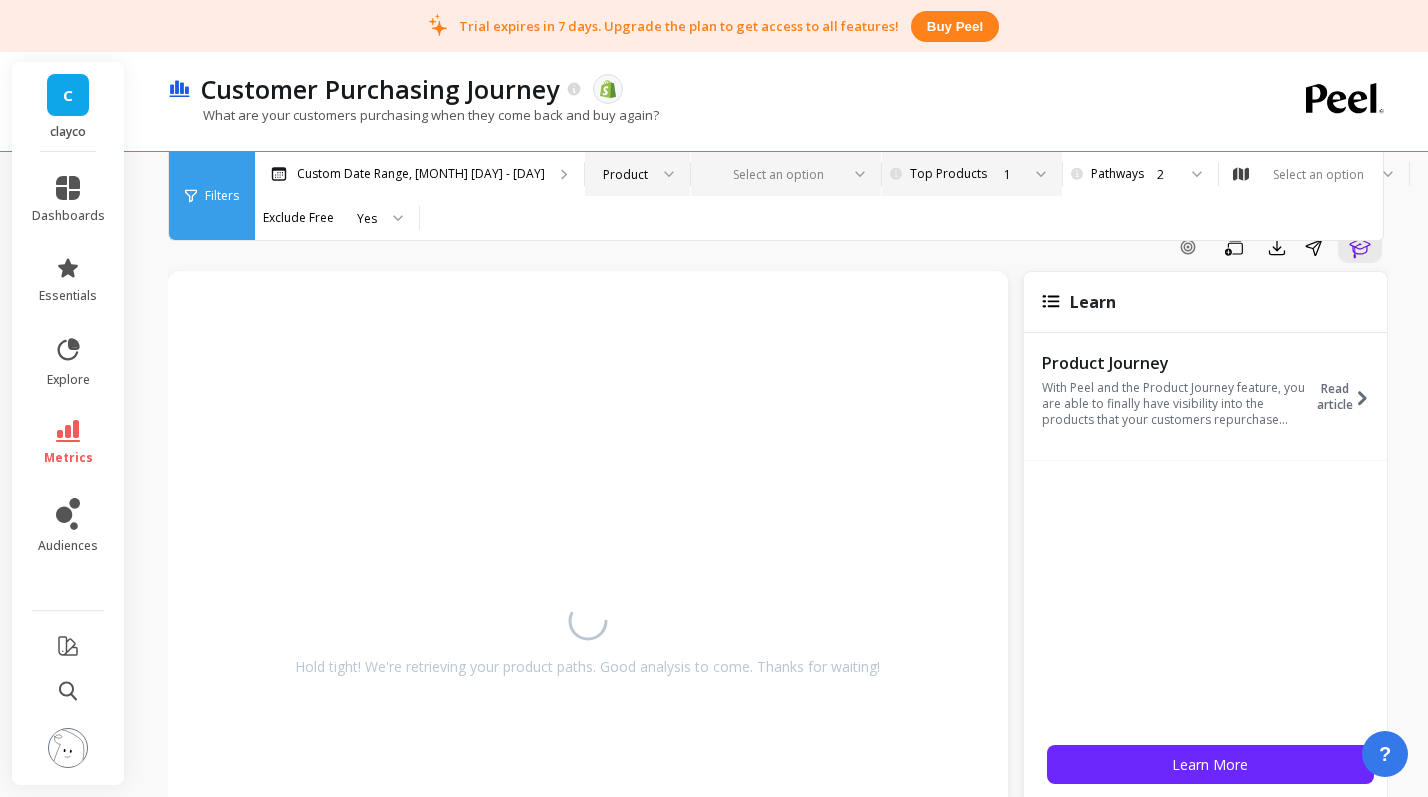 click at bounding box center (774, 174) 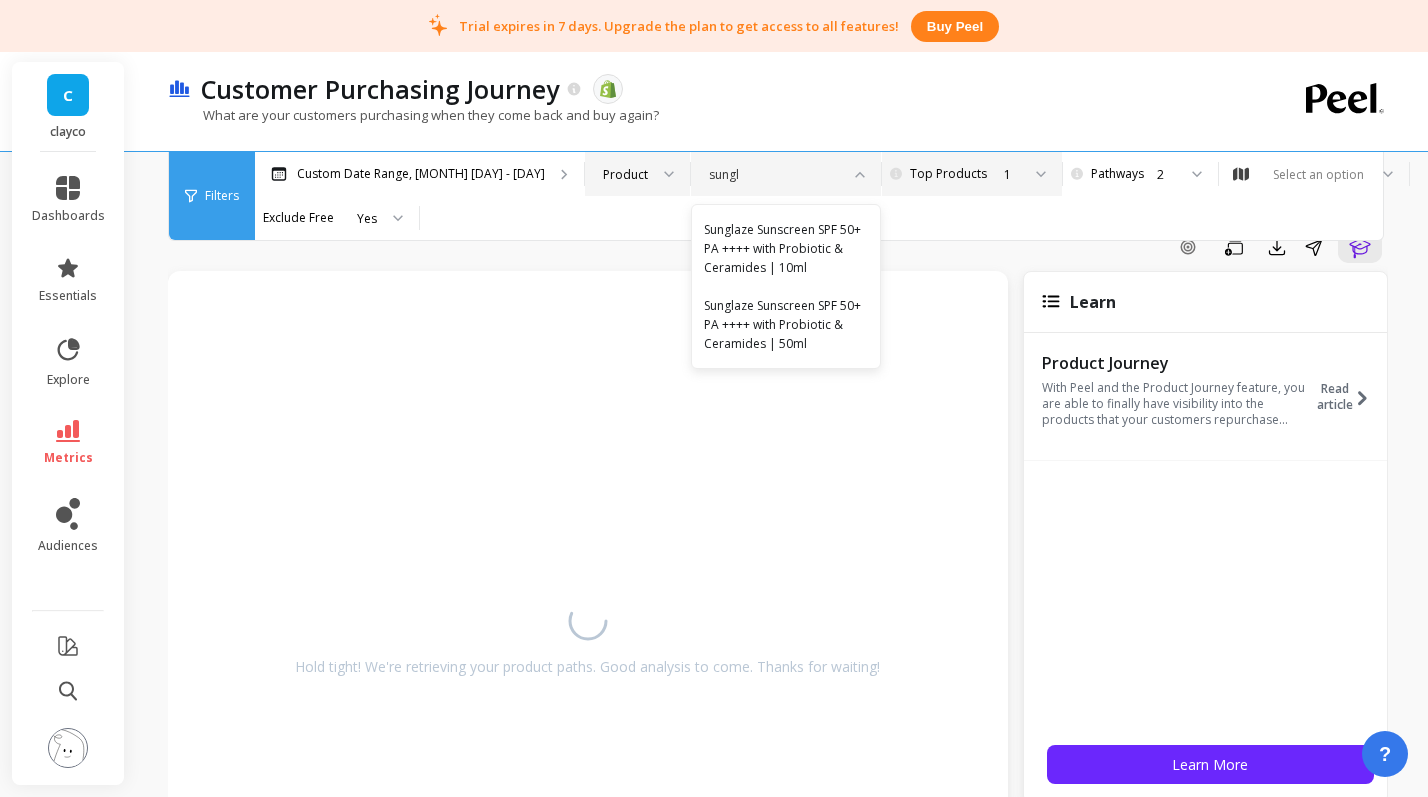 type on "sungla" 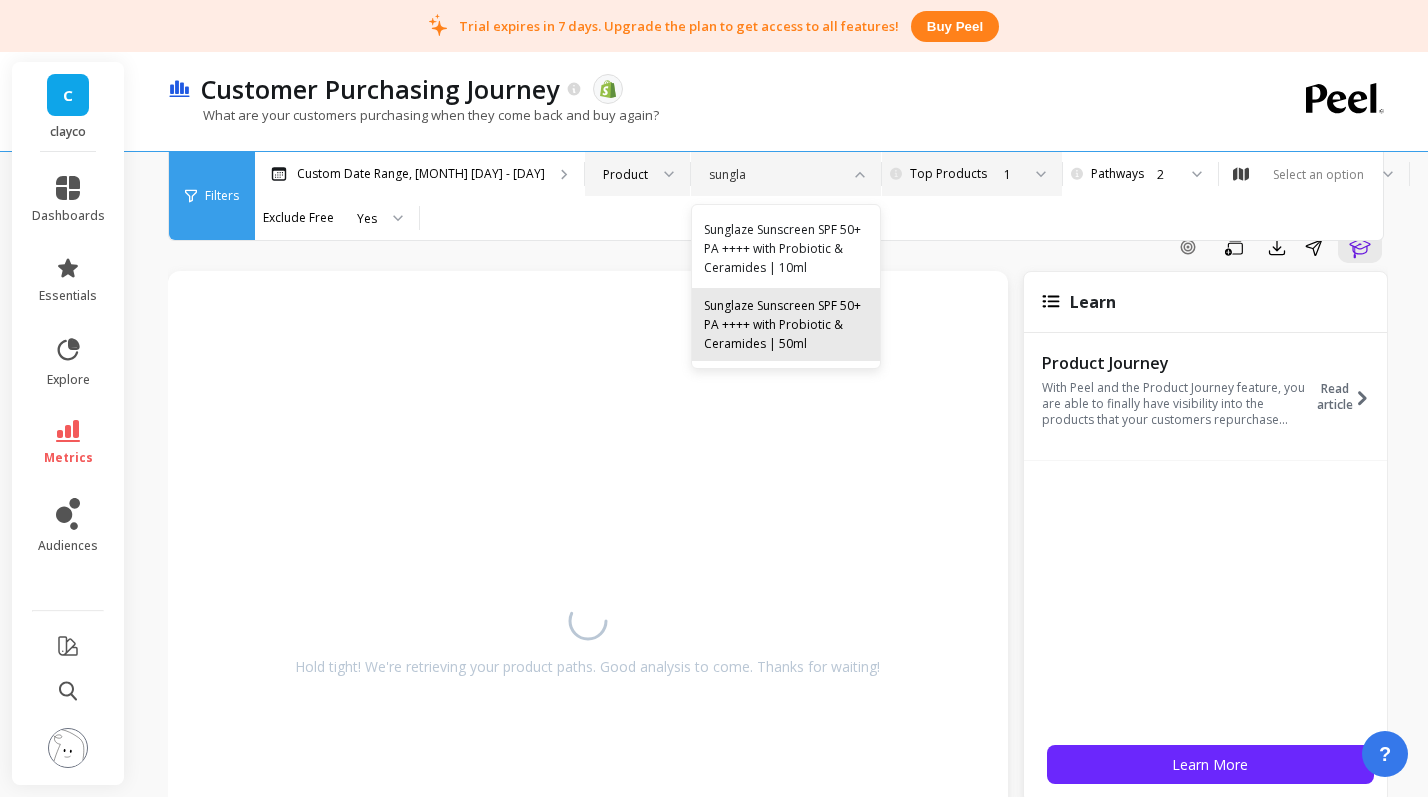click on "Sunglaze Sunscreen SPF 50+ PA ++++ with Probiotic & Ceramides | 50ml" at bounding box center (786, 324) 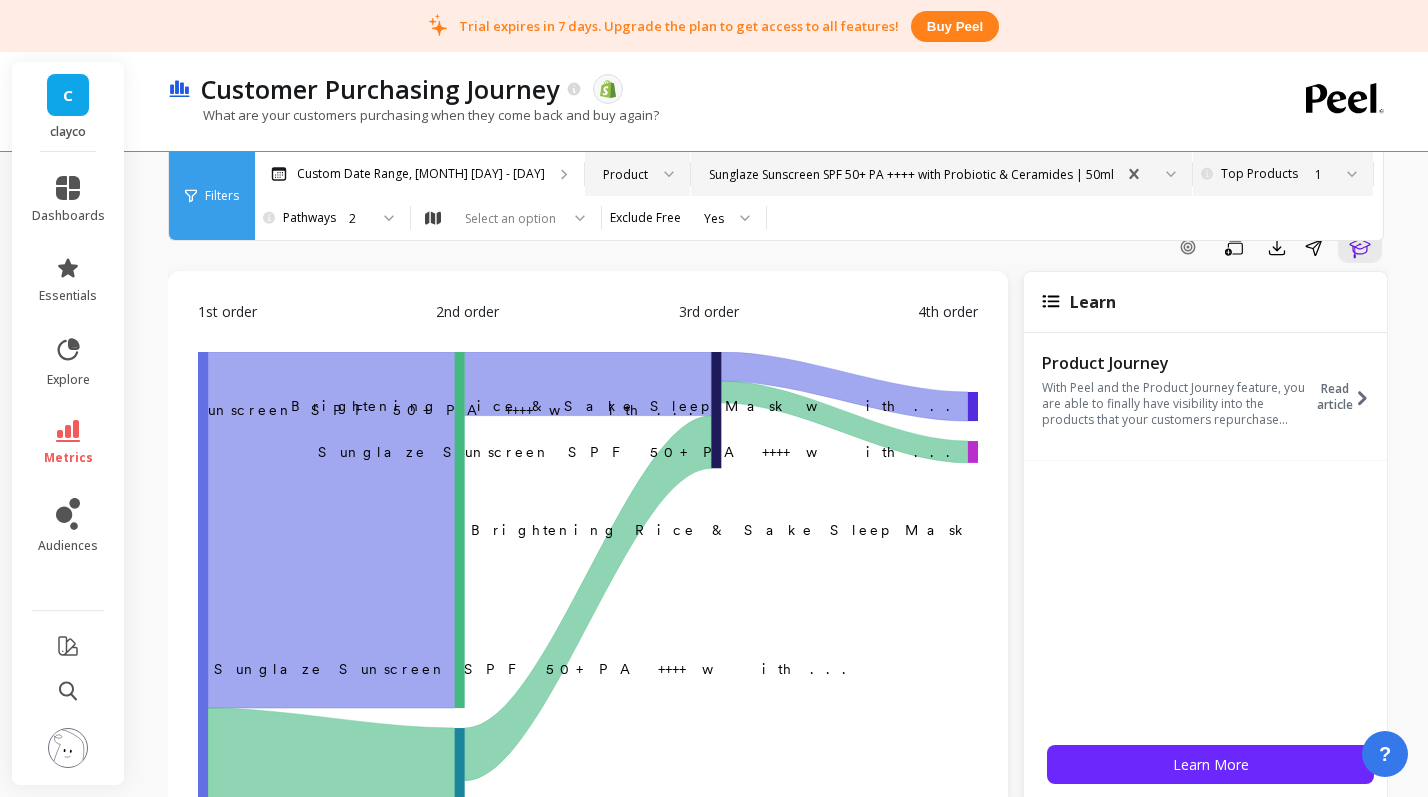 click on "1" at bounding box center [1281, 174] 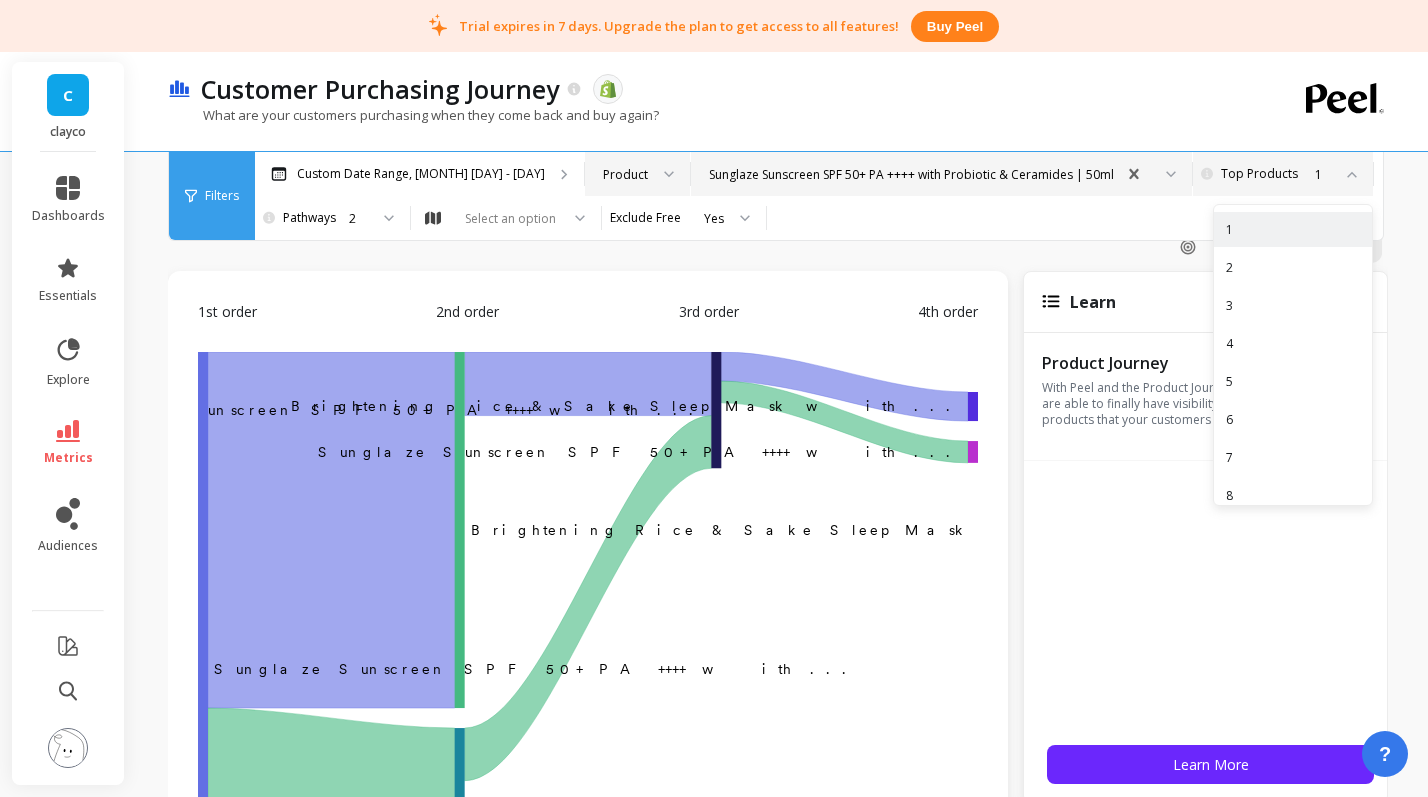 click on "1" at bounding box center (1281, 174) 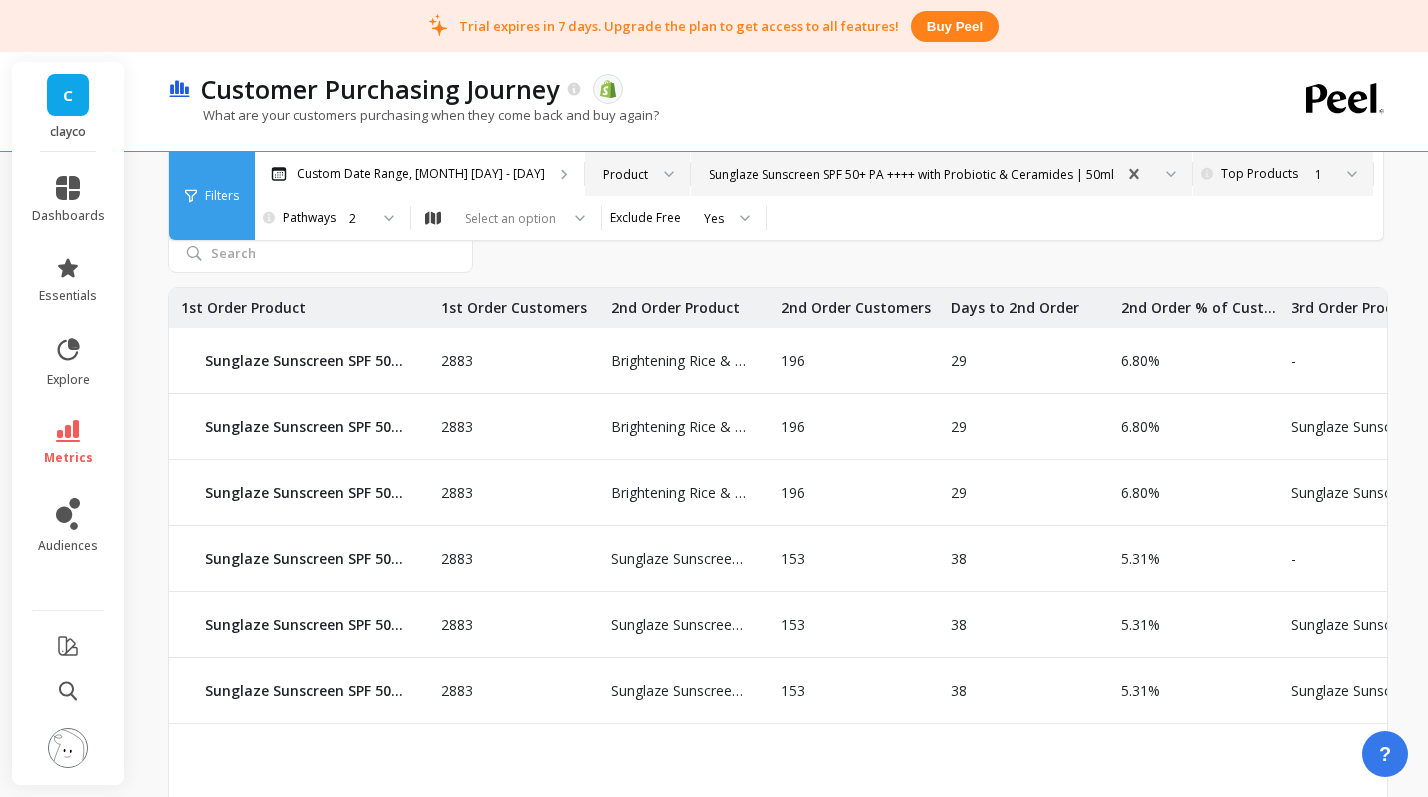 scroll, scrollTop: 905, scrollLeft: 0, axis: vertical 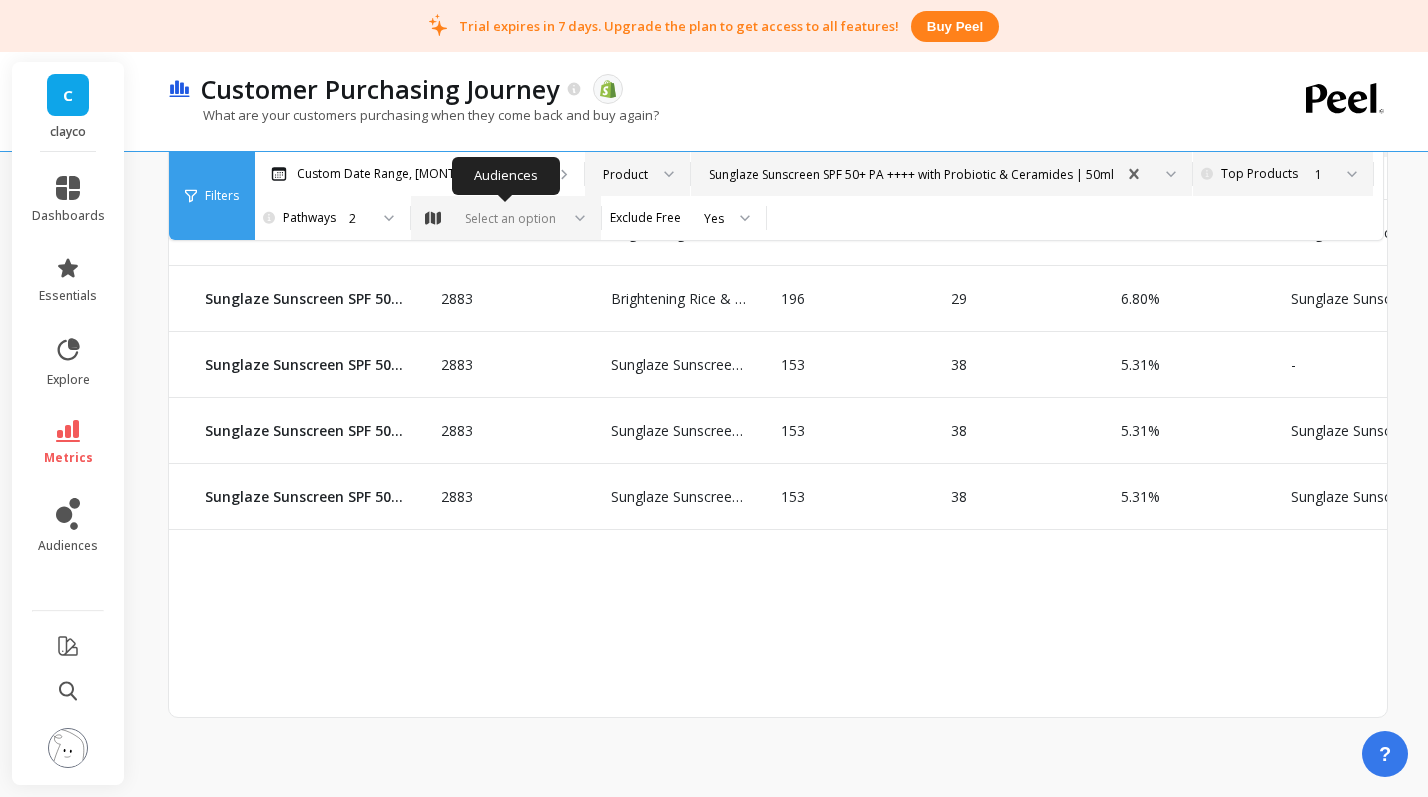 click on "Select an option" at bounding box center [510, 218] 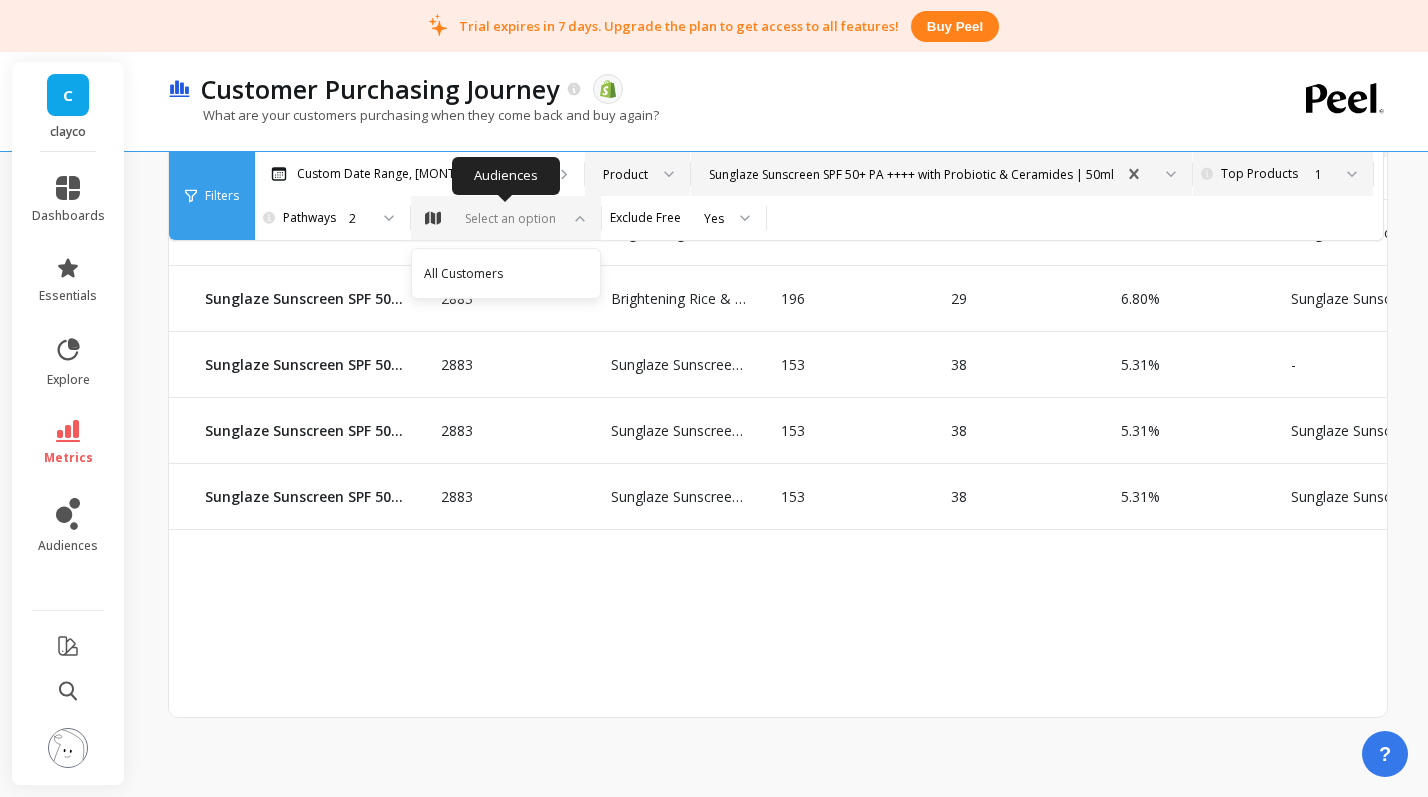 click on "Select an option" at bounding box center (510, 218) 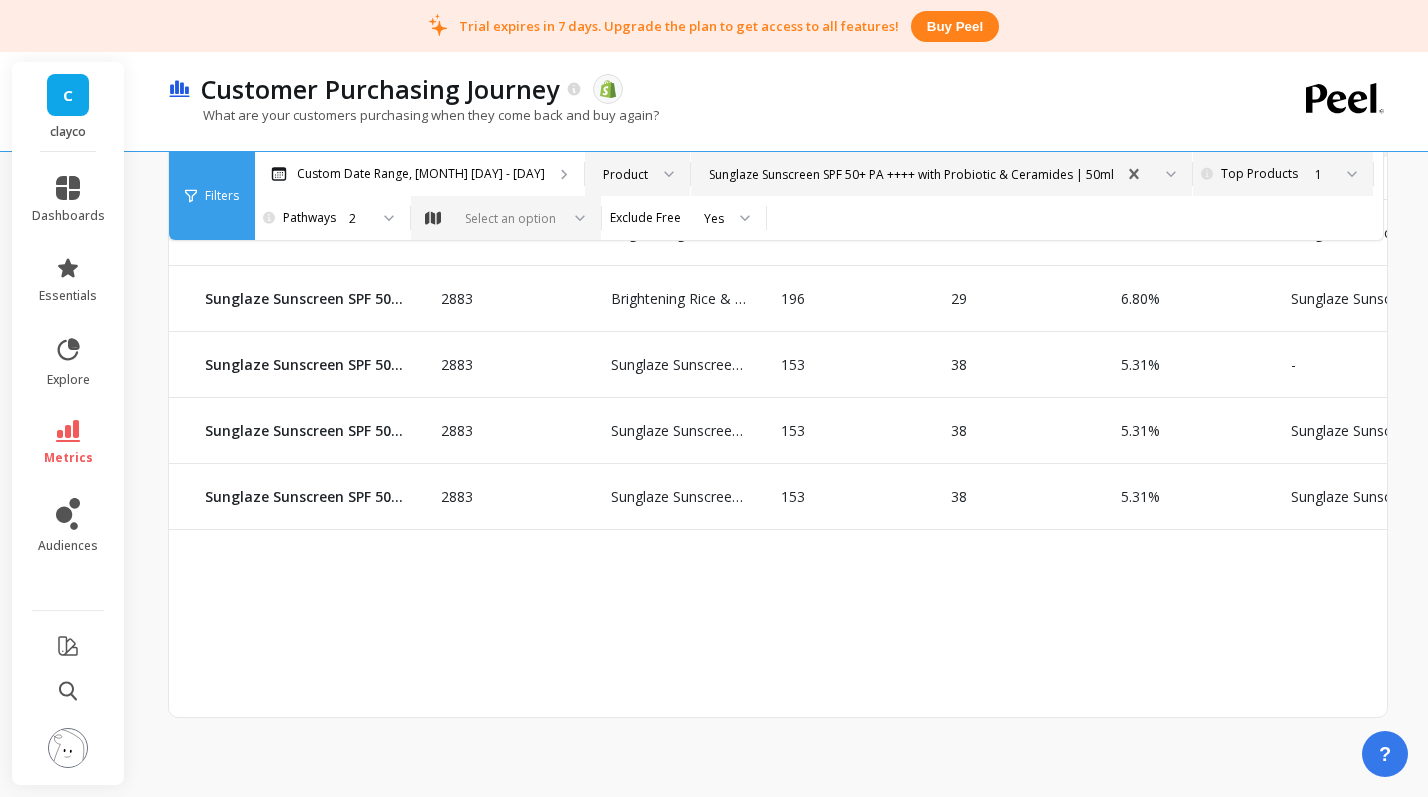 click on "Product" at bounding box center [637, 174] 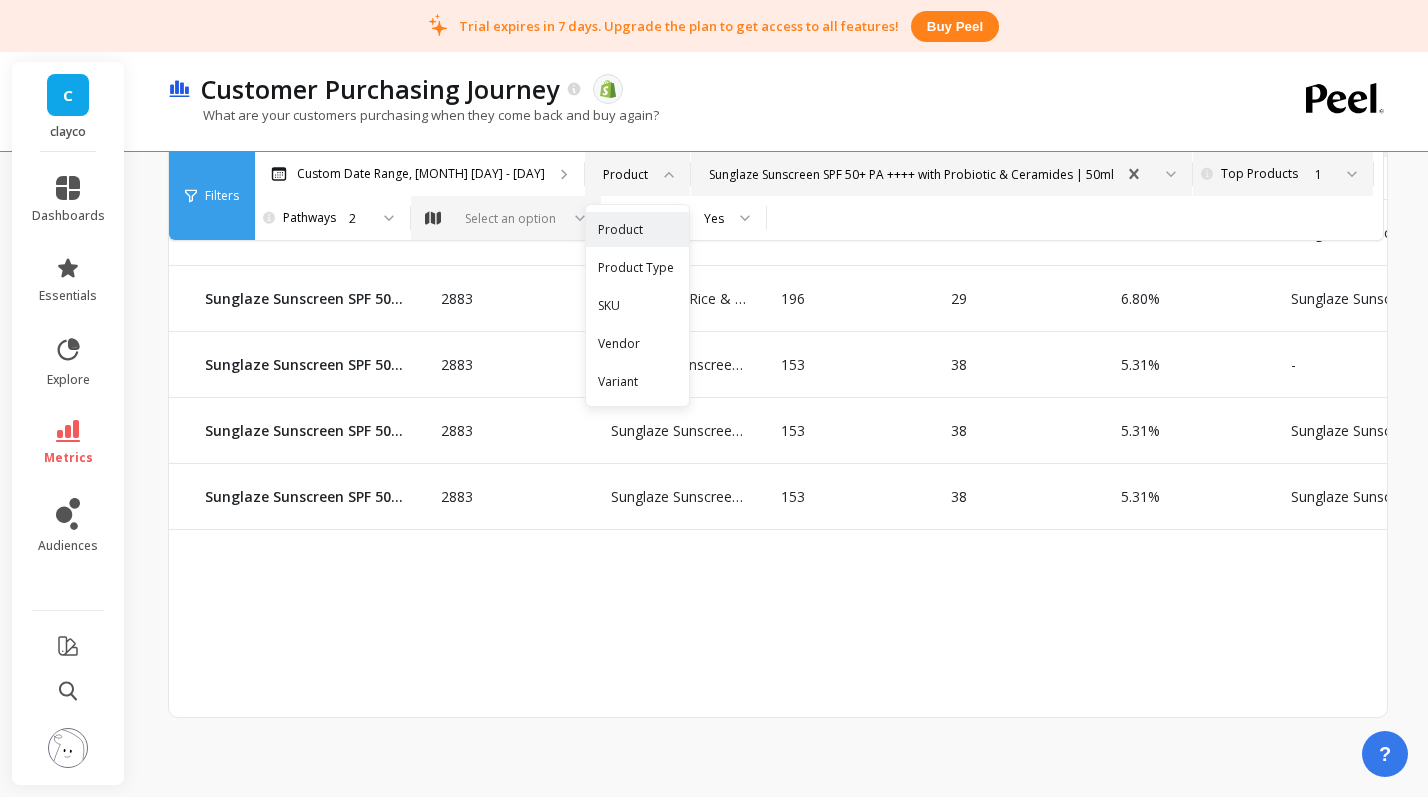 click on "Product" at bounding box center (625, 174) 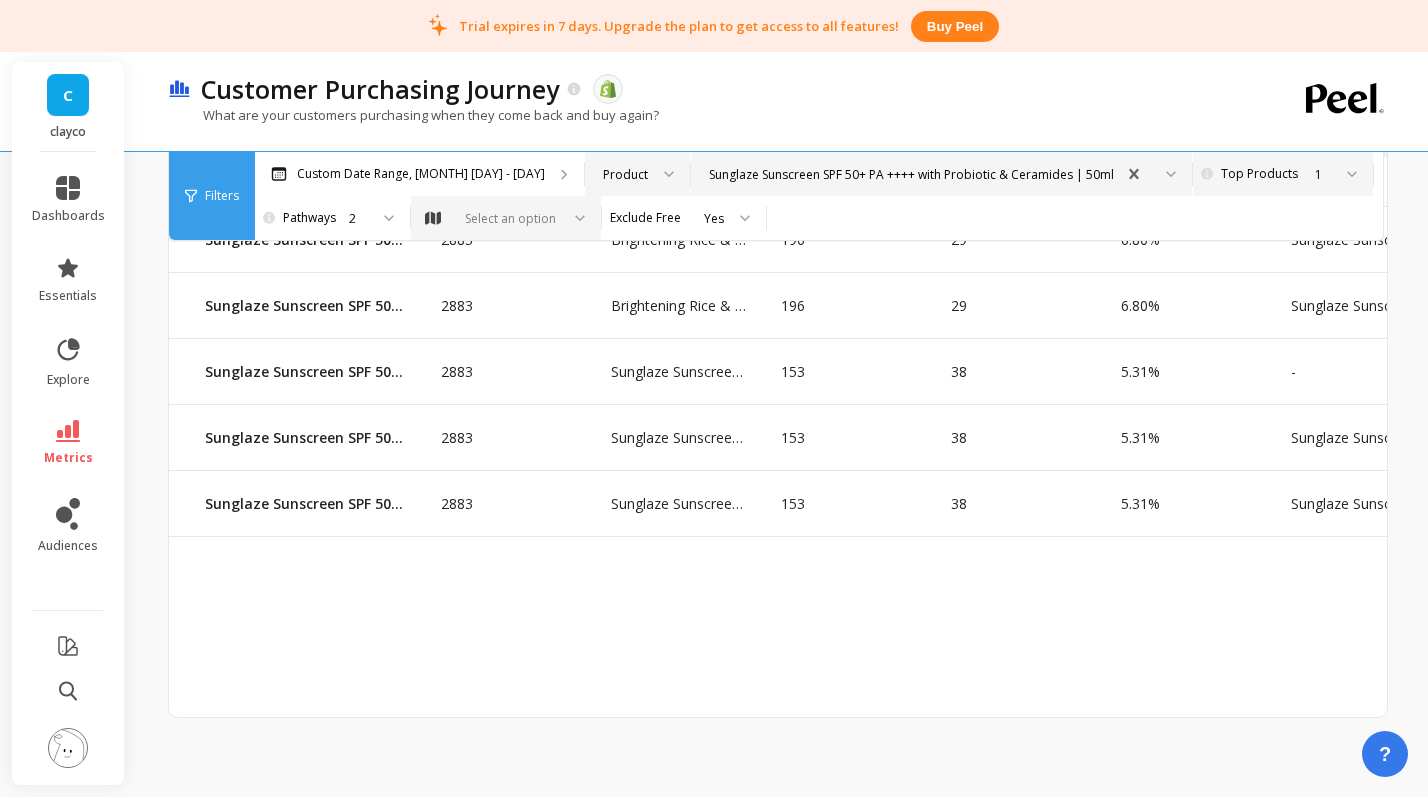 scroll, scrollTop: 0, scrollLeft: 0, axis: both 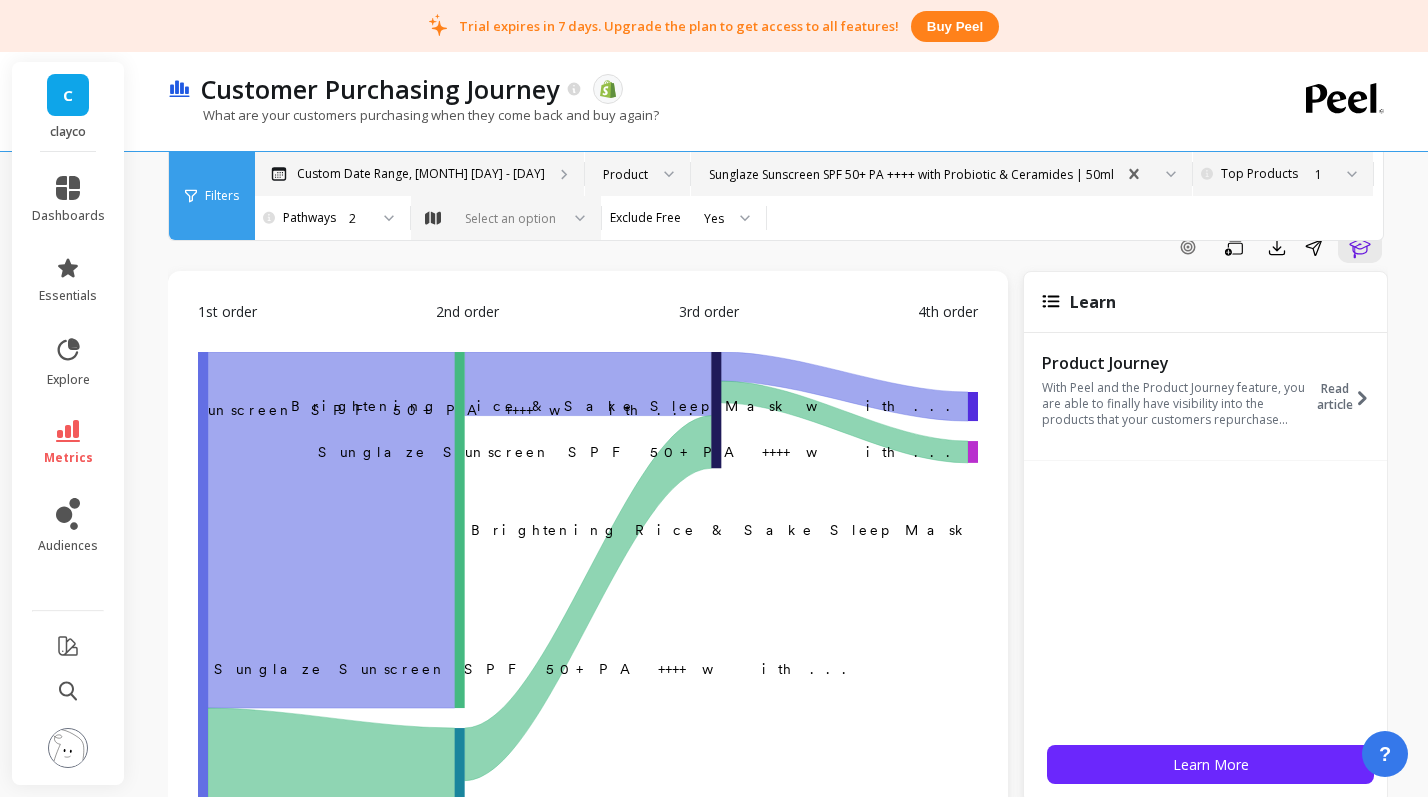 click on "Custom Date Range,  Mar 1 - Aug 2" at bounding box center (419, 174) 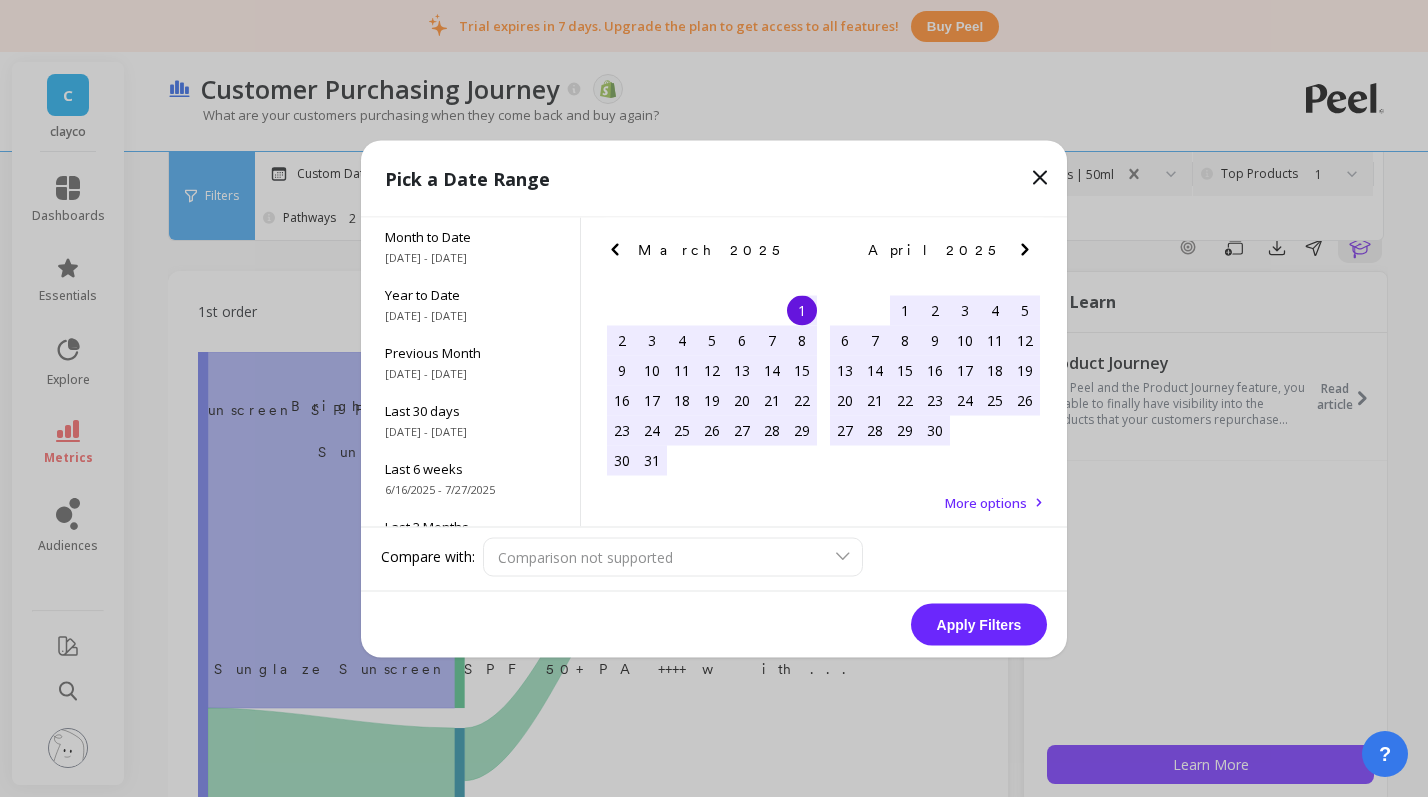 click 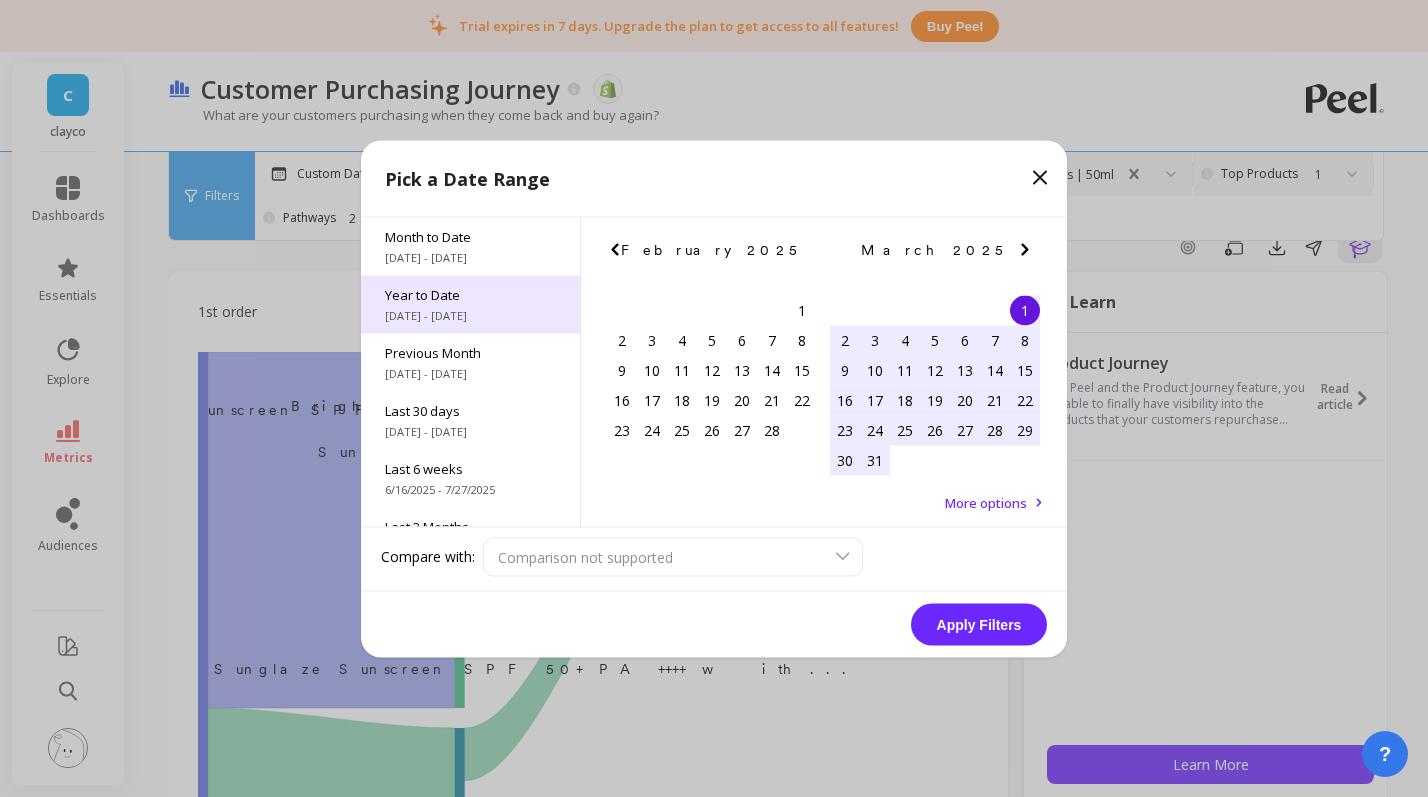 click on "Year to Date 1/1/2025 - 8/3/2025" at bounding box center [470, 304] 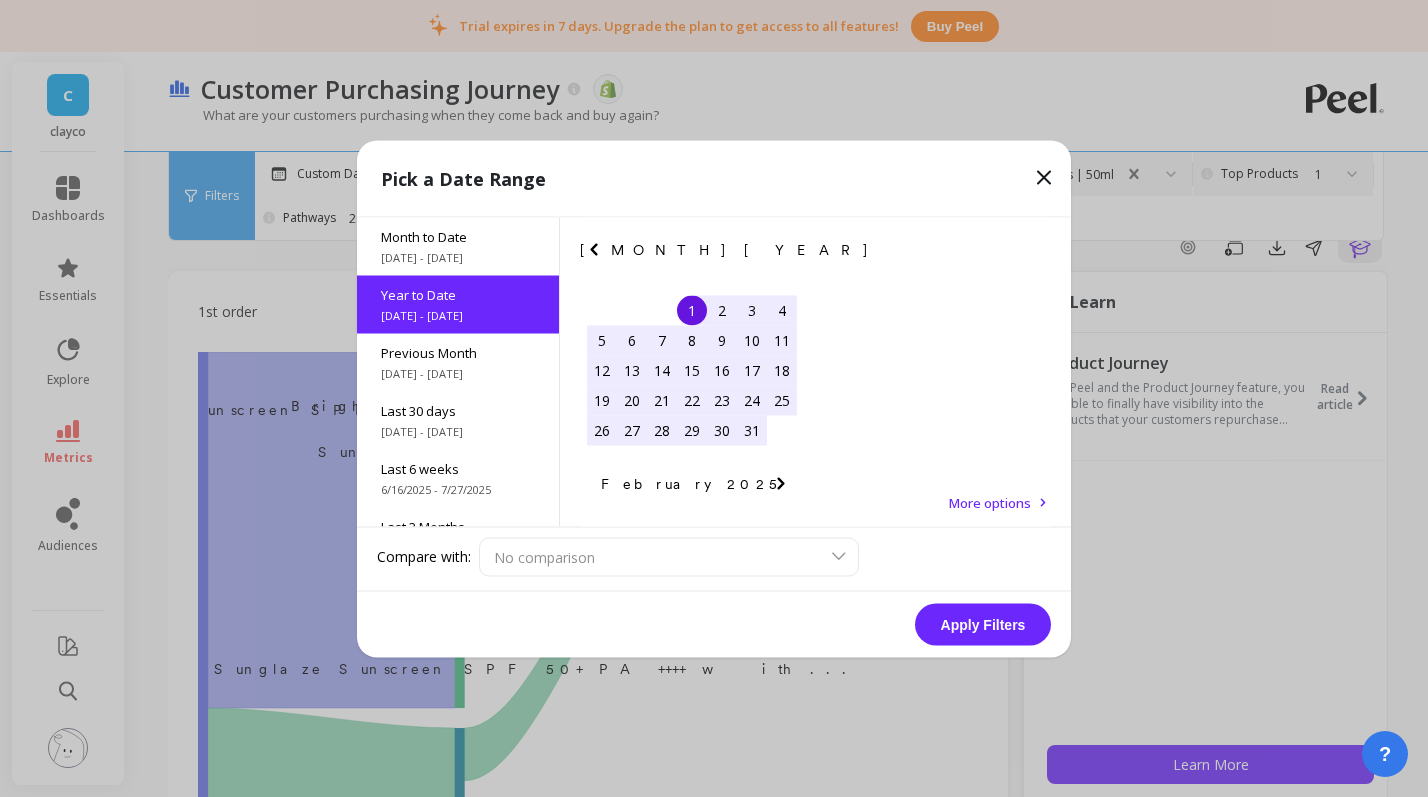 click on "Apply Filters" at bounding box center (983, 624) 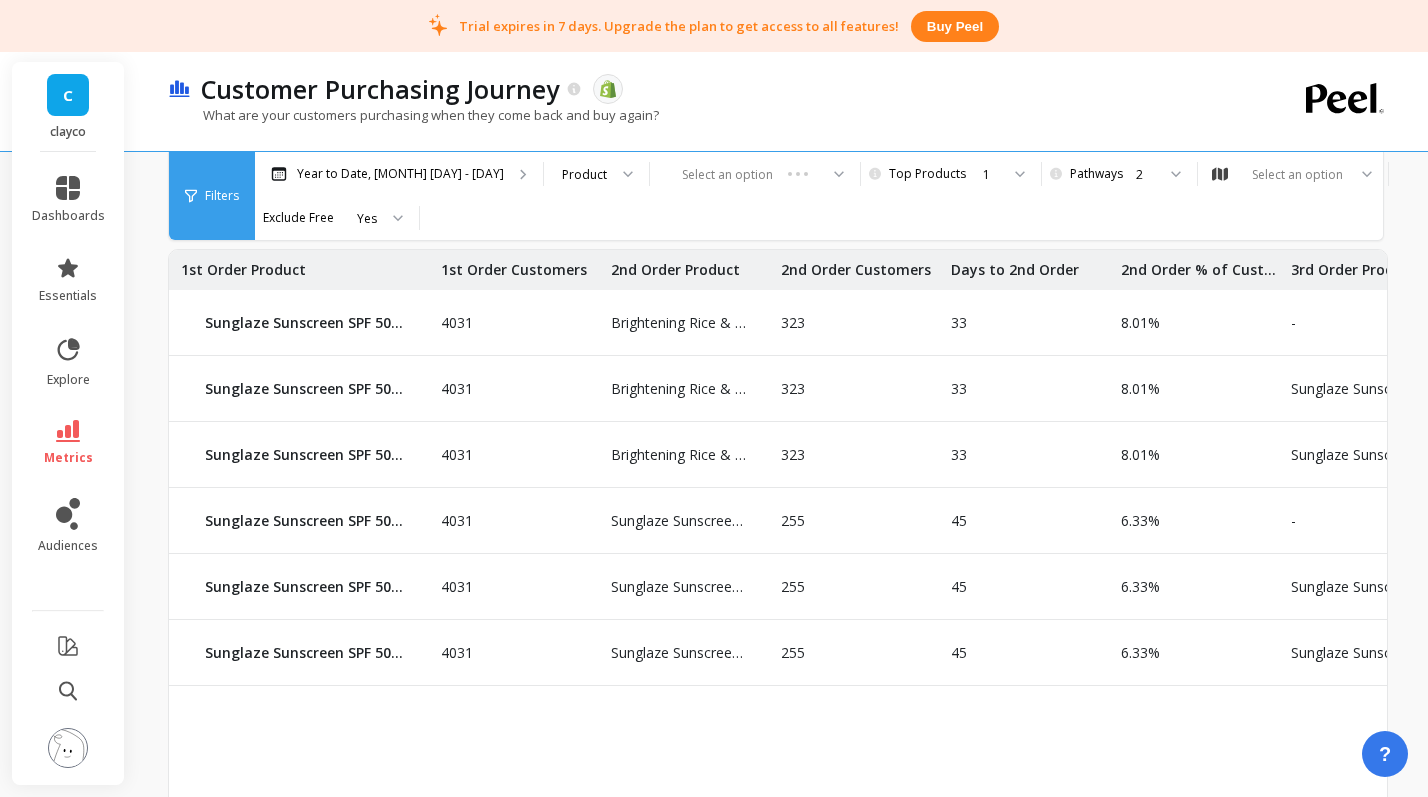 scroll, scrollTop: 952, scrollLeft: 0, axis: vertical 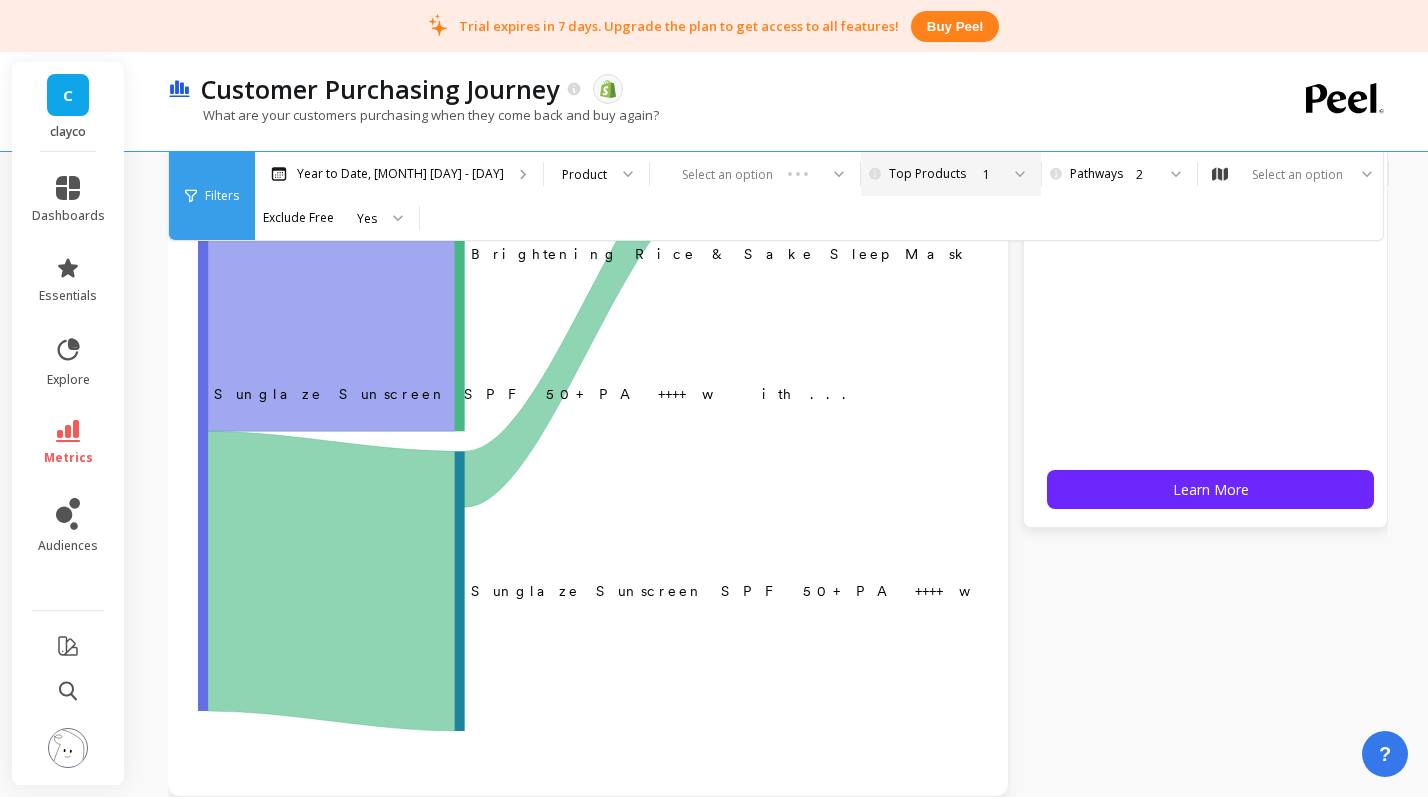 click on "1" at bounding box center (949, 174) 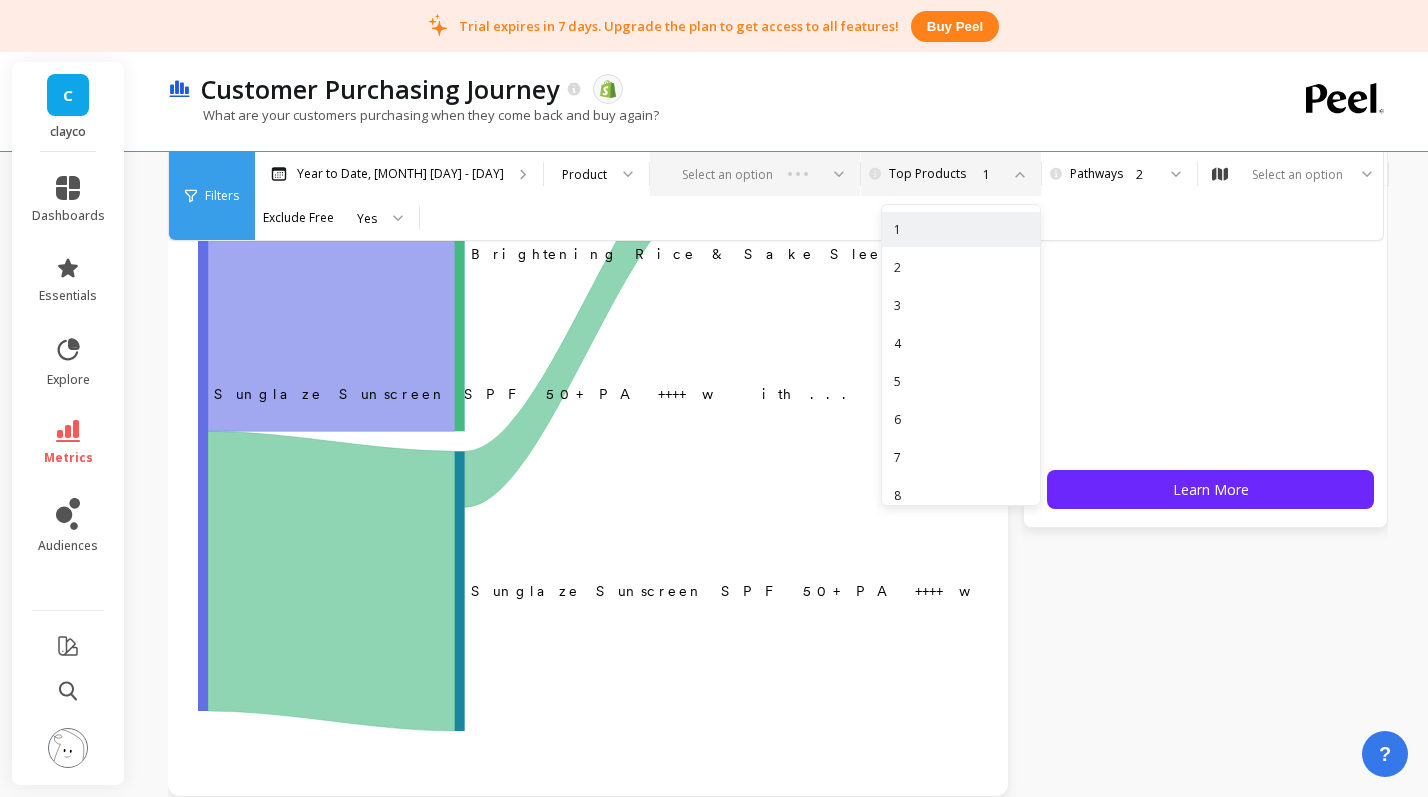 click on "Select an option" at bounding box center [755, 174] 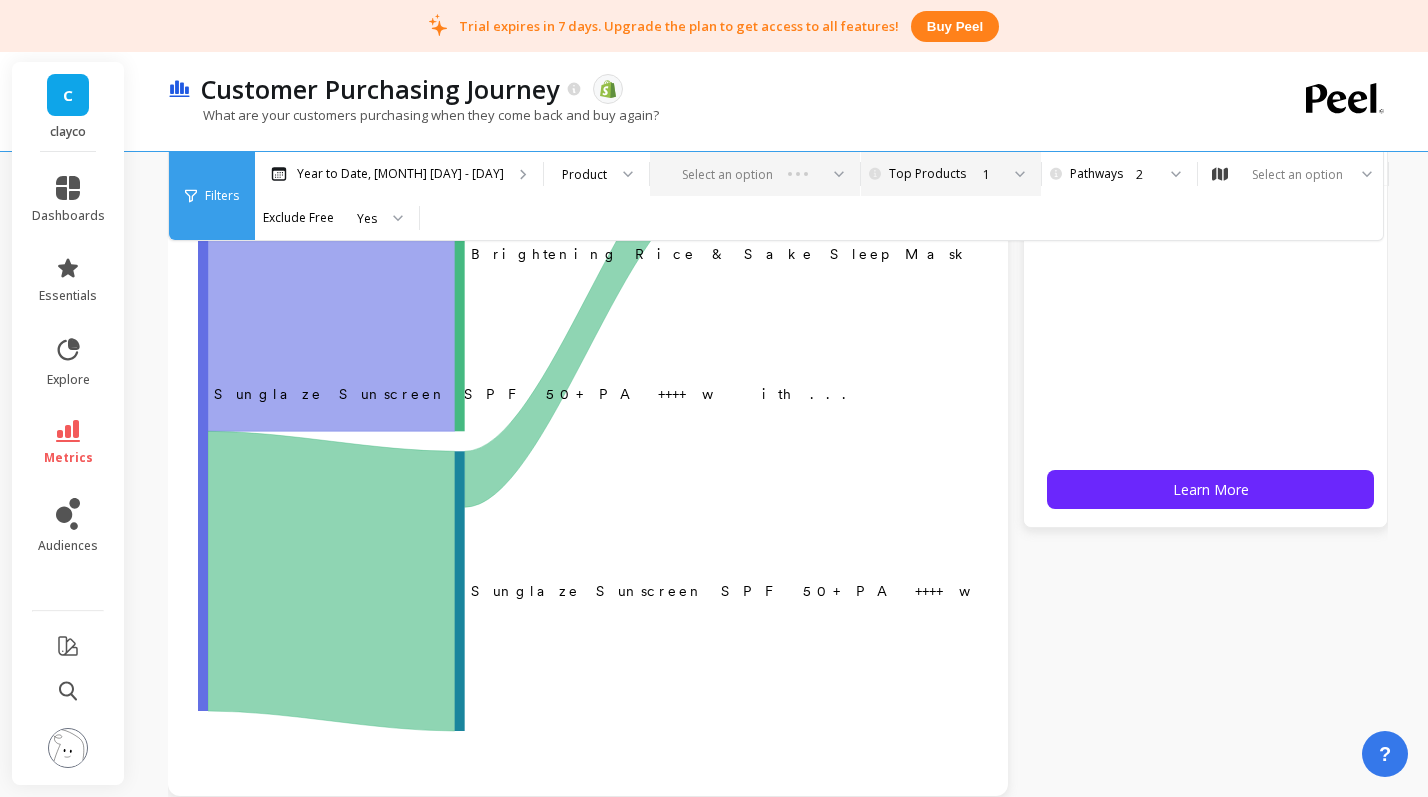 click on "Select an option" at bounding box center [755, 174] 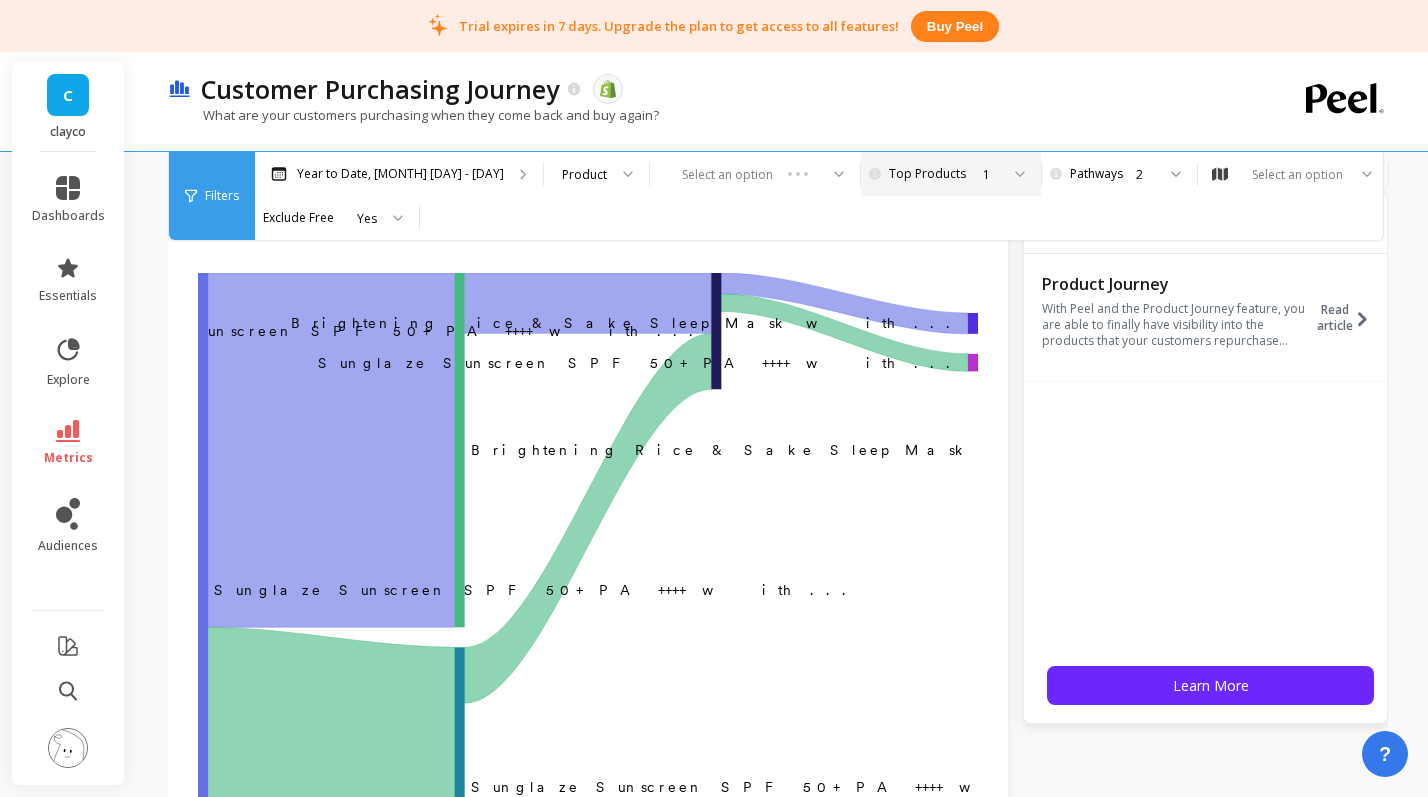 scroll, scrollTop: 52, scrollLeft: 0, axis: vertical 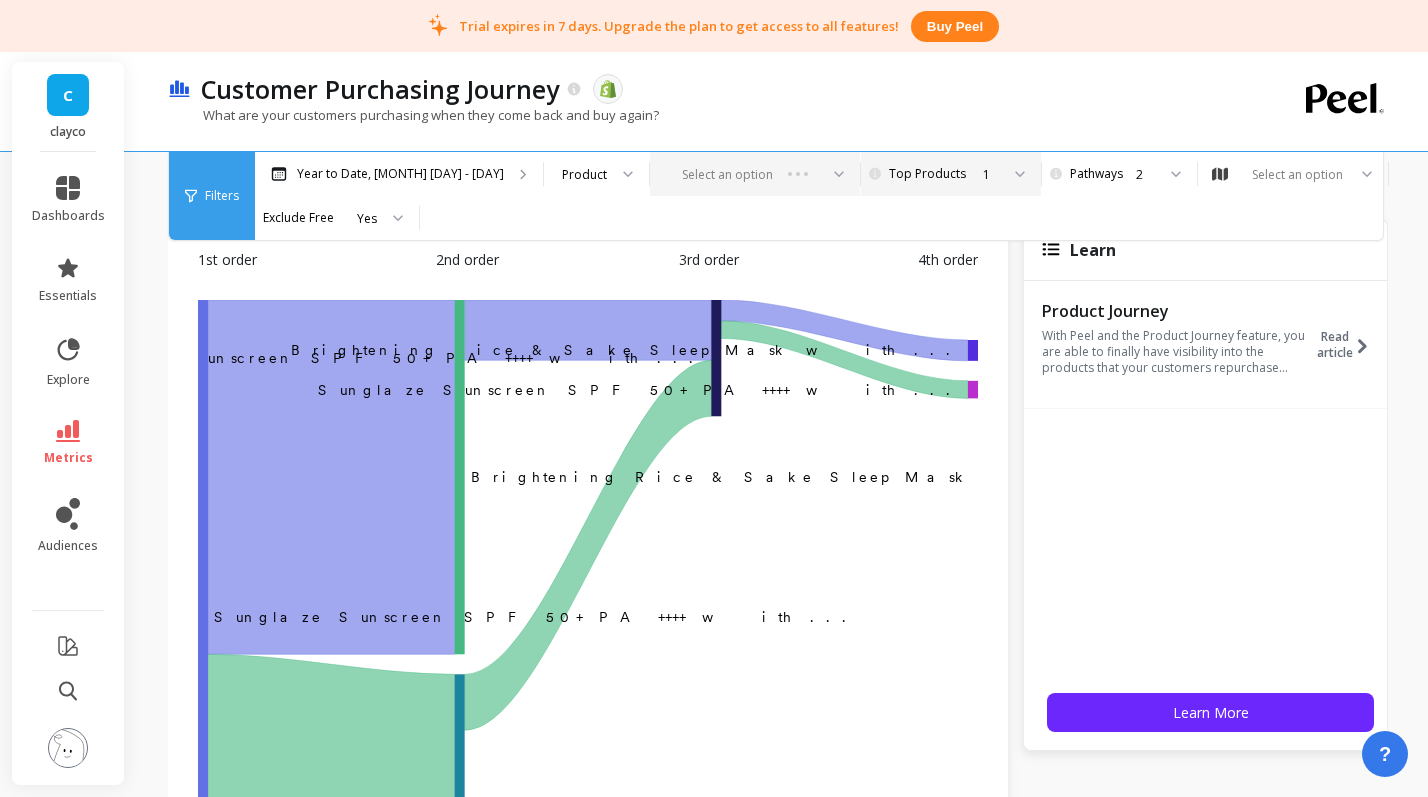 click on "Select an option" at bounding box center (755, 174) 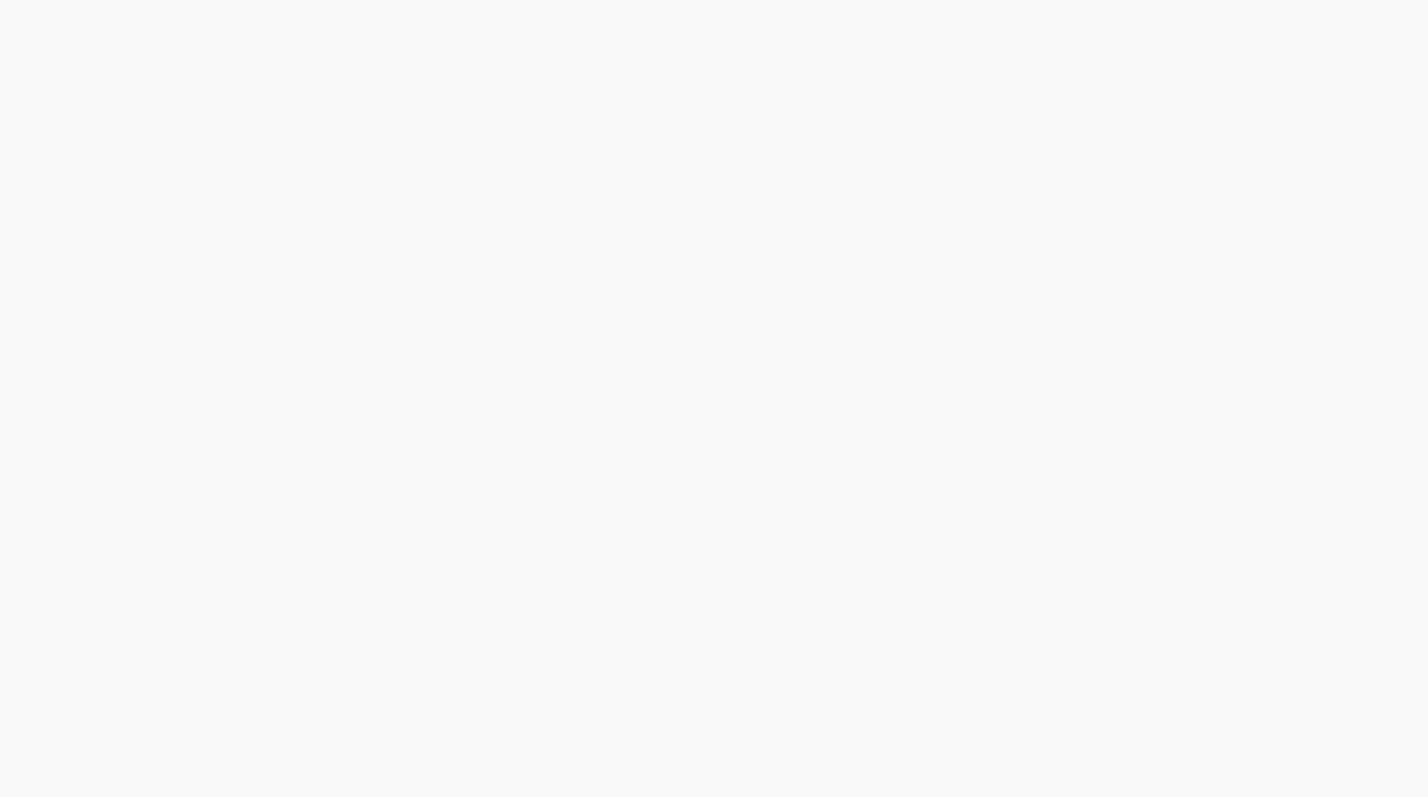 scroll, scrollTop: 0, scrollLeft: 0, axis: both 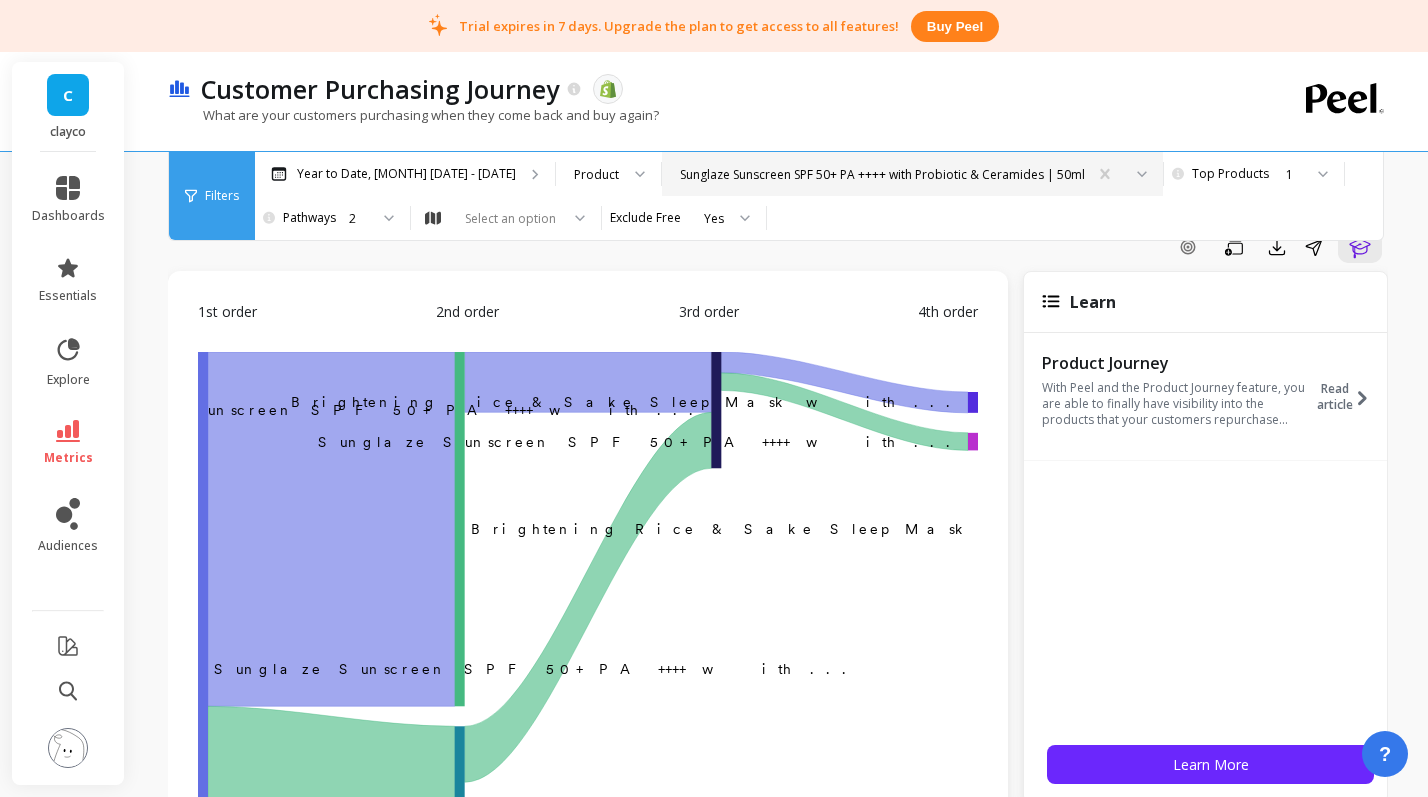 click on "Sunglaze Sunscreen SPF 50+ PA ++++ with Probiotic & Ceramides | 50ml" at bounding box center (882, 174) 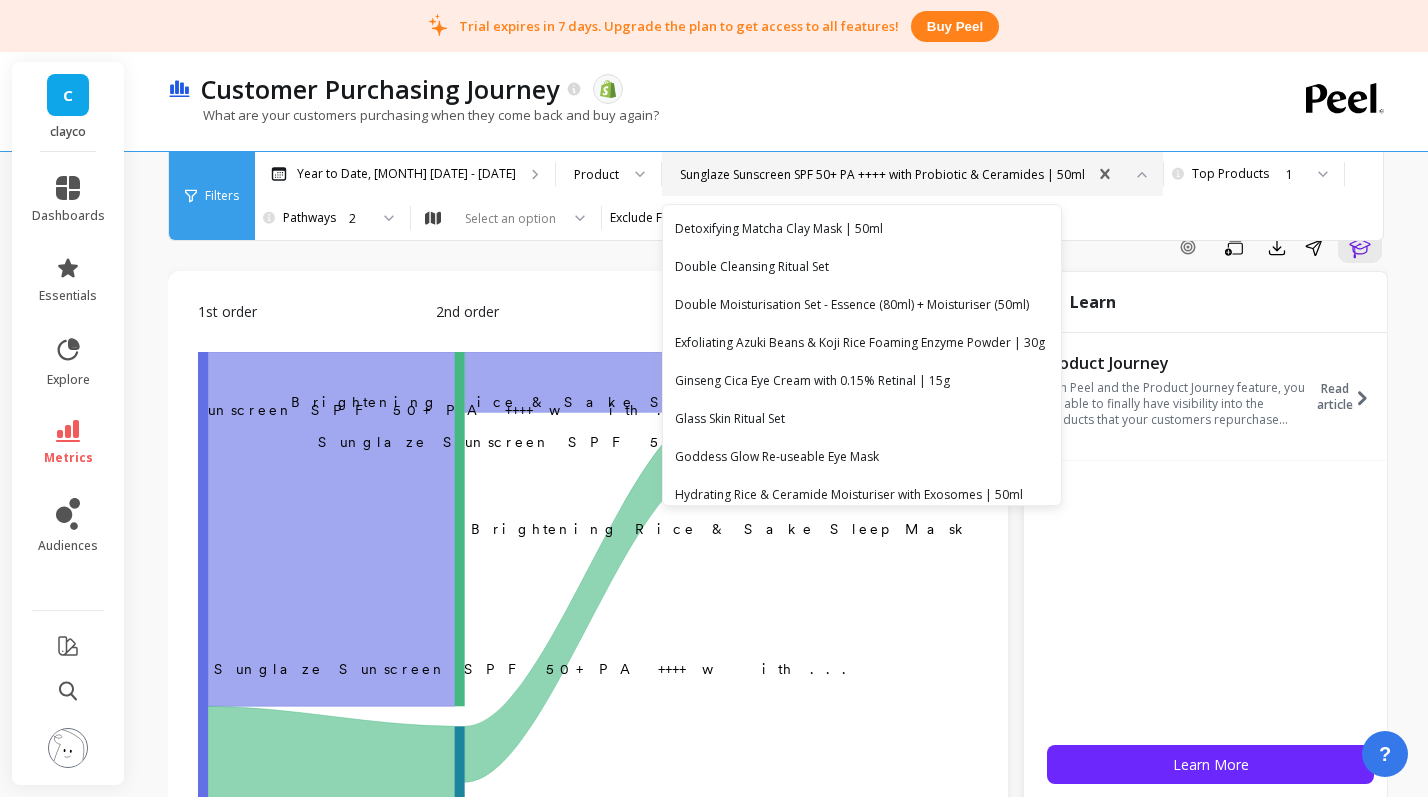 scroll, scrollTop: 0, scrollLeft: 0, axis: both 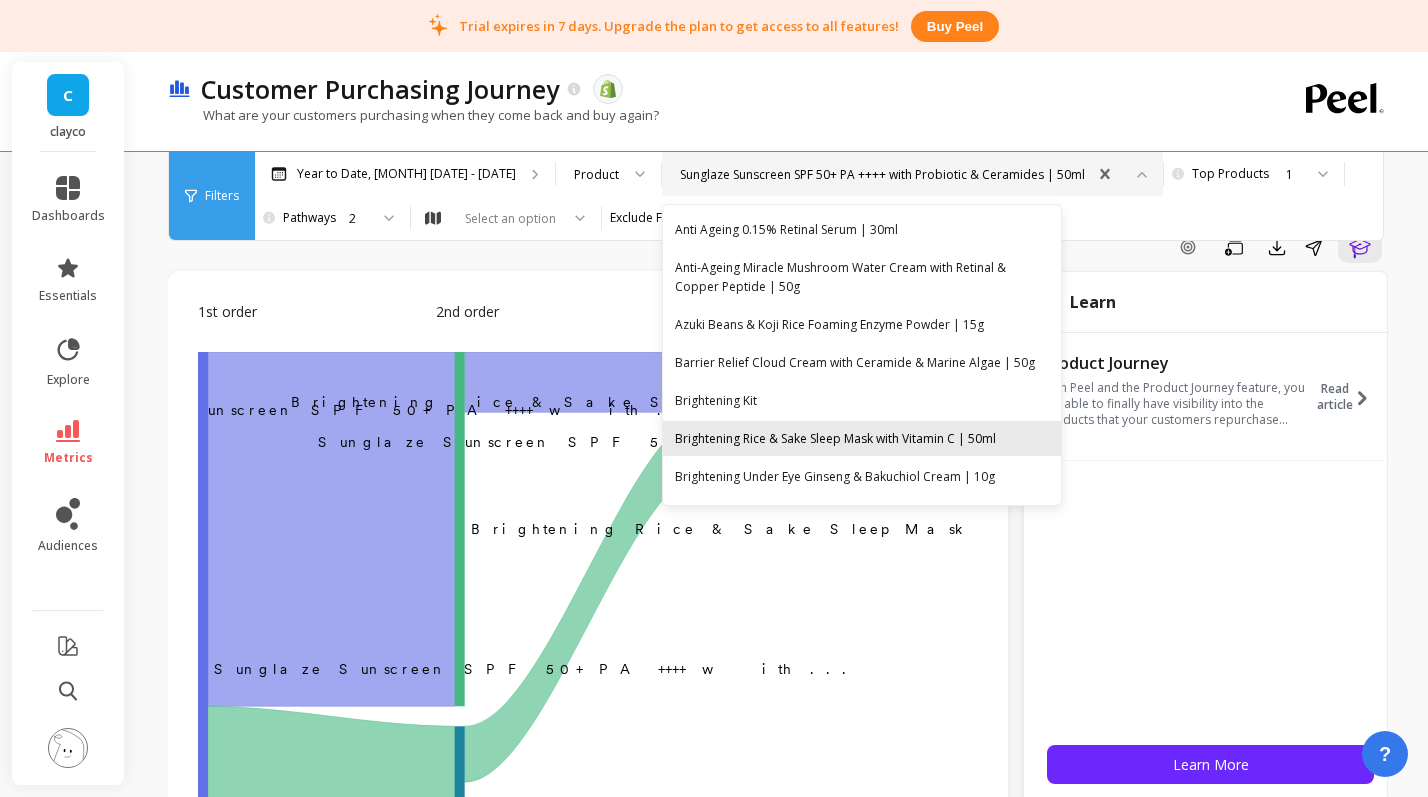click on "Brightening Rice & Sake Sleep Mask with Vitamin C | 50ml" at bounding box center [862, 438] 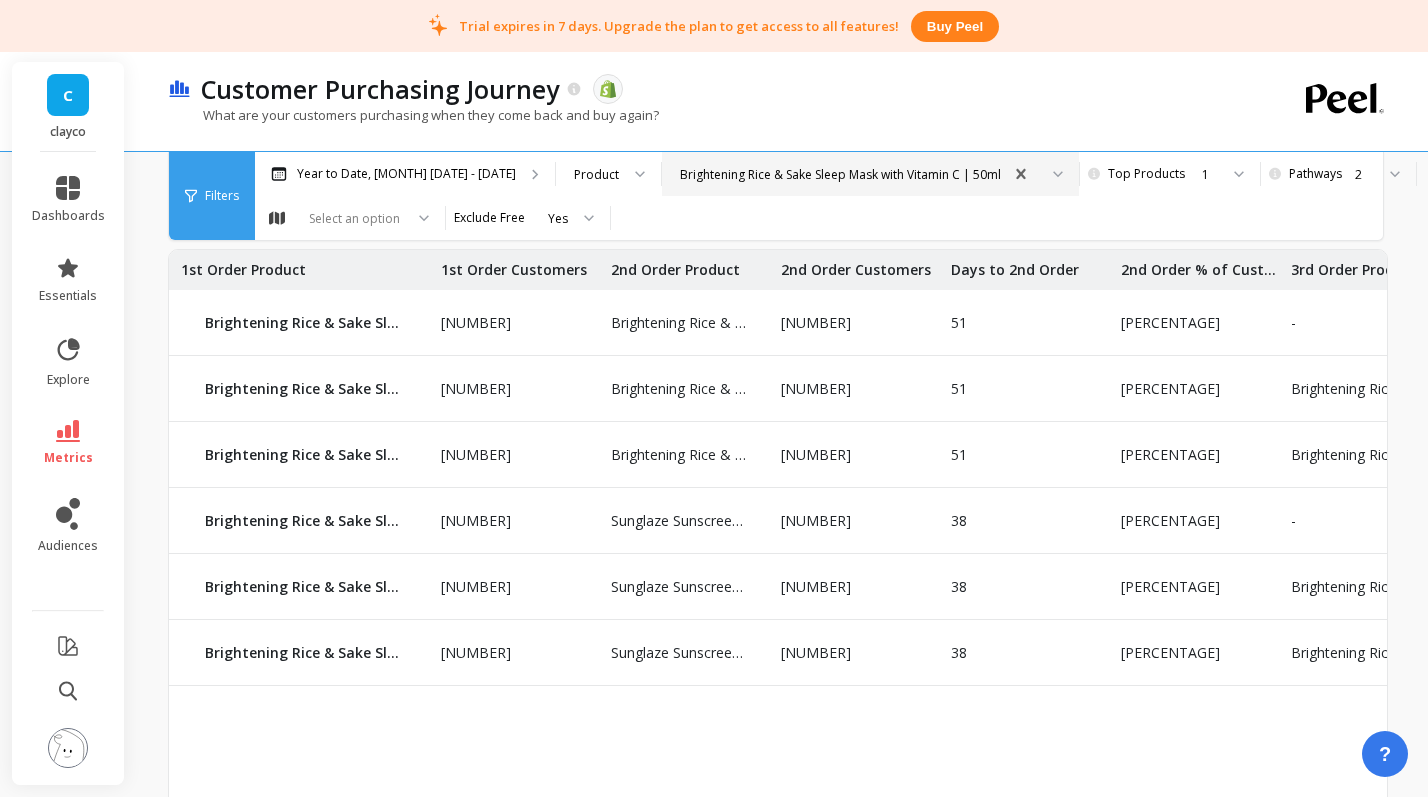 scroll, scrollTop: 927, scrollLeft: 0, axis: vertical 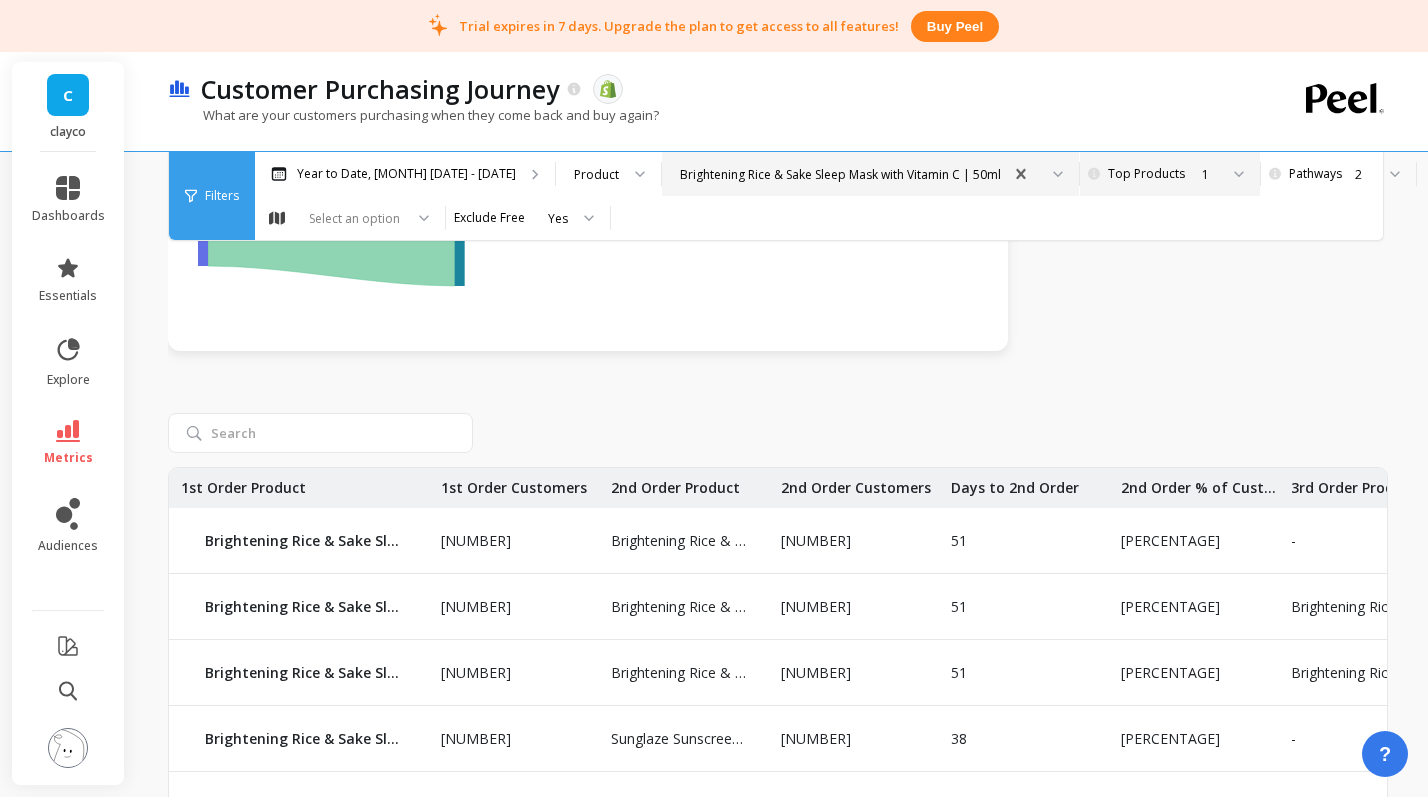 click on "1" at bounding box center (1180, 174) 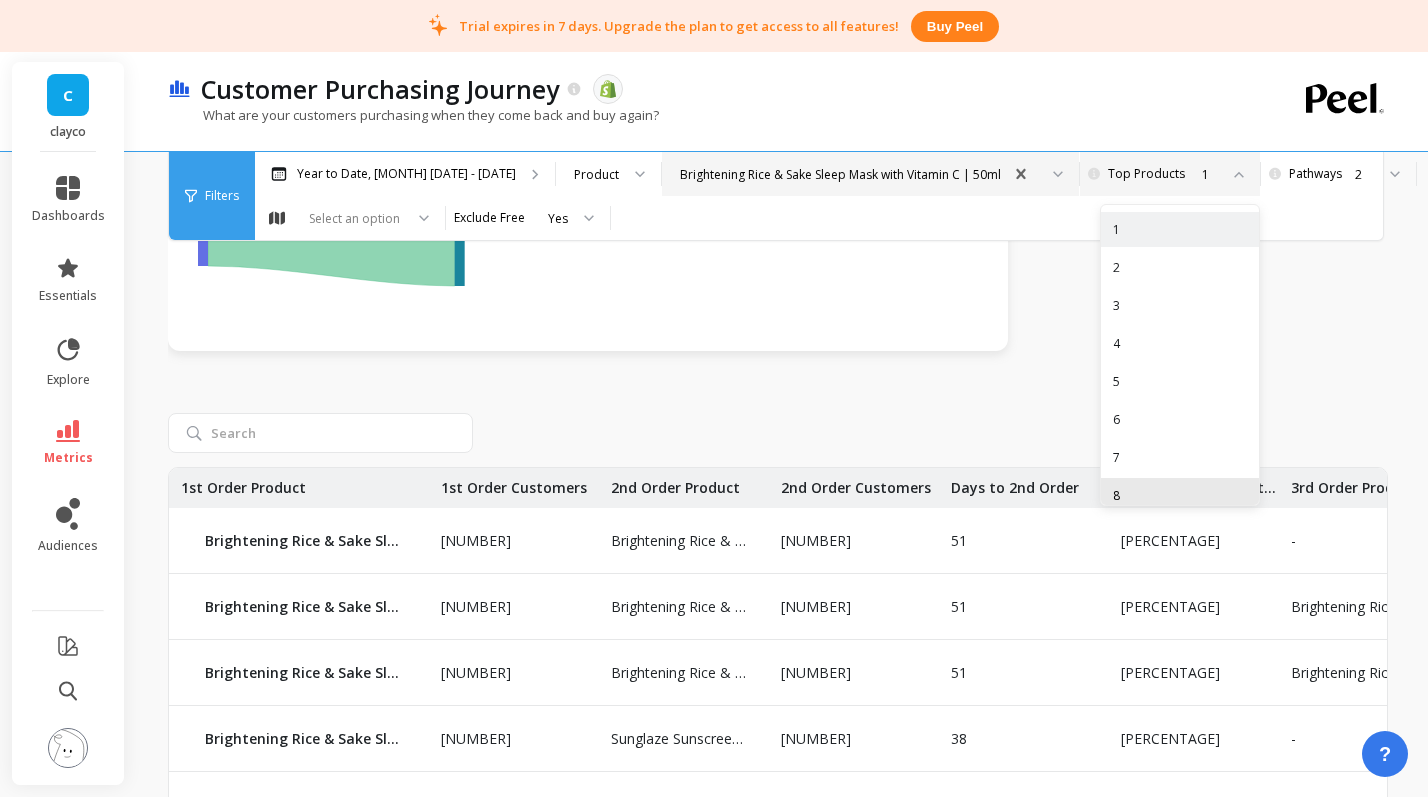 scroll, scrollTop: 91, scrollLeft: 0, axis: vertical 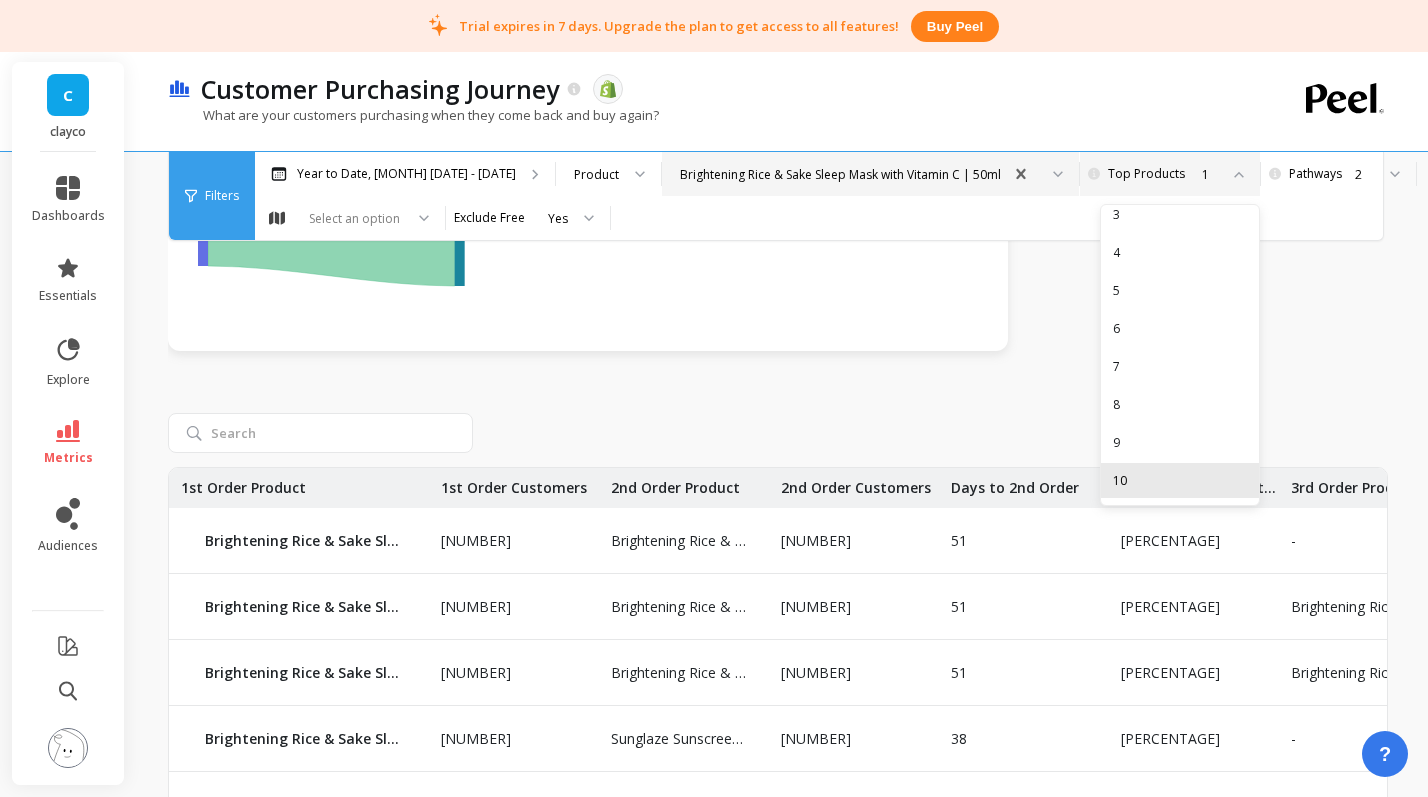 click on "10" at bounding box center [1180, 480] 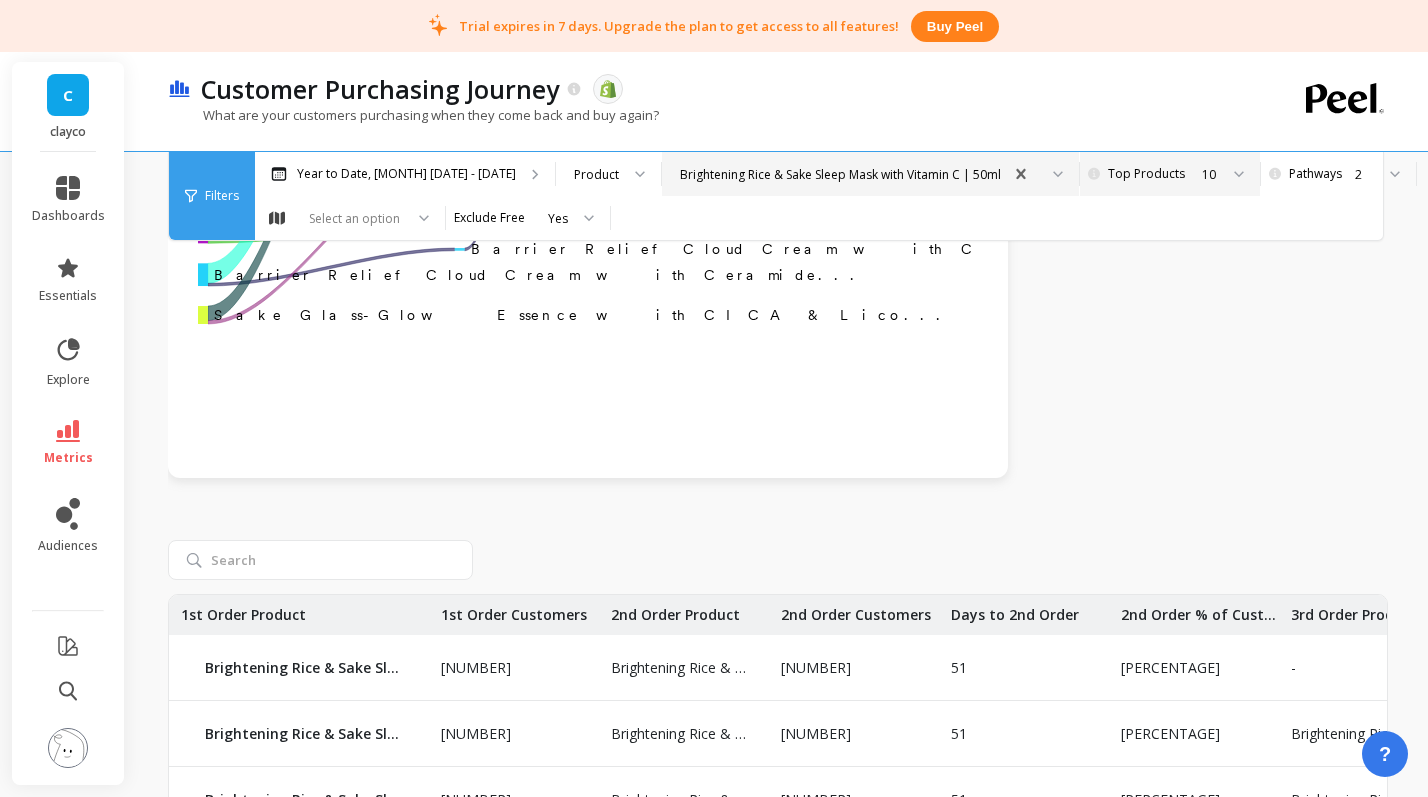 scroll, scrollTop: 2471, scrollLeft: 0, axis: vertical 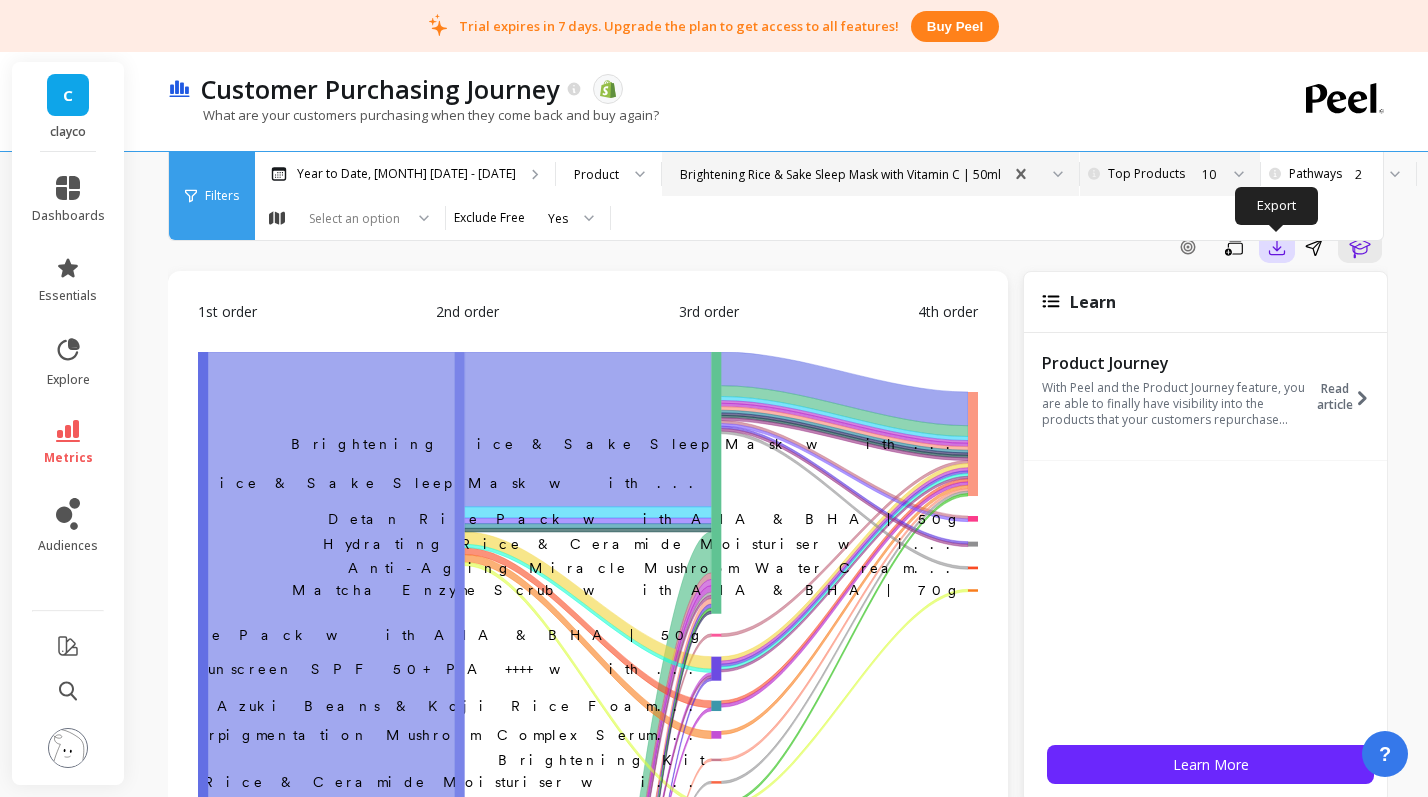 click 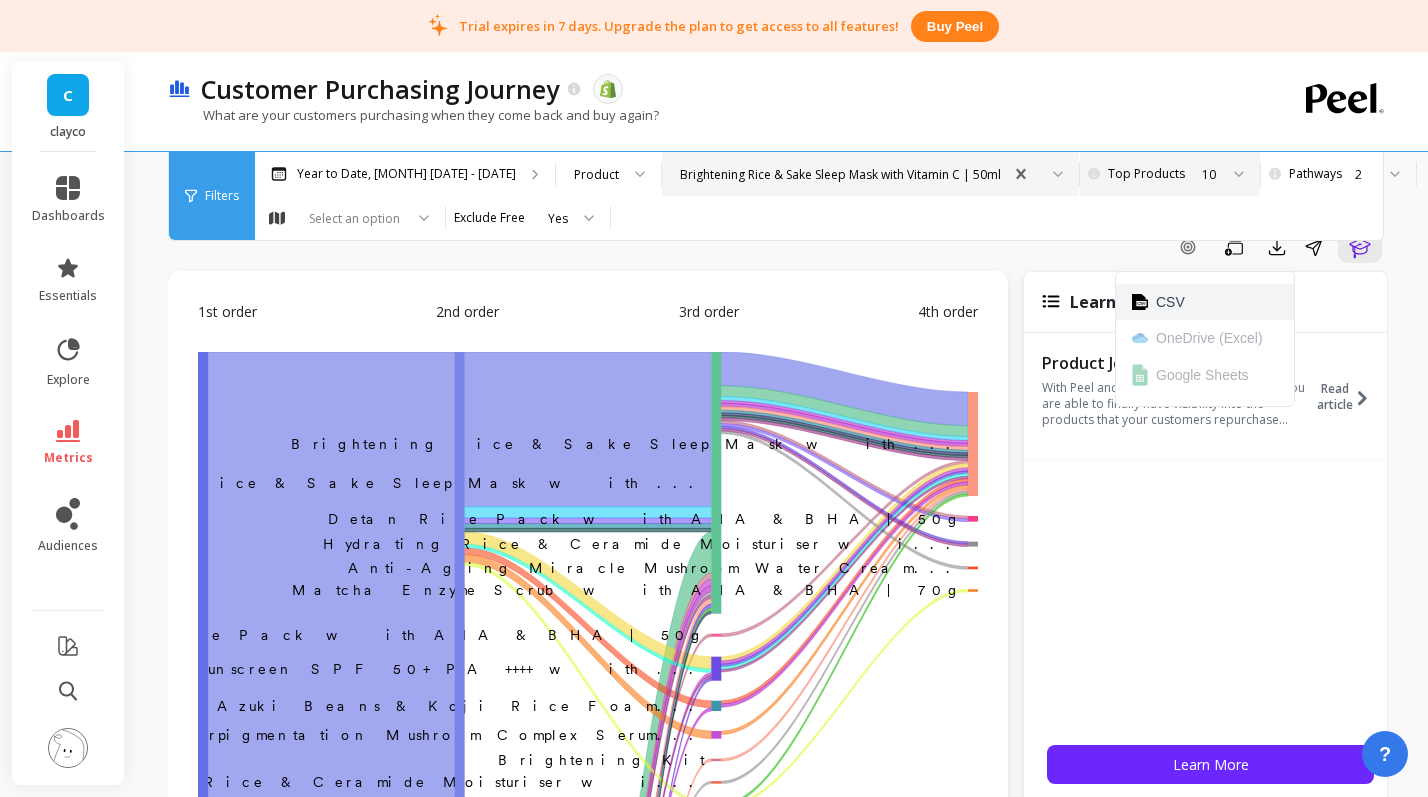 click on "CSV" at bounding box center [1205, 302] 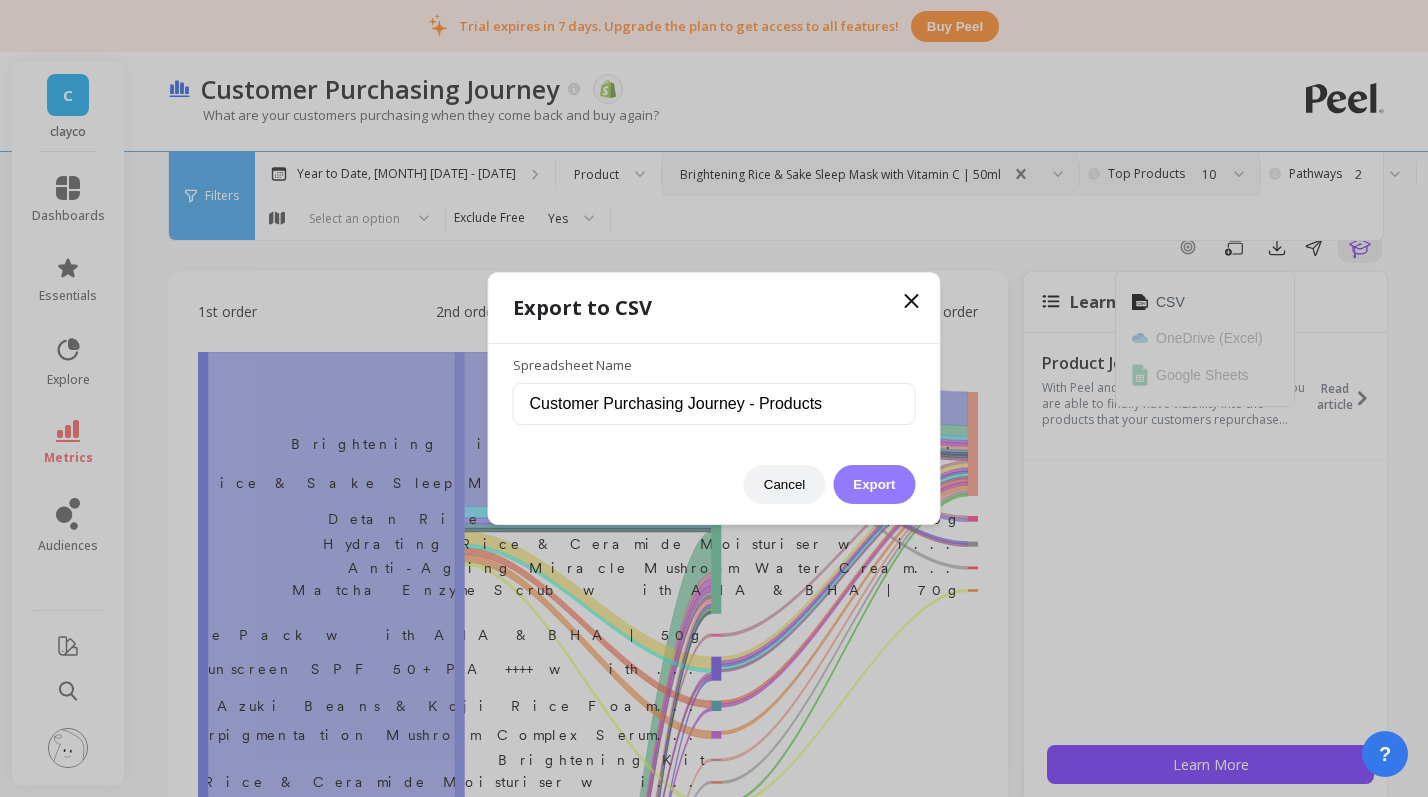 click on "Export" at bounding box center (874, 484) 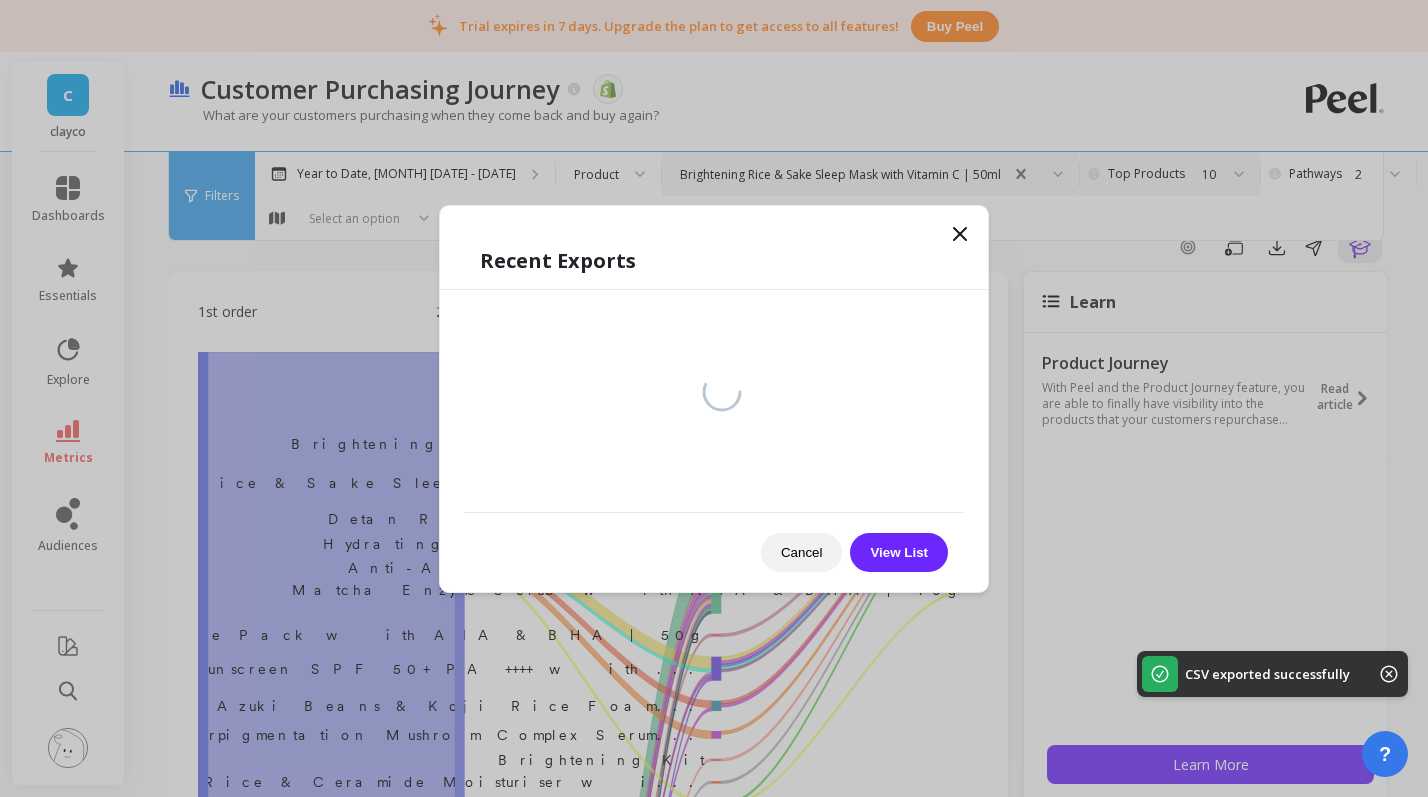 scroll, scrollTop: 0, scrollLeft: 60, axis: horizontal 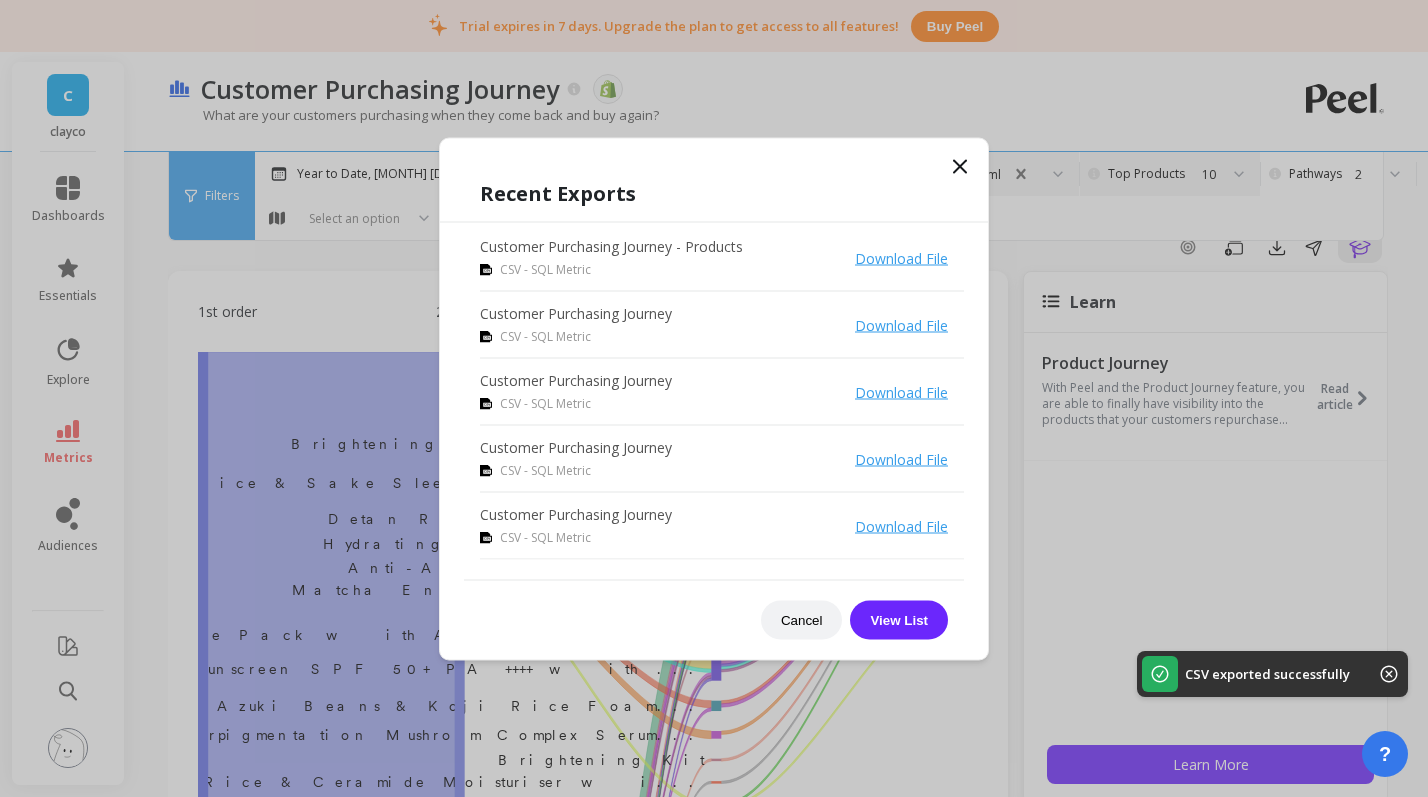click 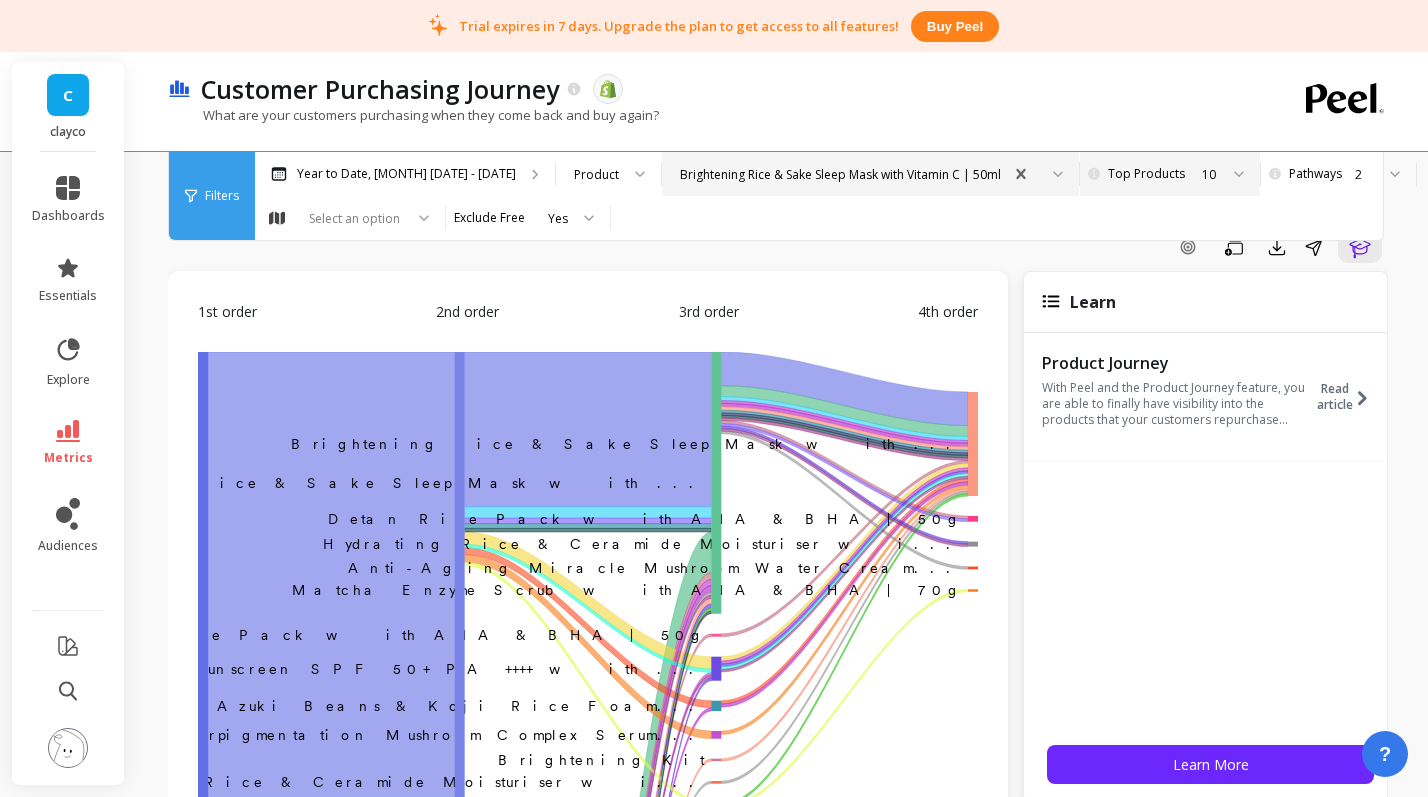 scroll, scrollTop: 0, scrollLeft: 60, axis: horizontal 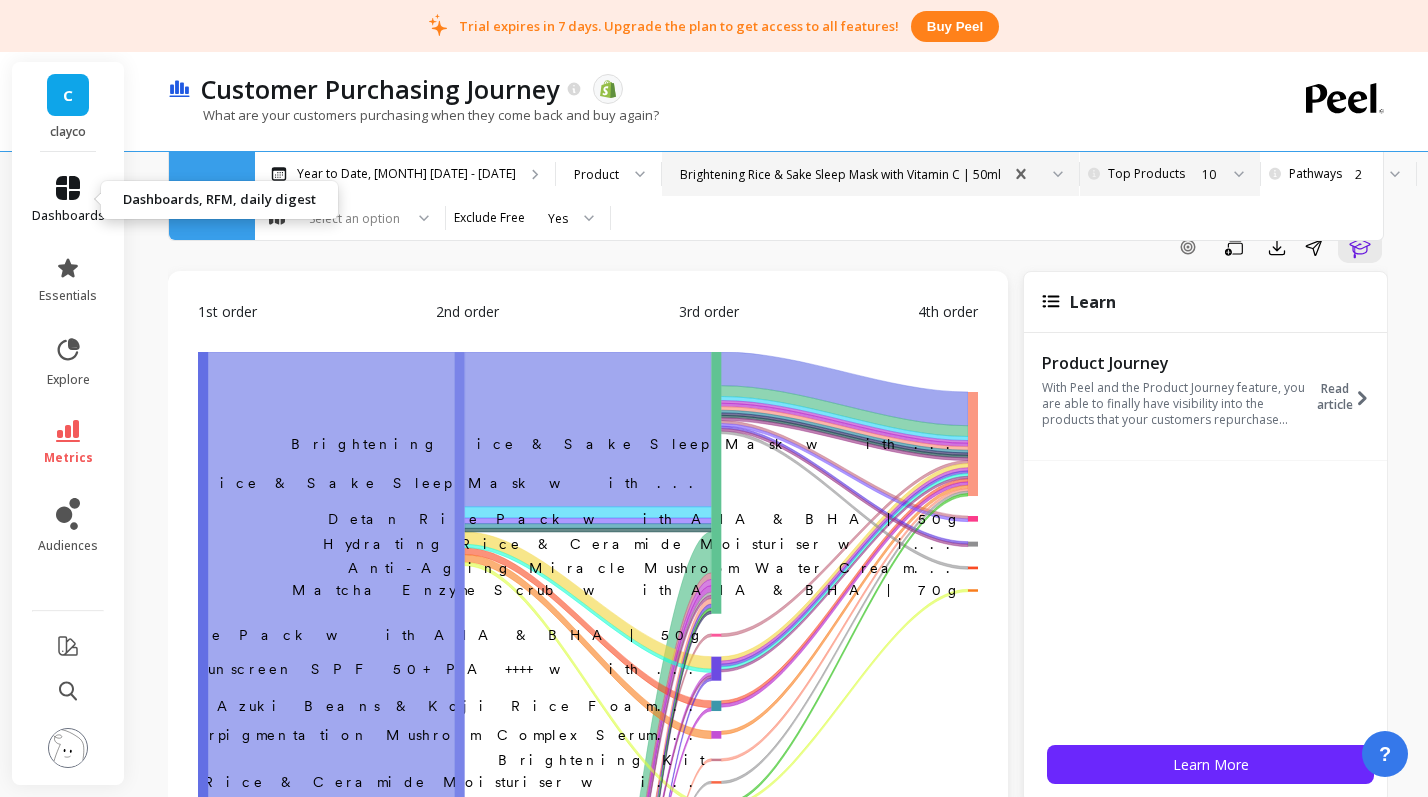 click on "dashboards" at bounding box center [68, 200] 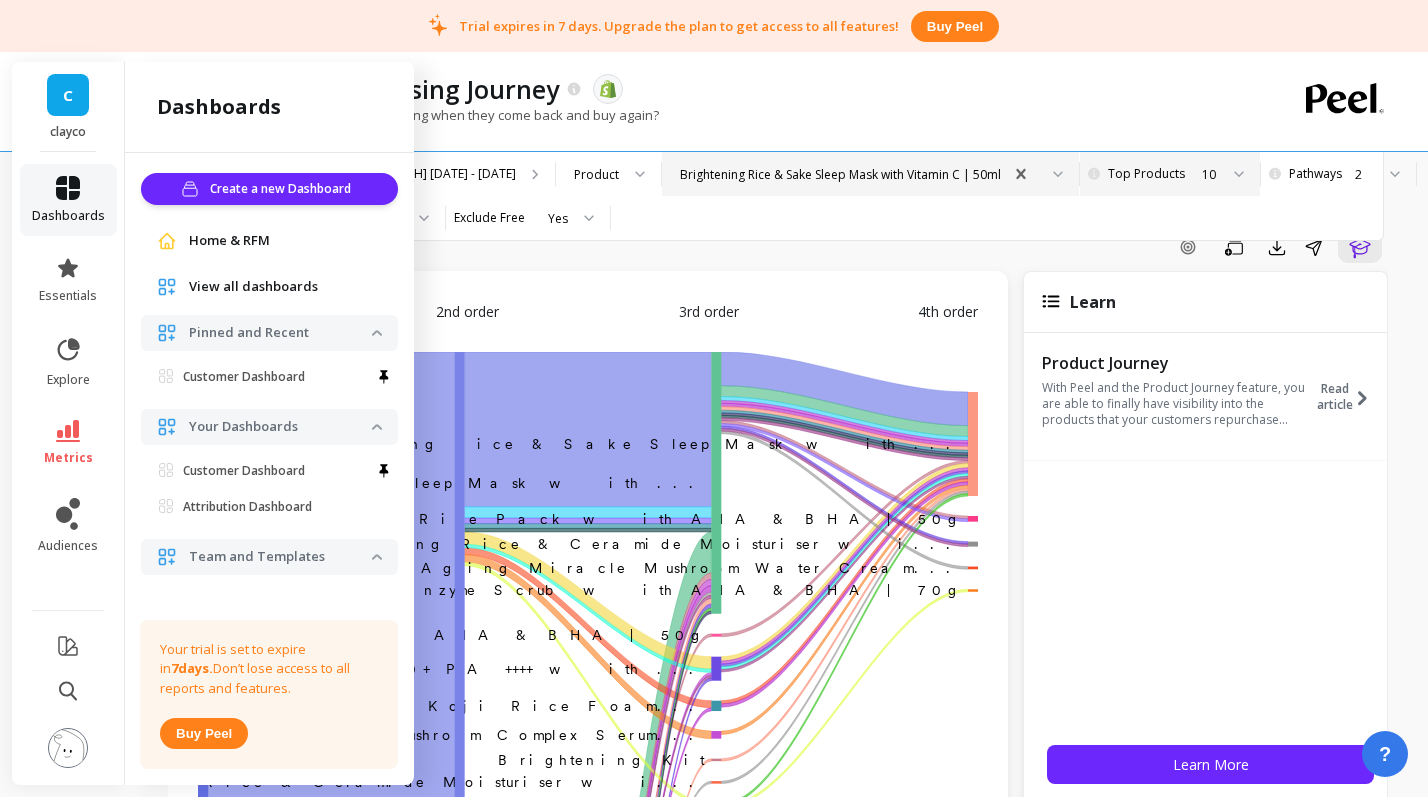 scroll, scrollTop: 18, scrollLeft: 0, axis: vertical 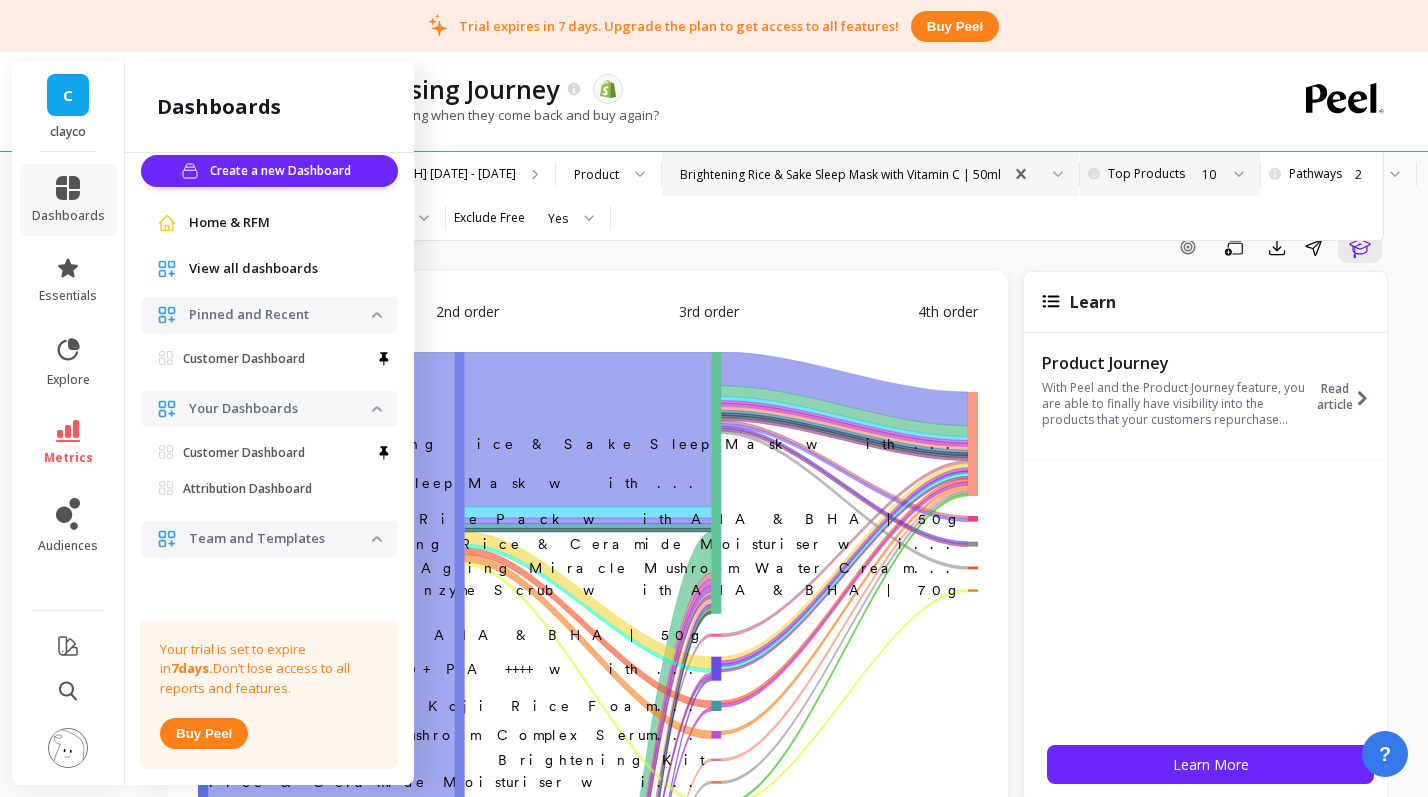 click on "View all dashboards" at bounding box center (253, 269) 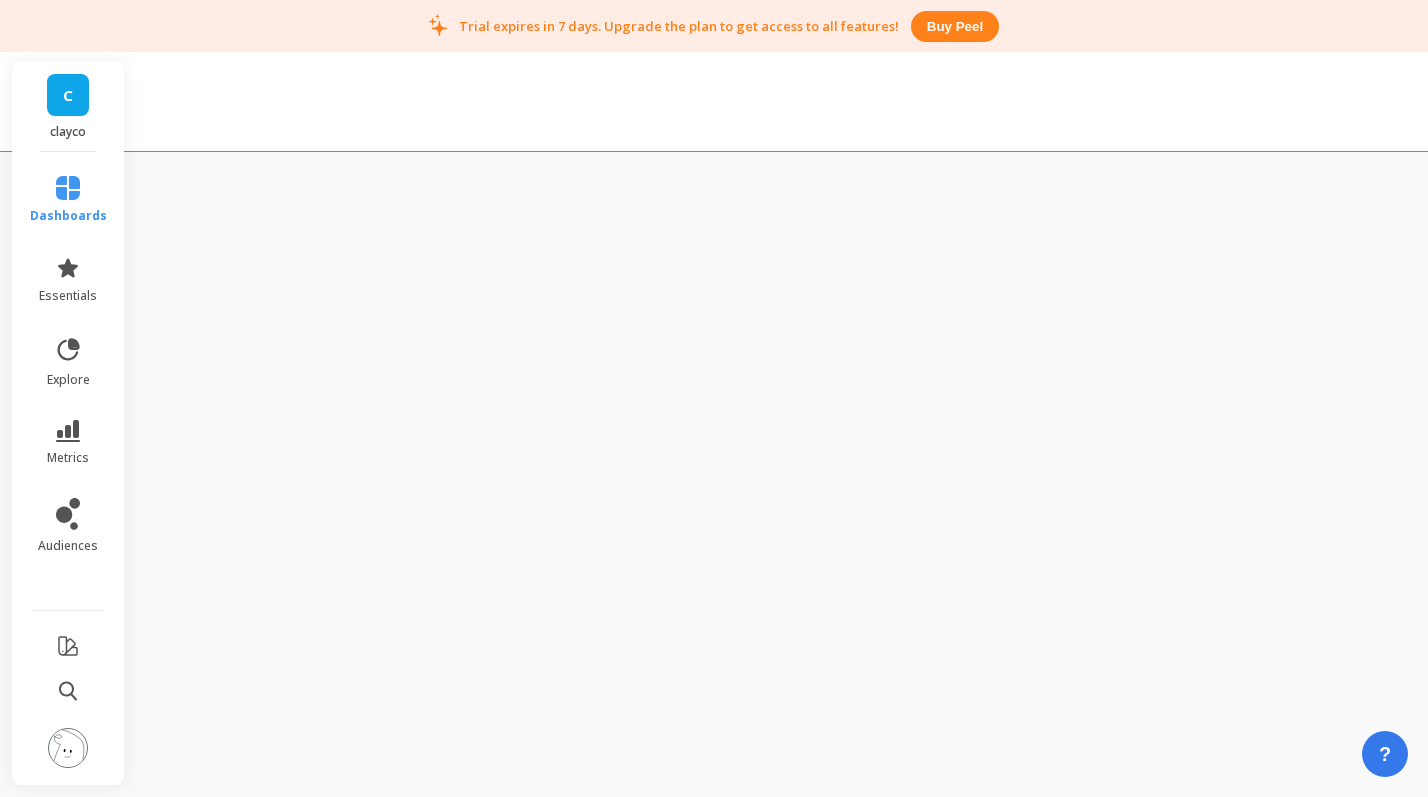 scroll, scrollTop: 0, scrollLeft: 0, axis: both 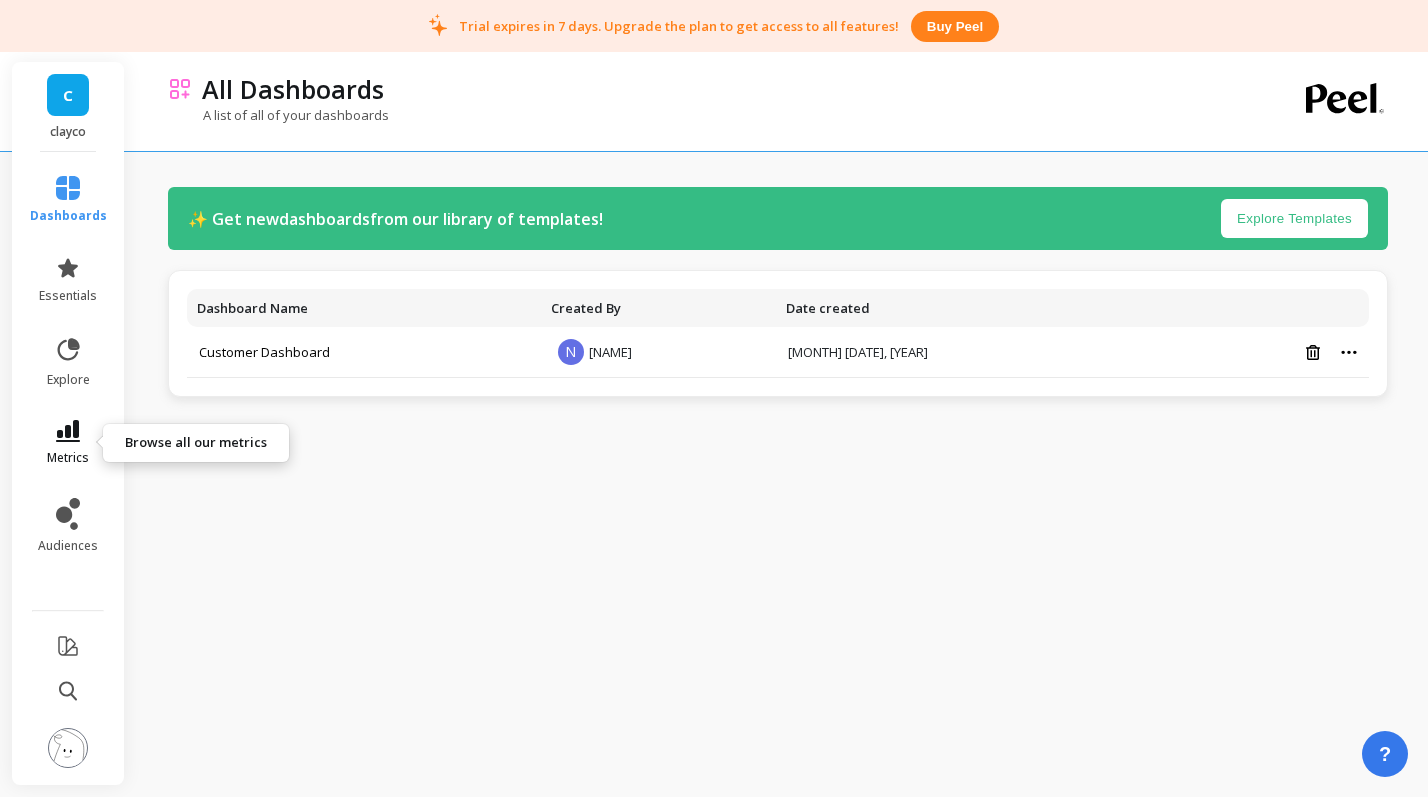click on "metrics" at bounding box center (68, 443) 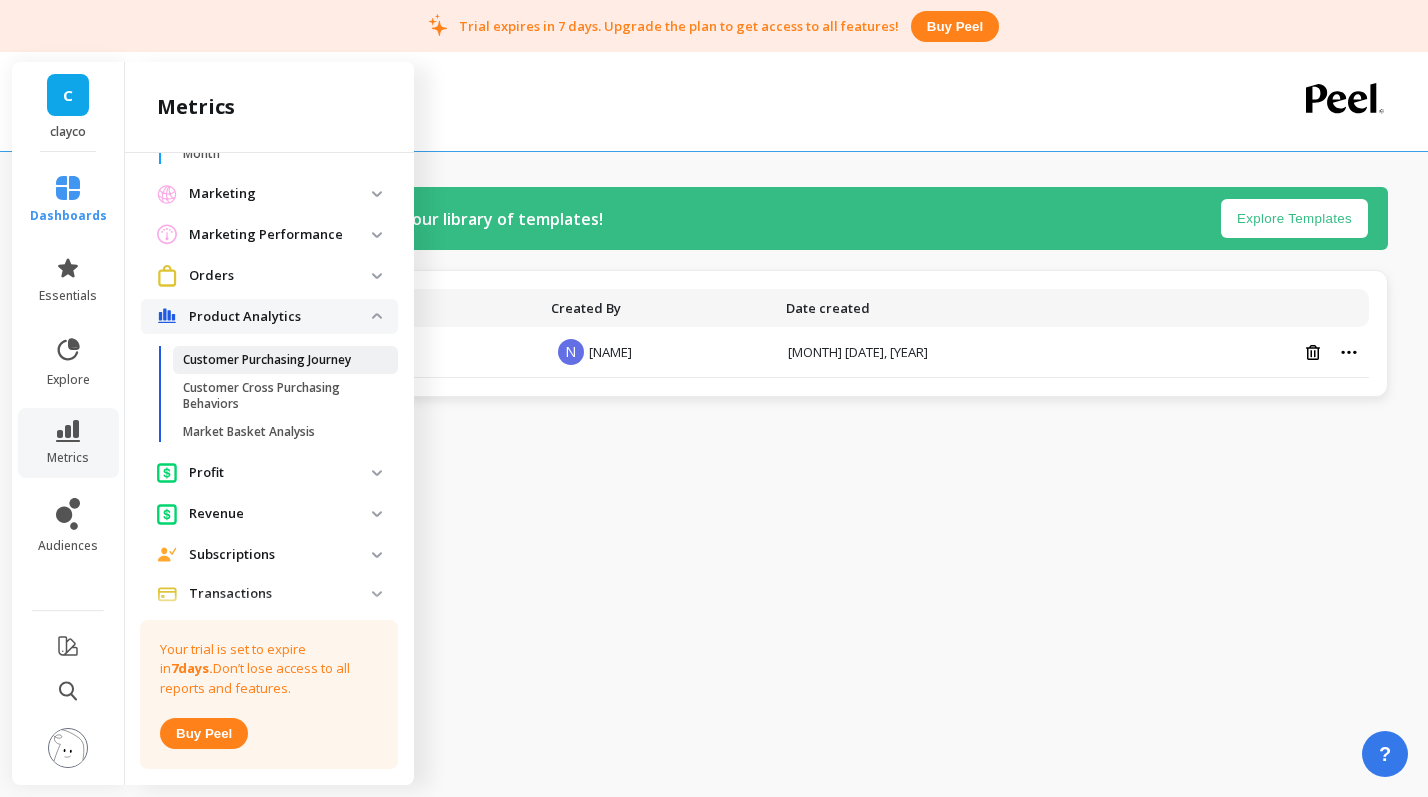 scroll, scrollTop: 1559, scrollLeft: 0, axis: vertical 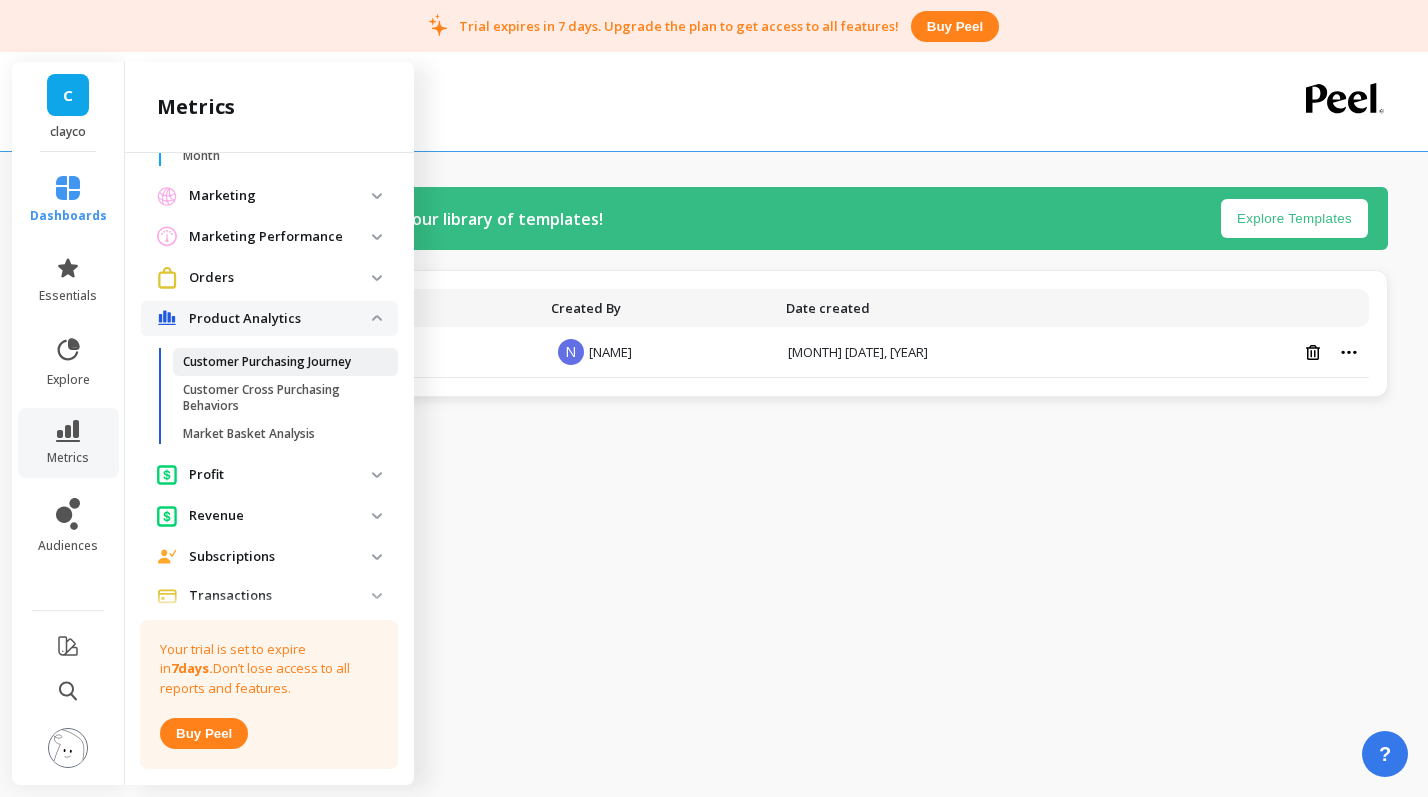 click on "Customer Purchasing Journey" at bounding box center [285, 362] 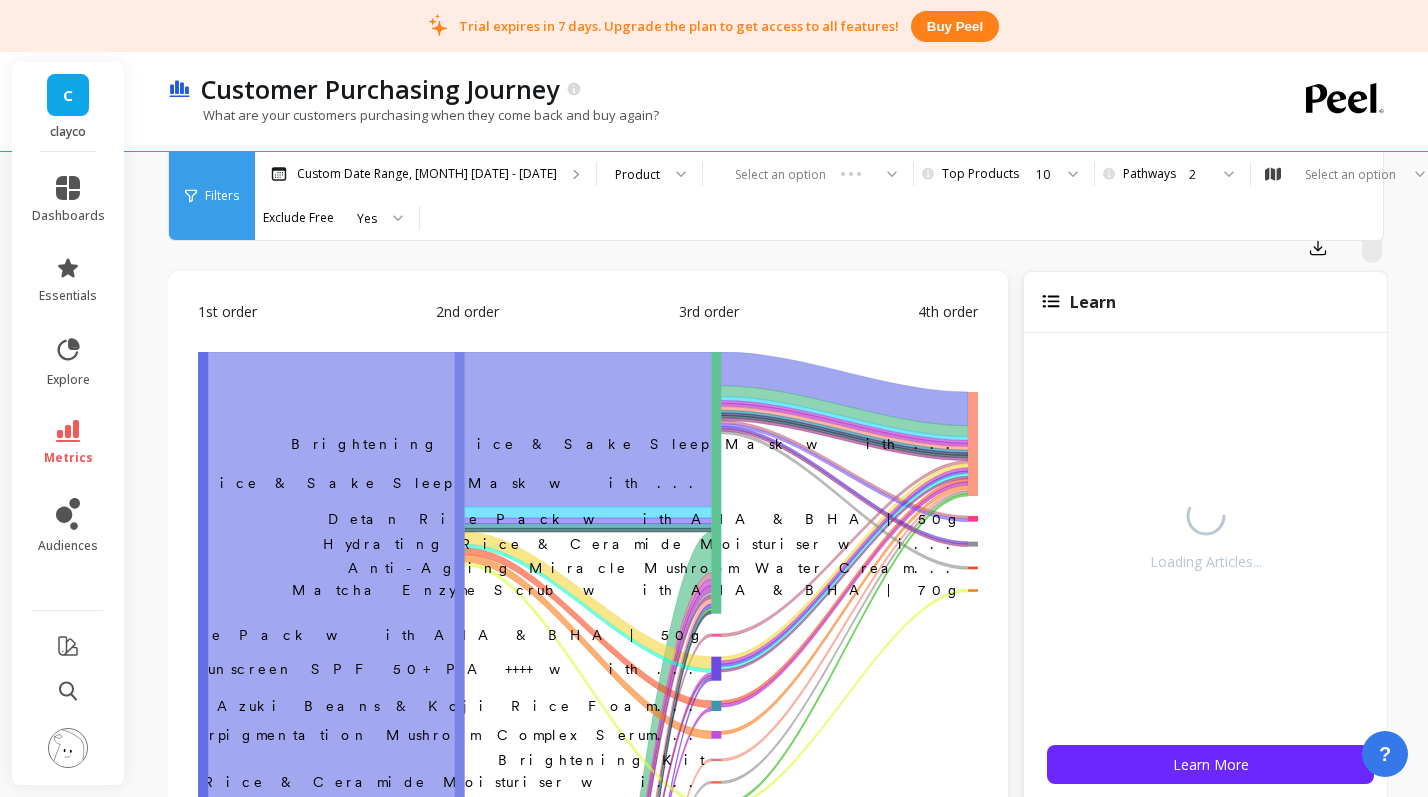 scroll, scrollTop: 0, scrollLeft: 0, axis: both 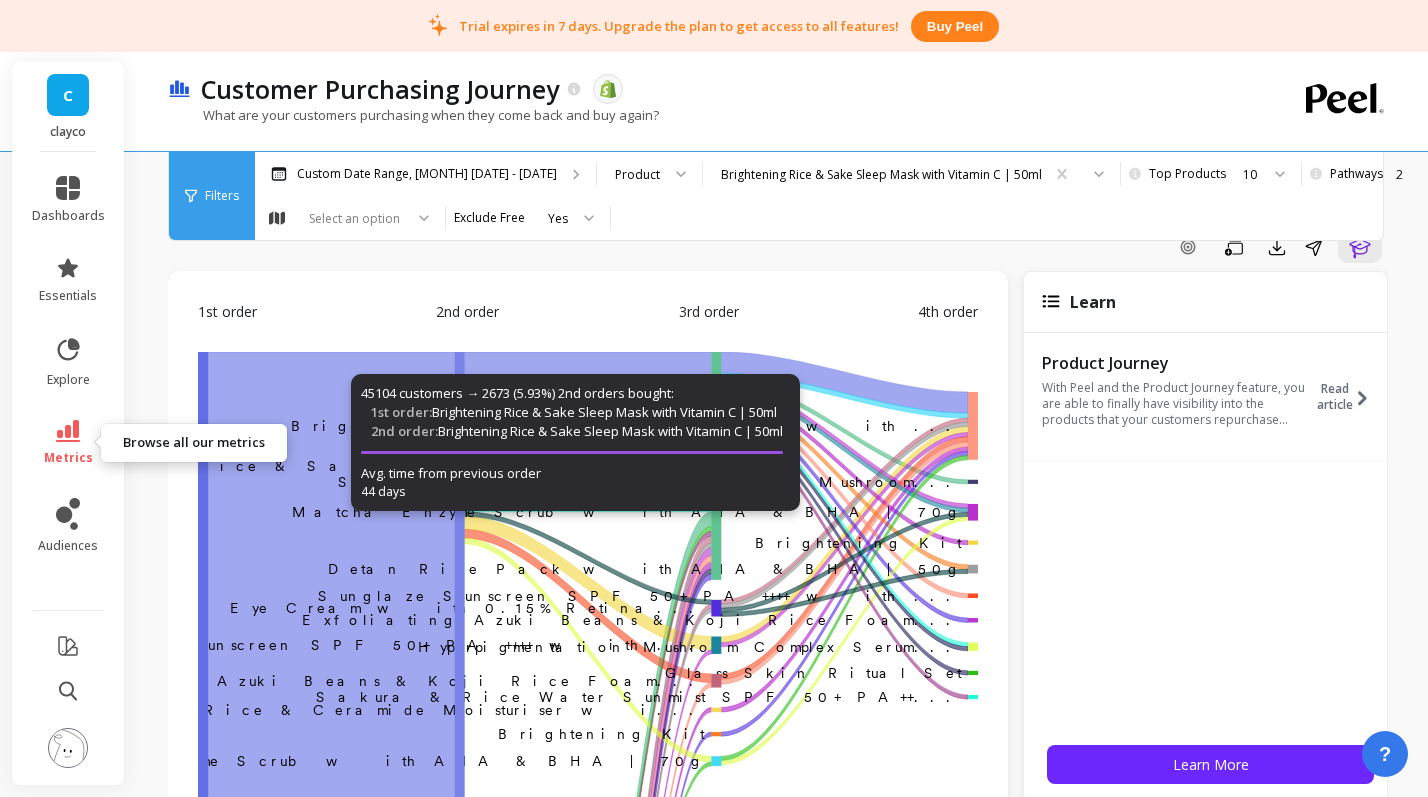 click on "metrics" at bounding box center [68, 443] 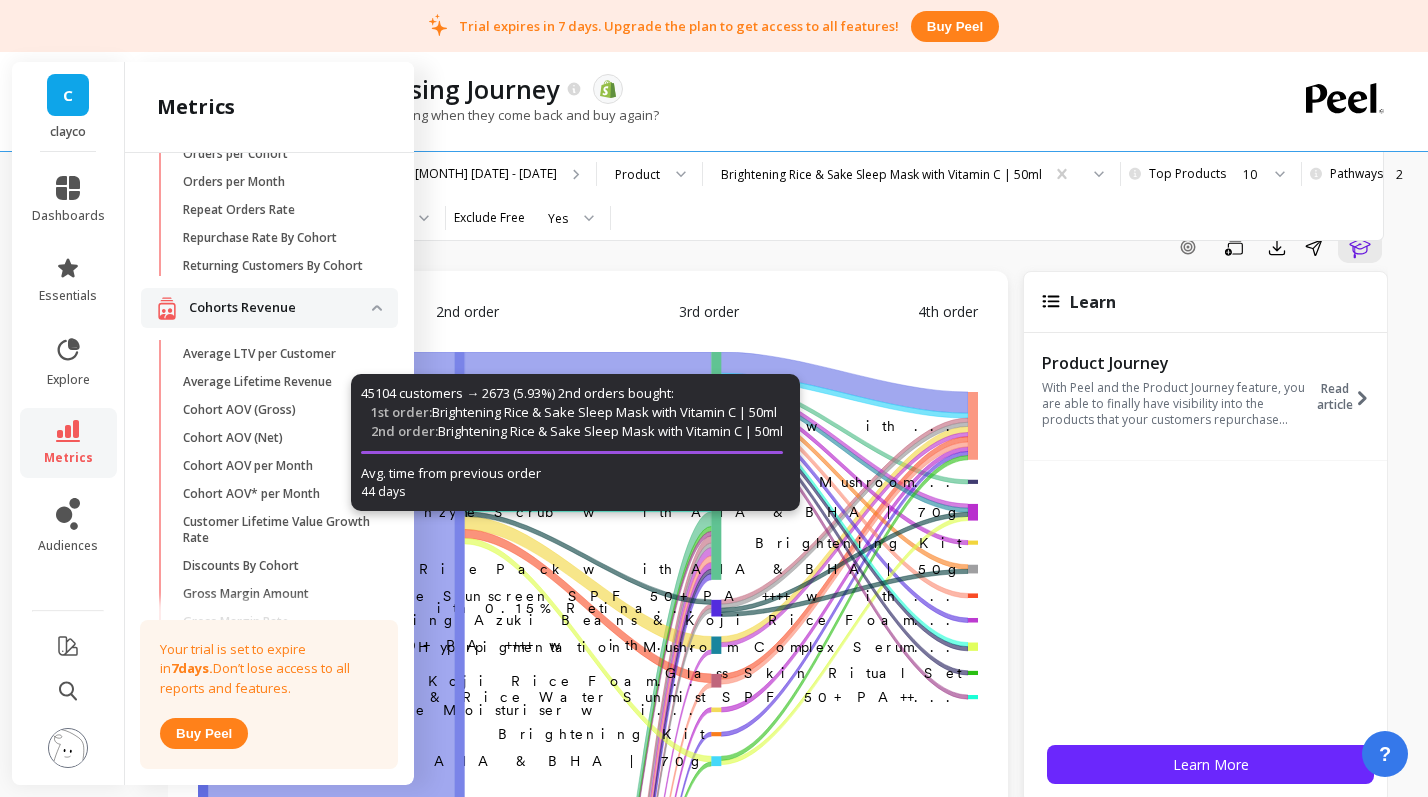 scroll, scrollTop: 527, scrollLeft: 0, axis: vertical 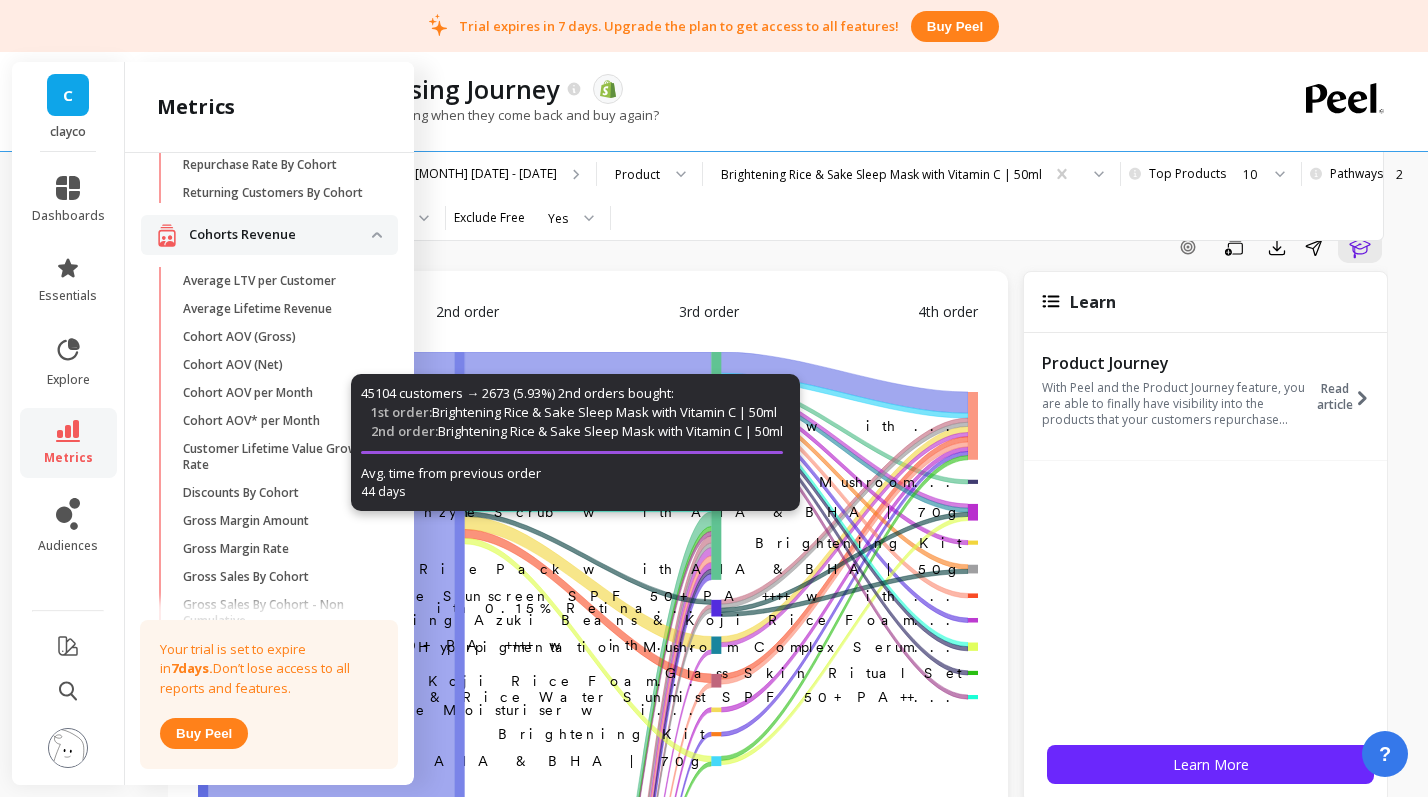 click on "Average LTV per Customer" at bounding box center (259, 281) 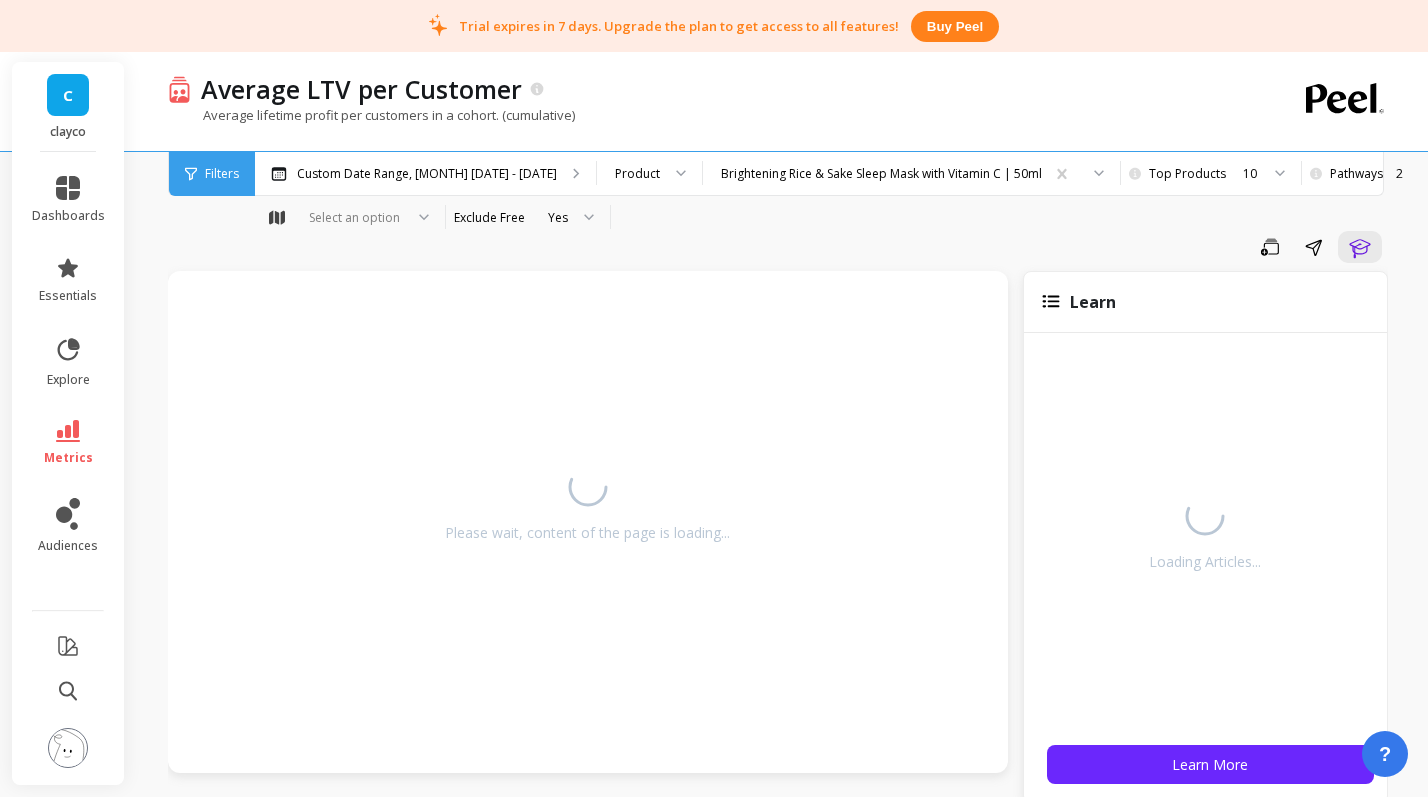scroll, scrollTop: 0, scrollLeft: 0, axis: both 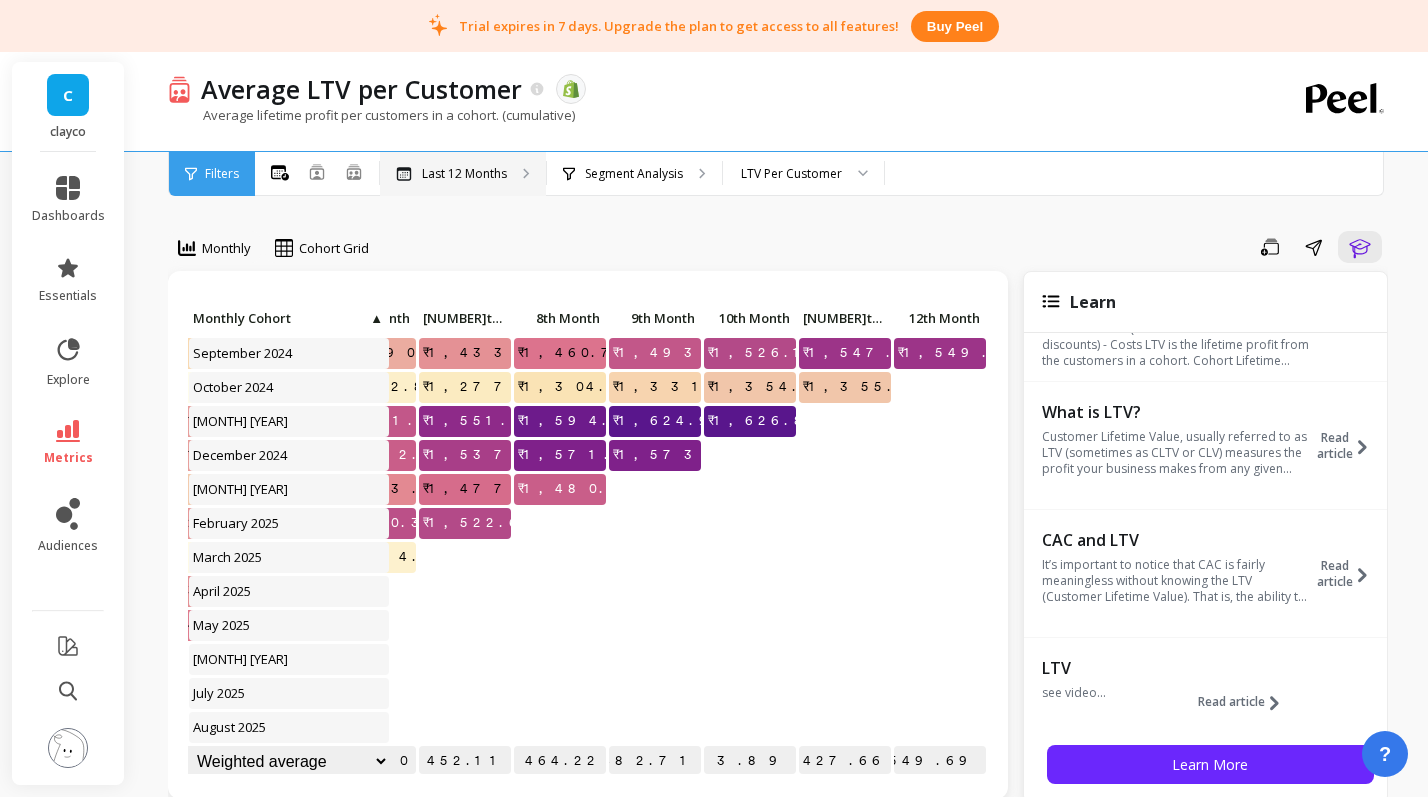 click on "Last 12 Months" at bounding box center (464, 174) 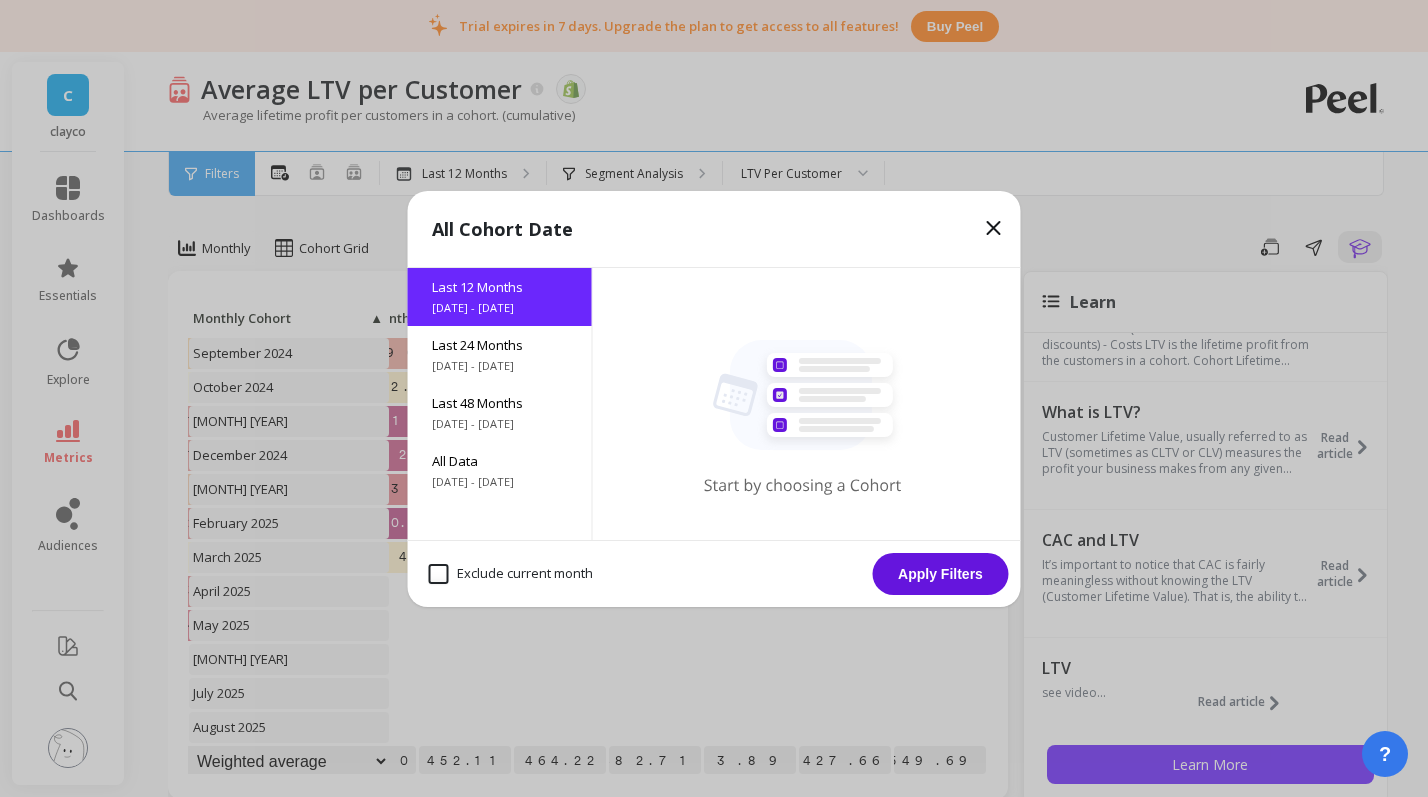 click 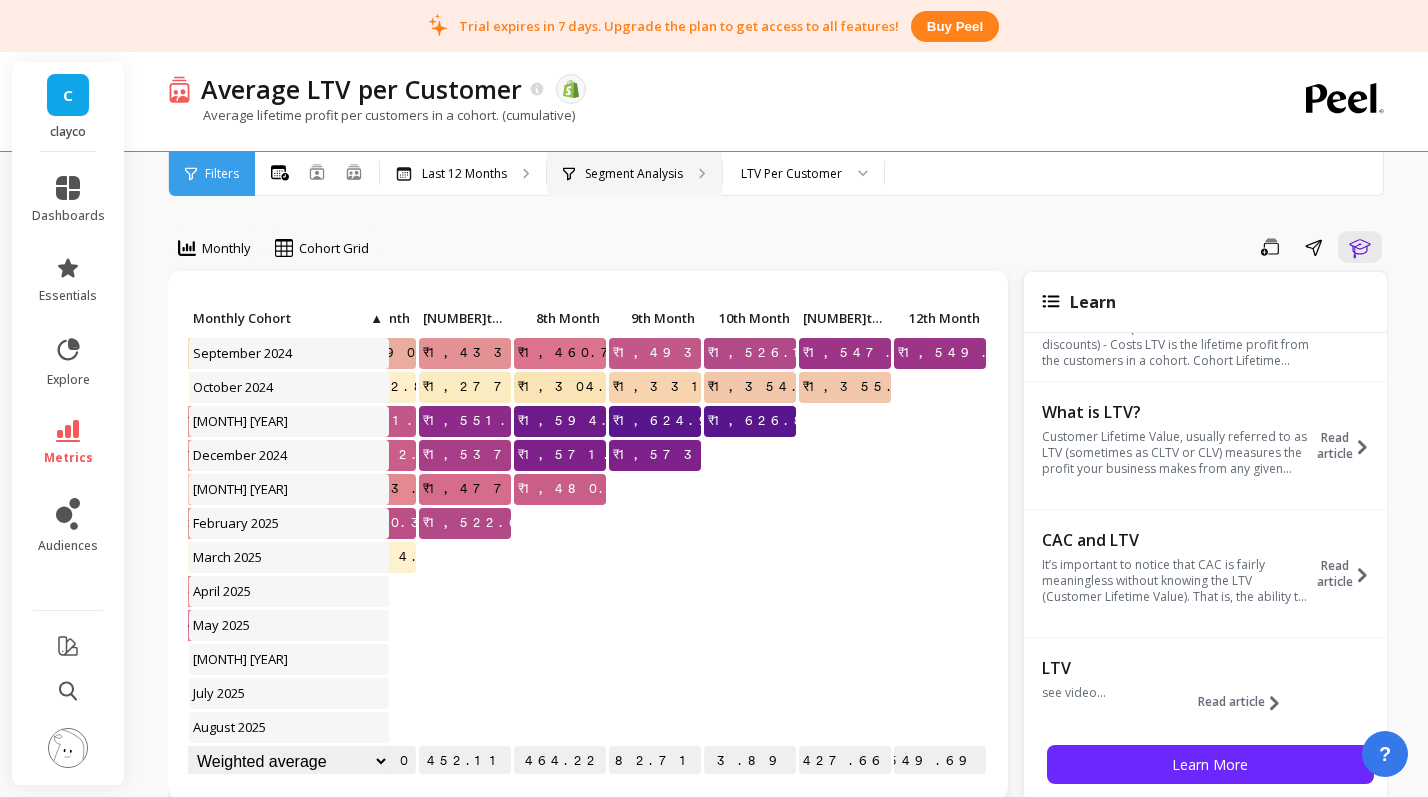click on "Segment Analysis" at bounding box center [634, 174] 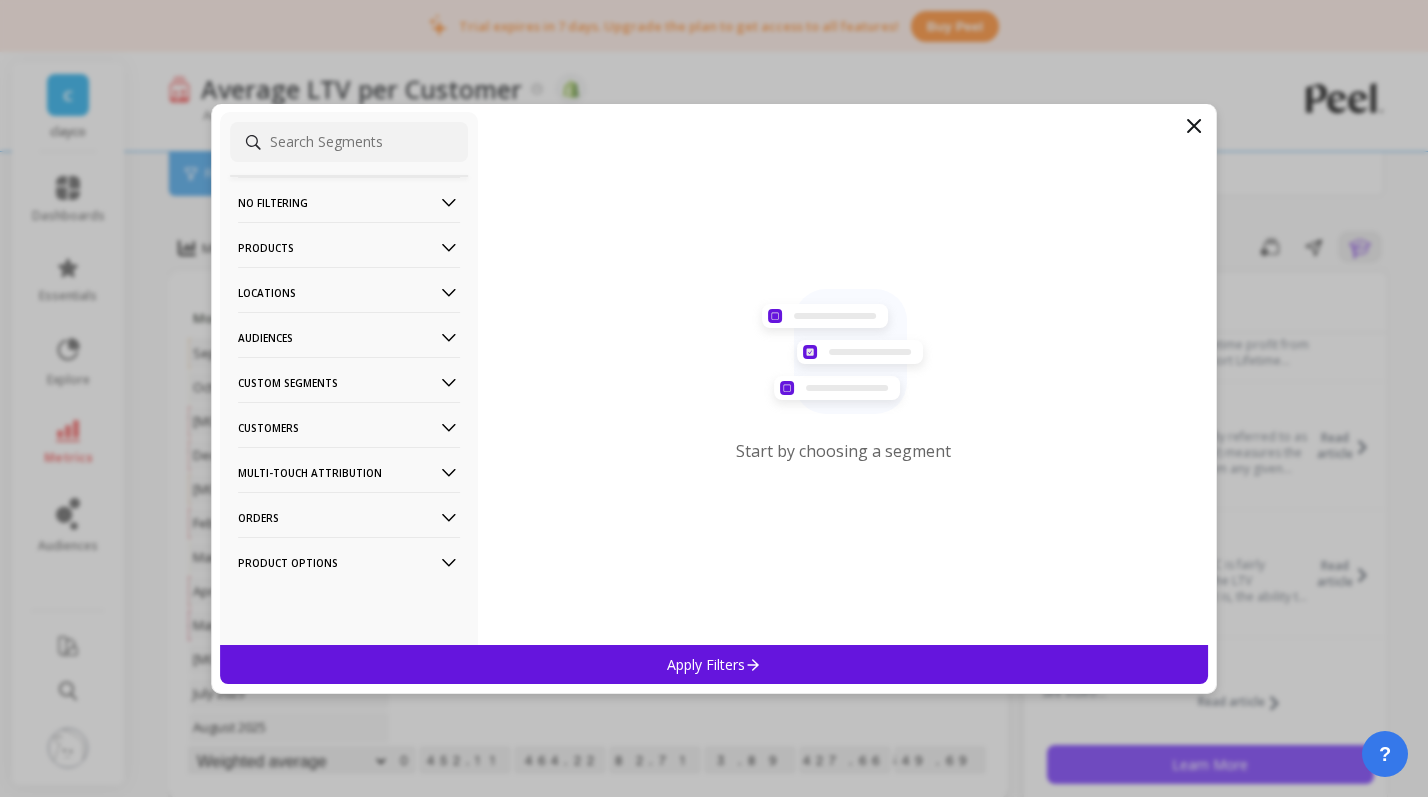 click on "Products" at bounding box center (349, 247) 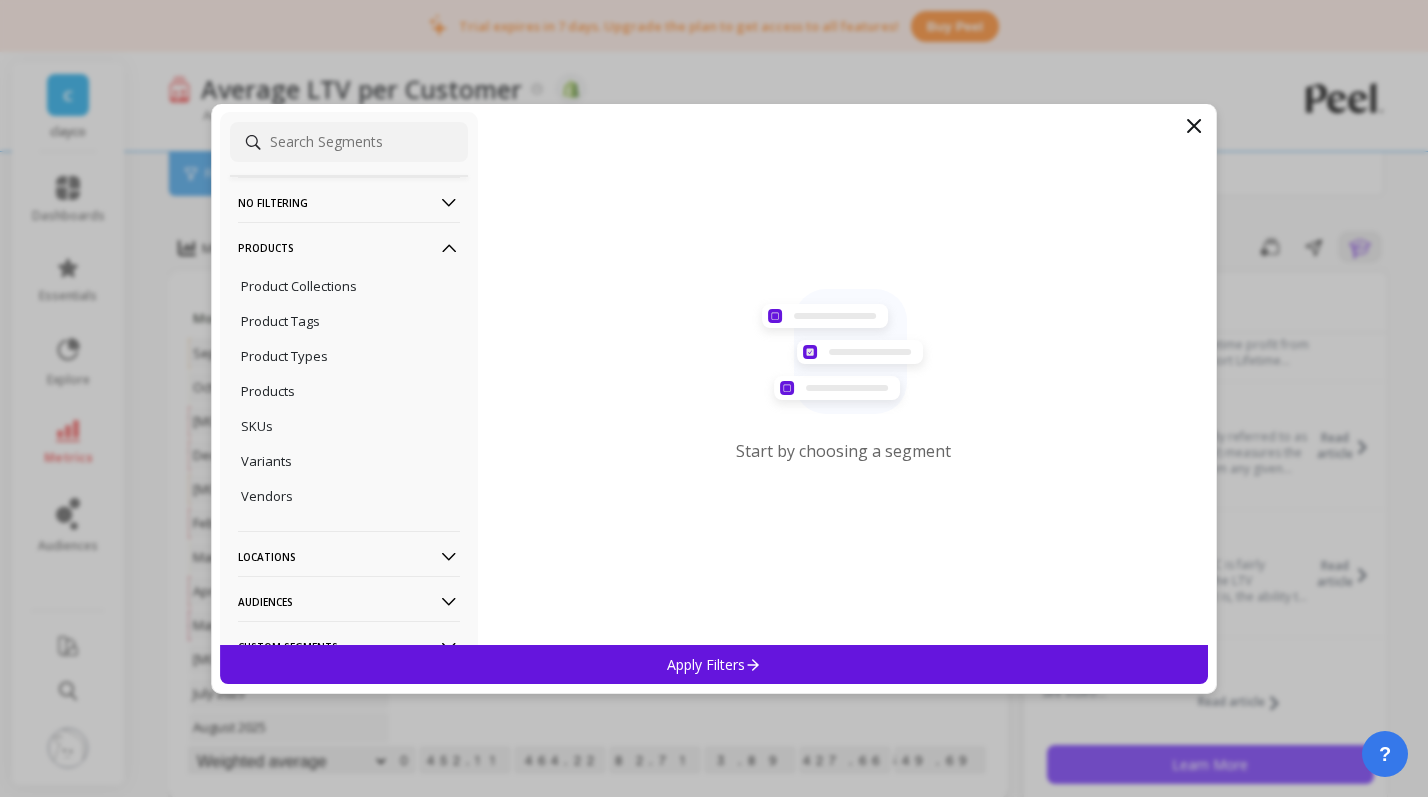 click on "Products" at bounding box center (349, 247) 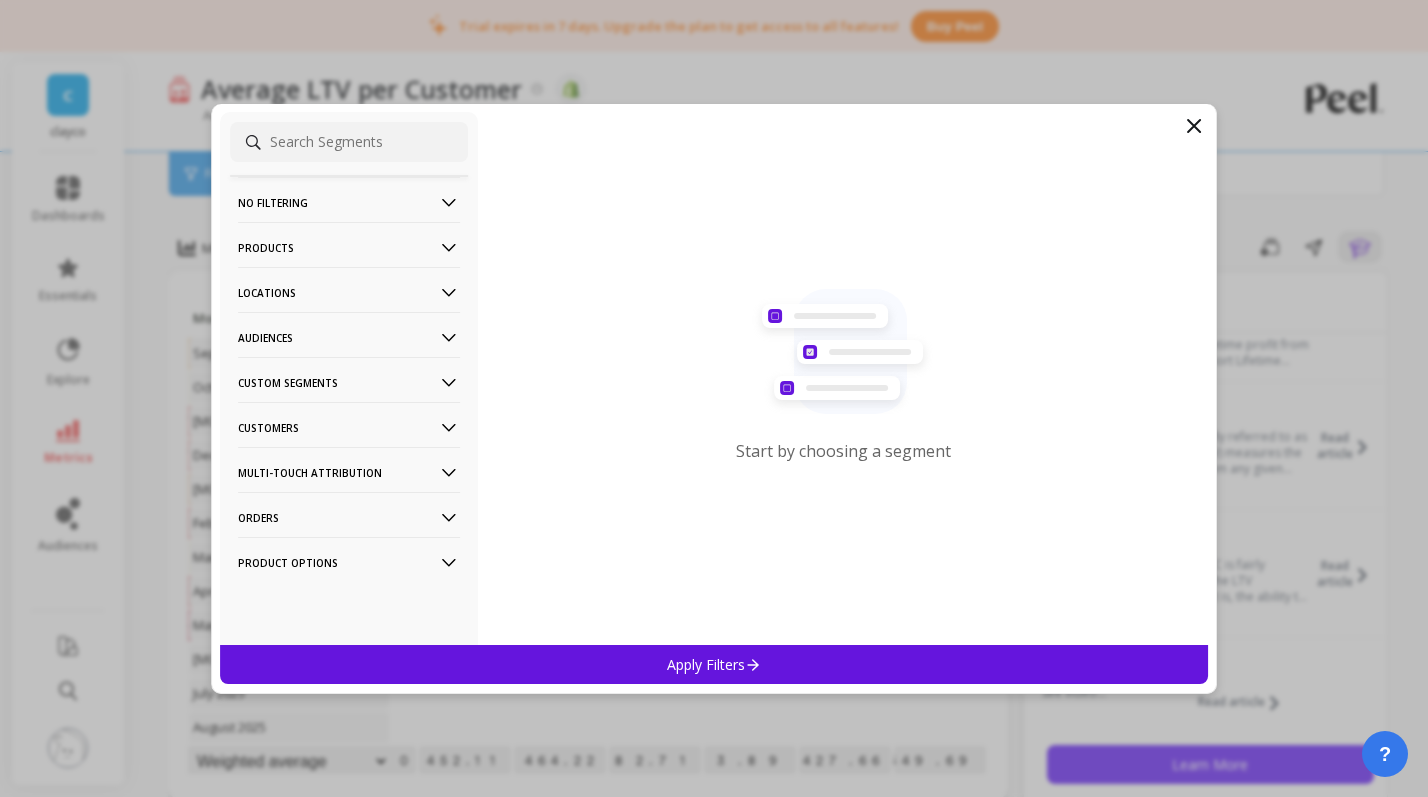 click 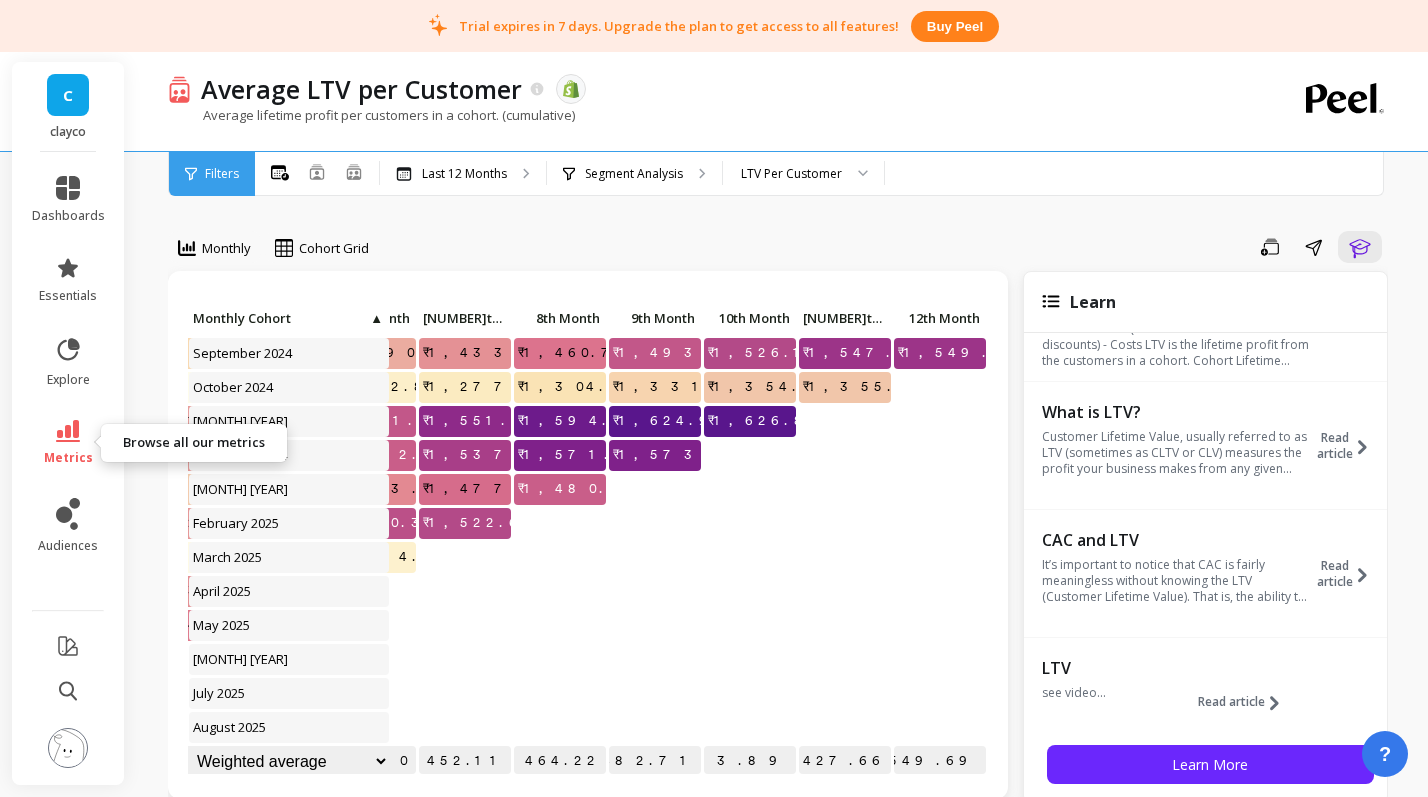 click on "metrics" at bounding box center (68, 443) 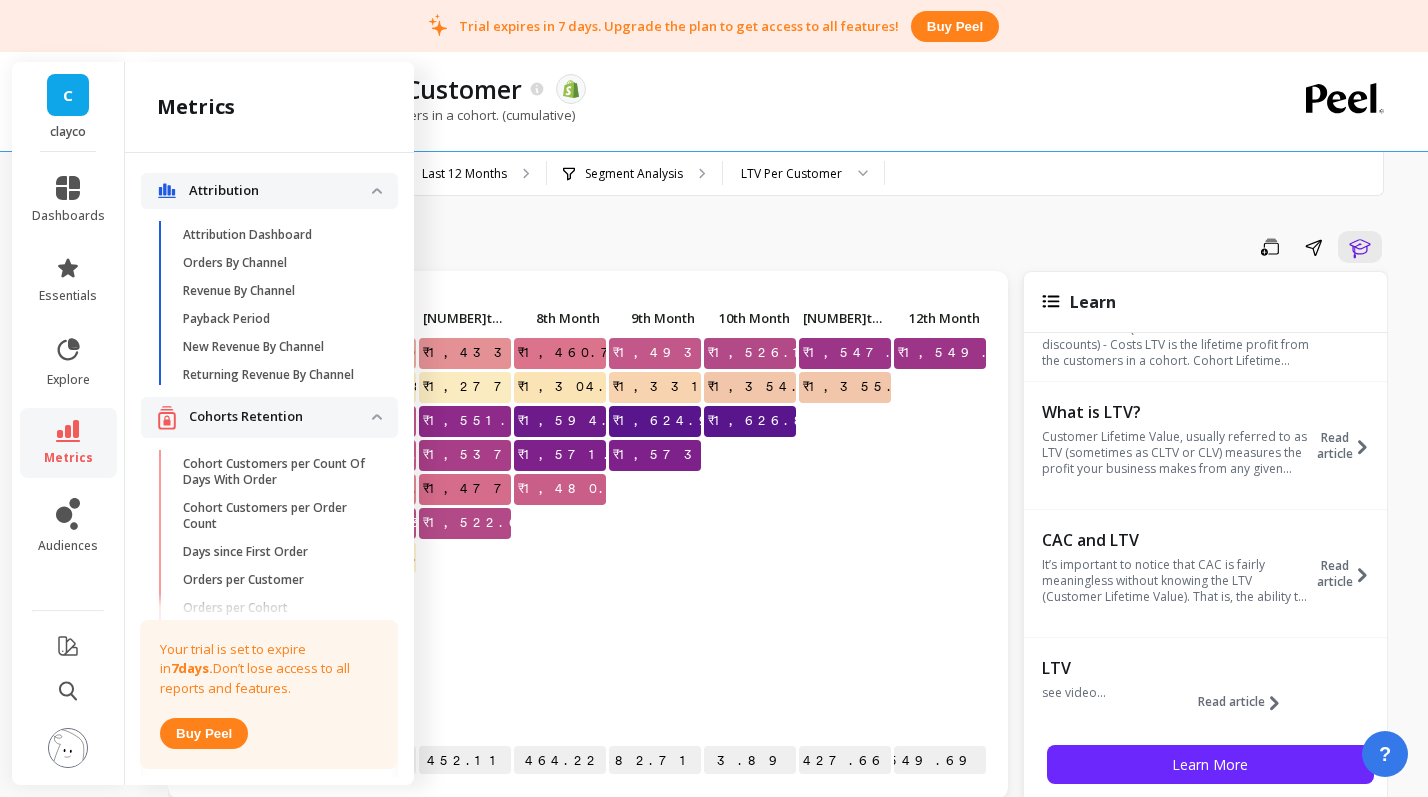 scroll, scrollTop: 527, scrollLeft: 0, axis: vertical 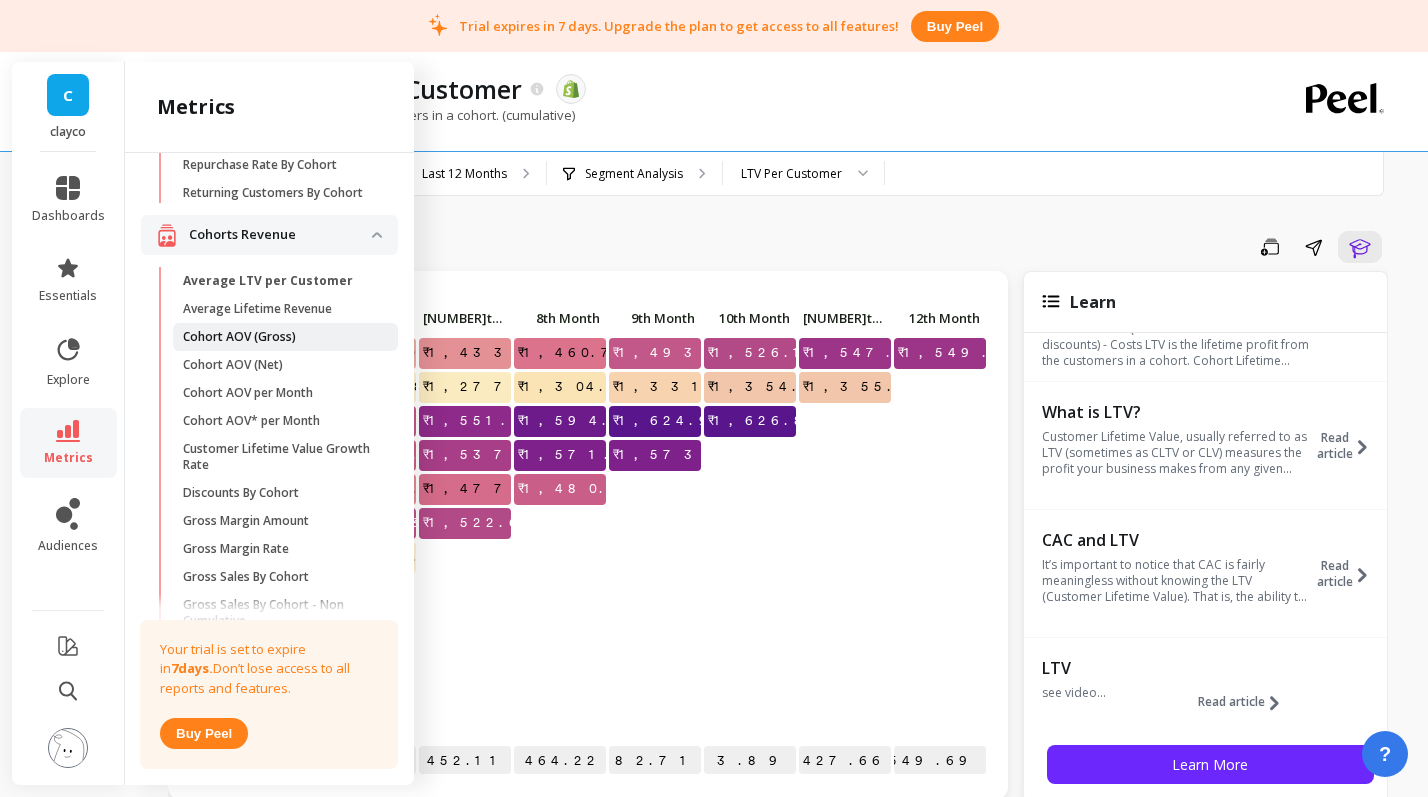 click on "Cohort AOV (Gross)" at bounding box center (285, 337) 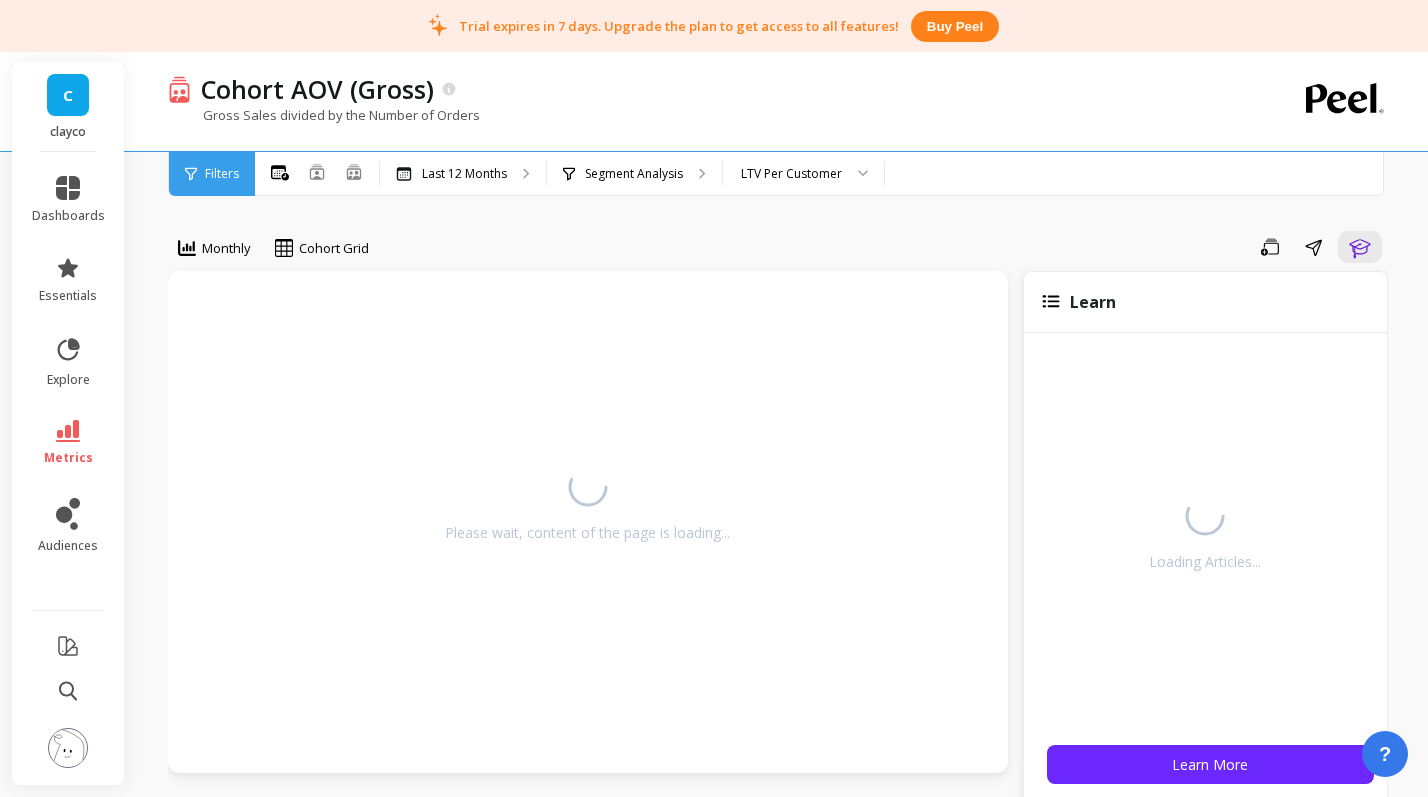 scroll, scrollTop: 0, scrollLeft: 0, axis: both 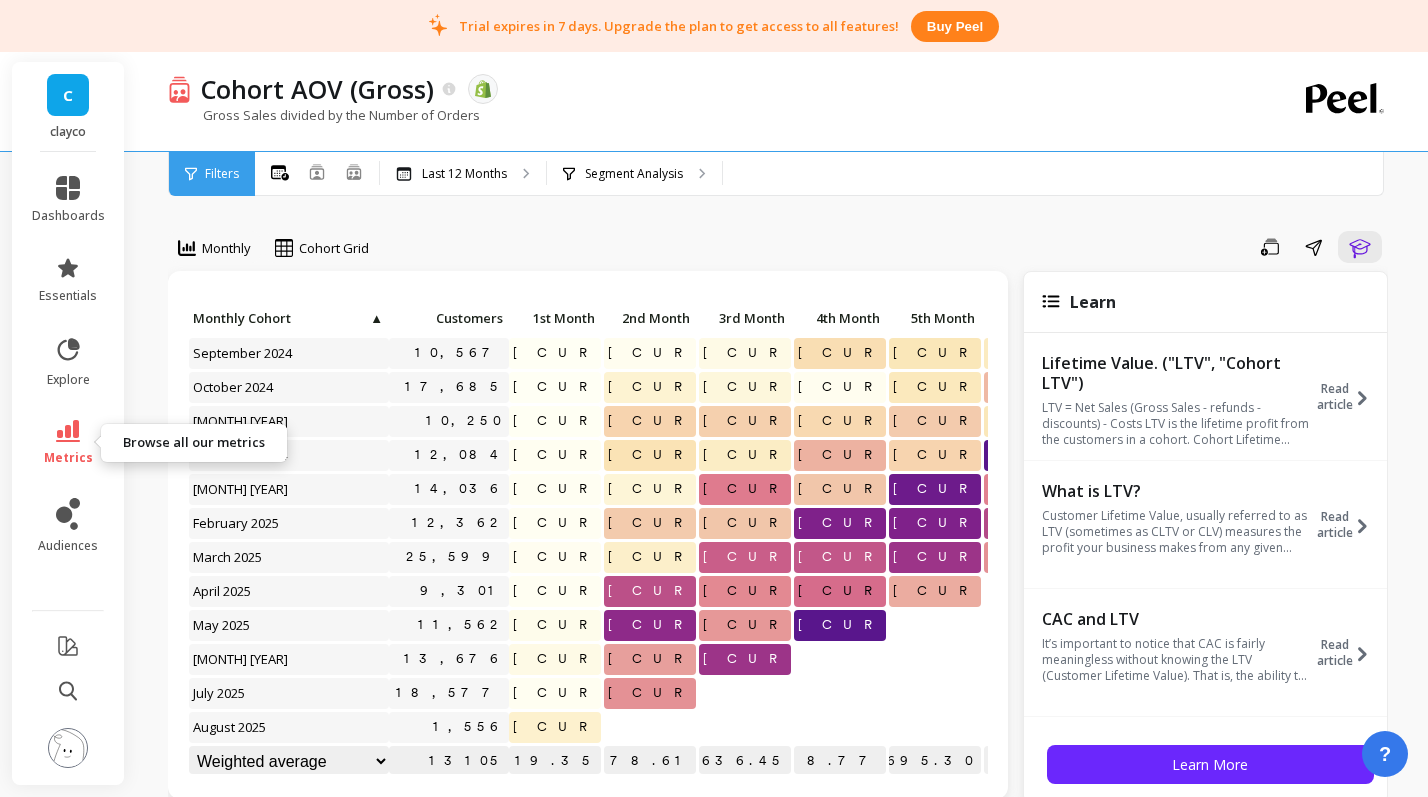 click 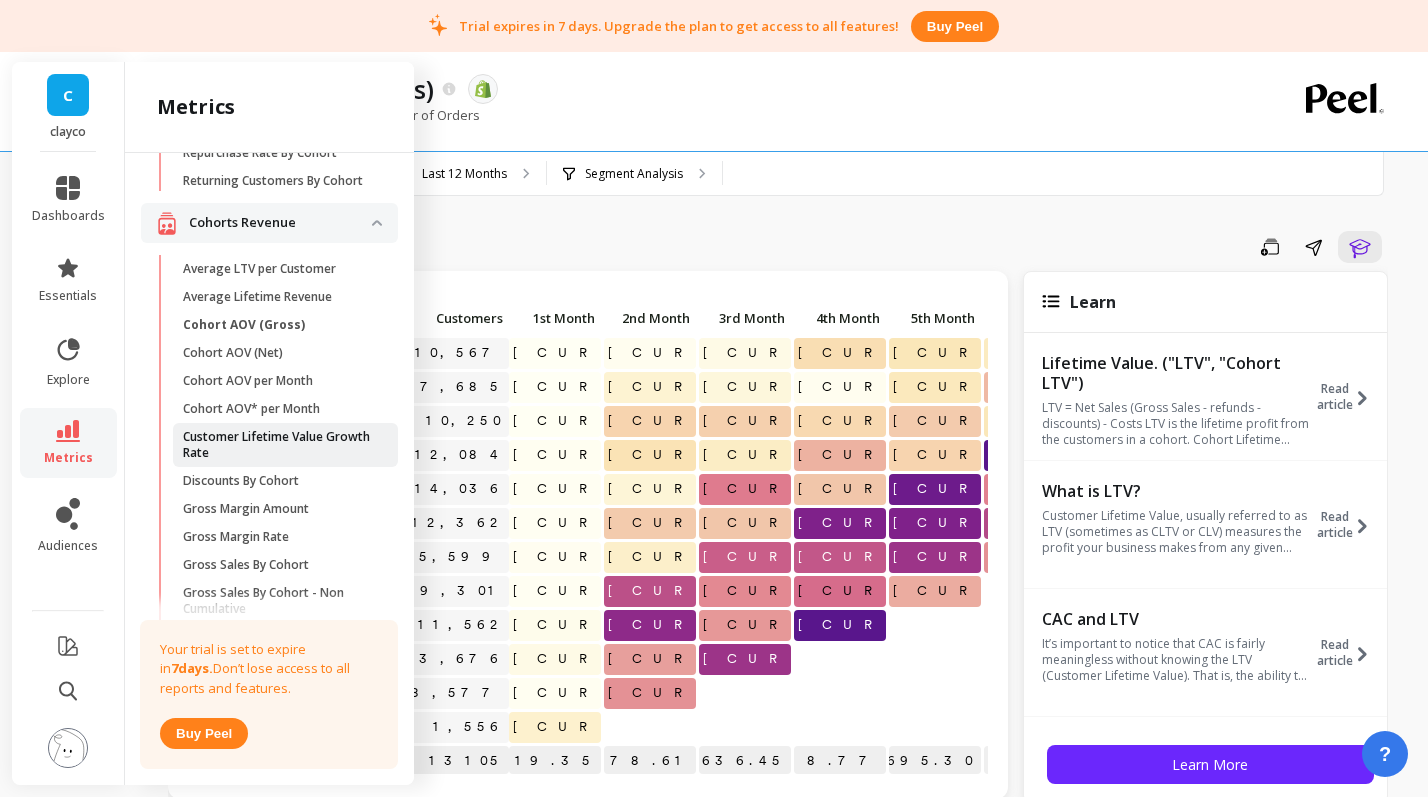scroll, scrollTop: 585, scrollLeft: 0, axis: vertical 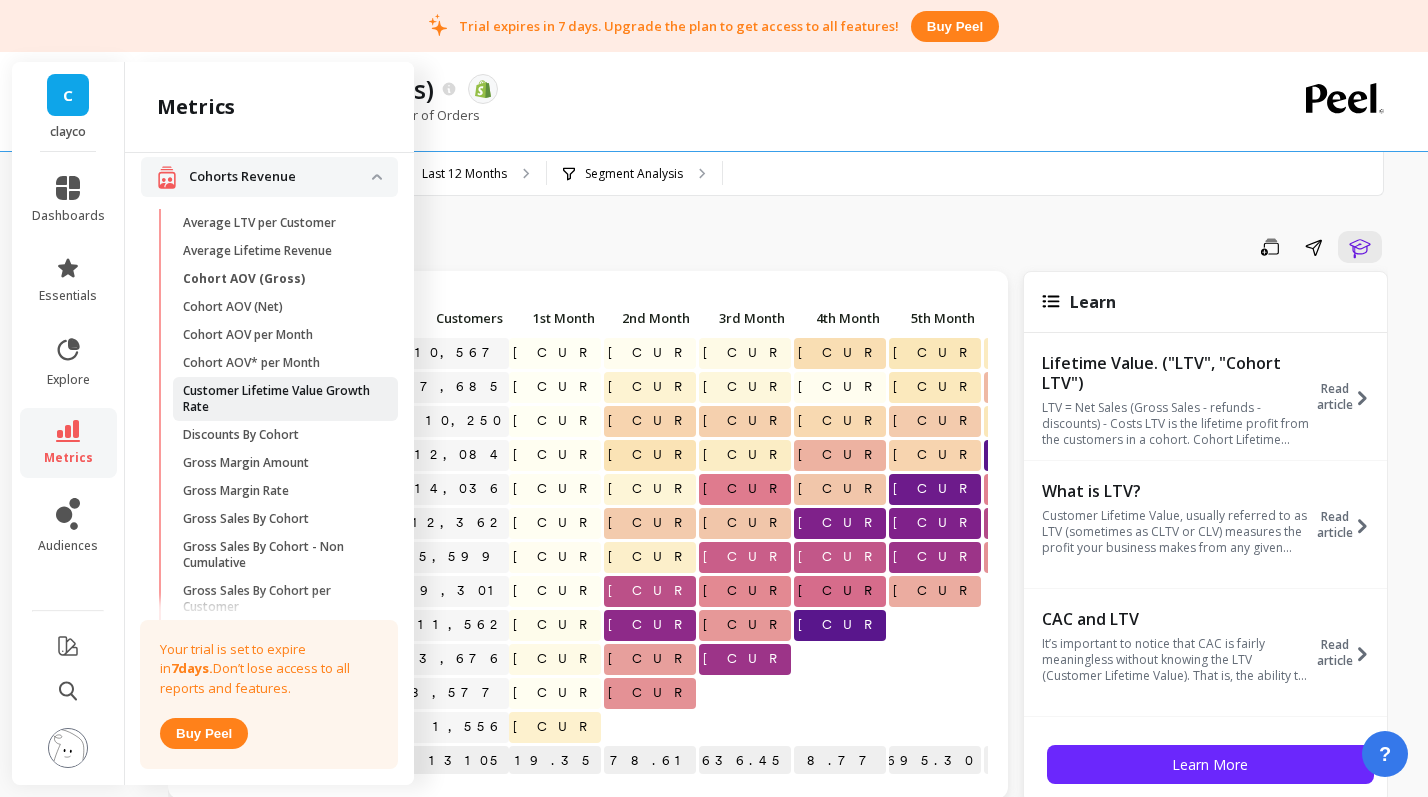 click on "Customer Lifetime Value Growth Rate" at bounding box center [278, 399] 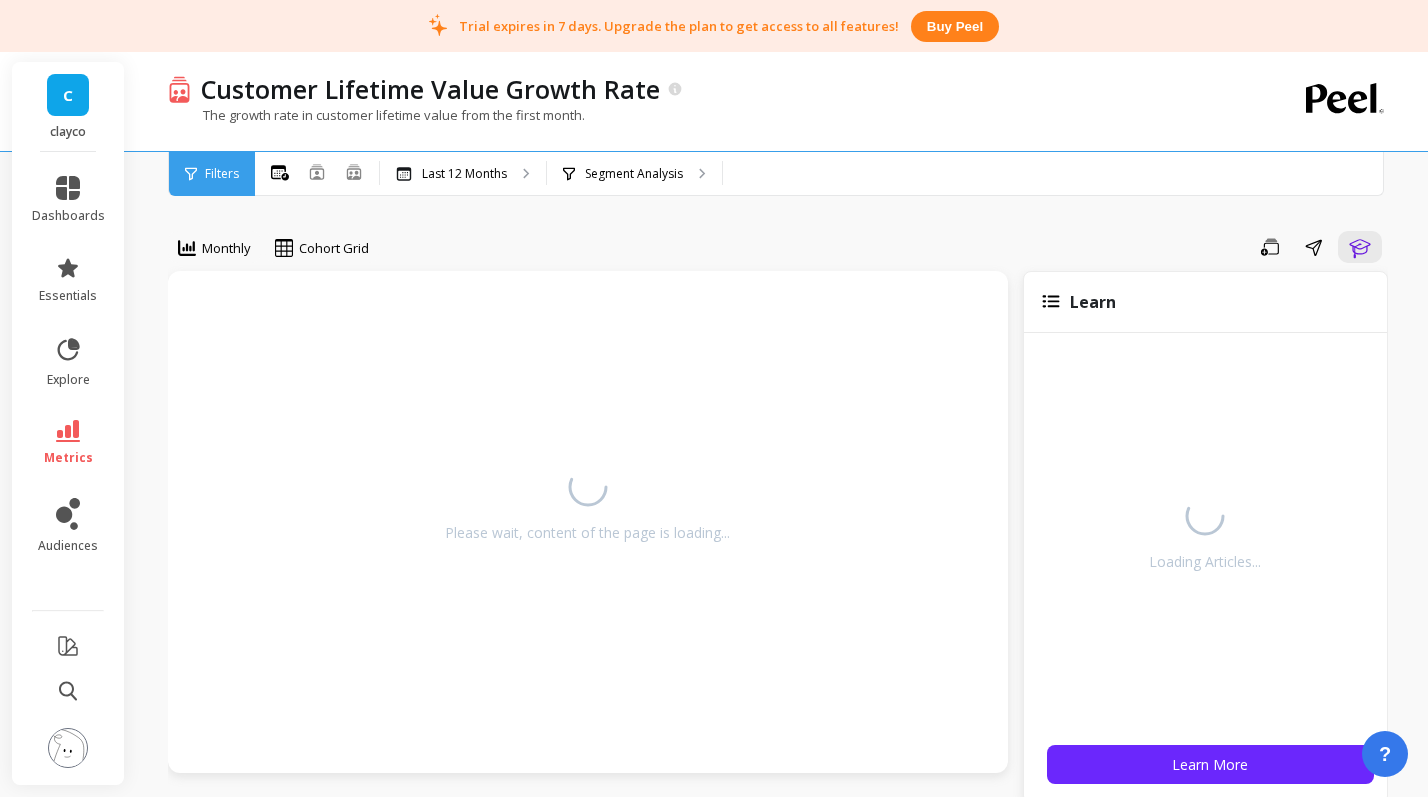 scroll, scrollTop: 0, scrollLeft: 0, axis: both 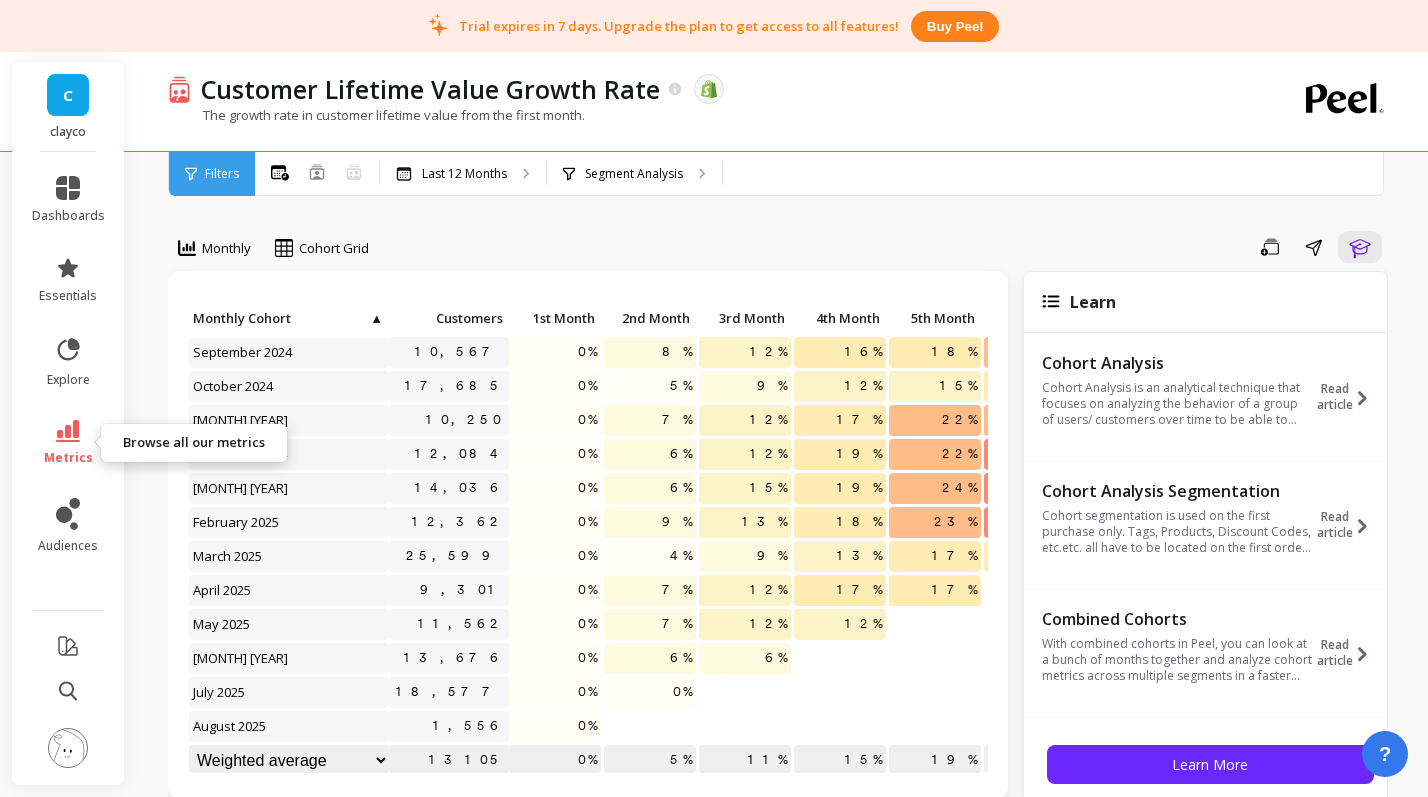 click on "metrics" at bounding box center (68, 443) 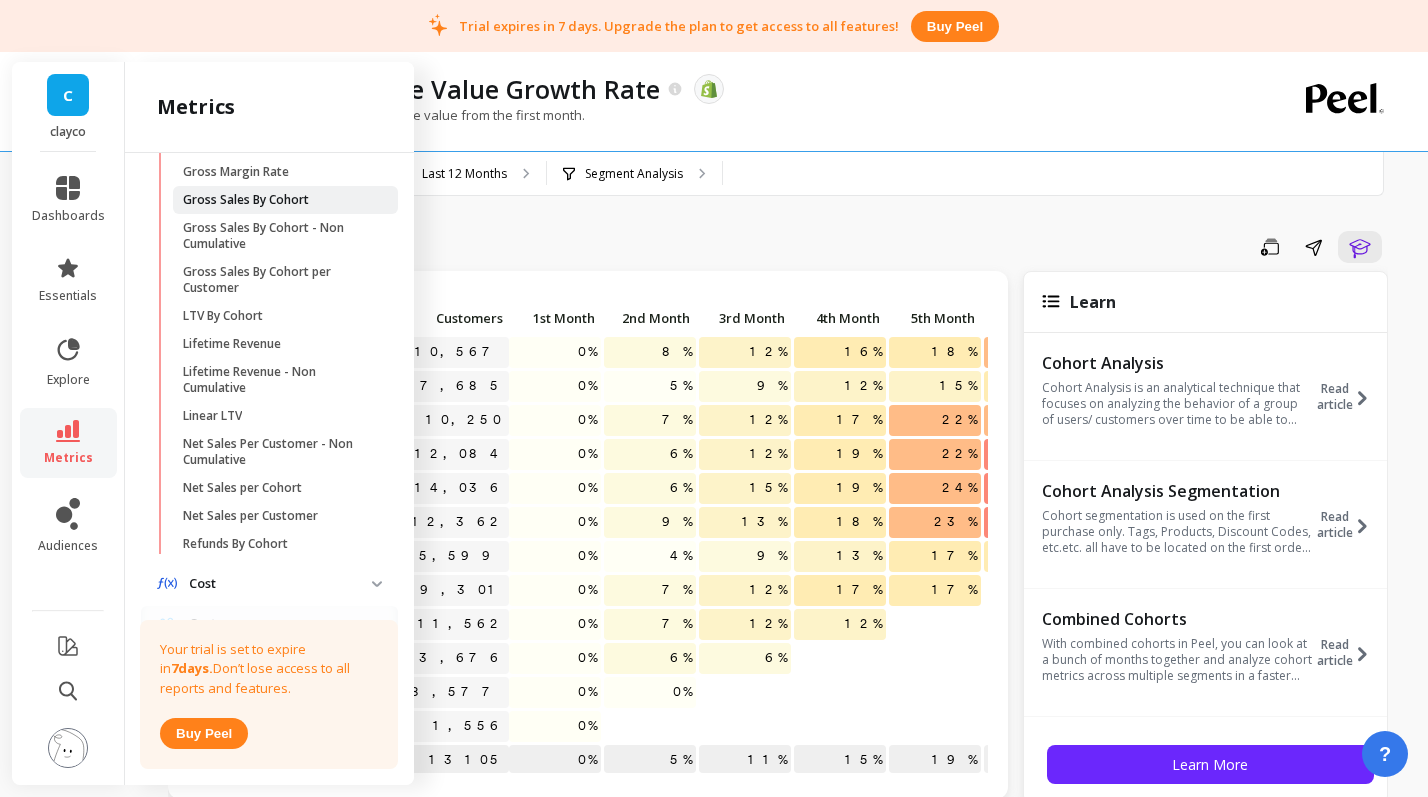 scroll, scrollTop: 911, scrollLeft: 0, axis: vertical 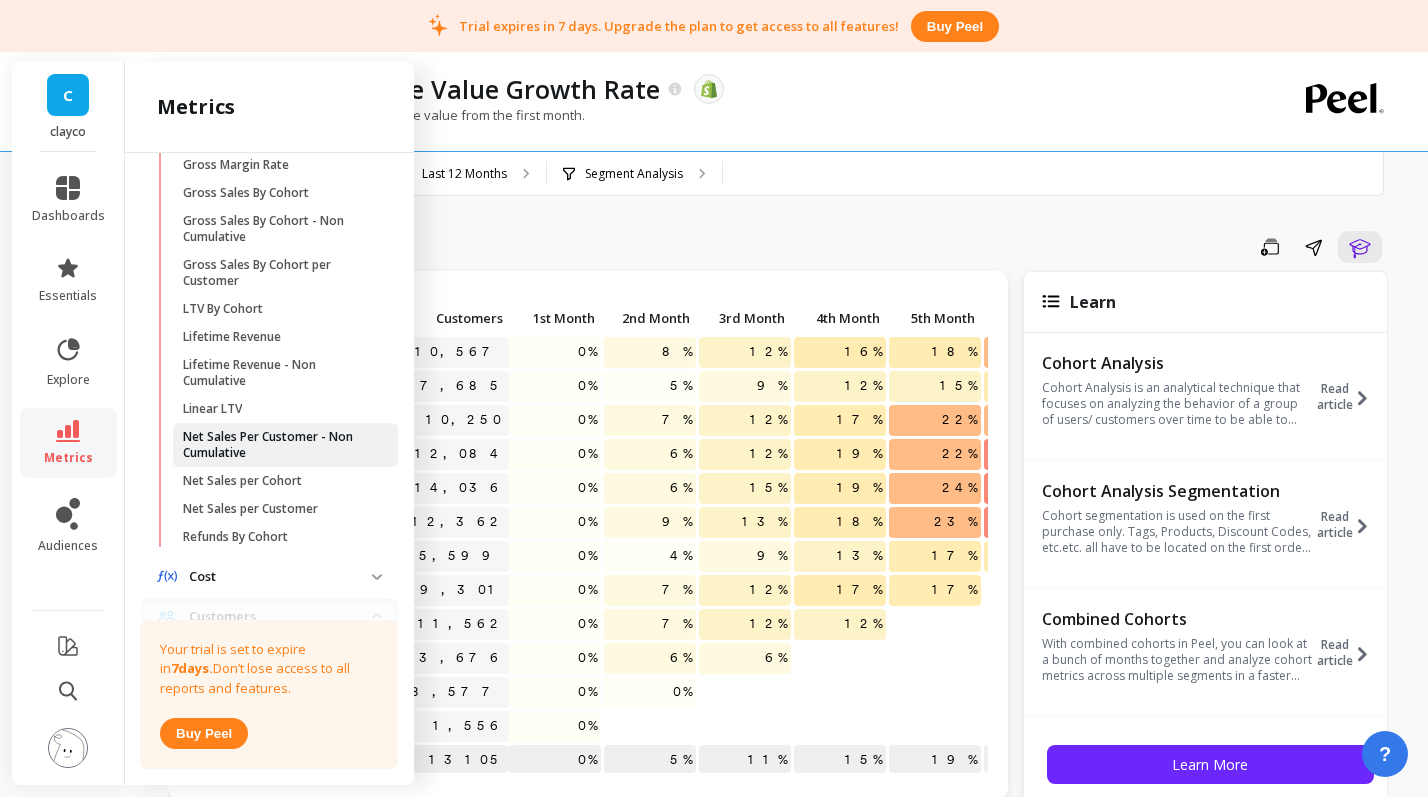 click on "Net Sales Per Customer - Non Cumulative" at bounding box center (278, 445) 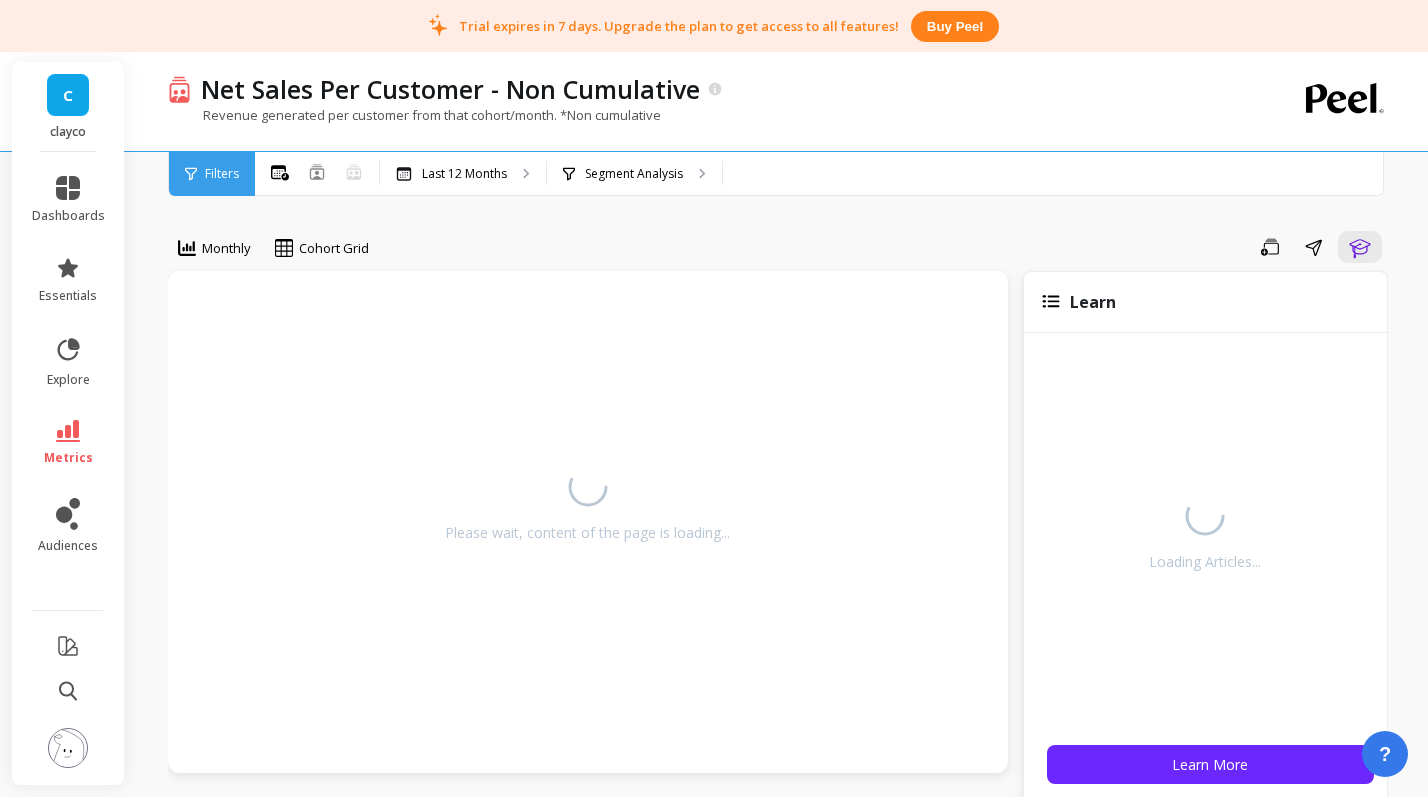 scroll, scrollTop: 0, scrollLeft: 0, axis: both 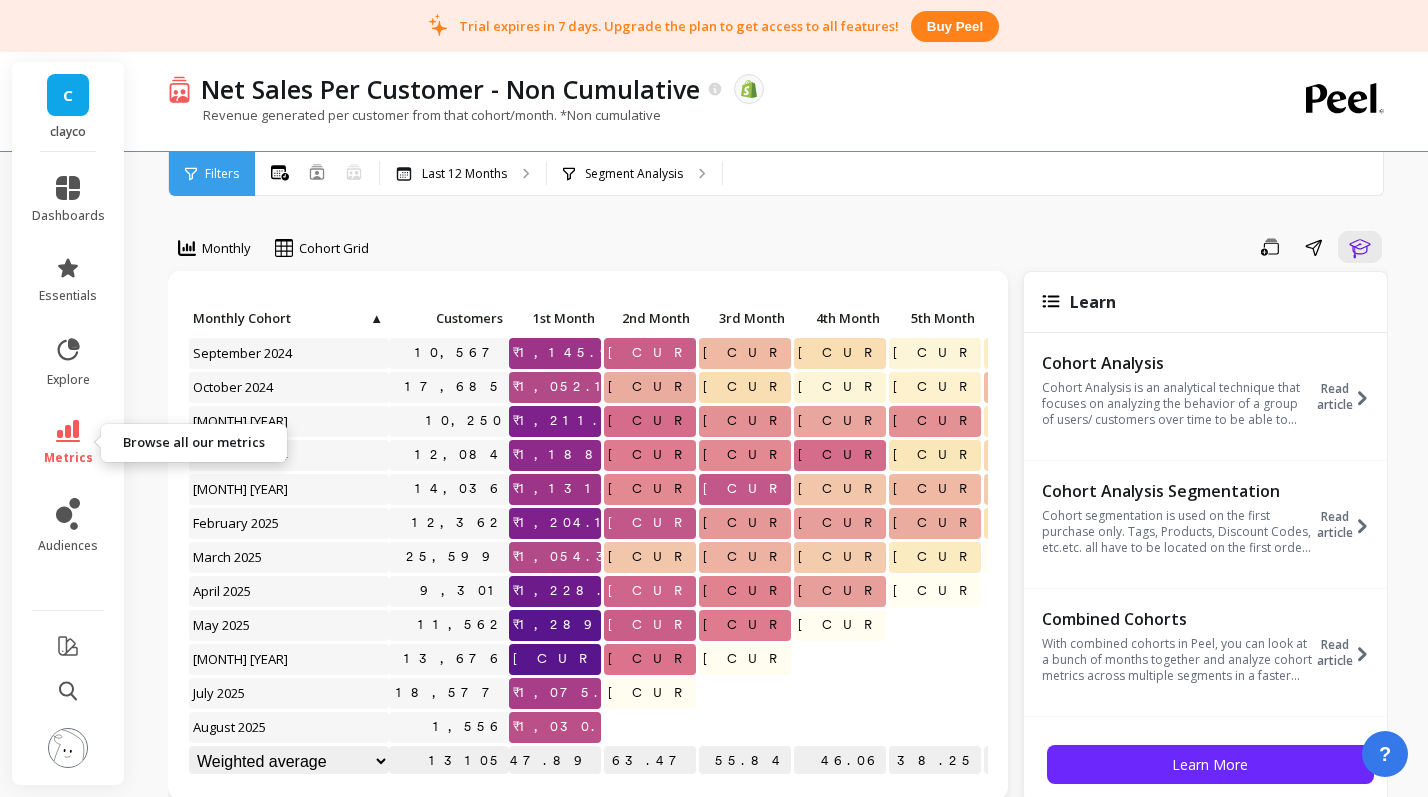 click on "metrics" at bounding box center [68, 443] 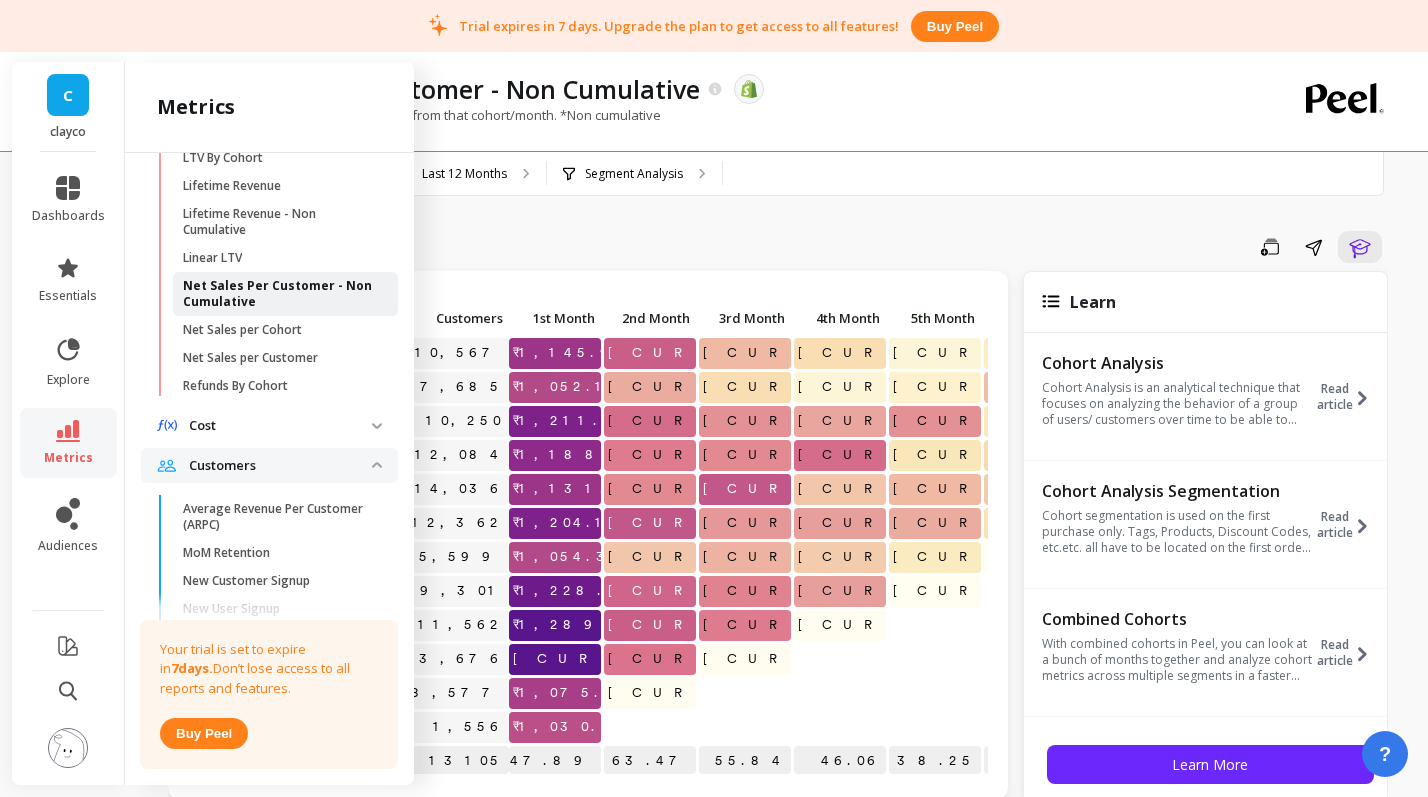 scroll, scrollTop: 1056, scrollLeft: 0, axis: vertical 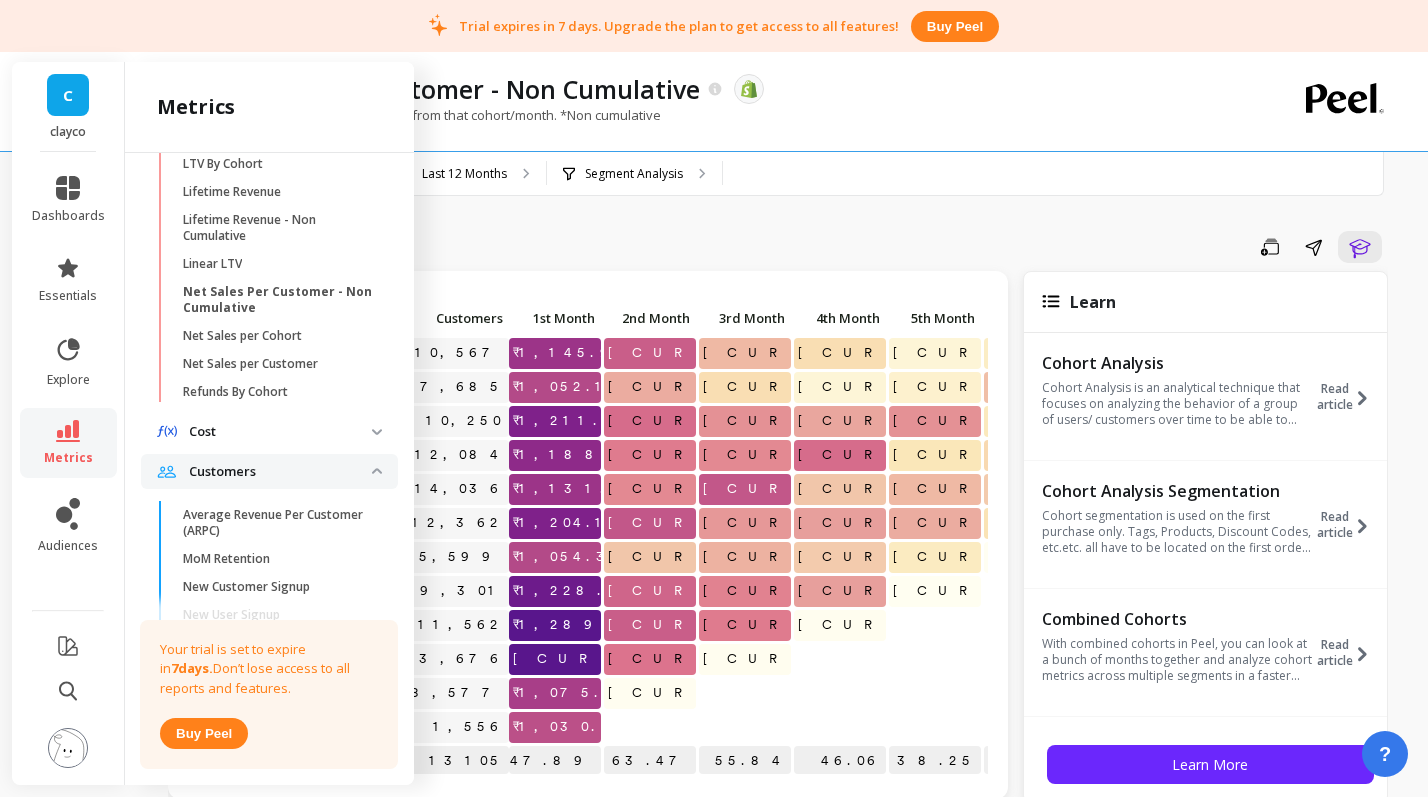 click on "Cost" at bounding box center [280, 432] 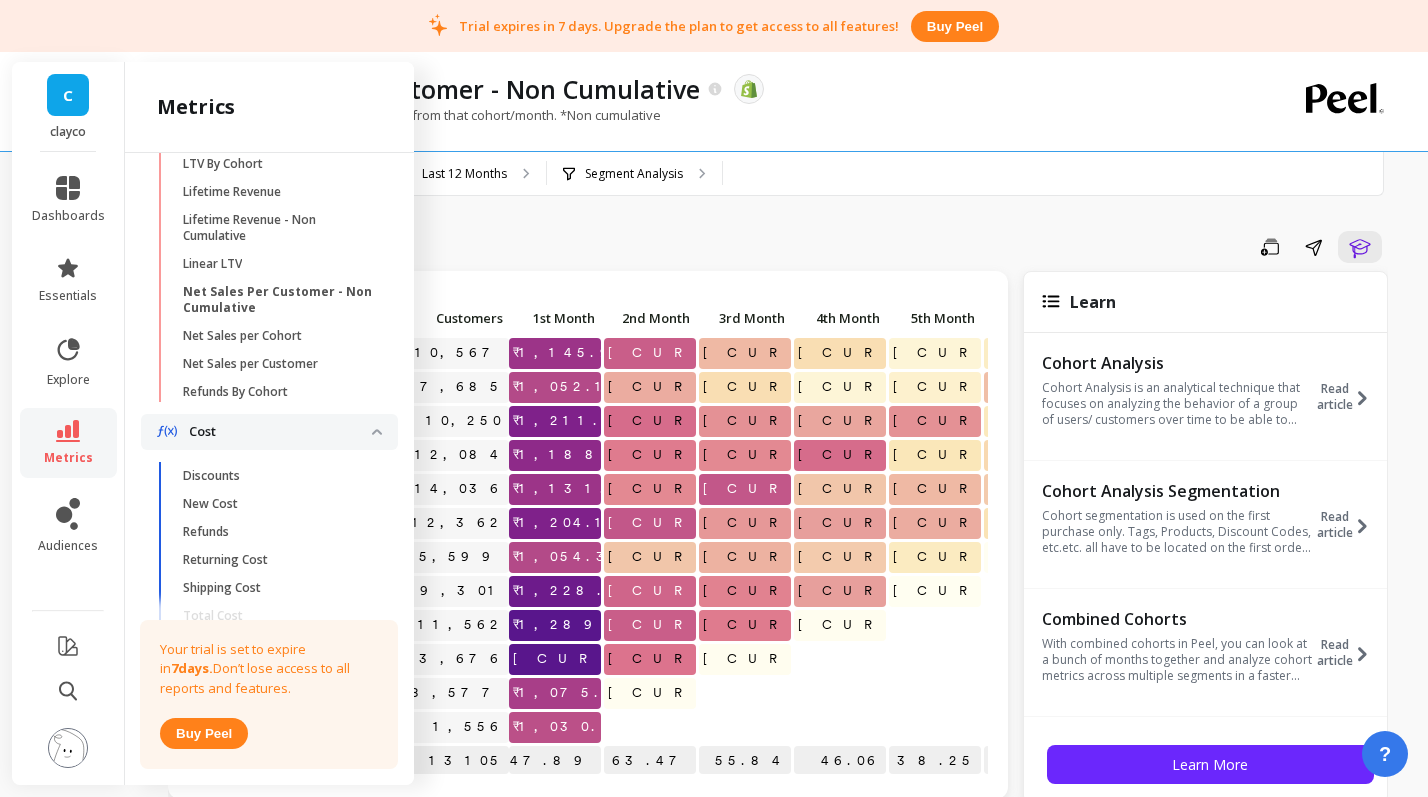 click on "Cost" at bounding box center (280, 432) 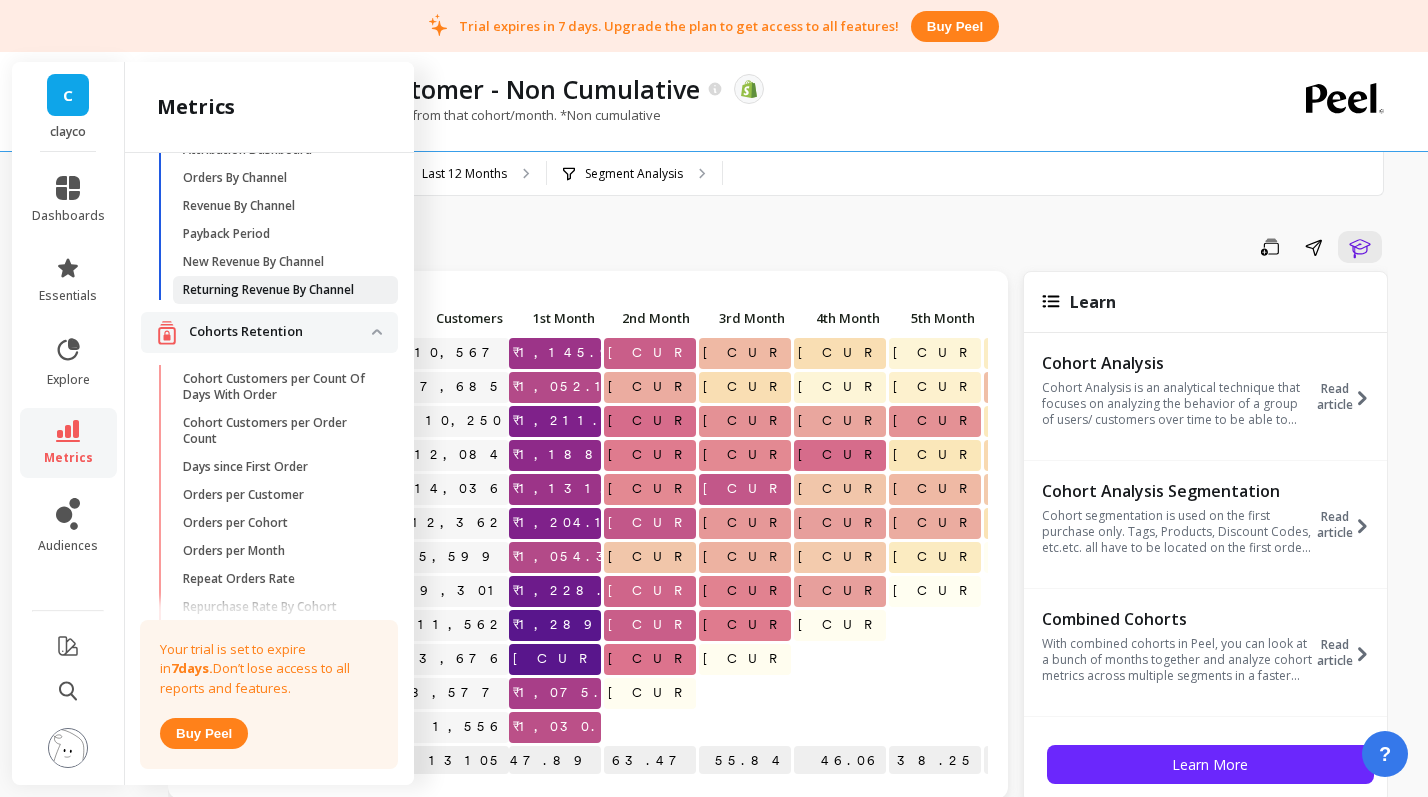 scroll, scrollTop: 137, scrollLeft: 0, axis: vertical 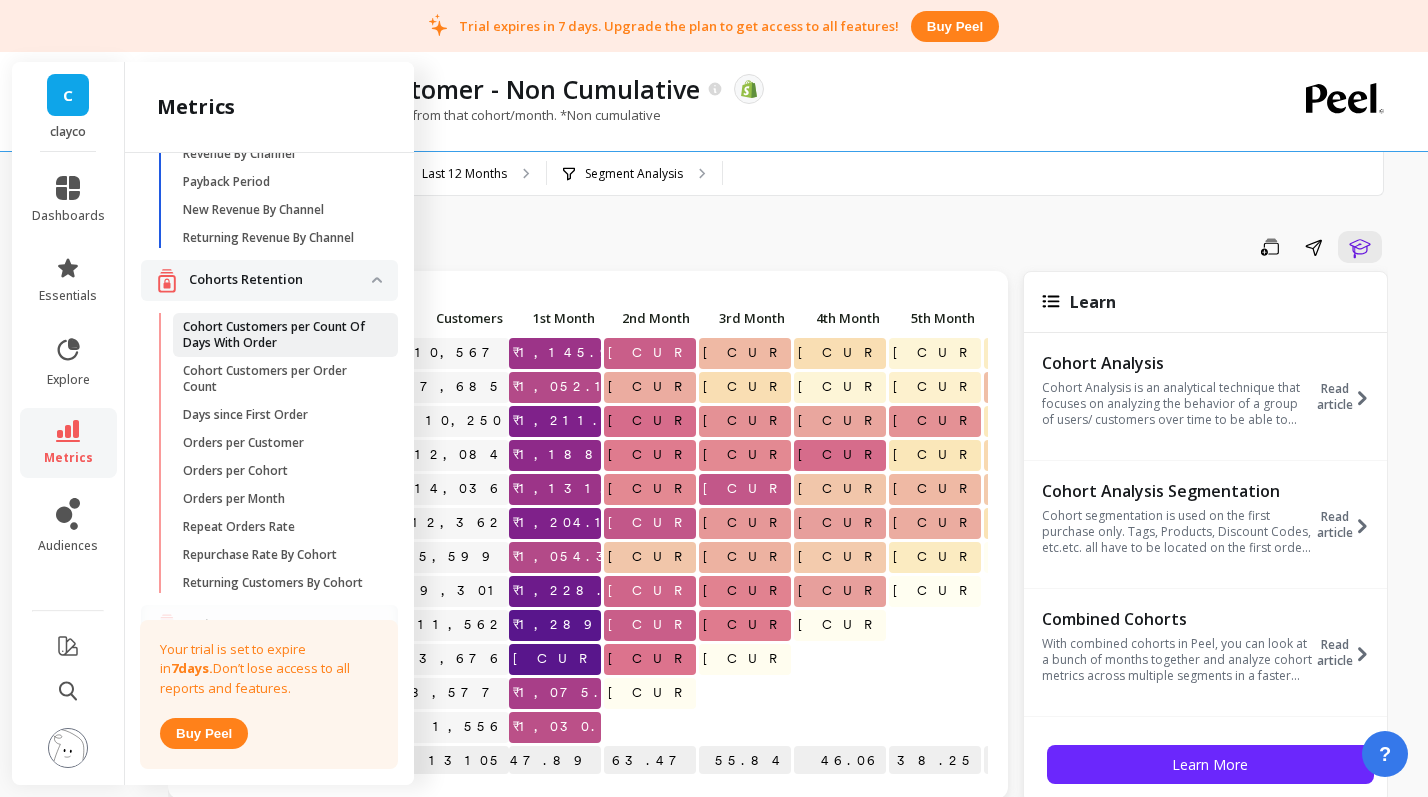 click on "Cohort Customers per Count Of Days With Order" at bounding box center (278, 335) 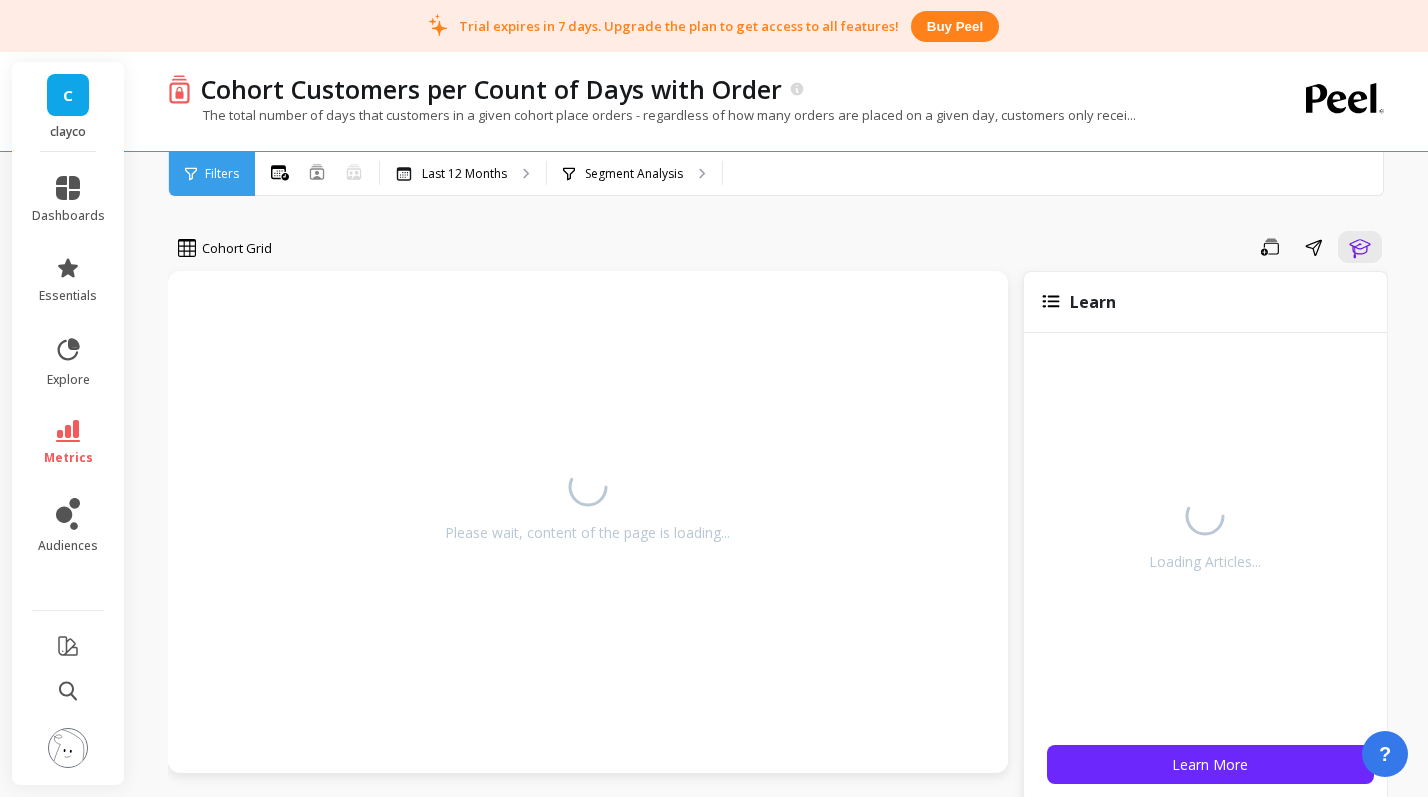 scroll, scrollTop: 0, scrollLeft: 0, axis: both 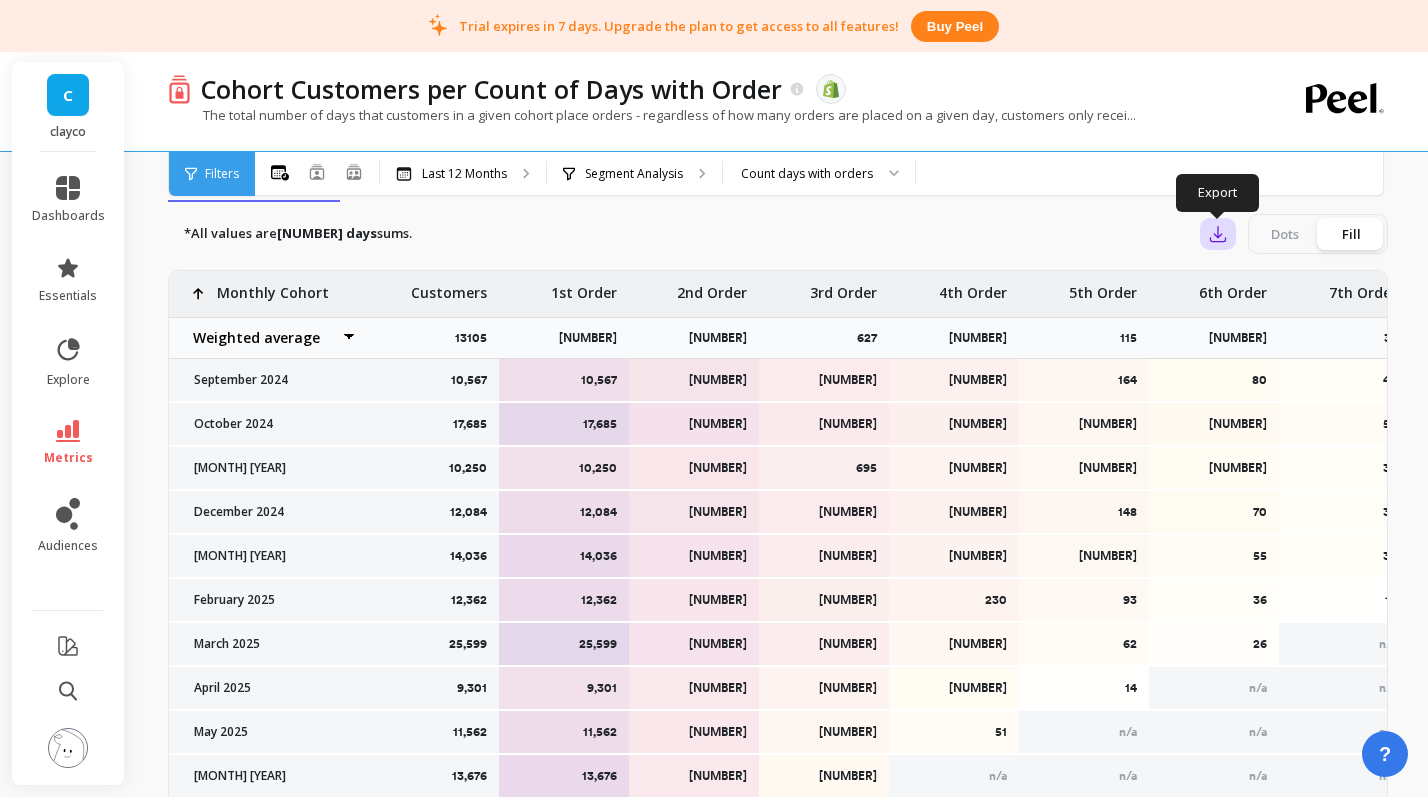 click at bounding box center [1218, 234] 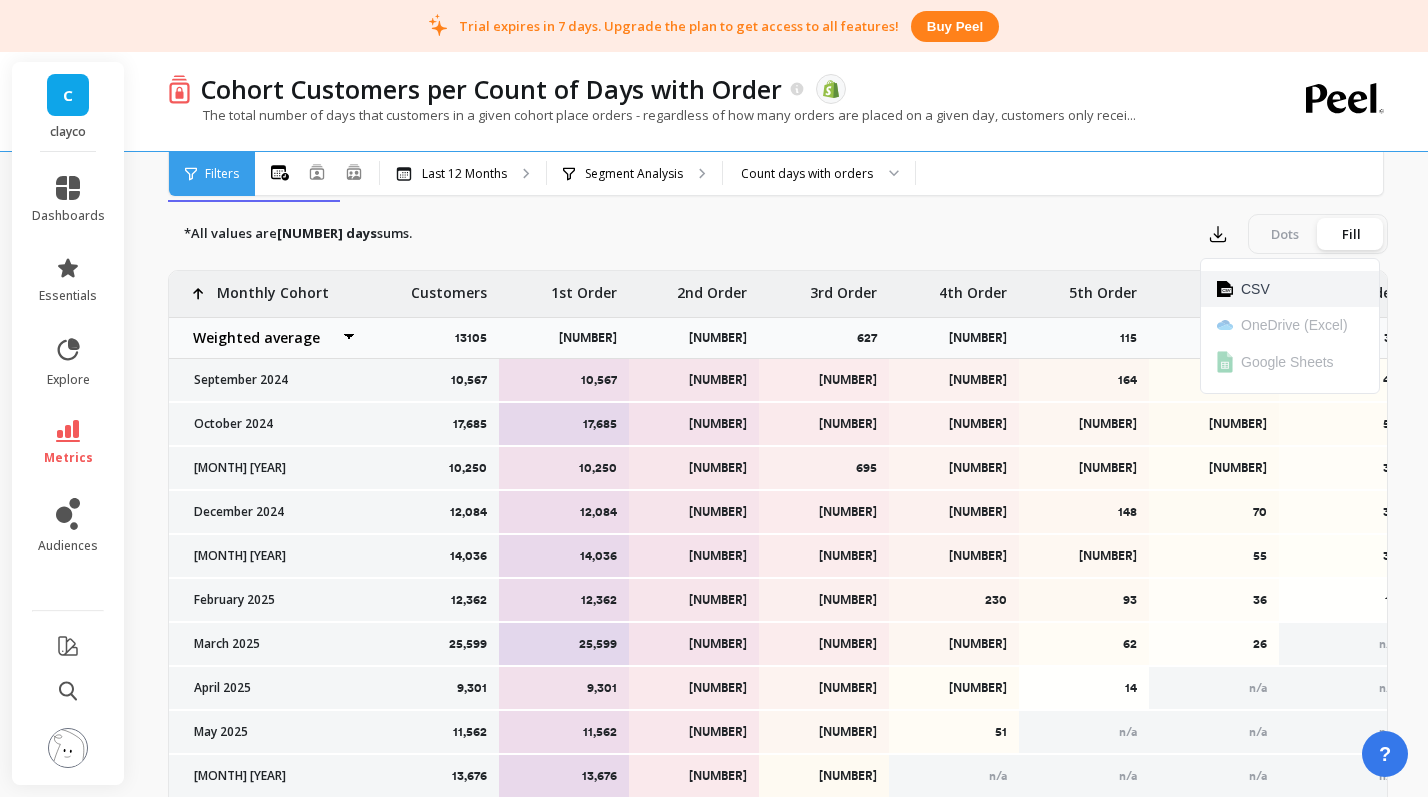 click at bounding box center [1225, 289] 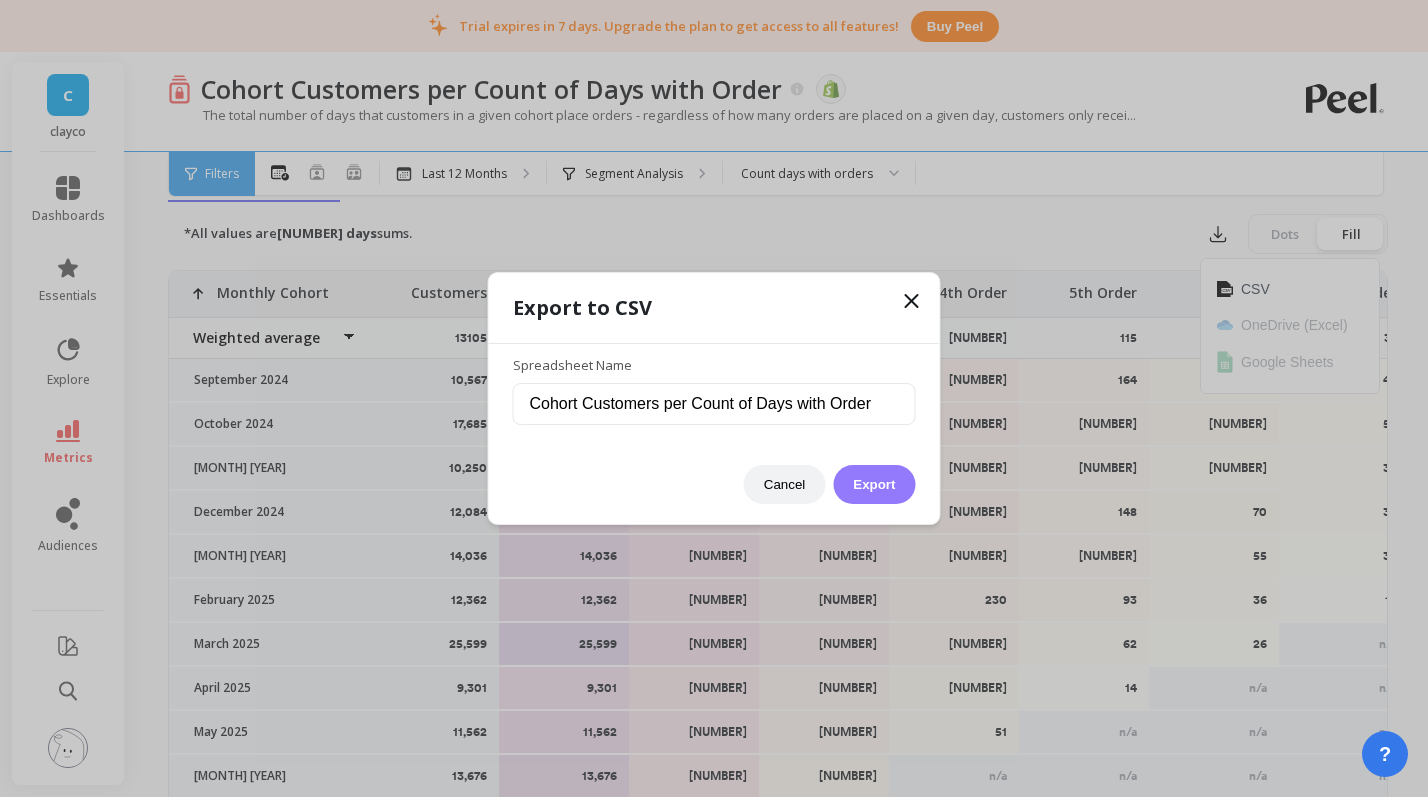 click on "Export" at bounding box center [874, 484] 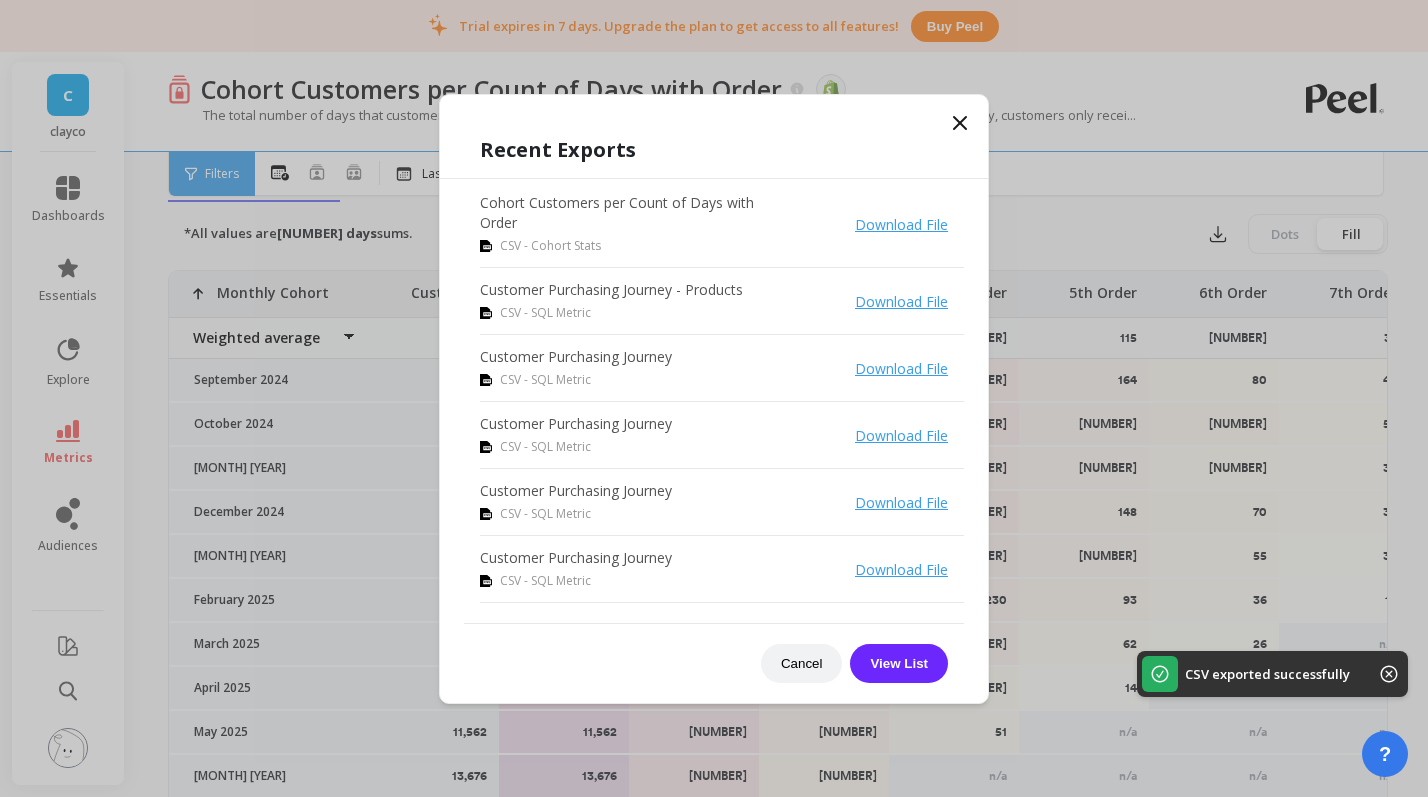 click 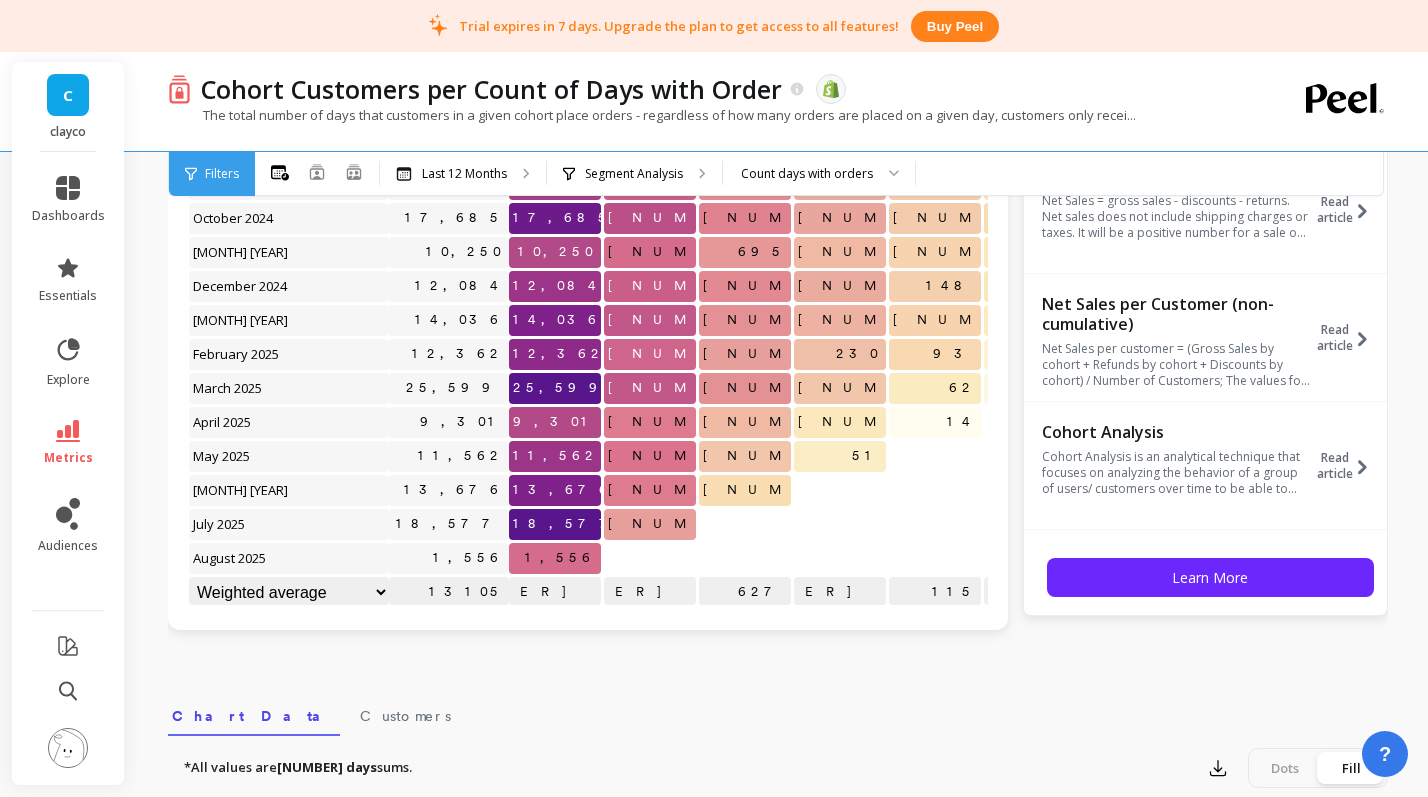 scroll, scrollTop: 0, scrollLeft: 0, axis: both 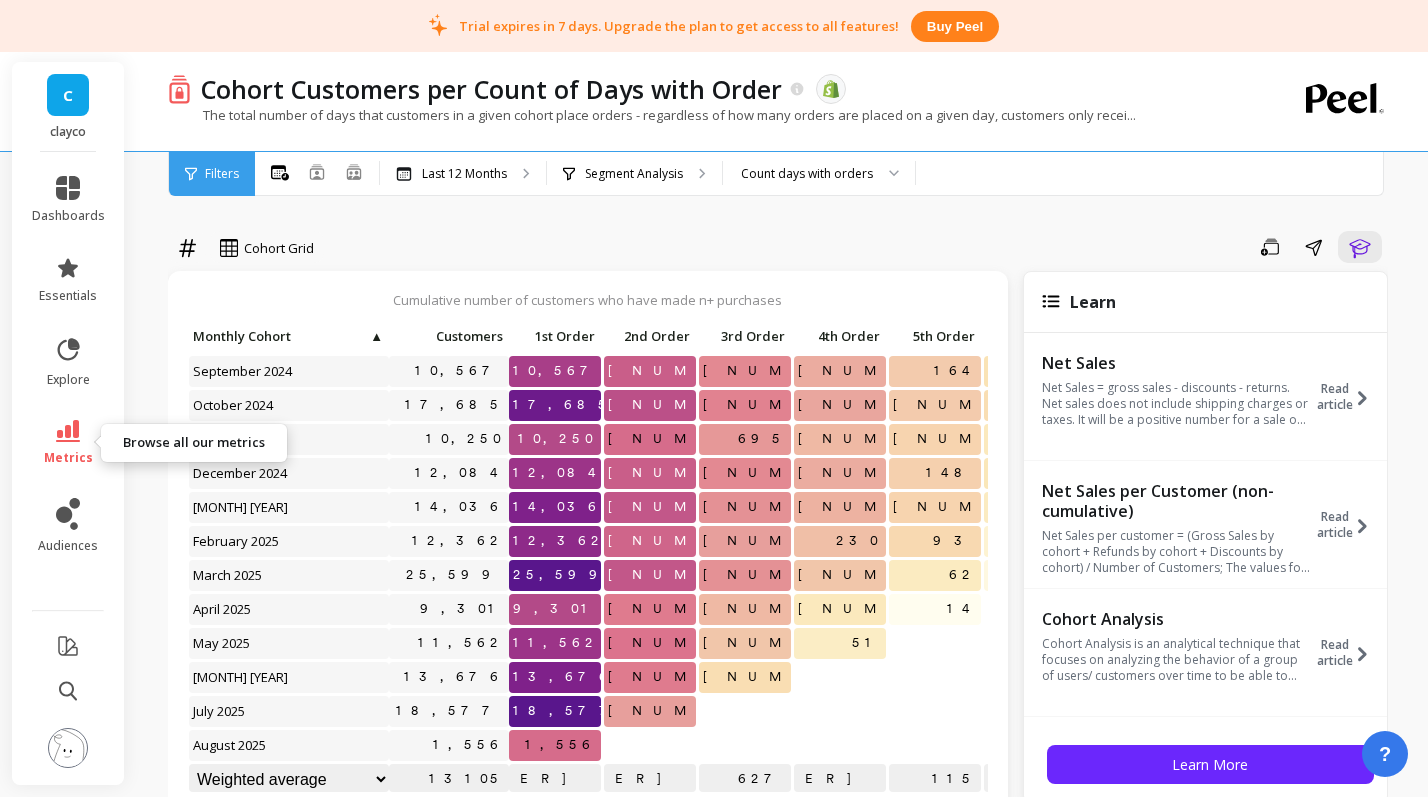 click on "metrics" at bounding box center [68, 443] 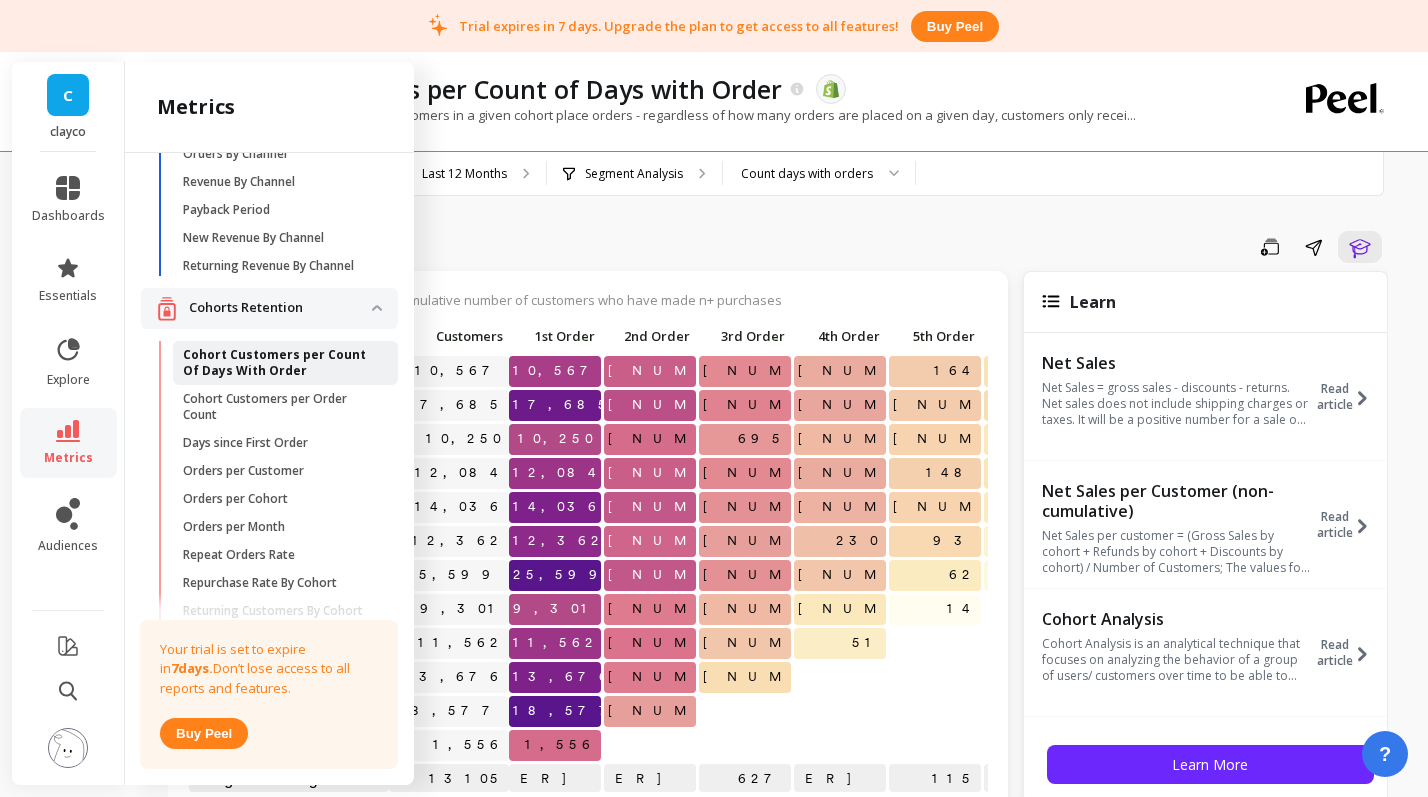 scroll, scrollTop: 107, scrollLeft: 0, axis: vertical 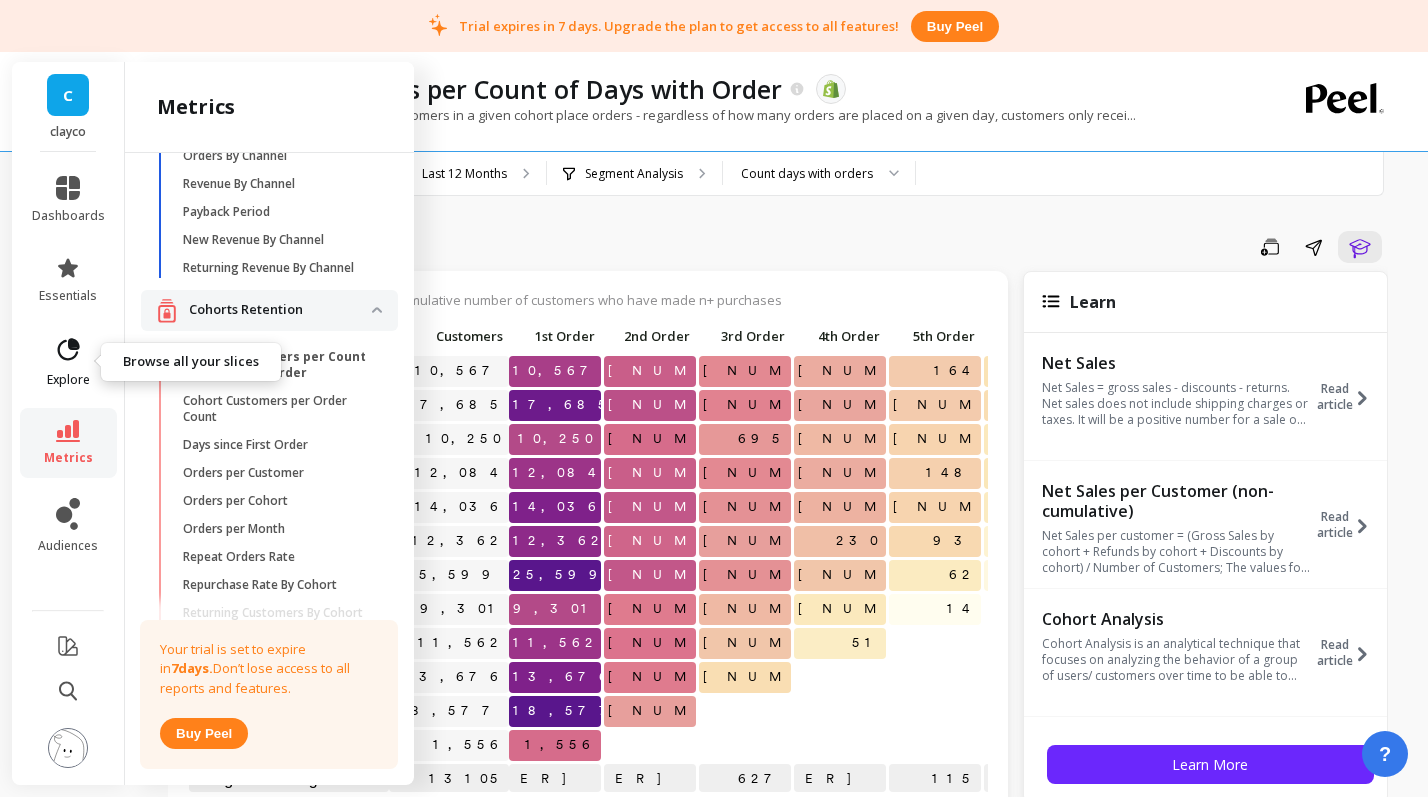 click on "explore" at bounding box center (68, 380) 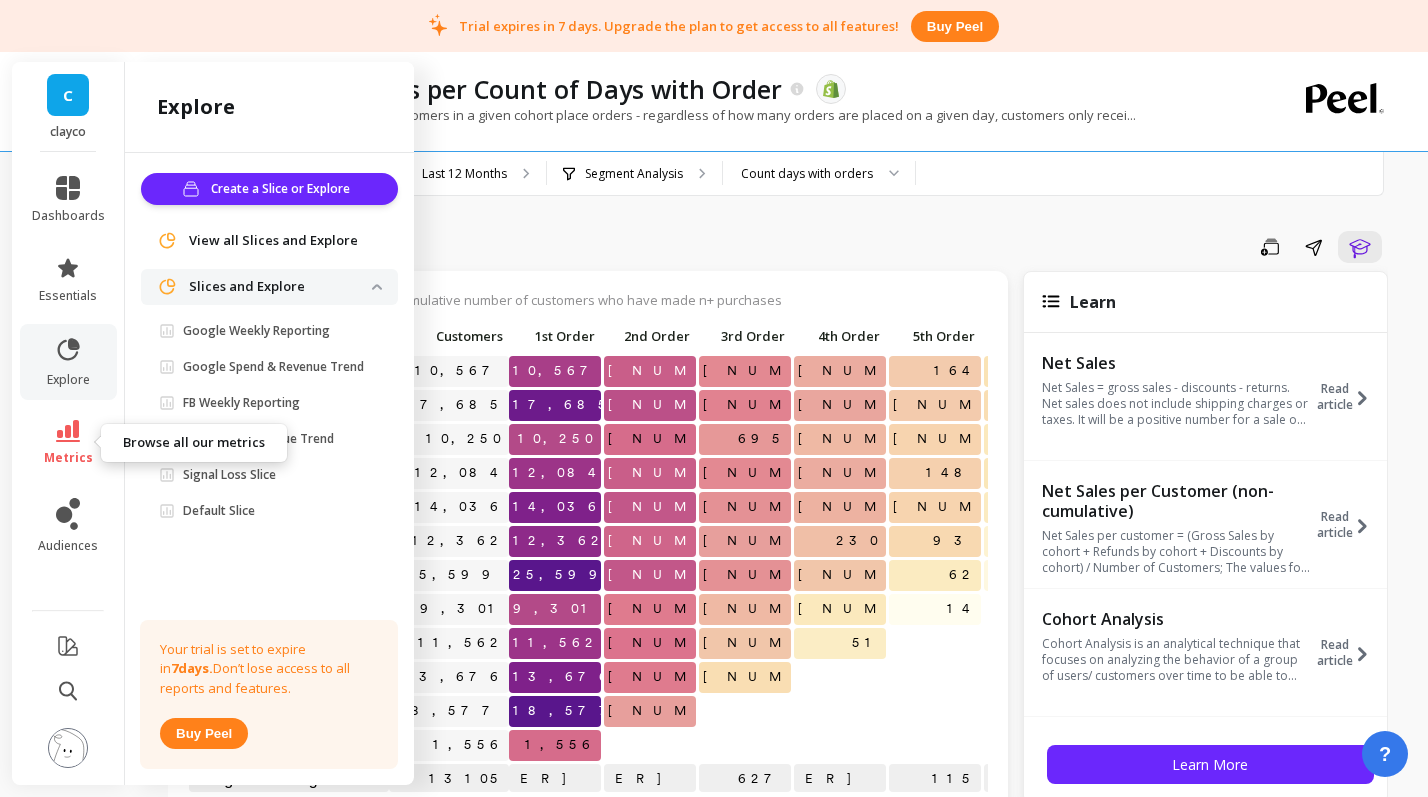 click 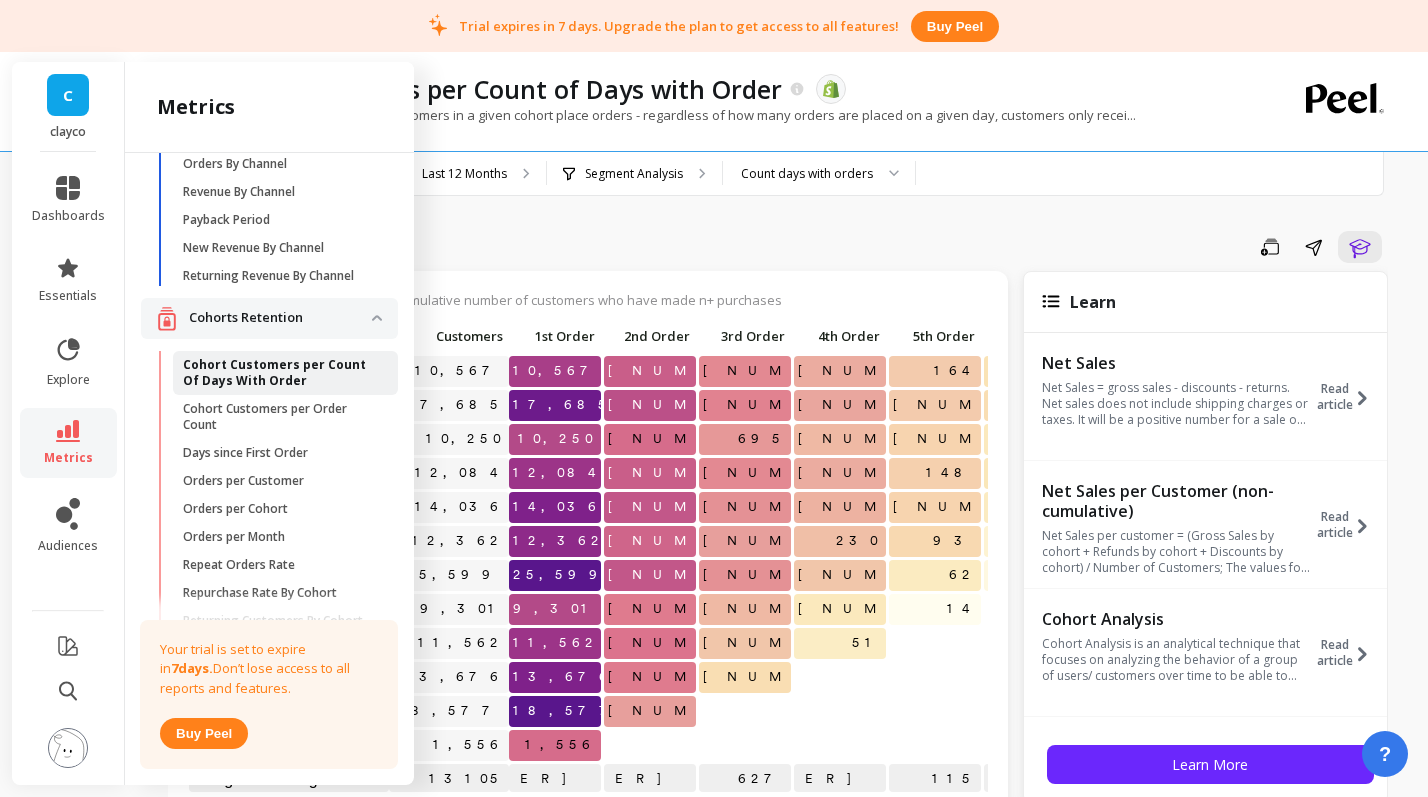 scroll, scrollTop: 124, scrollLeft: 0, axis: vertical 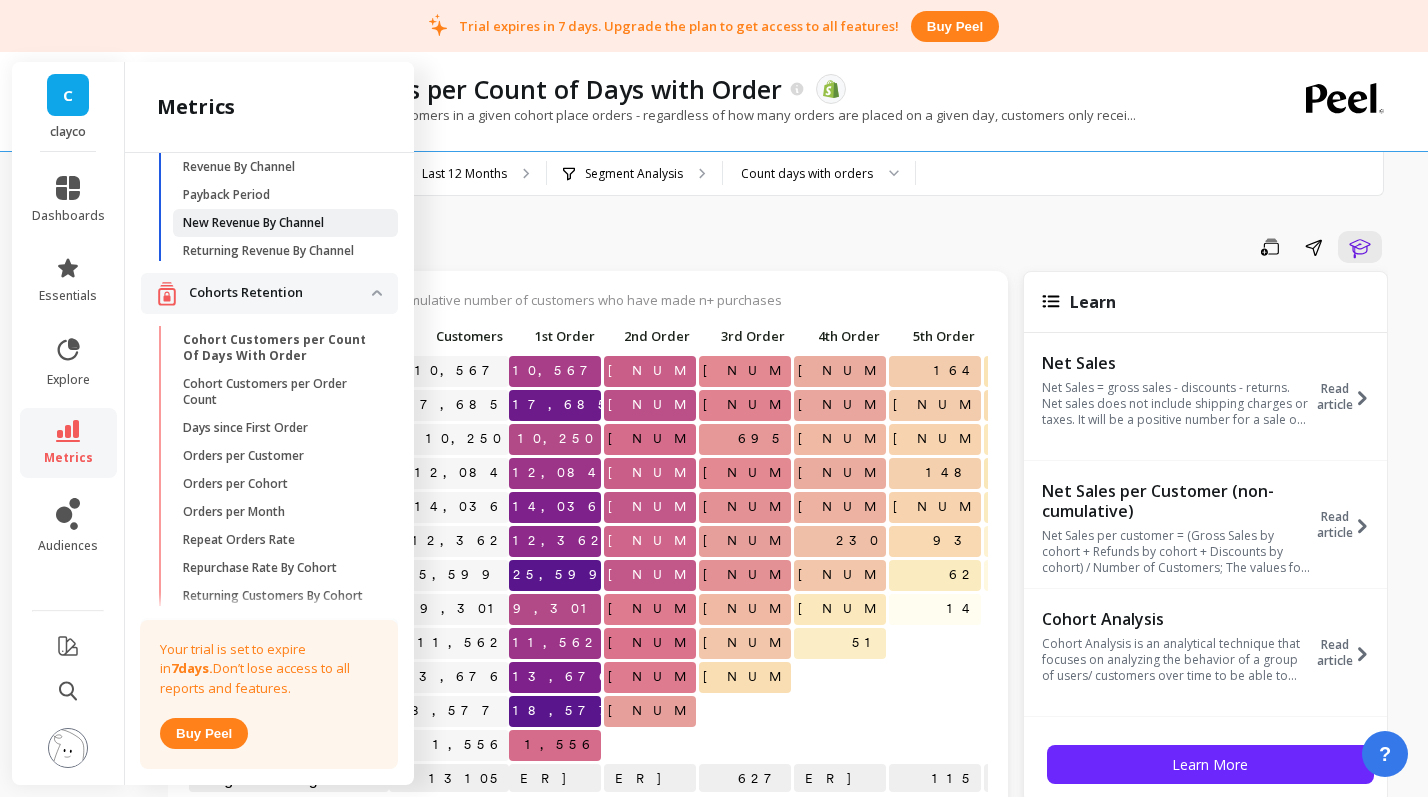 click on "New Revenue By Channel" at bounding box center [253, 223] 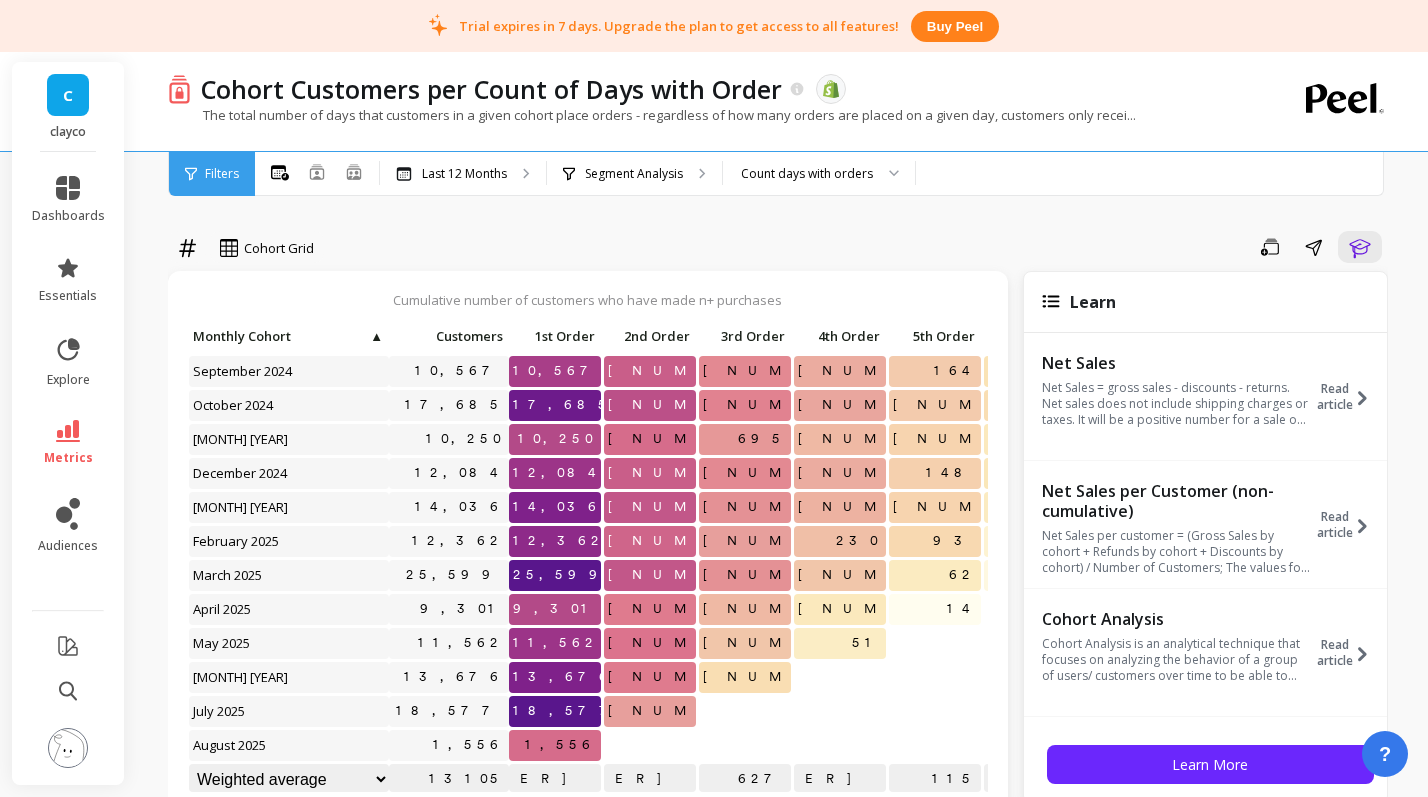 scroll, scrollTop: 0, scrollLeft: 0, axis: both 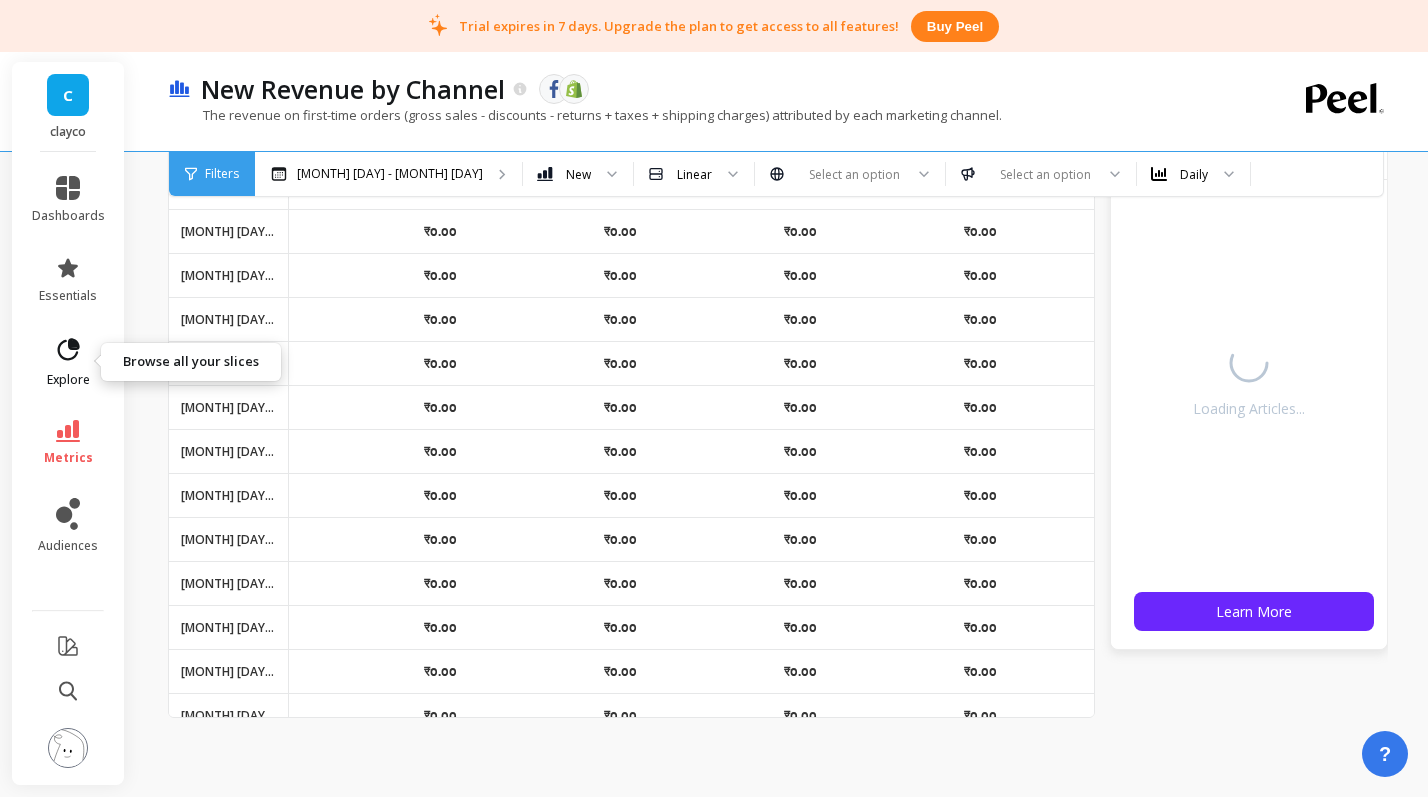 click 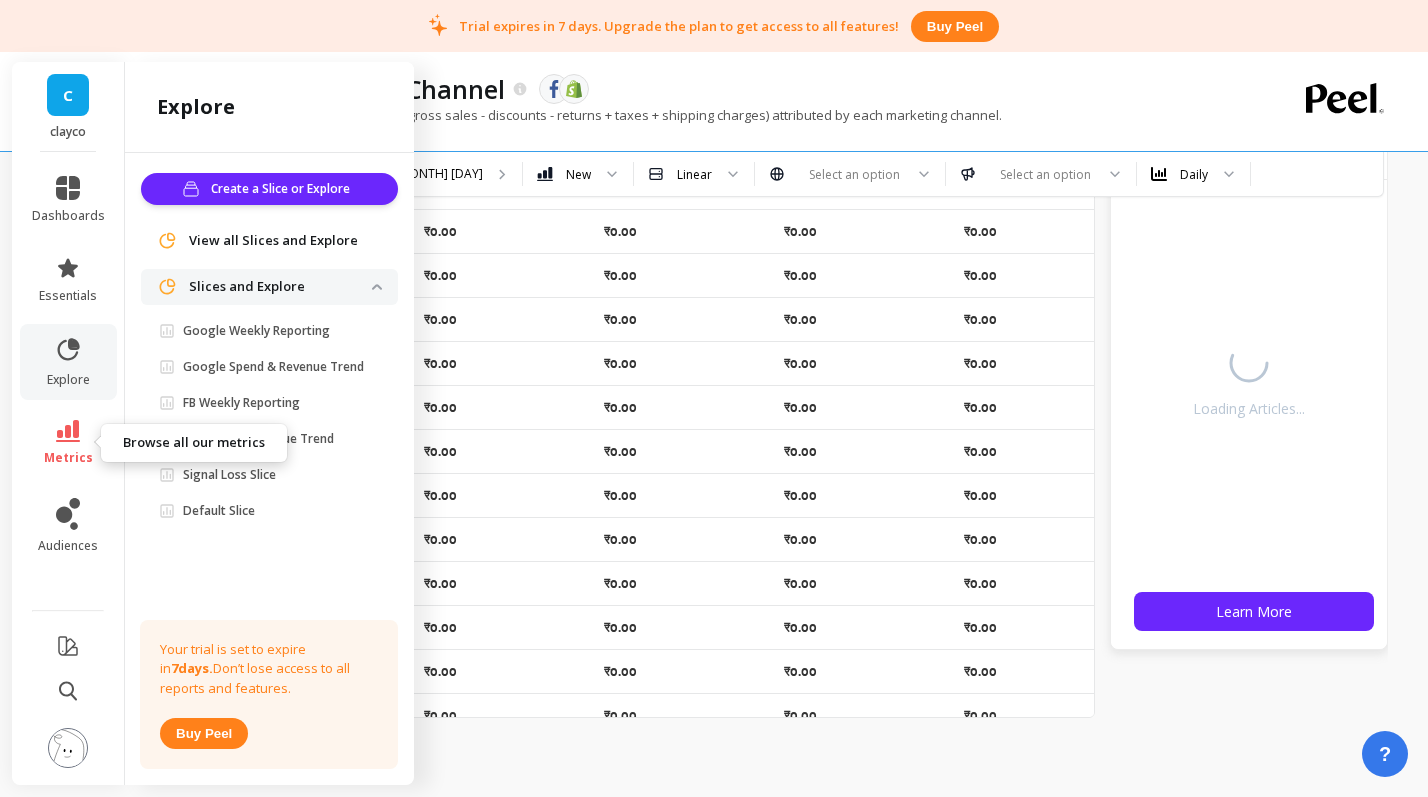 click 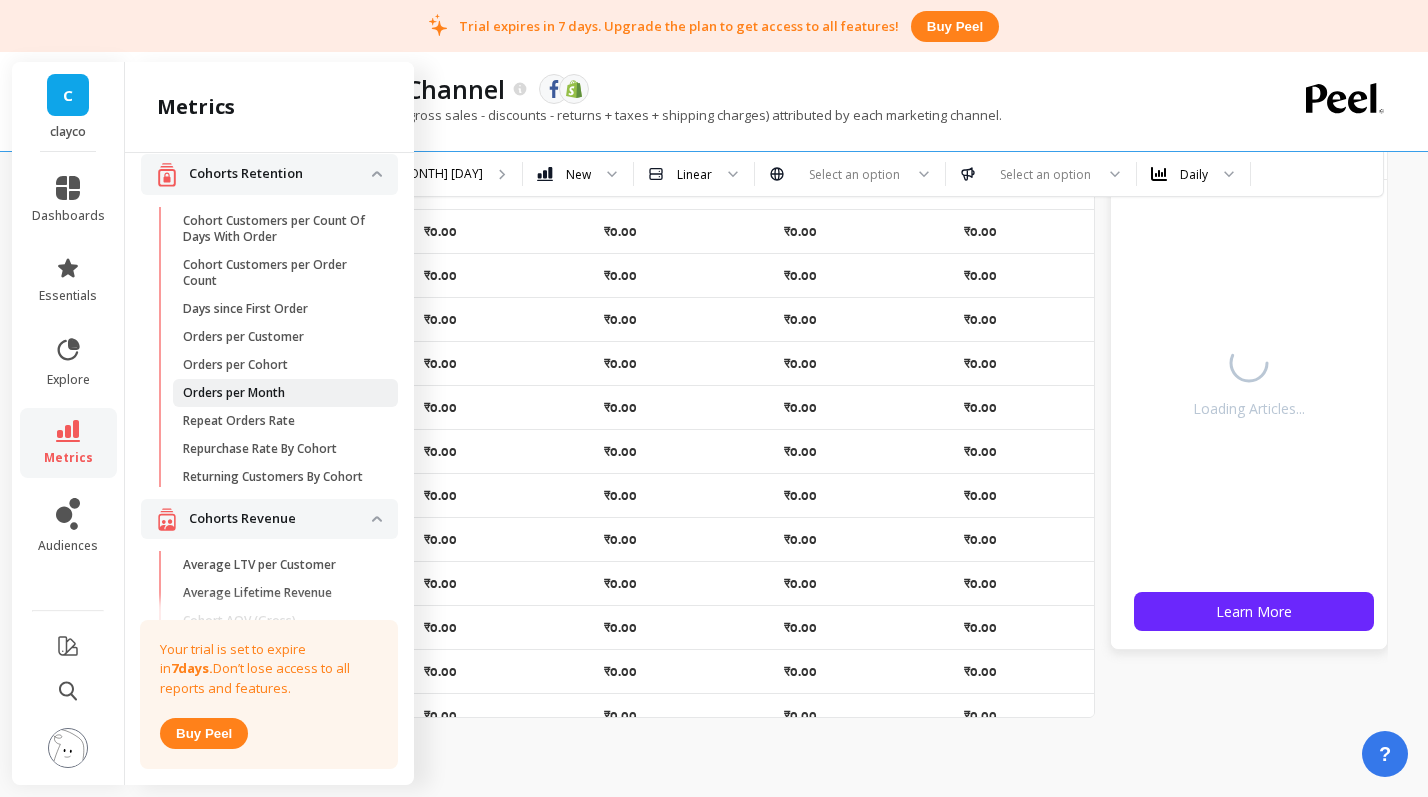 scroll, scrollTop: 259, scrollLeft: 0, axis: vertical 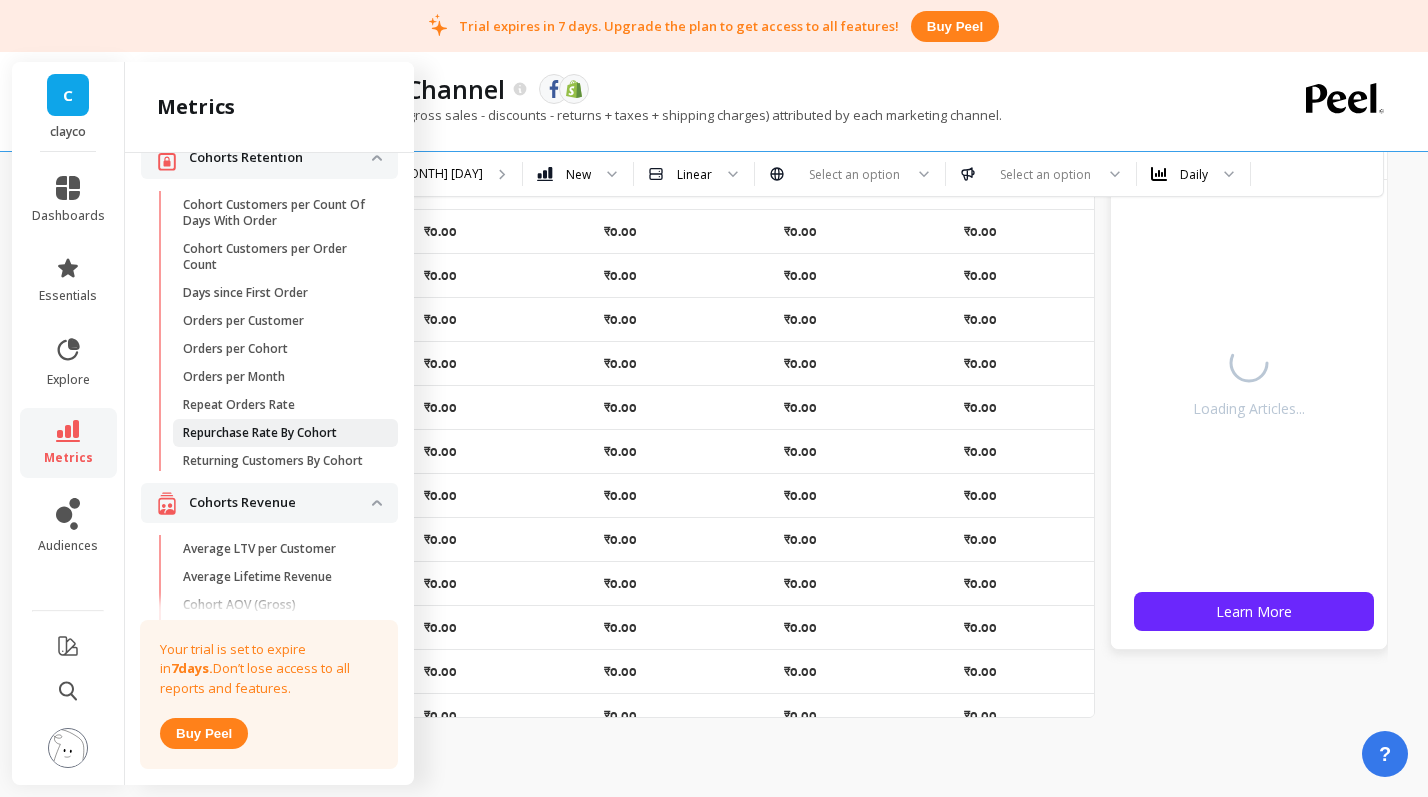 click on "Repurchase Rate By Cohort" at bounding box center [285, 433] 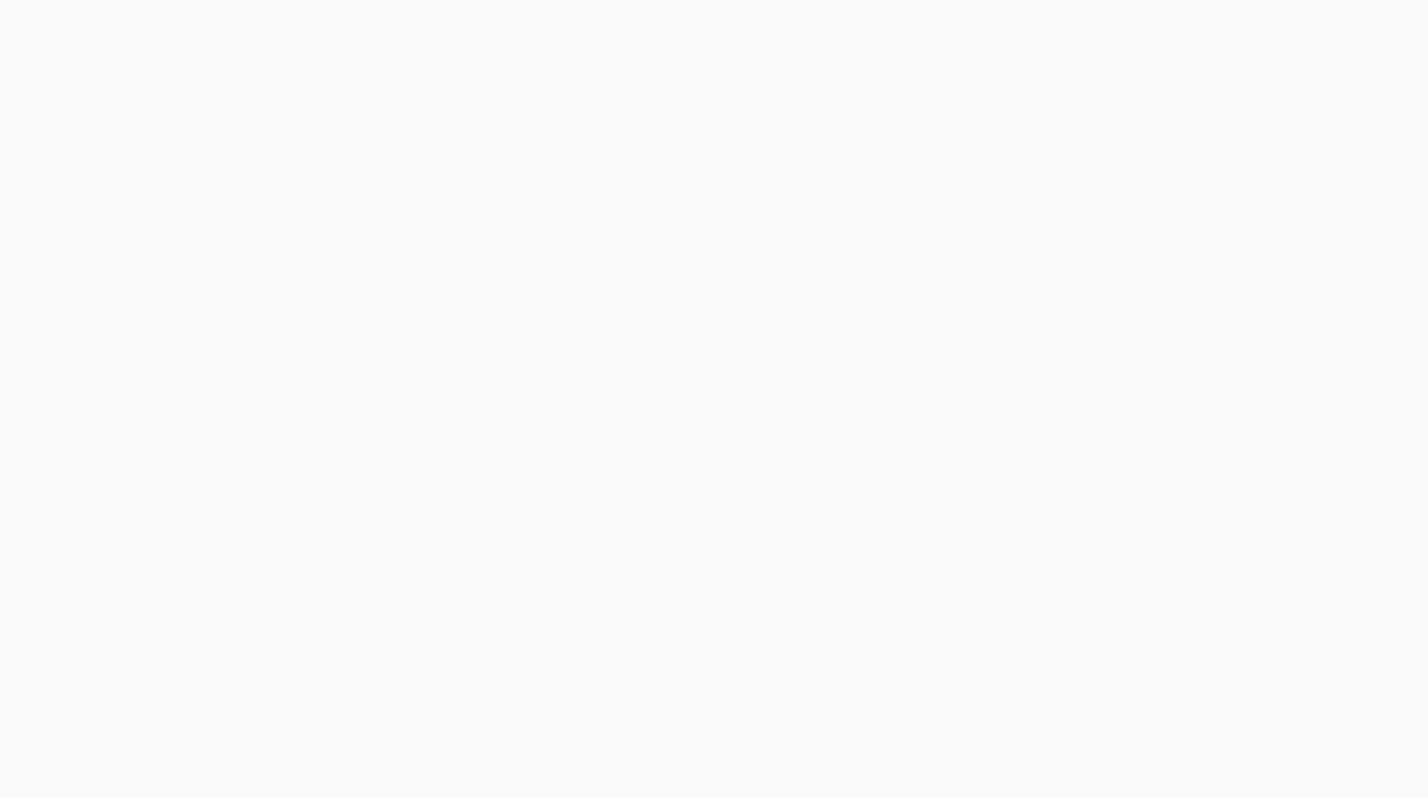 scroll, scrollTop: 0, scrollLeft: 0, axis: both 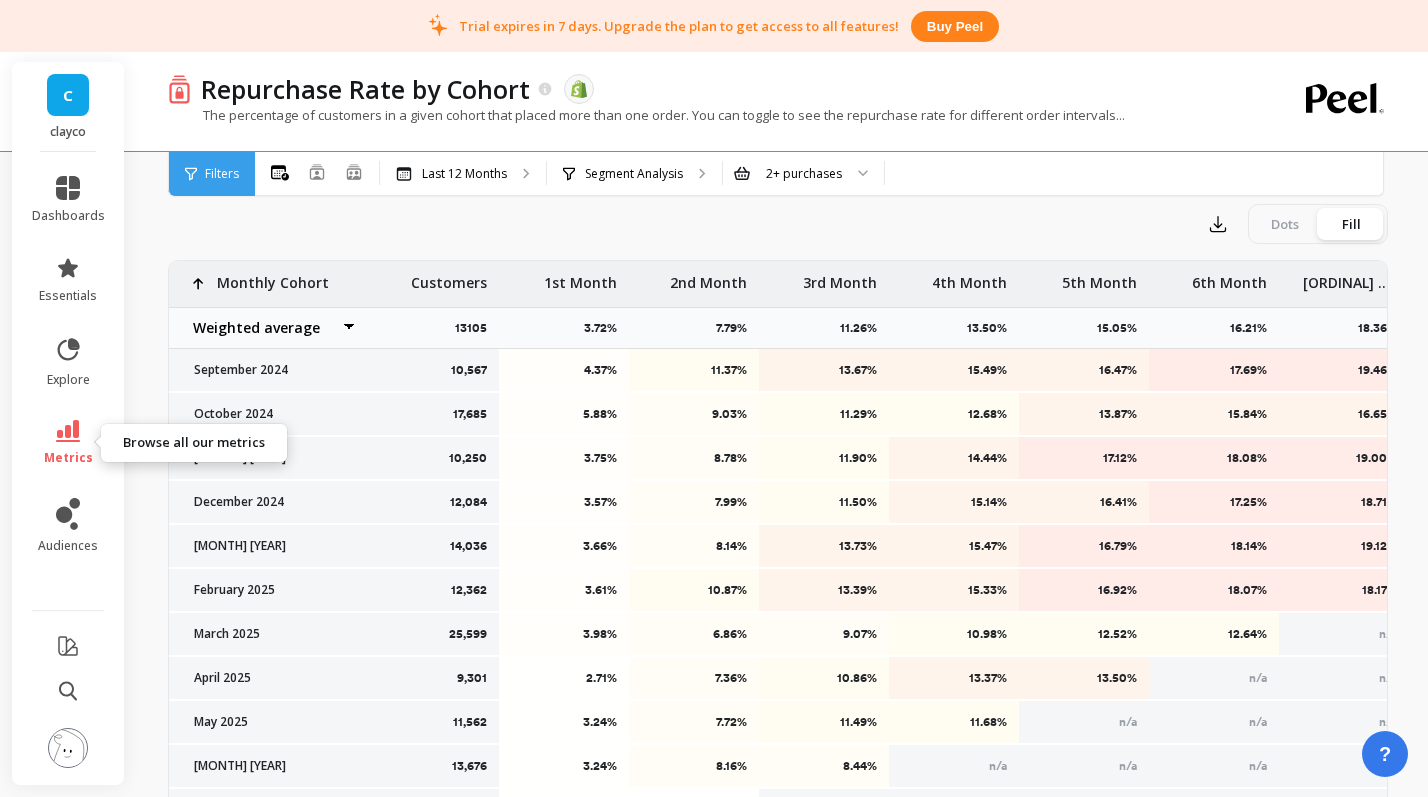 click 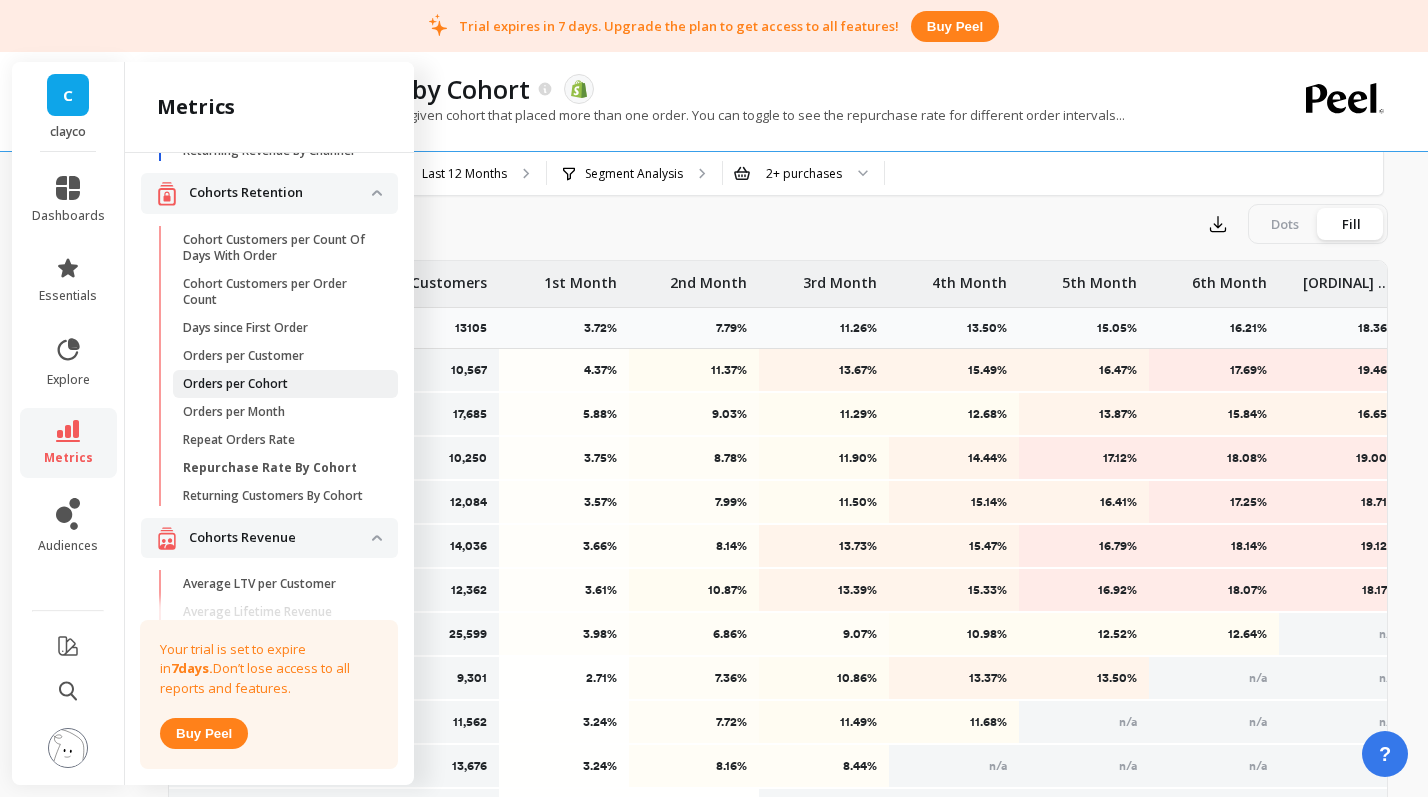 scroll, scrollTop: 241, scrollLeft: 0, axis: vertical 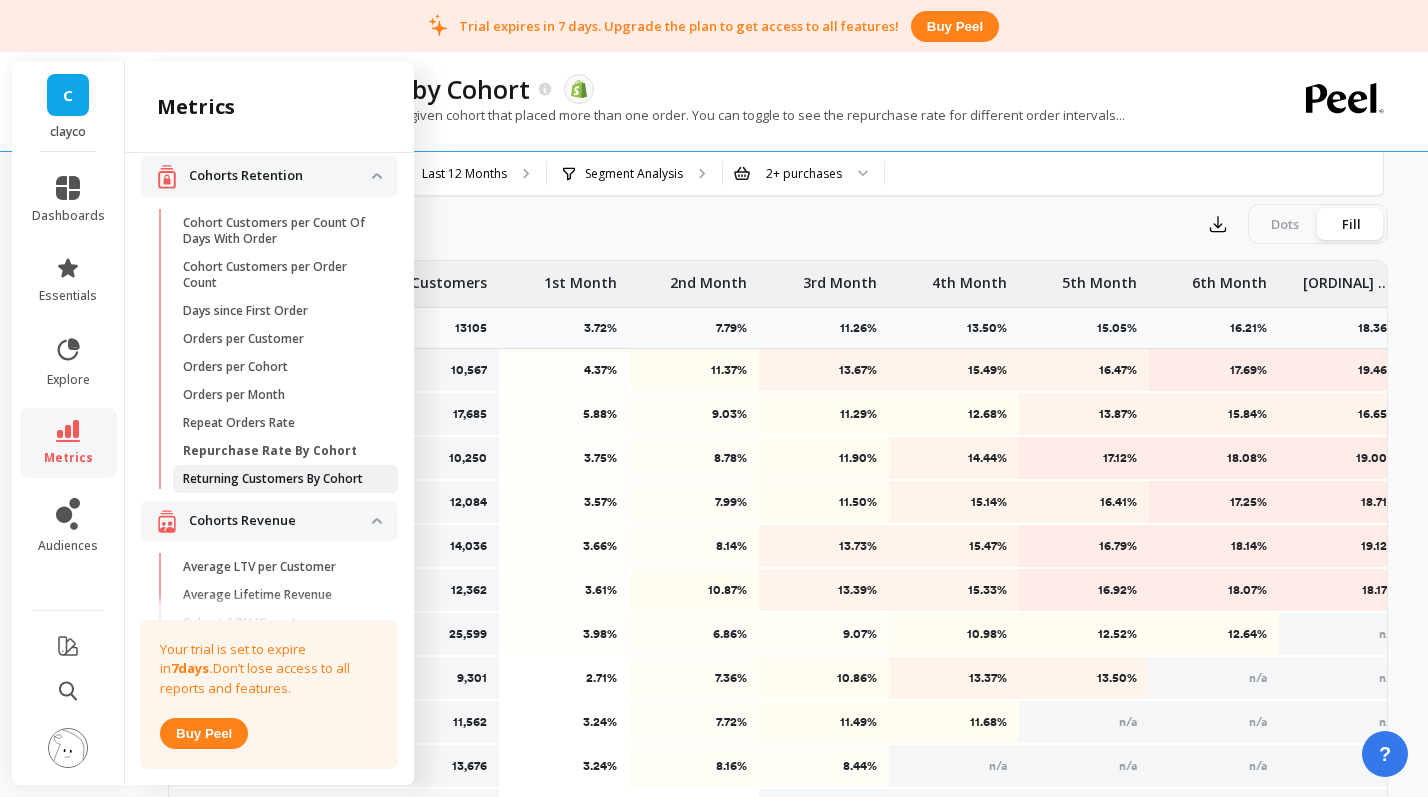 click on "Returning Customers By Cohort" at bounding box center [285, 479] 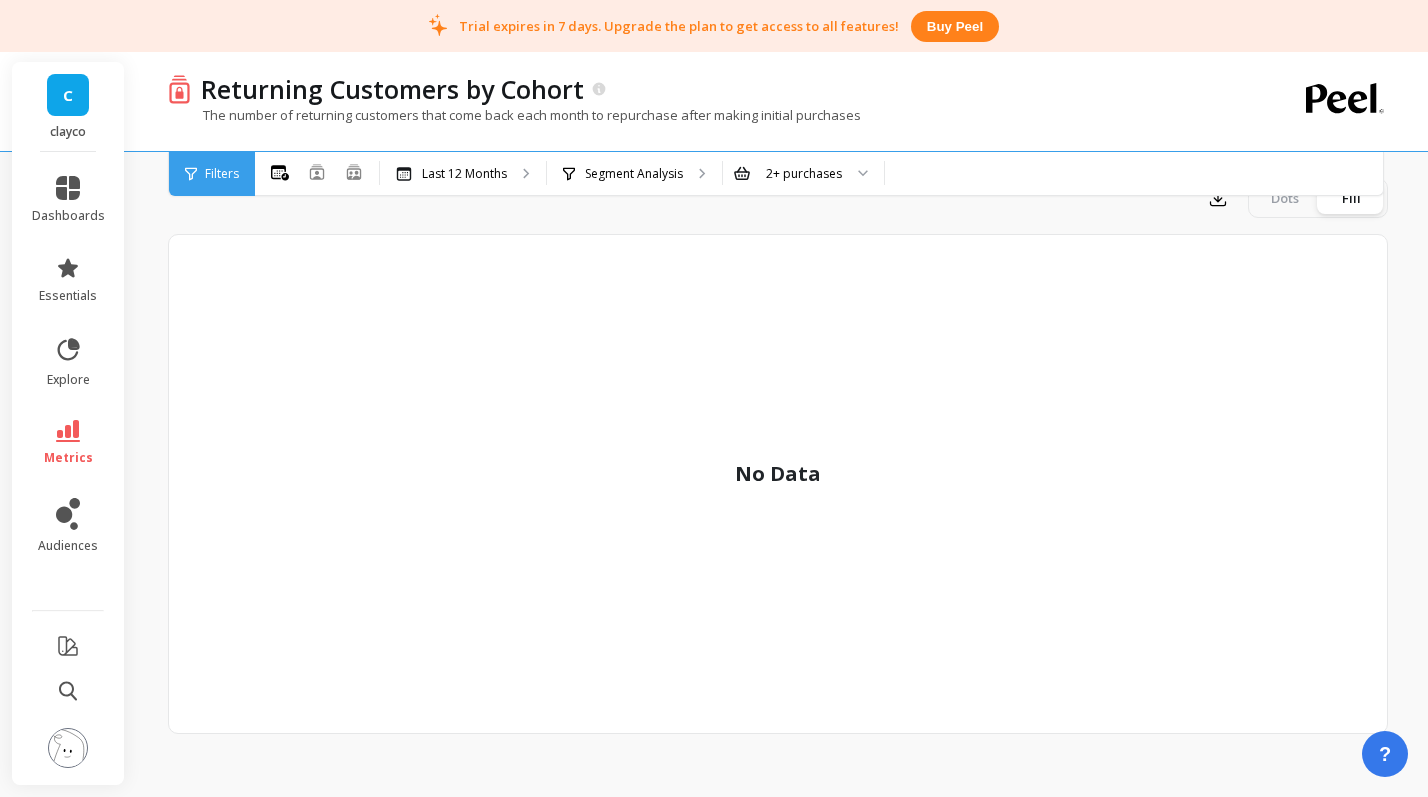 scroll, scrollTop: 0, scrollLeft: 0, axis: both 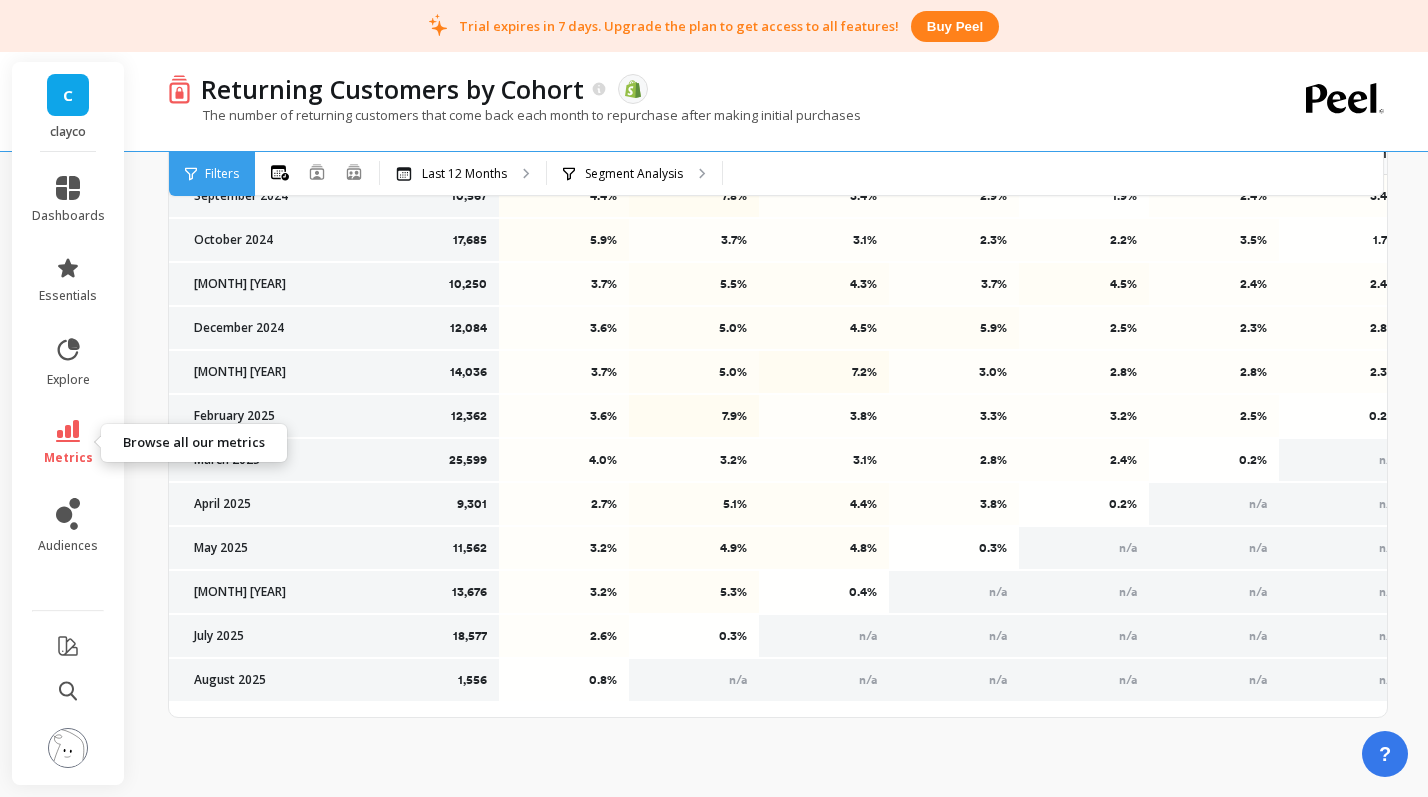 click 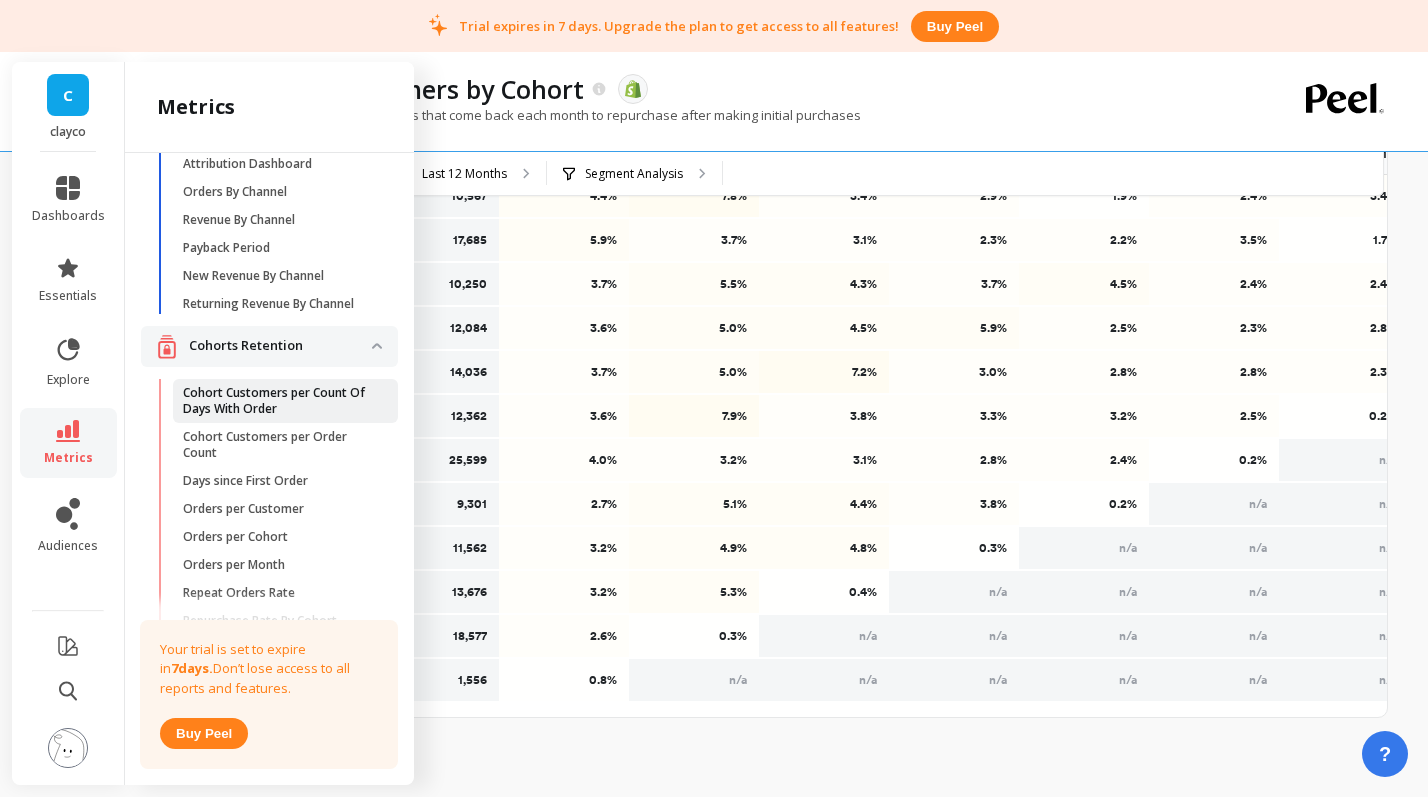 scroll, scrollTop: 0, scrollLeft: 0, axis: both 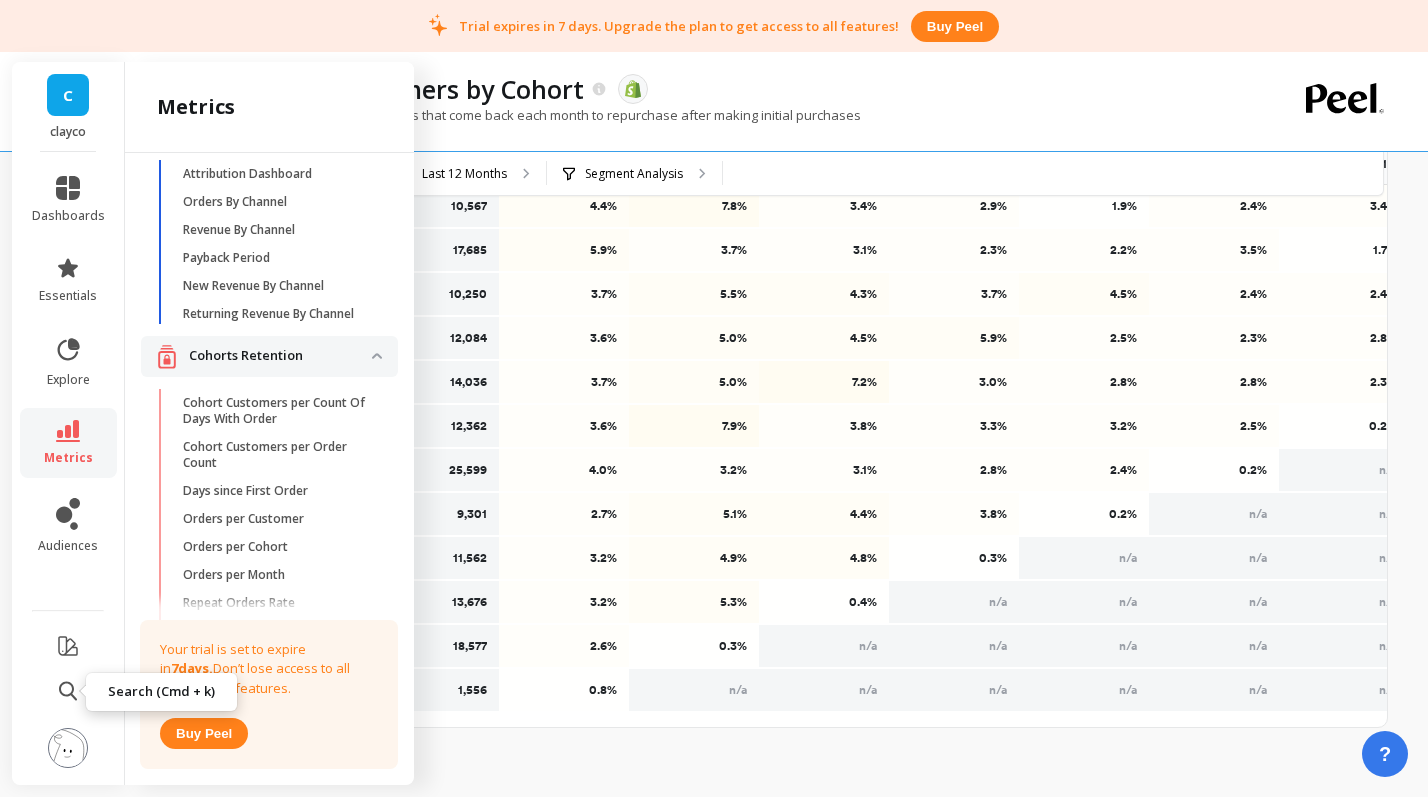 click 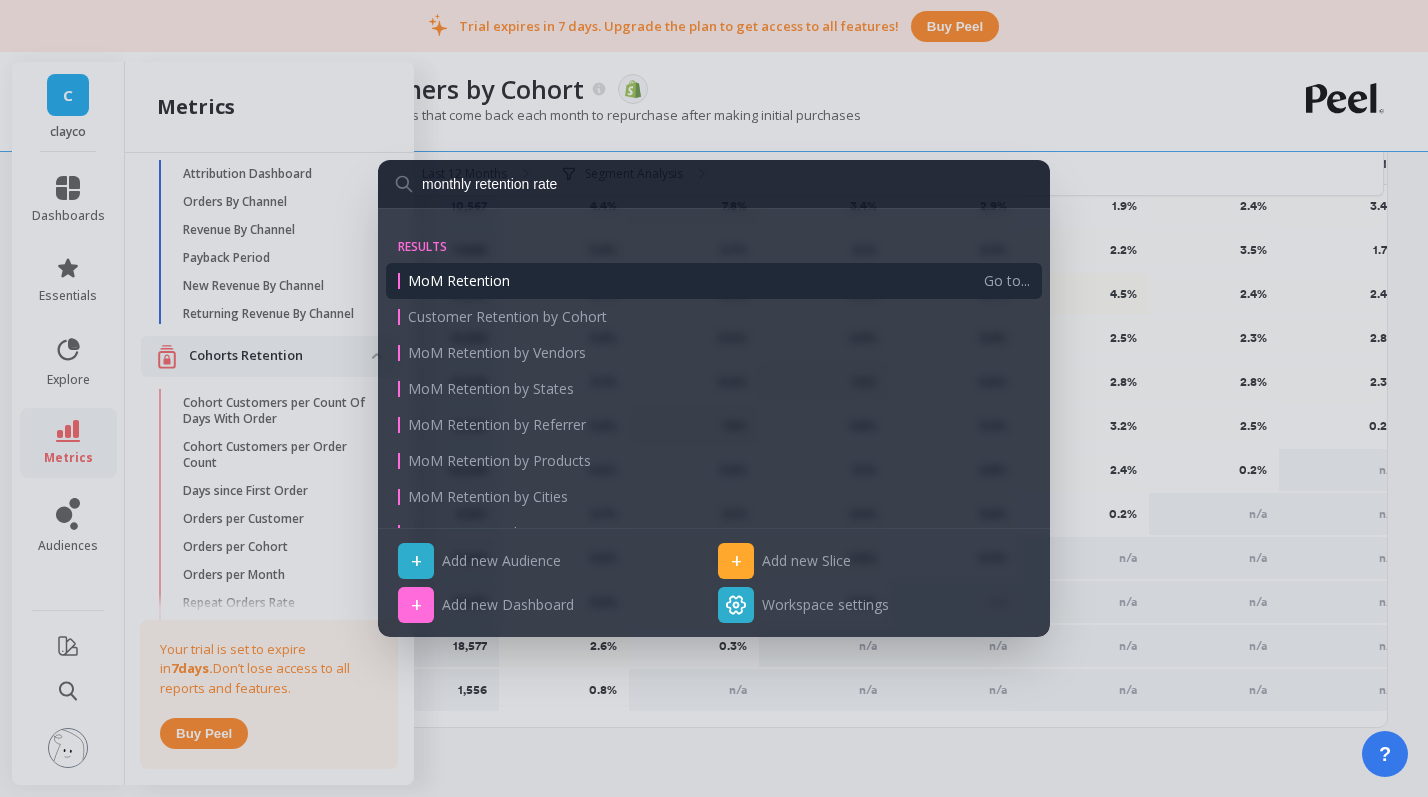 type on "monthly retention rate" 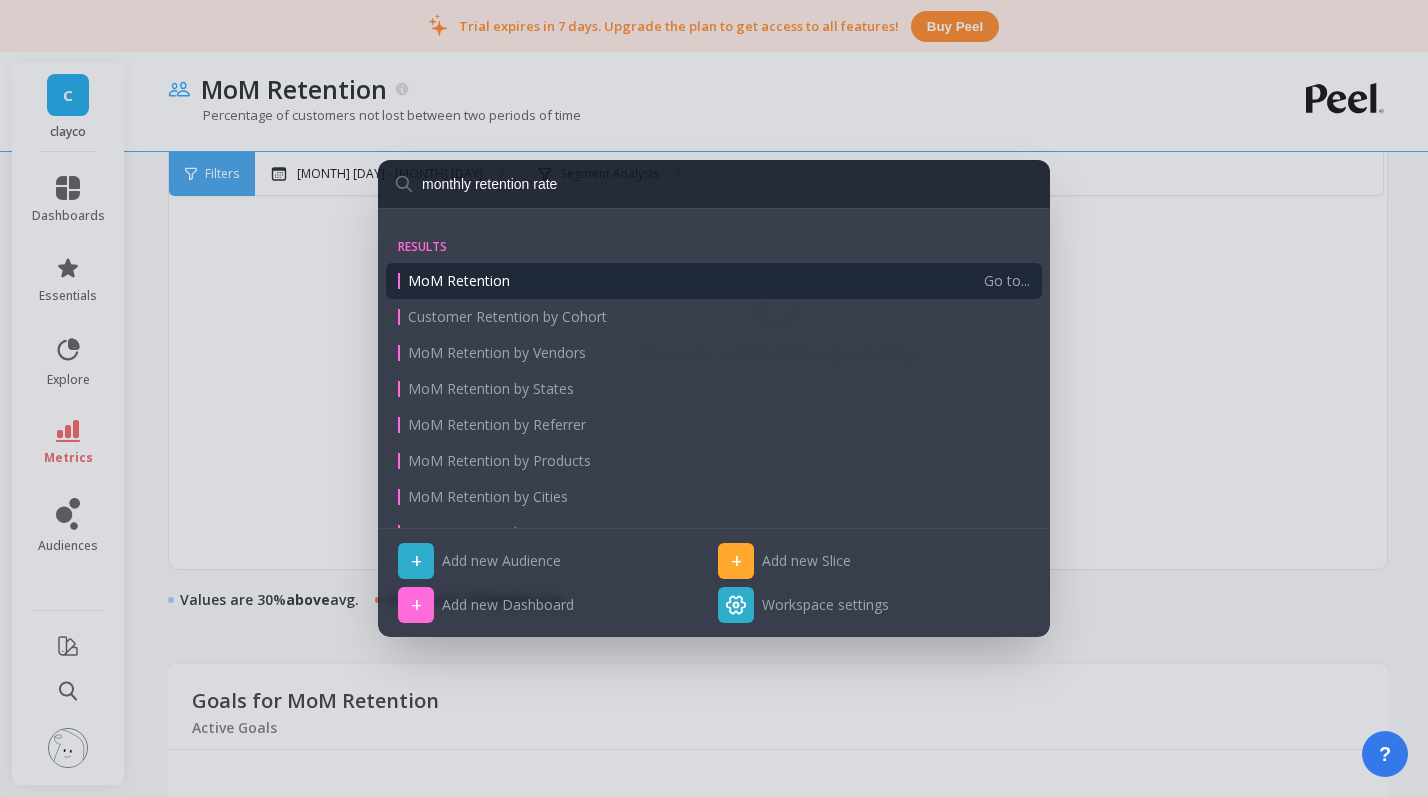scroll, scrollTop: 851, scrollLeft: 0, axis: vertical 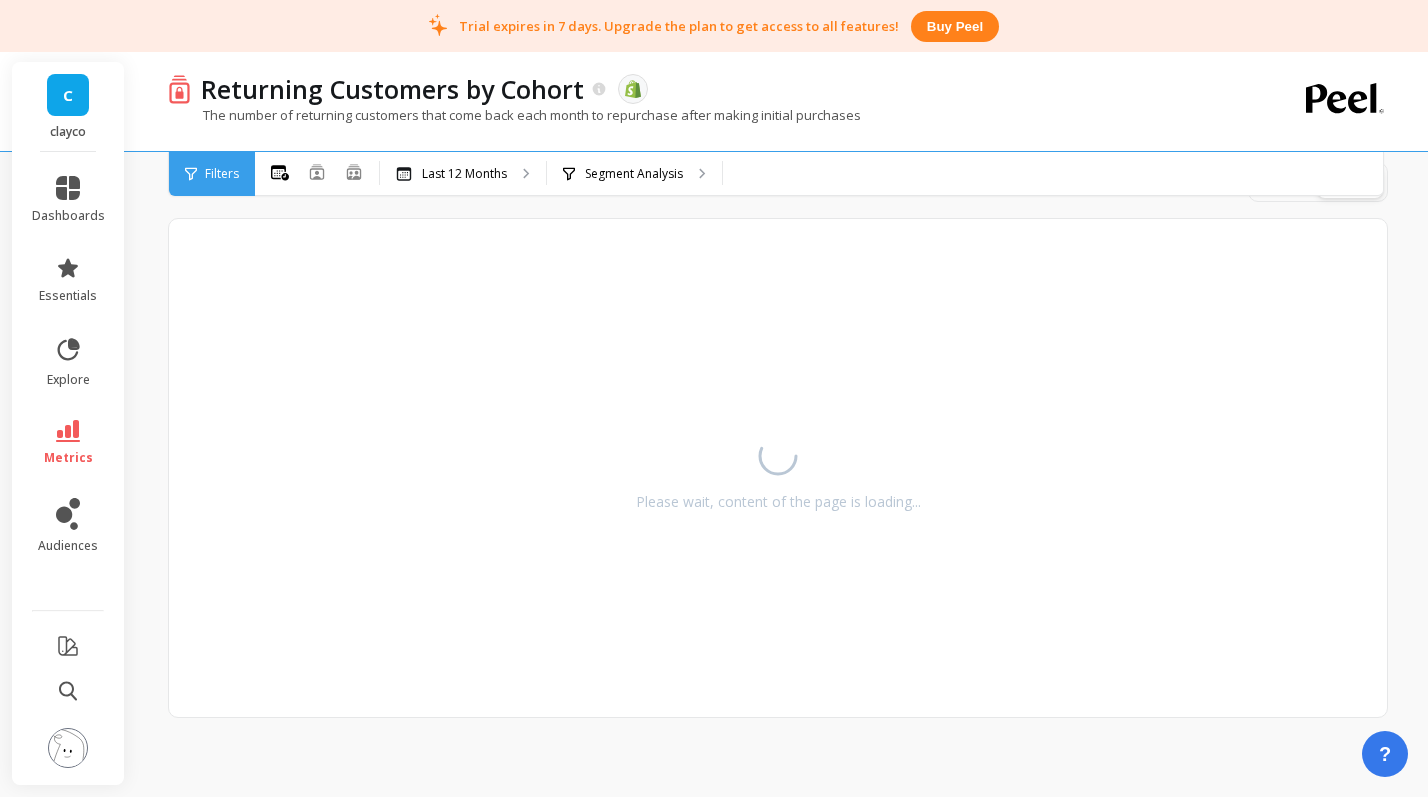 click on "Last 12 Months" at bounding box center [464, 174] 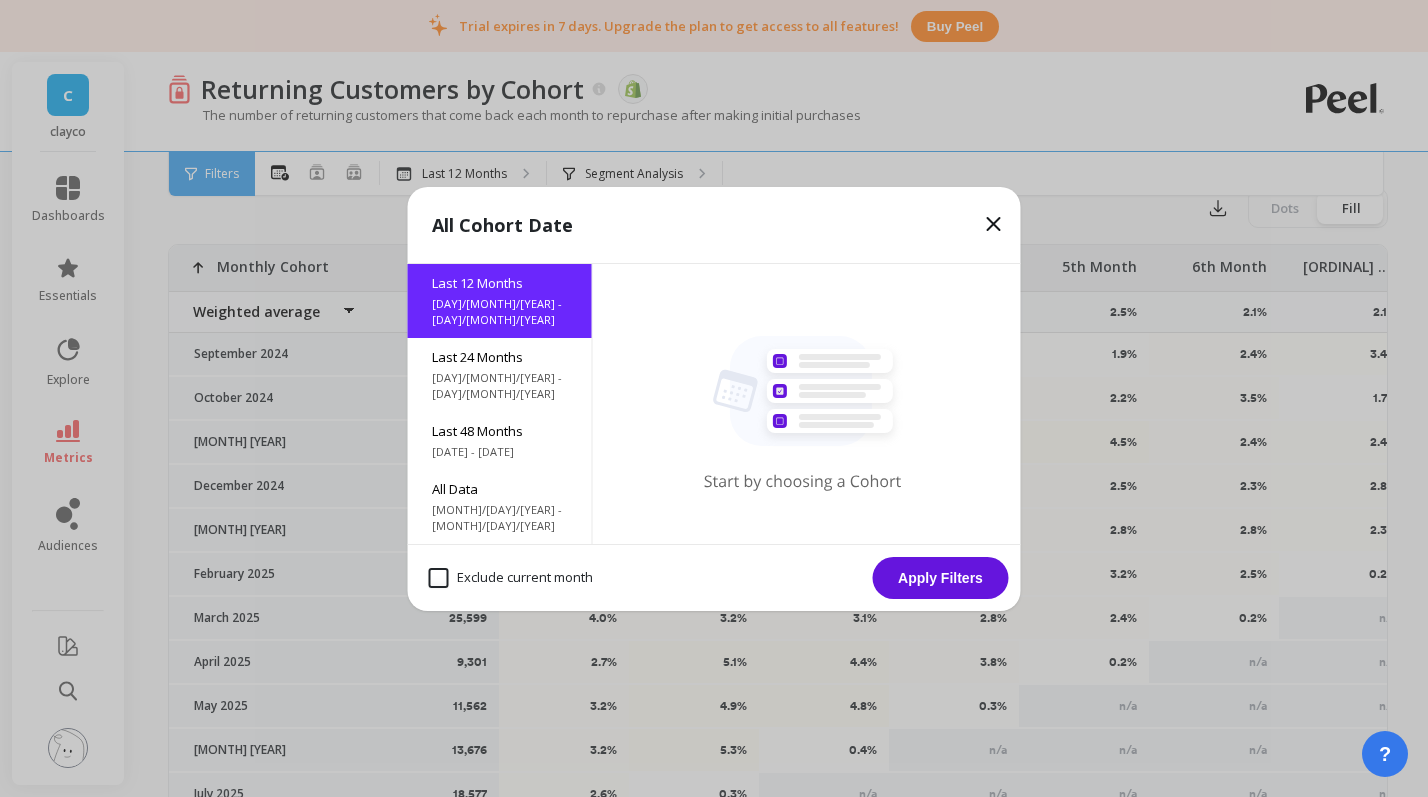 click on "Last 12 Months" at bounding box center [500, 283] 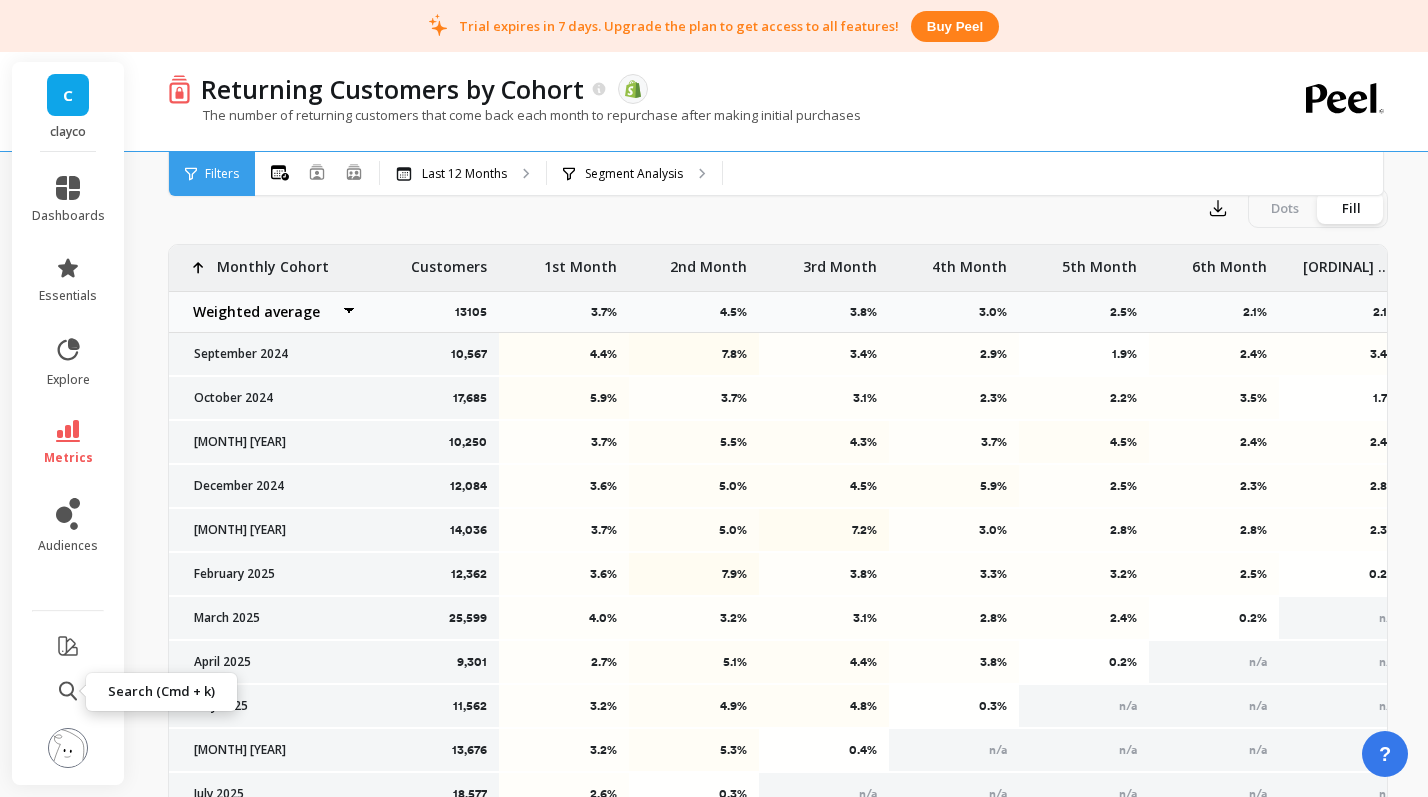 click 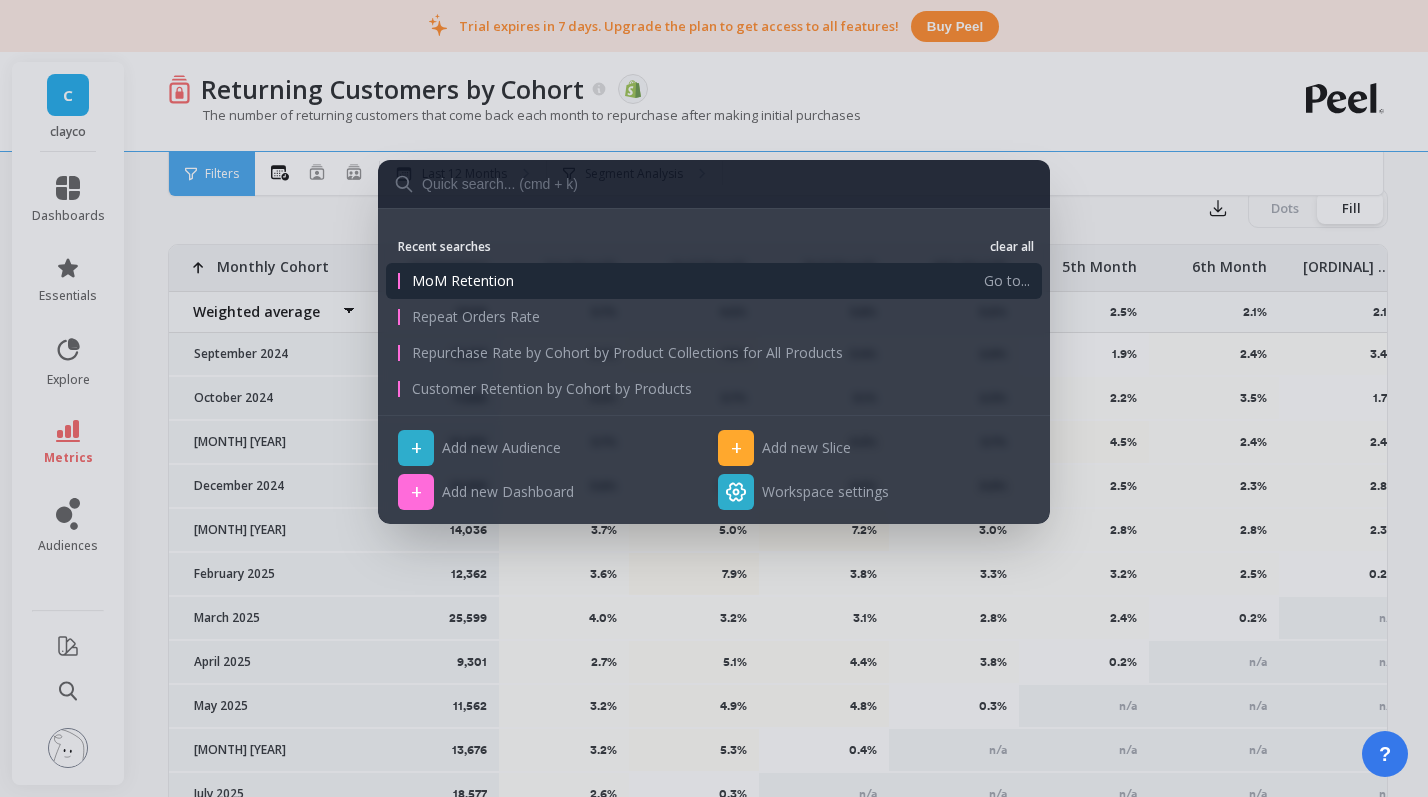 click on "MoM Retention" at bounding box center [692, 281] 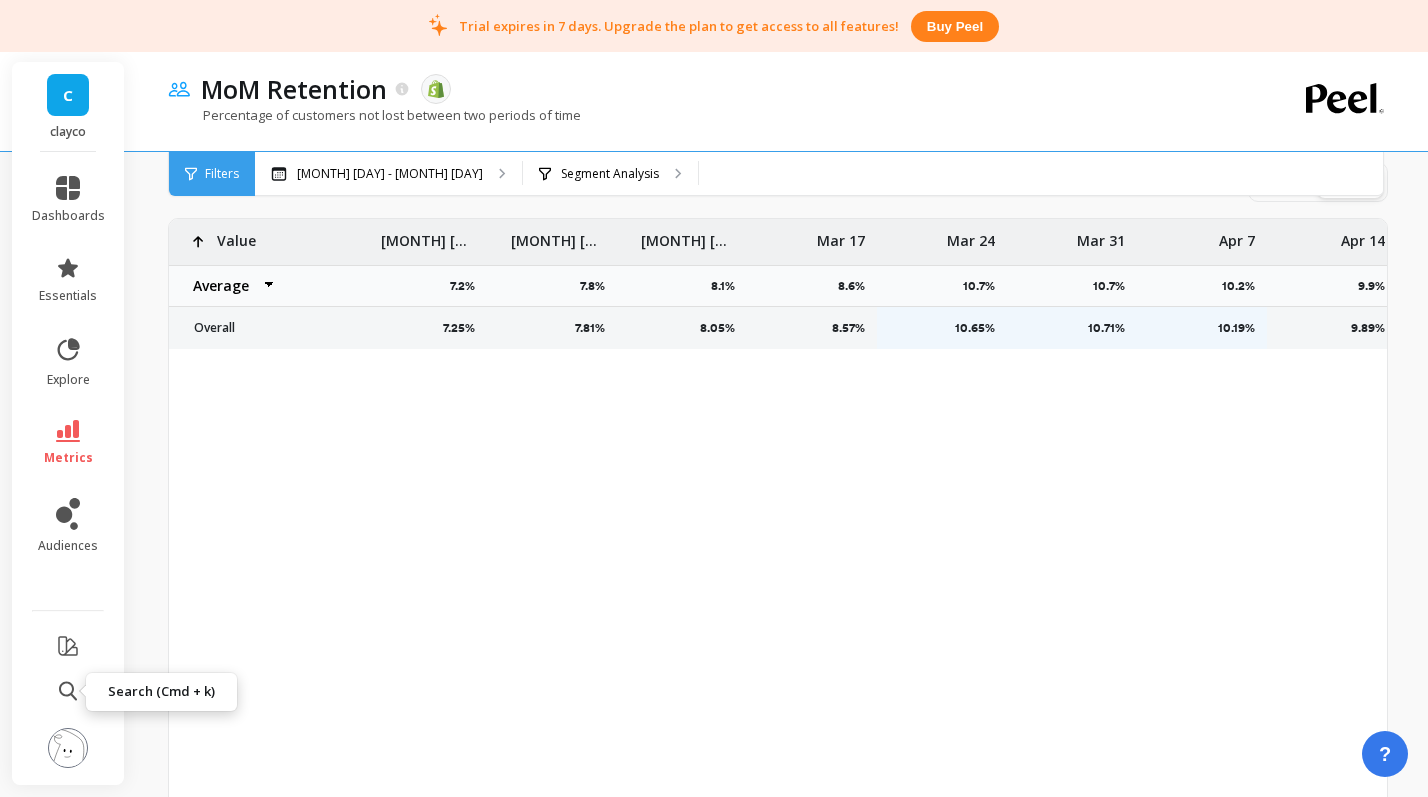 scroll, scrollTop: 0, scrollLeft: 0, axis: both 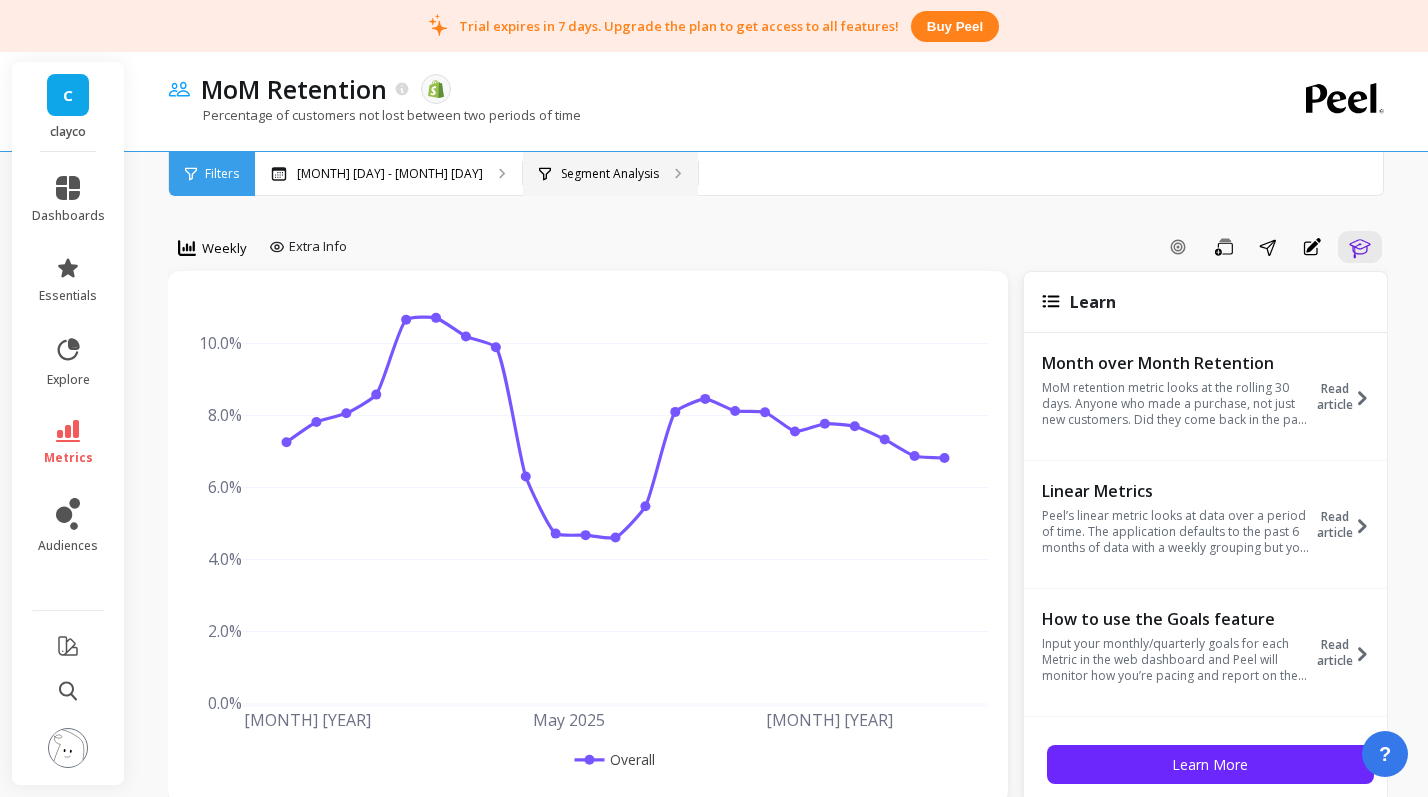 click on "Segment Analysis" at bounding box center [610, 174] 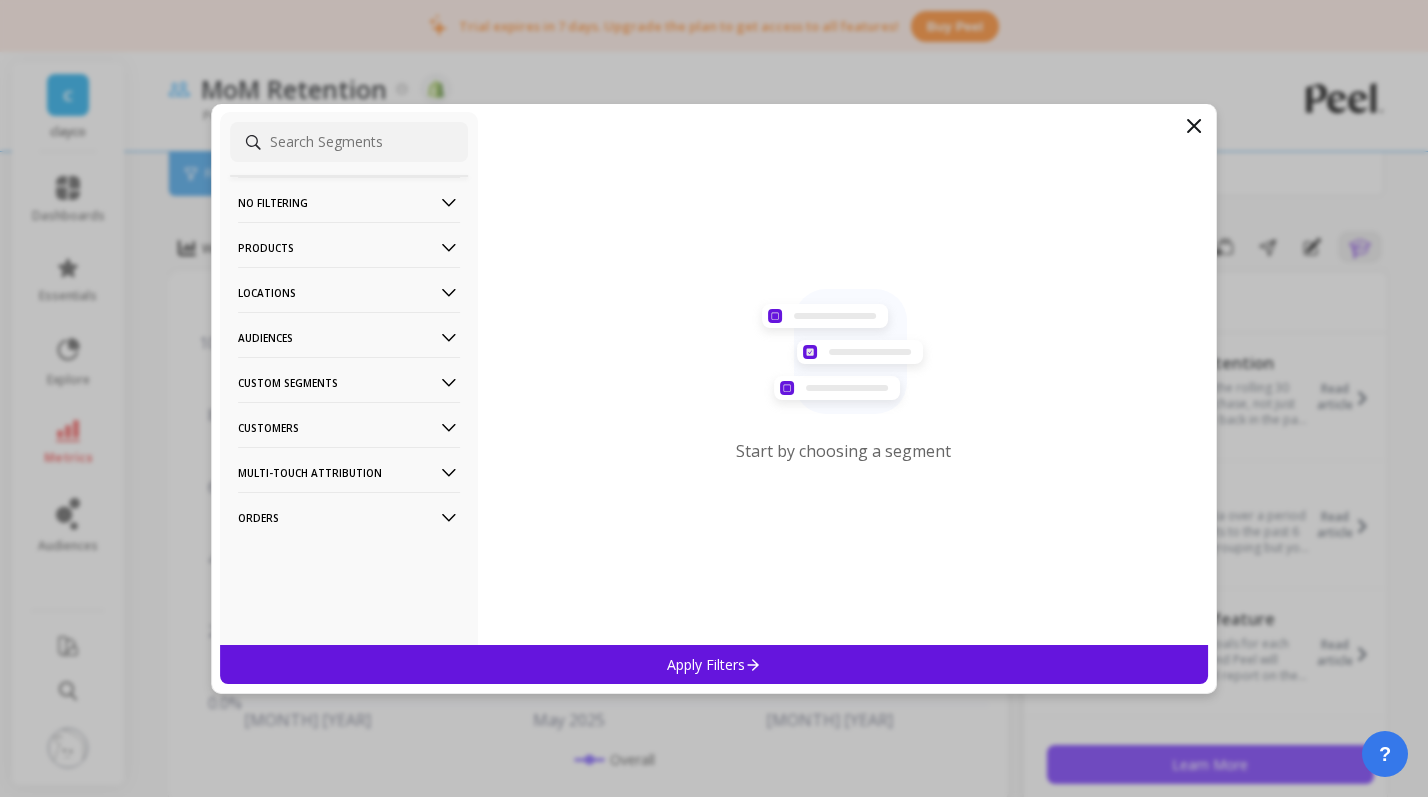 click 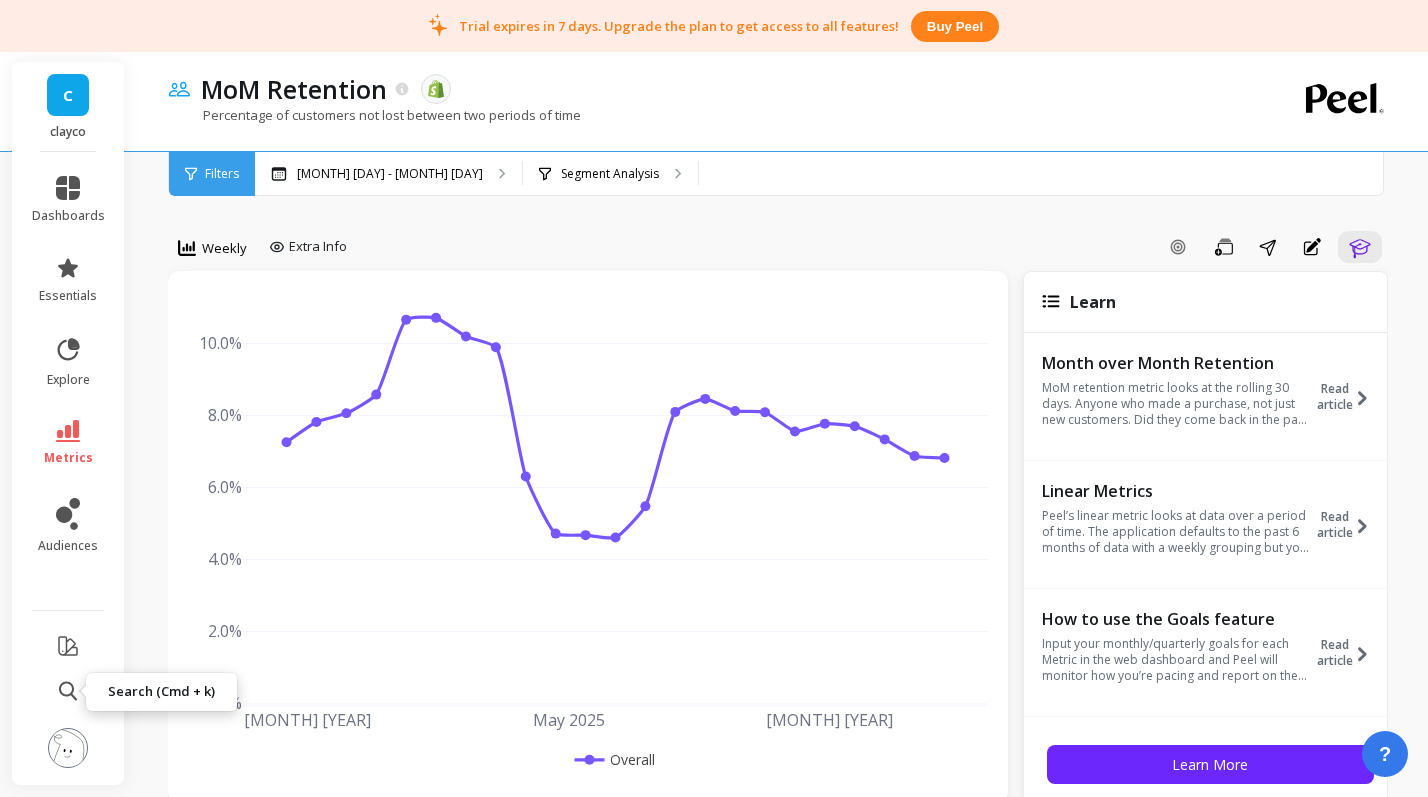 click 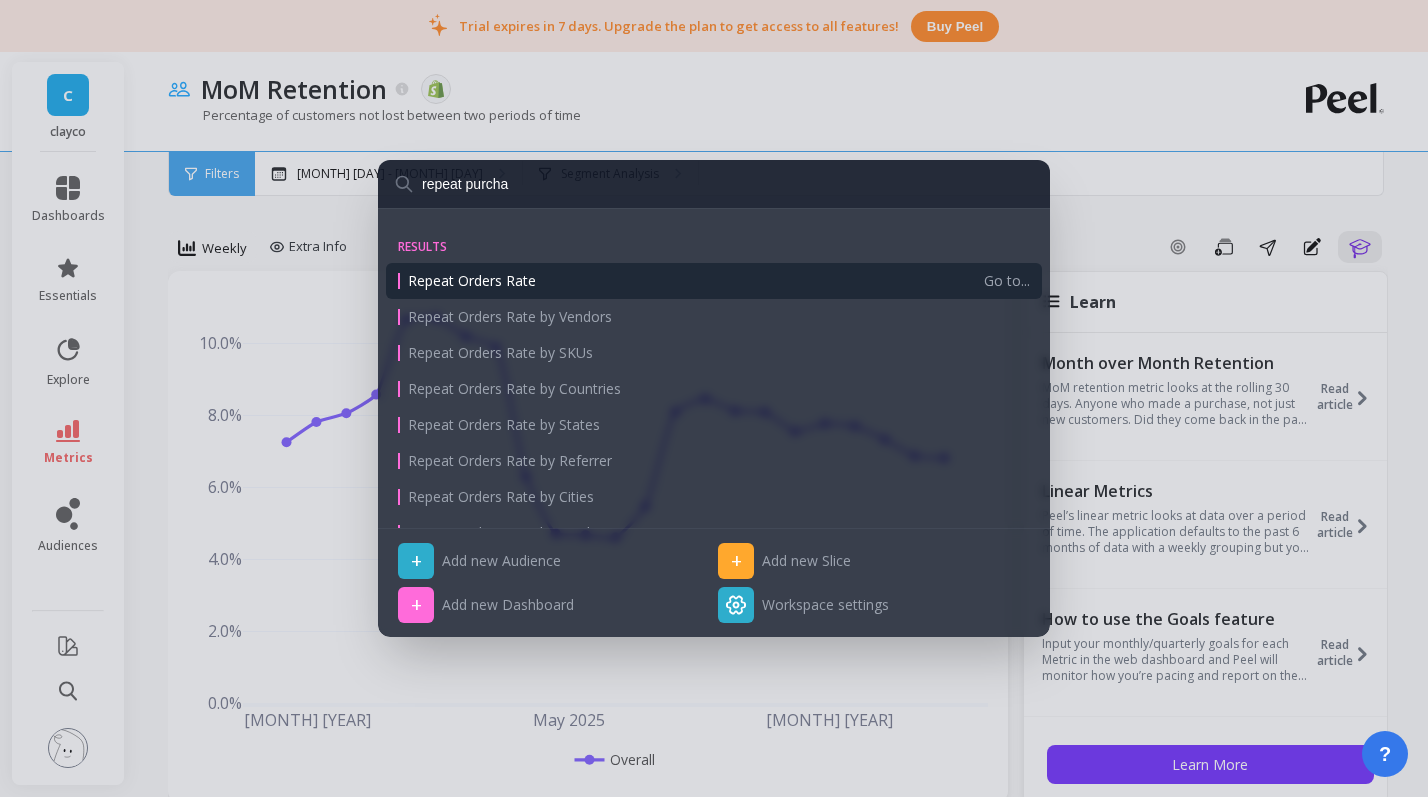 type on "repeat purcha" 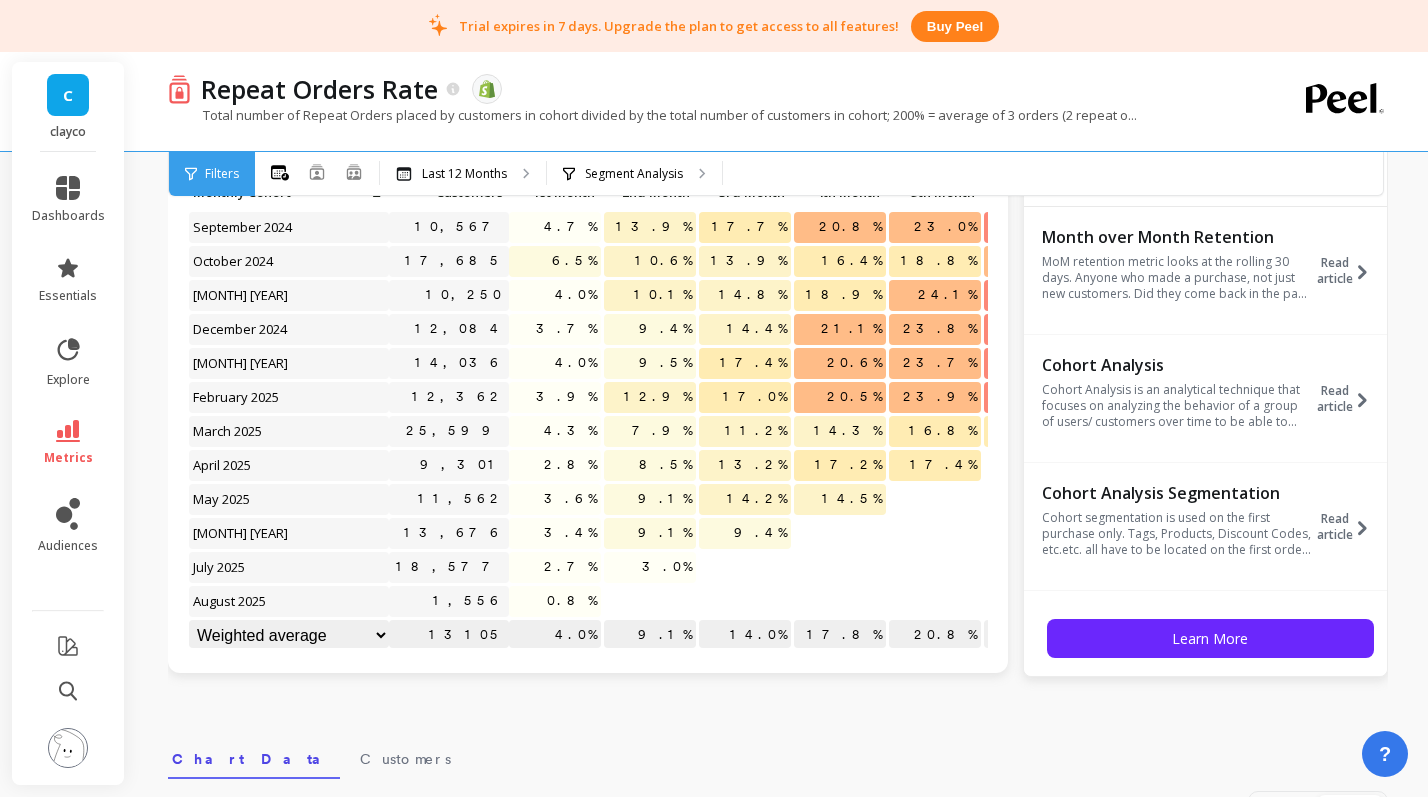 scroll, scrollTop: 127, scrollLeft: 0, axis: vertical 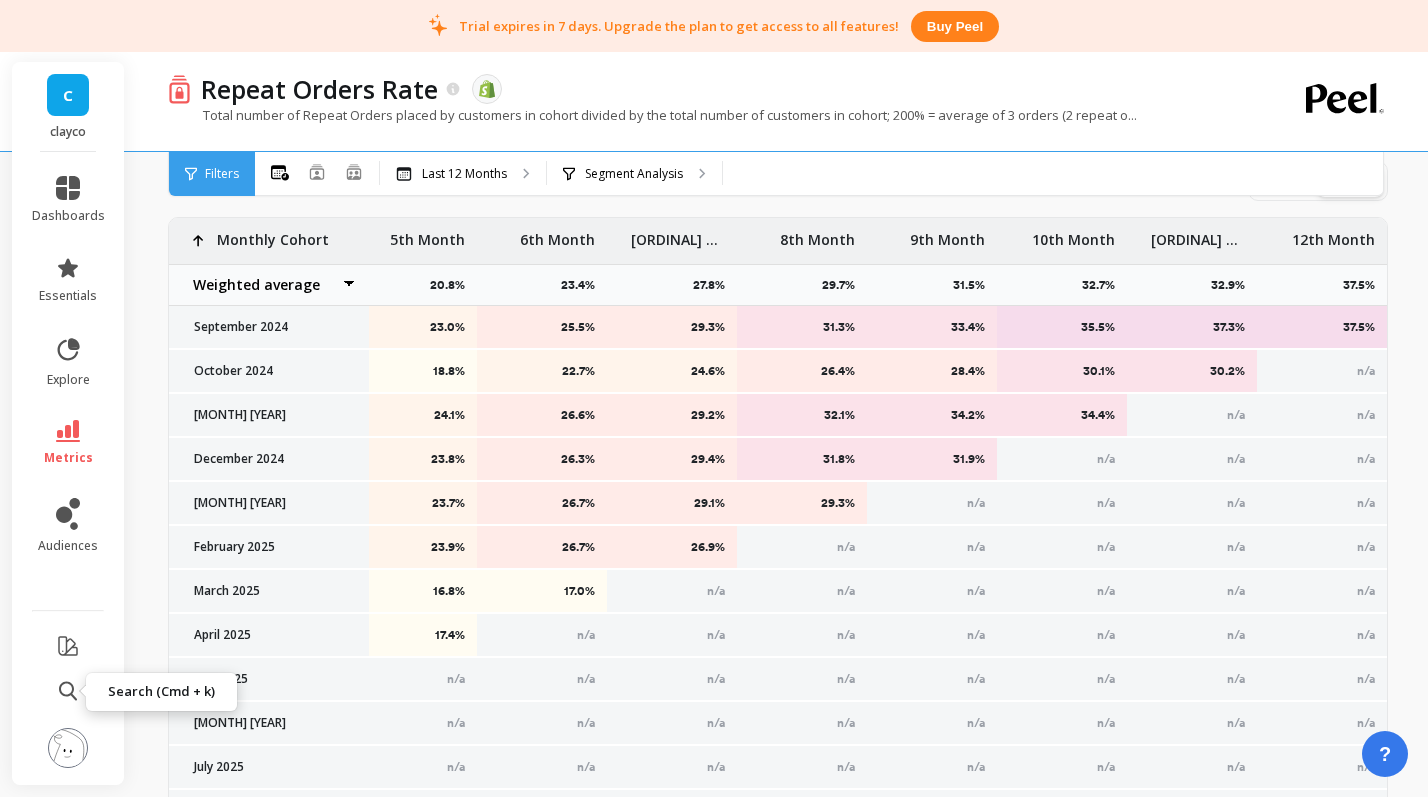 click 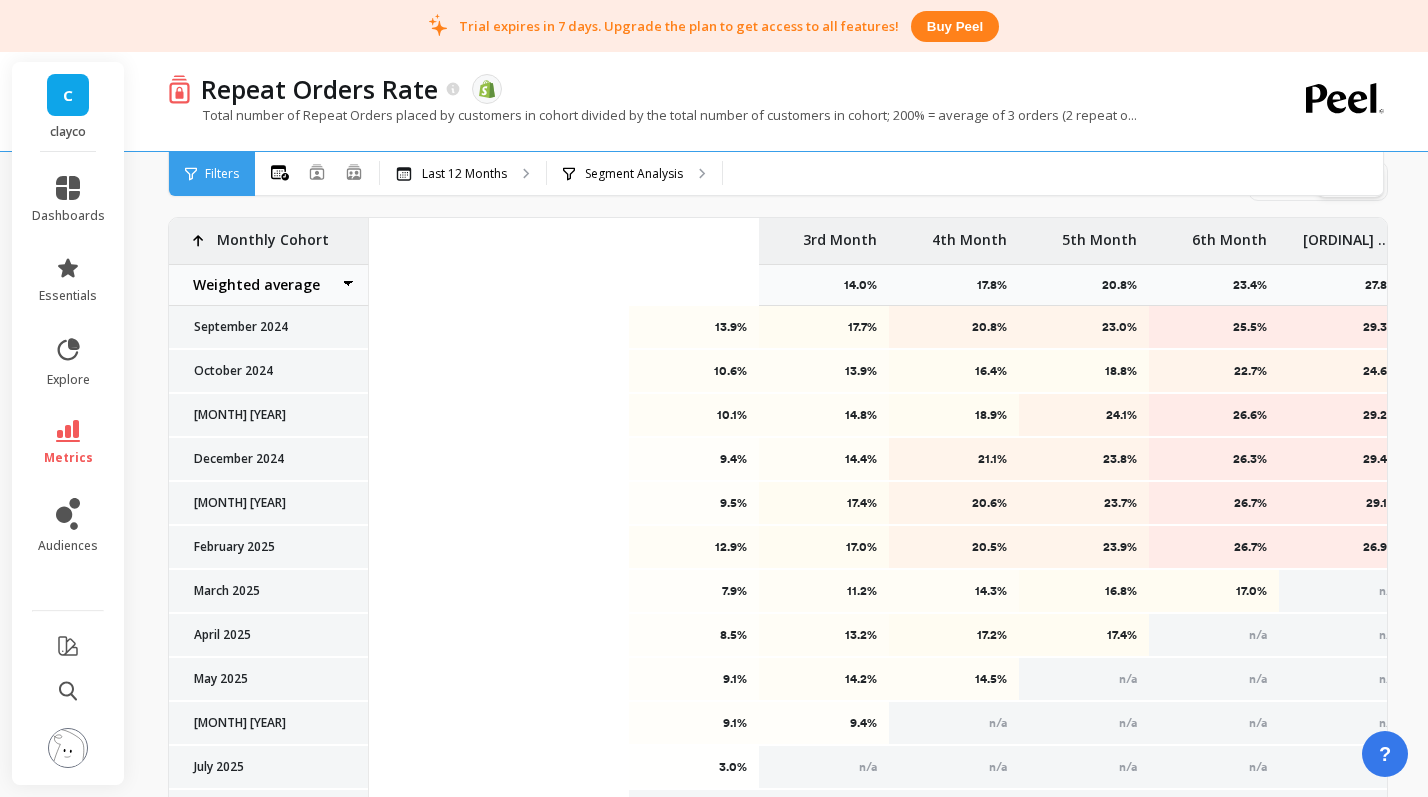 scroll, scrollTop: 0, scrollLeft: 672, axis: horizontal 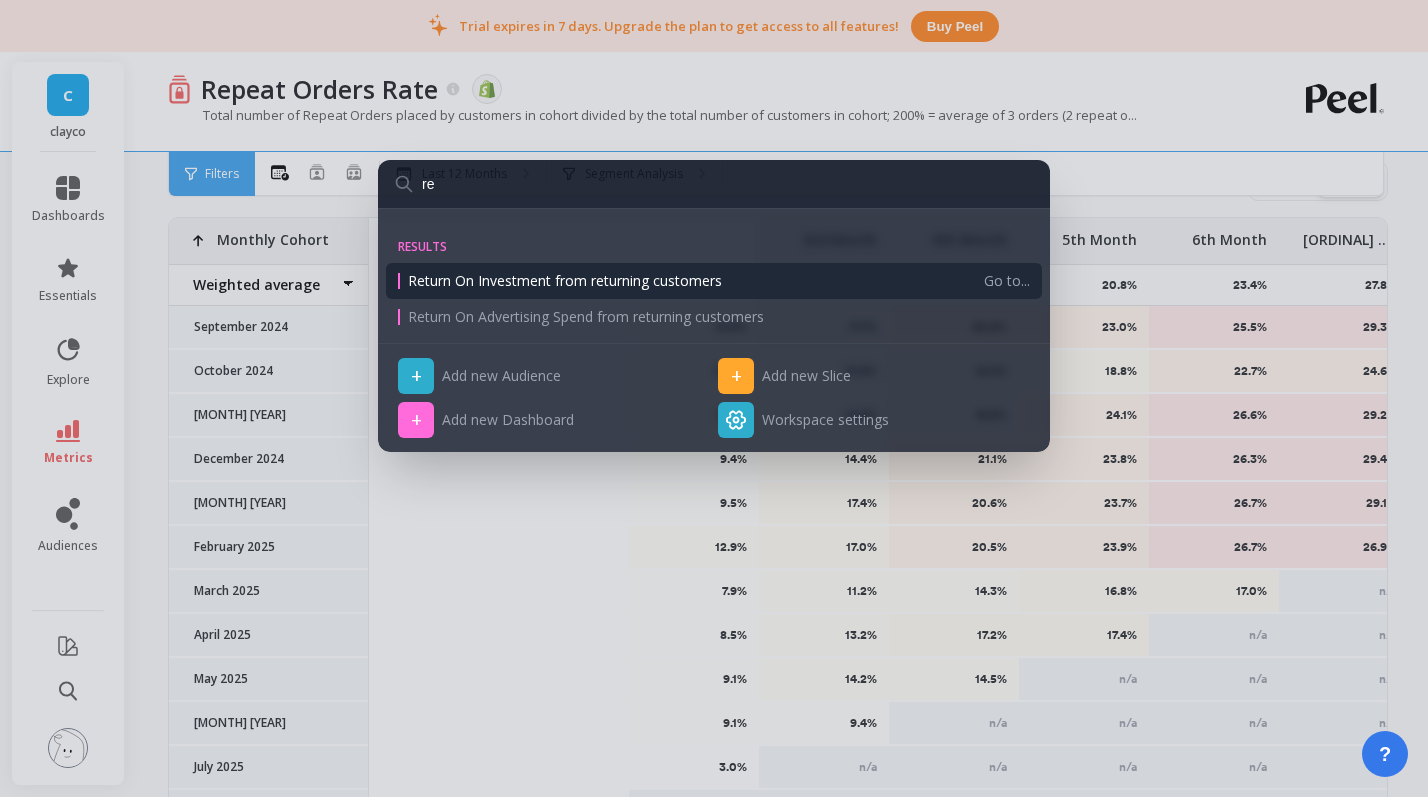 type on "r" 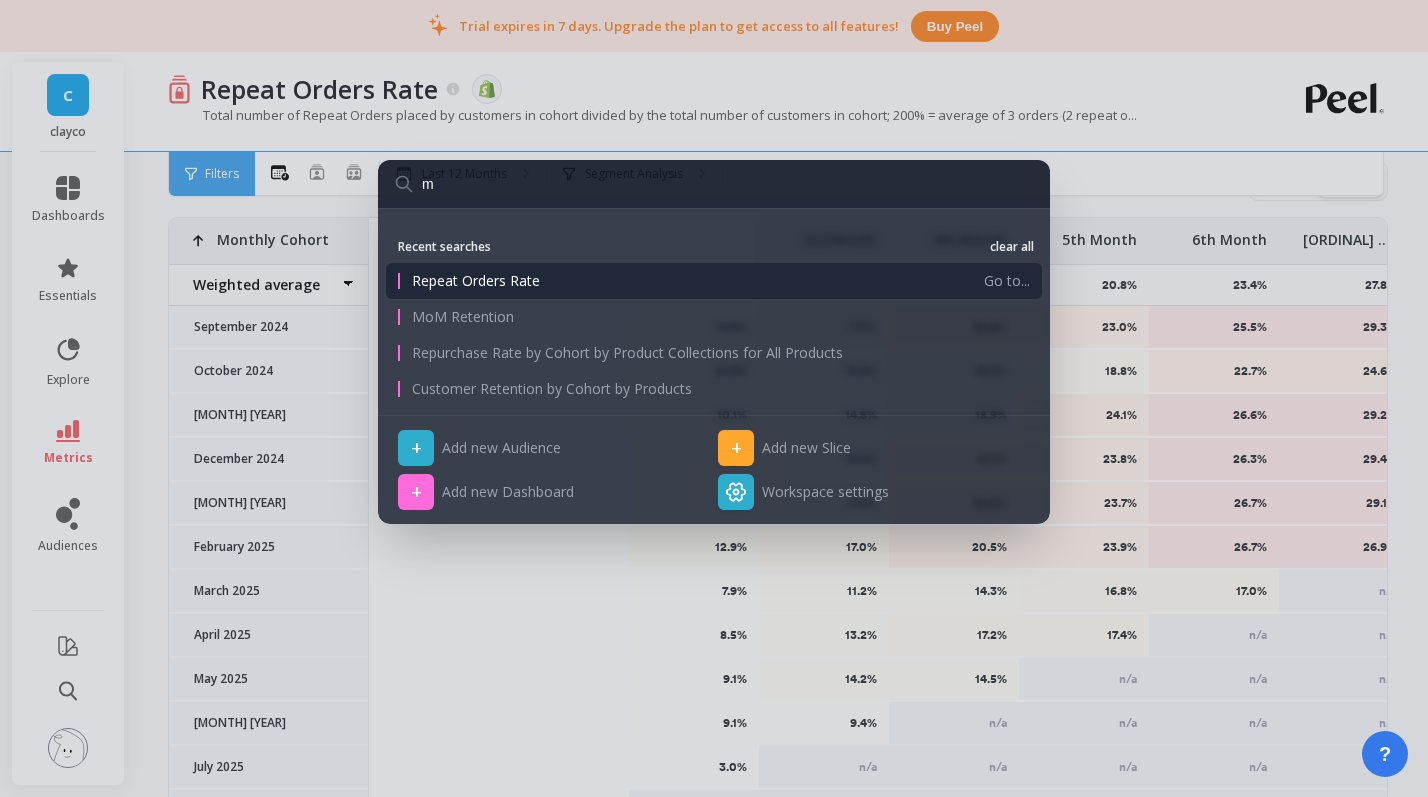 scroll, scrollTop: 0, scrollLeft: 0, axis: both 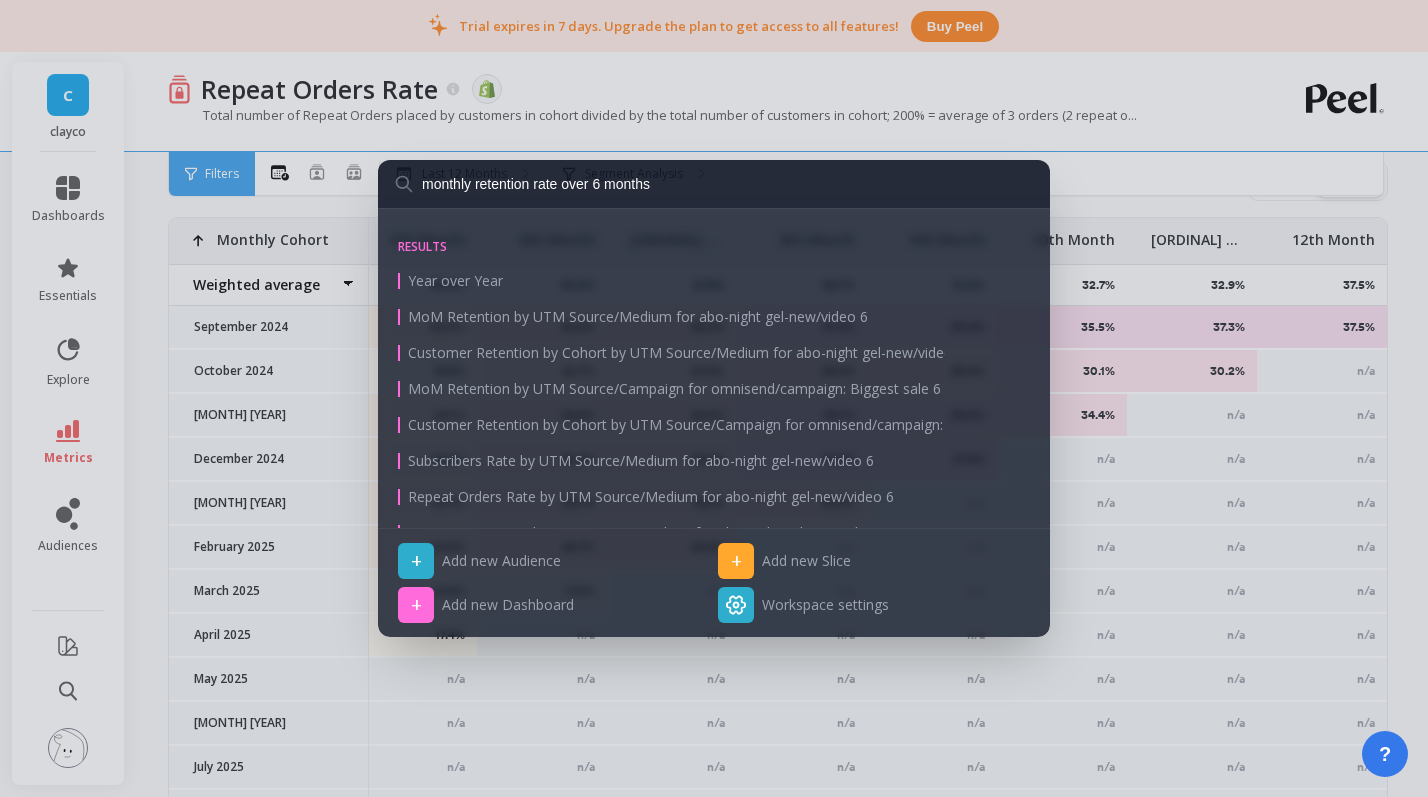 click on "monthly retention rate over 6 months" at bounding box center [714, 184] 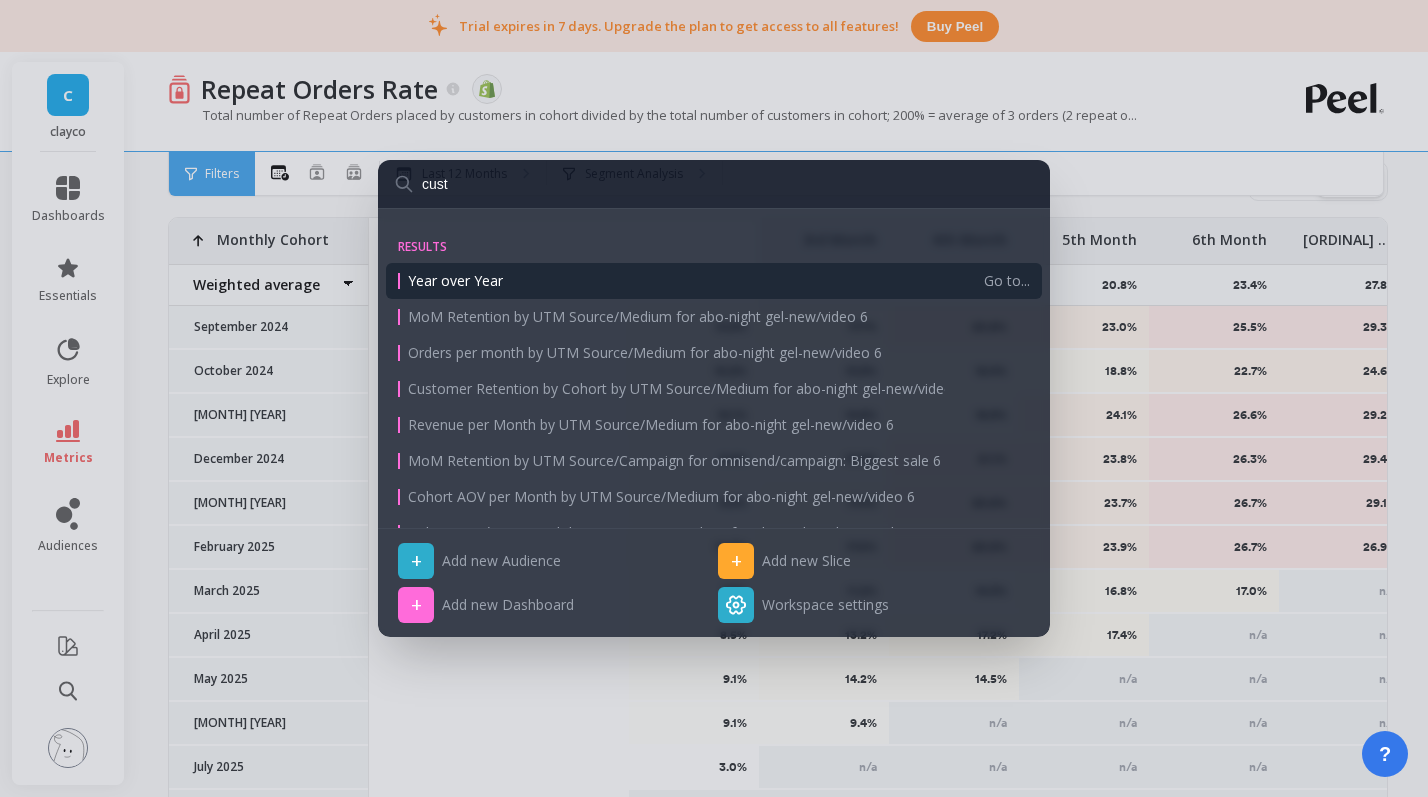 scroll, scrollTop: 0, scrollLeft: 0, axis: both 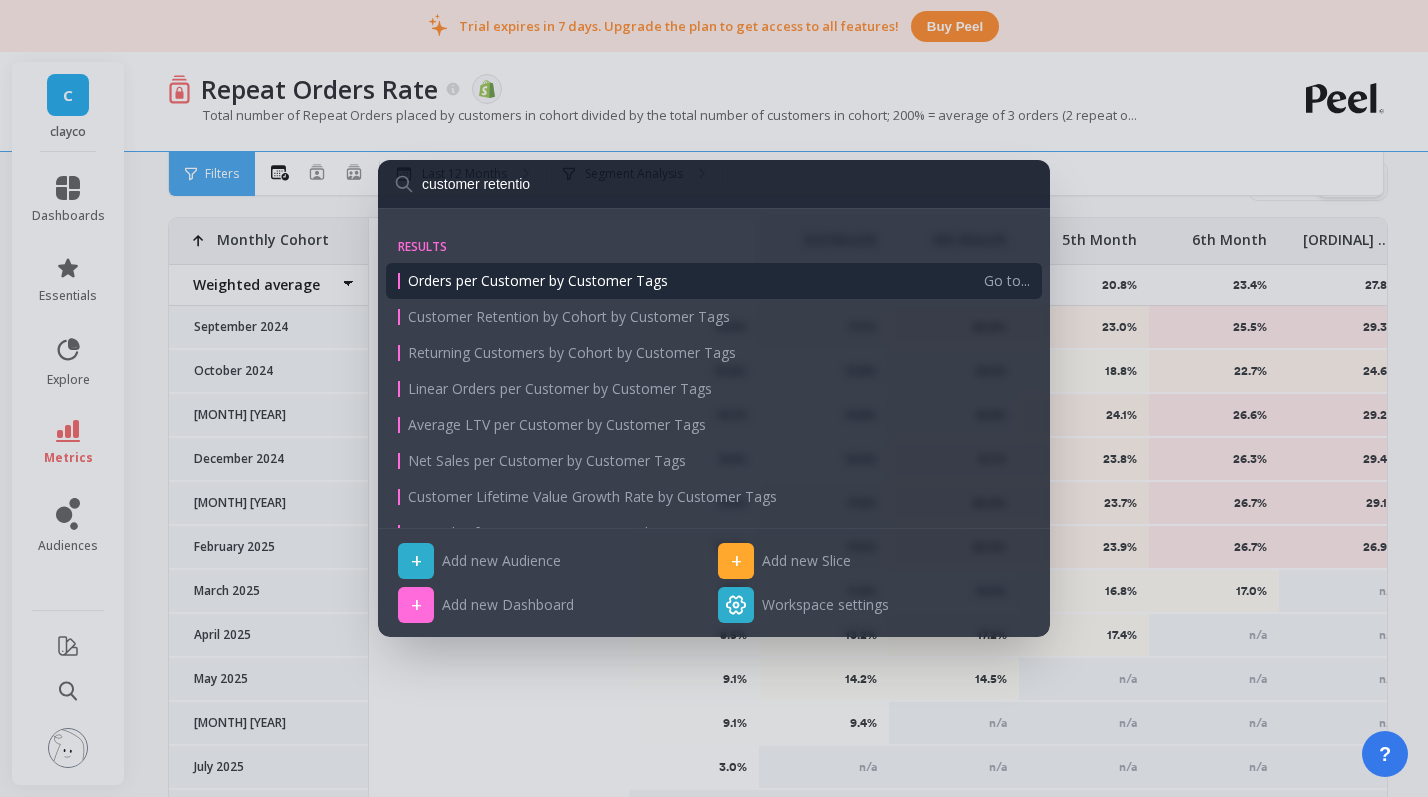 type on "customer retention" 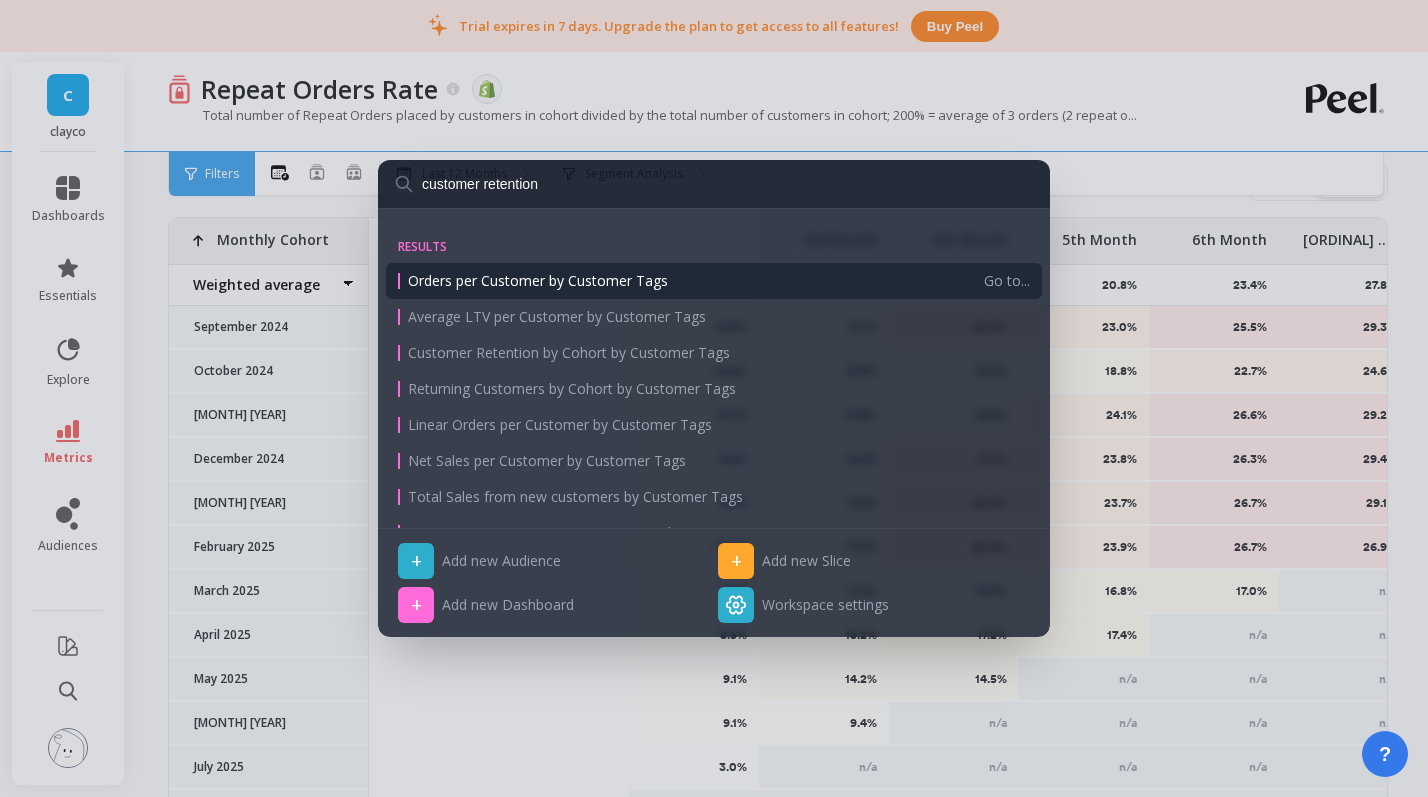 scroll, scrollTop: 0, scrollLeft: 672, axis: horizontal 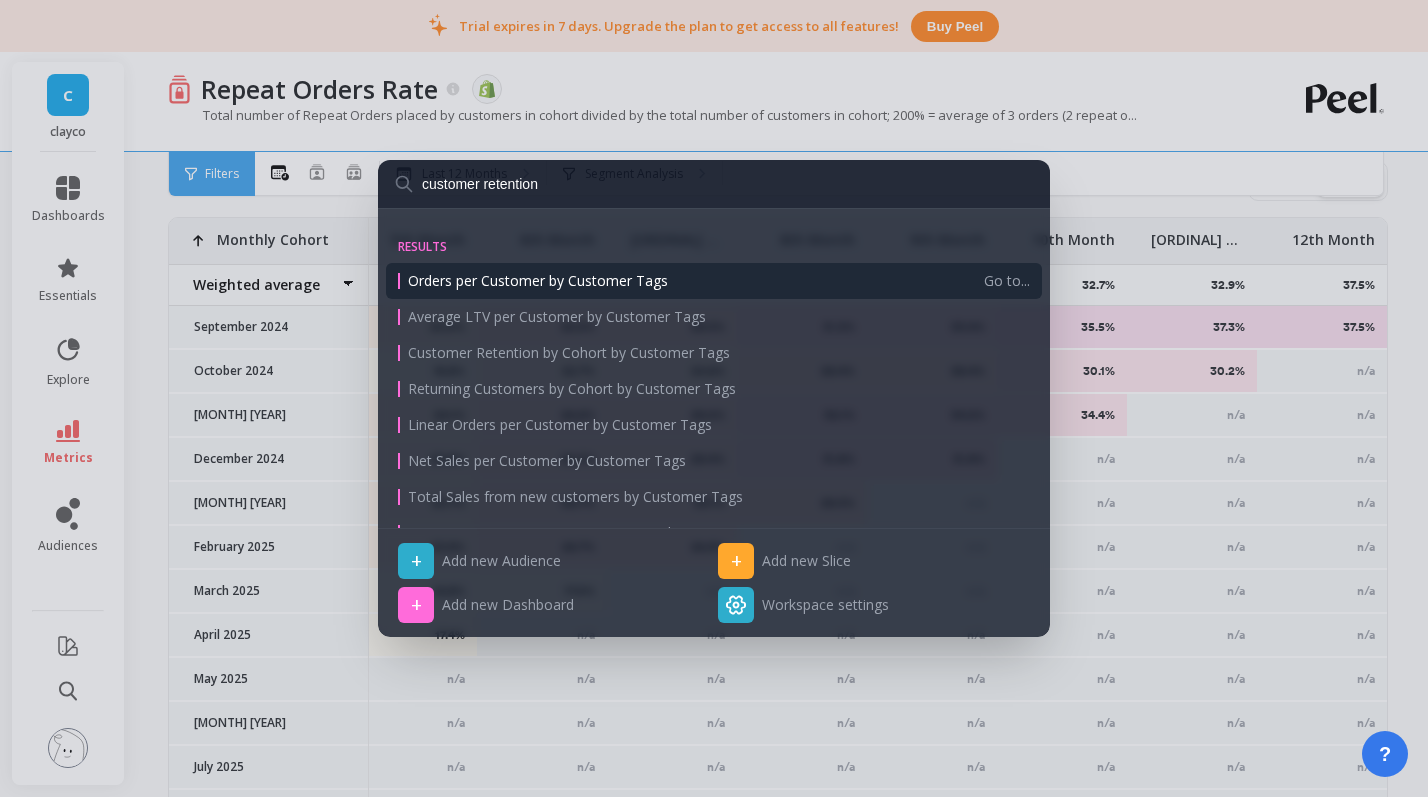 type 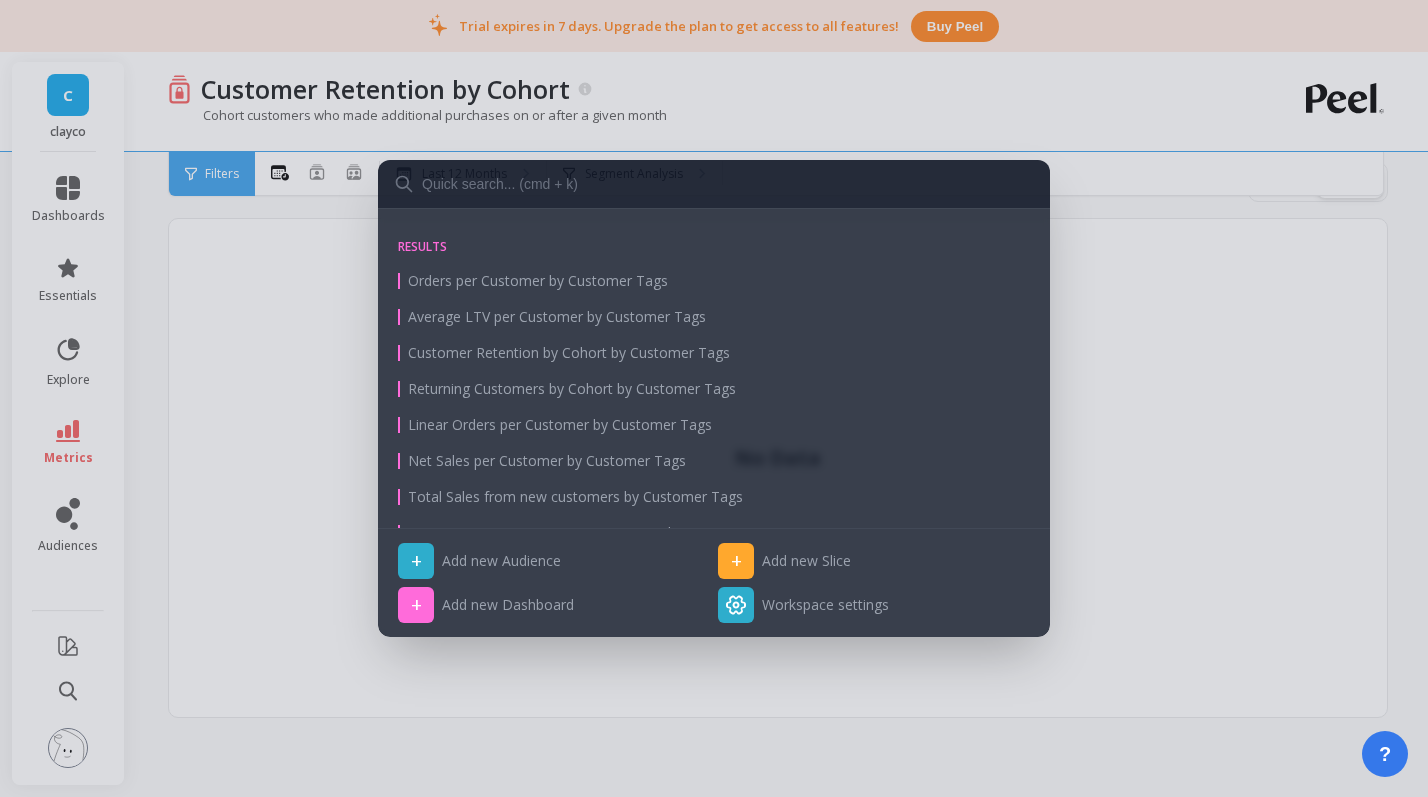 scroll, scrollTop: 729, scrollLeft: 0, axis: vertical 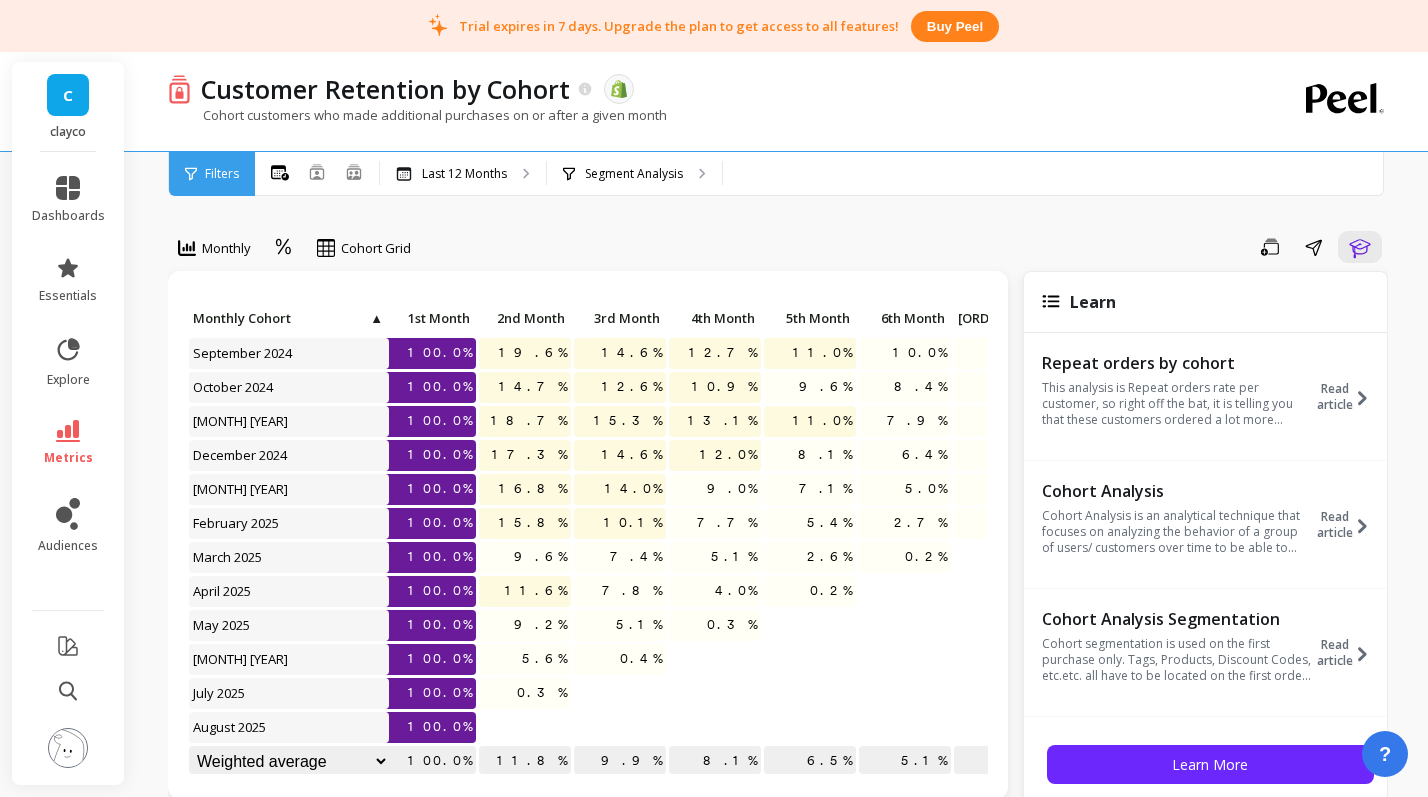 type 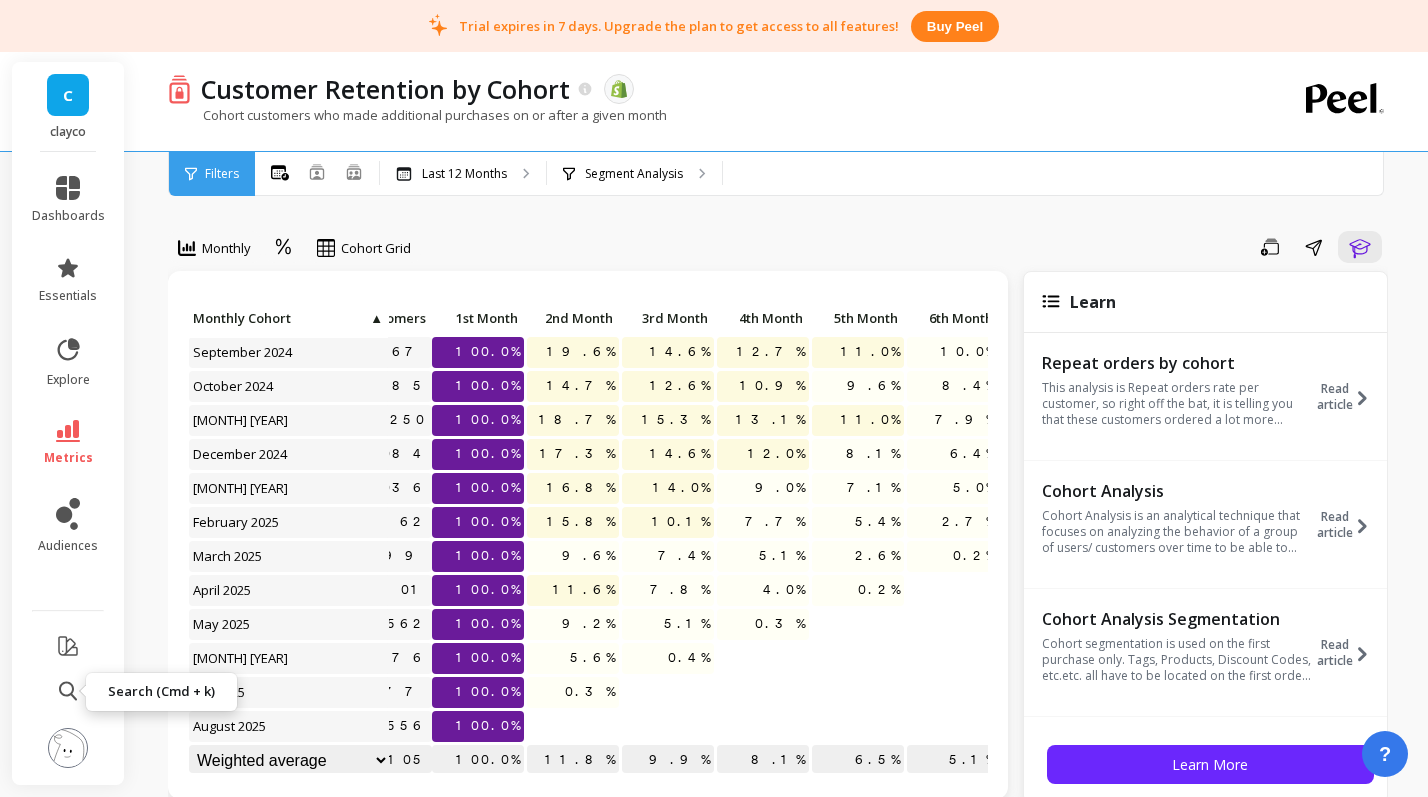 scroll, scrollTop: 1, scrollLeft: 72, axis: both 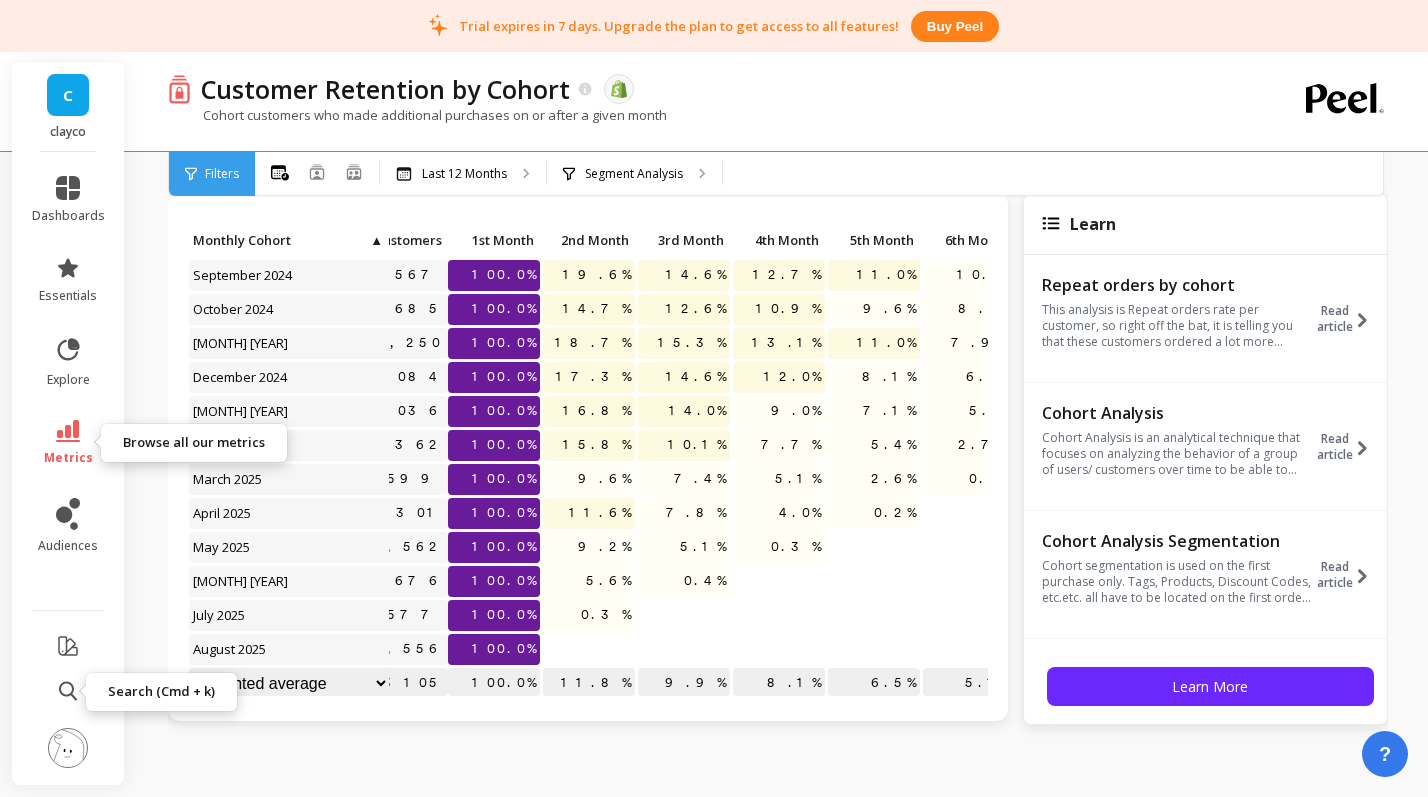click on "metrics" at bounding box center [68, 443] 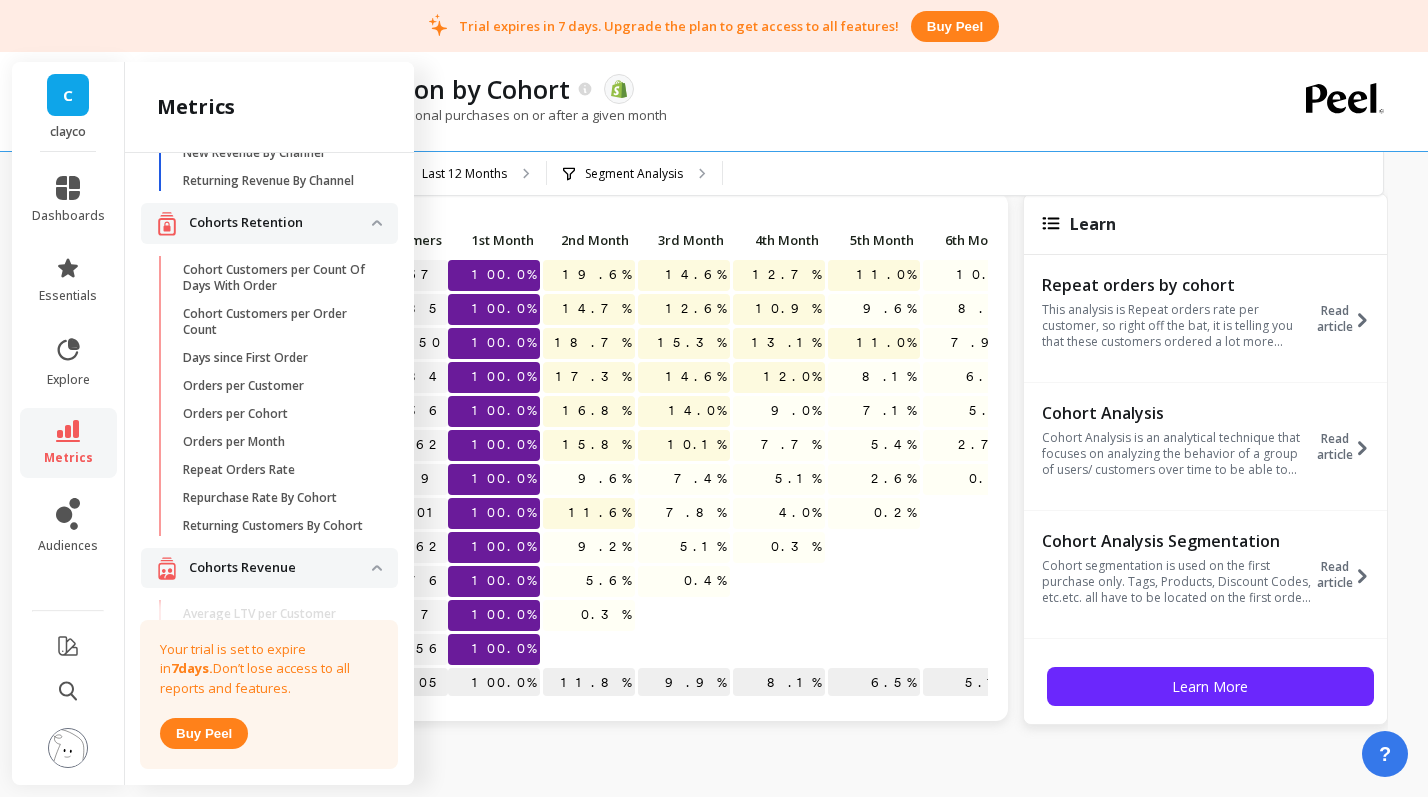 scroll, scrollTop: 148, scrollLeft: 0, axis: vertical 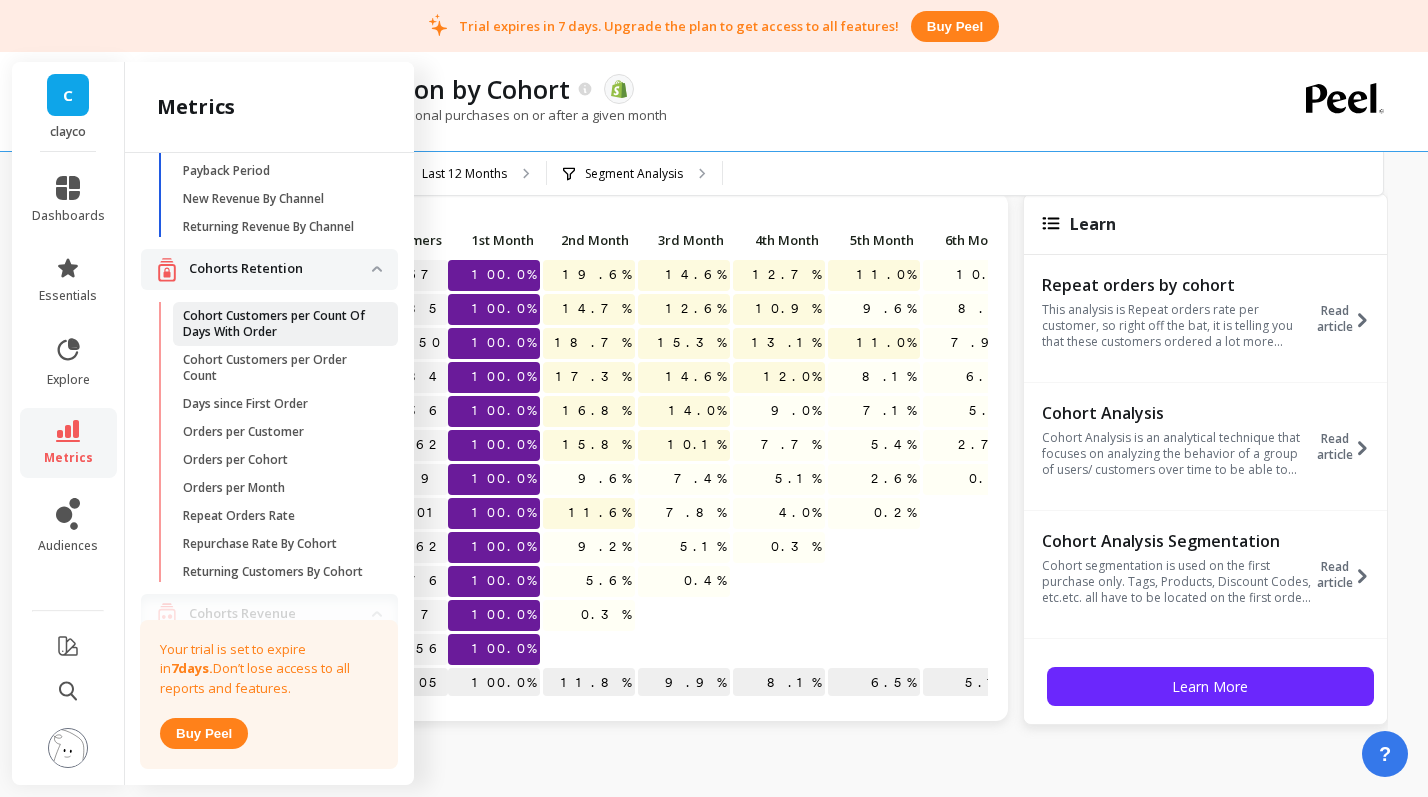 click on "Cohort Customers per Count Of Days With Order" at bounding box center [278, 324] 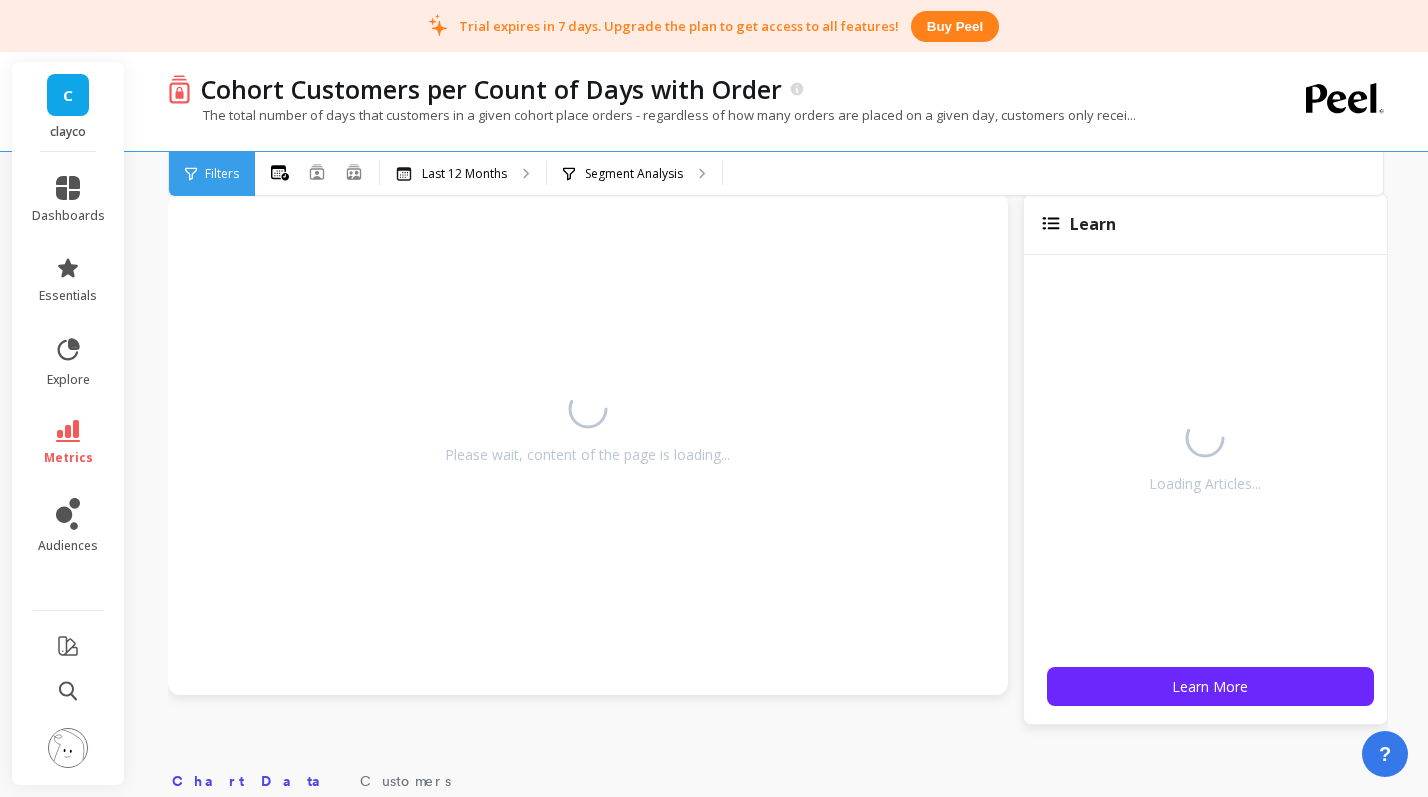 scroll, scrollTop: 0, scrollLeft: 0, axis: both 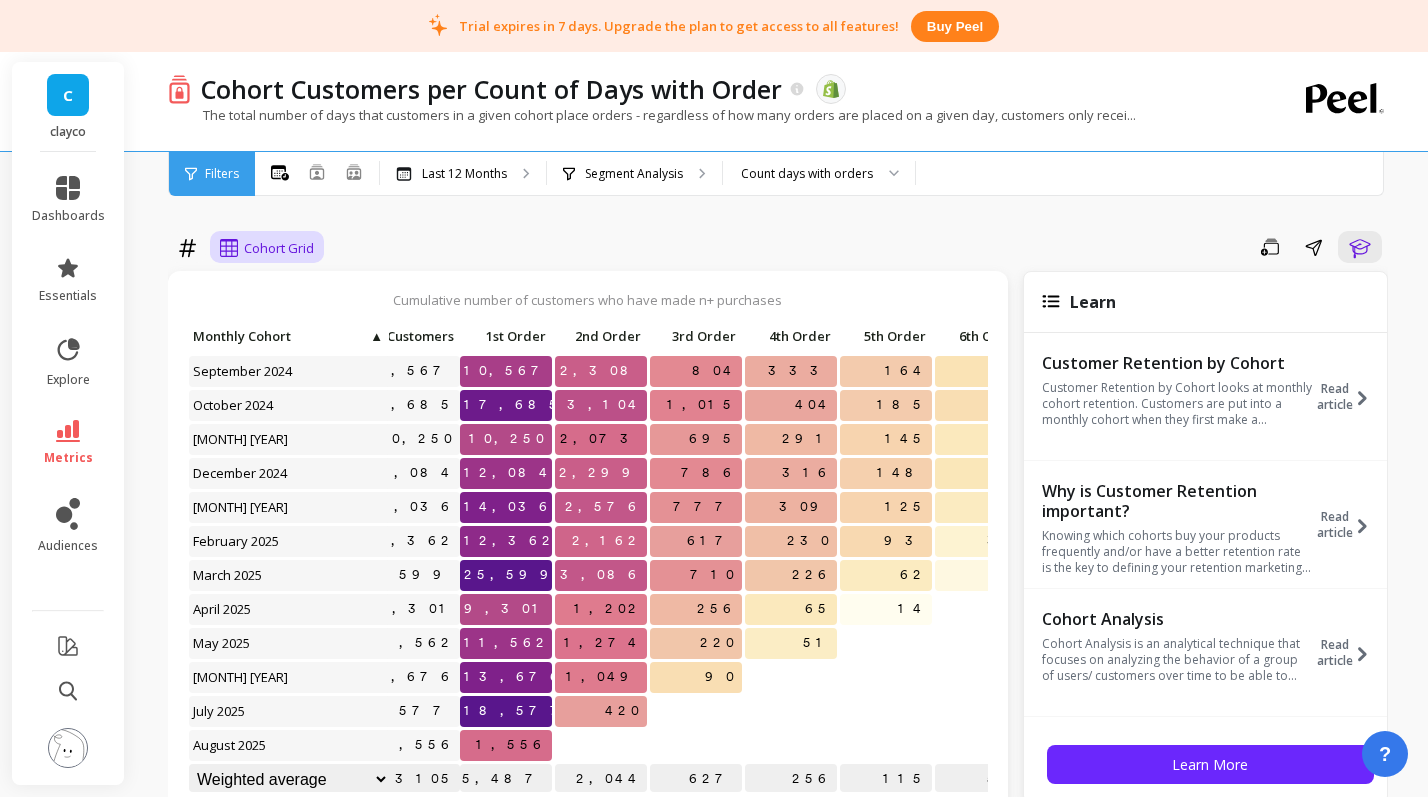 click on "Cohort Grid" at bounding box center [279, 248] 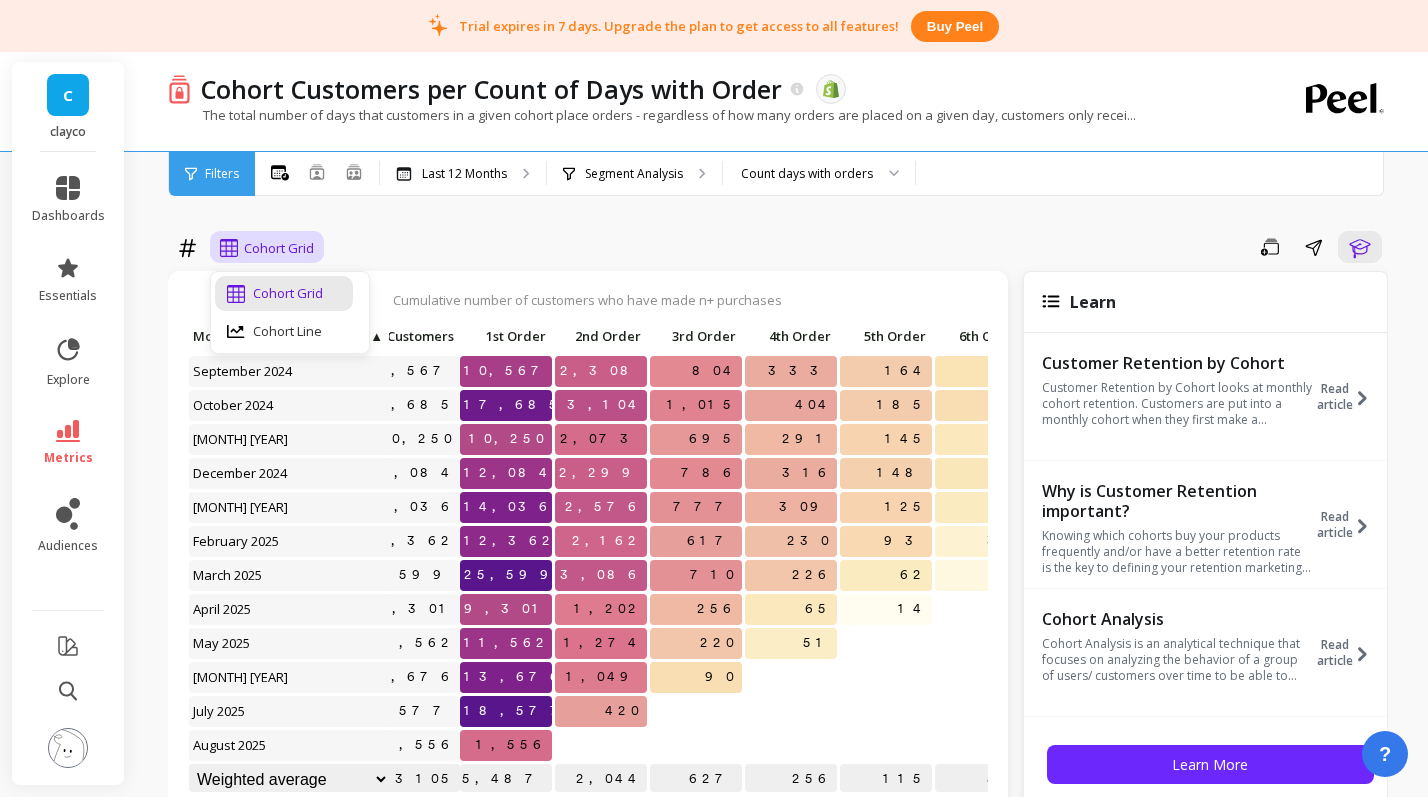 click on "Cohort Grid" at bounding box center [279, 248] 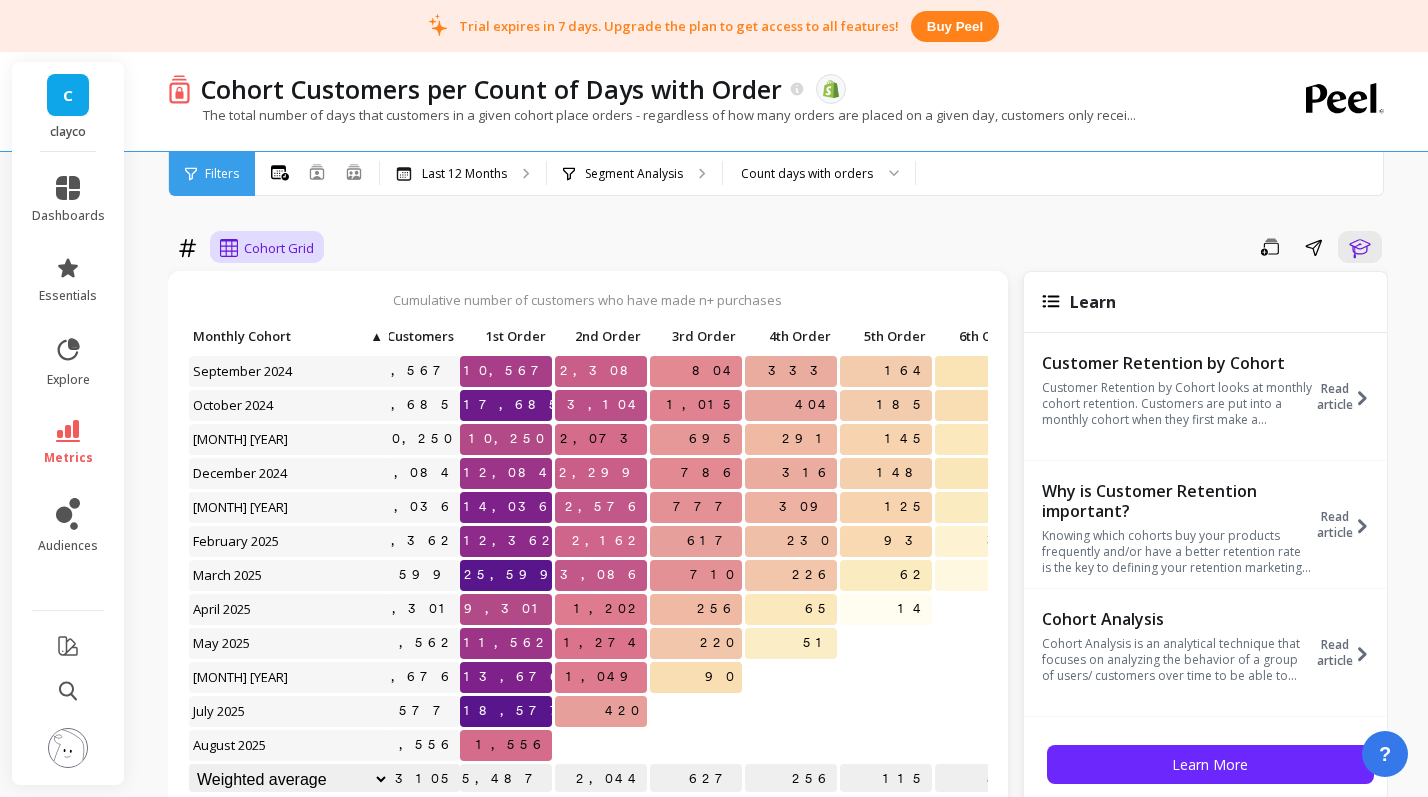 click on "Cohort Grid" at bounding box center (279, 248) 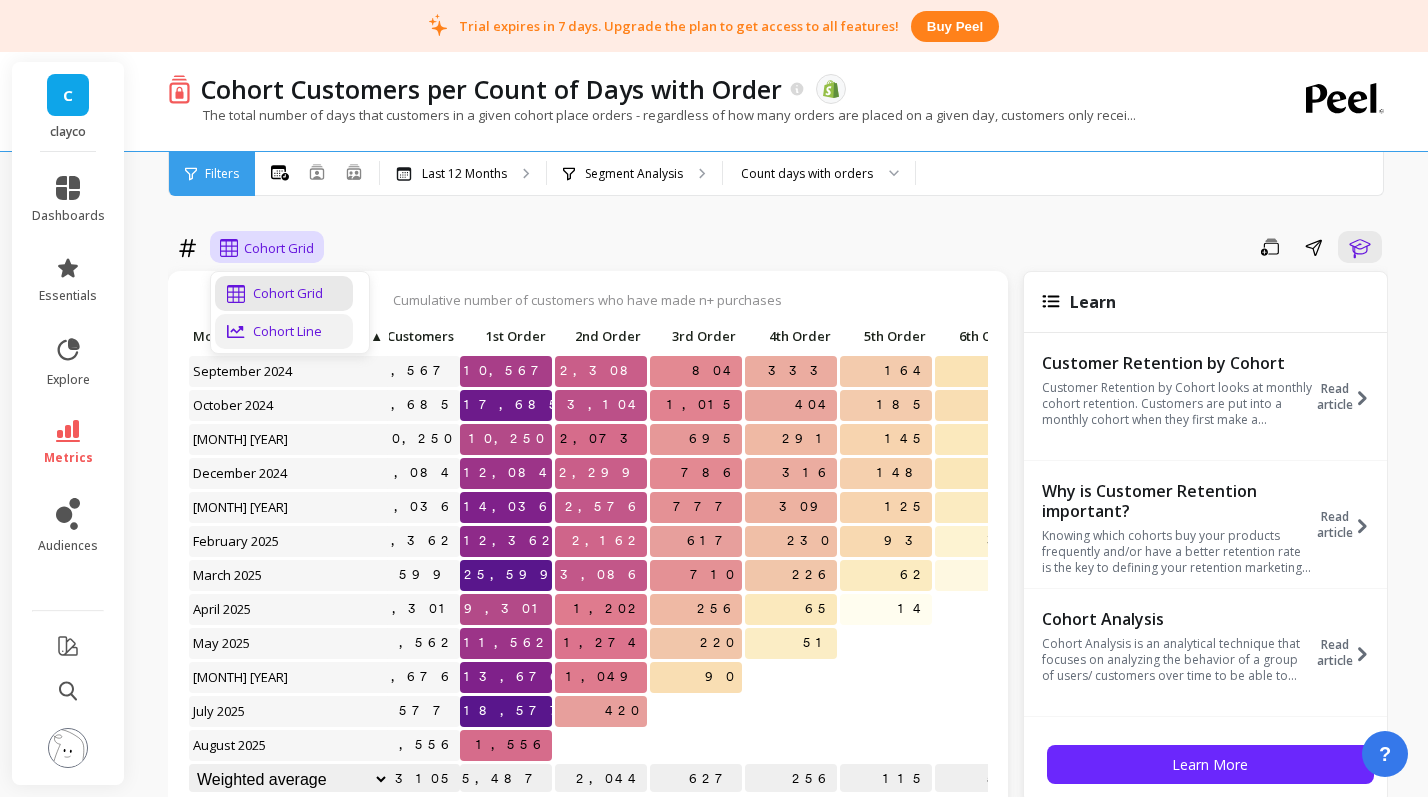 click on "Cohort Line" at bounding box center (284, 331) 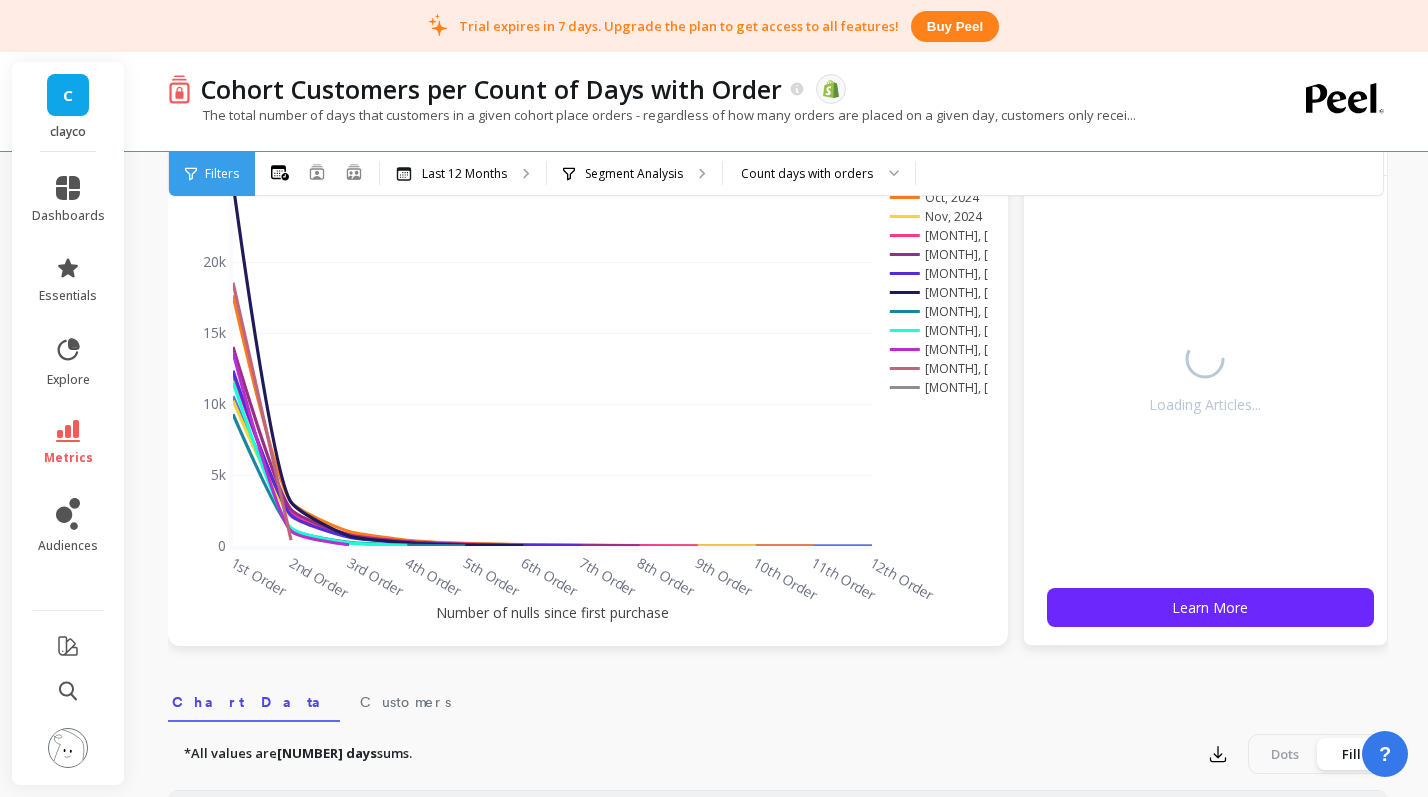 scroll, scrollTop: 183, scrollLeft: 0, axis: vertical 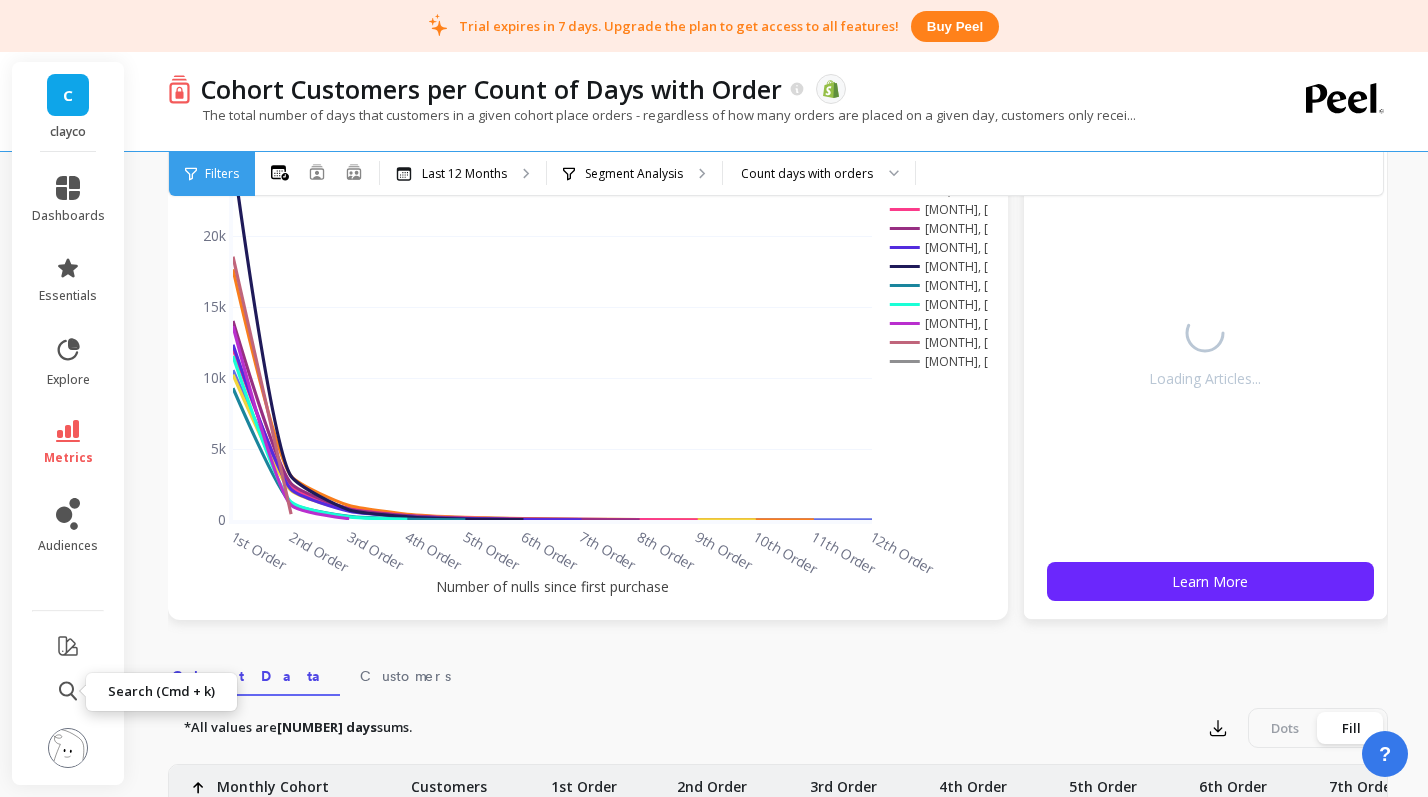 click 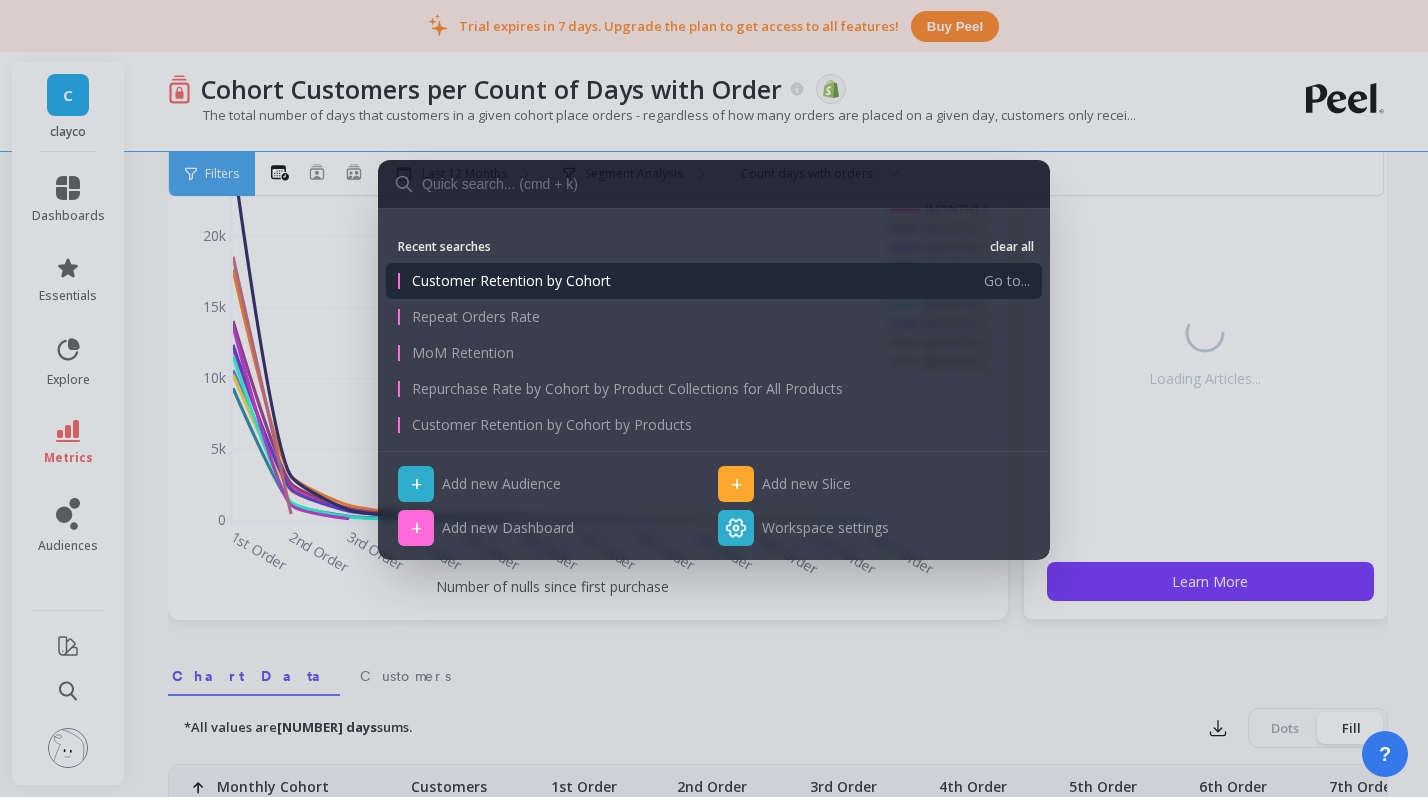 click on "Customer Retention by Cohort" at bounding box center [692, 281] 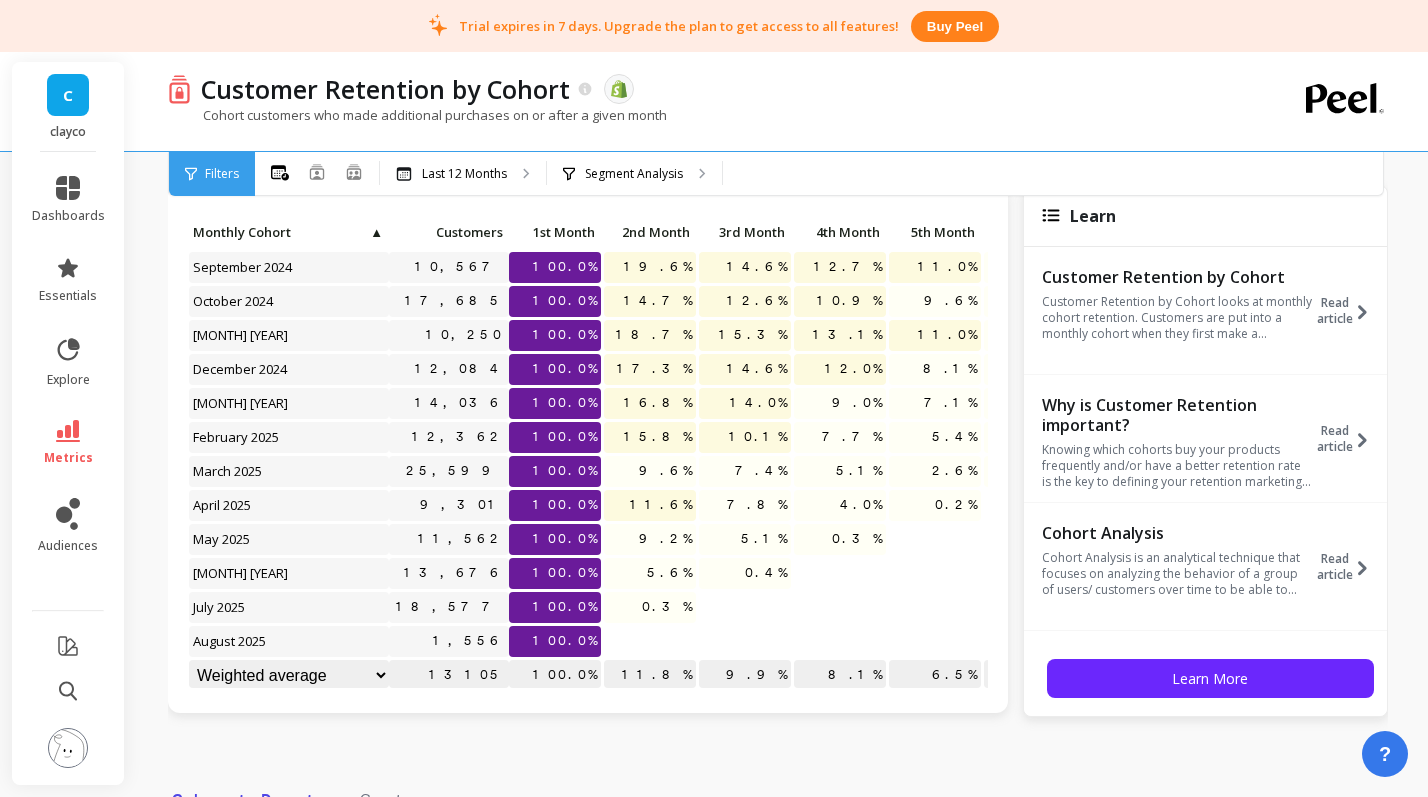 scroll, scrollTop: 75, scrollLeft: 0, axis: vertical 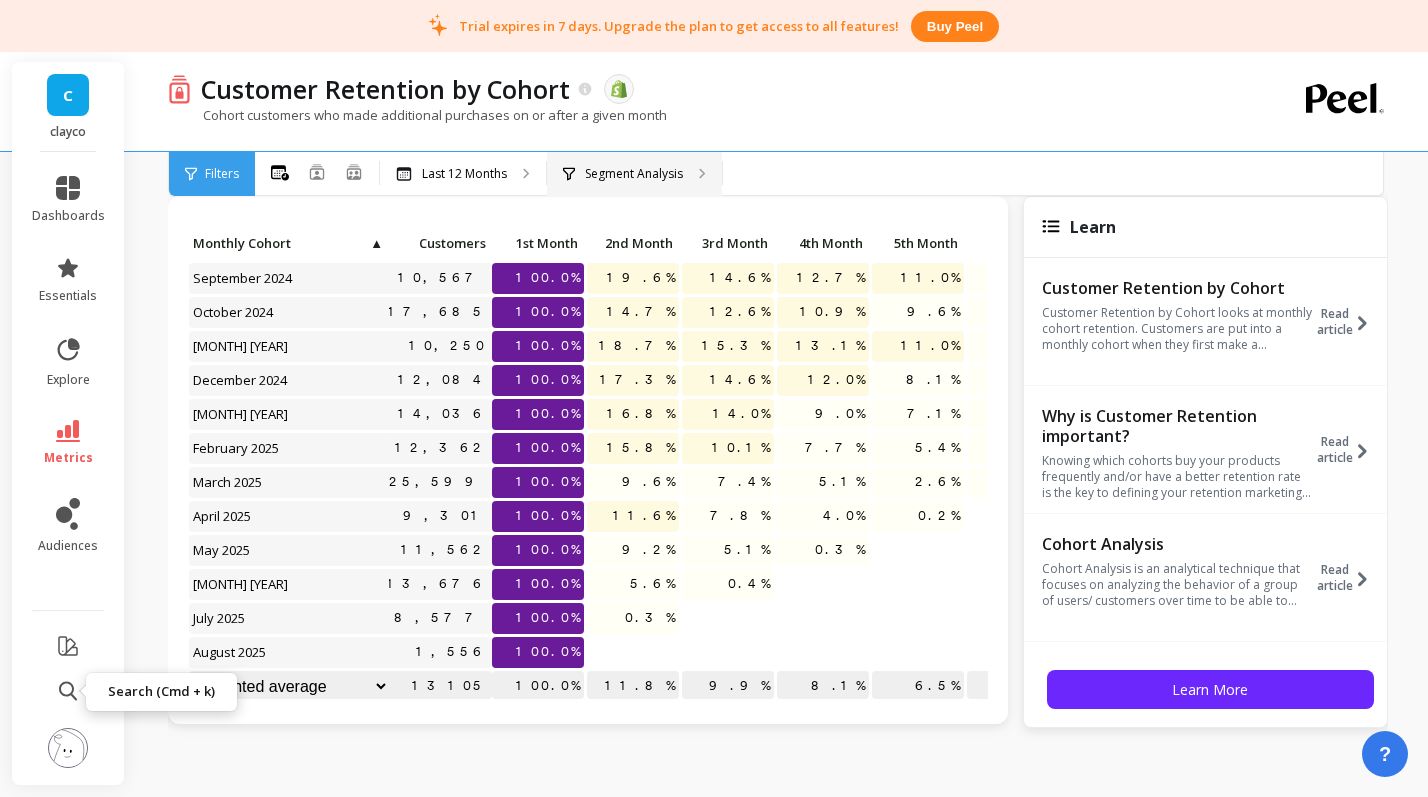 click on "Segment Analysis" at bounding box center (634, 174) 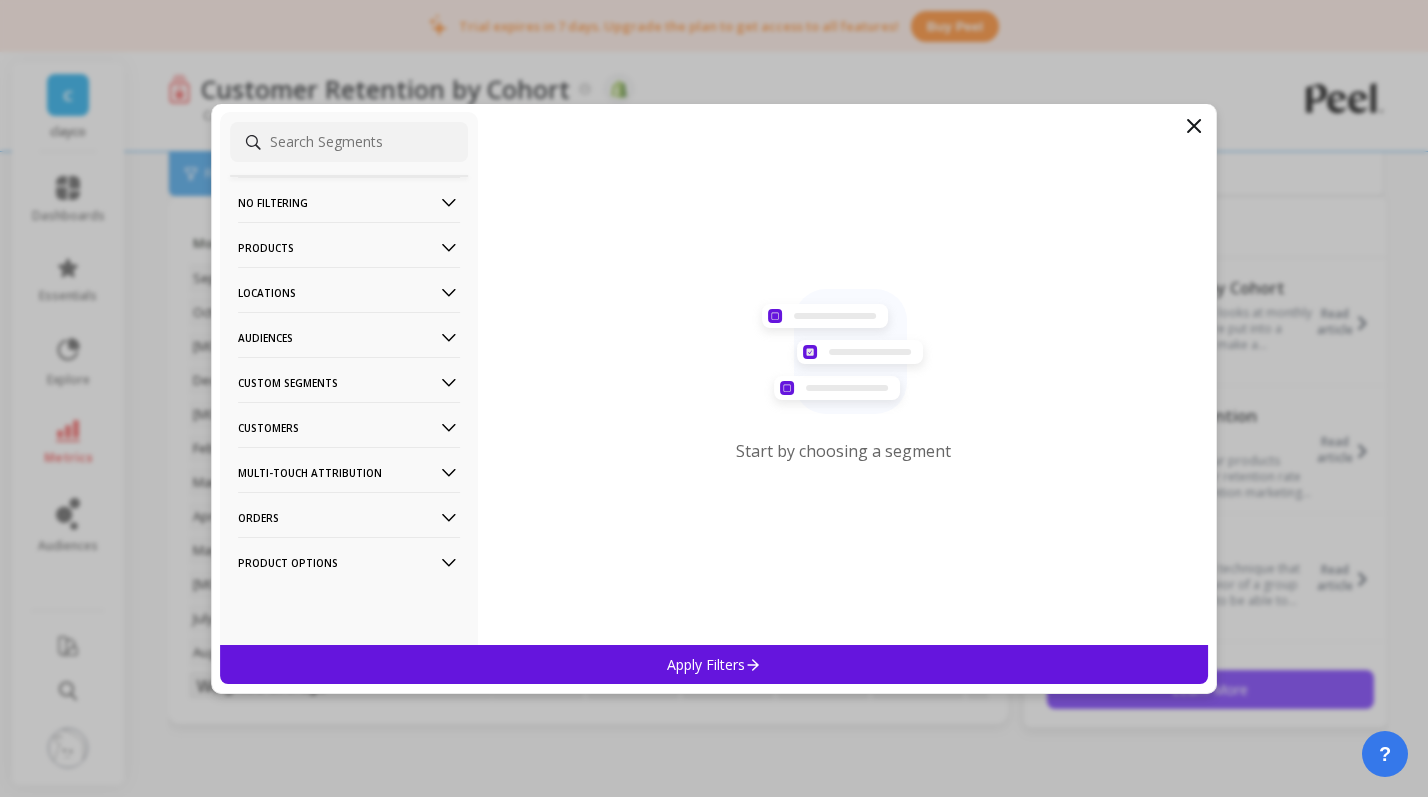 click 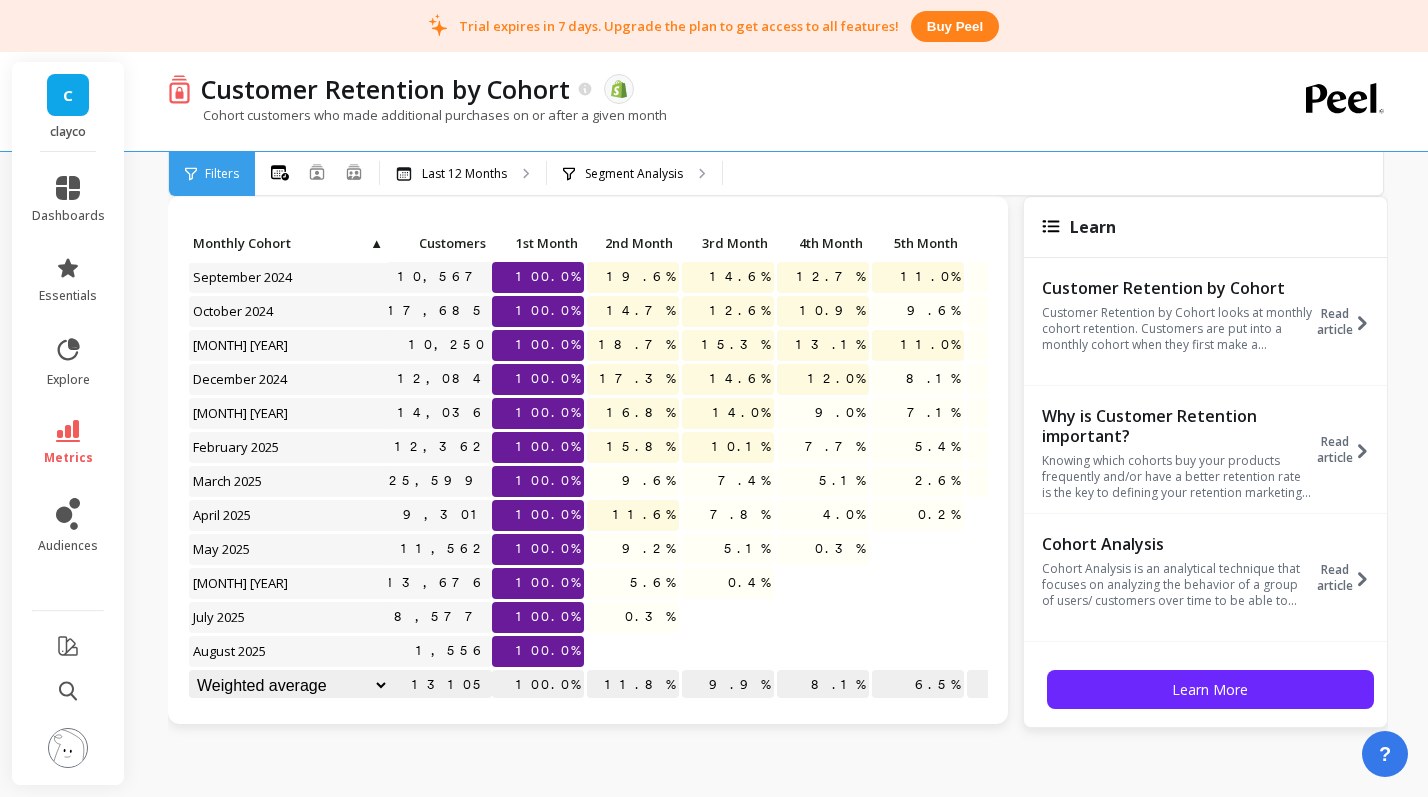scroll, scrollTop: 0, scrollLeft: 17, axis: horizontal 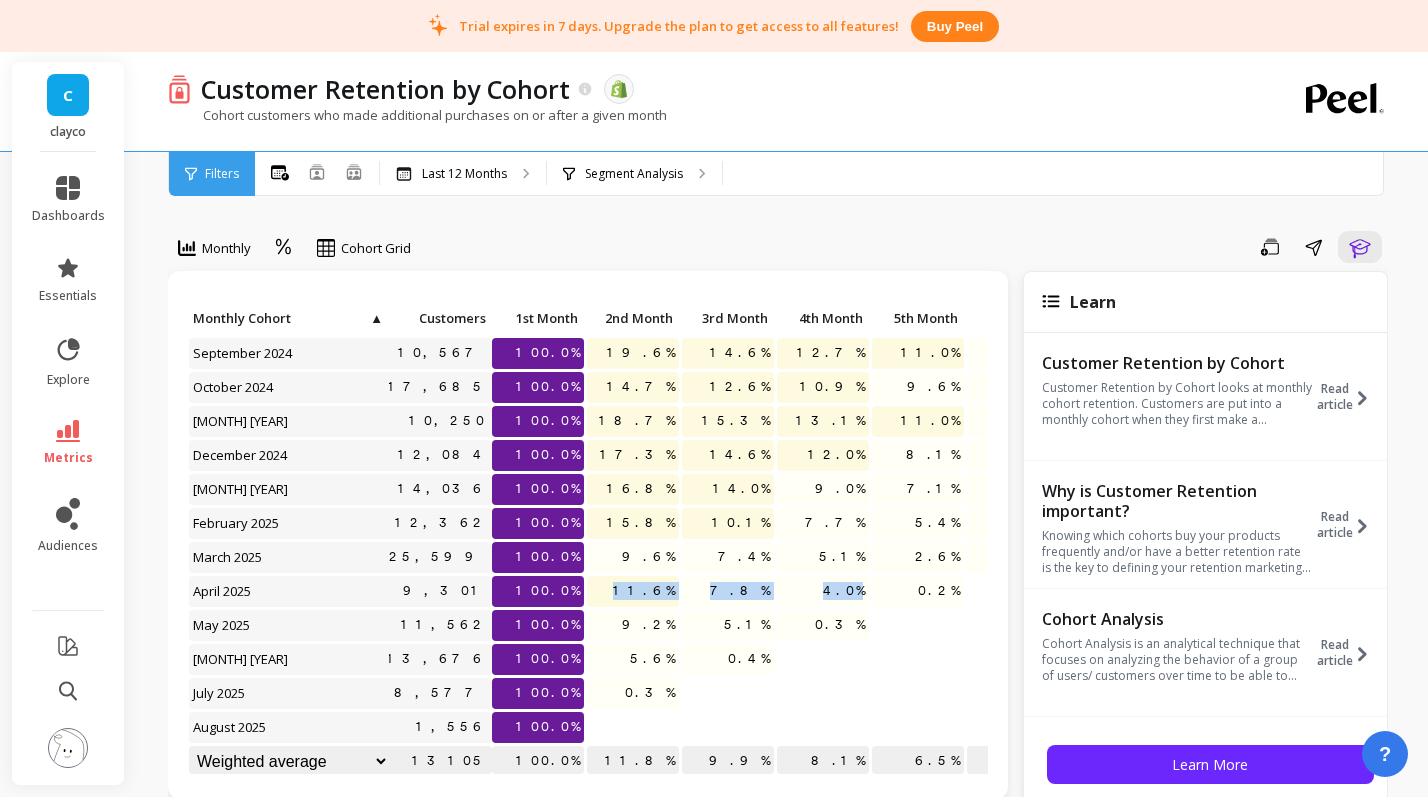 drag, startPoint x: 850, startPoint y: 602, endPoint x: 639, endPoint y: 589, distance: 211.4001 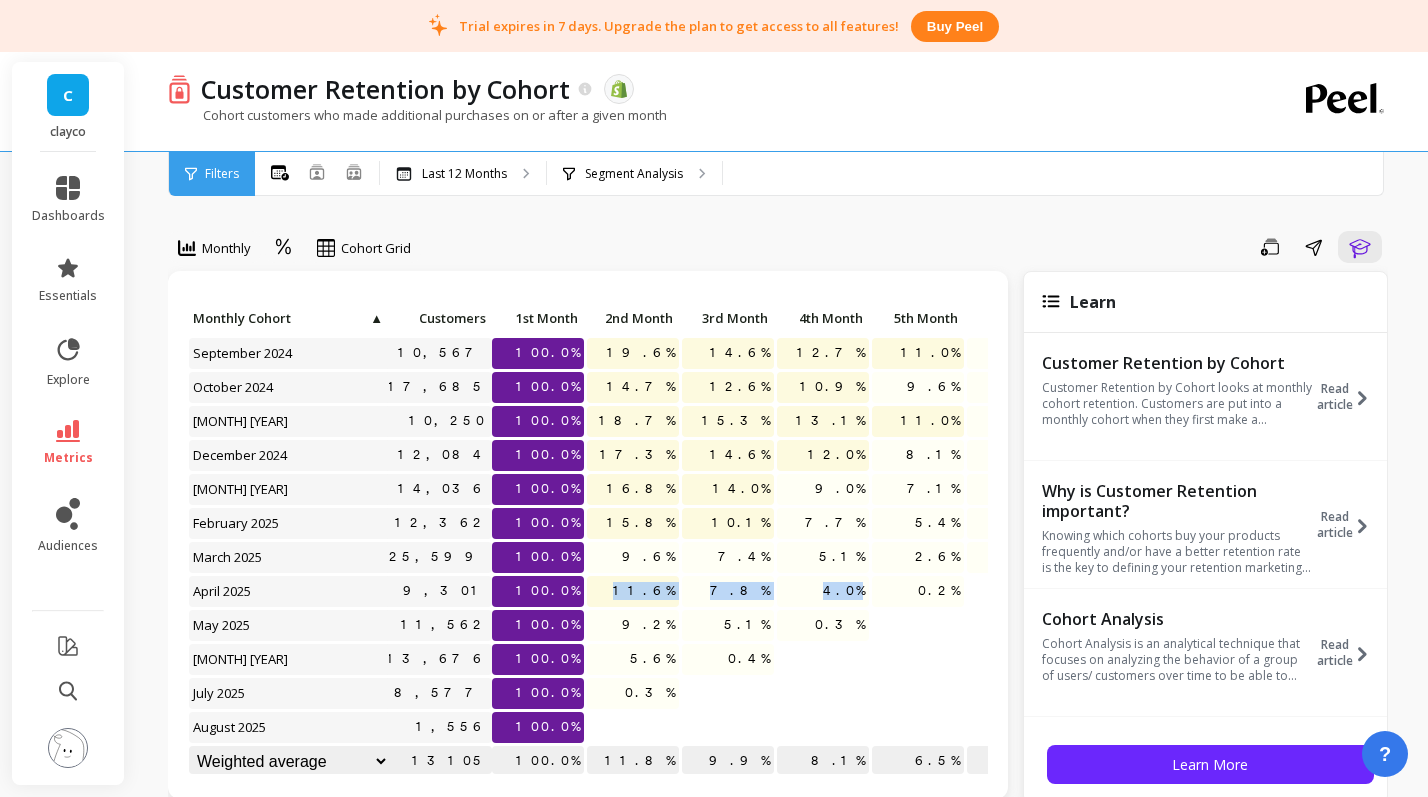 scroll, scrollTop: 1, scrollLeft: 17, axis: both 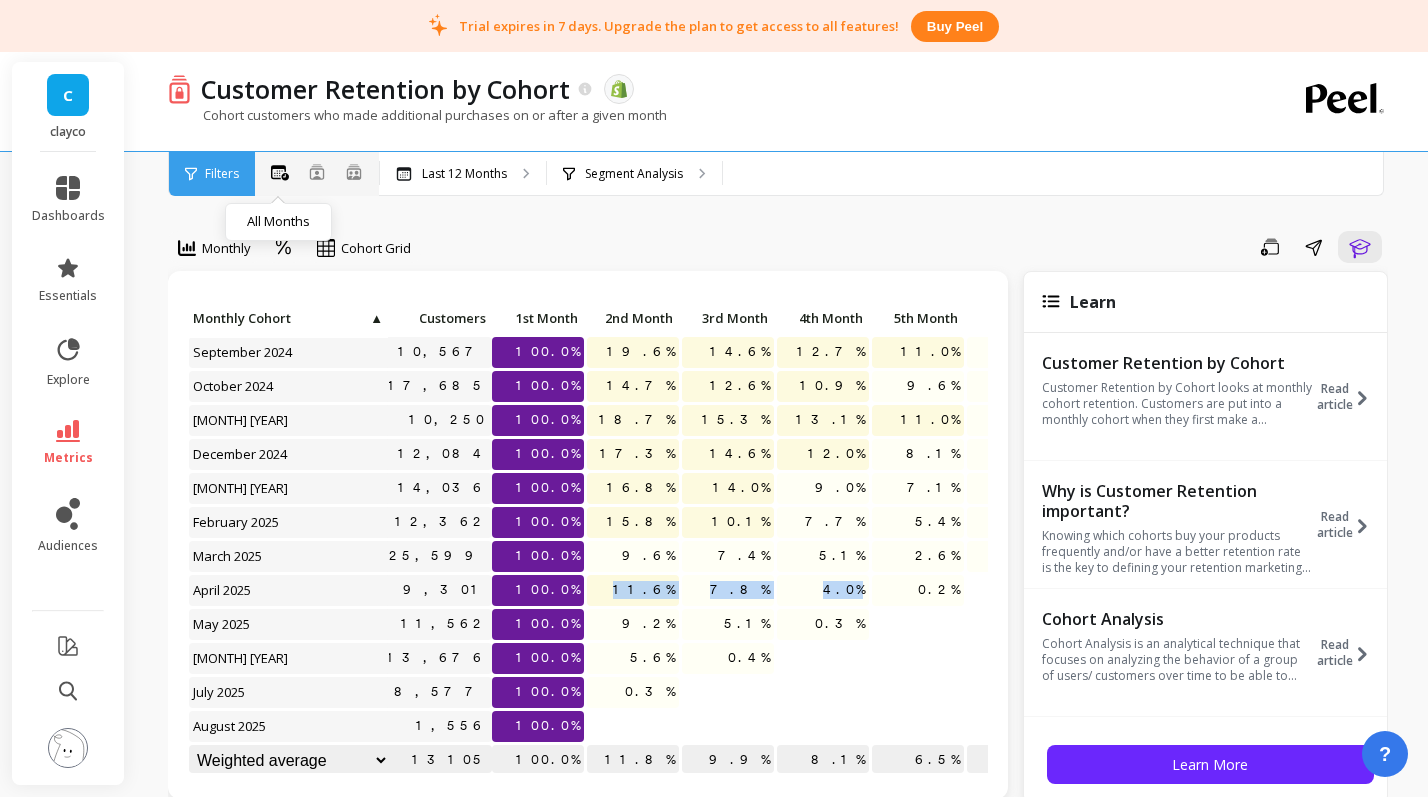 click 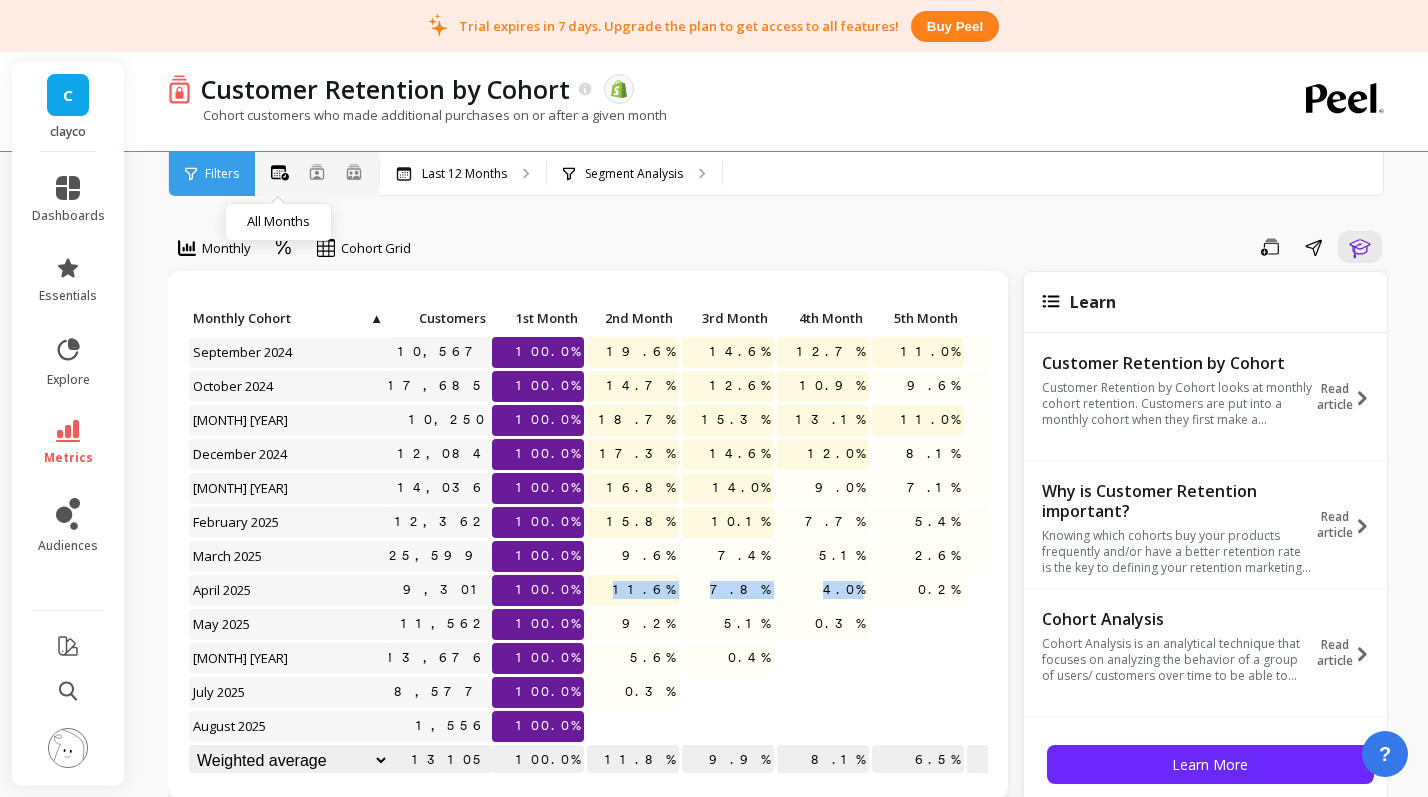 click 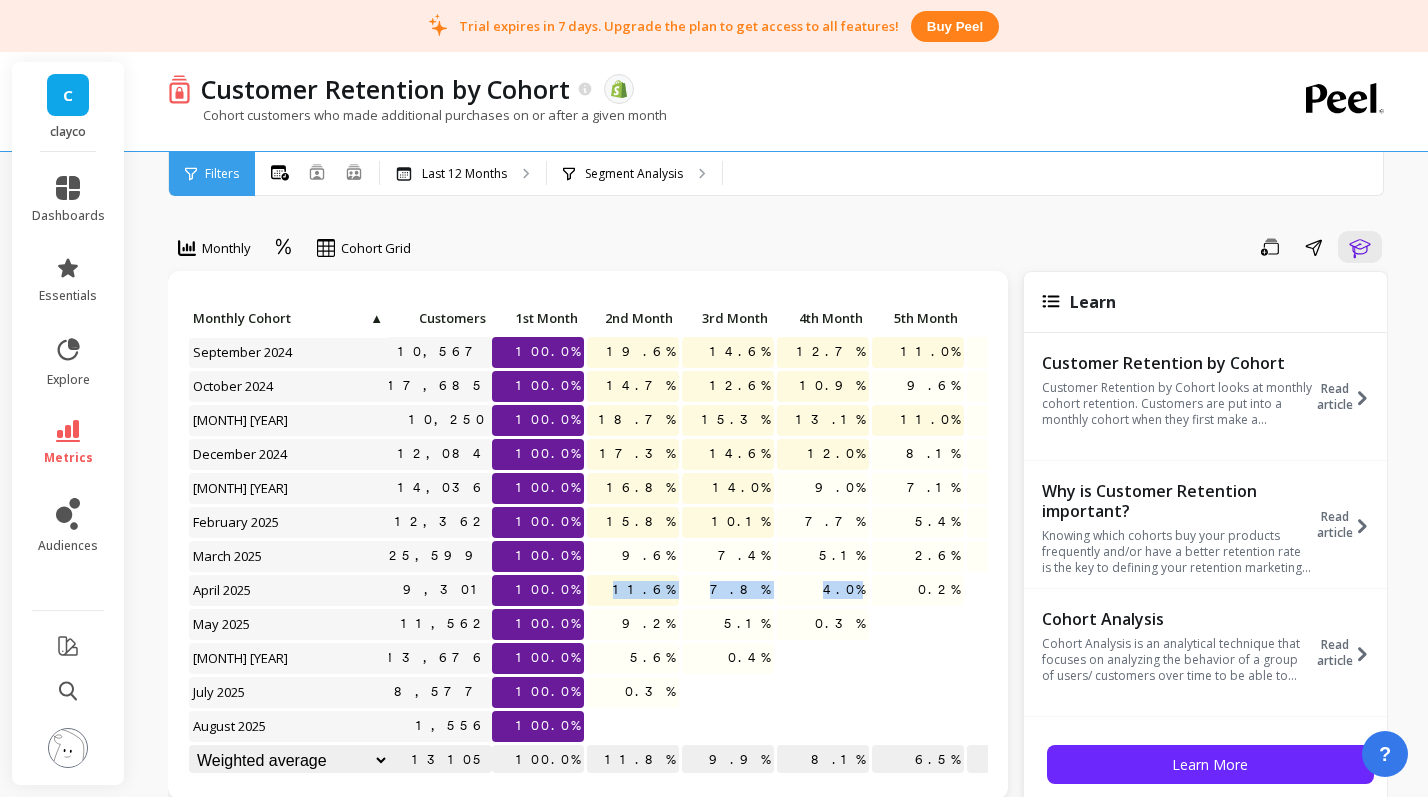 click on "Filters" at bounding box center [212, 174] 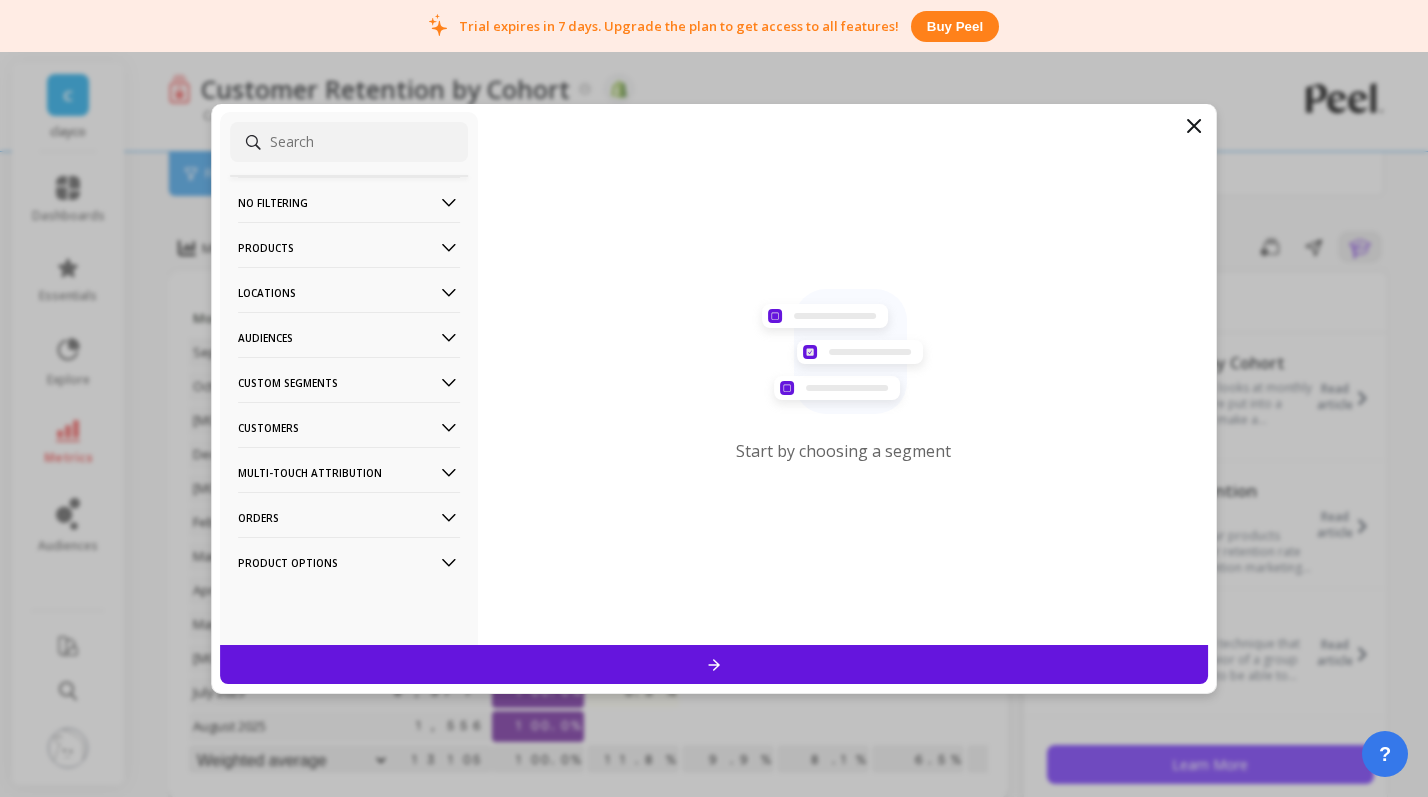 click on "Products" at bounding box center (349, 247) 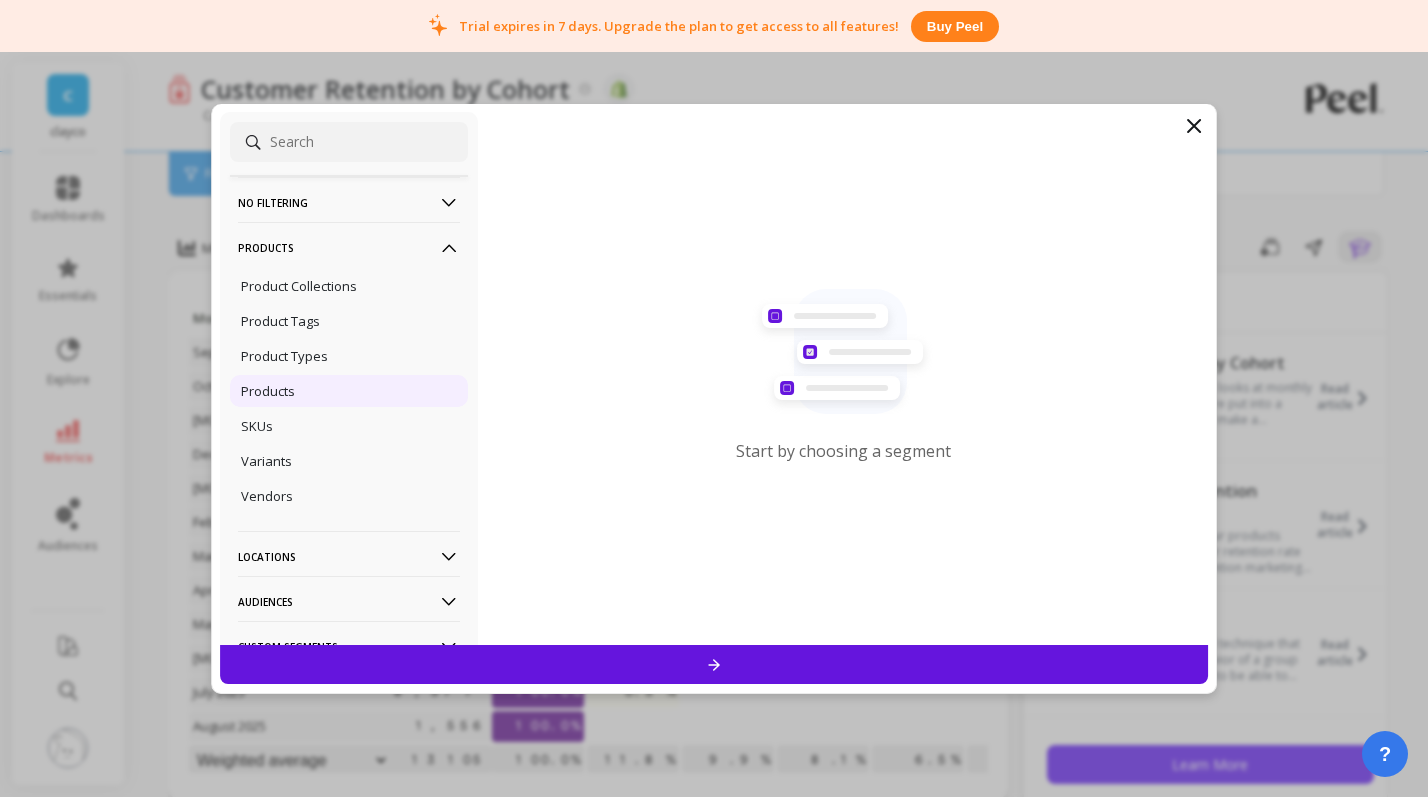click on "Products" at bounding box center [349, 391] 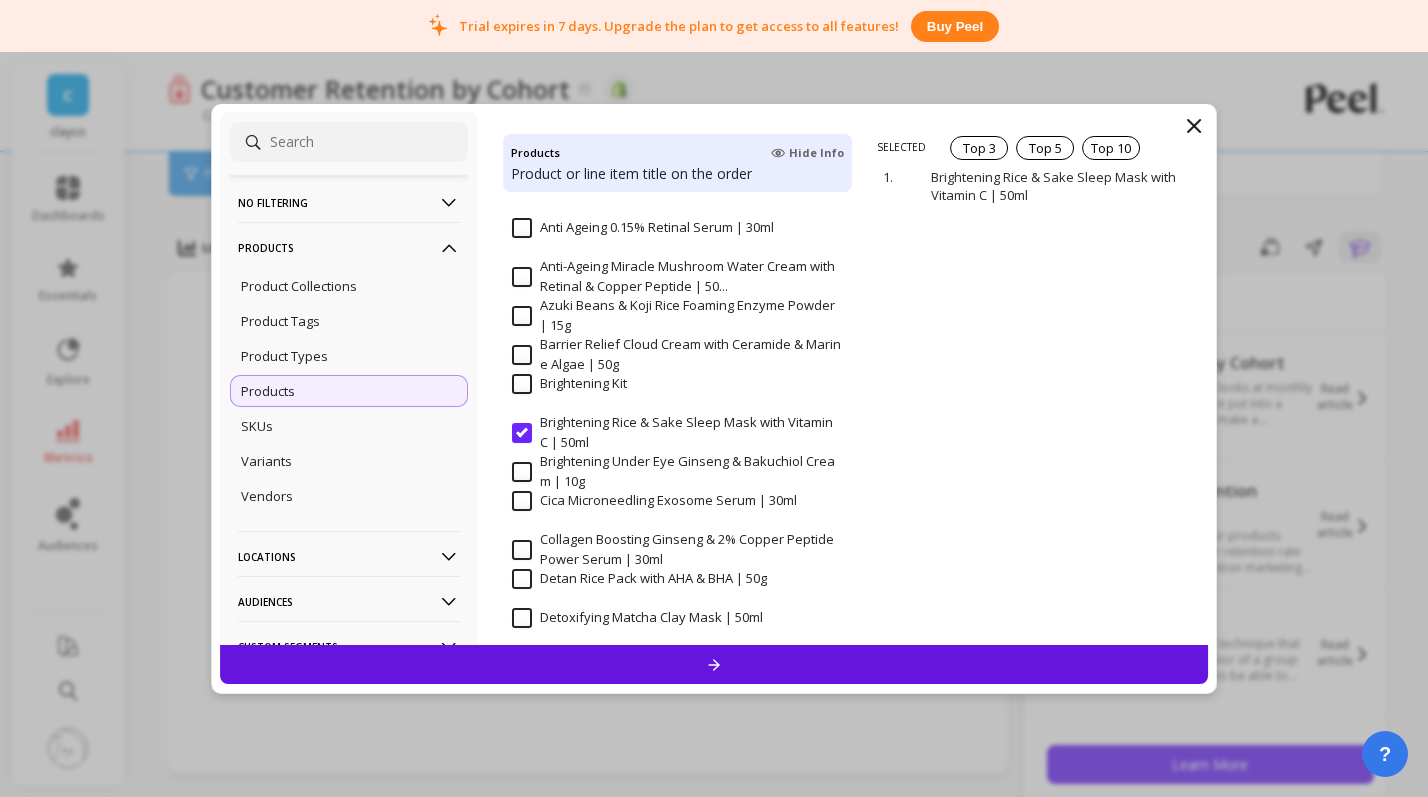 scroll, scrollTop: 0, scrollLeft: 0, axis: both 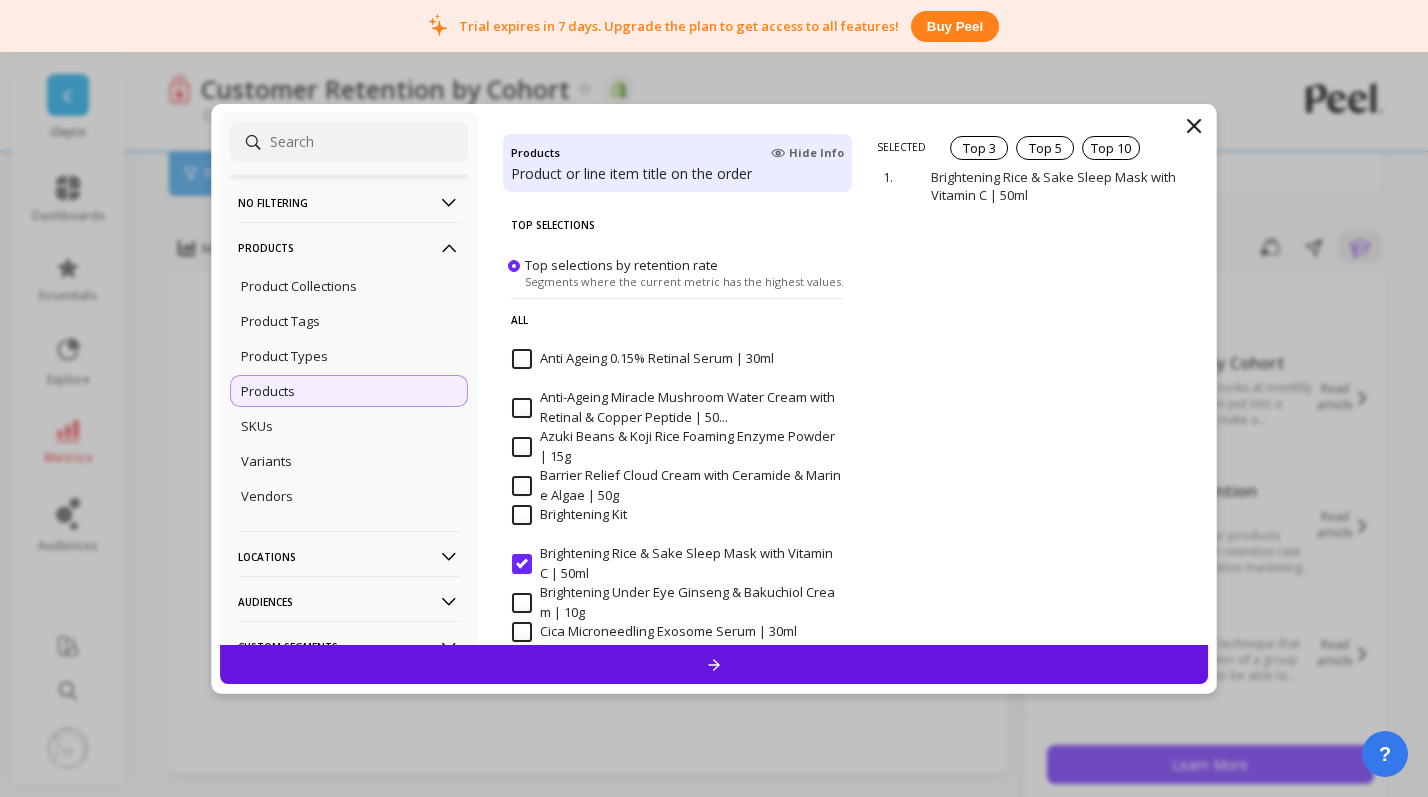 click on "All" at bounding box center (677, 319) 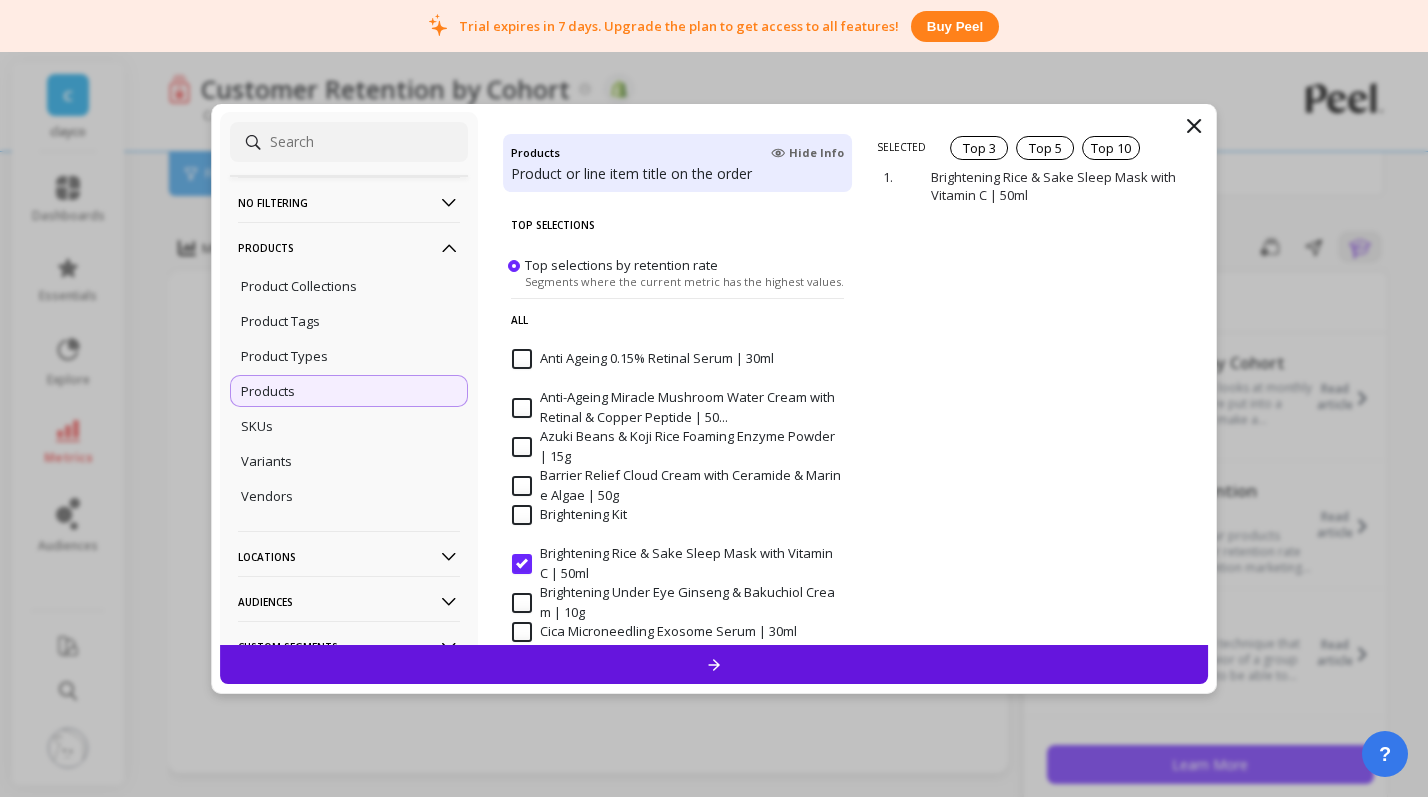 click 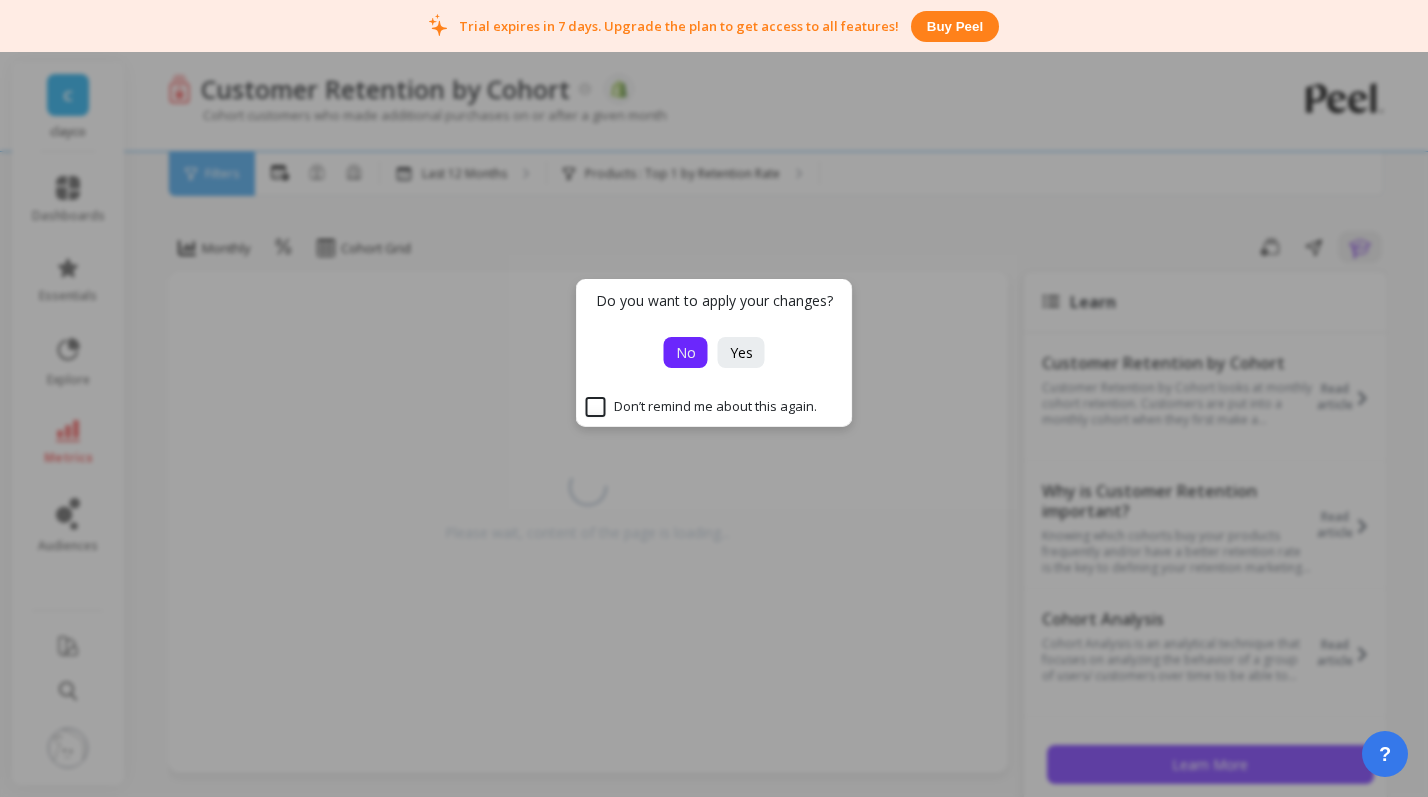 click on "No" at bounding box center [686, 352] 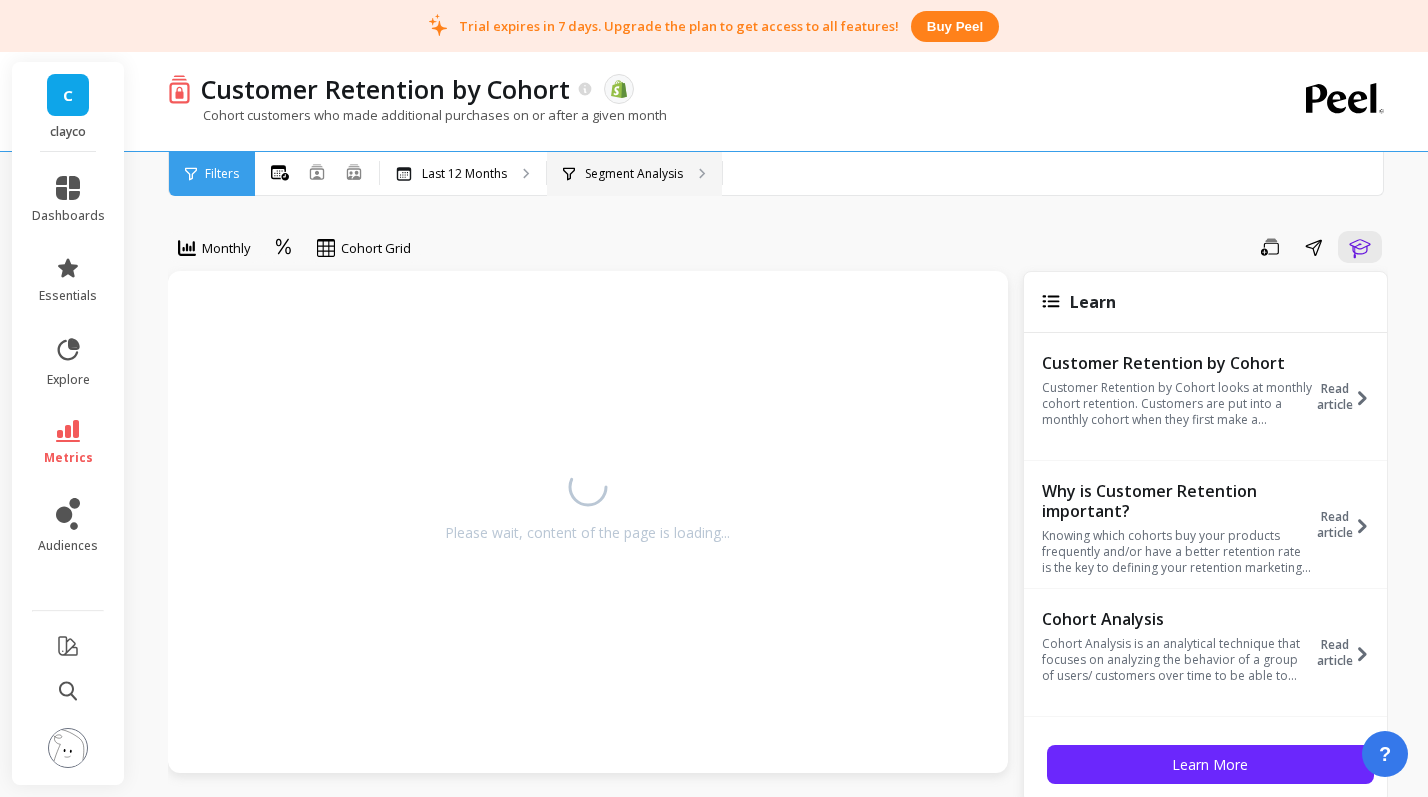 click on "Segment Analysis" at bounding box center (634, 174) 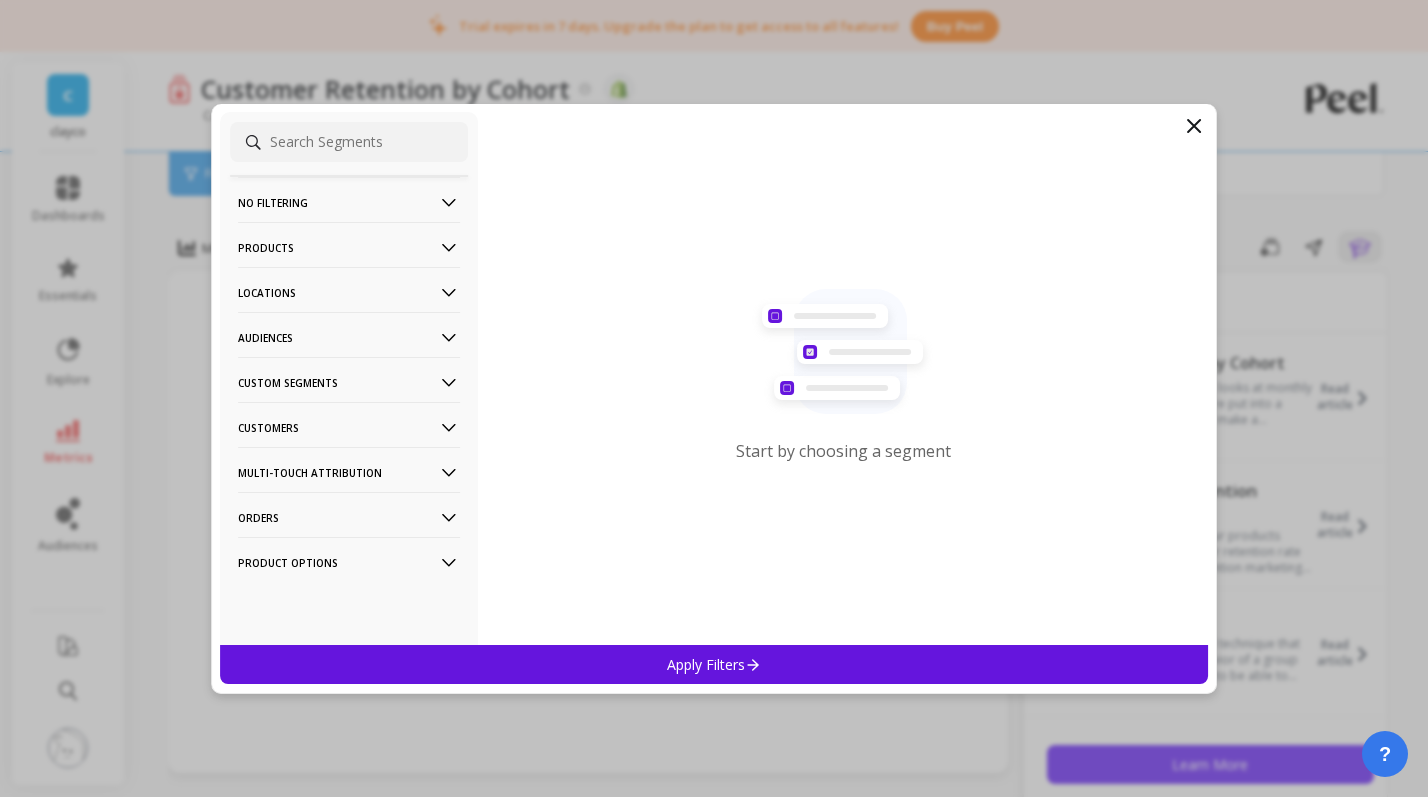 click 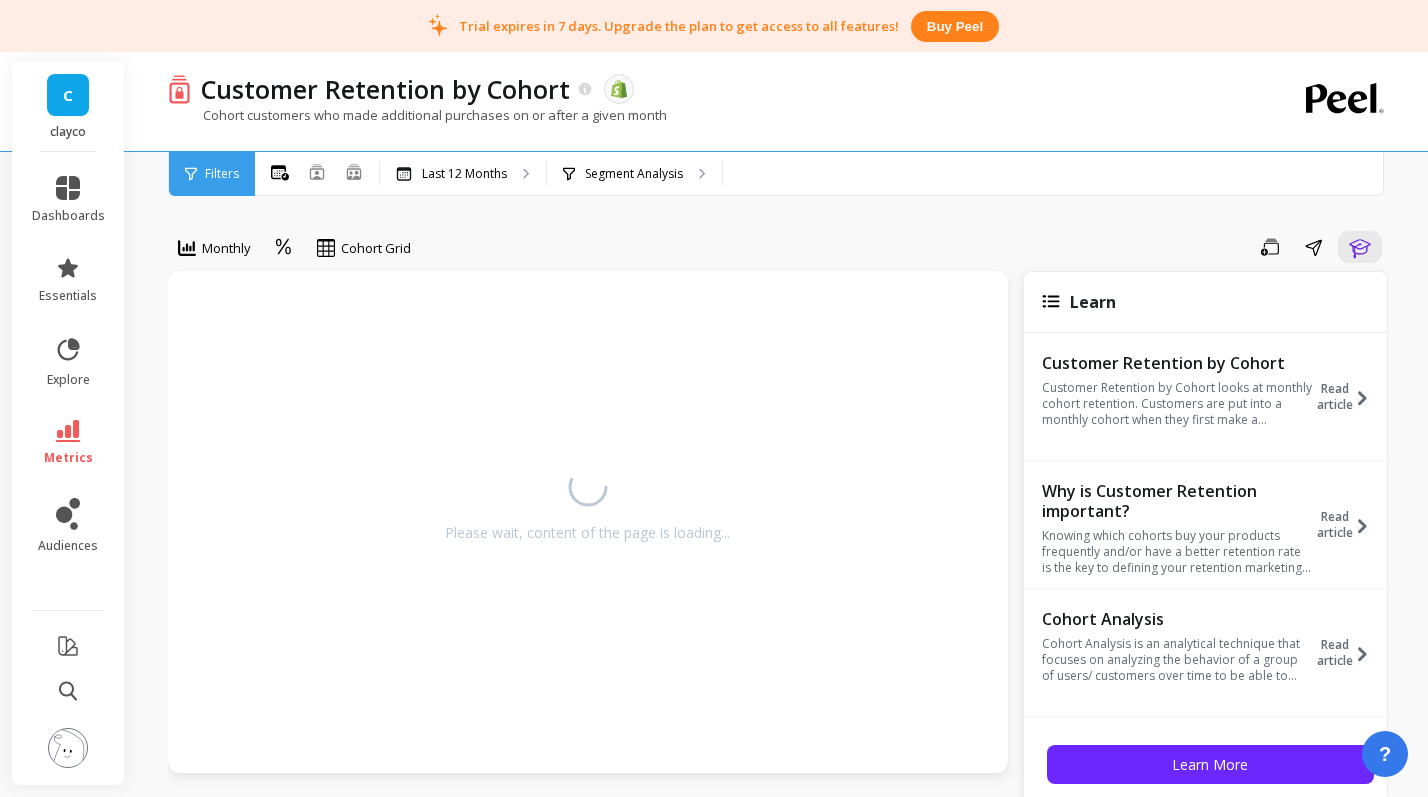 click on "Filters" at bounding box center [212, 174] 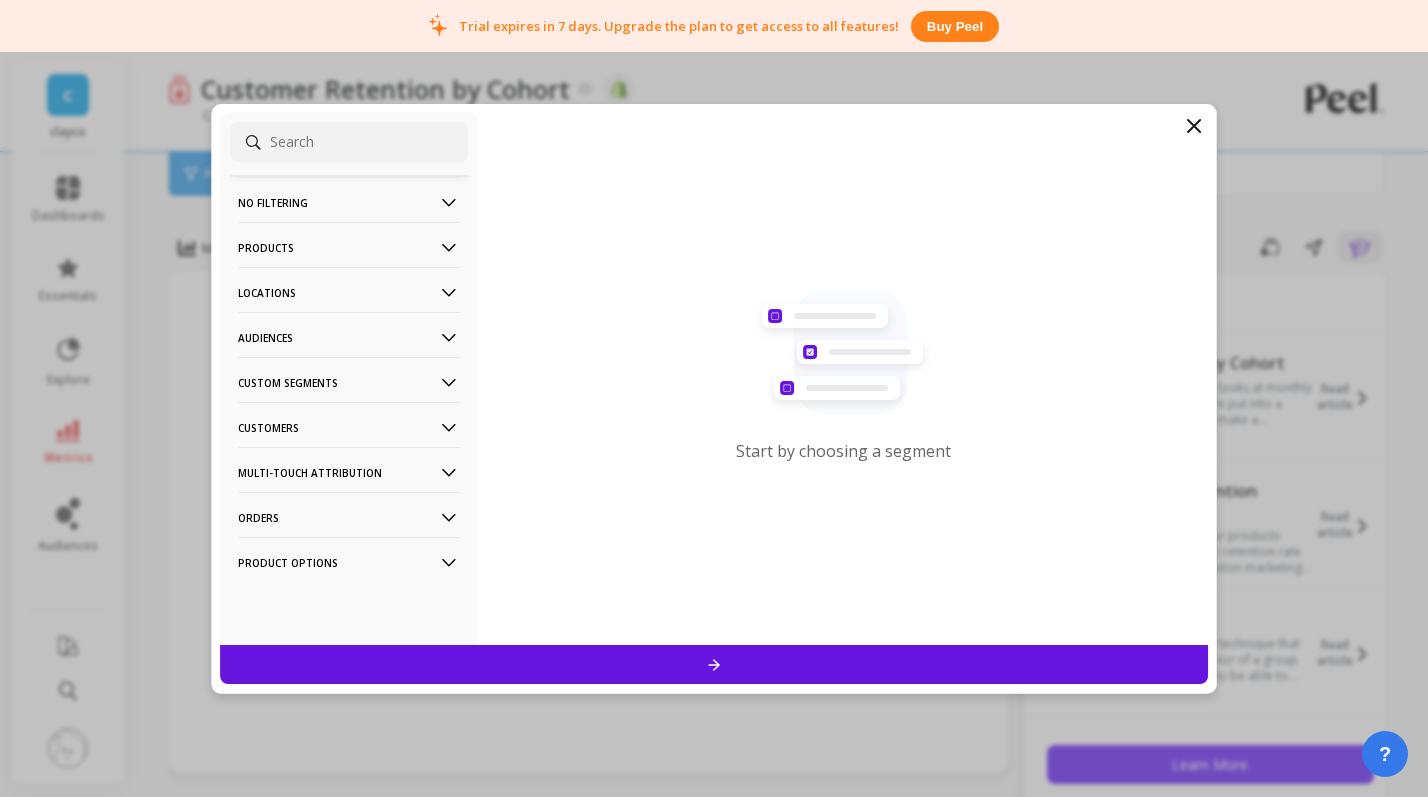 click on "Products" at bounding box center [349, 247] 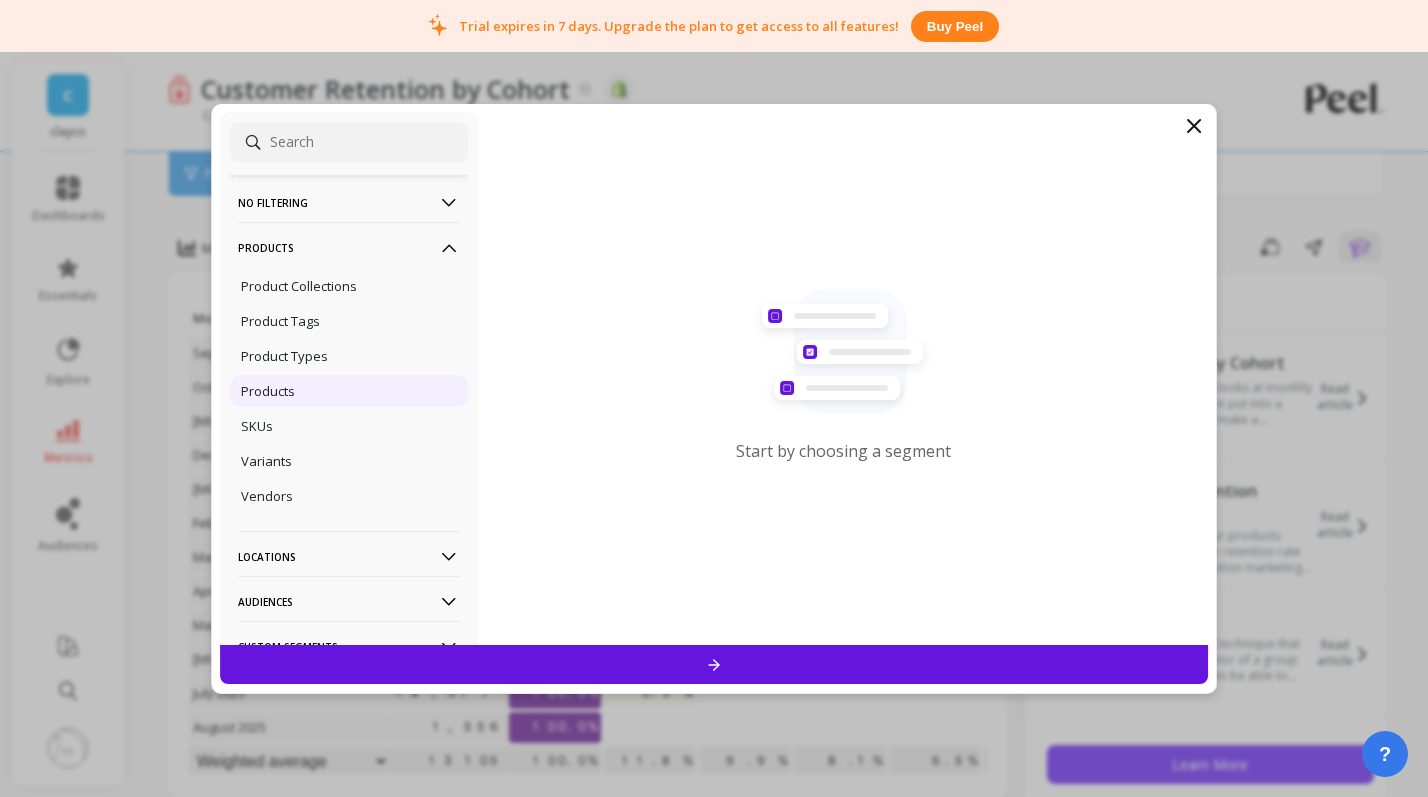 click on "Products" at bounding box center [349, 391] 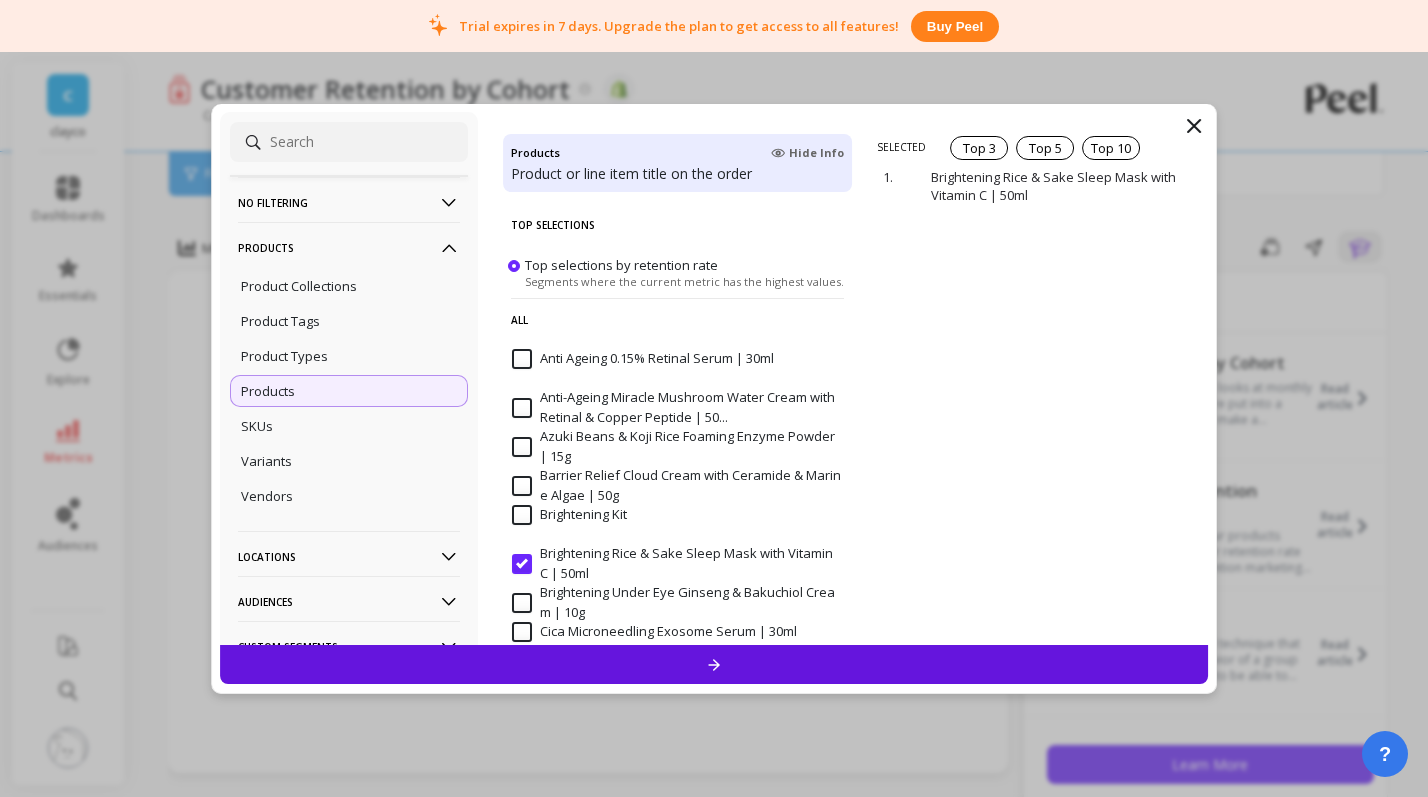 click 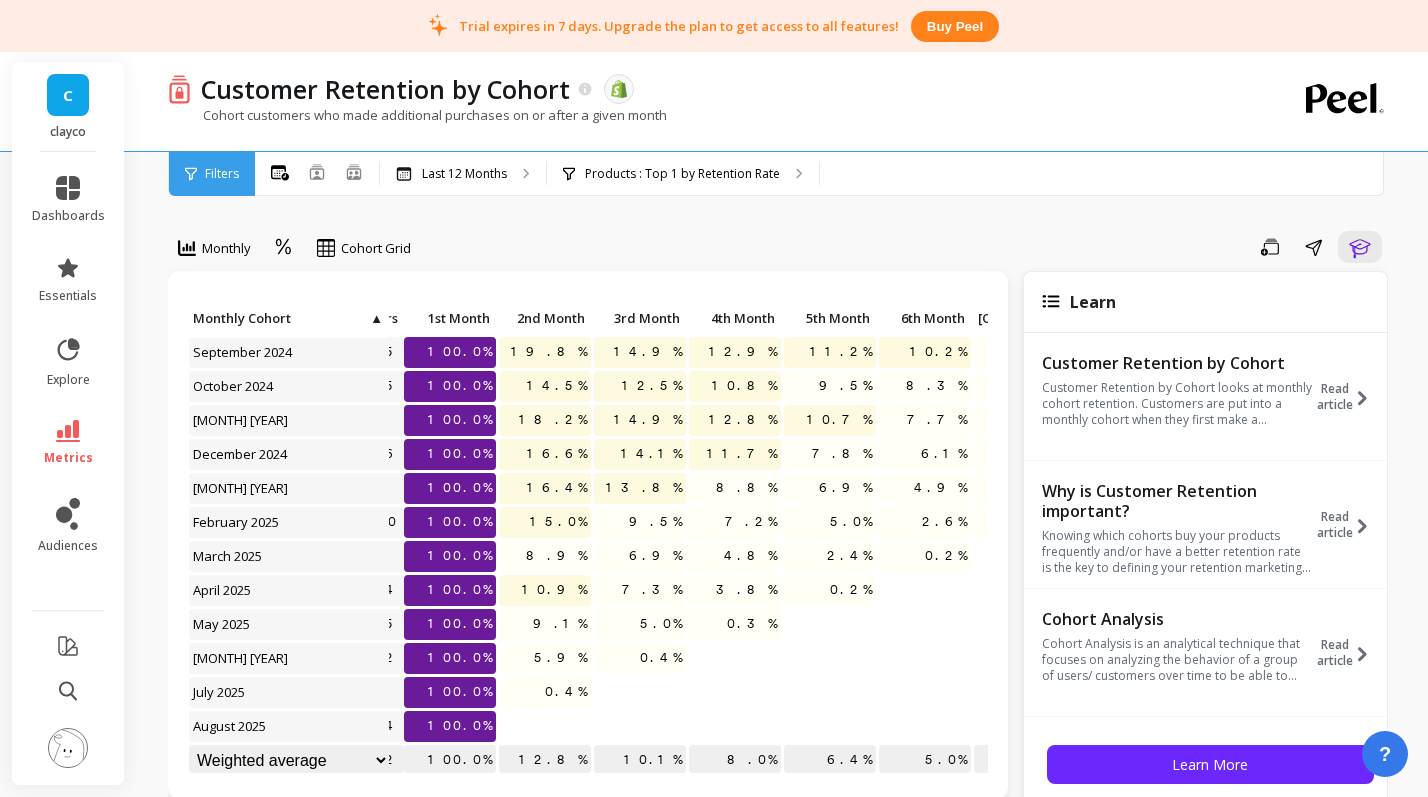 scroll, scrollTop: 1, scrollLeft: 114, axis: both 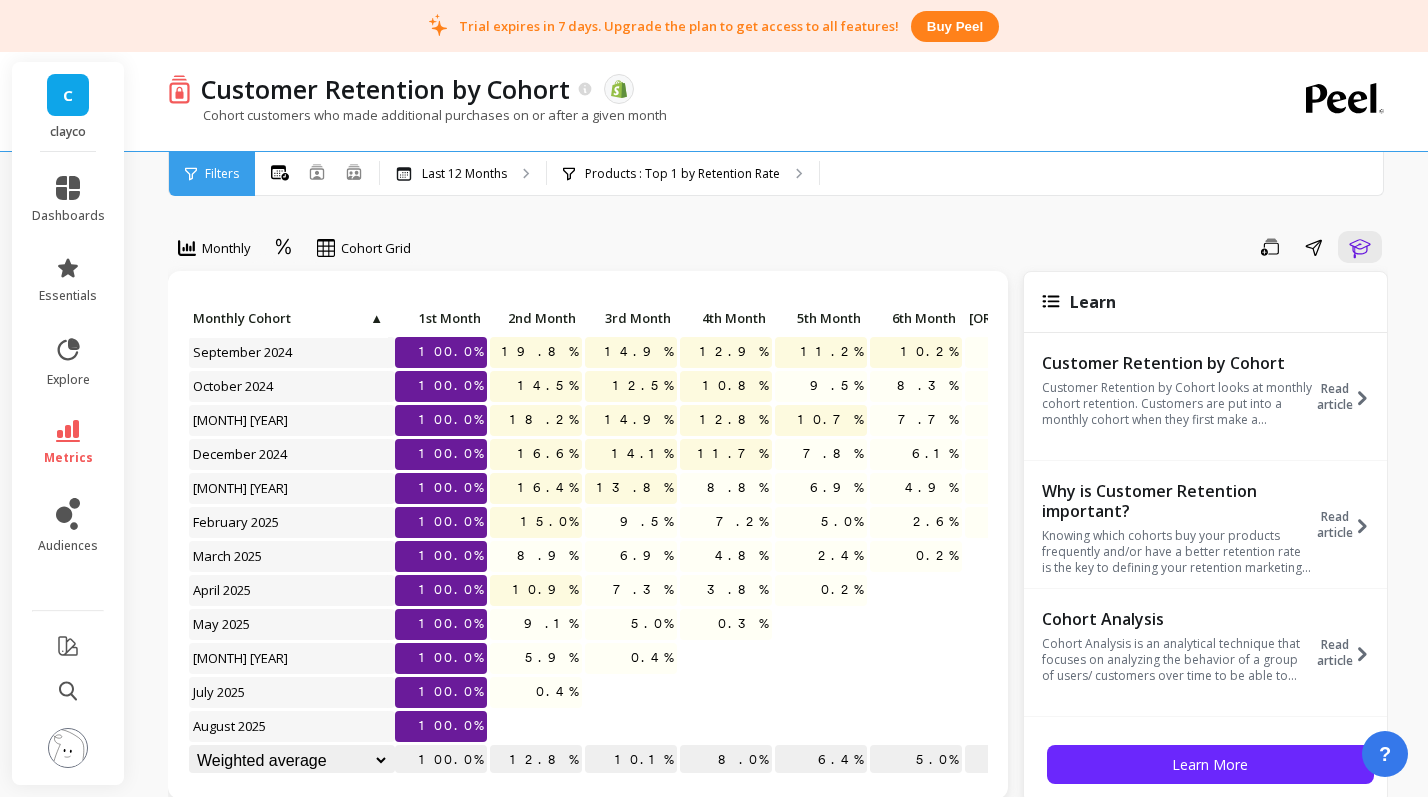 click on "Filters" at bounding box center [222, 174] 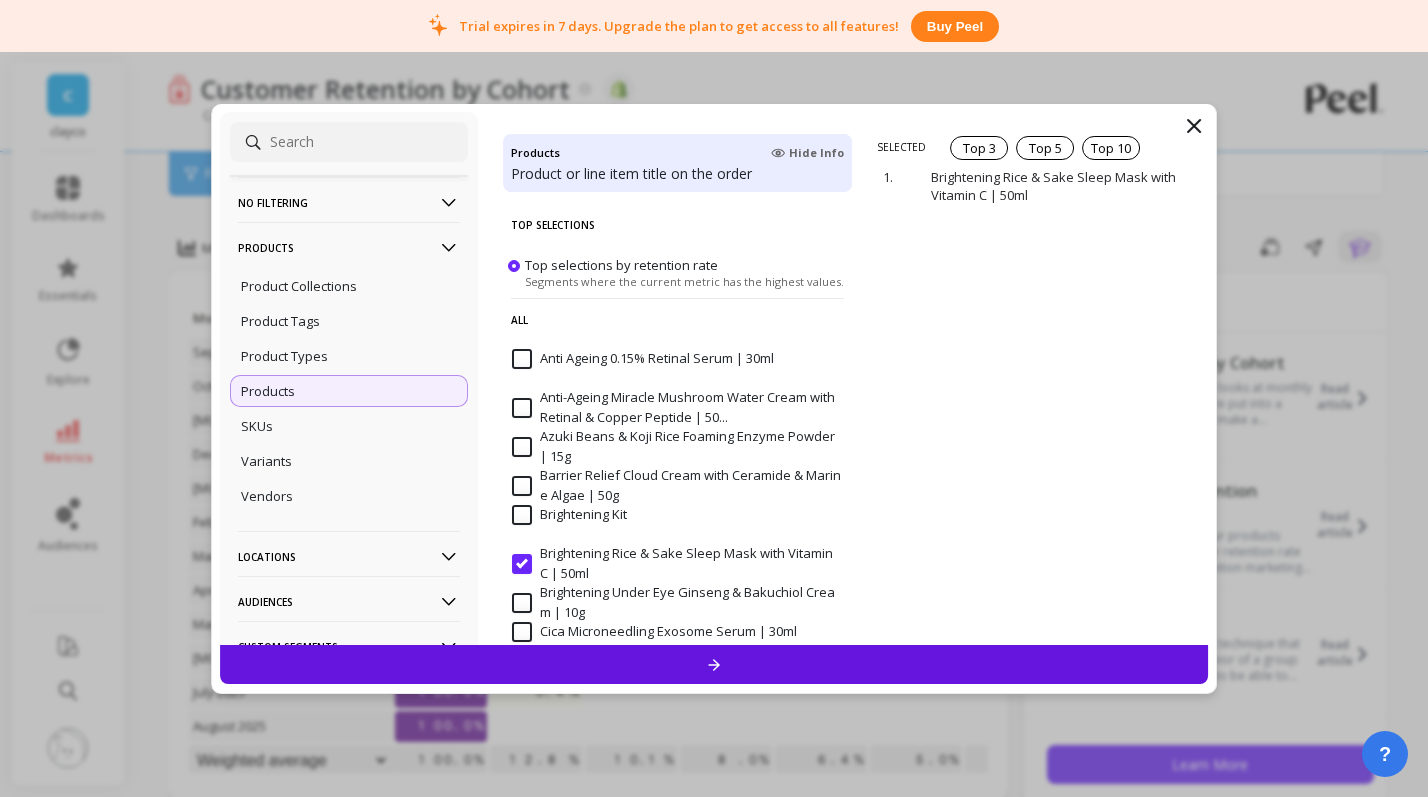 click on "All" at bounding box center [677, 319] 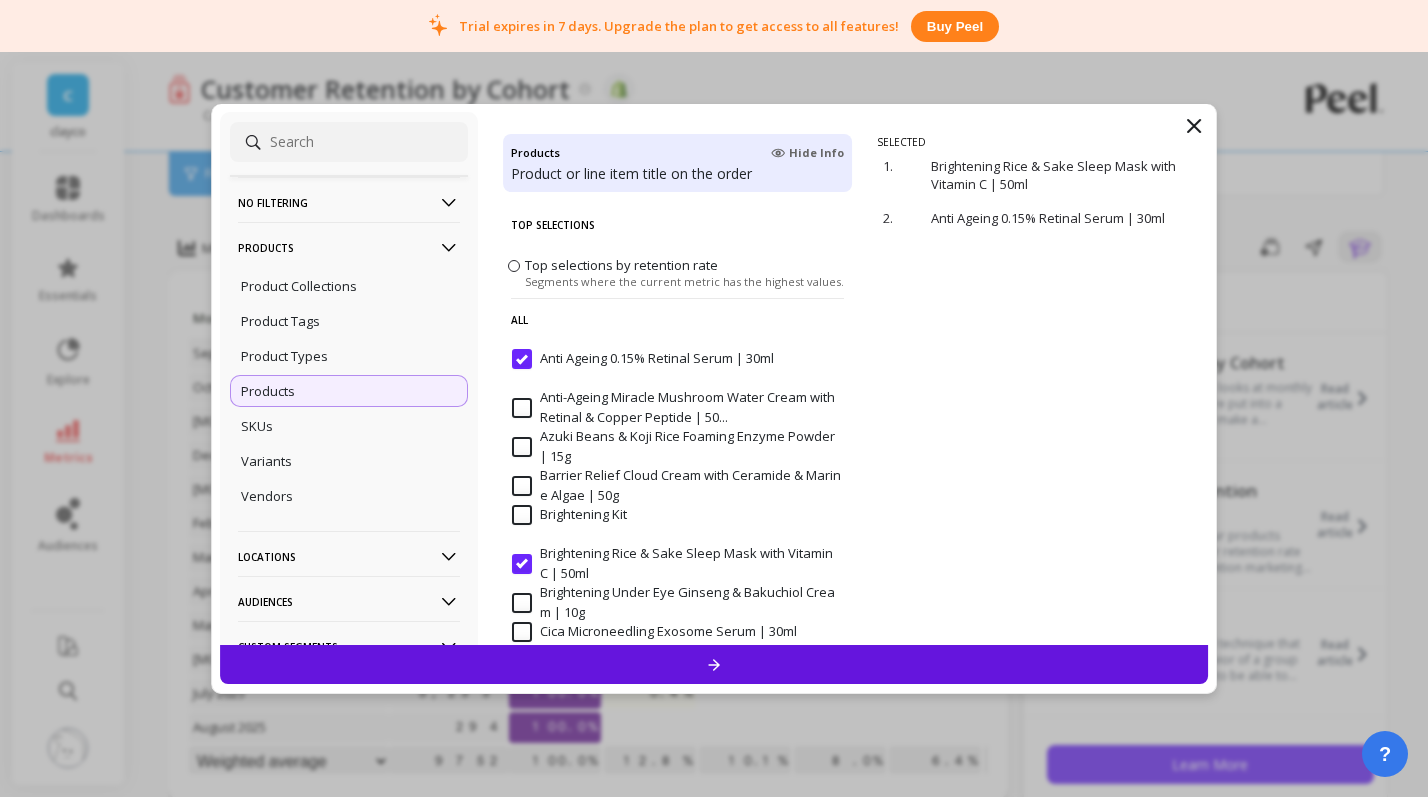 click on "Anti-Ageing Miracle Mushroom Water Cream with Retinal & Copper Peptide | 50..." at bounding box center [677, 407] 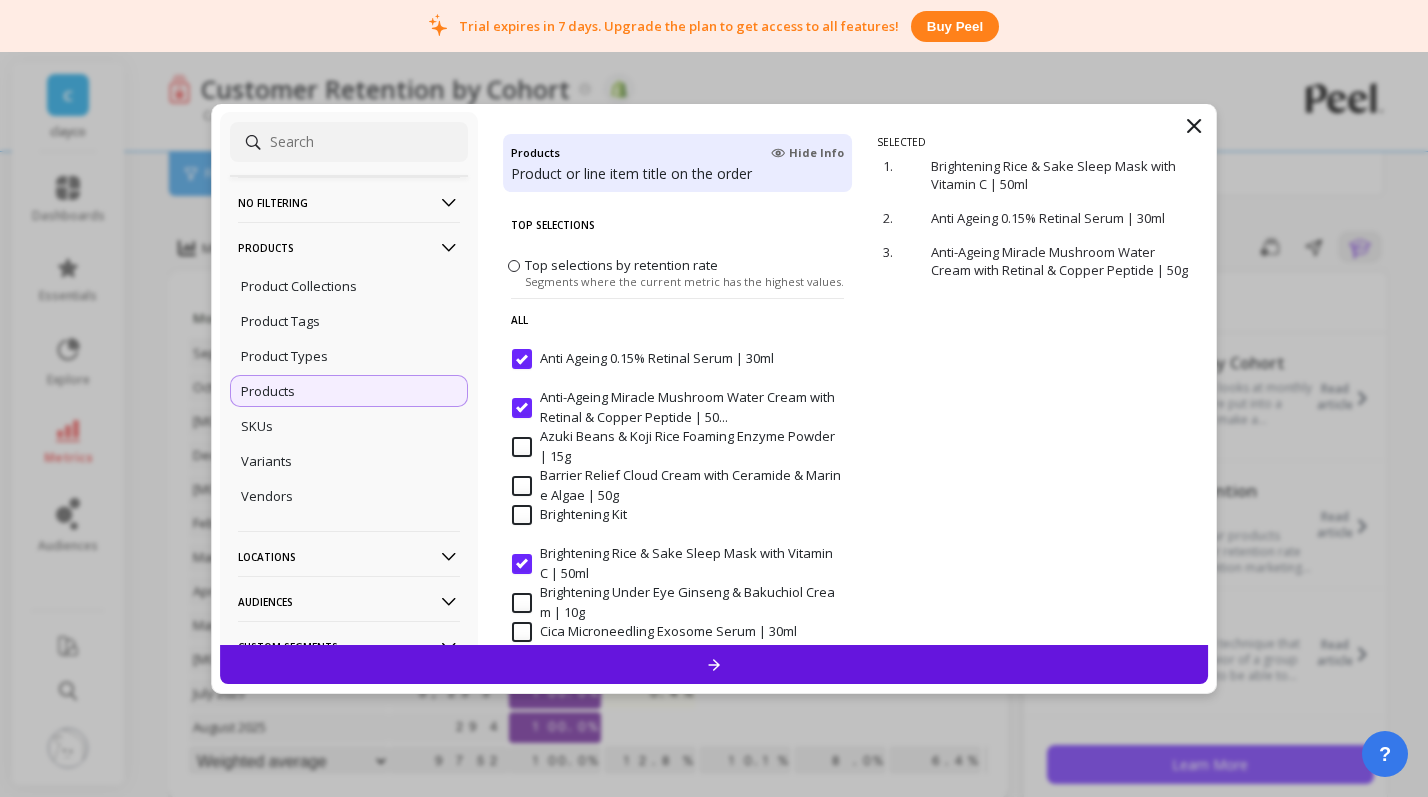 click on "Azuki Beans & Koji Rice Foaming Enzyme Powder | 15g" at bounding box center [677, 446] 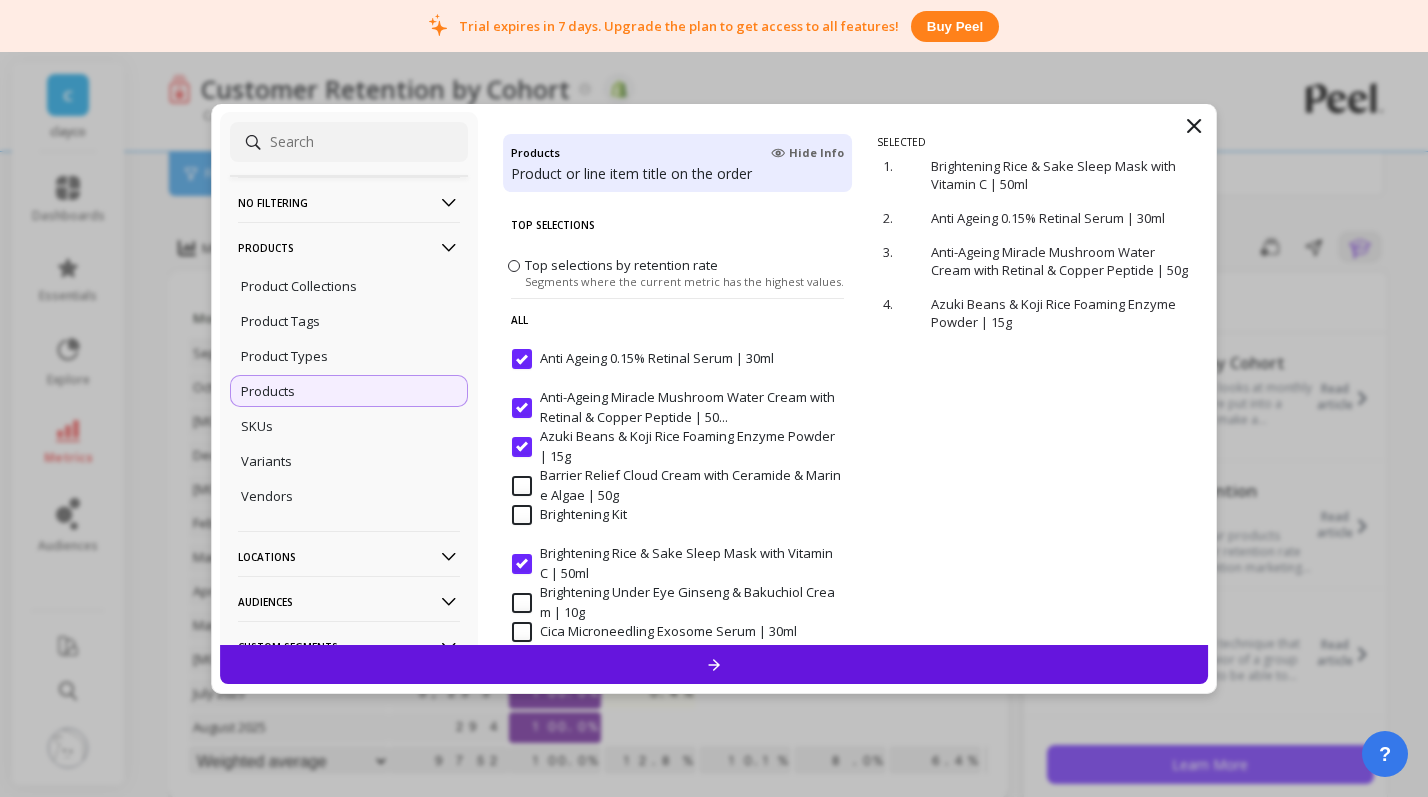 click on "Barrier Relief Cloud Cream with Ceramide & Marine Algae | 50g" at bounding box center [677, 485] 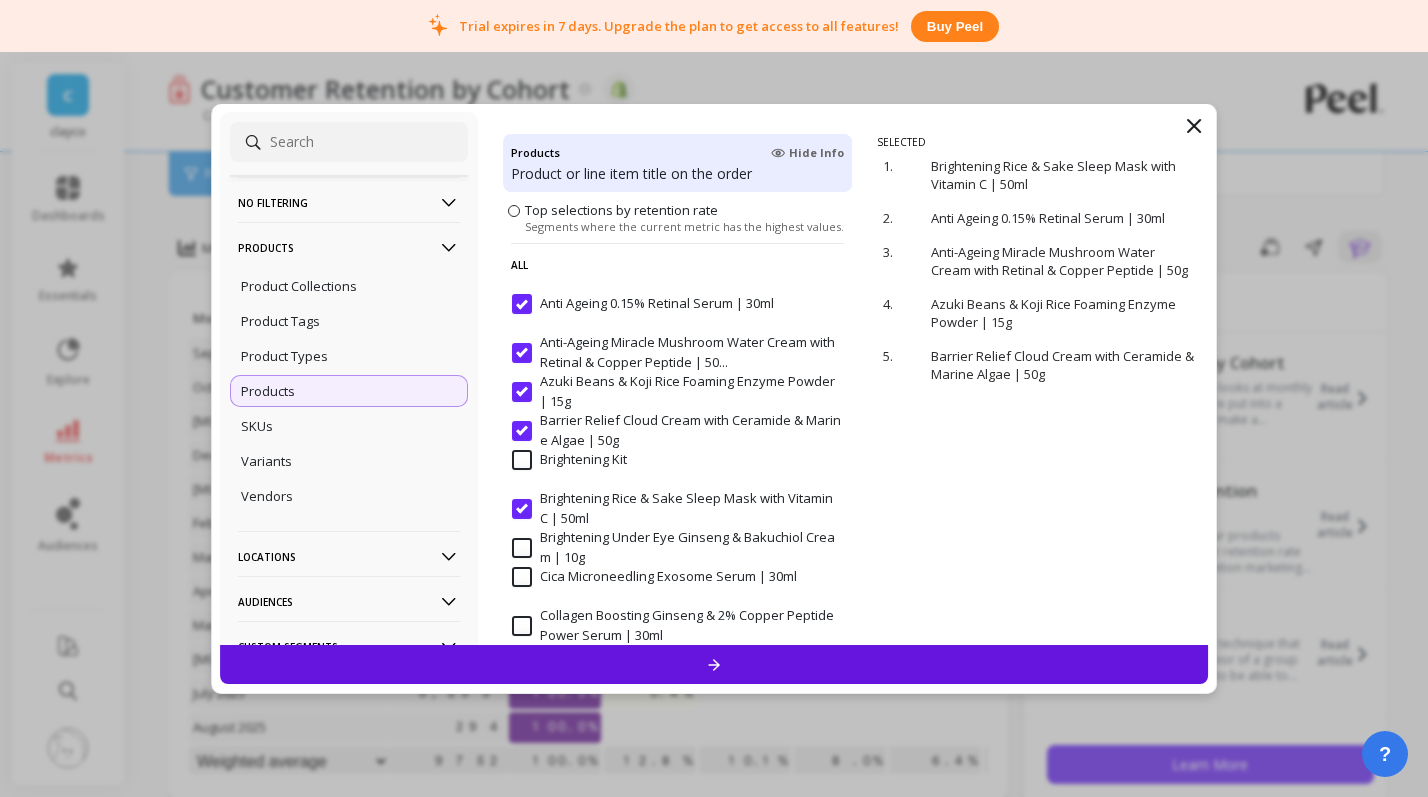 scroll, scrollTop: 78, scrollLeft: 0, axis: vertical 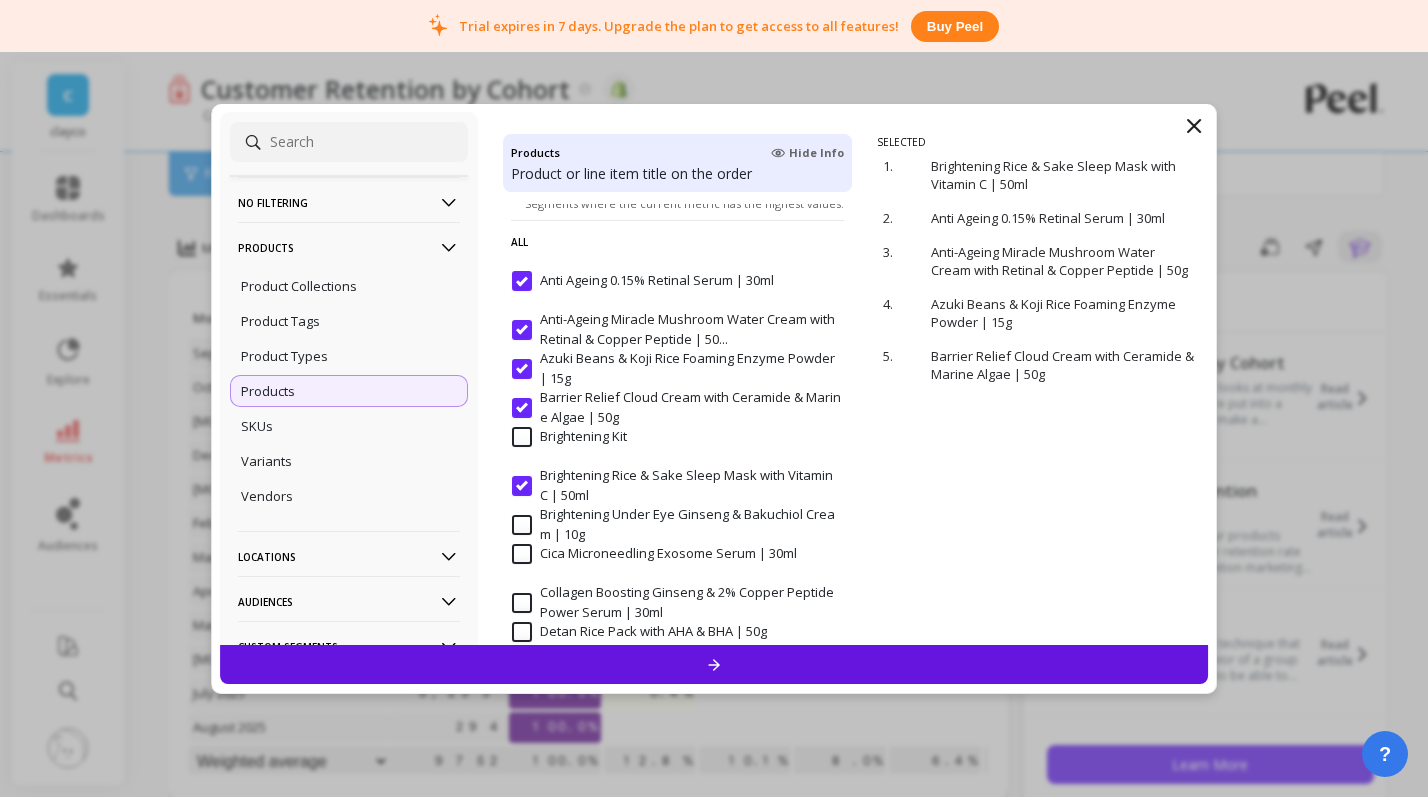 click on "Brightening Kit" at bounding box center (569, 437) 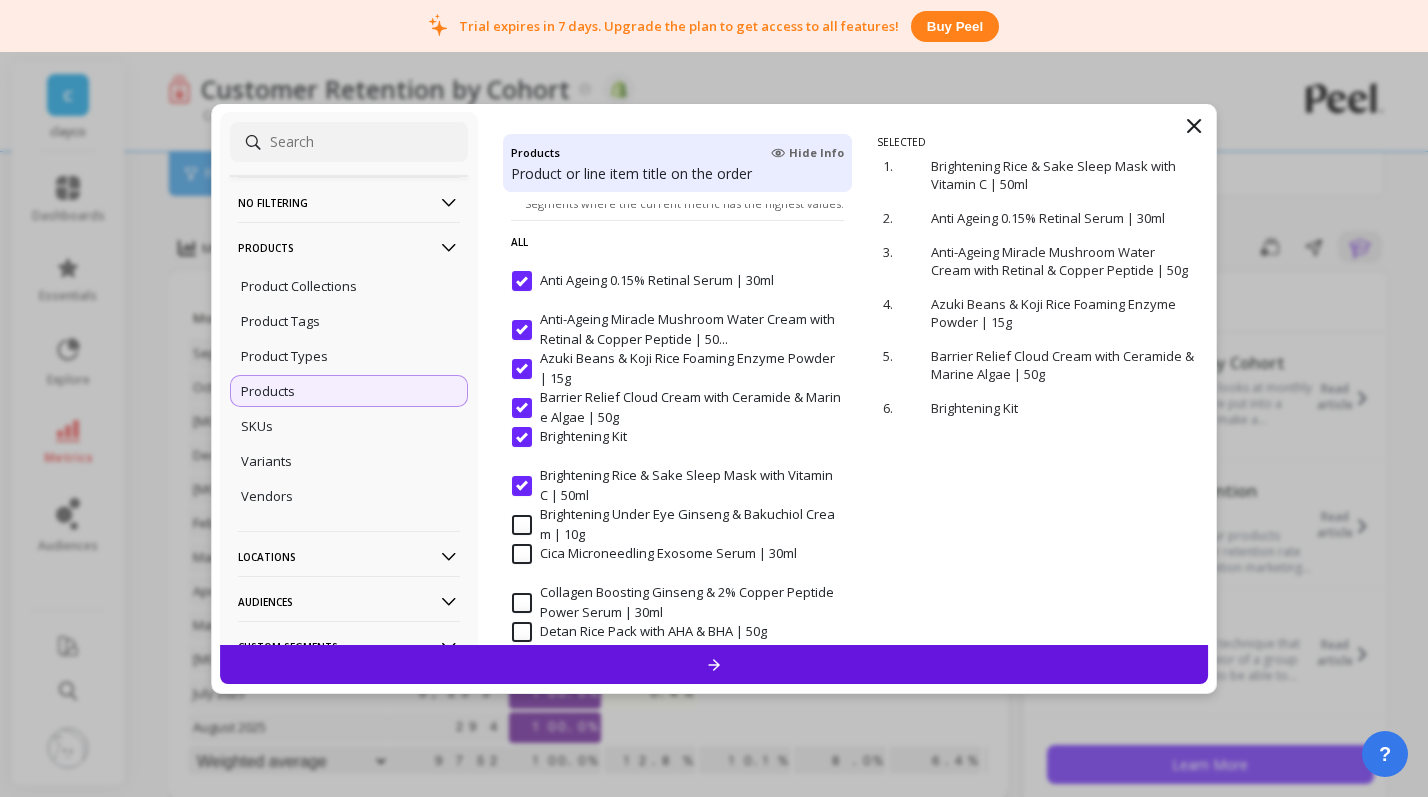 click on "No filtering" at bounding box center [349, 202] 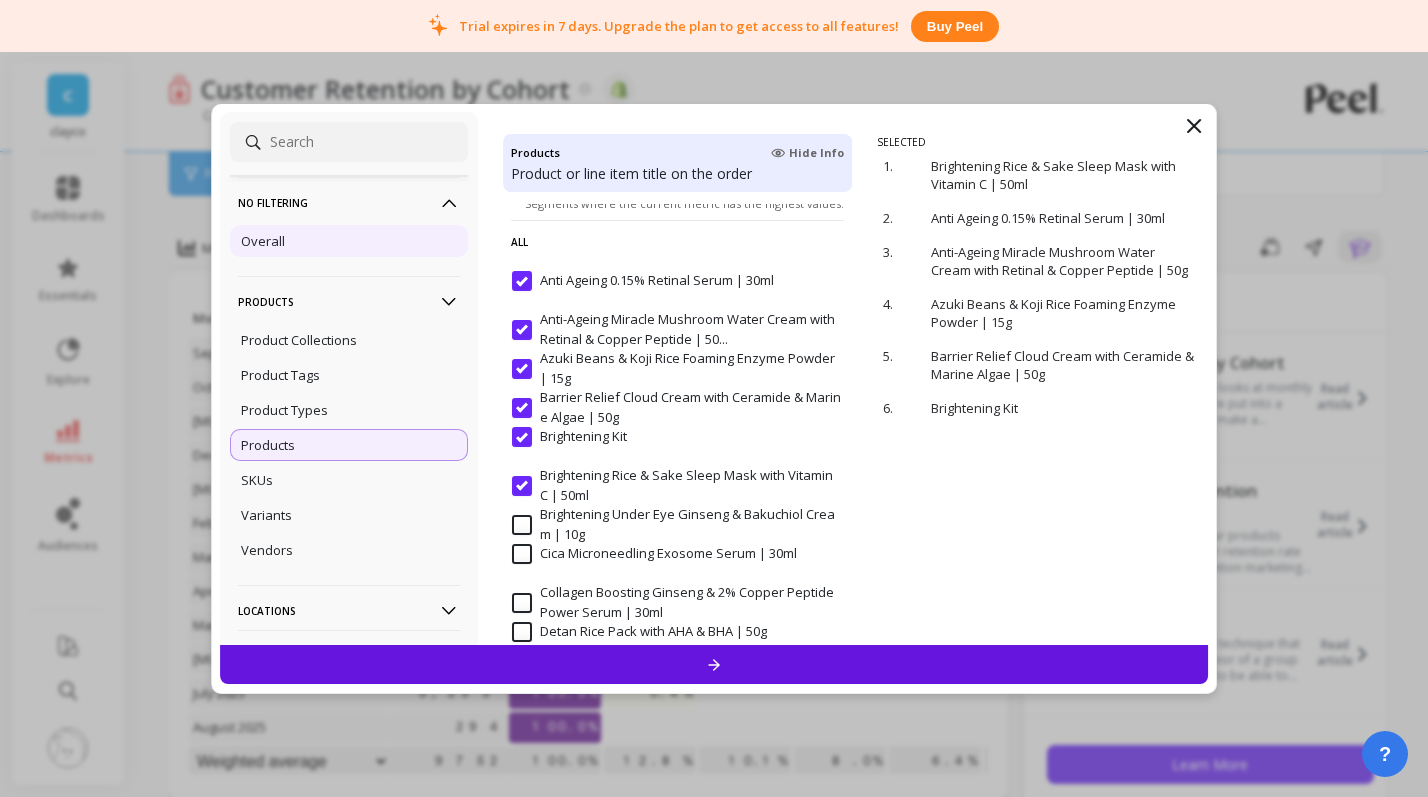 click on "Overall" at bounding box center (349, 241) 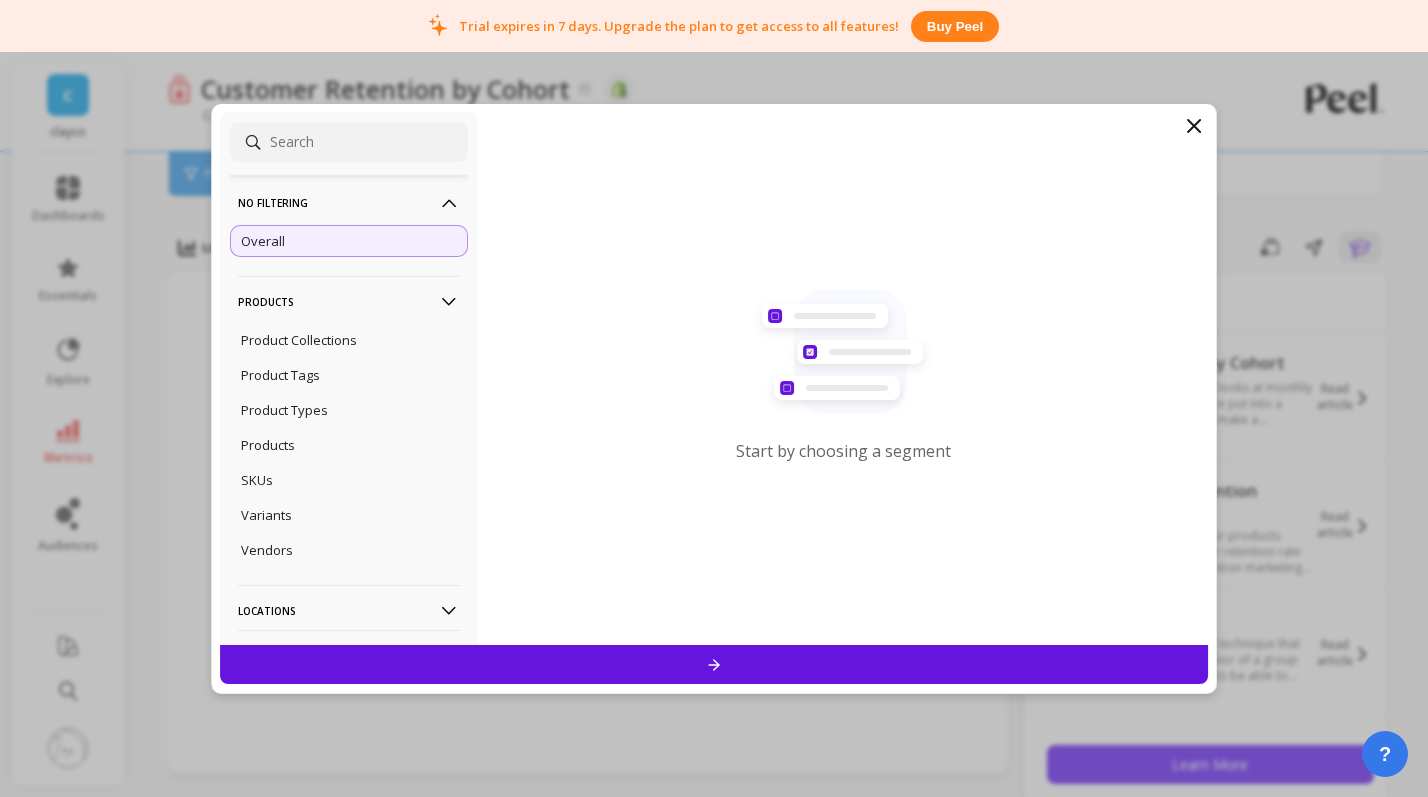 click at bounding box center (714, 664) 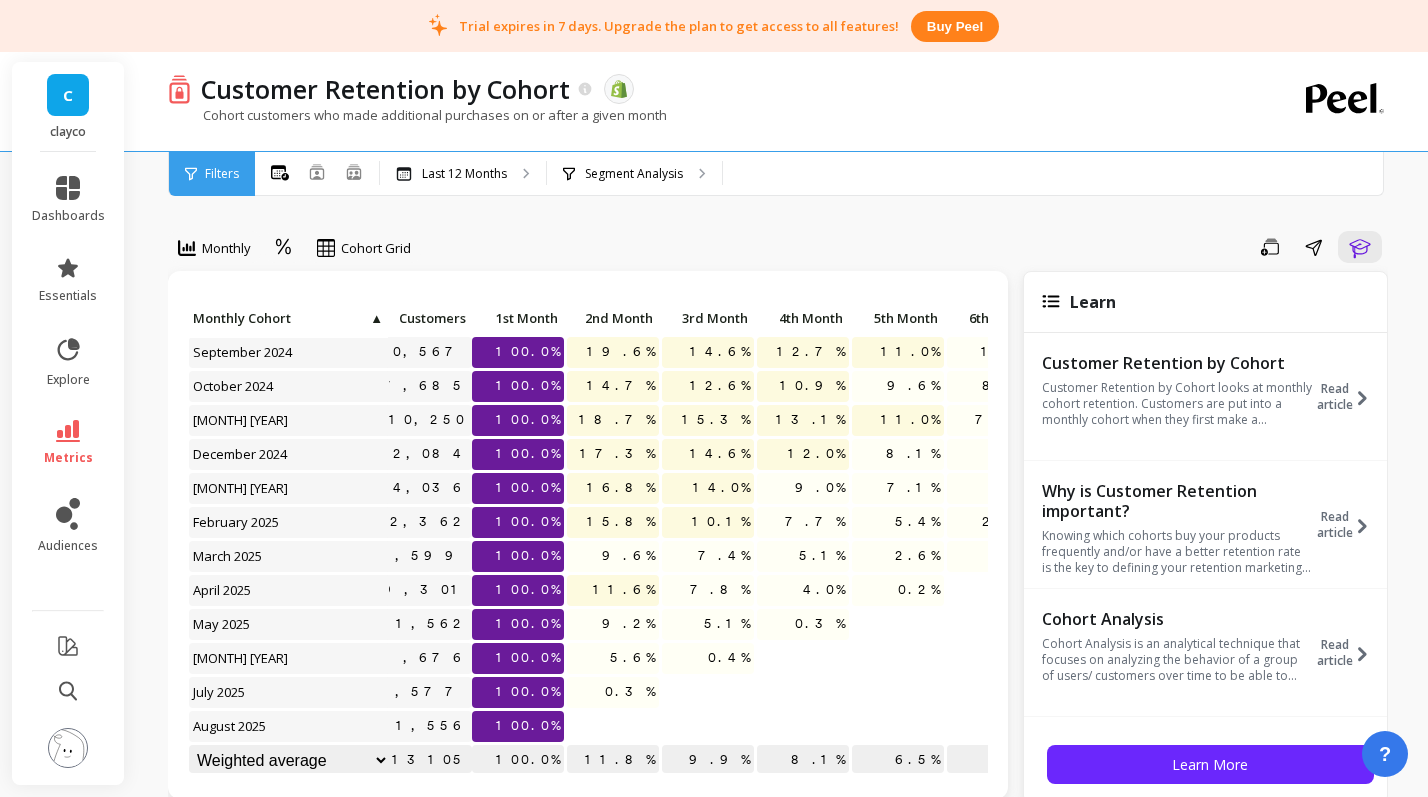 scroll, scrollTop: 1, scrollLeft: 9, axis: both 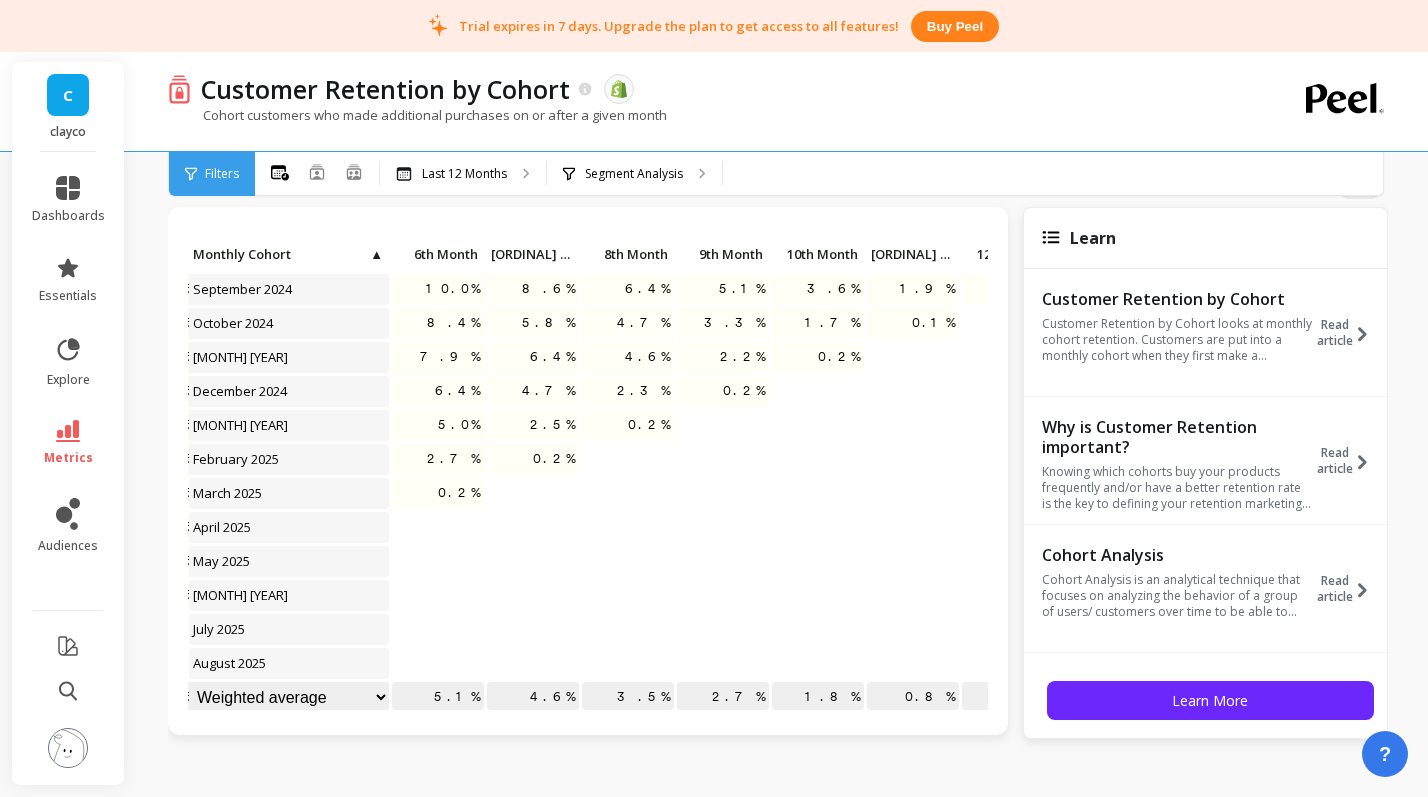 click on "Cohort Analysis" at bounding box center (1177, 555) 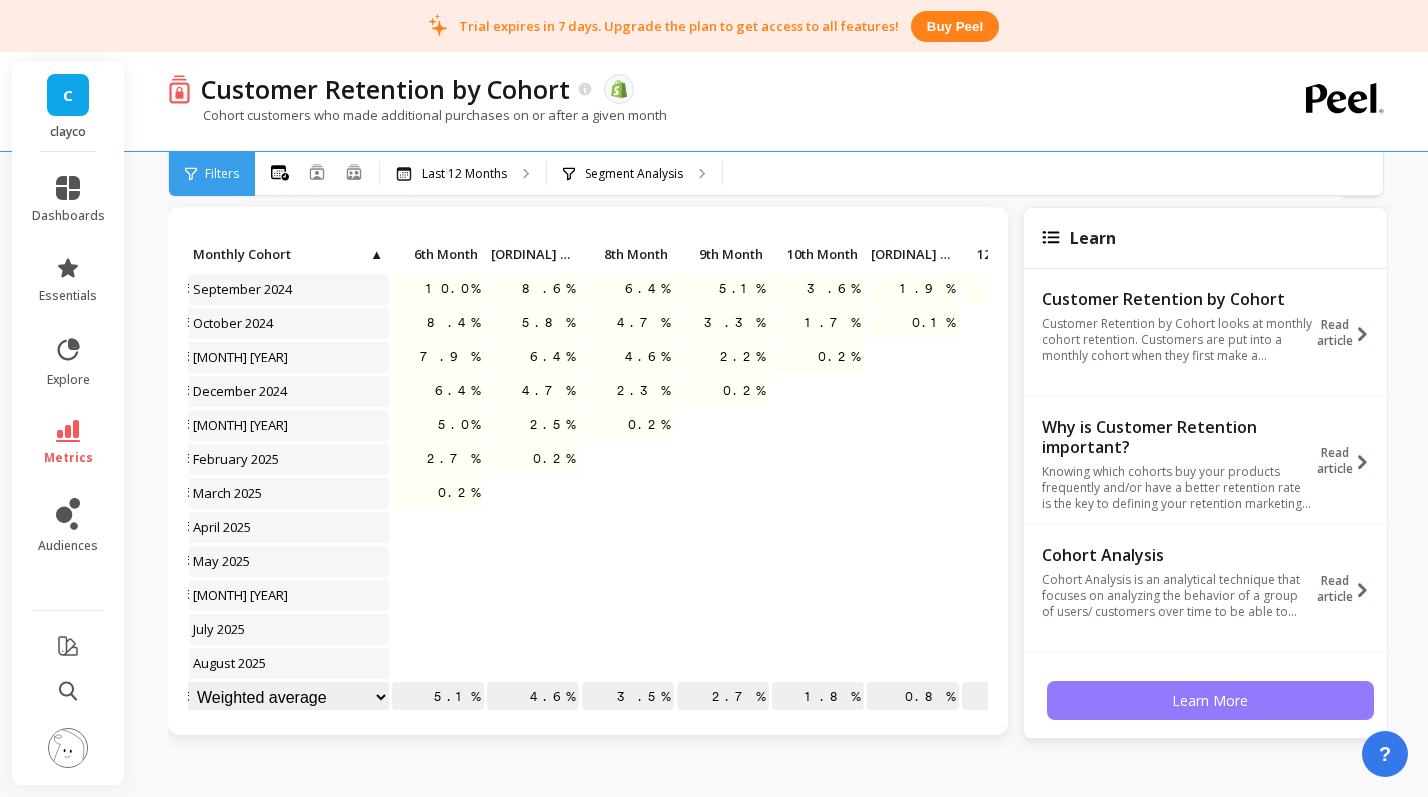 click on "Learn More" at bounding box center [1210, 700] 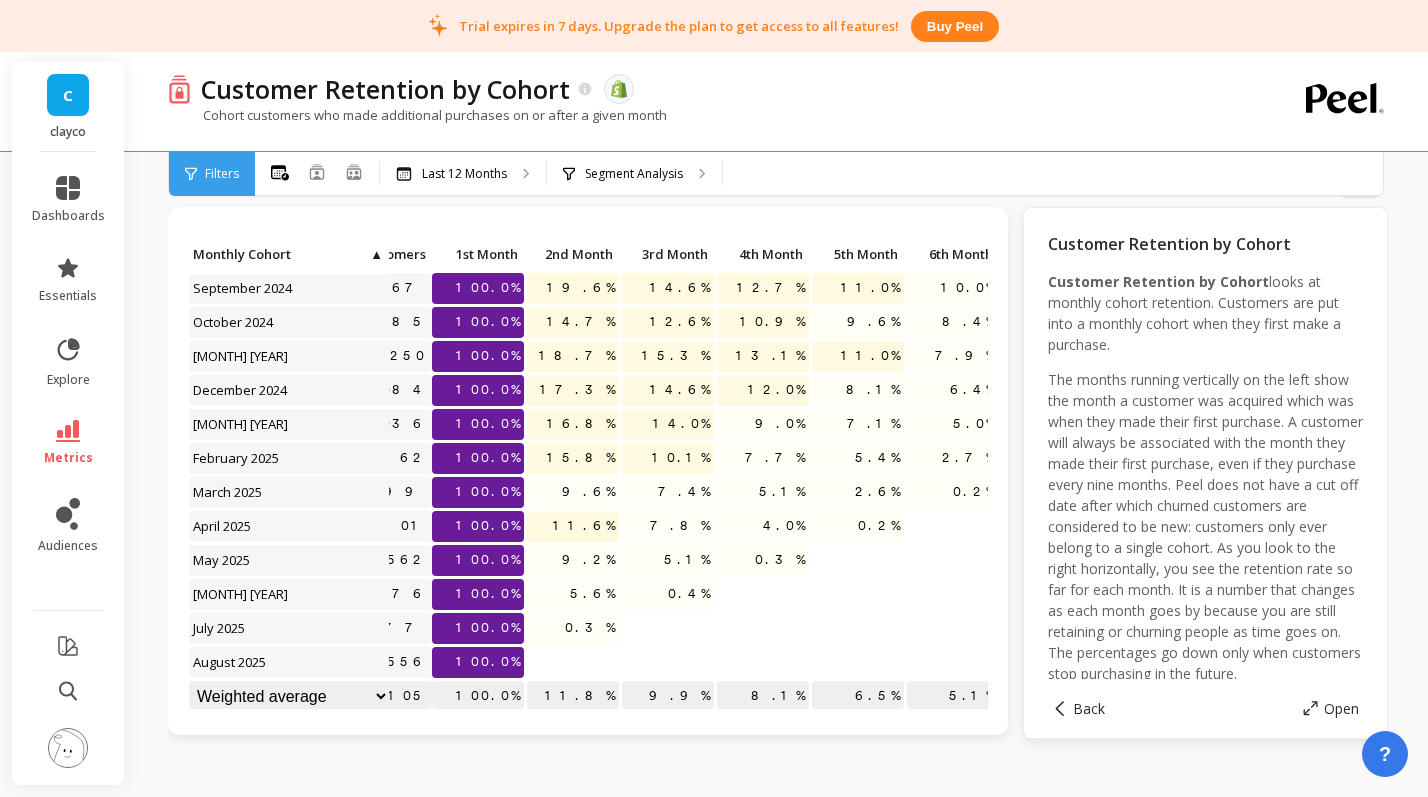 scroll, scrollTop: 1, scrollLeft: 0, axis: vertical 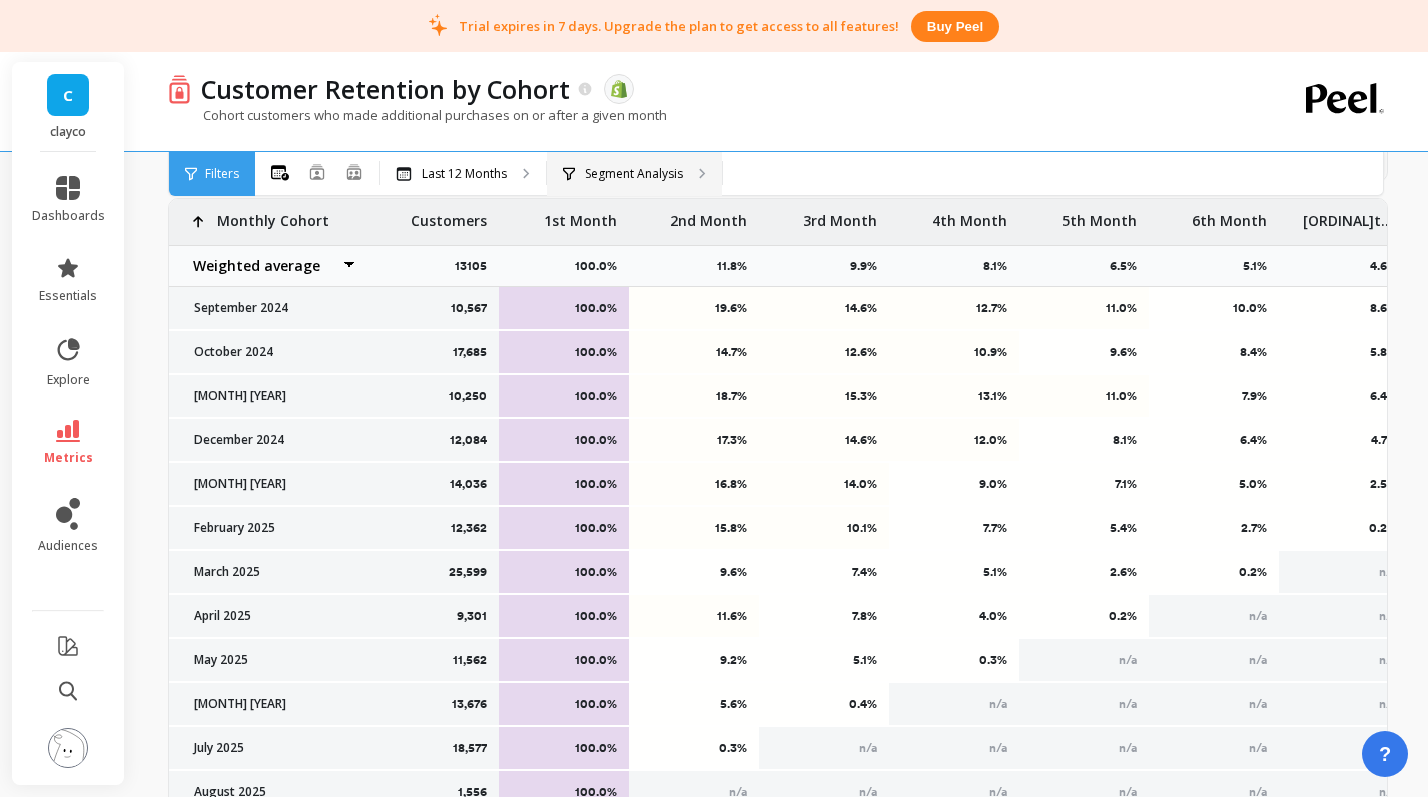click on "Segment Analysis" at bounding box center [634, 174] 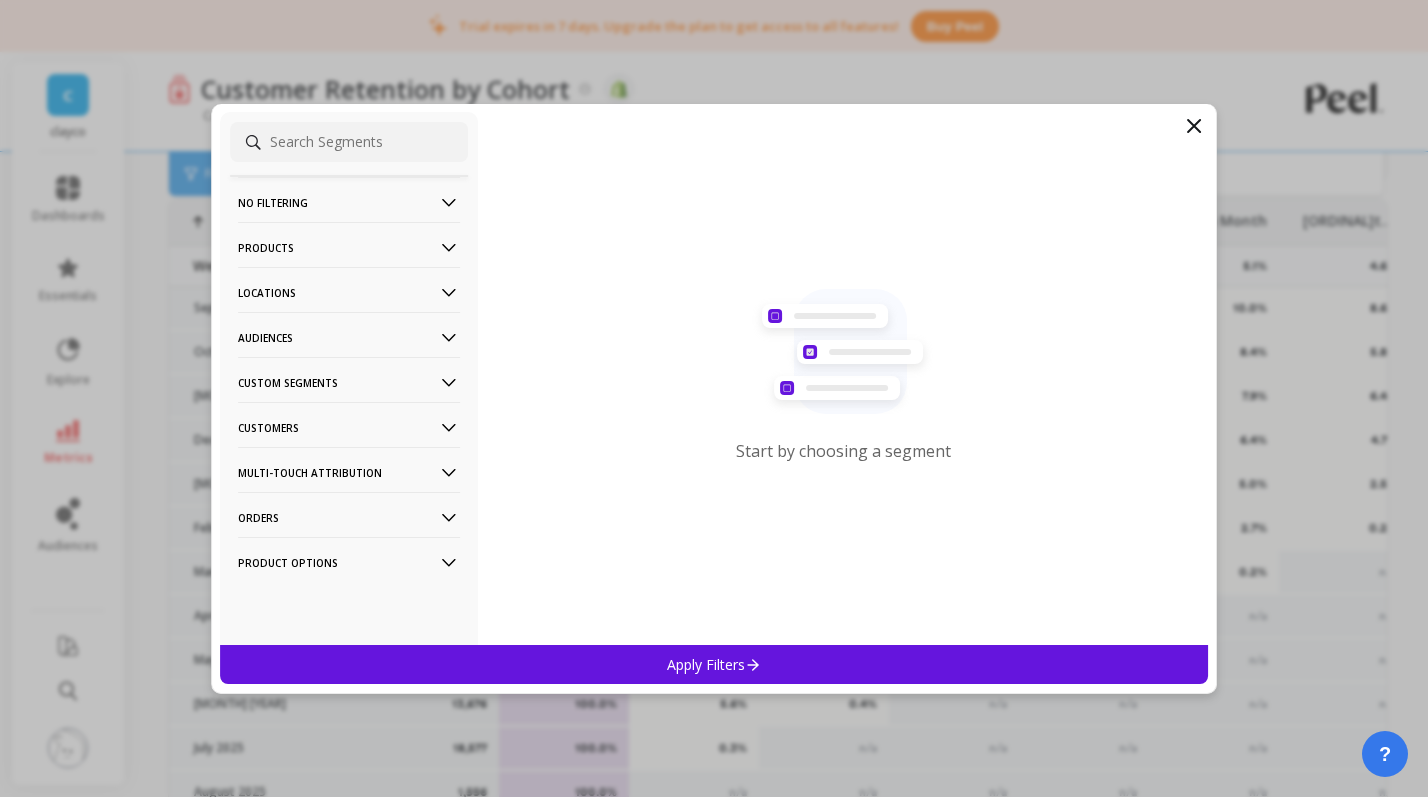 click on "No filtering" at bounding box center (349, 202) 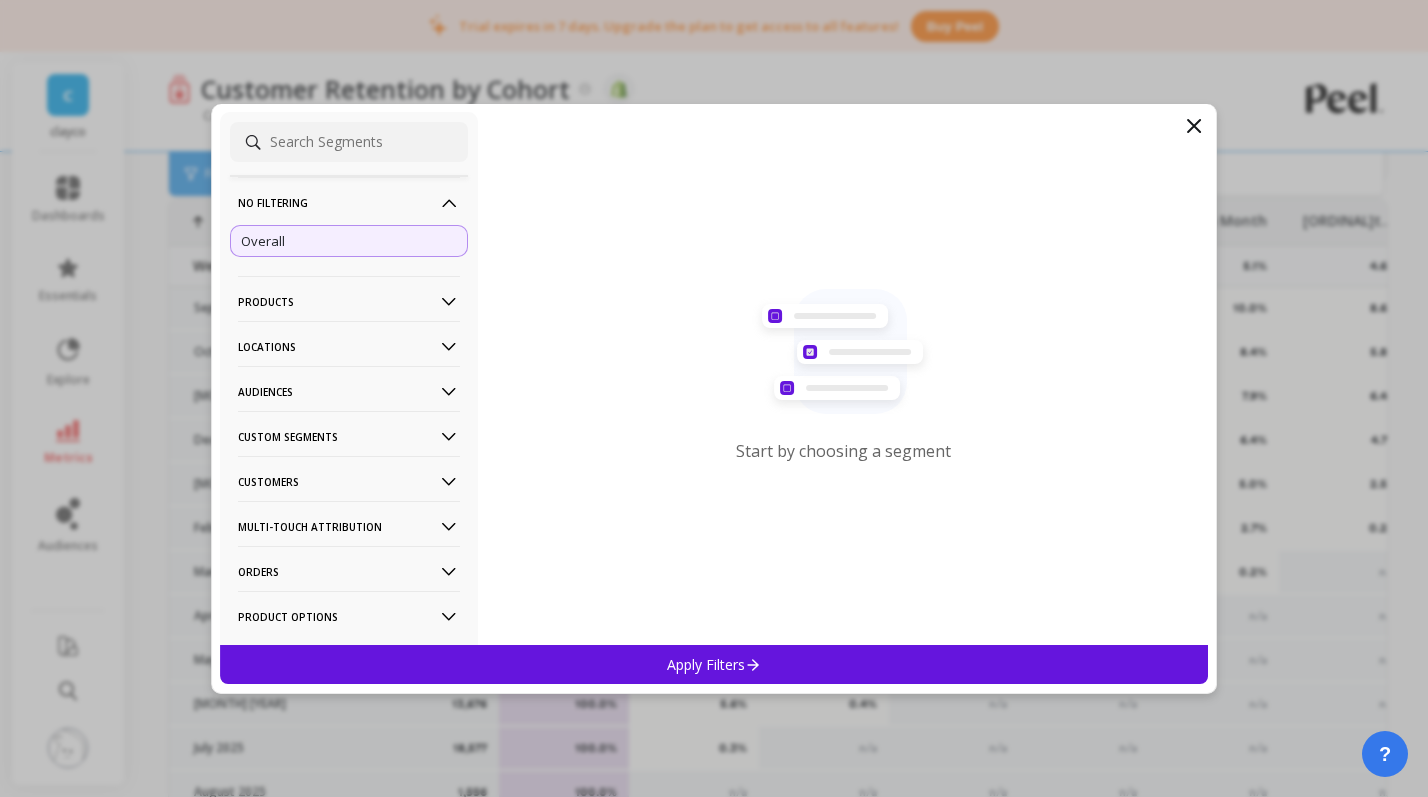click on "Products" at bounding box center (349, 301) 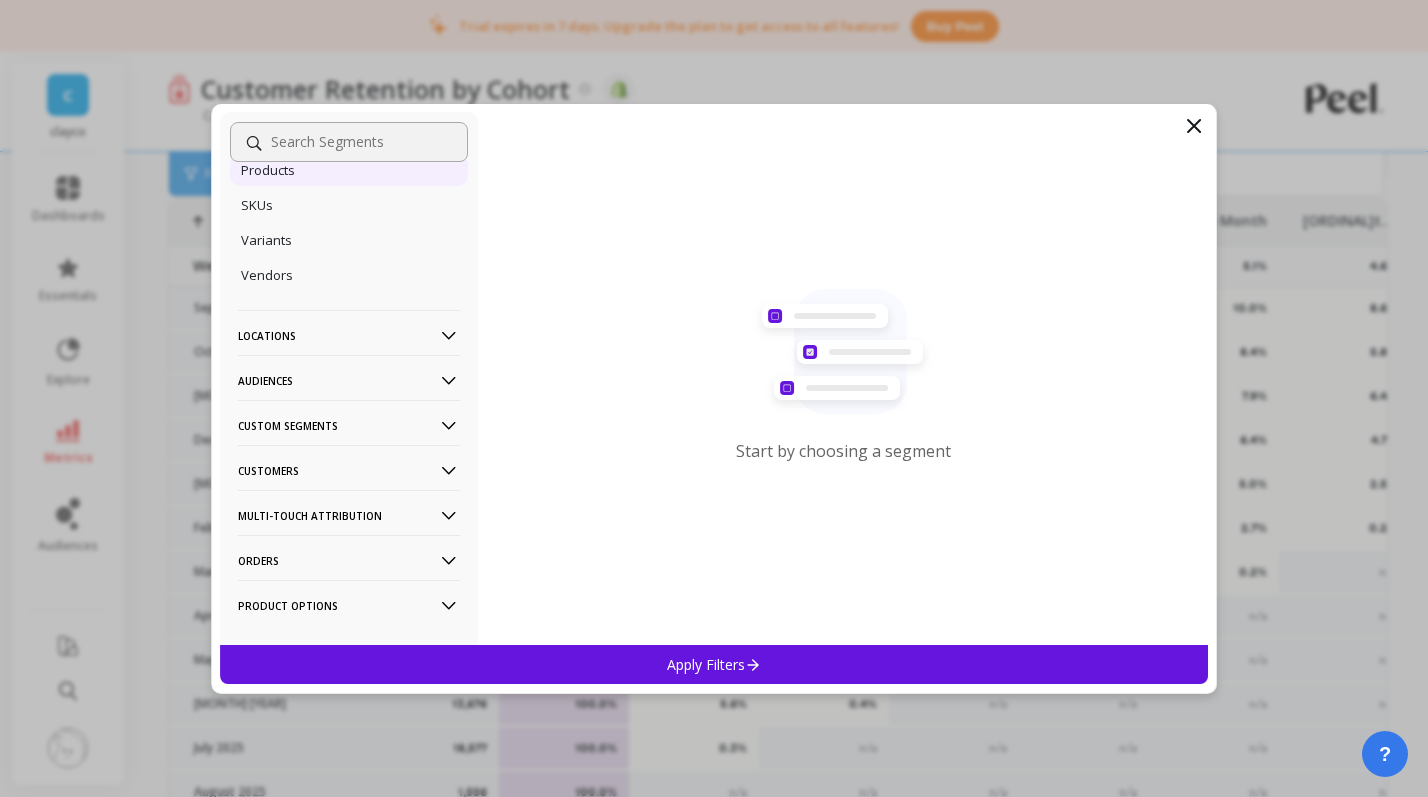 scroll, scrollTop: 302, scrollLeft: 0, axis: vertical 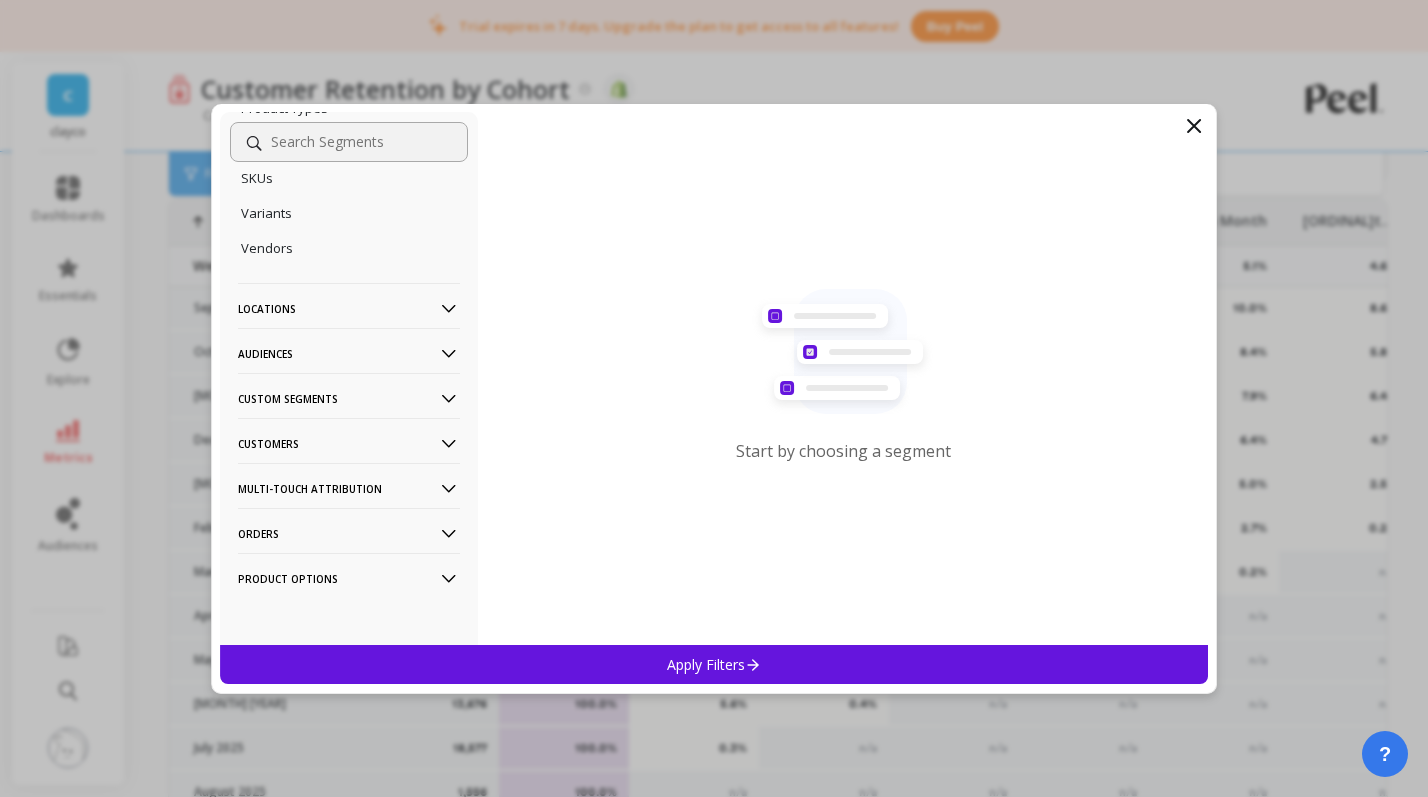 click on "Audiences" at bounding box center (349, 353) 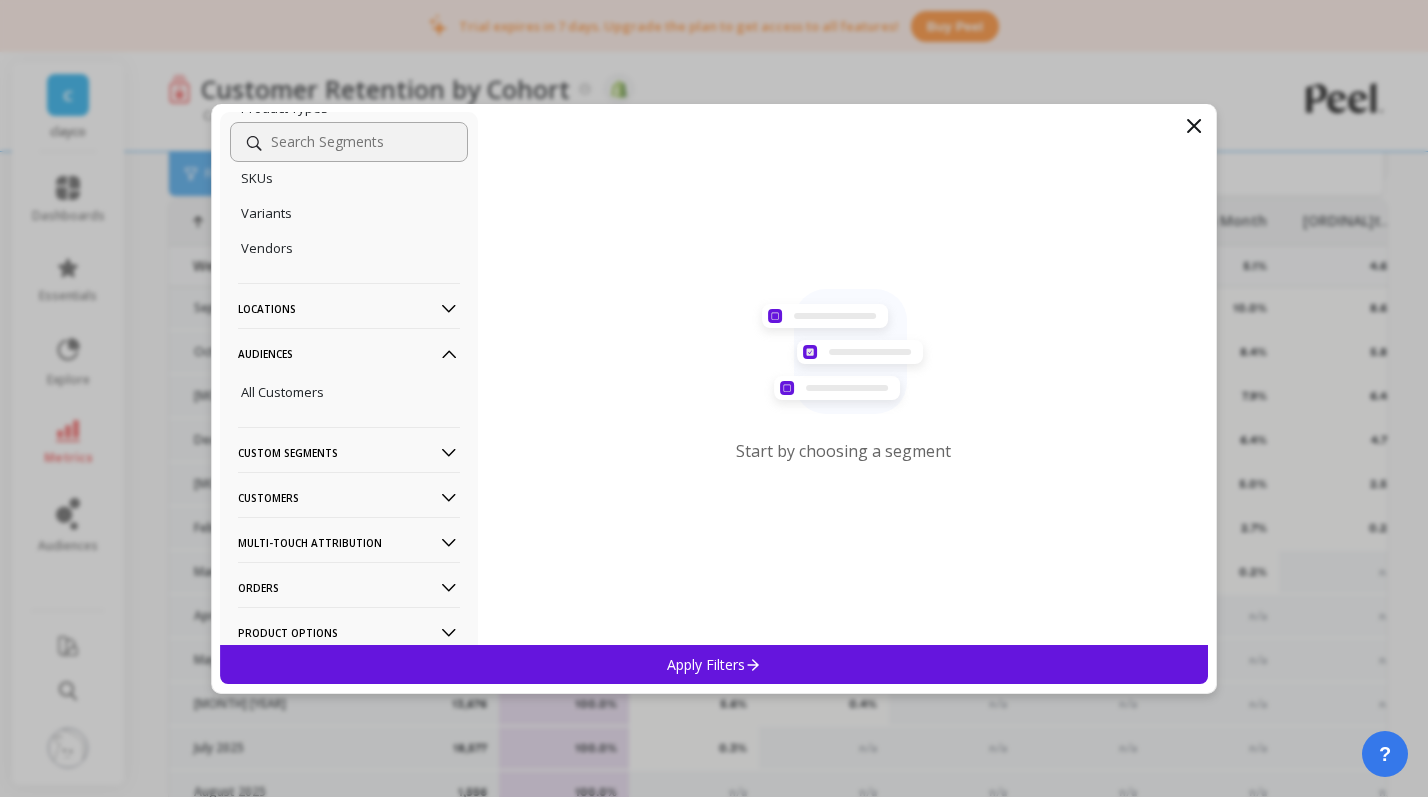 scroll, scrollTop: 368, scrollLeft: 0, axis: vertical 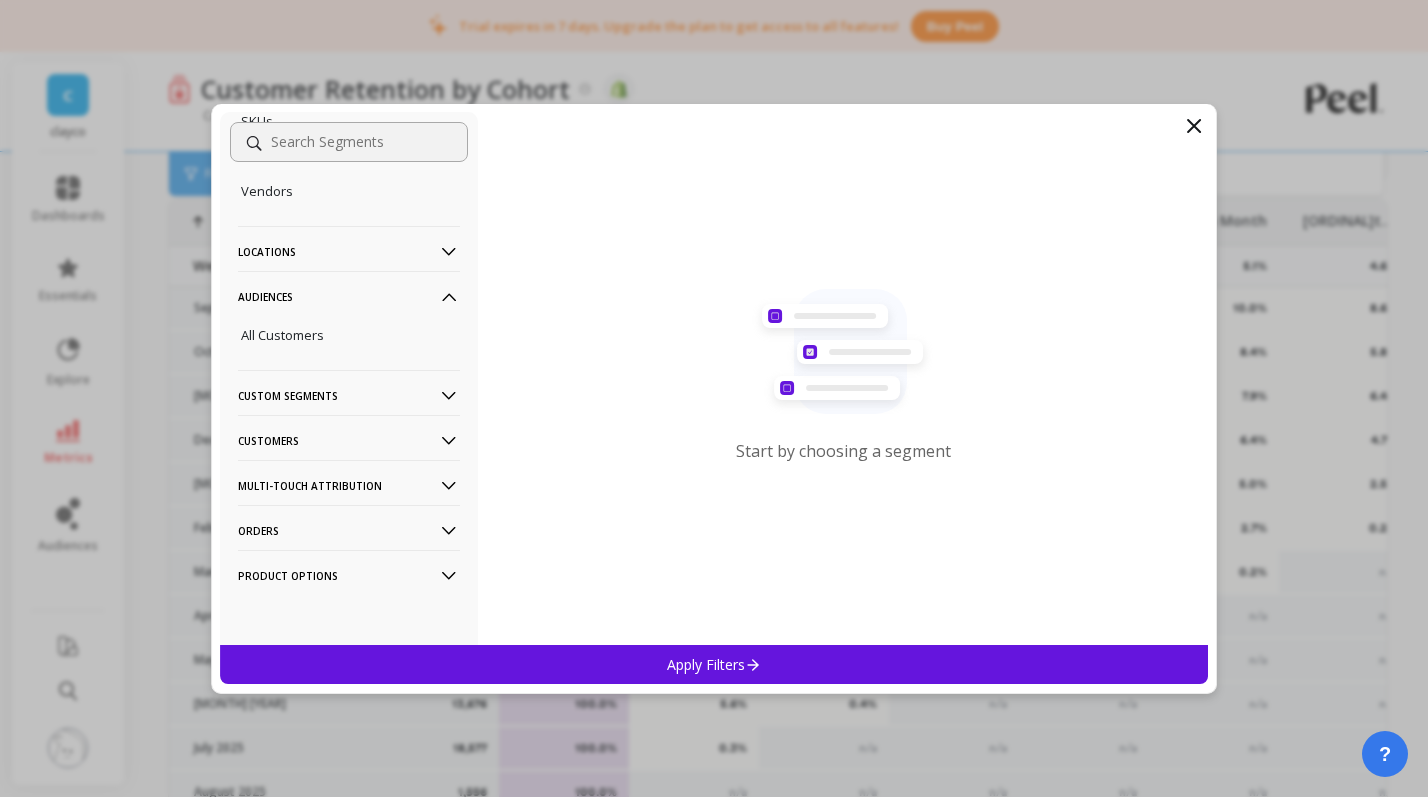click on "Custom Segments" at bounding box center (349, 395) 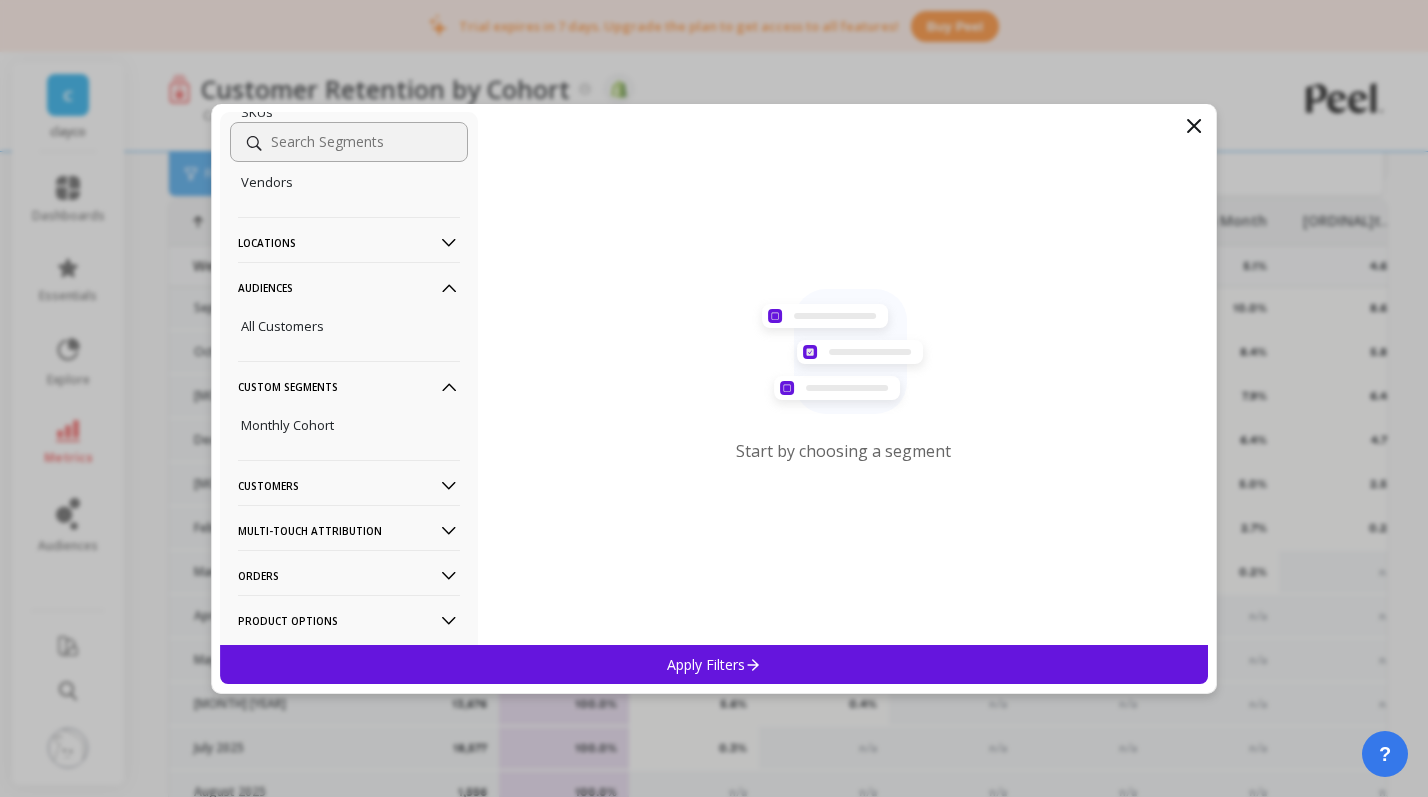 scroll, scrollTop: 423, scrollLeft: 0, axis: vertical 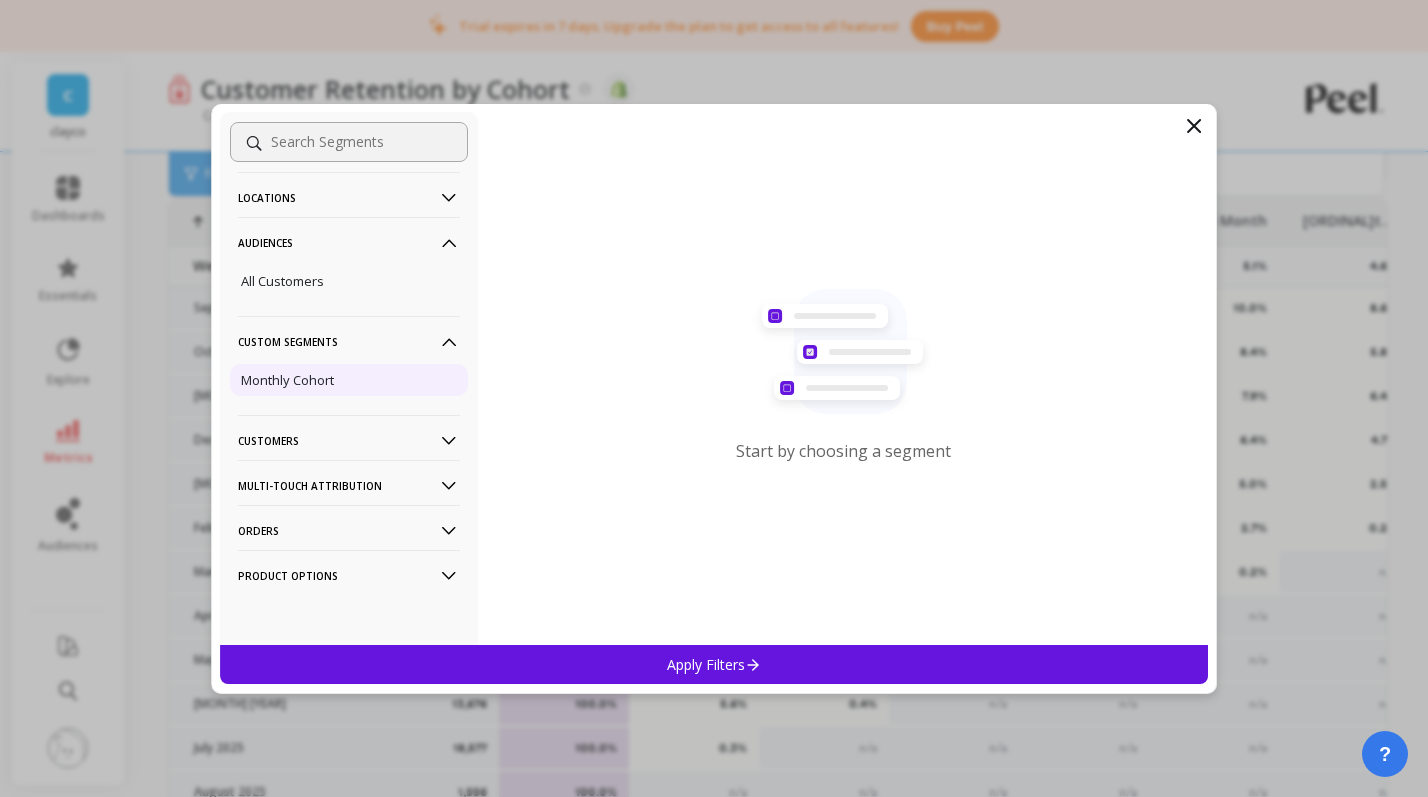 click on "Monthly Cohort" at bounding box center [349, 380] 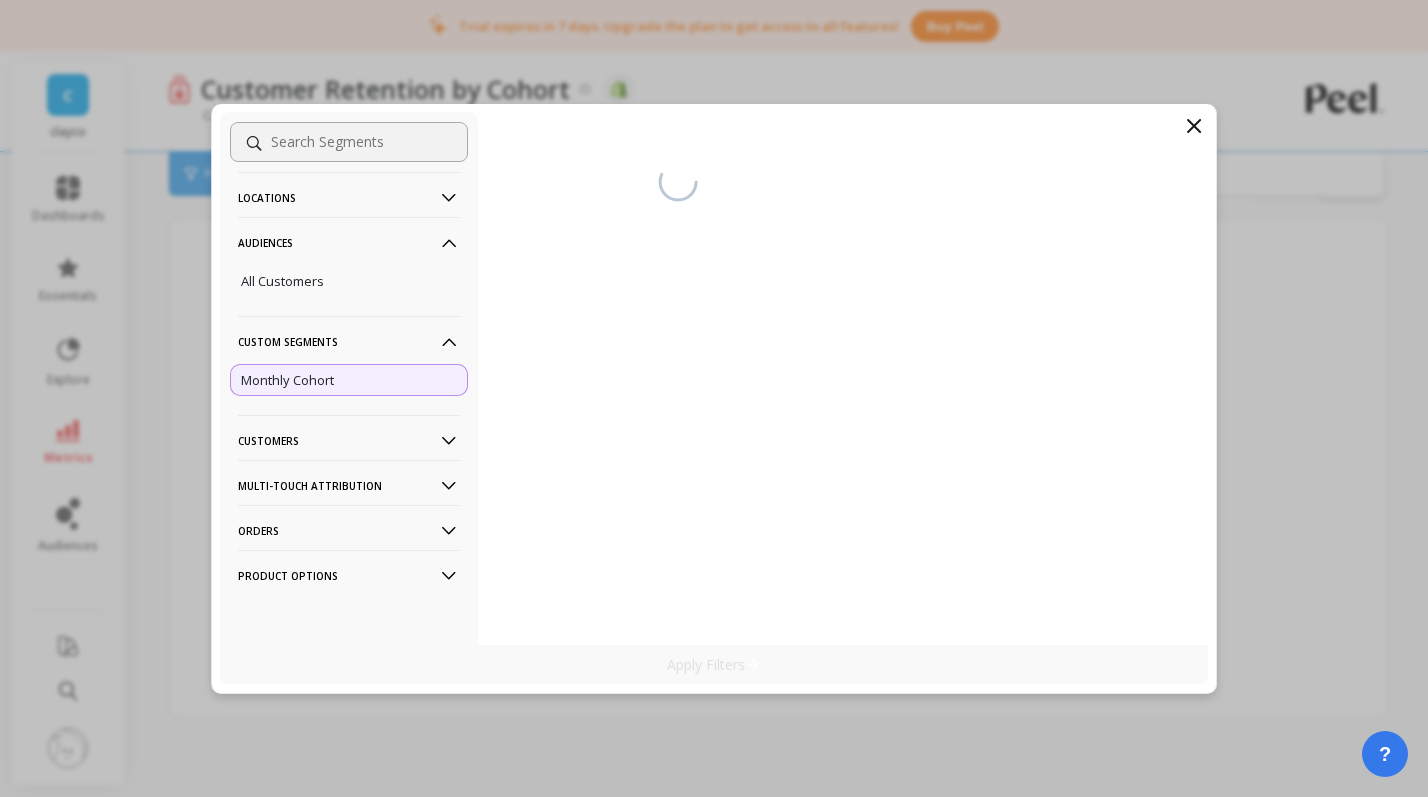 scroll, scrollTop: 729, scrollLeft: 0, axis: vertical 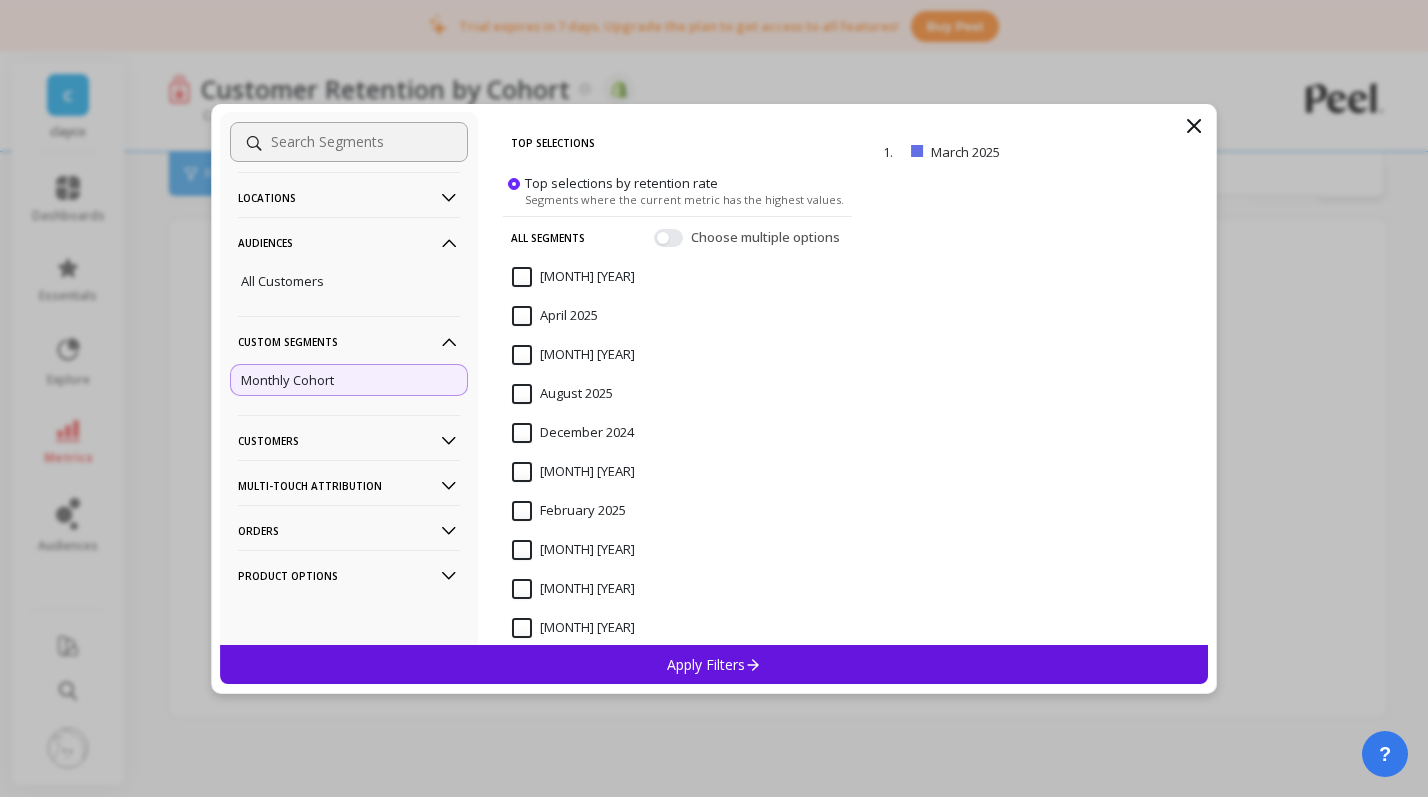 click on "[MONTH] [YEAR]" at bounding box center [573, 277] 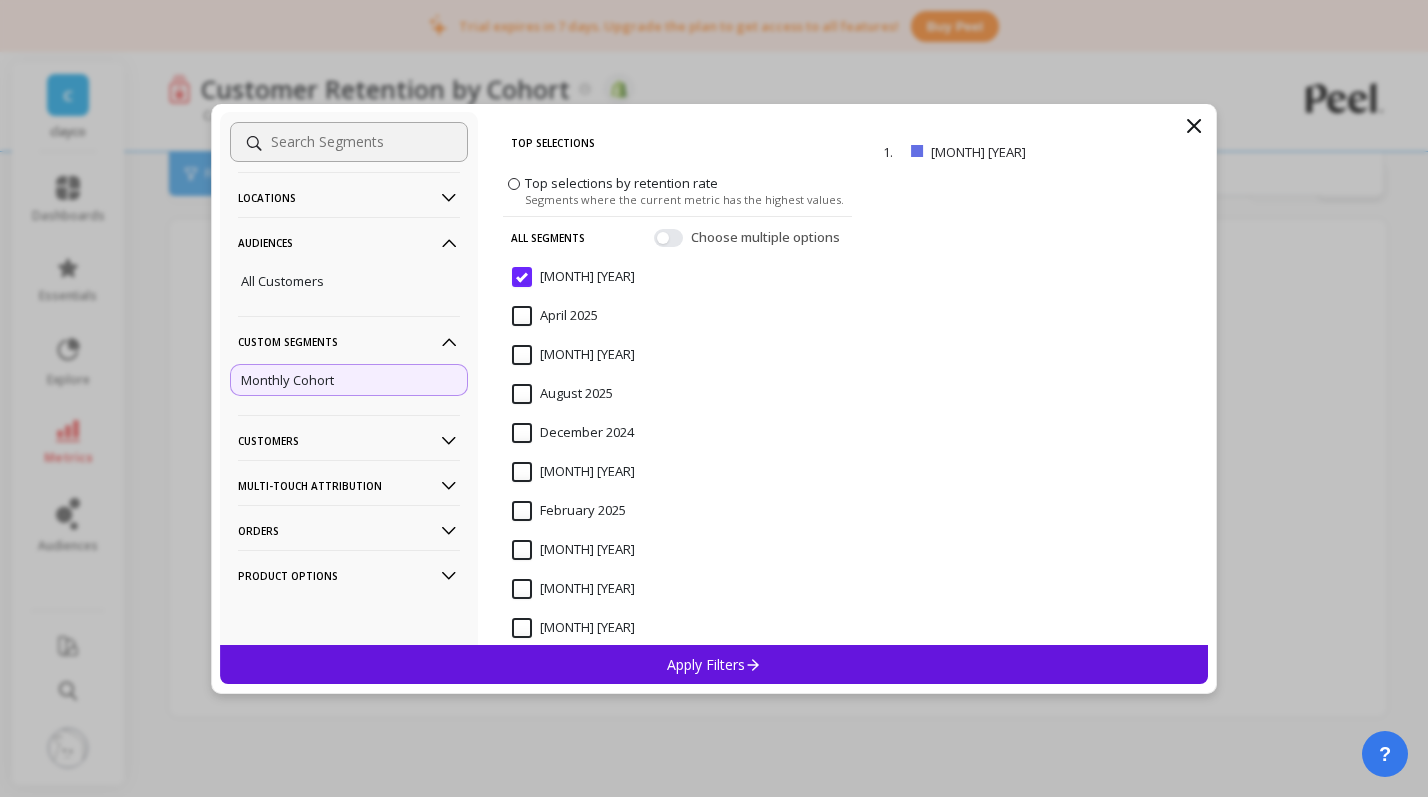click on "[MONTH] [YEAR]" at bounding box center [573, 277] 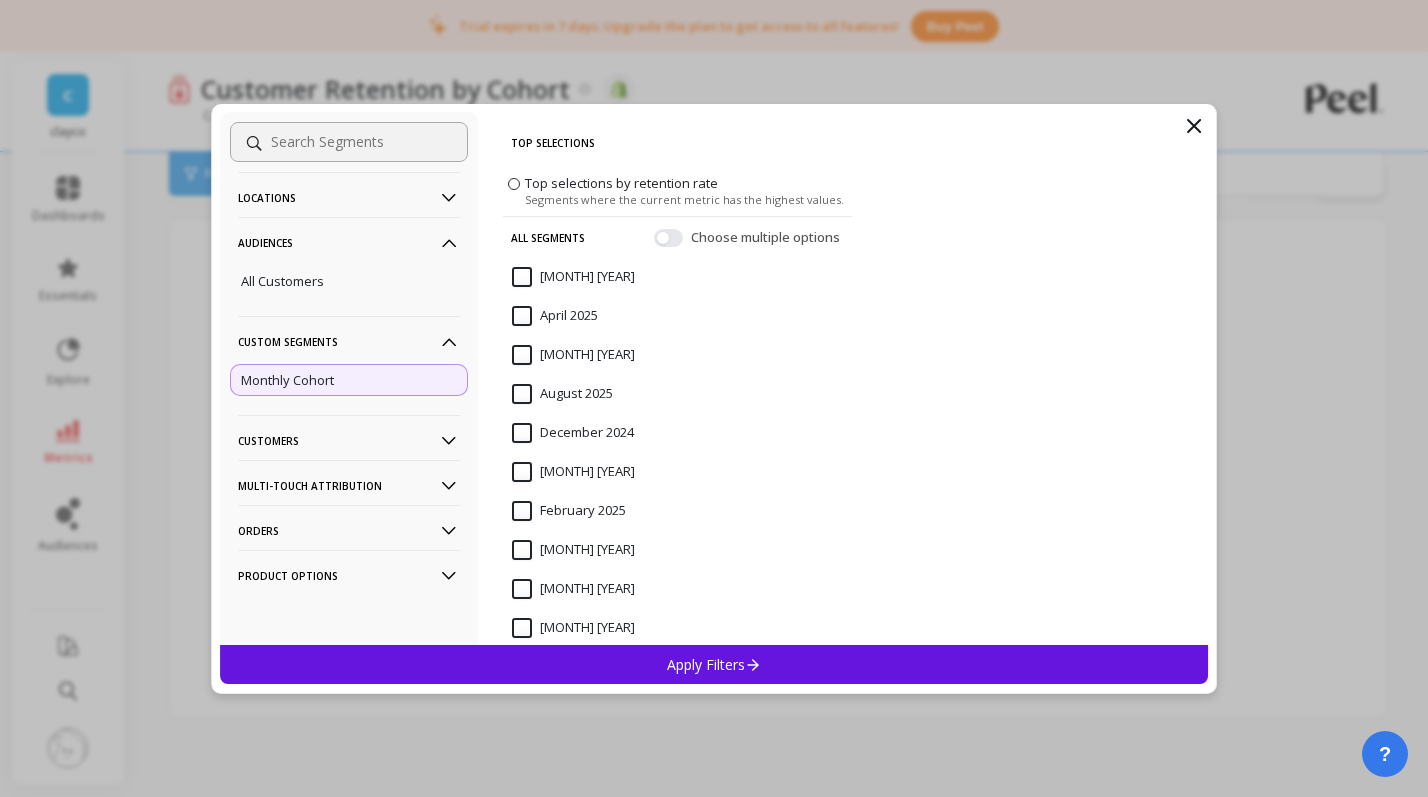 click on "April 2025" at bounding box center (555, 316) 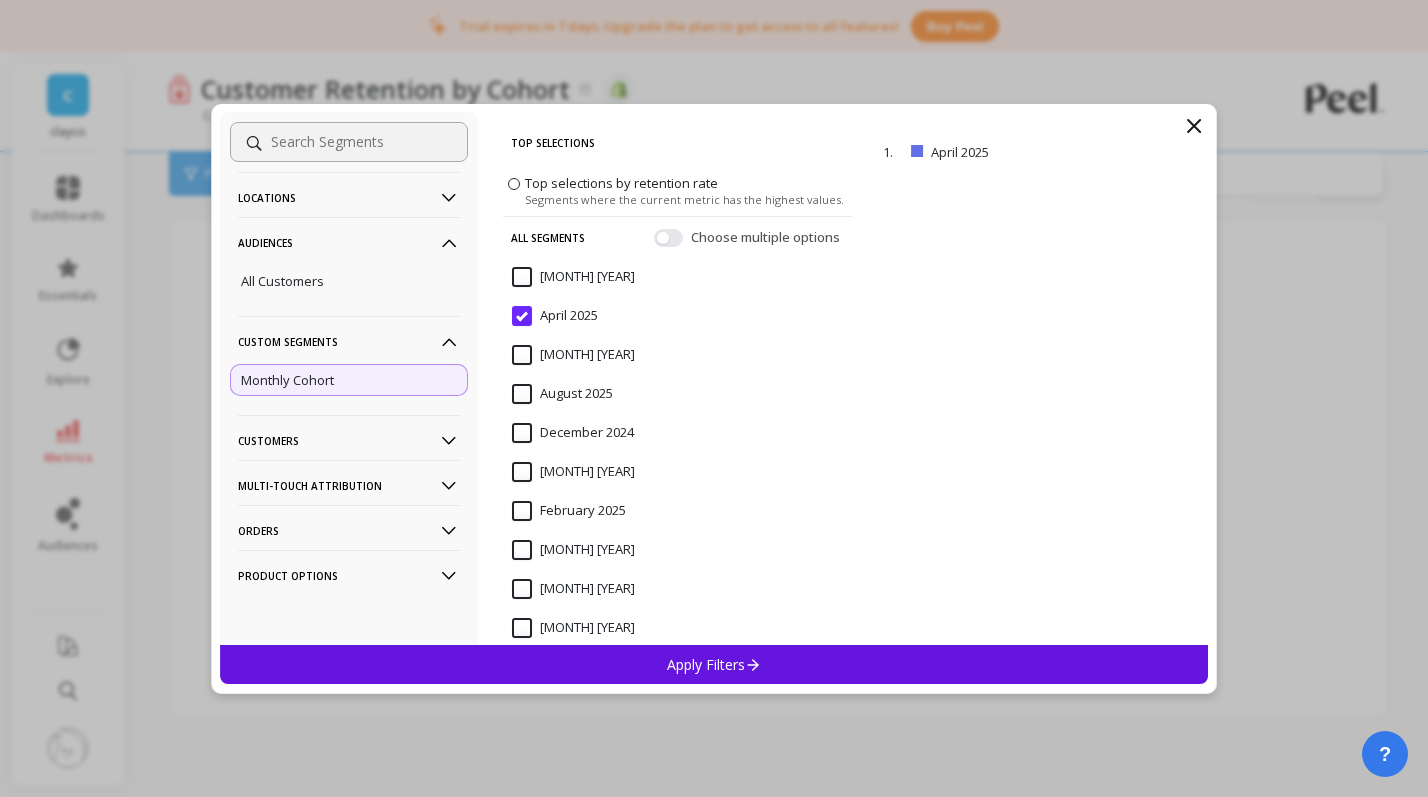 click on "Apply Filters" at bounding box center (714, 664) 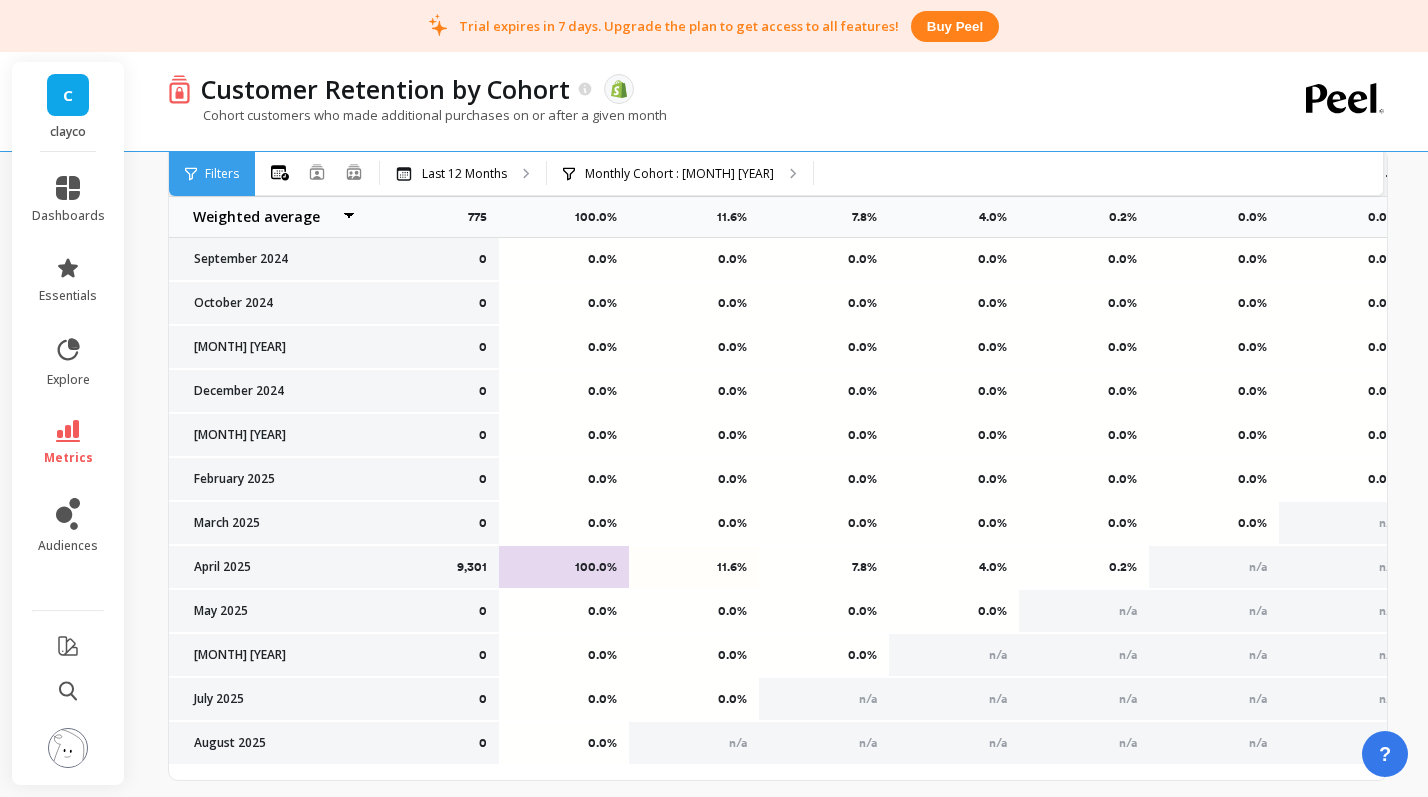 scroll, scrollTop: 825, scrollLeft: 0, axis: vertical 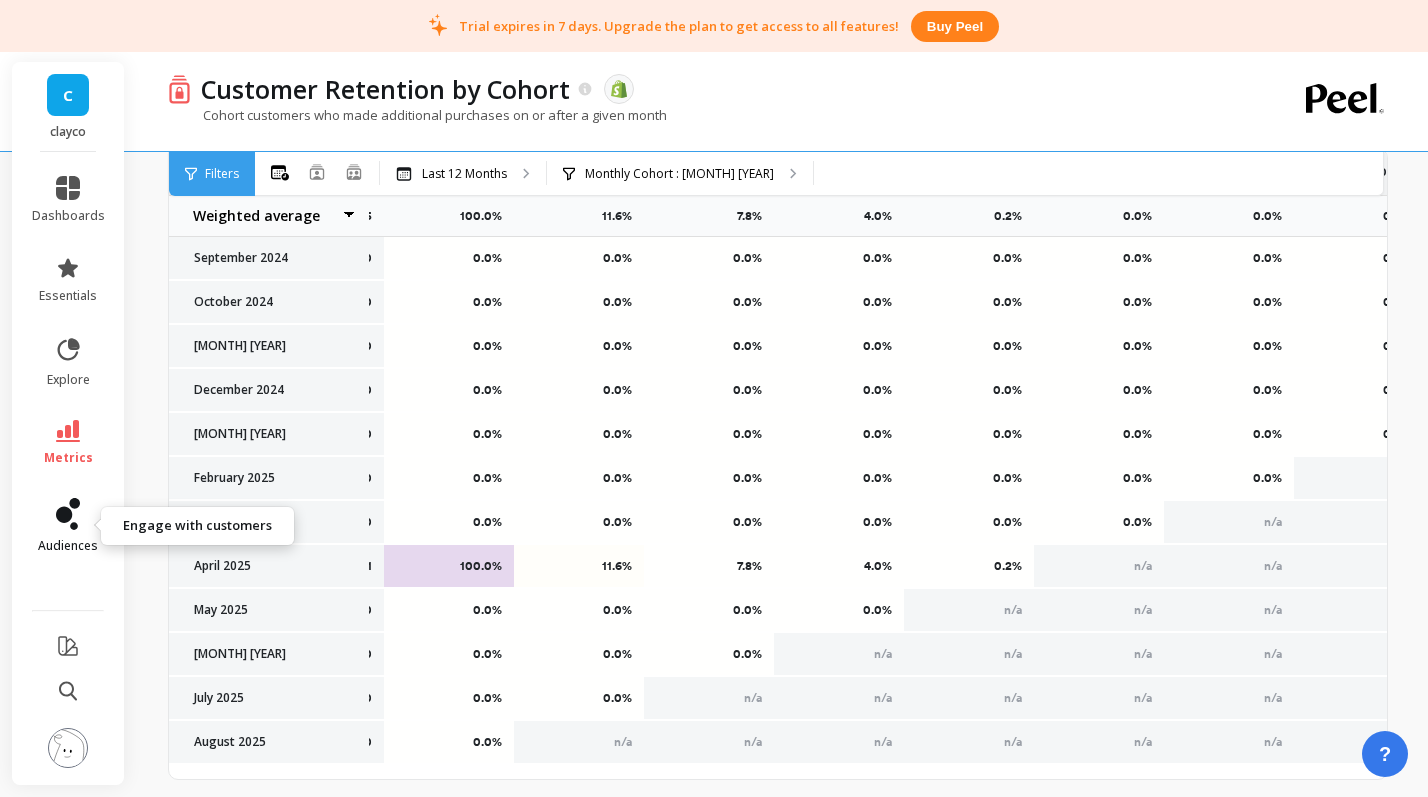 click 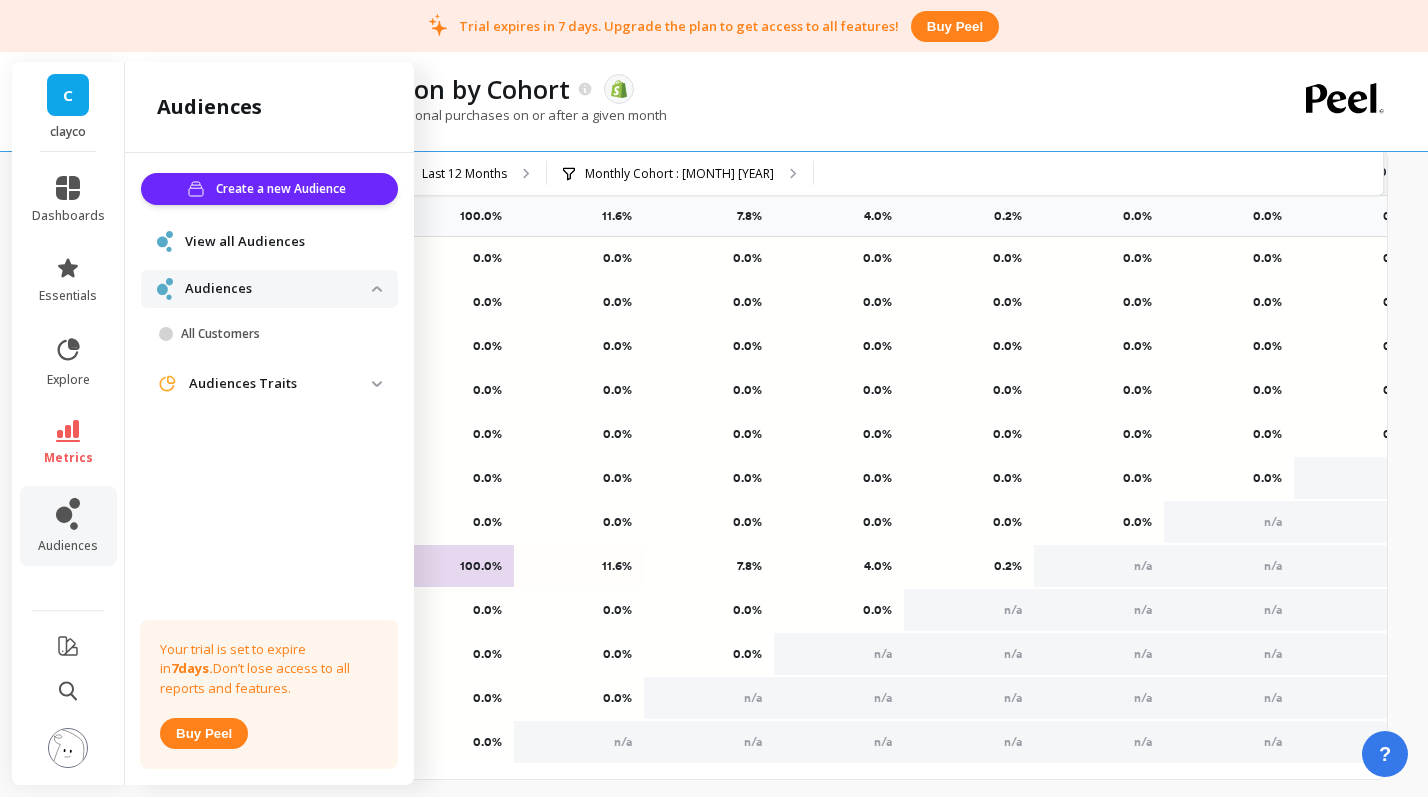 click on "View all Audiences" at bounding box center [245, 242] 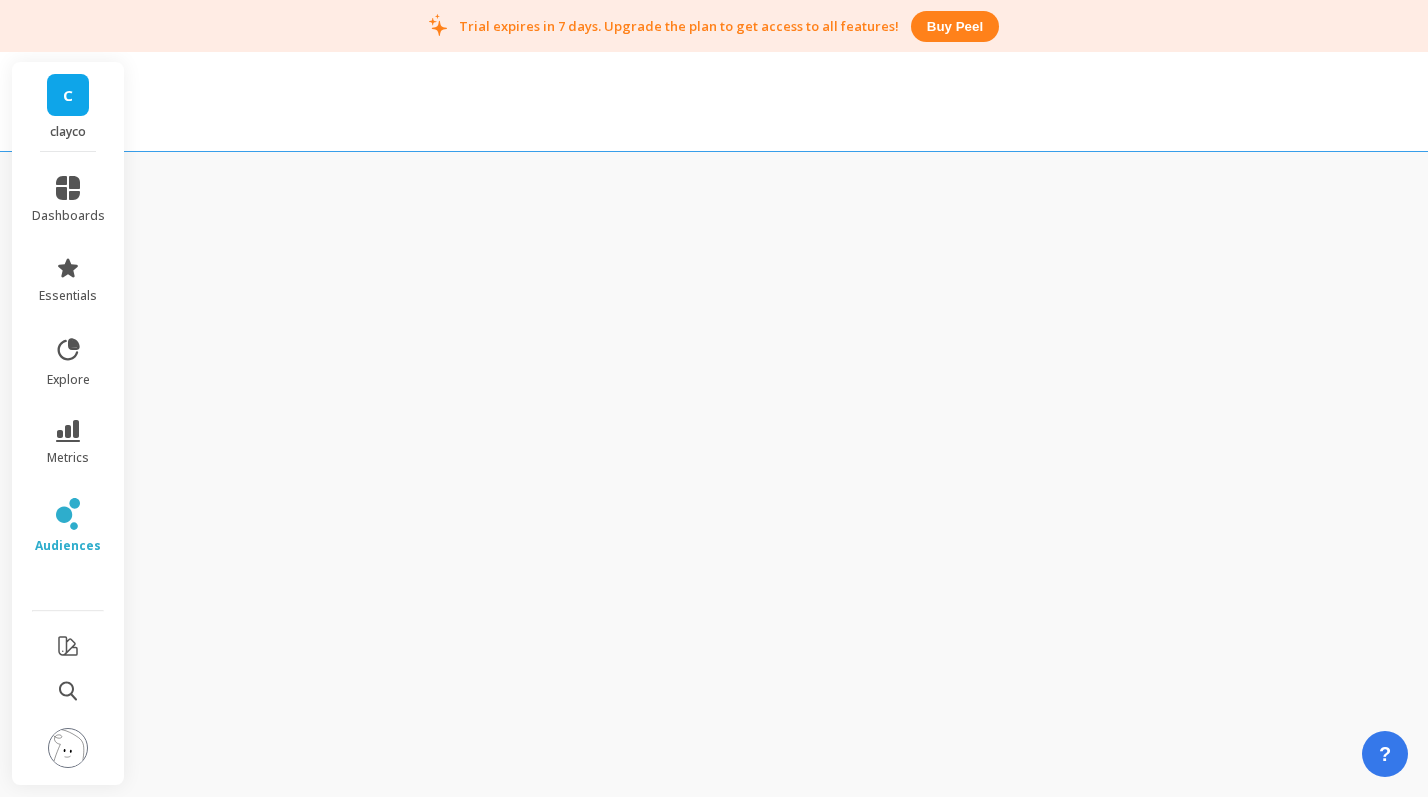 scroll, scrollTop: 0, scrollLeft: 0, axis: both 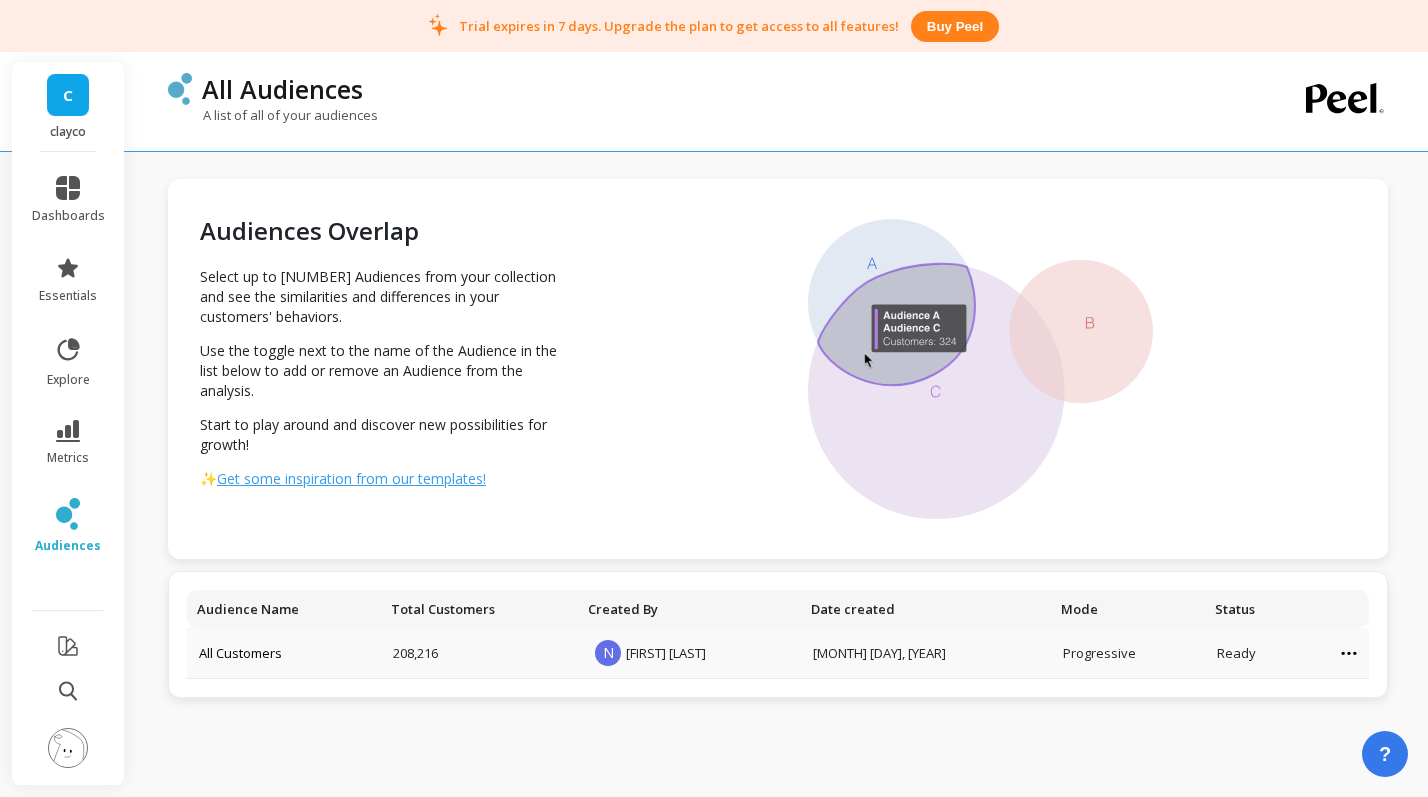 click at bounding box center [1337, 653] 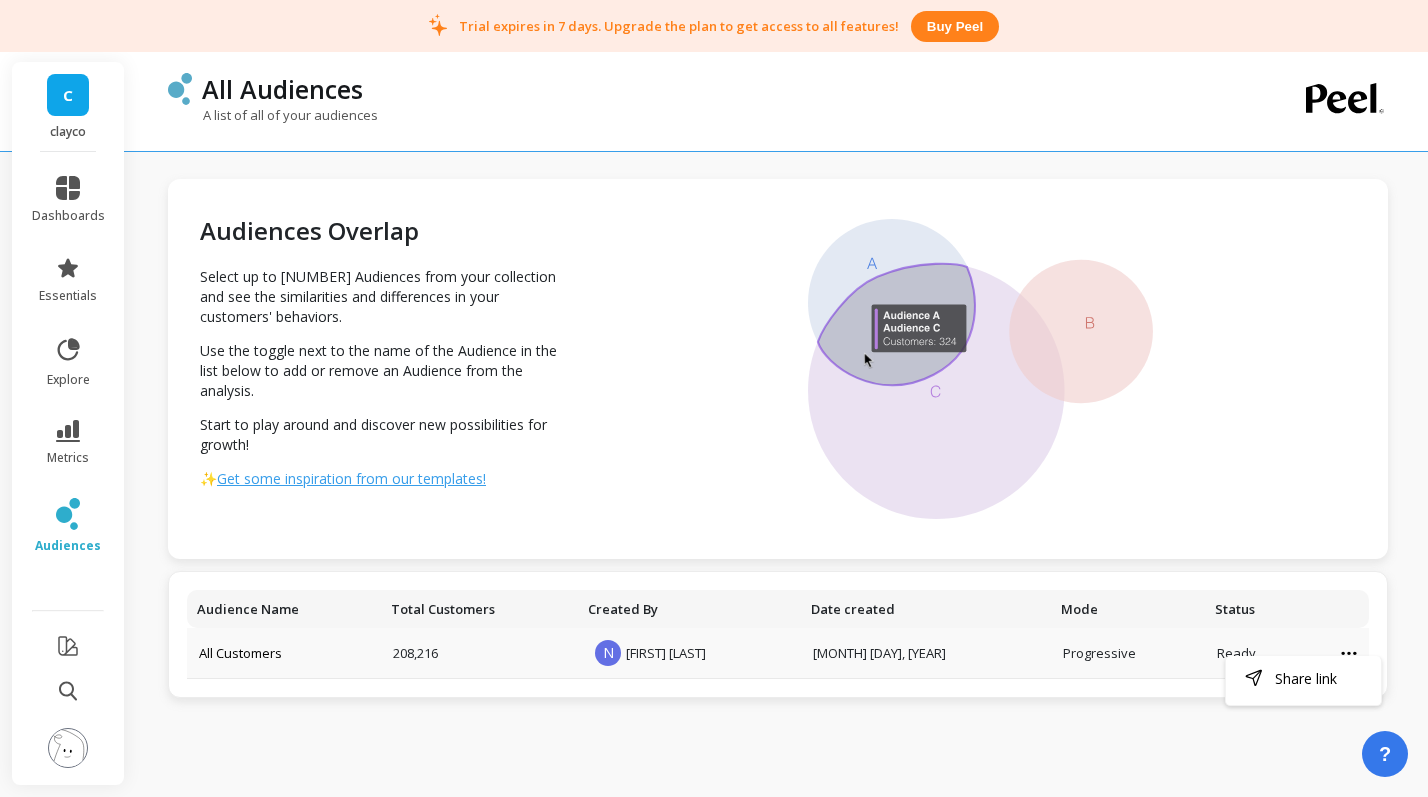 click 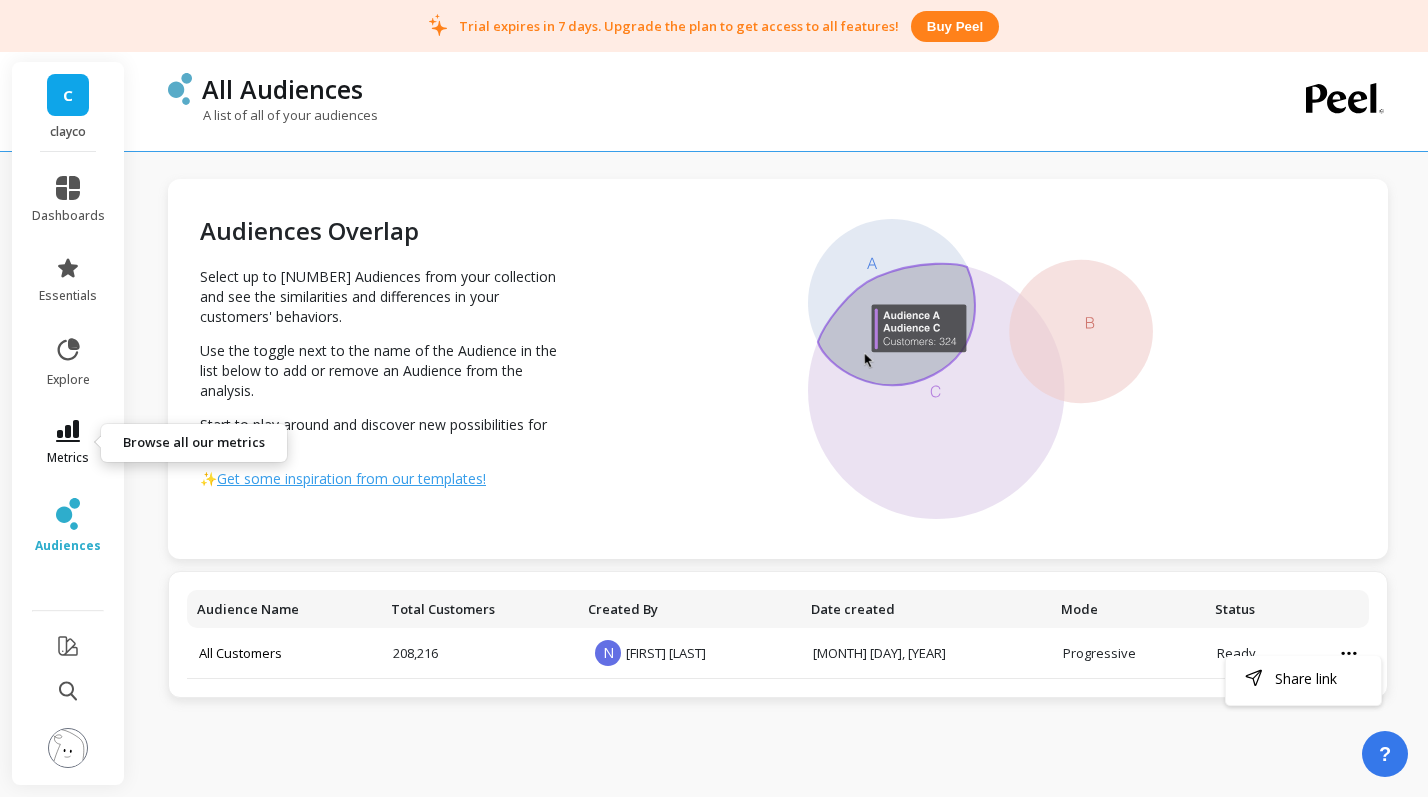 click on "metrics" at bounding box center (68, 443) 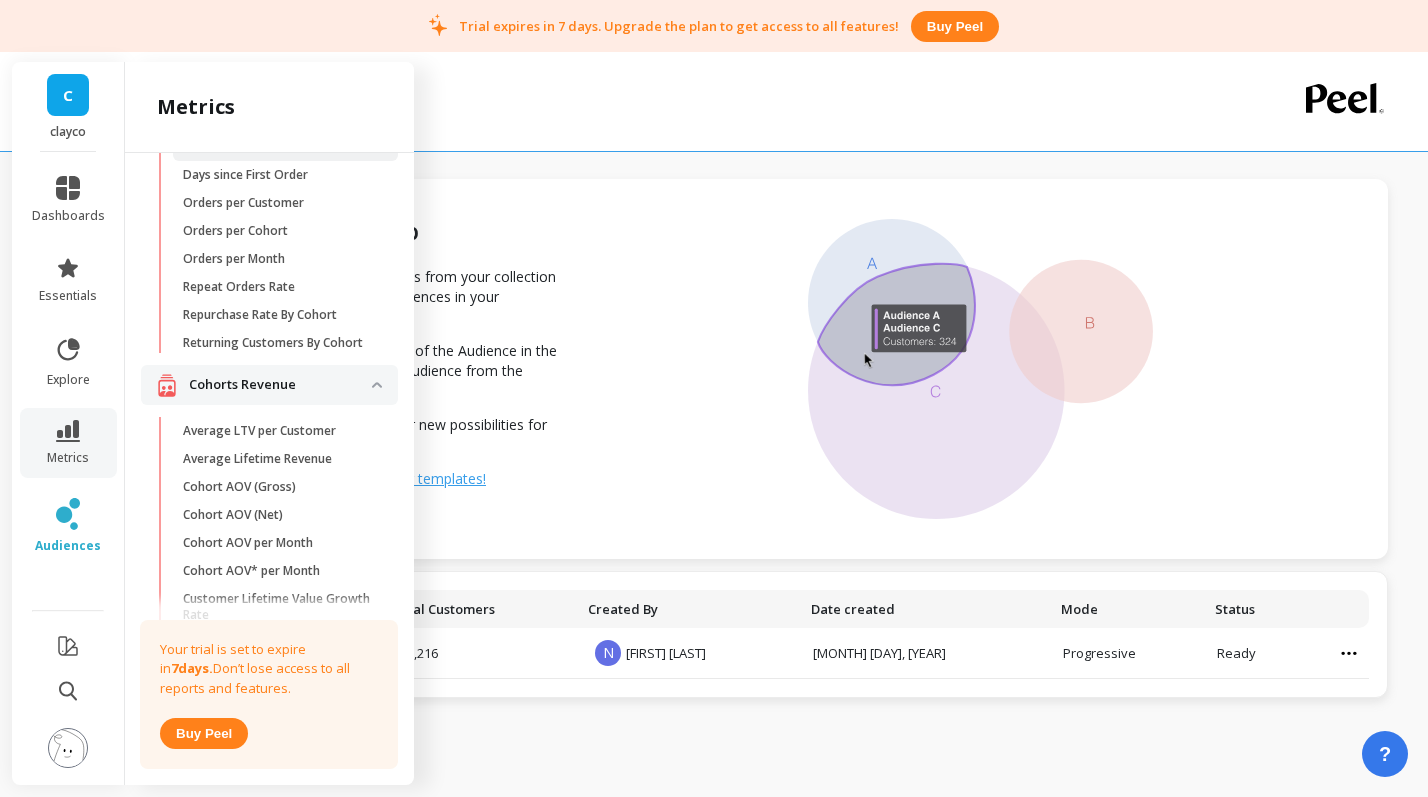 scroll, scrollTop: 366, scrollLeft: 0, axis: vertical 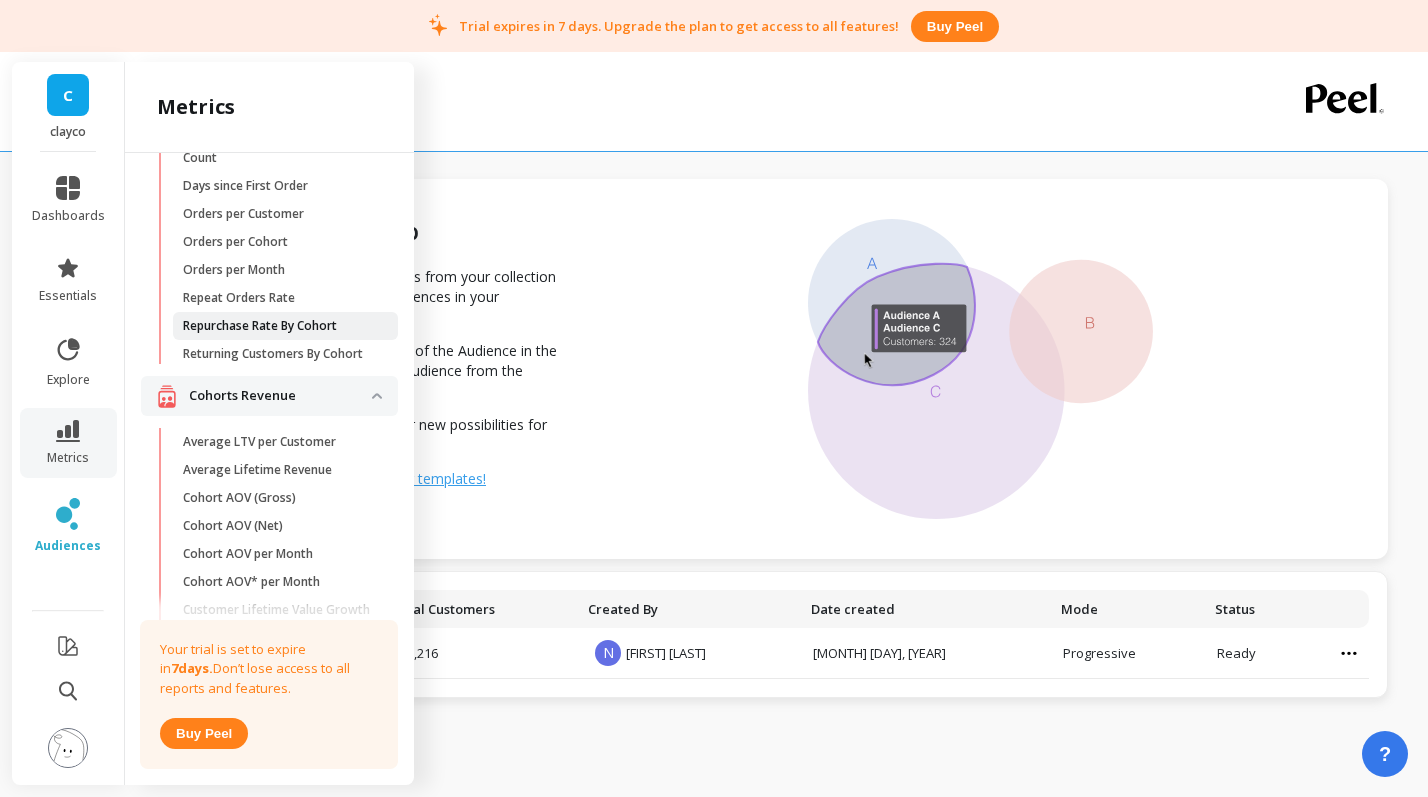 click on "Repurchase Rate By Cohort" at bounding box center (260, 326) 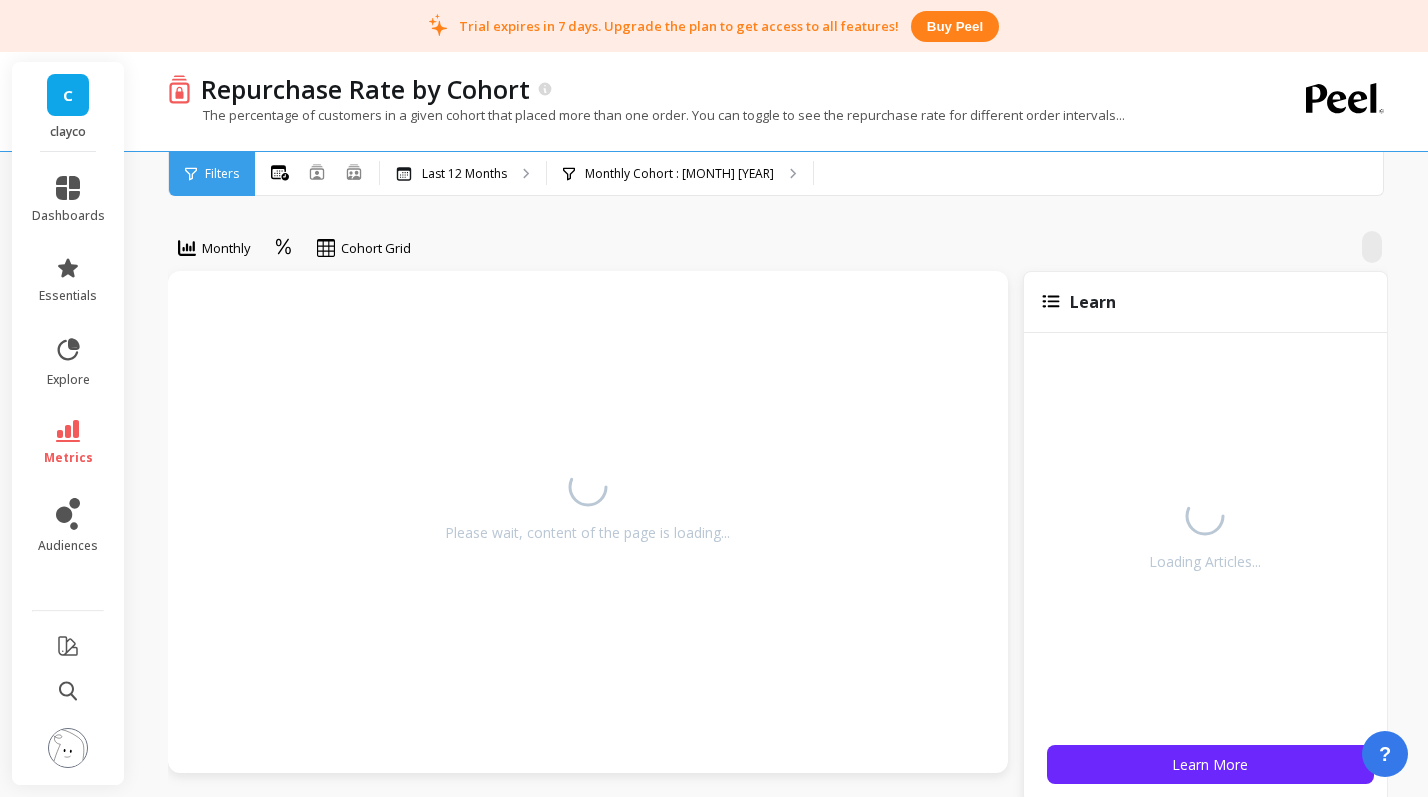scroll, scrollTop: 0, scrollLeft: 0, axis: both 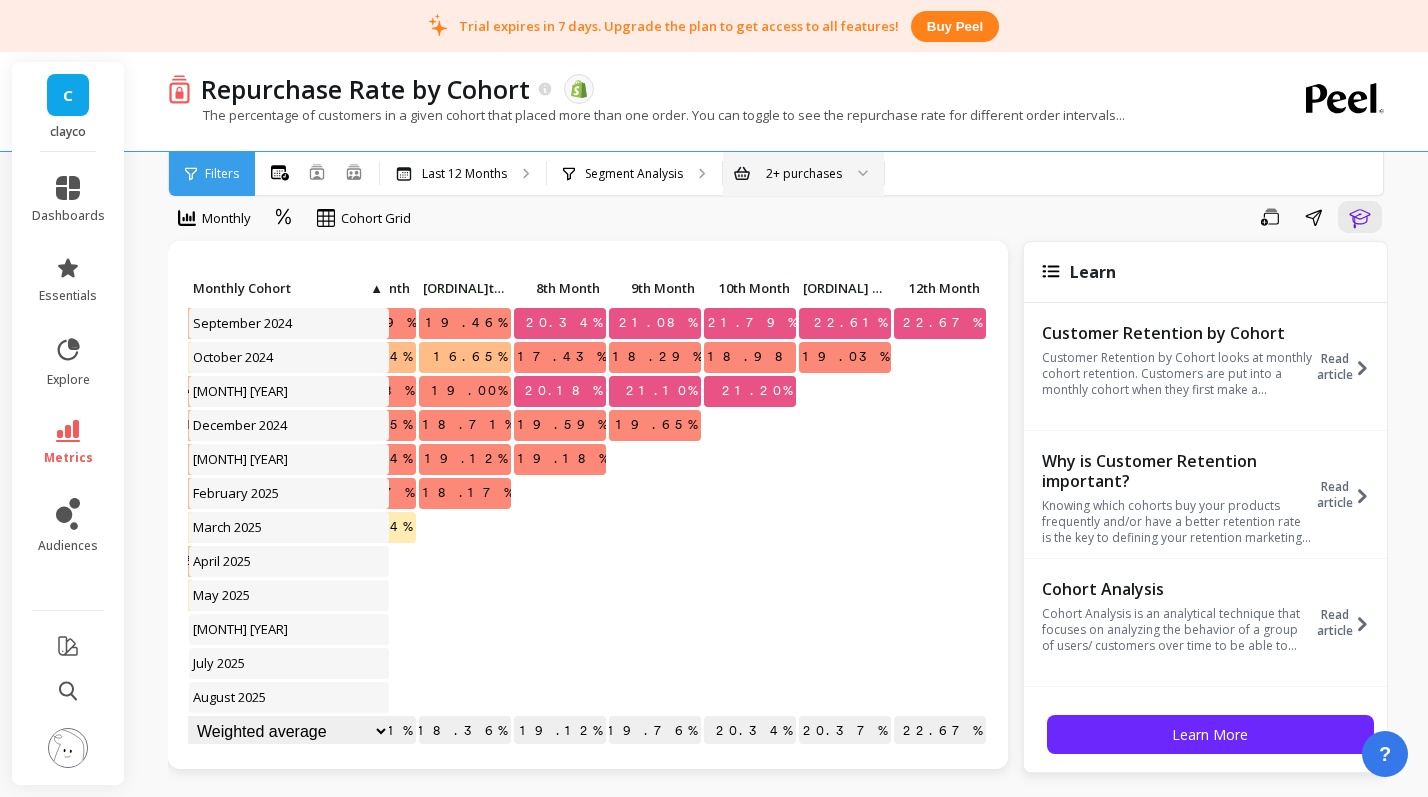 click on "2+ purchases" at bounding box center [804, 173] 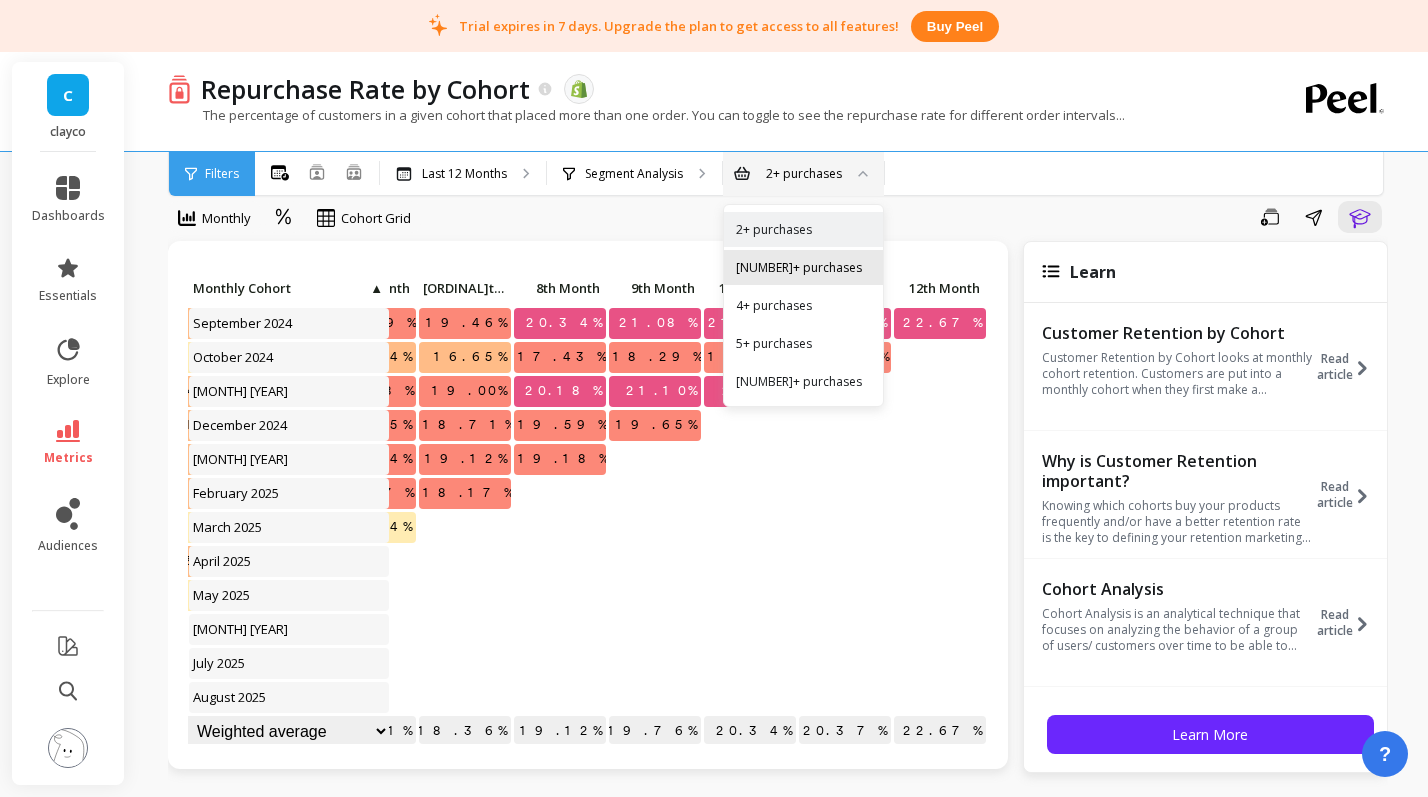 click on "[NUMBER]+ purchases" at bounding box center [803, 267] 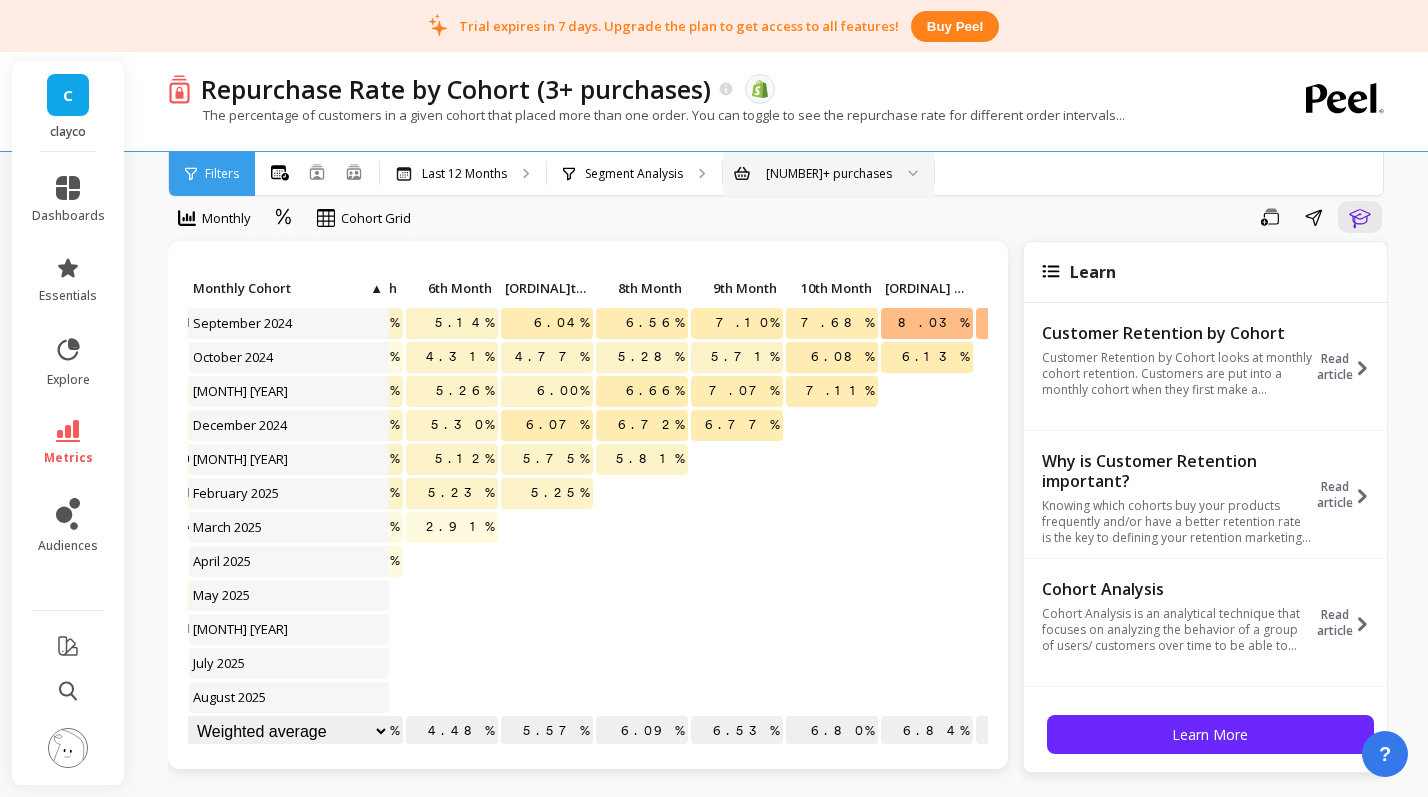 scroll, scrollTop: 0, scrollLeft: 660, axis: horizontal 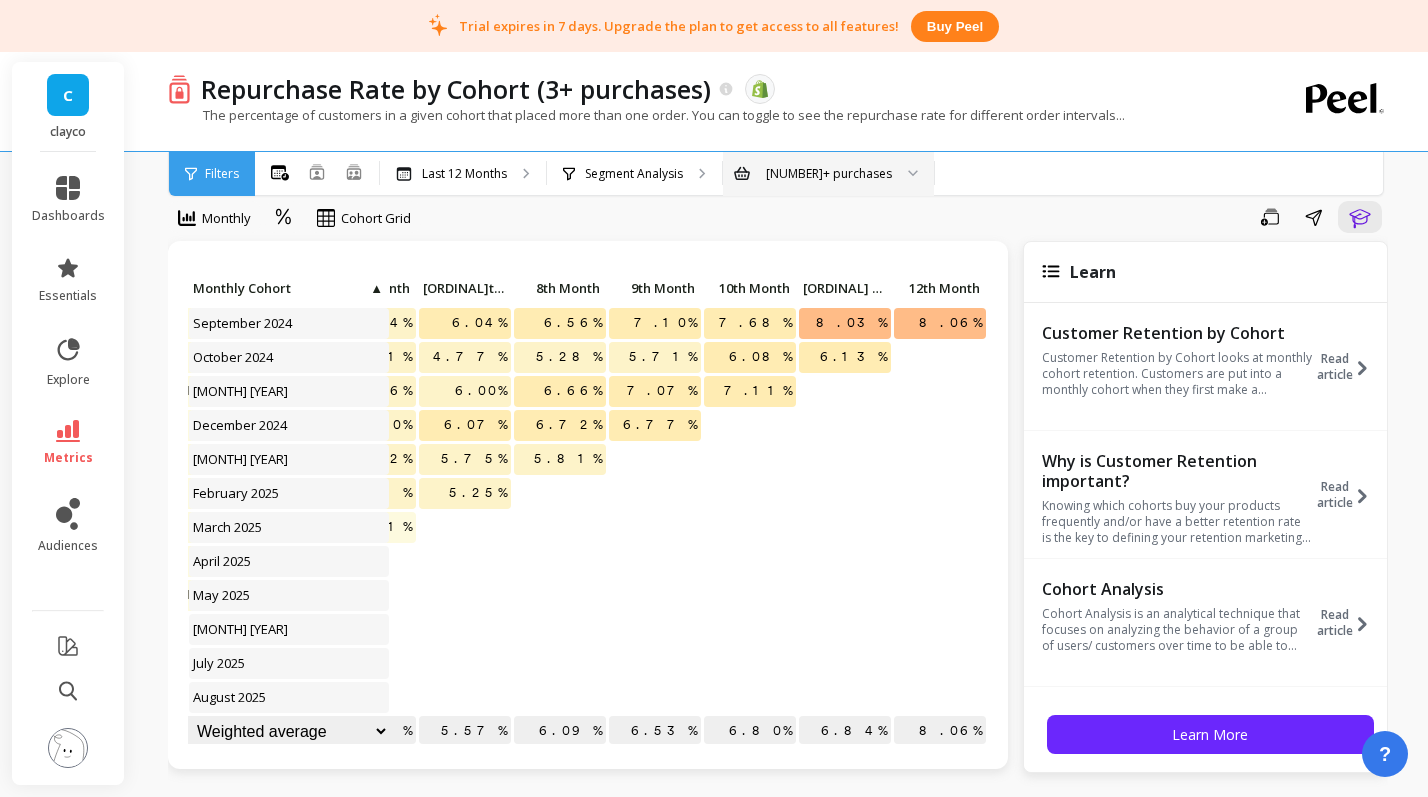 click on "[NUMBER]+ purchases" at bounding box center [816, 173] 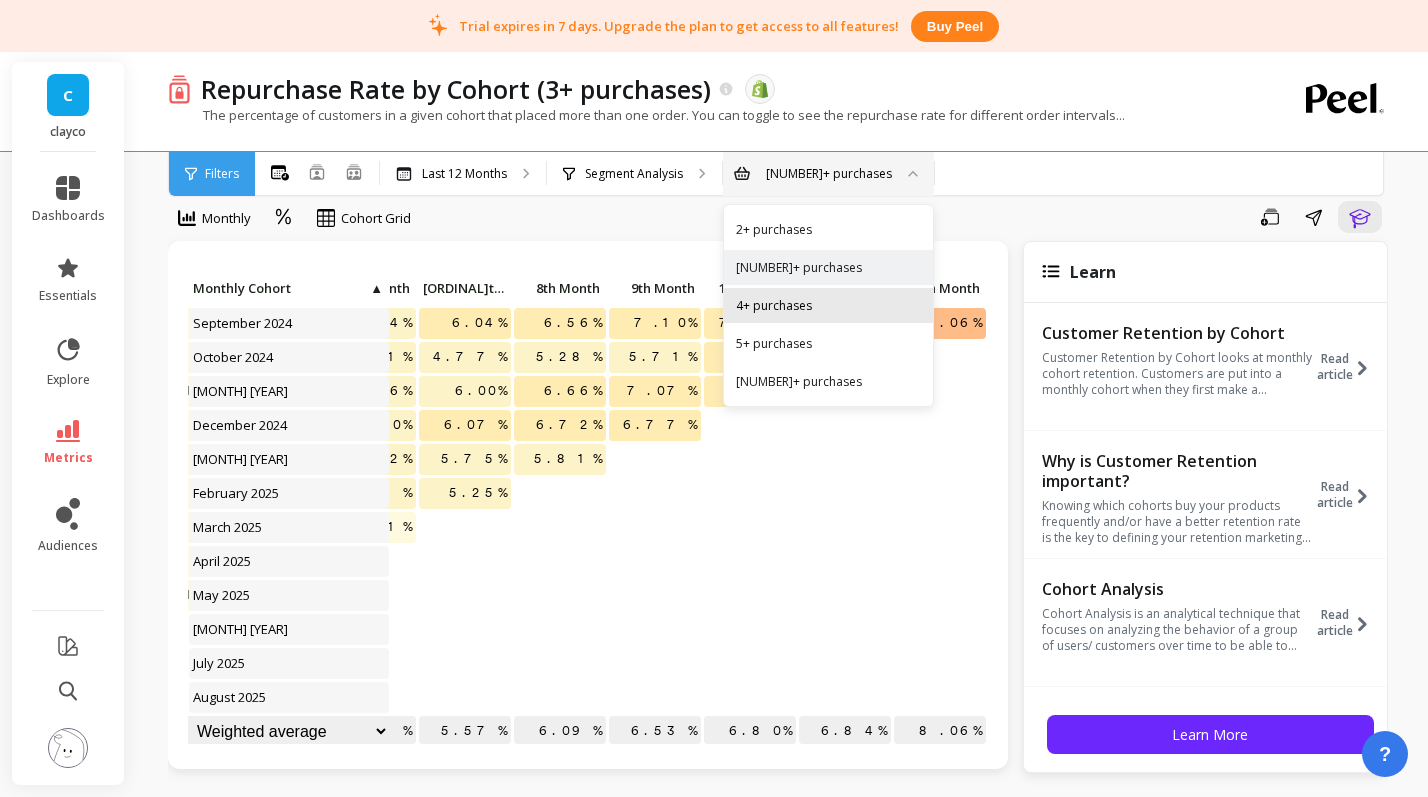 click on "4+ purchases" at bounding box center (828, 305) 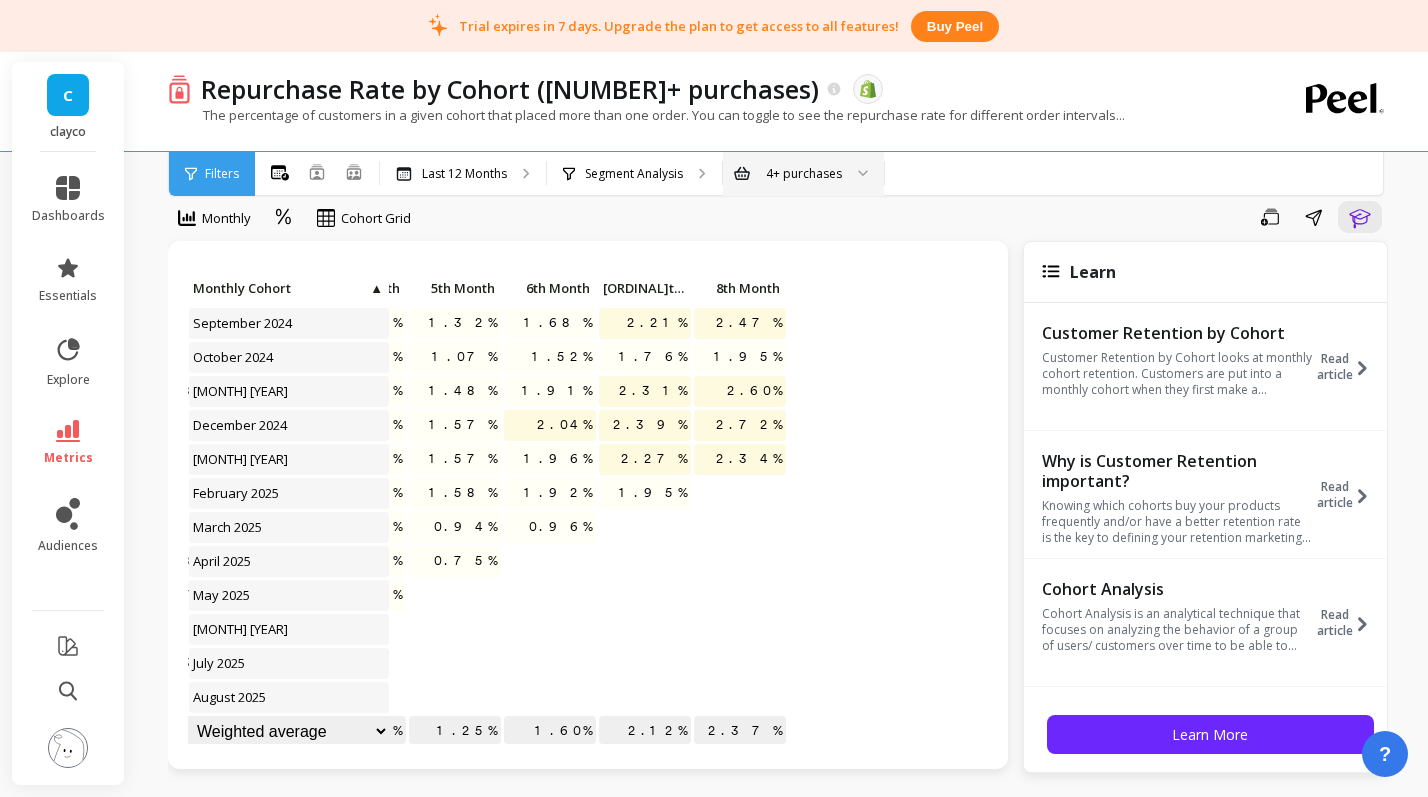 scroll, scrollTop: 0, scrollLeft: 660, axis: horizontal 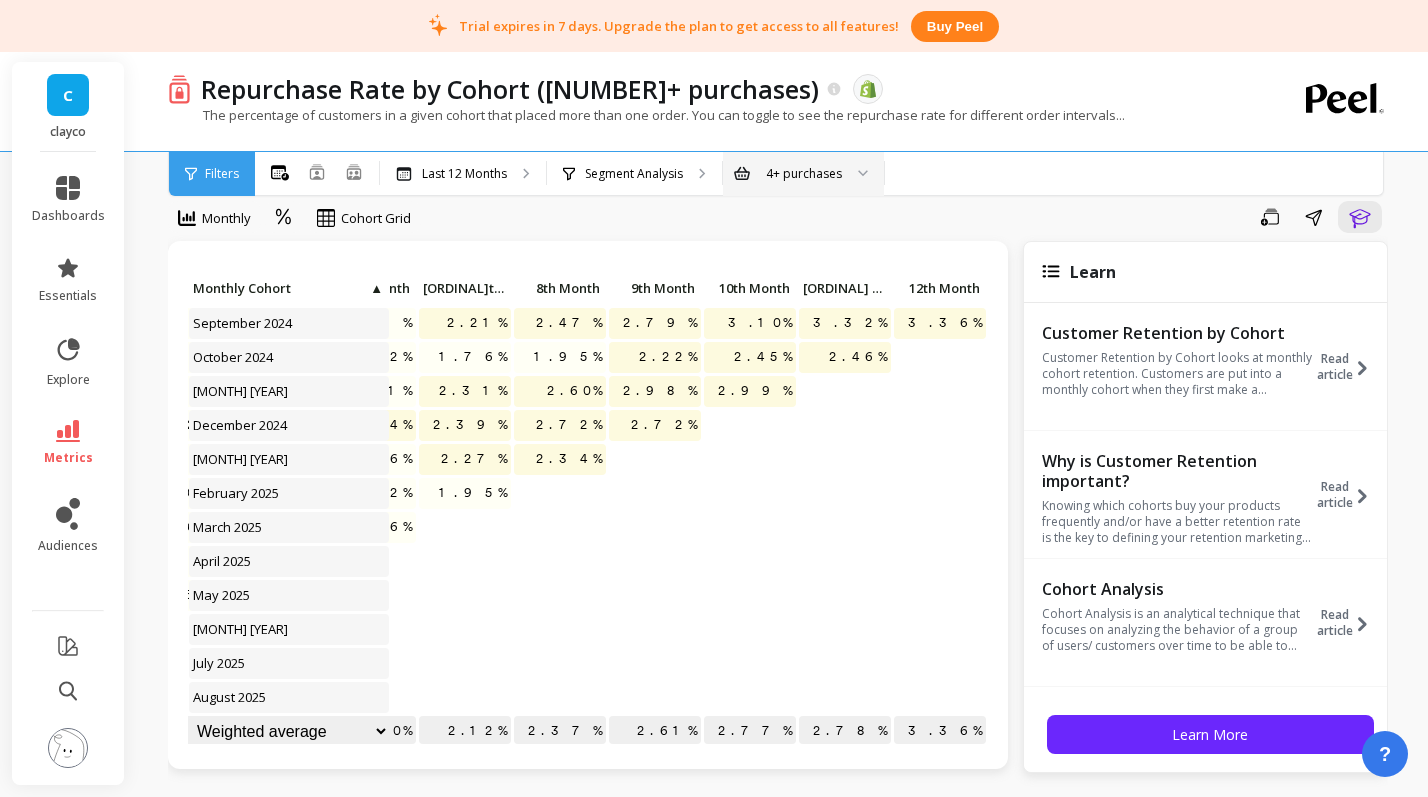 click on "4+ purchases" at bounding box center (803, 174) 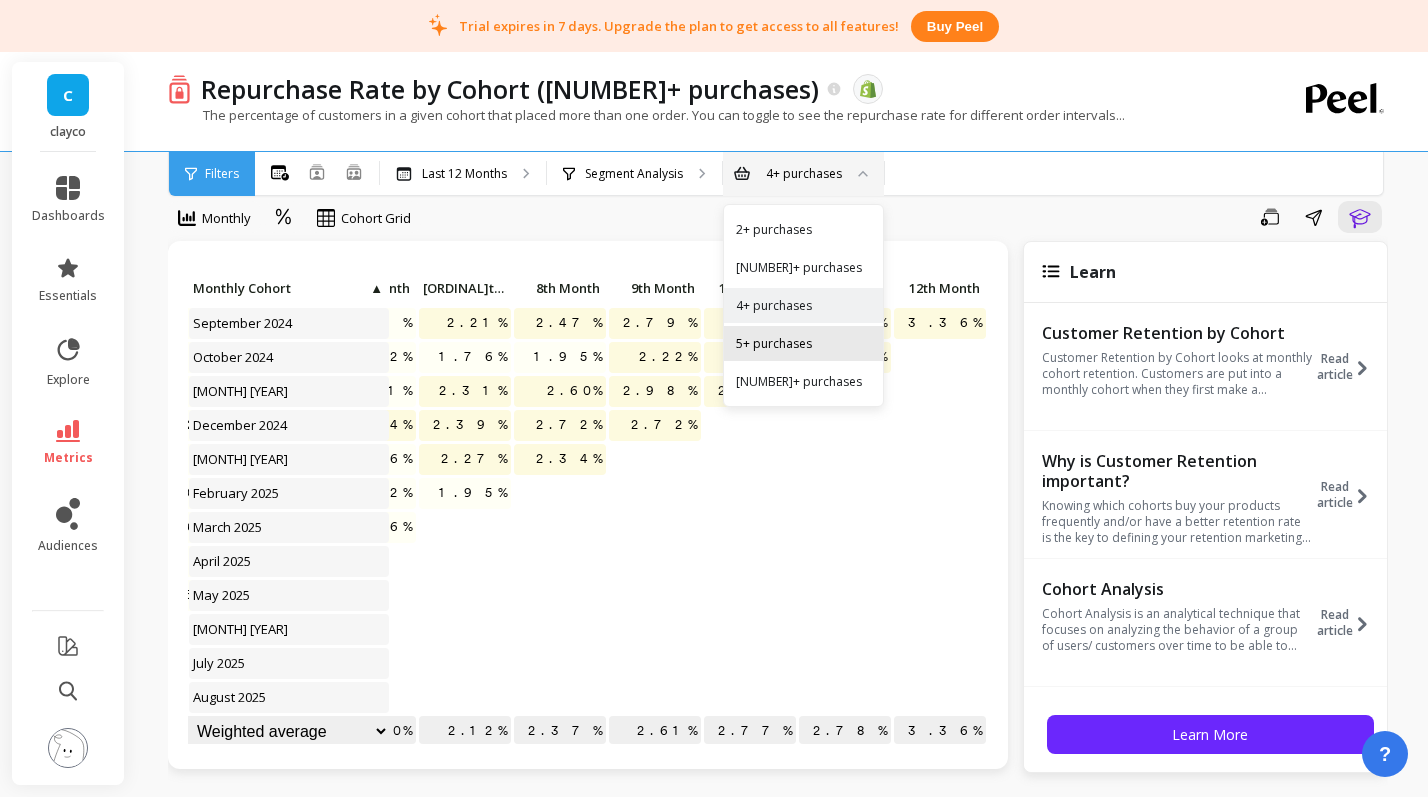 click on "5+ purchases" at bounding box center [803, 343] 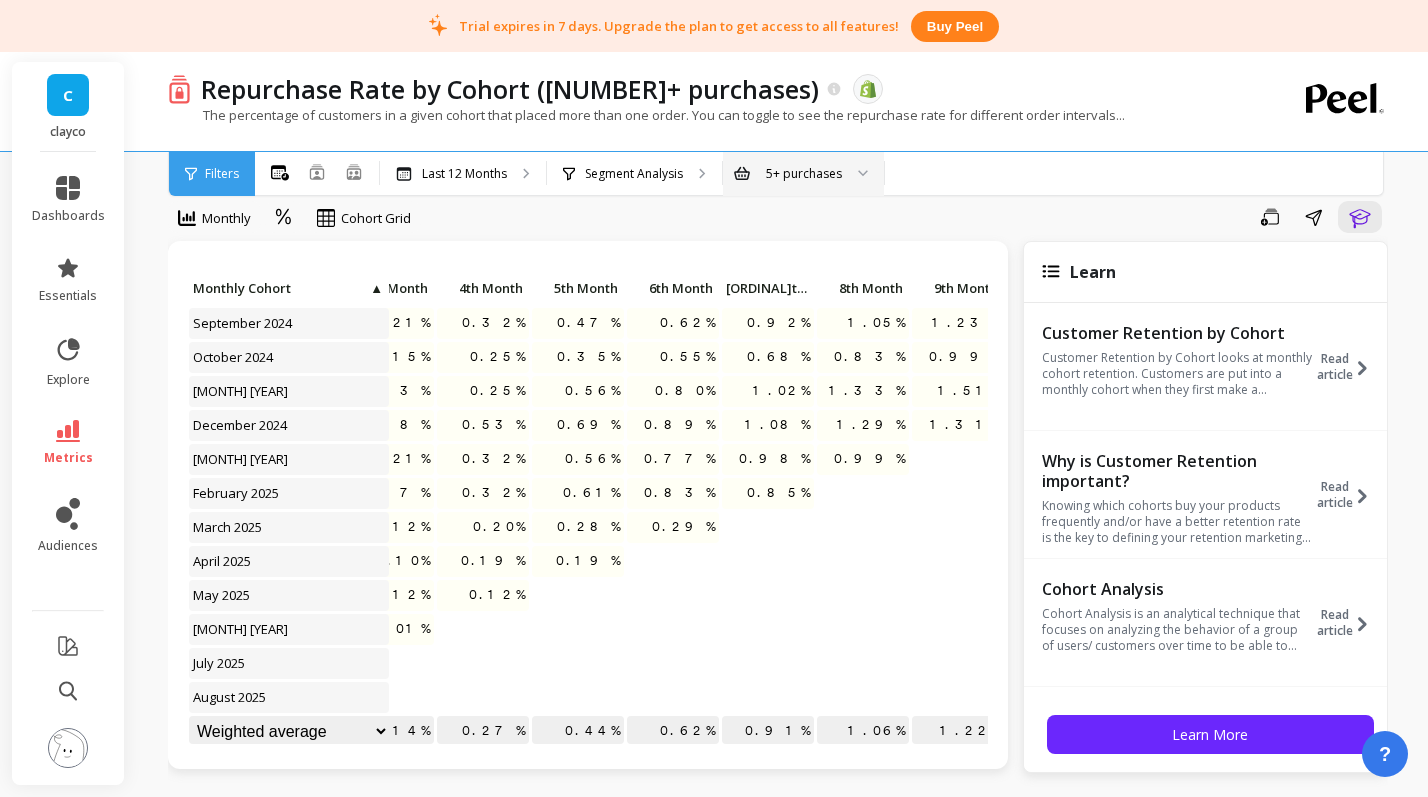 scroll, scrollTop: 0, scrollLeft: 660, axis: horizontal 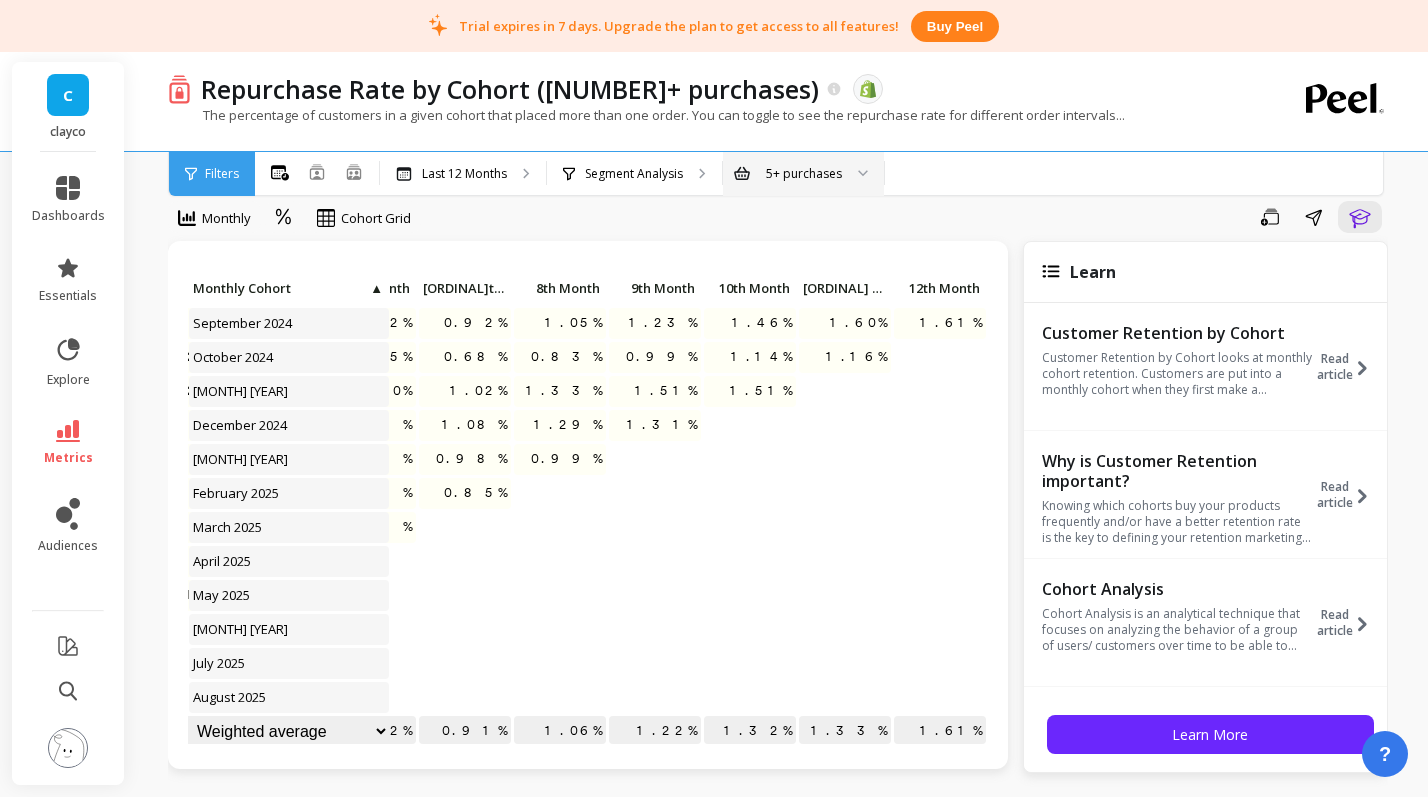 click on "5+ purchases" at bounding box center (804, 173) 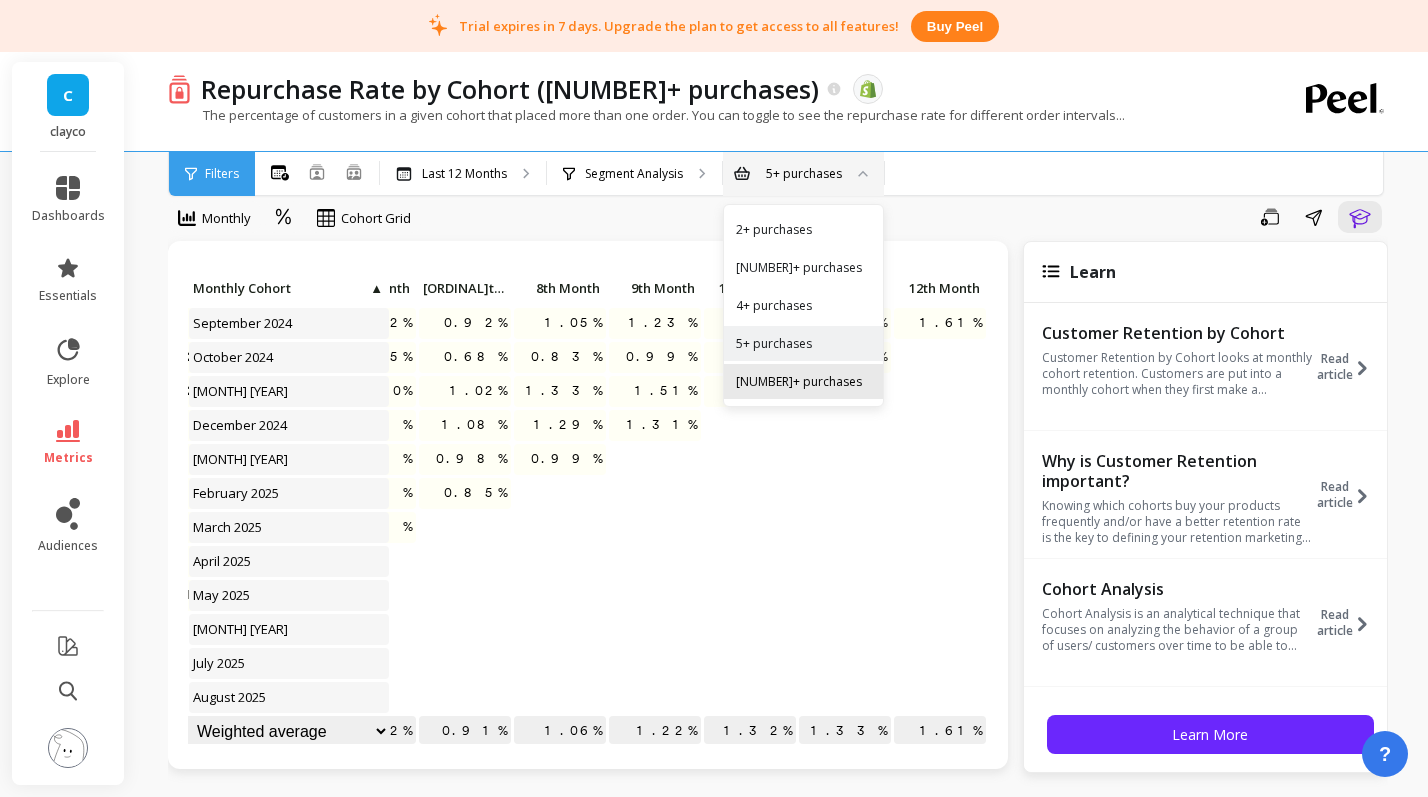click on "[NUMBER]+ purchases" at bounding box center [803, 381] 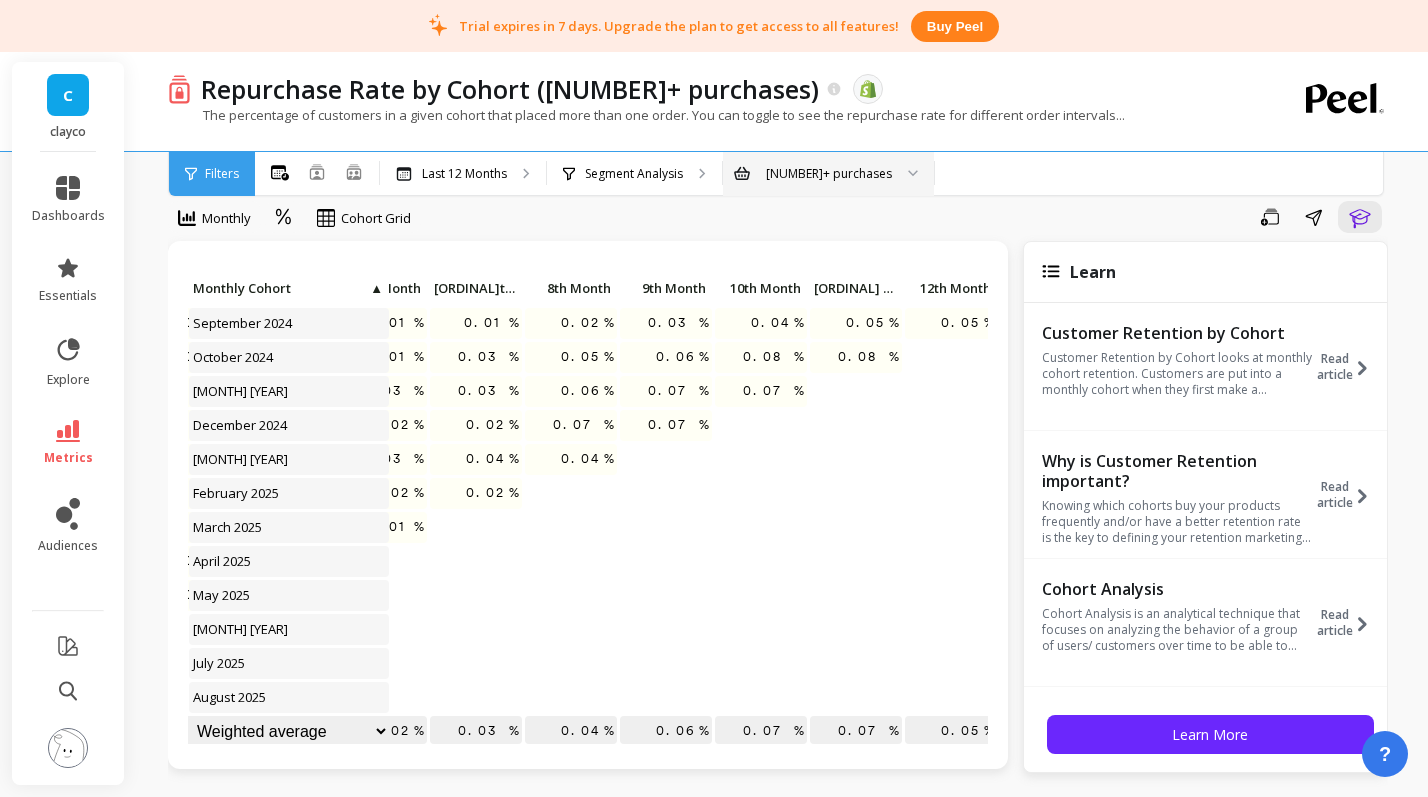 scroll, scrollTop: 0, scrollLeft: 660, axis: horizontal 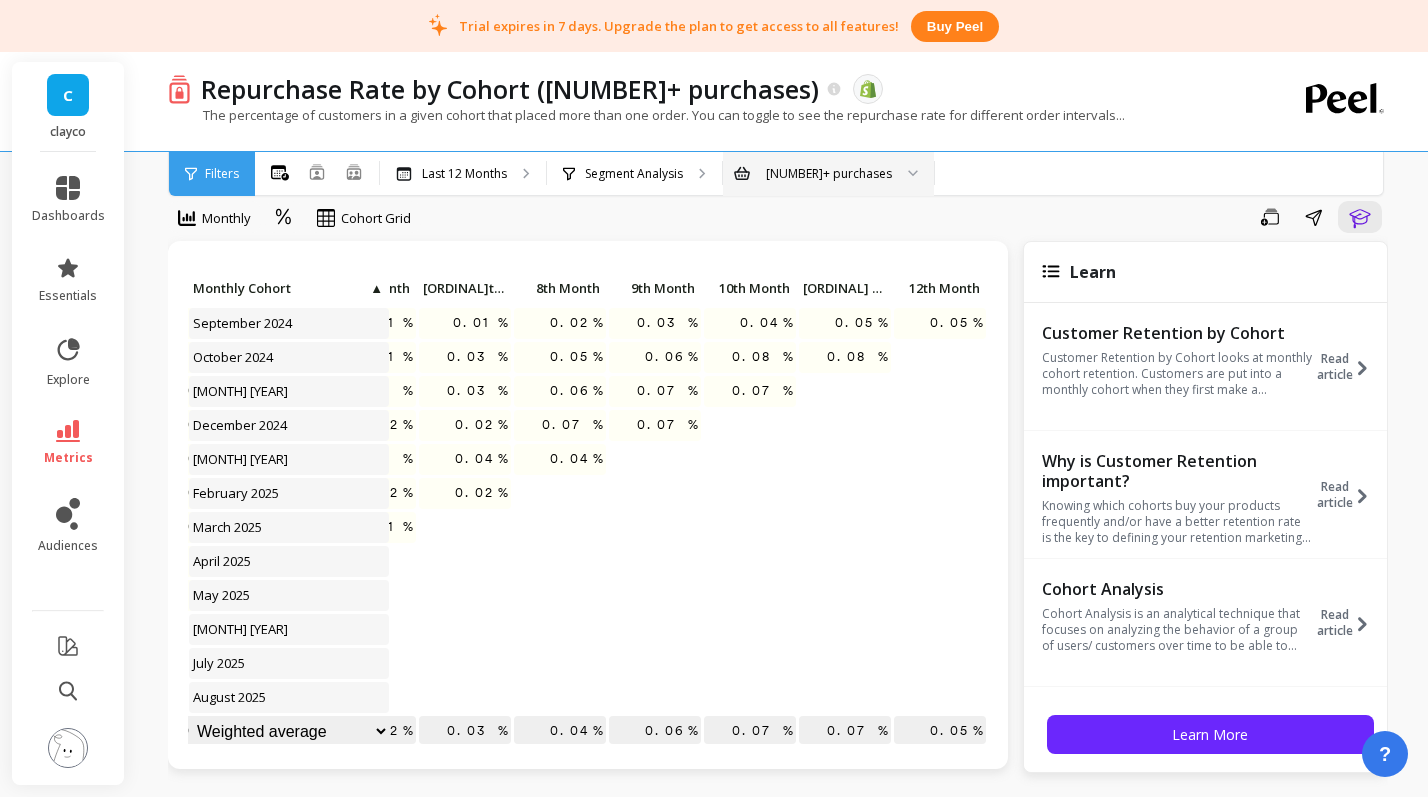 click on "[NUMBER]+ purchases" at bounding box center [829, 173] 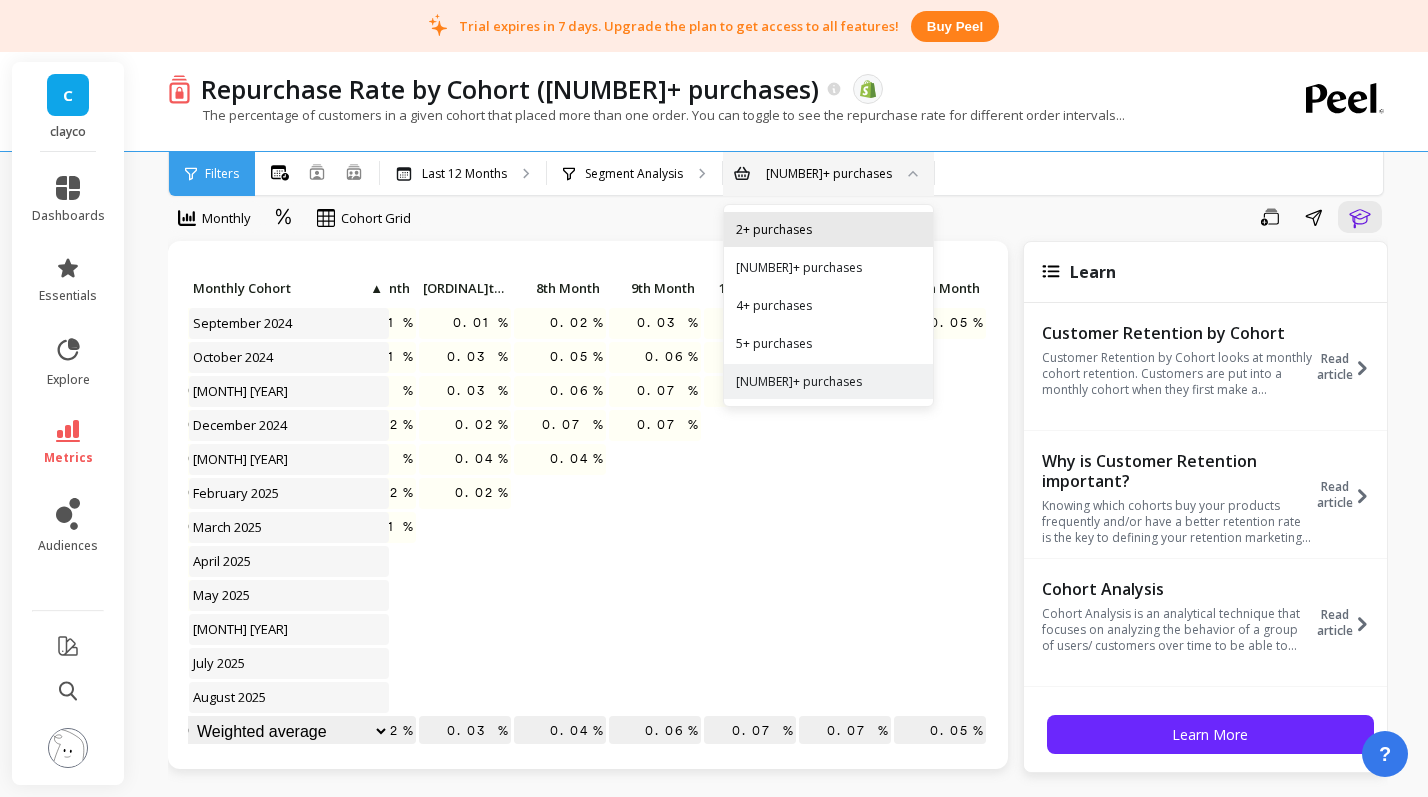 click on "2+ purchases" at bounding box center [828, 229] 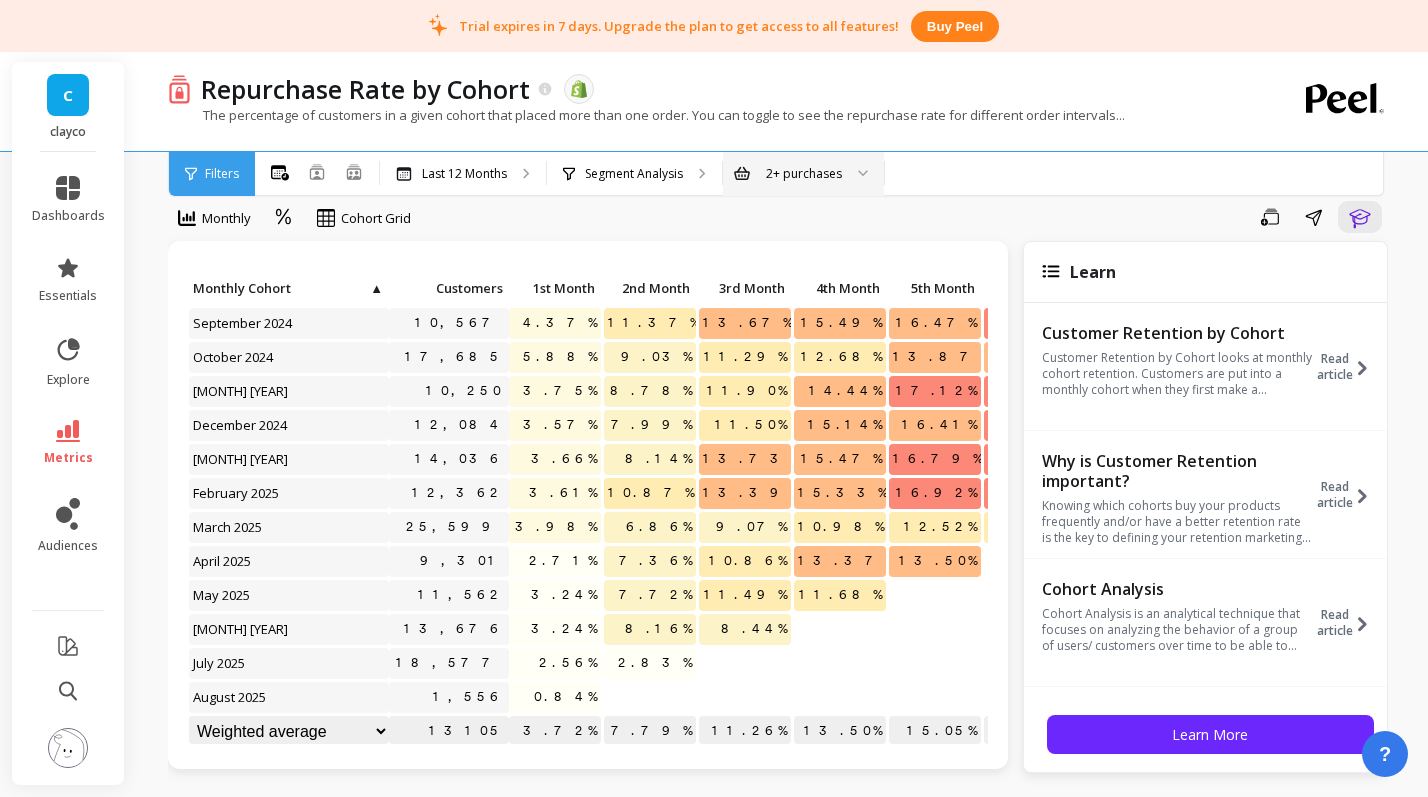 scroll, scrollTop: 0, scrollLeft: 660, axis: horizontal 